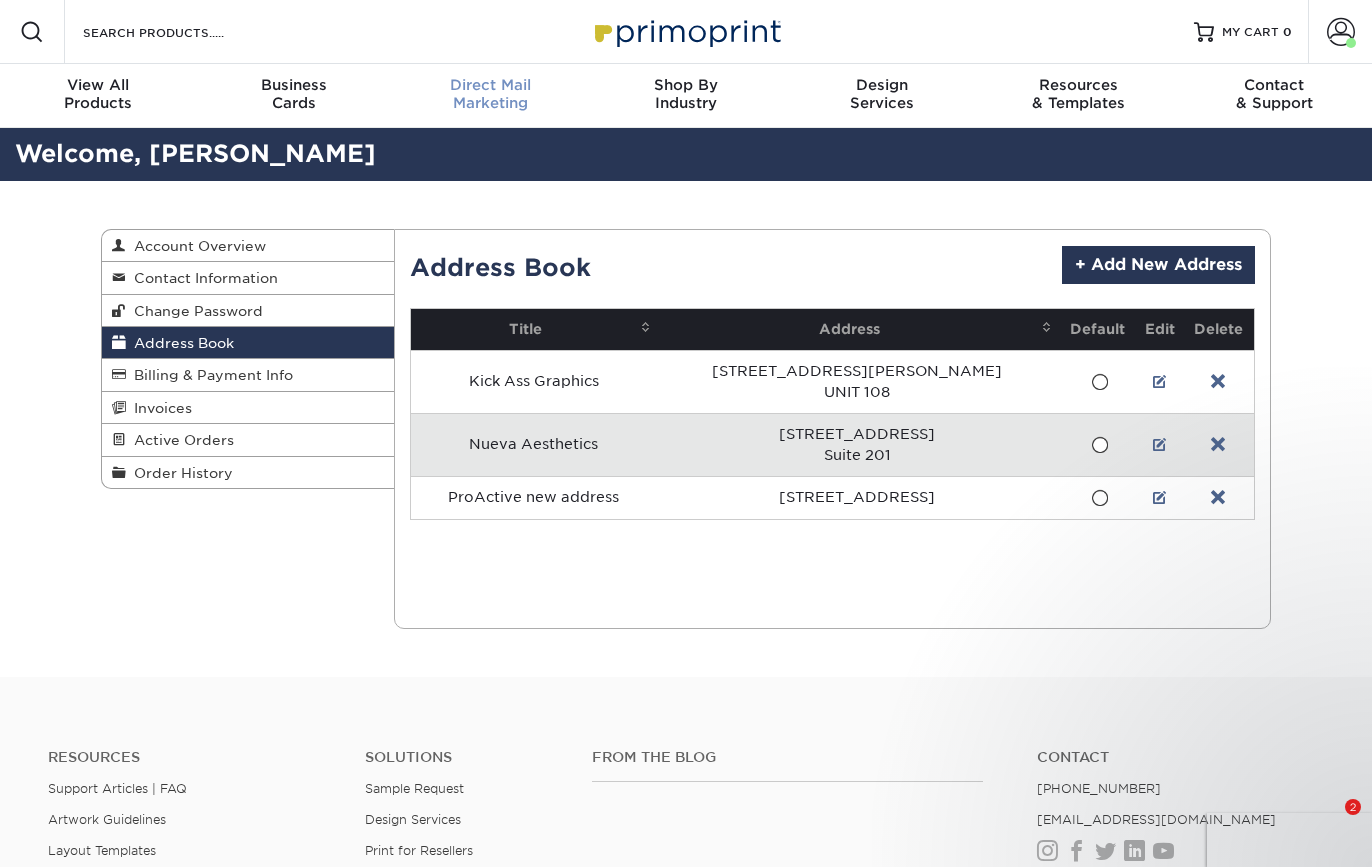 scroll, scrollTop: 0, scrollLeft: 0, axis: both 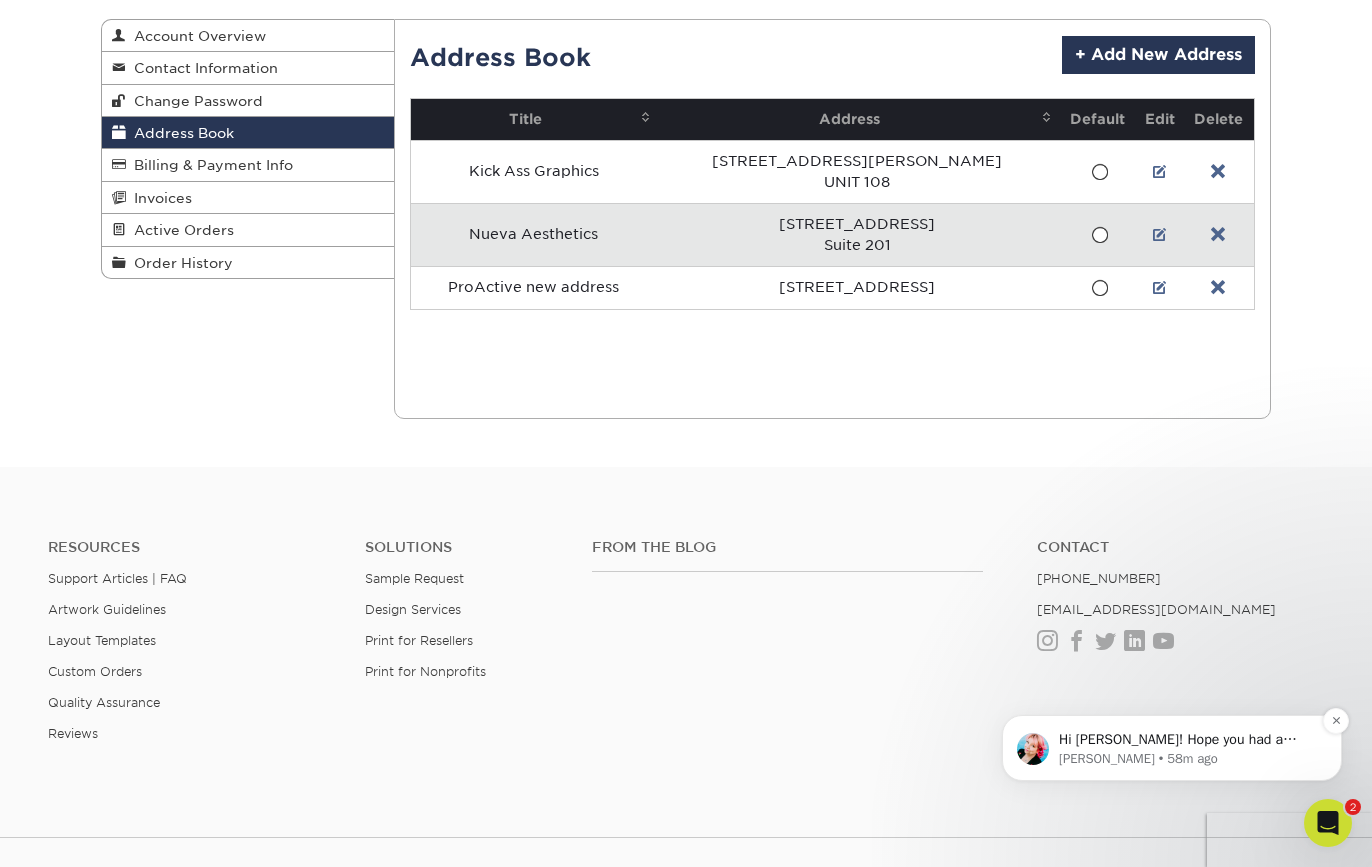 click on "Hi Kim!  Hope you had a fantastic lunch!! I have your cart loaded with all 16 sets. Kindly login &gt; select MY CART 16 and you're able to upload the artwork and change the set names if you'd like. We're here until 5p EST if you have additional questions." at bounding box center [1188, 740] 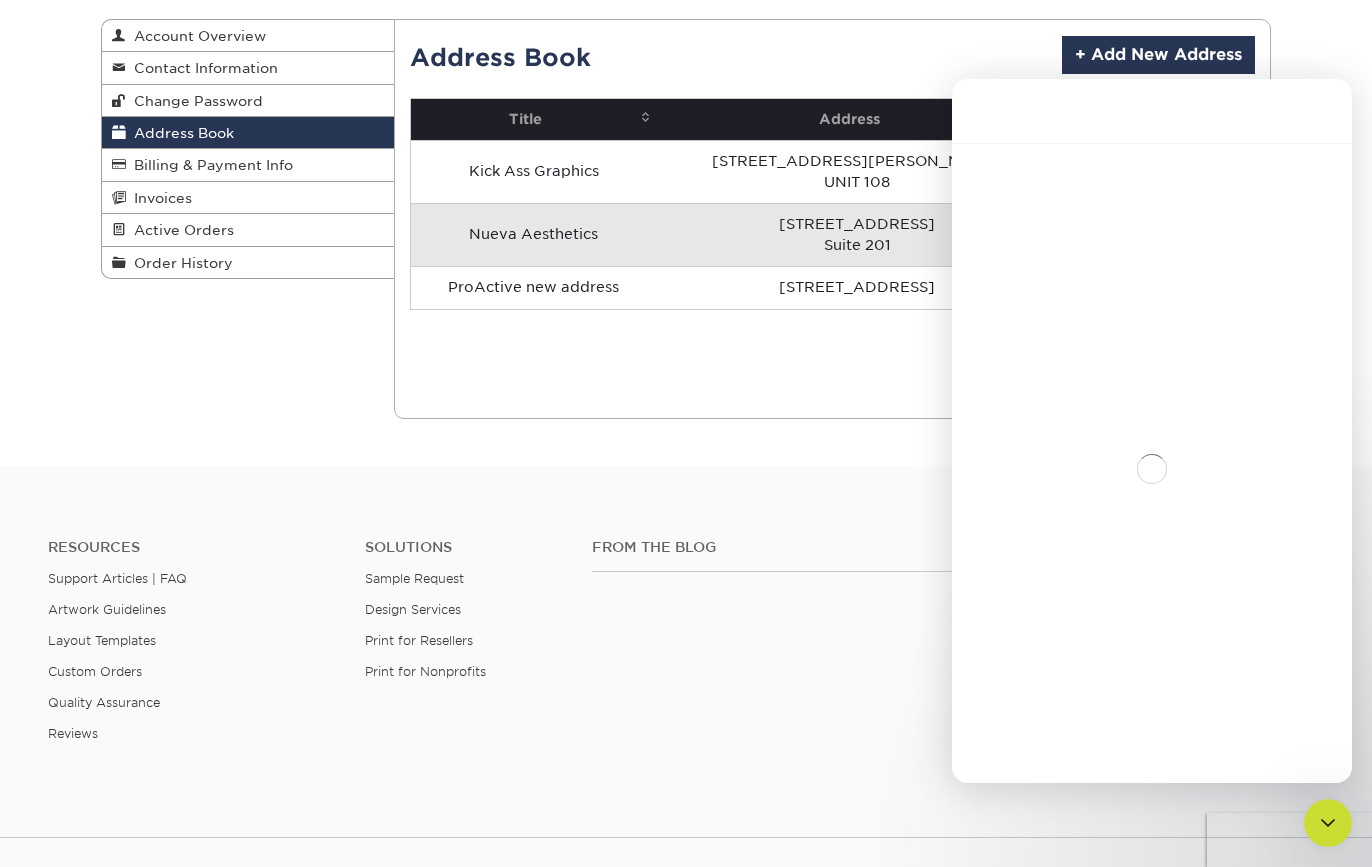 scroll, scrollTop: 0, scrollLeft: 0, axis: both 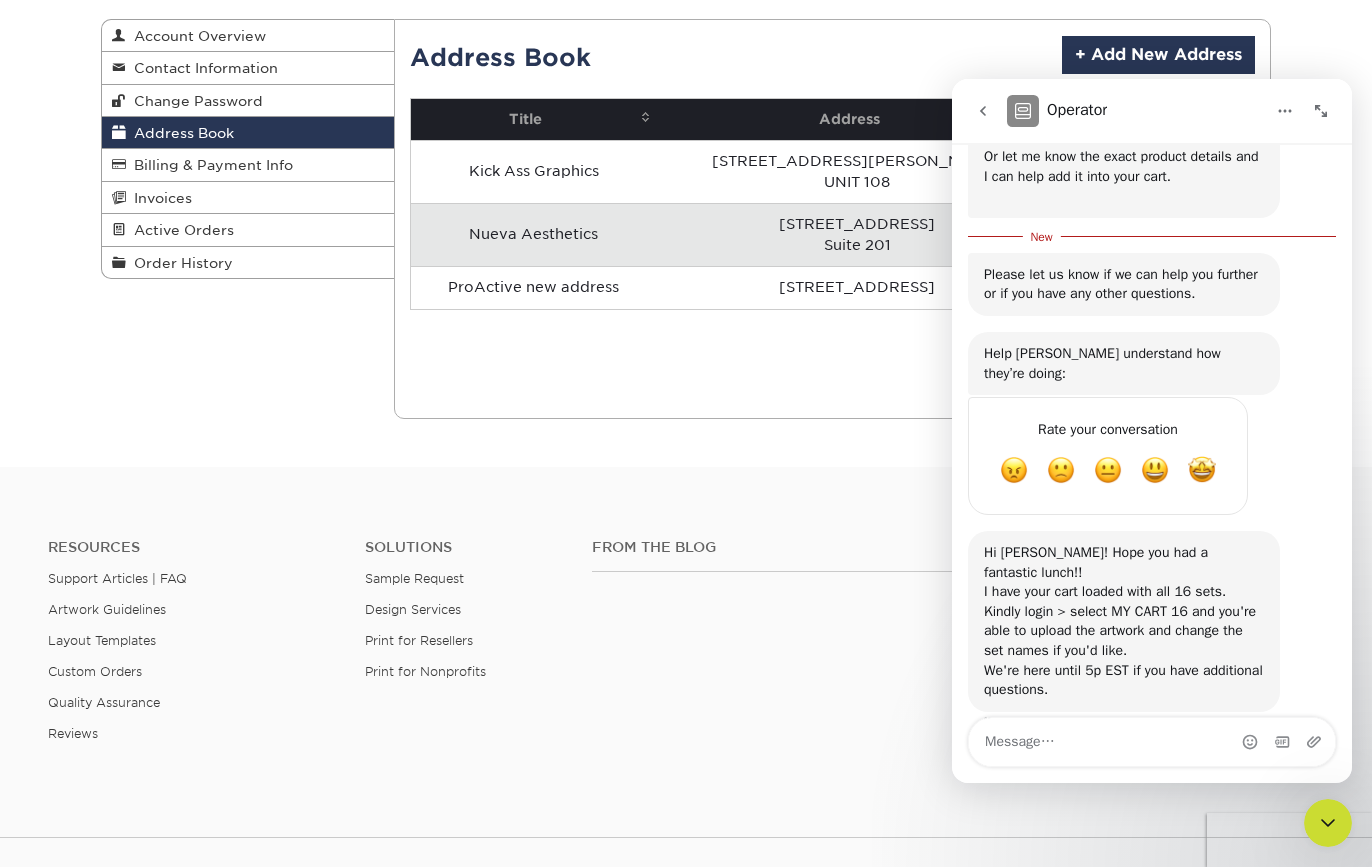 click at bounding box center (1152, 742) 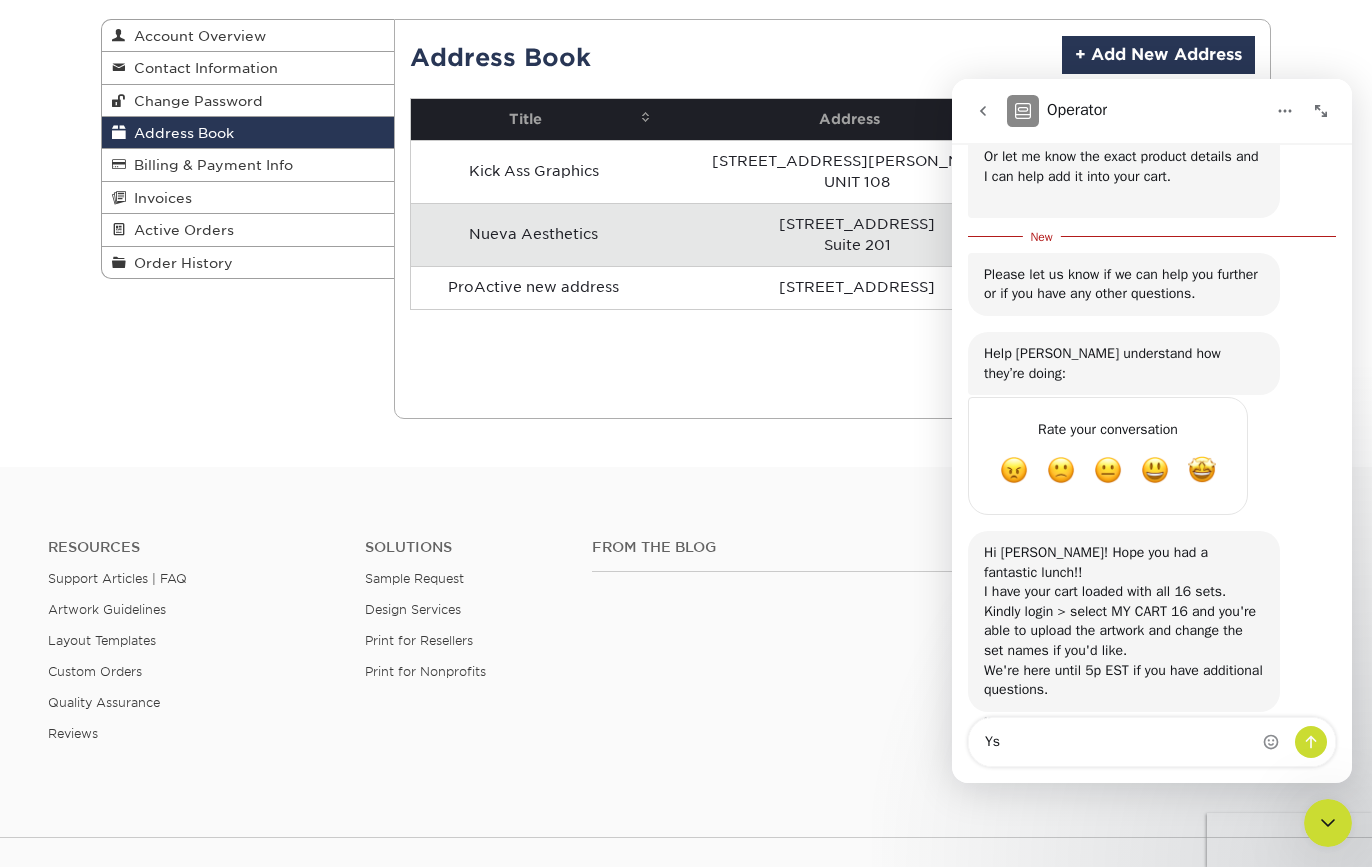 type on "Y" 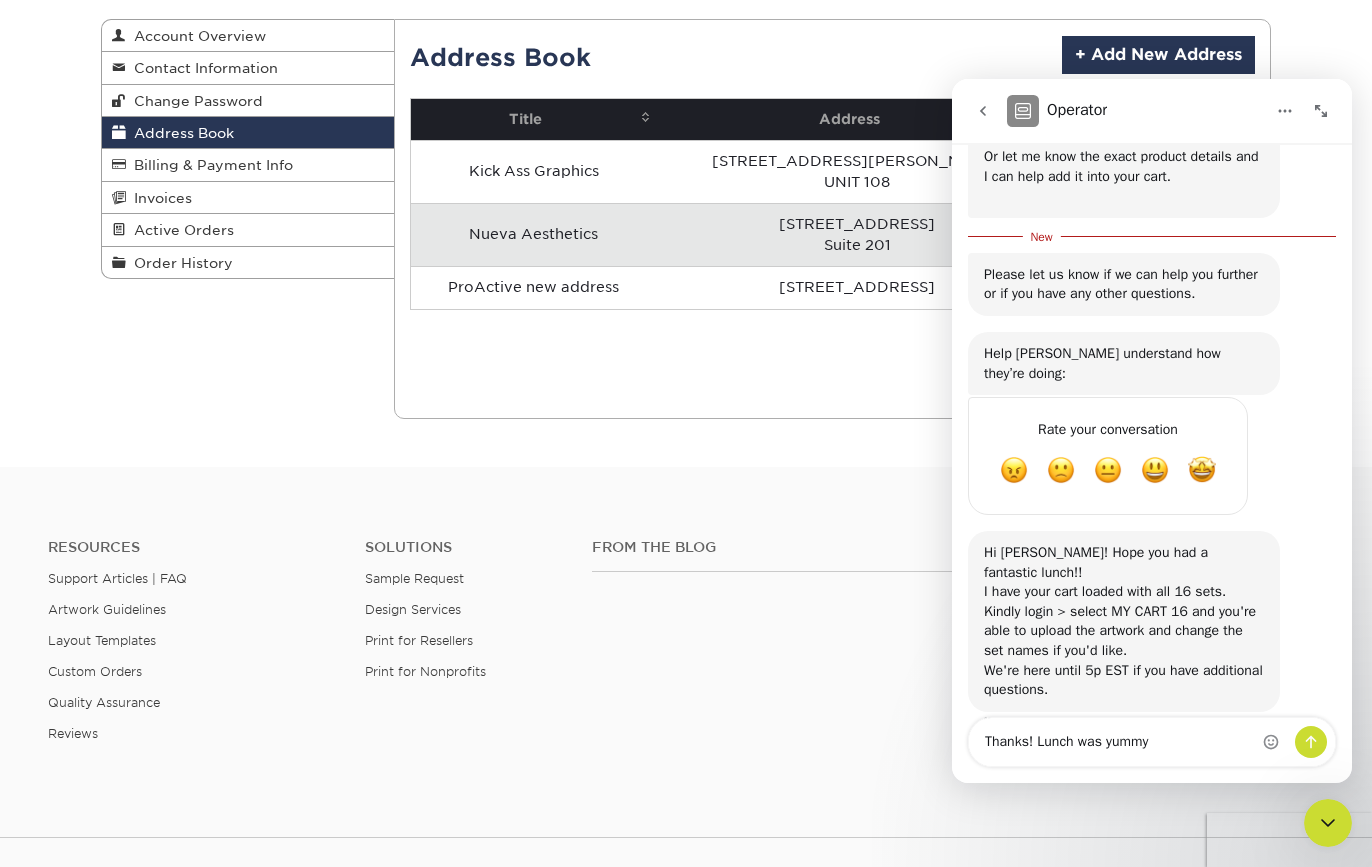 type on "Thanks! Lunch was yummy!" 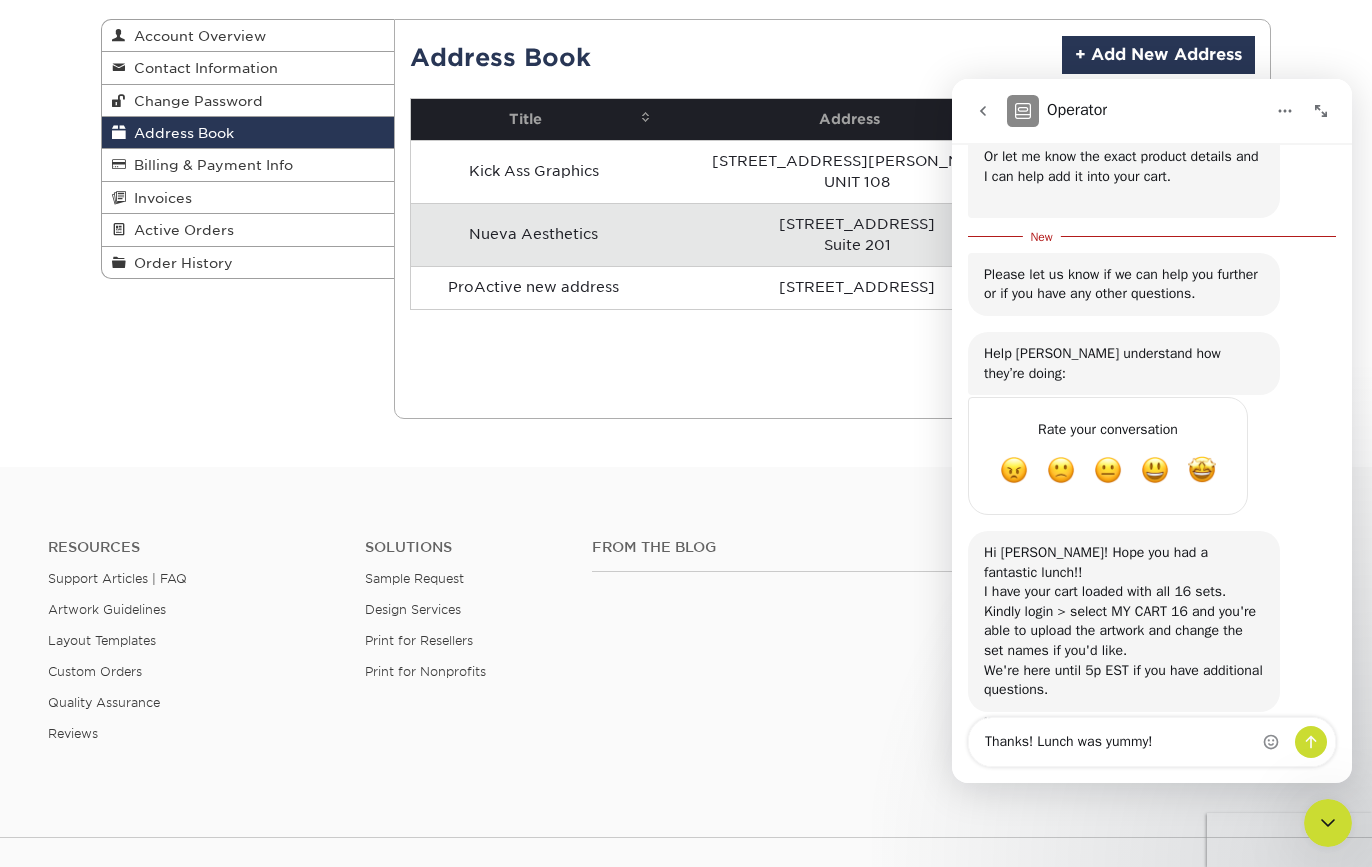 type 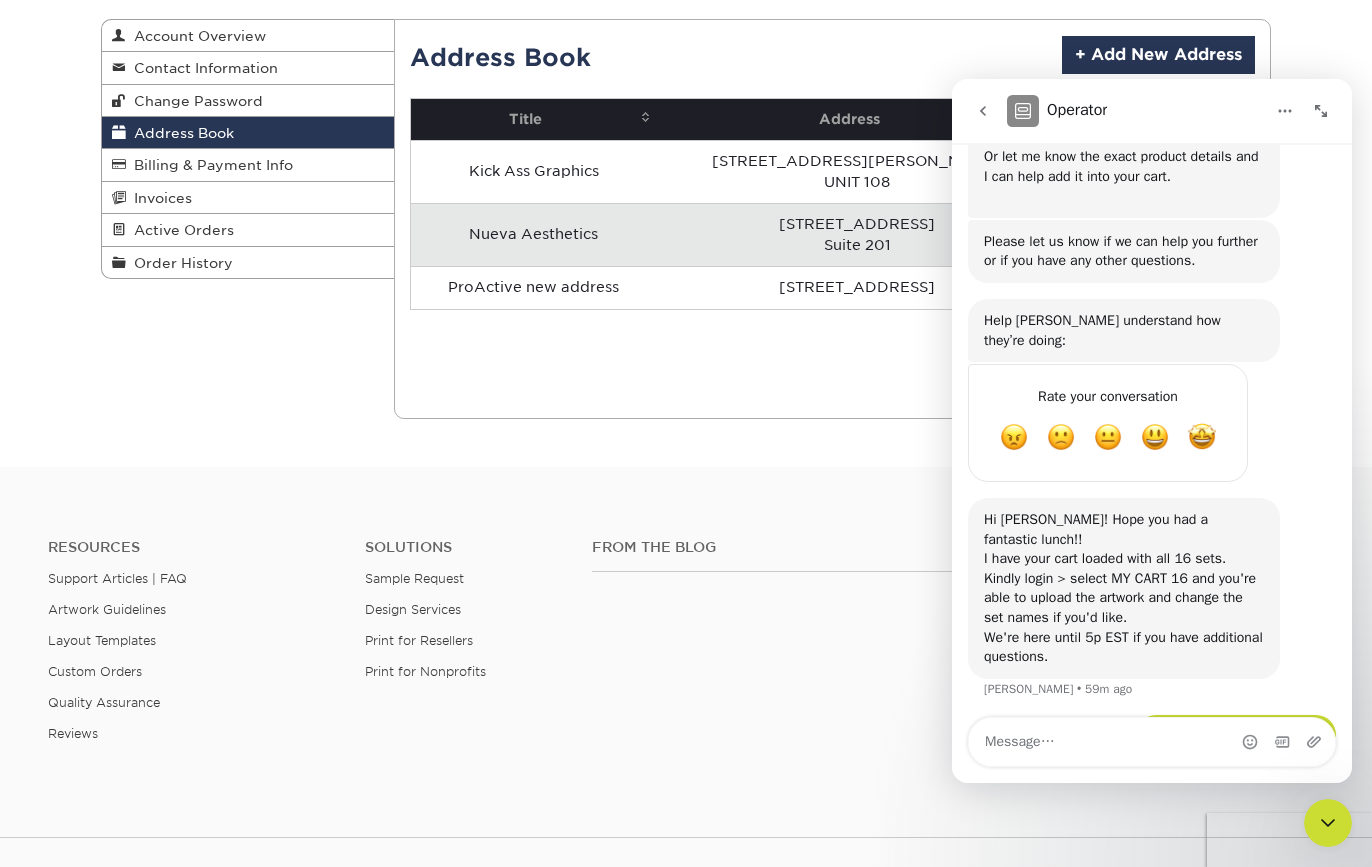 scroll, scrollTop: 381, scrollLeft: 0, axis: vertical 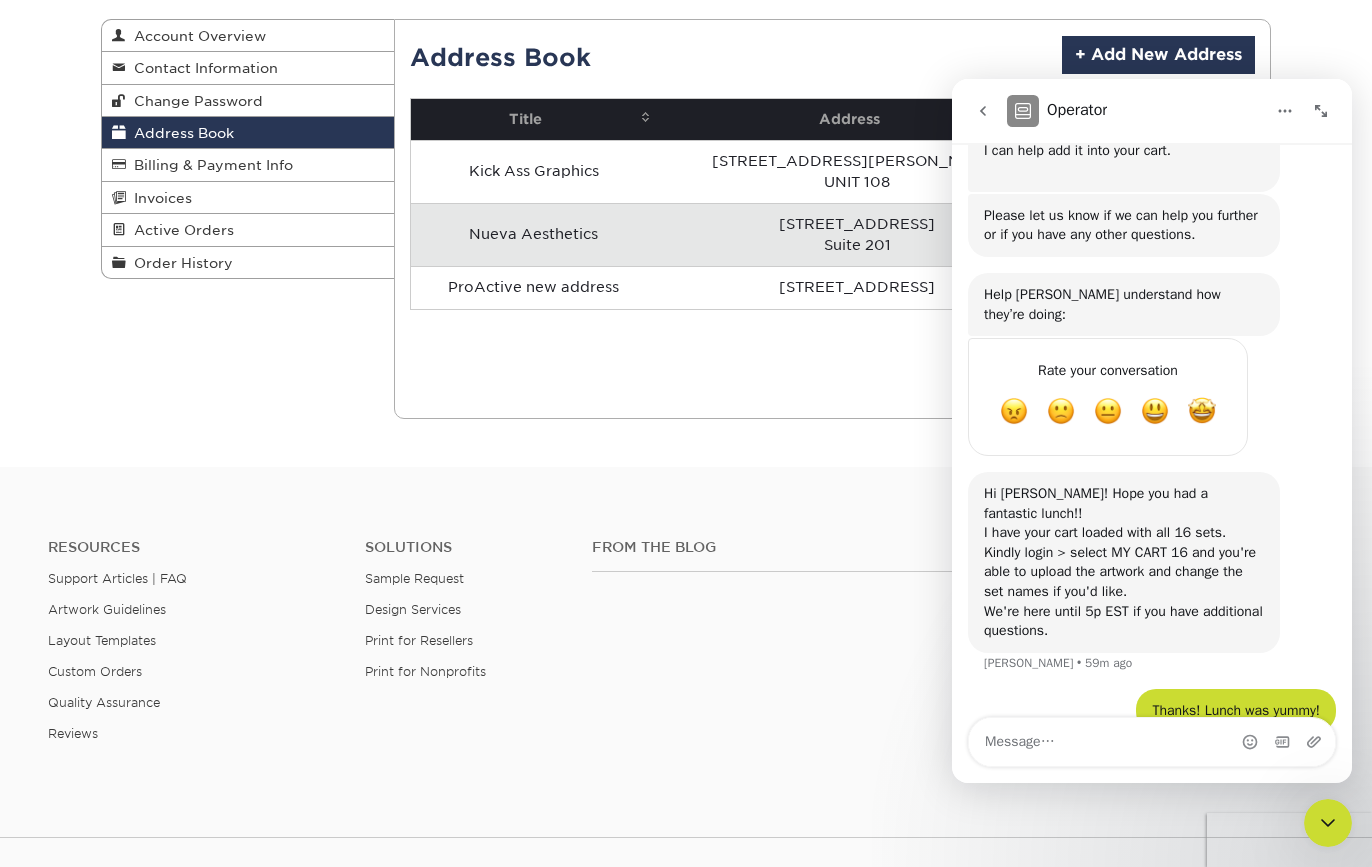 click on "Address Book
Account Overview
Contact Information
Change Password
Address Book
Billing & Payment Info
Invoices Active" at bounding box center [686, 219] 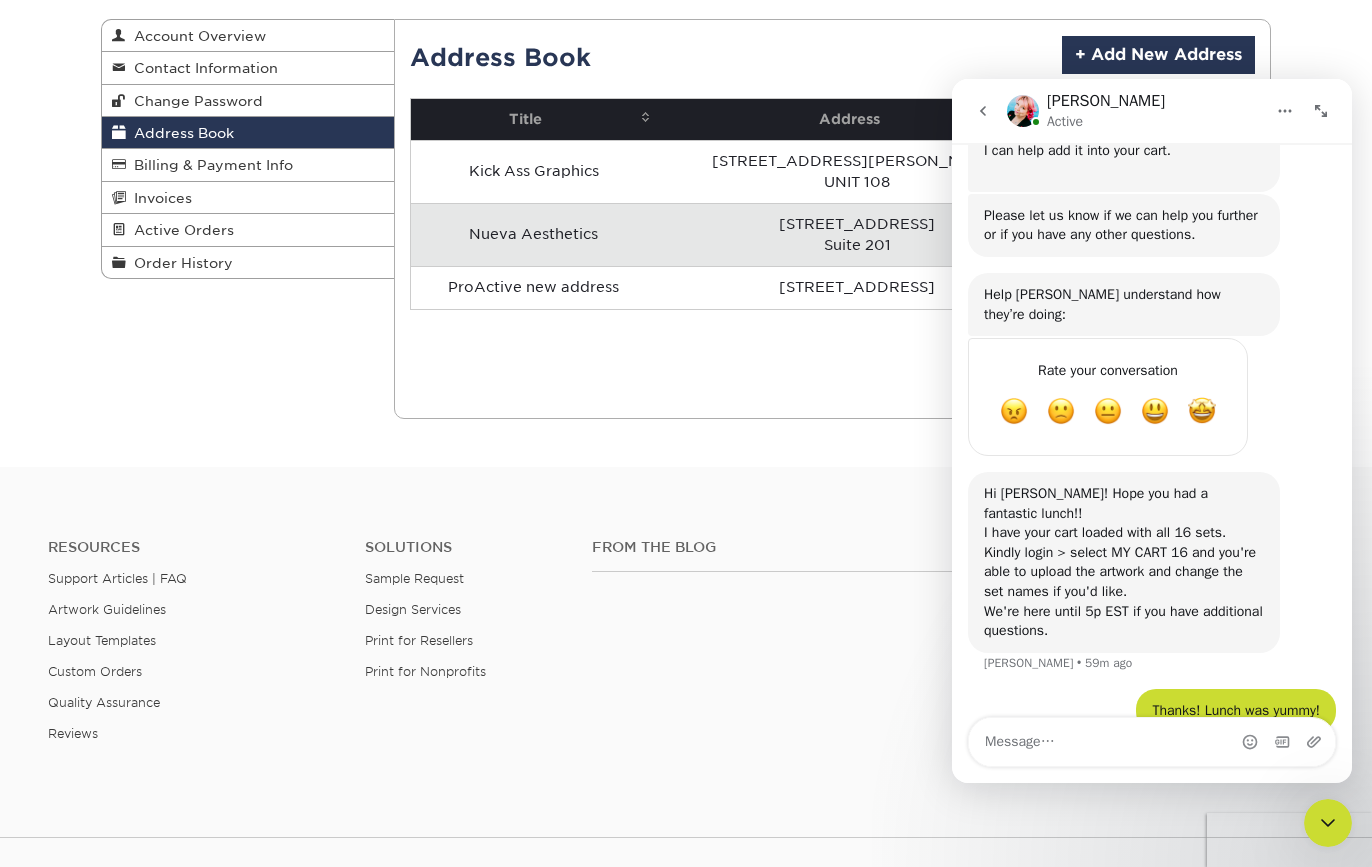 click on "Current Orders
0
Active
0                                                 Missing Files" at bounding box center (833, 219) 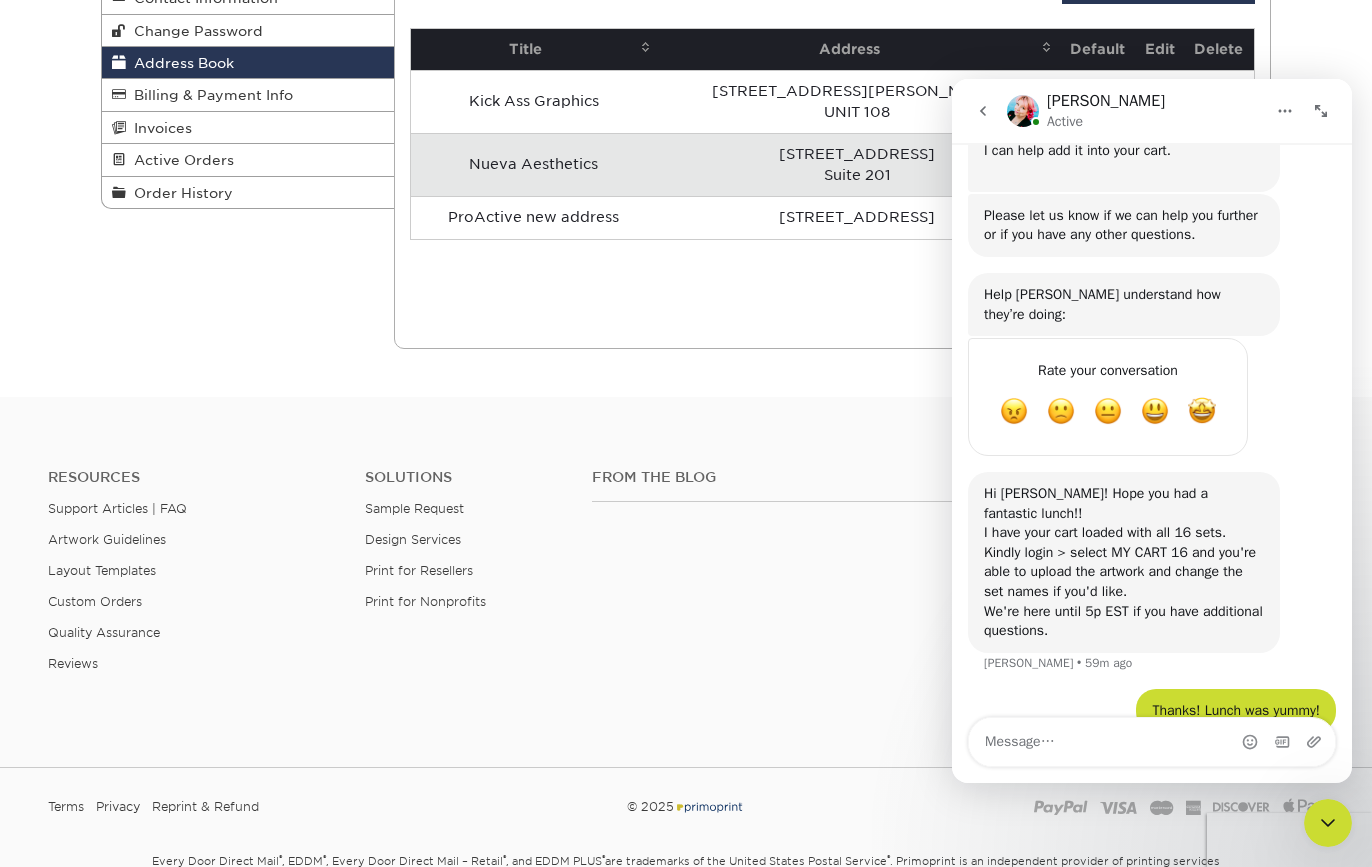 scroll, scrollTop: 227, scrollLeft: 0, axis: vertical 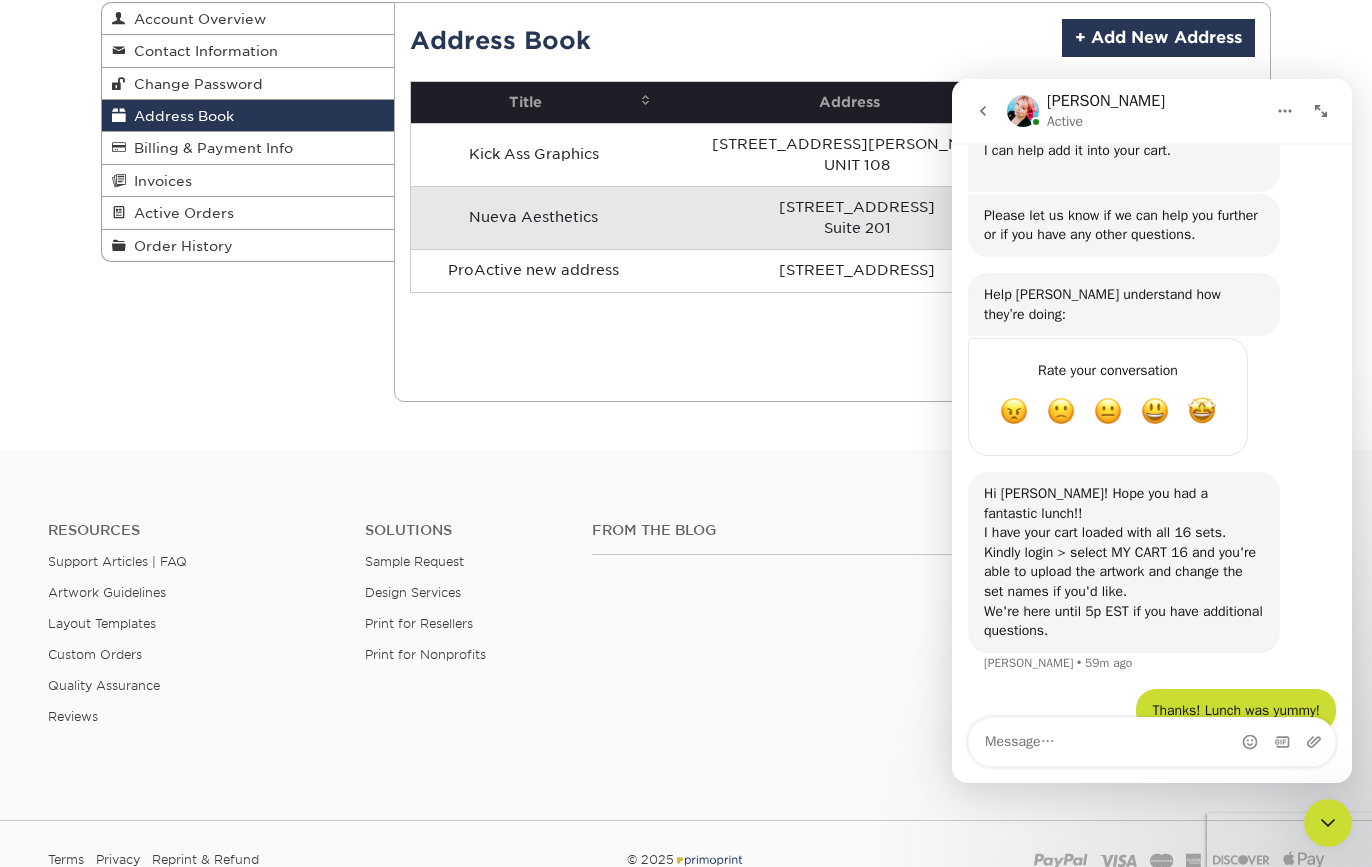 click 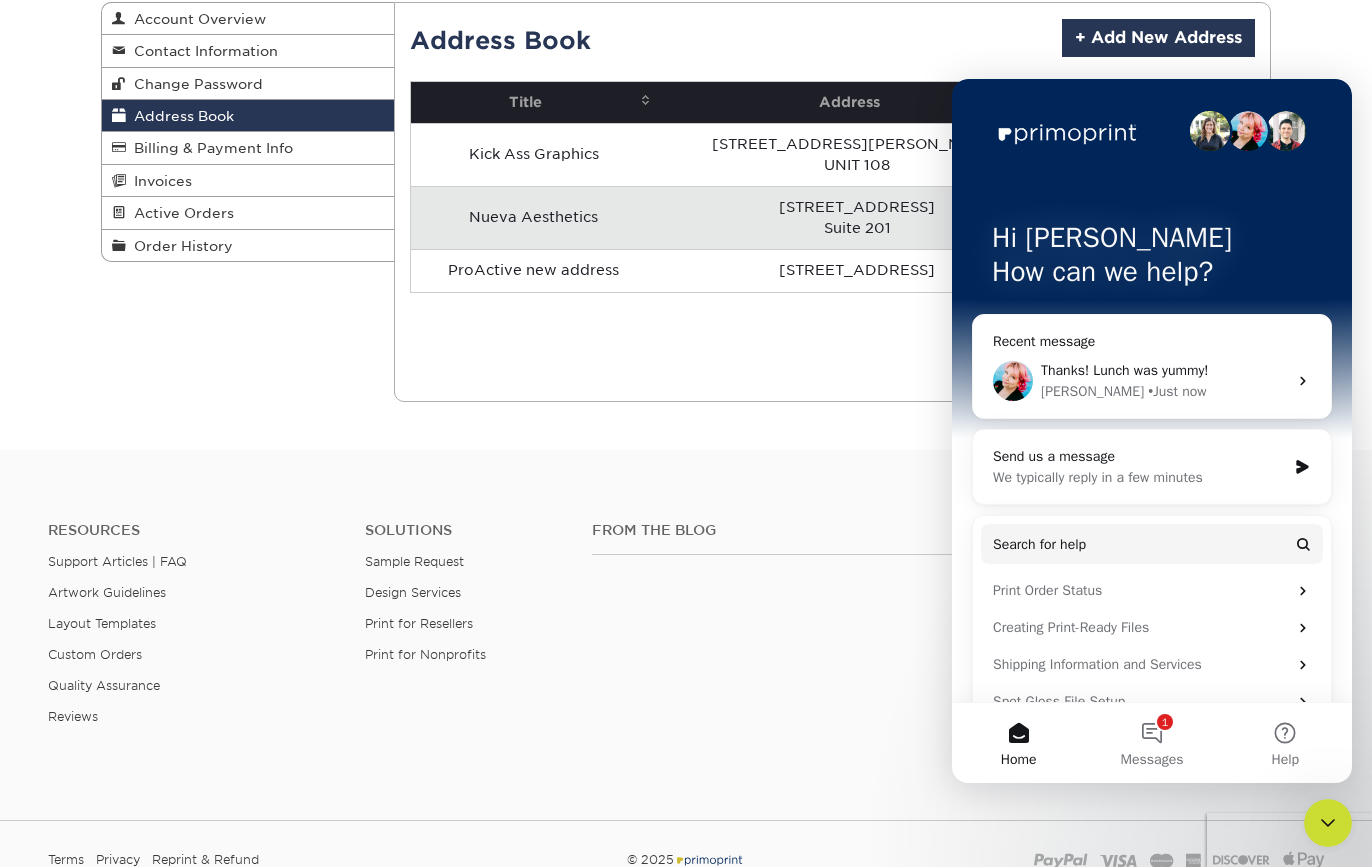 click 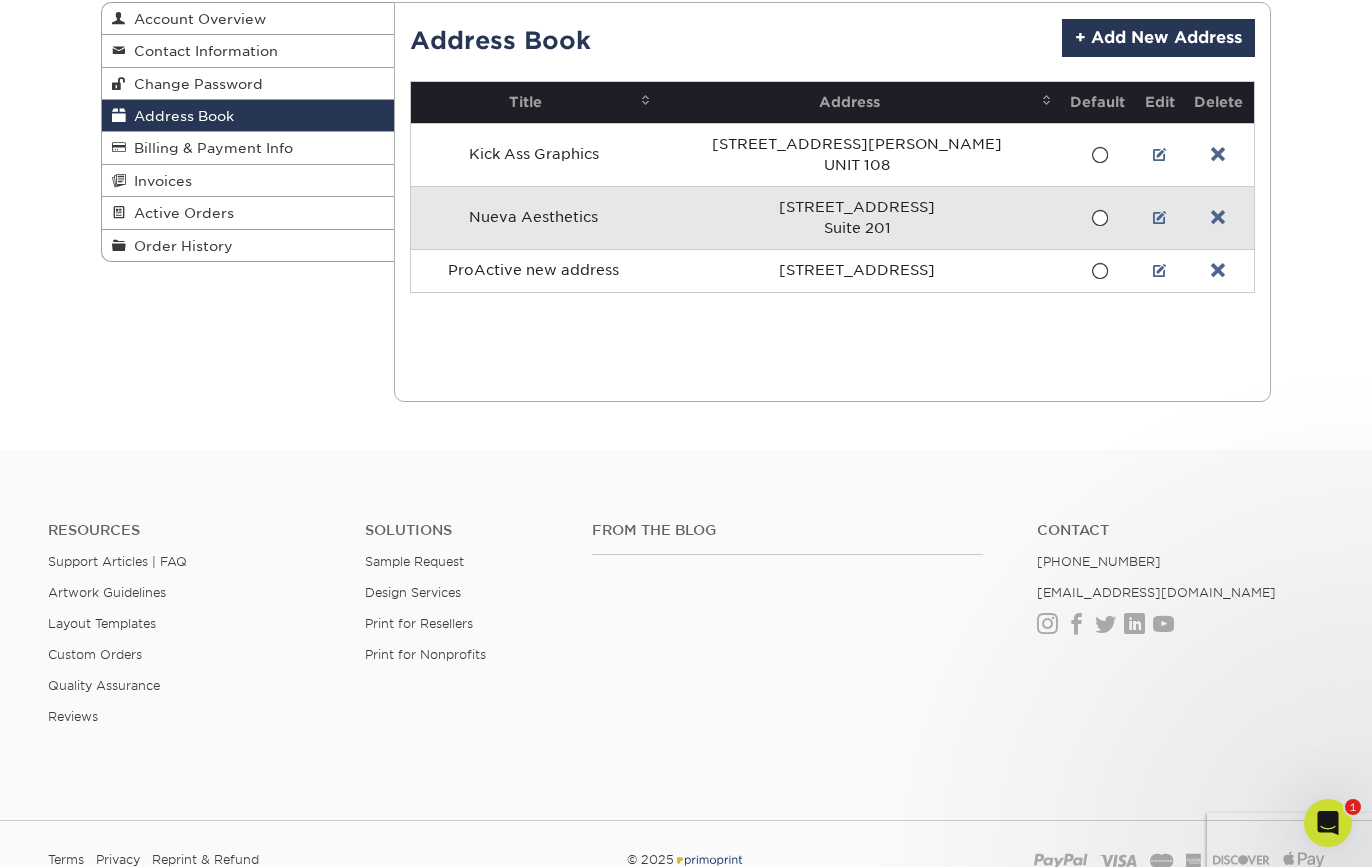 scroll, scrollTop: 0, scrollLeft: 0, axis: both 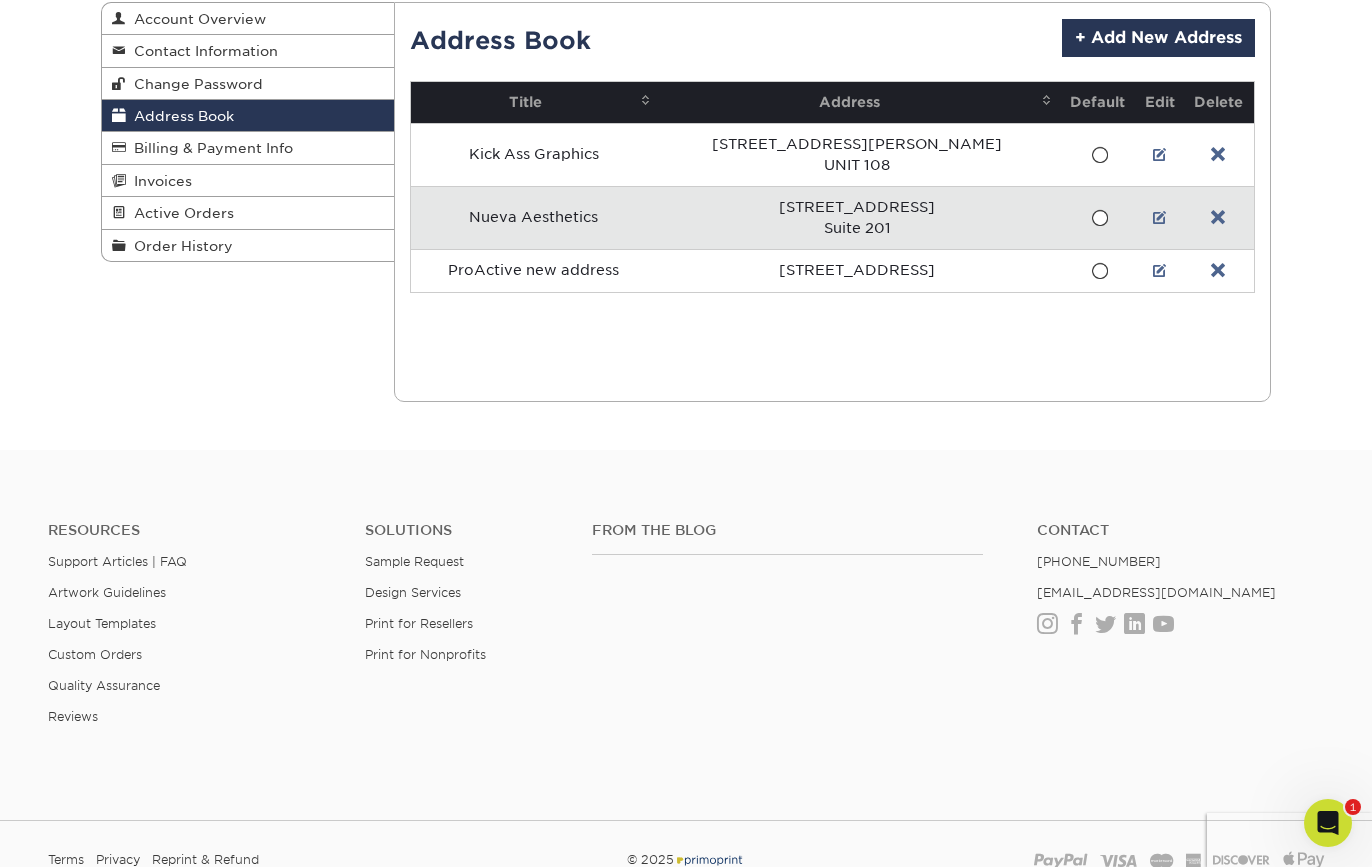 click on "Resources
Support Articles | FAQ
Artwork Guidelines
Layout Templates
Custom Orders
Quality Assurance
Reviews
Solutions
Sample Request
Design Services
Print for Resellers
Print for Nonprofits
From the Blog
Contact
(888) 822-5815
info@primoprint.com
Instagram
Facebook
Twitter
LinkedIn
Youtube" at bounding box center (686, 639) 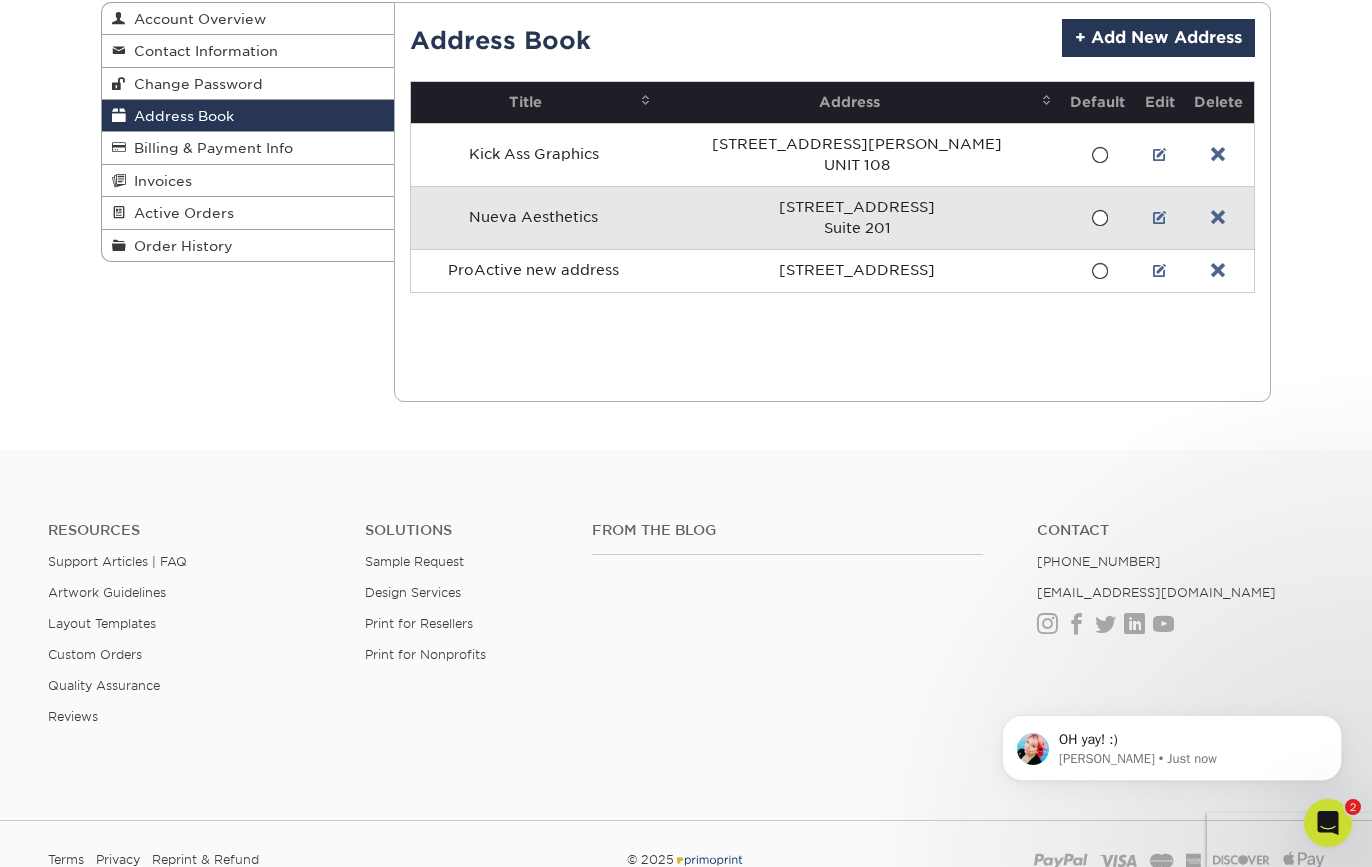 scroll, scrollTop: 0, scrollLeft: 0, axis: both 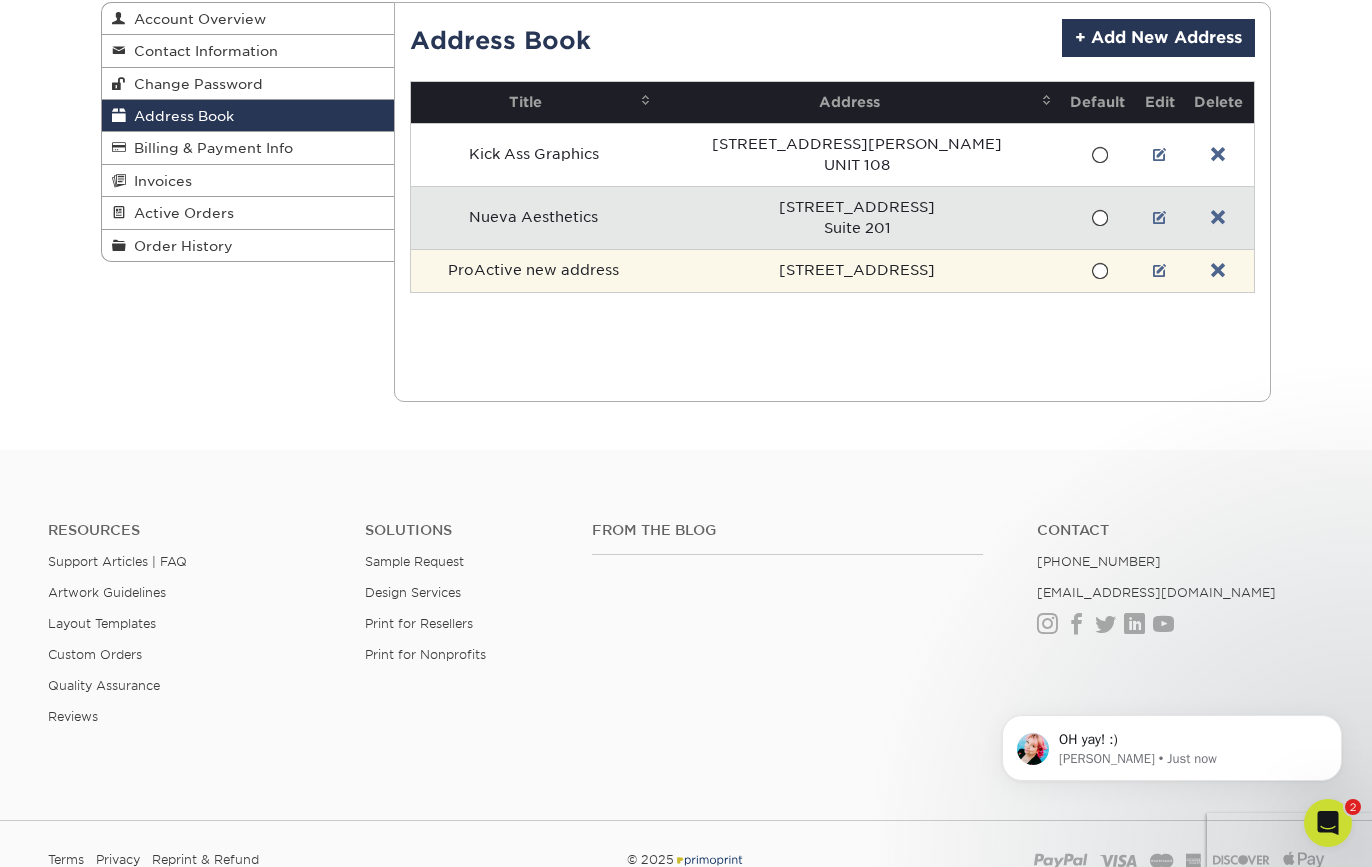 click at bounding box center (1099, 271) 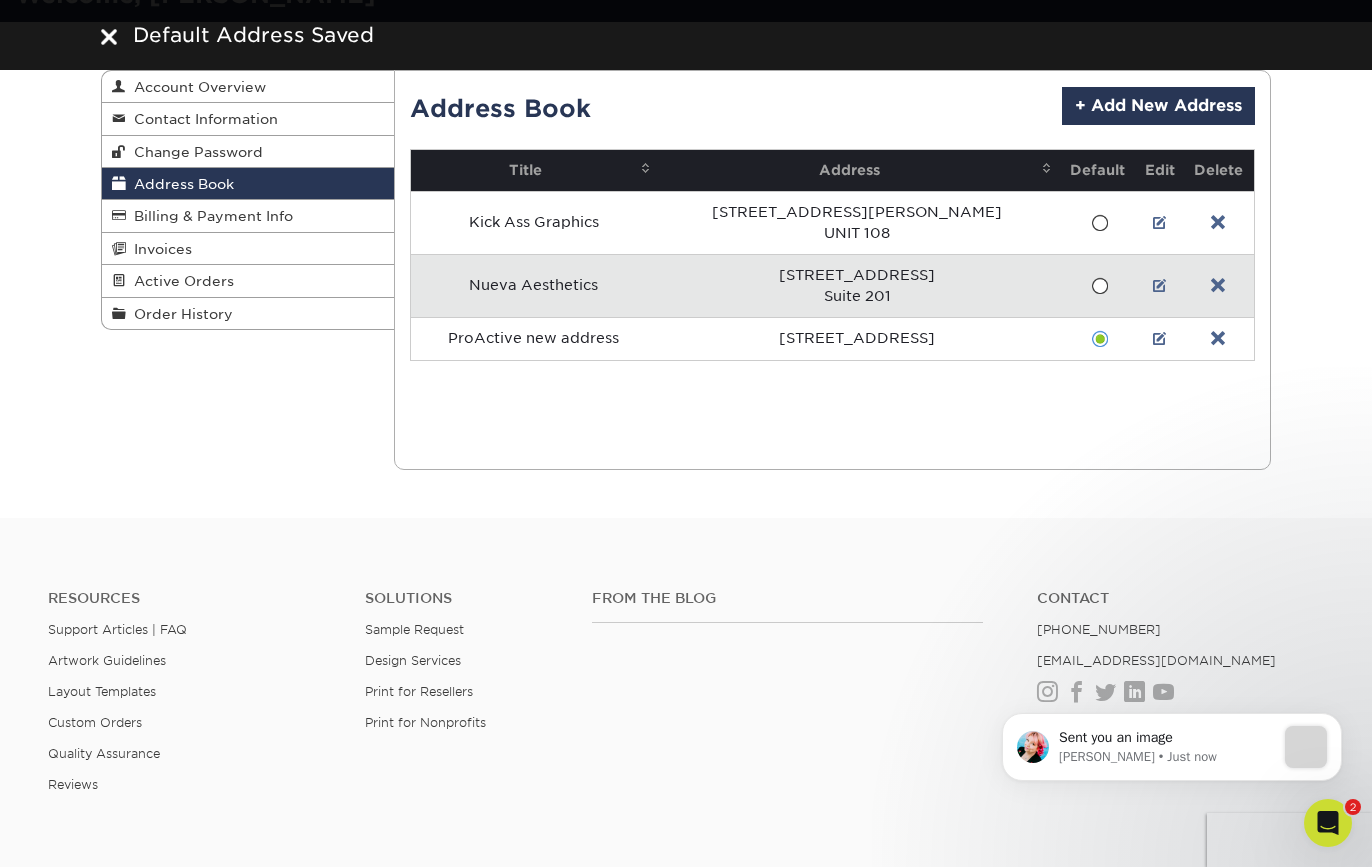 scroll, scrollTop: 133, scrollLeft: 0, axis: vertical 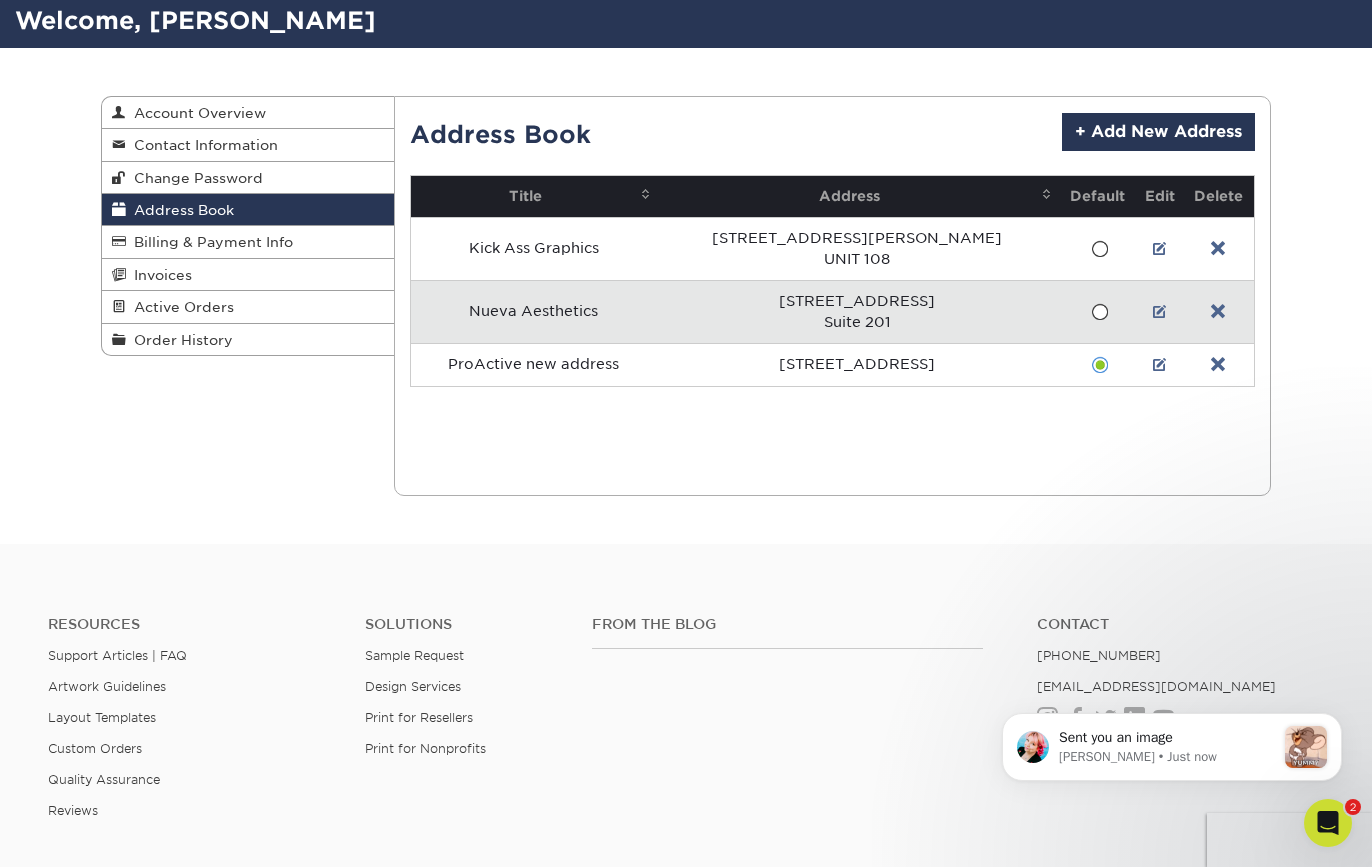 drag, startPoint x: 1321, startPoint y: 120, endPoint x: 1290, endPoint y: 81, distance: 49.819675 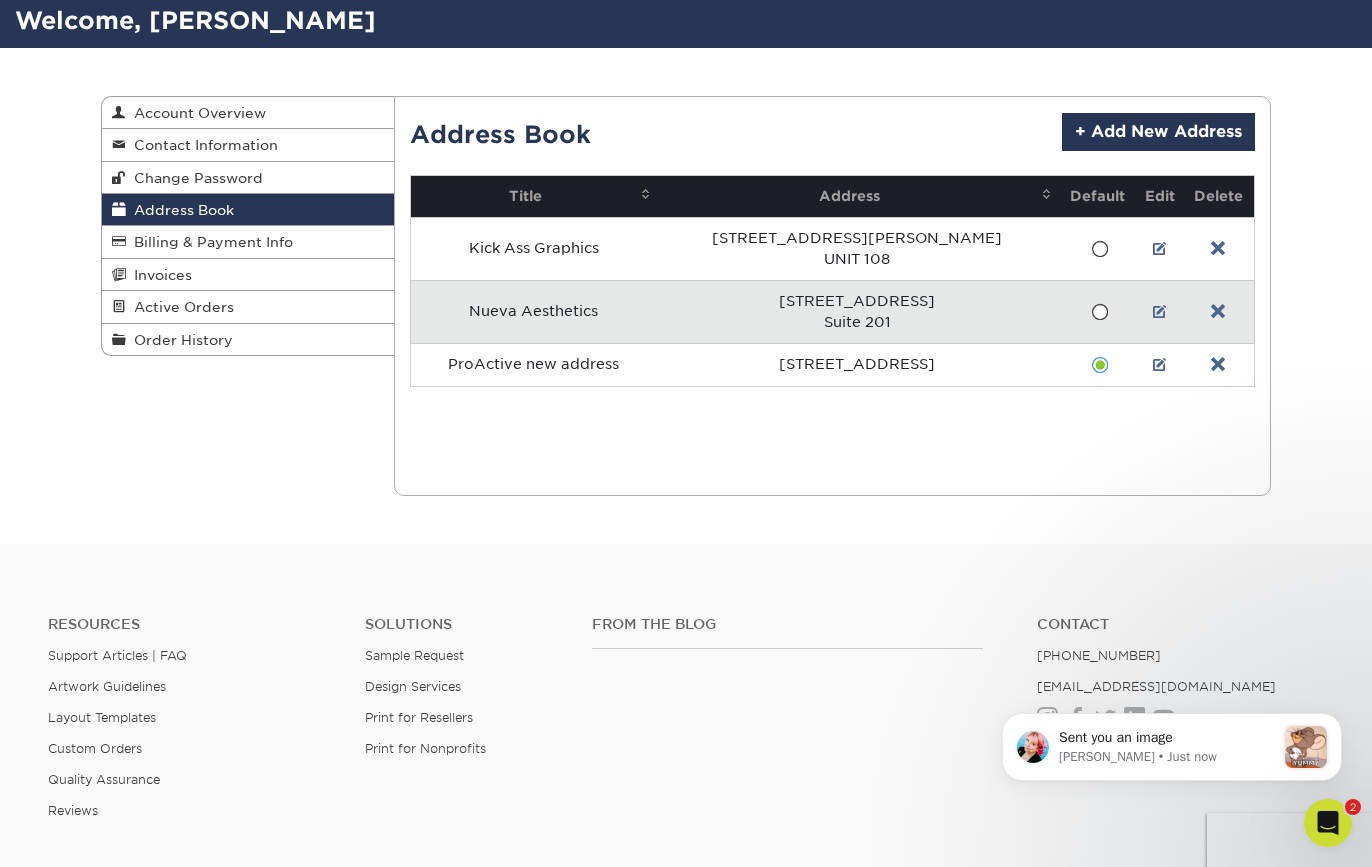 click on "Address Book
Account Overview
Contact Information
Change Password
Address Book
Billing & Payment Info
." at bounding box center [686, 296] 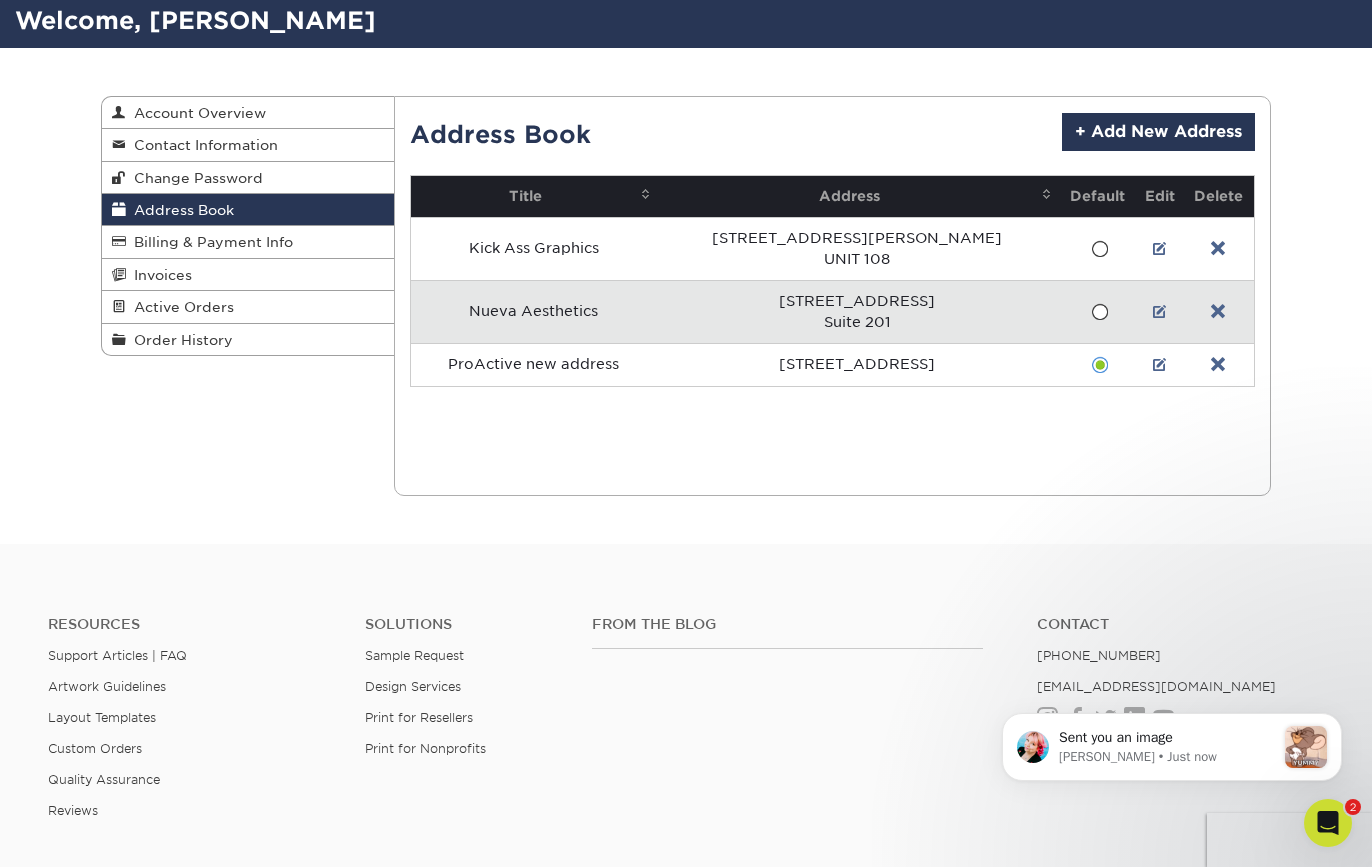 scroll, scrollTop: 0, scrollLeft: 0, axis: both 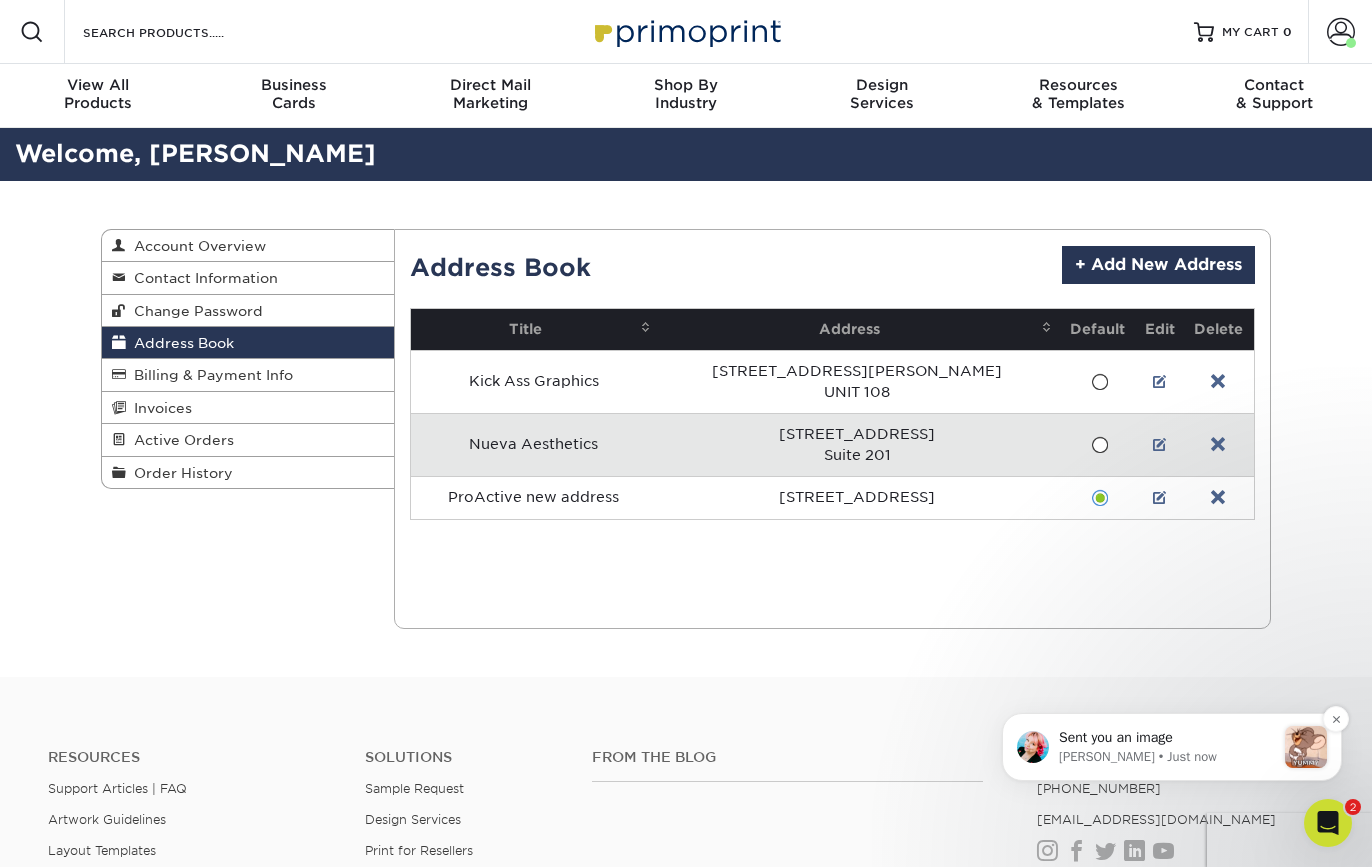 click at bounding box center [1306, 747] 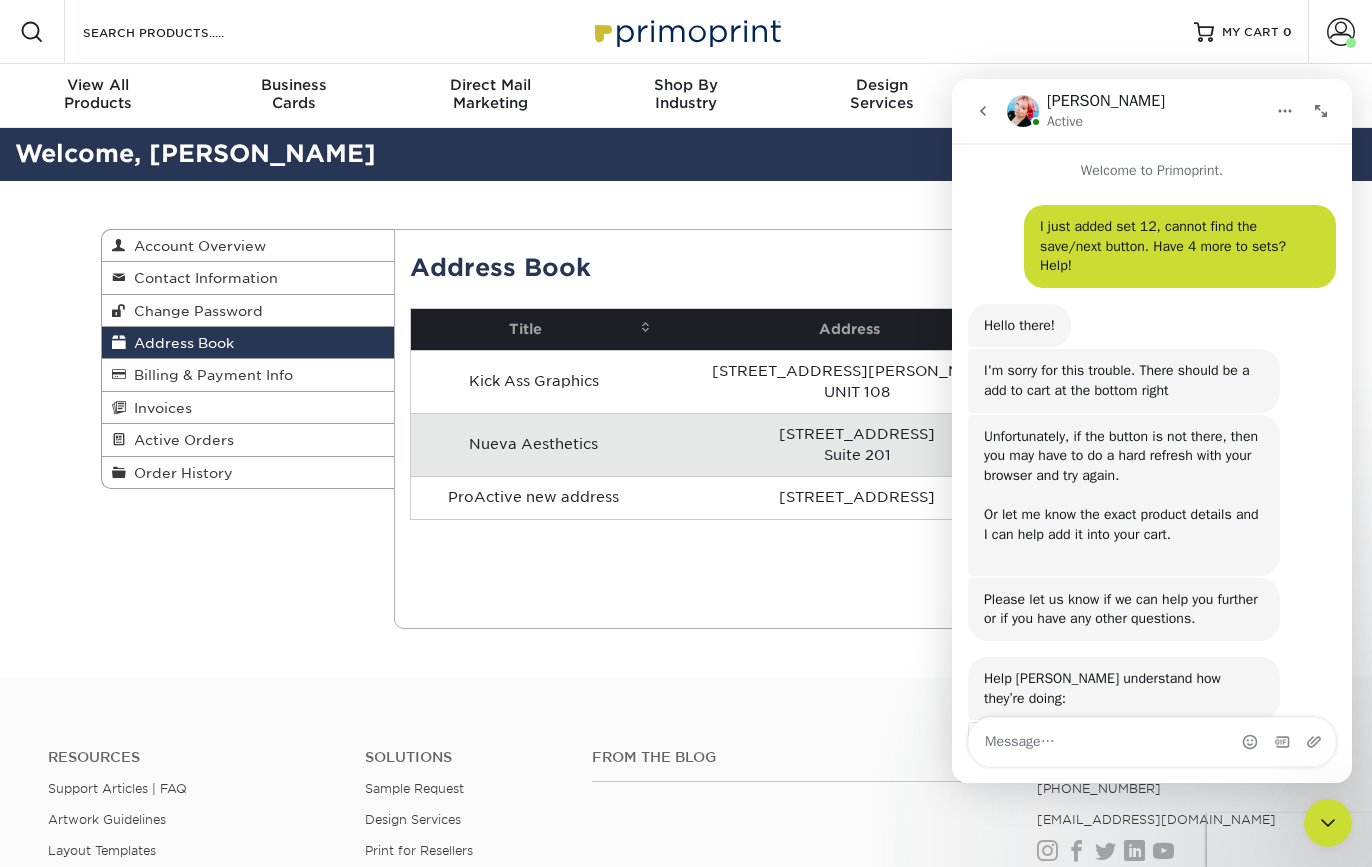 scroll, scrollTop: 56, scrollLeft: 0, axis: vertical 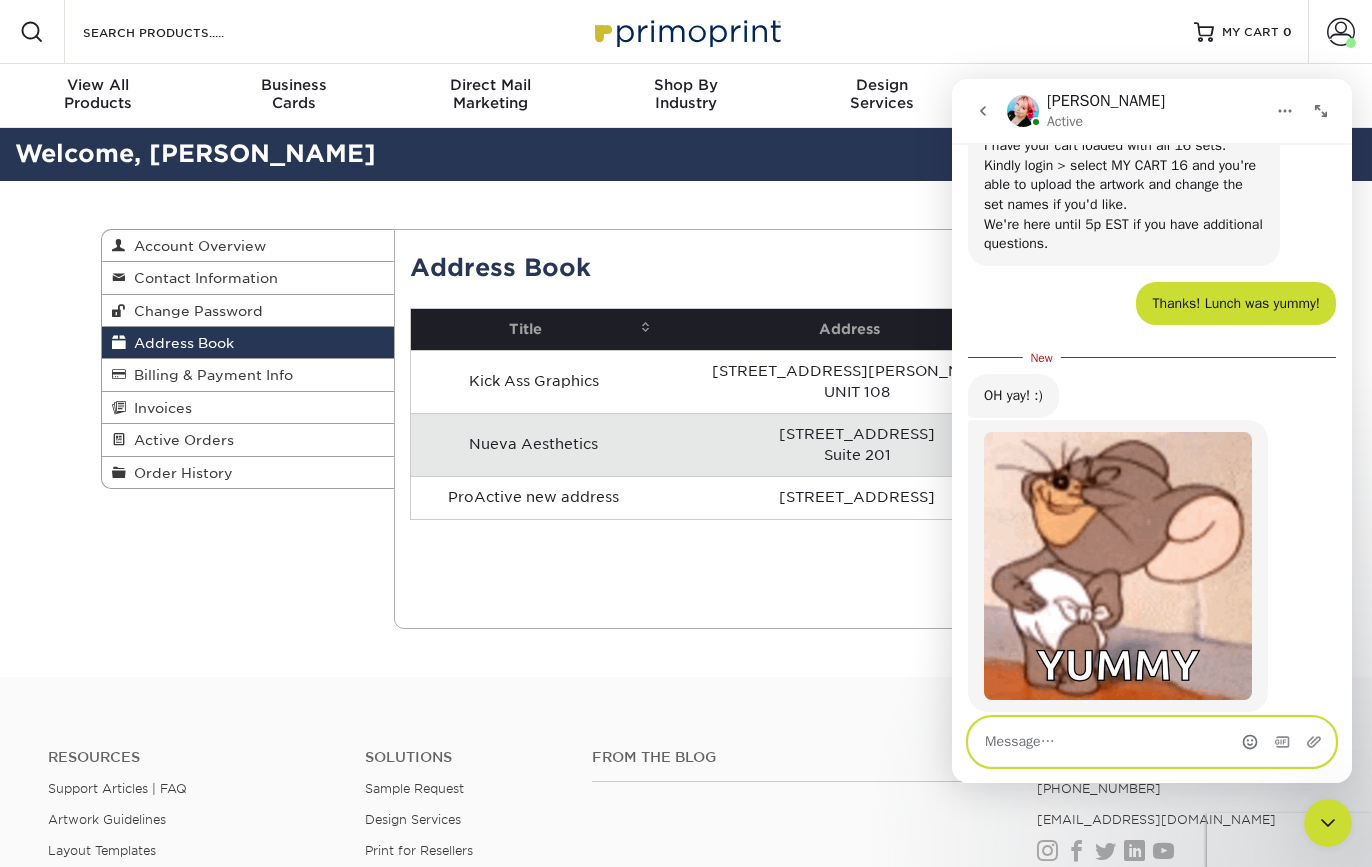 click 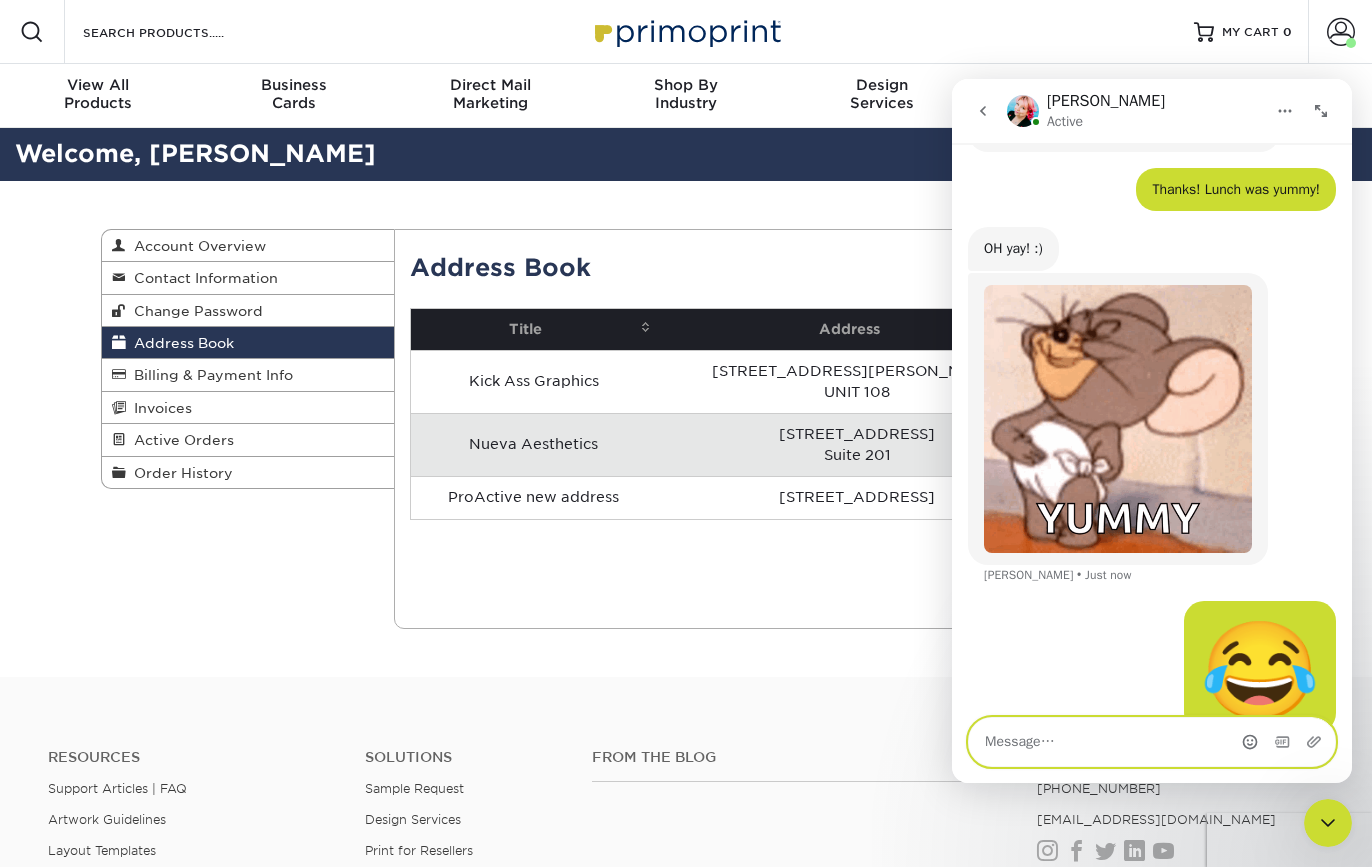 scroll, scrollTop: 883, scrollLeft: 0, axis: vertical 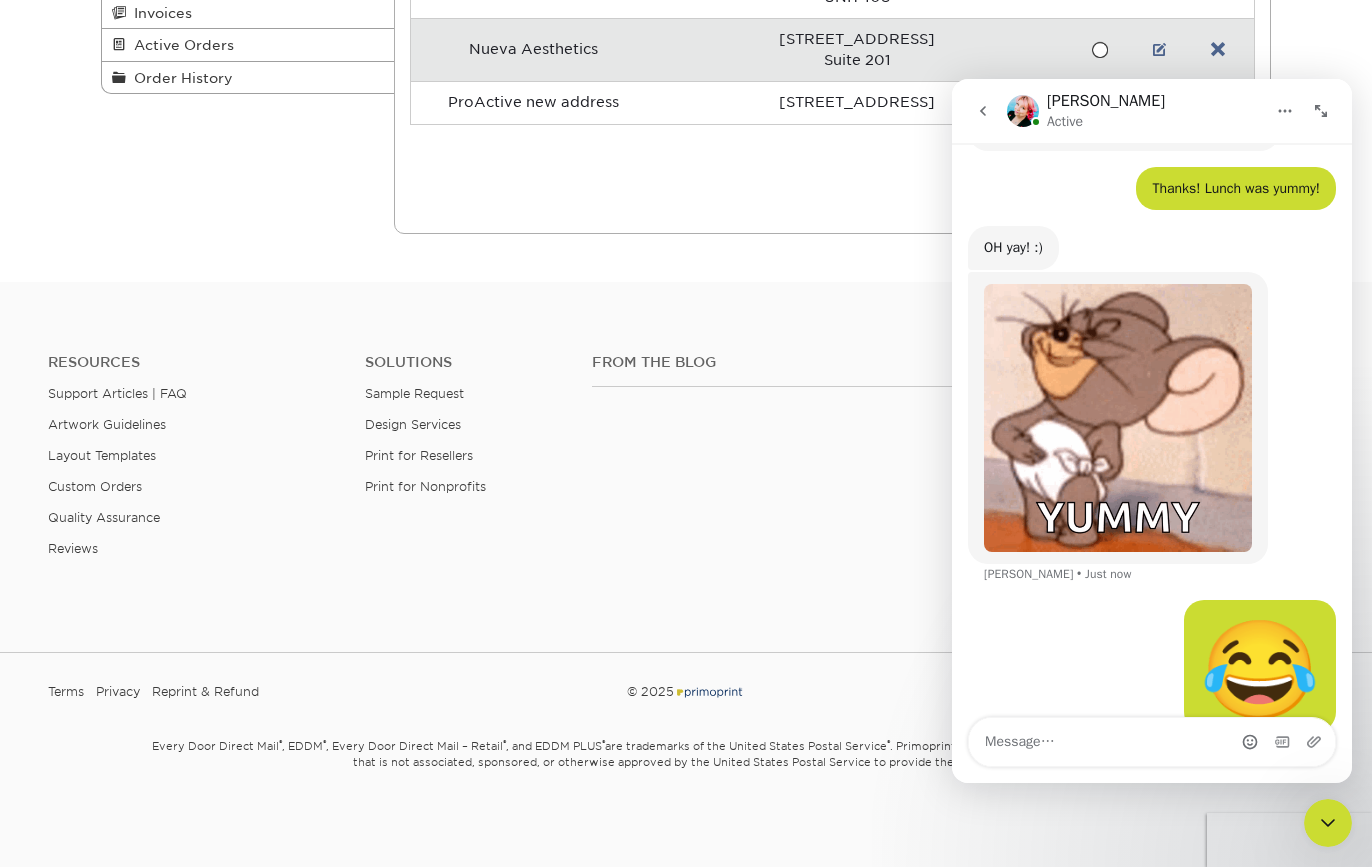 click 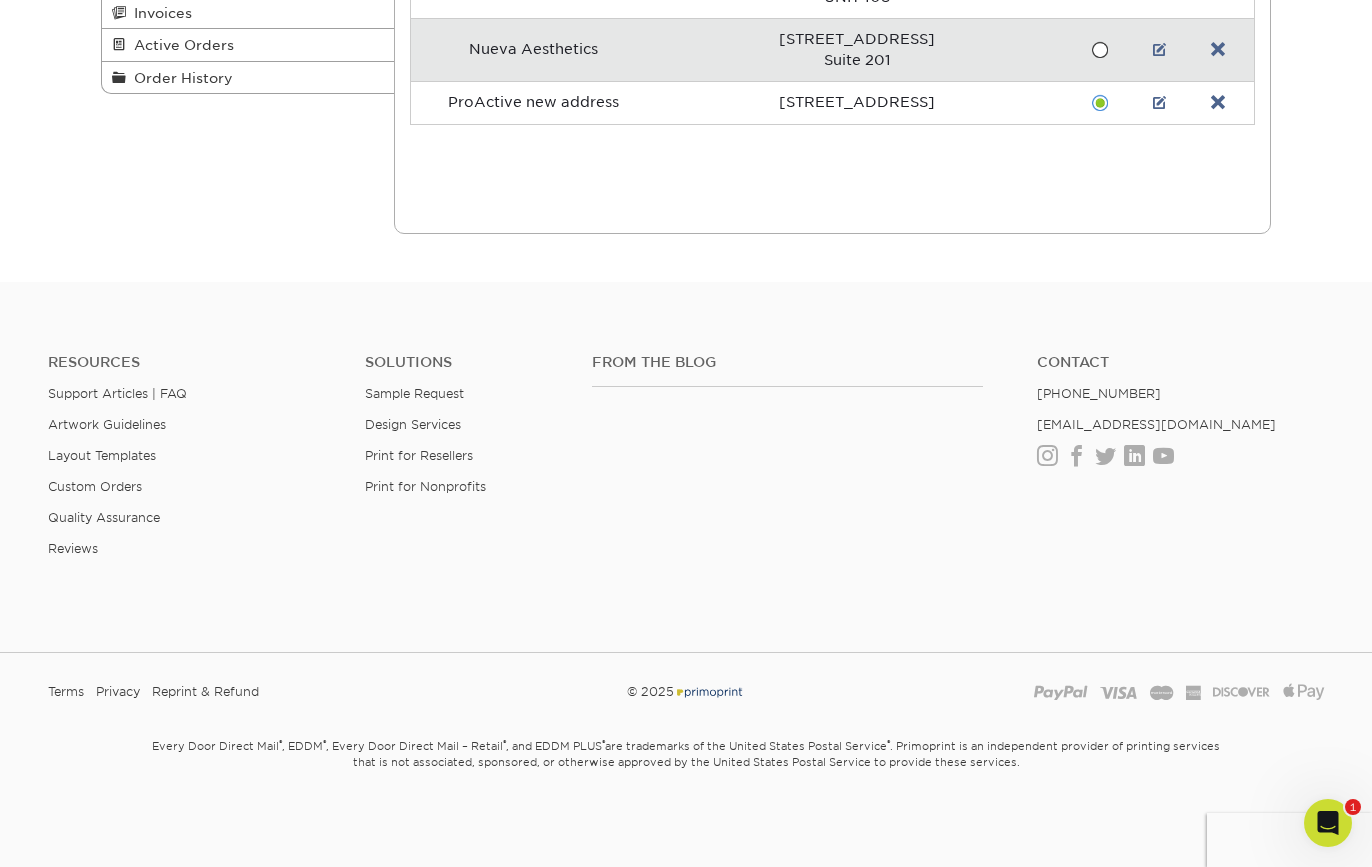 scroll, scrollTop: 960, scrollLeft: 0, axis: vertical 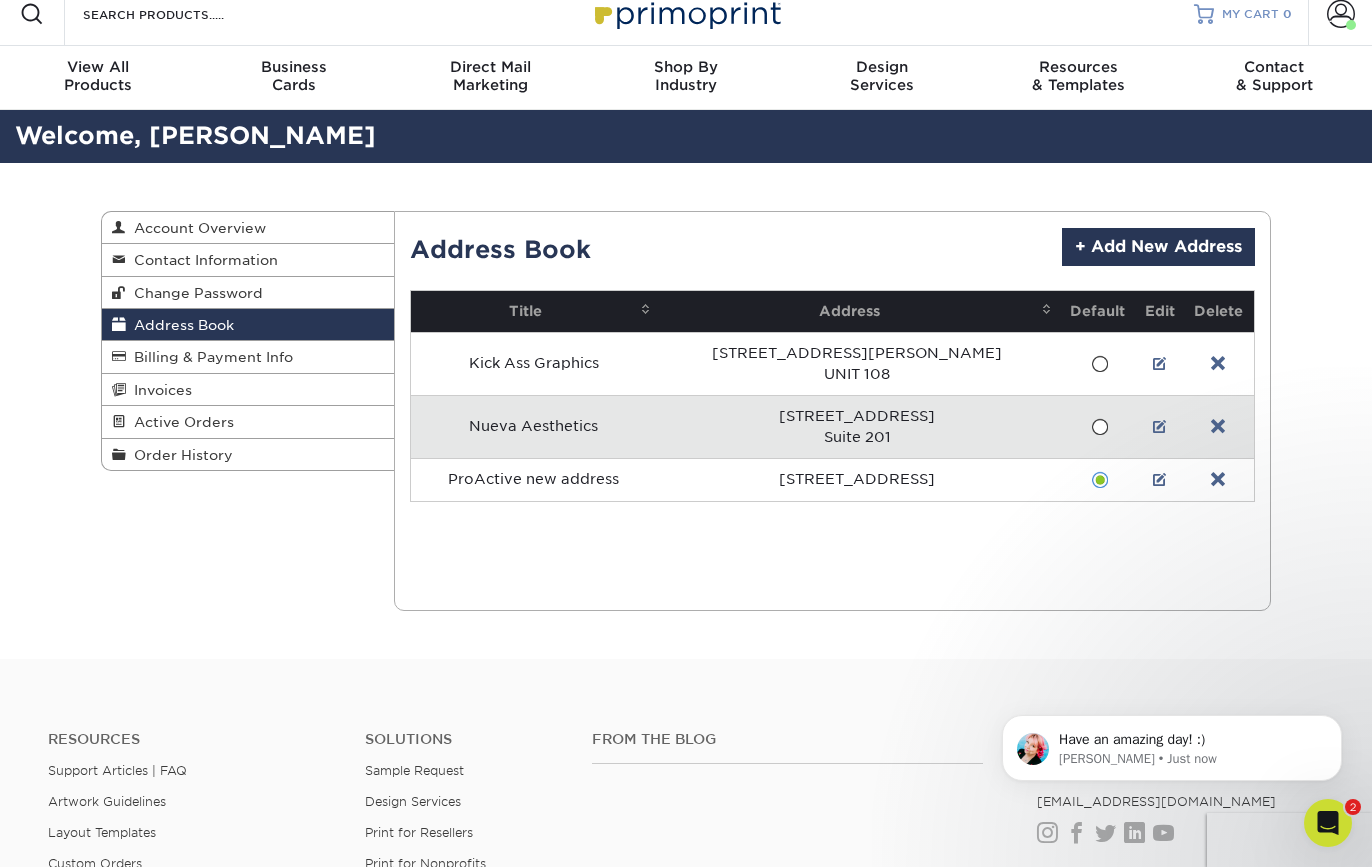 click on "MY CART   0" at bounding box center (1243, 14) 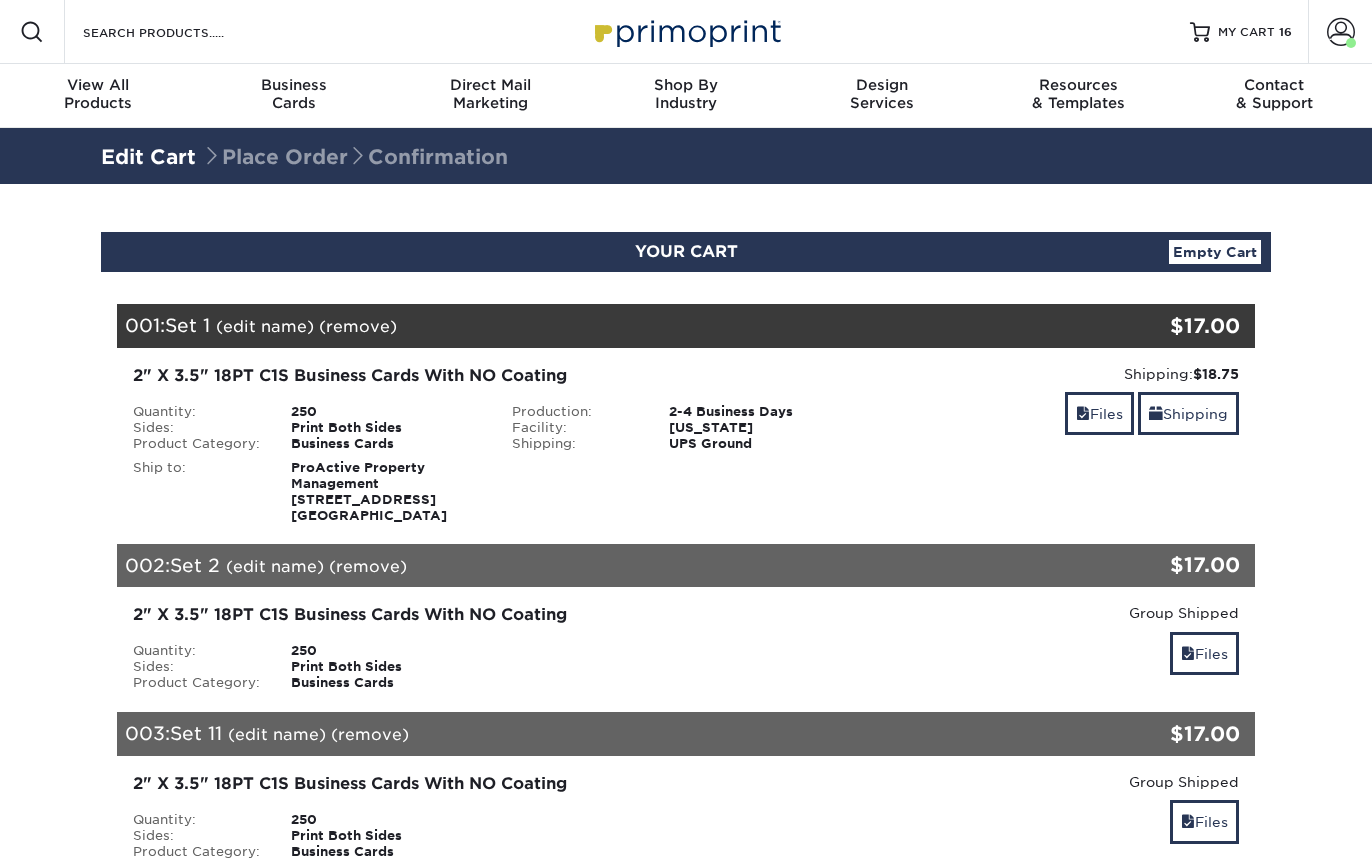scroll, scrollTop: 0, scrollLeft: 0, axis: both 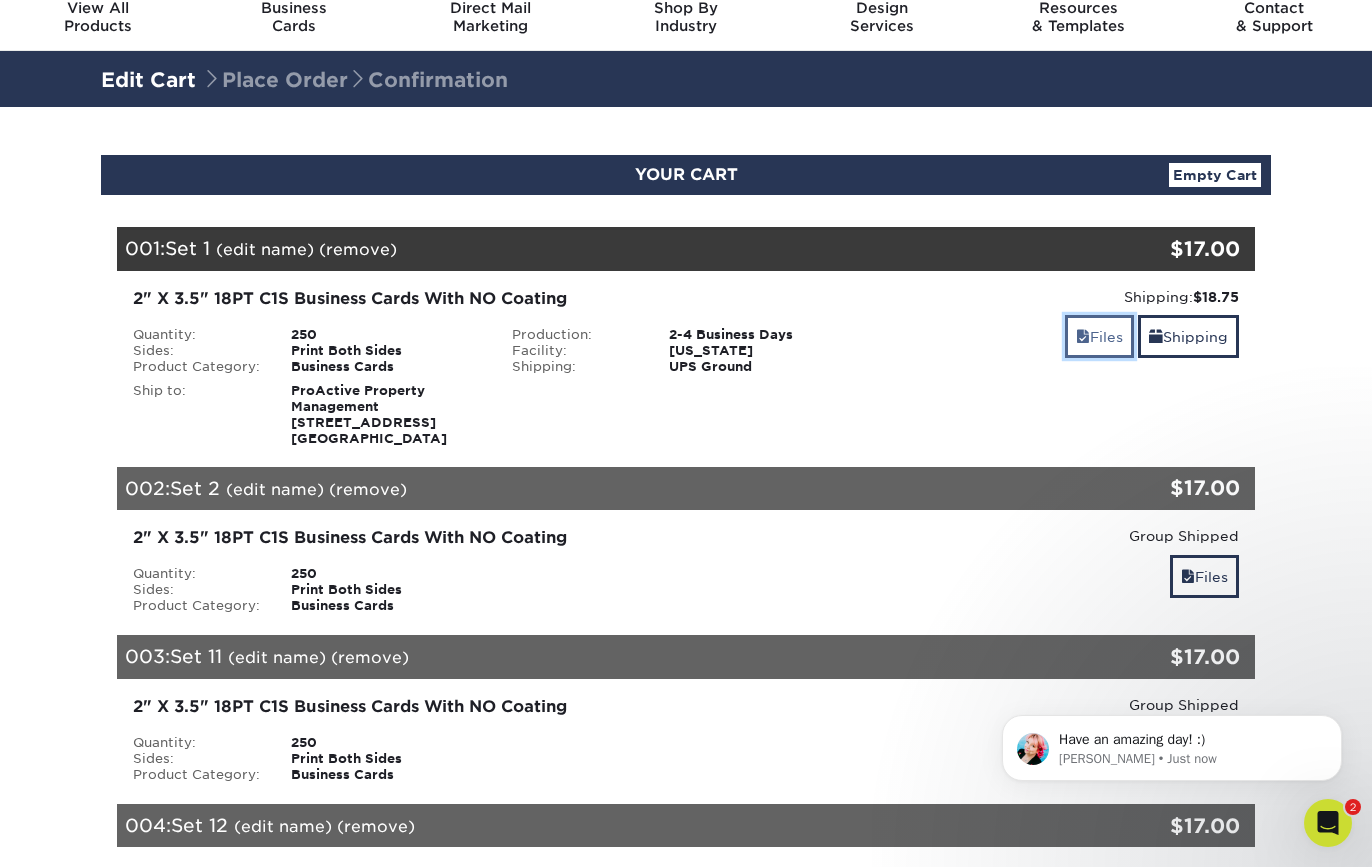 drag, startPoint x: 1093, startPoint y: 333, endPoint x: 1087, endPoint y: 355, distance: 22.803509 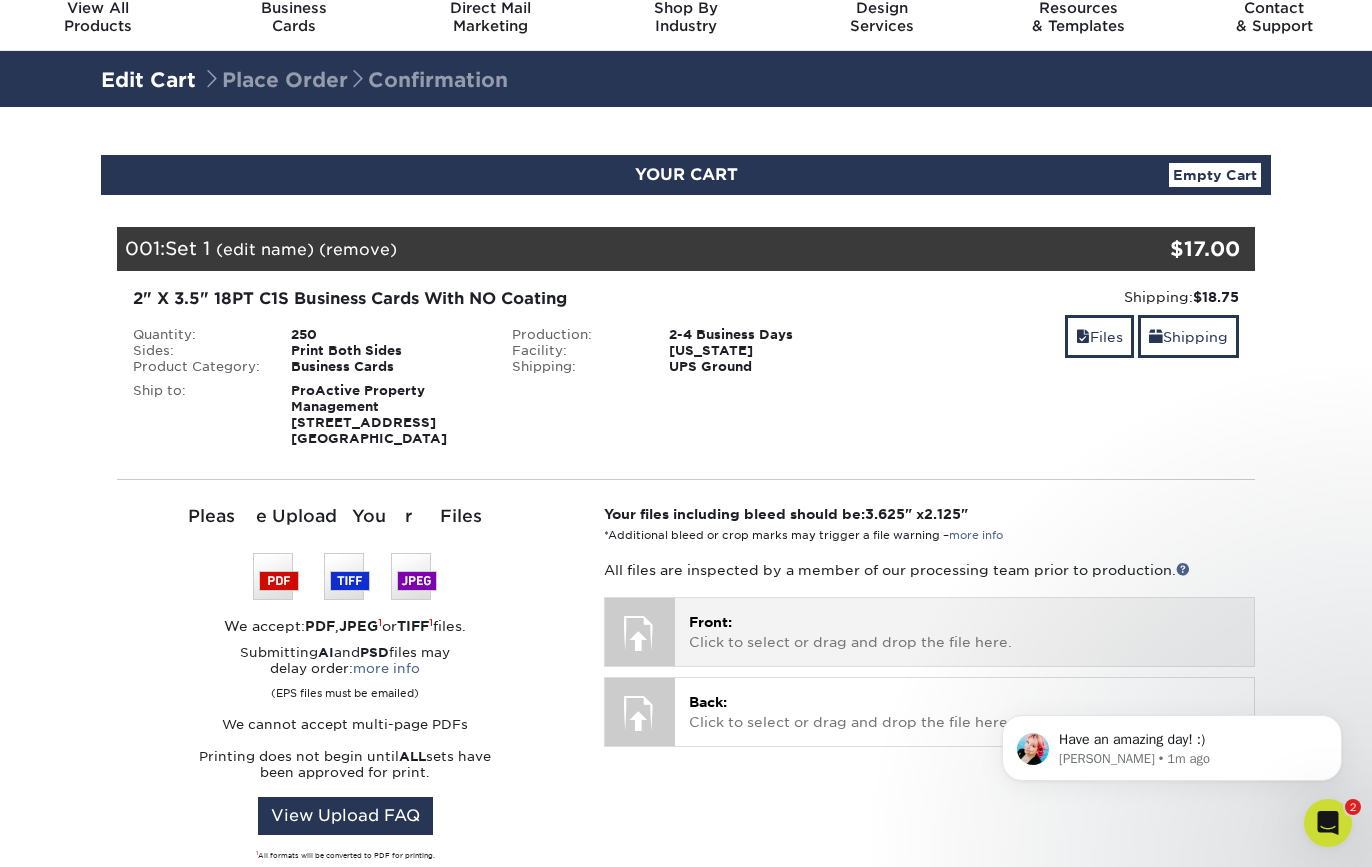 click on "Front: Click to select or drag and drop the file here." at bounding box center (964, 632) 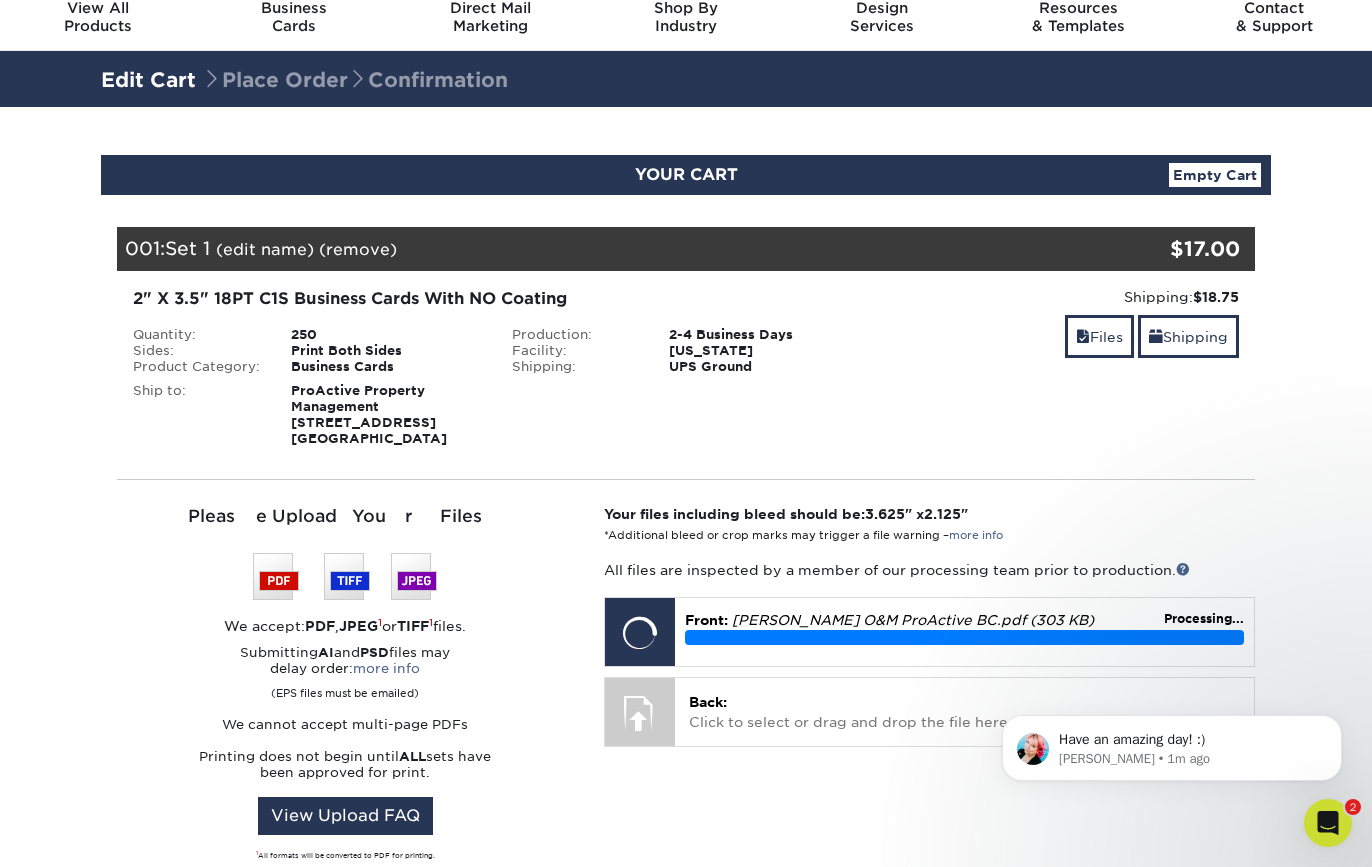 click on "(edit name)" at bounding box center [265, 249] 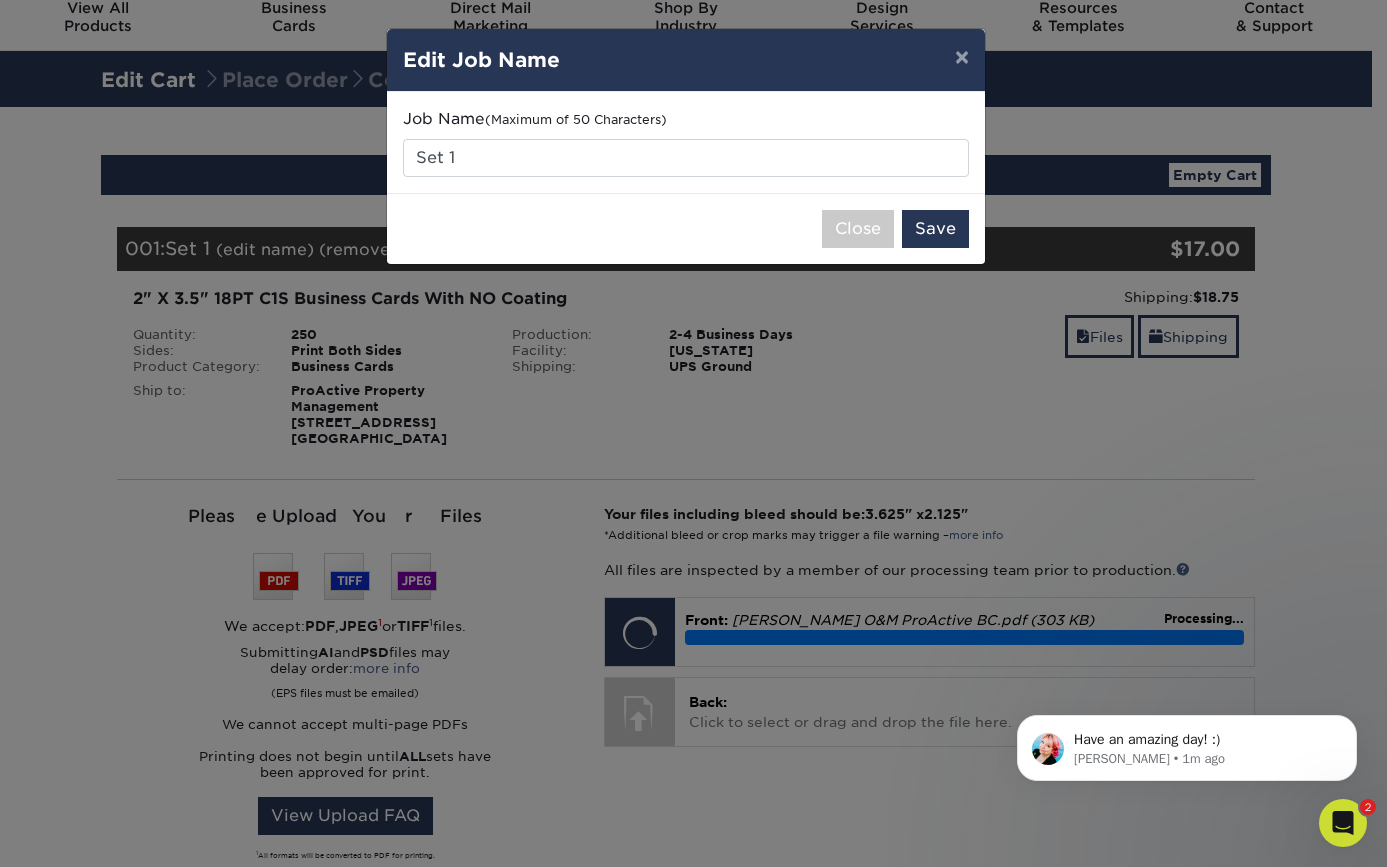 click on "×
Edit Job Name
Job Name  (Maximum of 50 Characters)
Set 1
Close
Save" at bounding box center (693, 433) 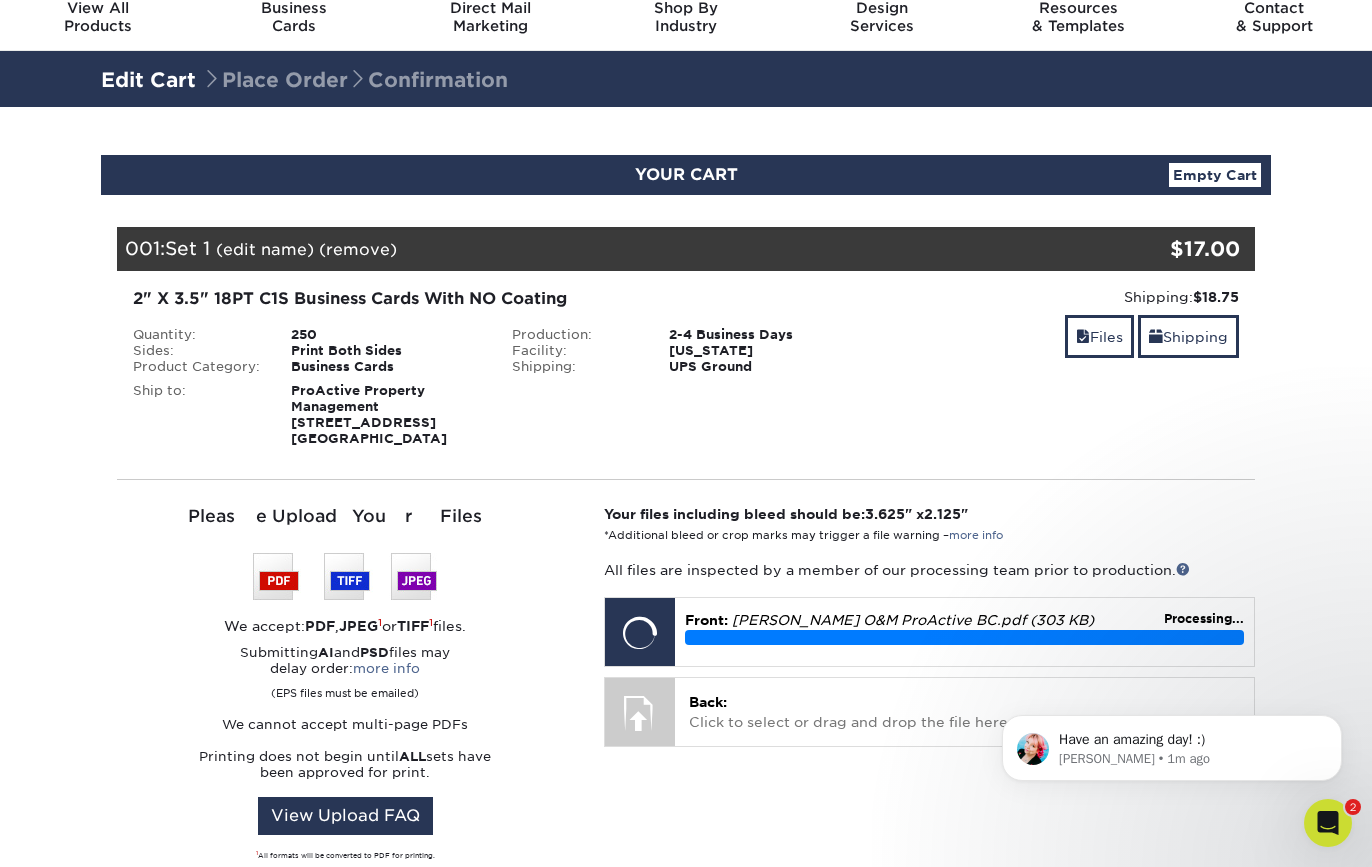 click on "001:  Set 1
(edit name)
(remove)
Are you sure  you want to remove this product ?
Yes
|  No" at bounding box center (591, 249) 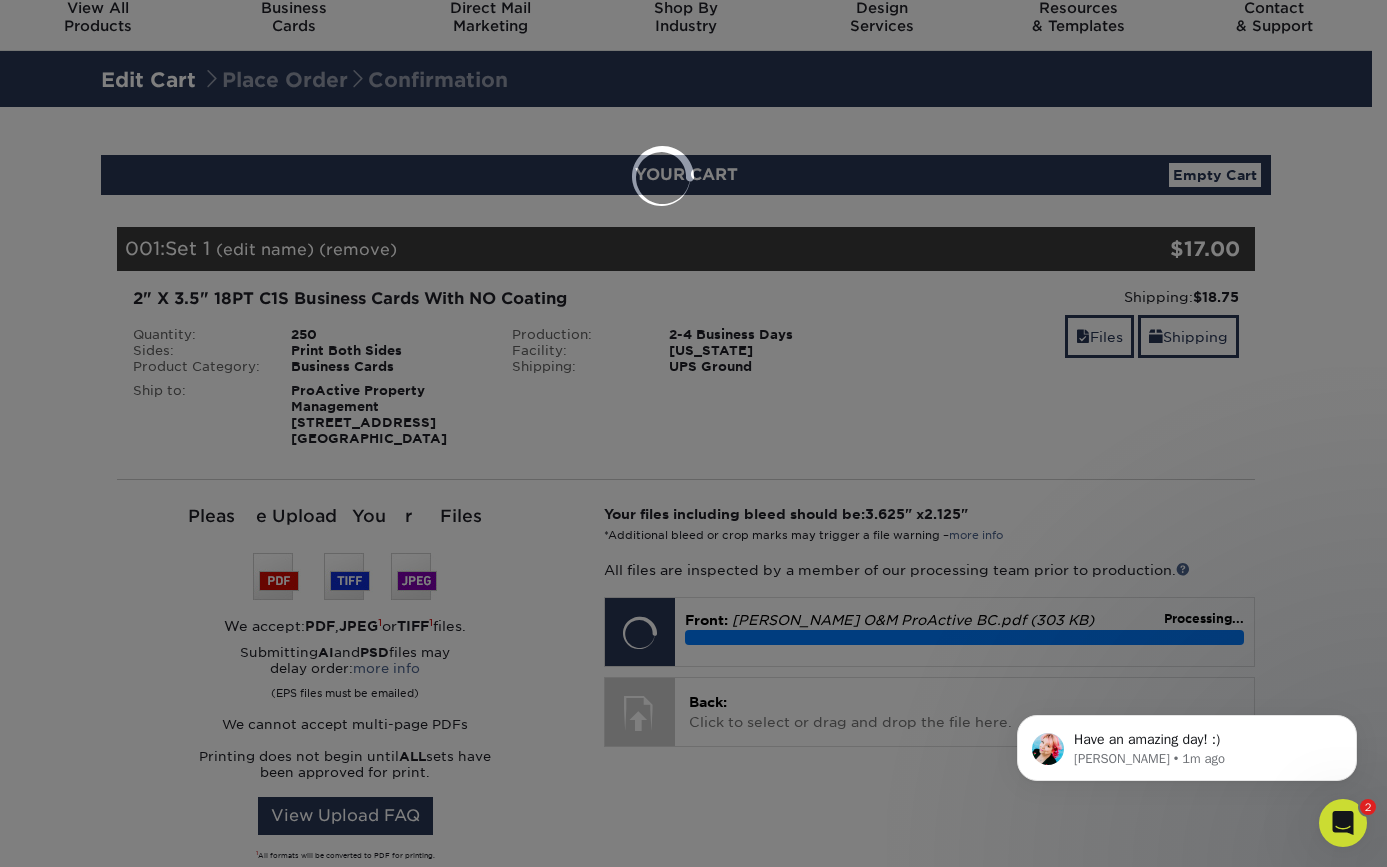 click at bounding box center (693, 433) 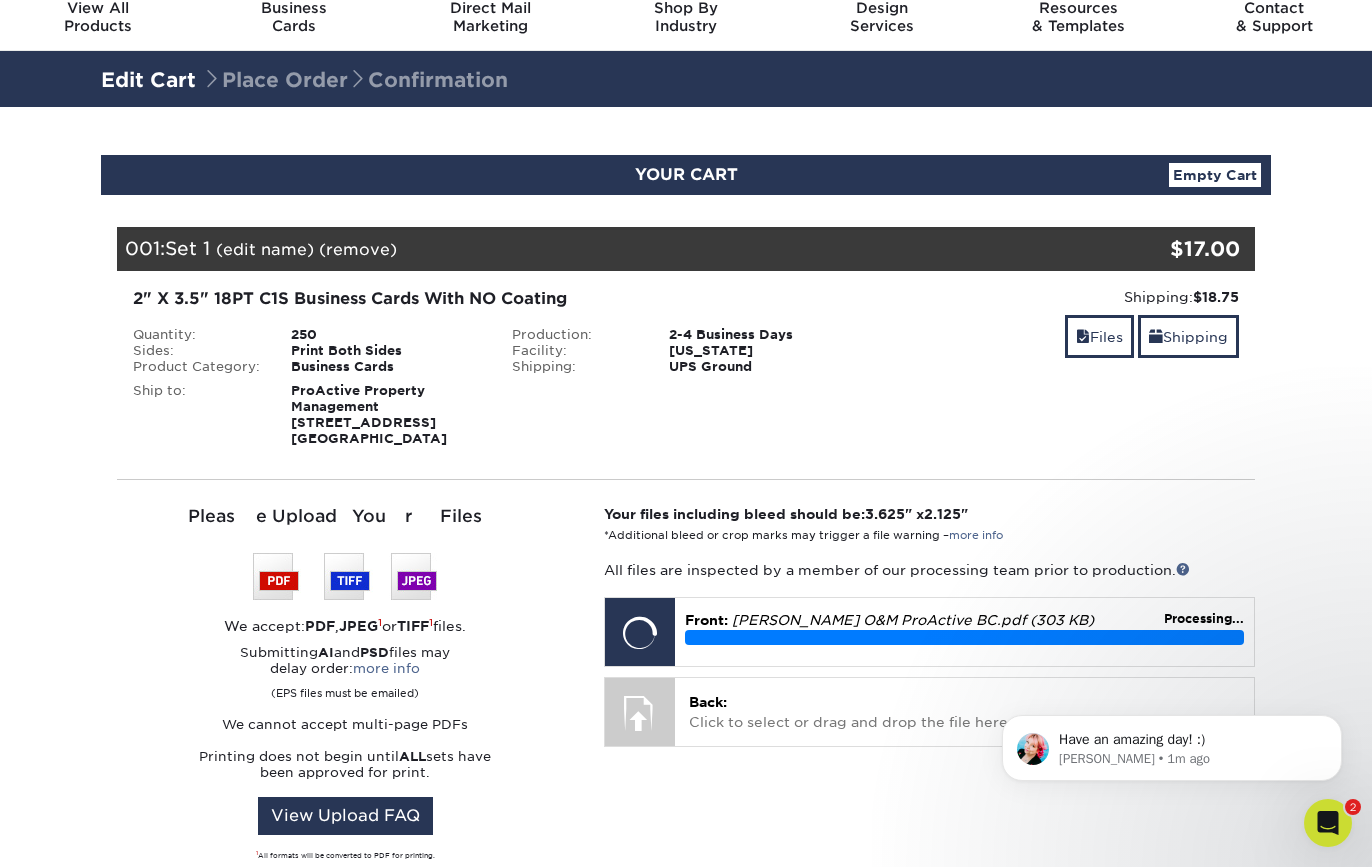 click on "(edit name)" at bounding box center (265, 249) 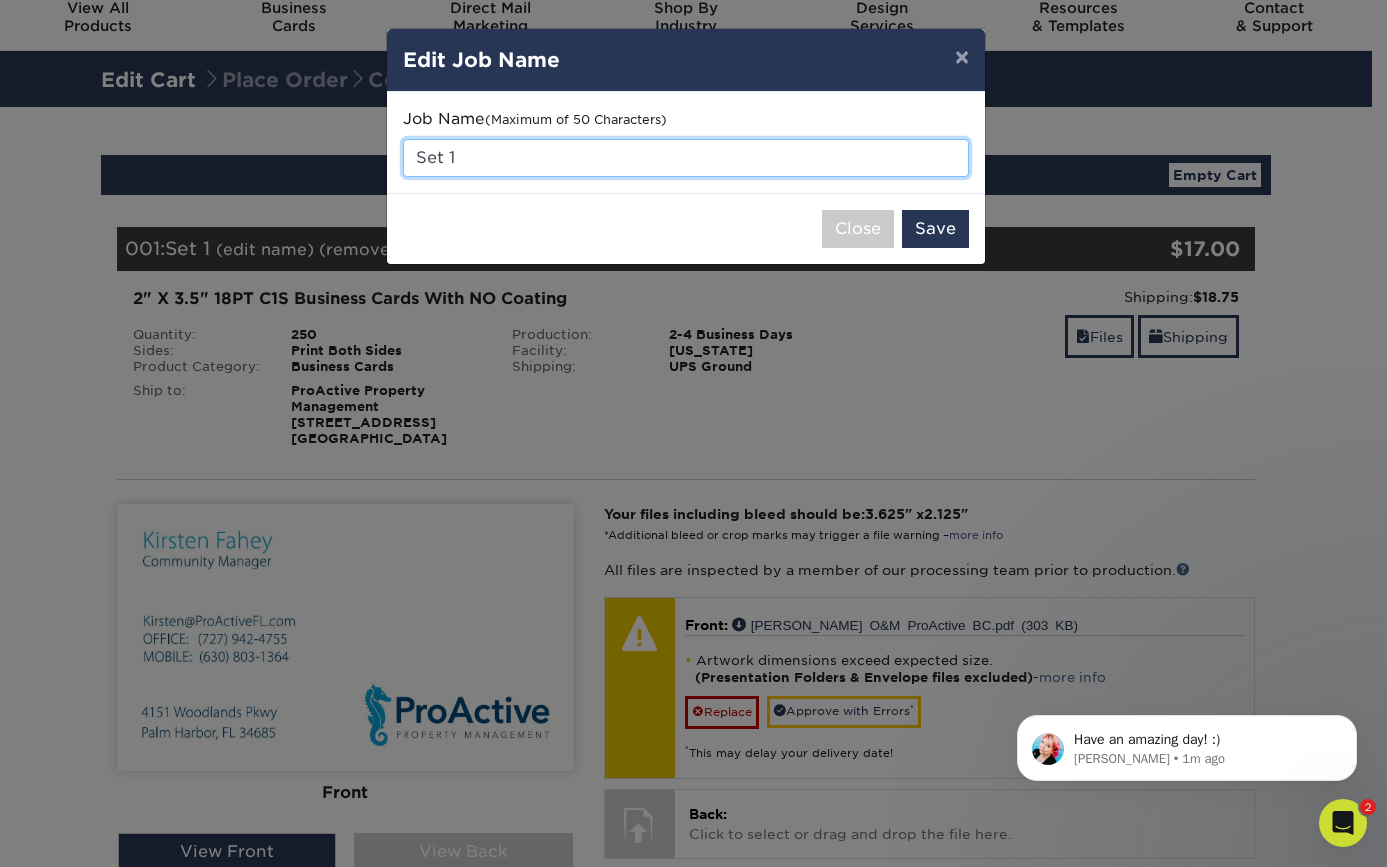click on "Set 1" at bounding box center (686, 158) 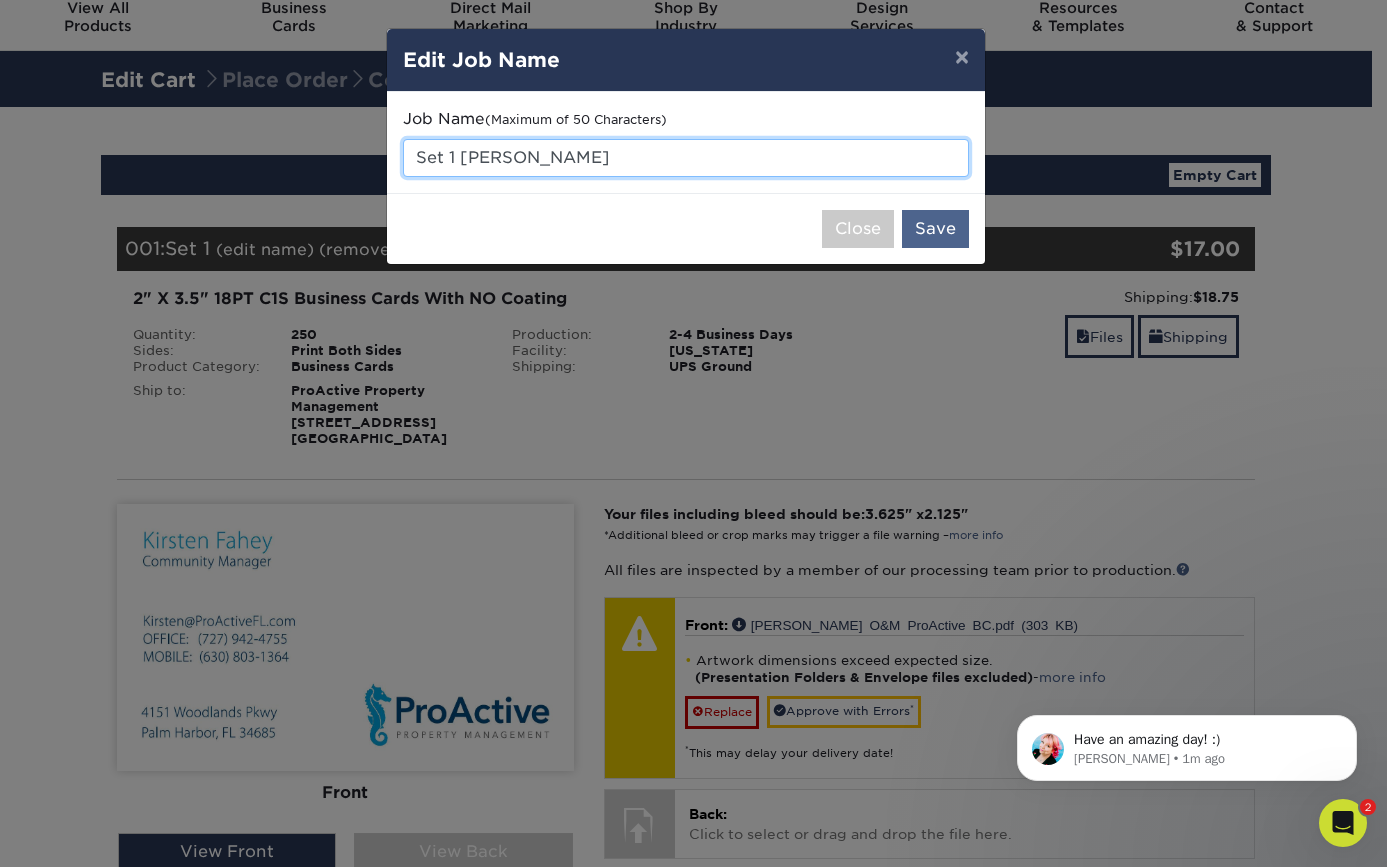 type on "Set 1 [PERSON_NAME]" 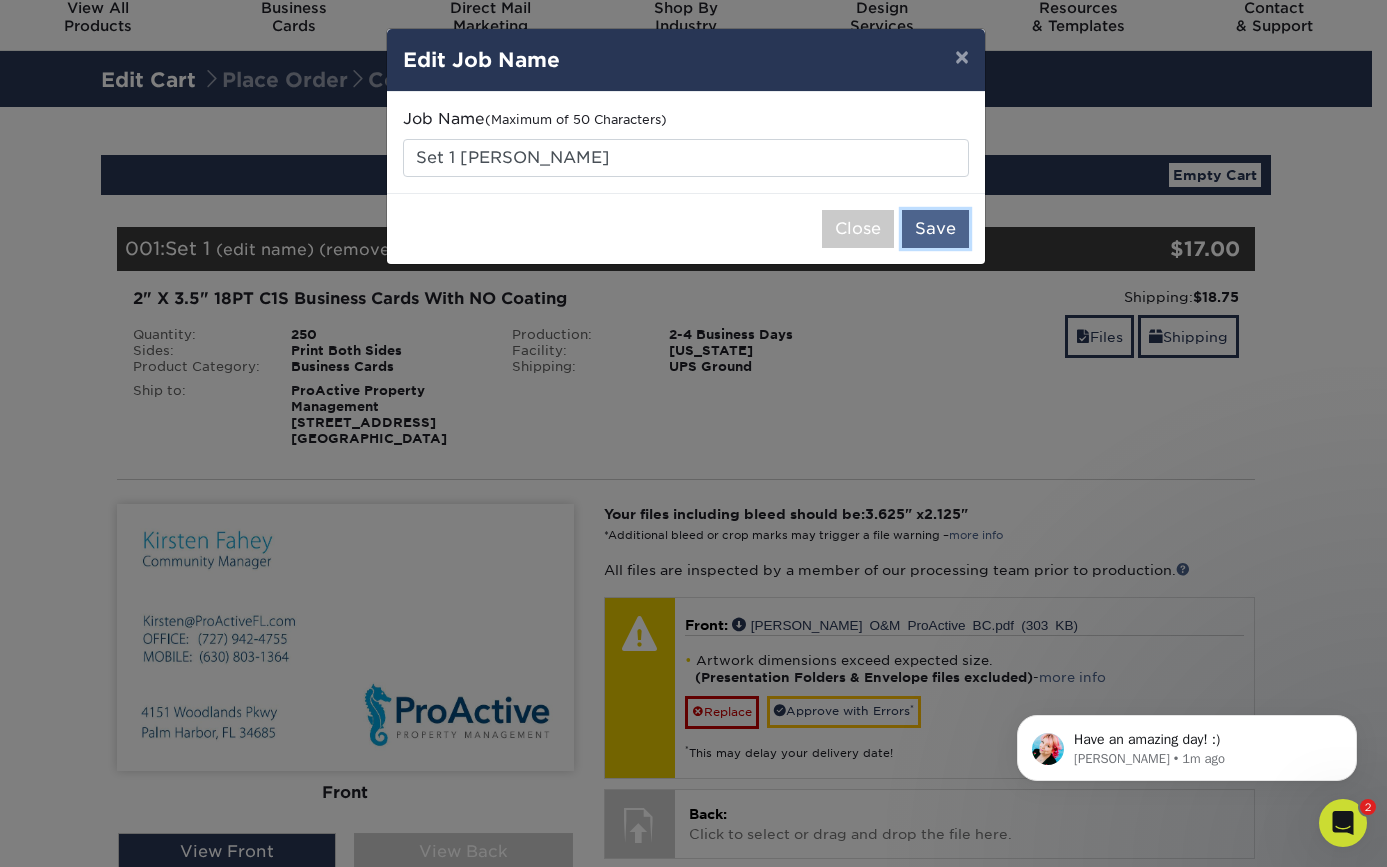 click on "Save" at bounding box center (935, 229) 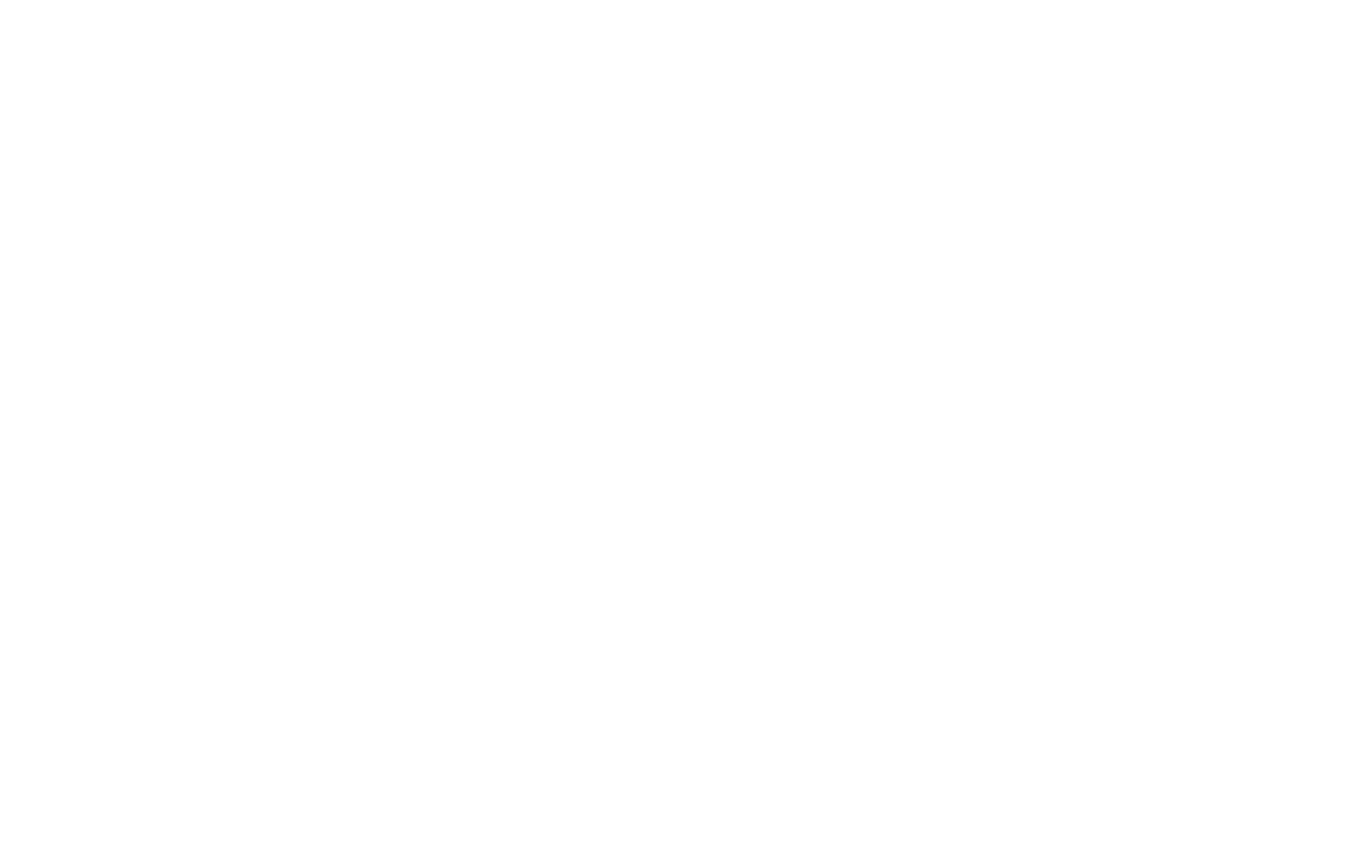 scroll, scrollTop: 0, scrollLeft: 0, axis: both 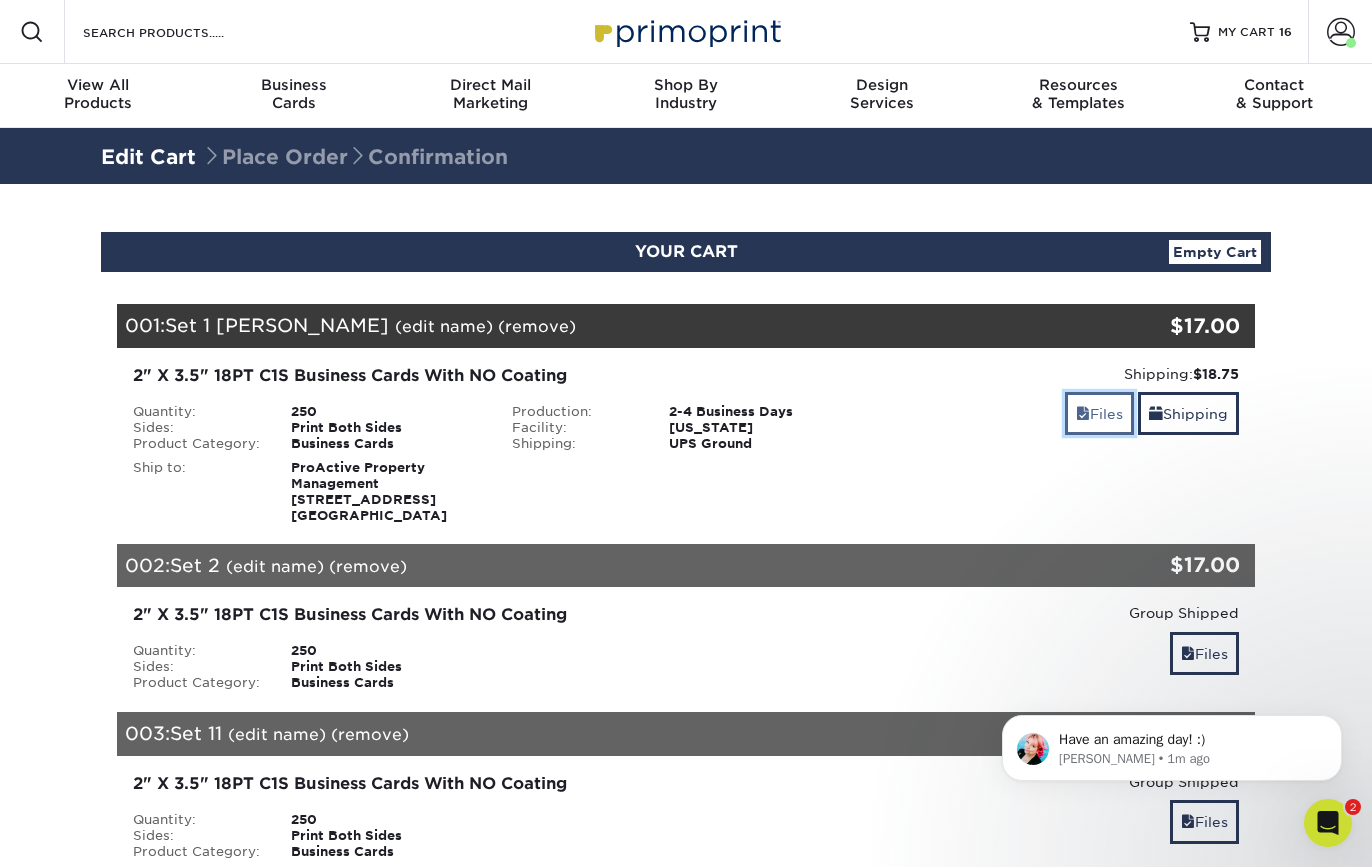 click on "Files" at bounding box center [1099, 413] 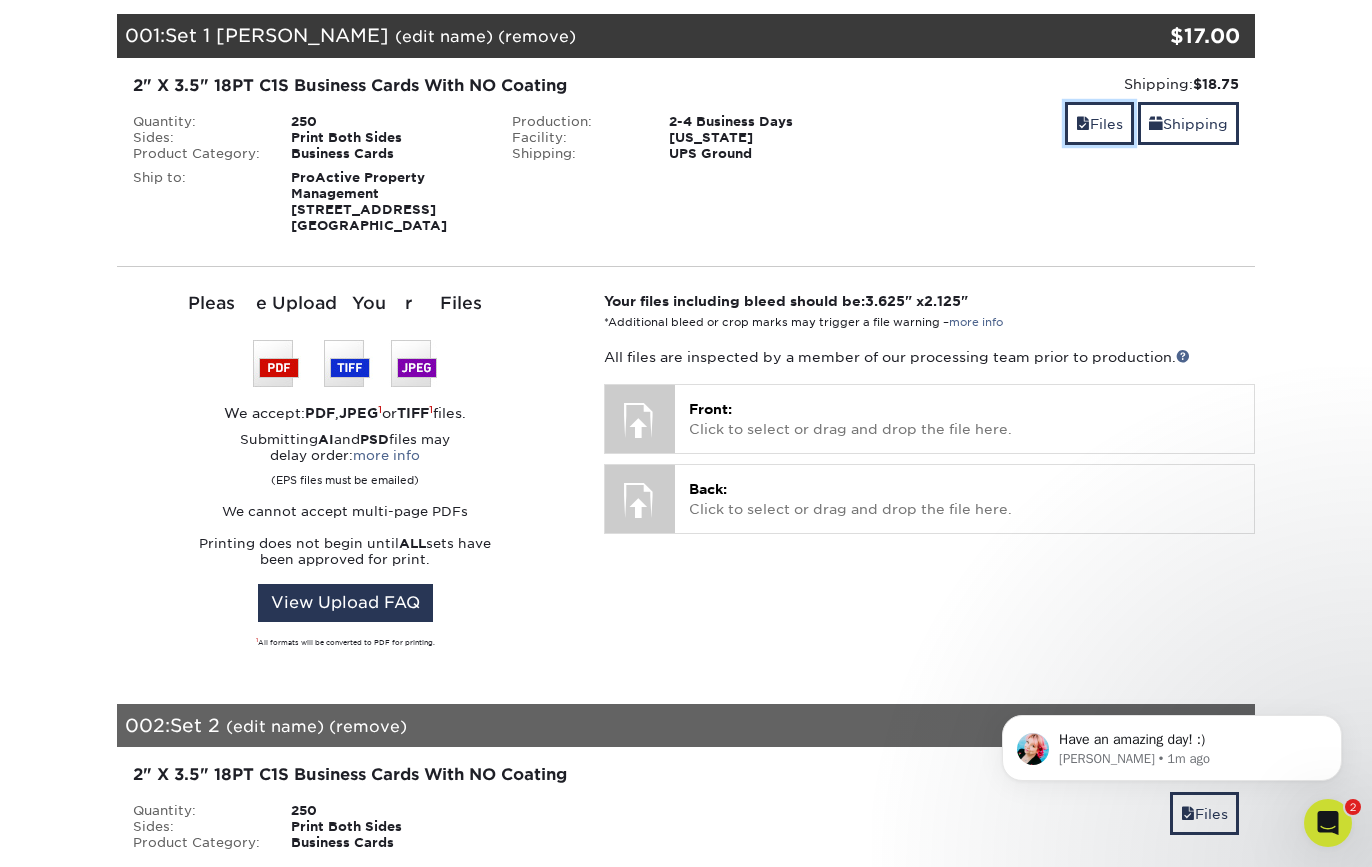 scroll, scrollTop: 285, scrollLeft: 0, axis: vertical 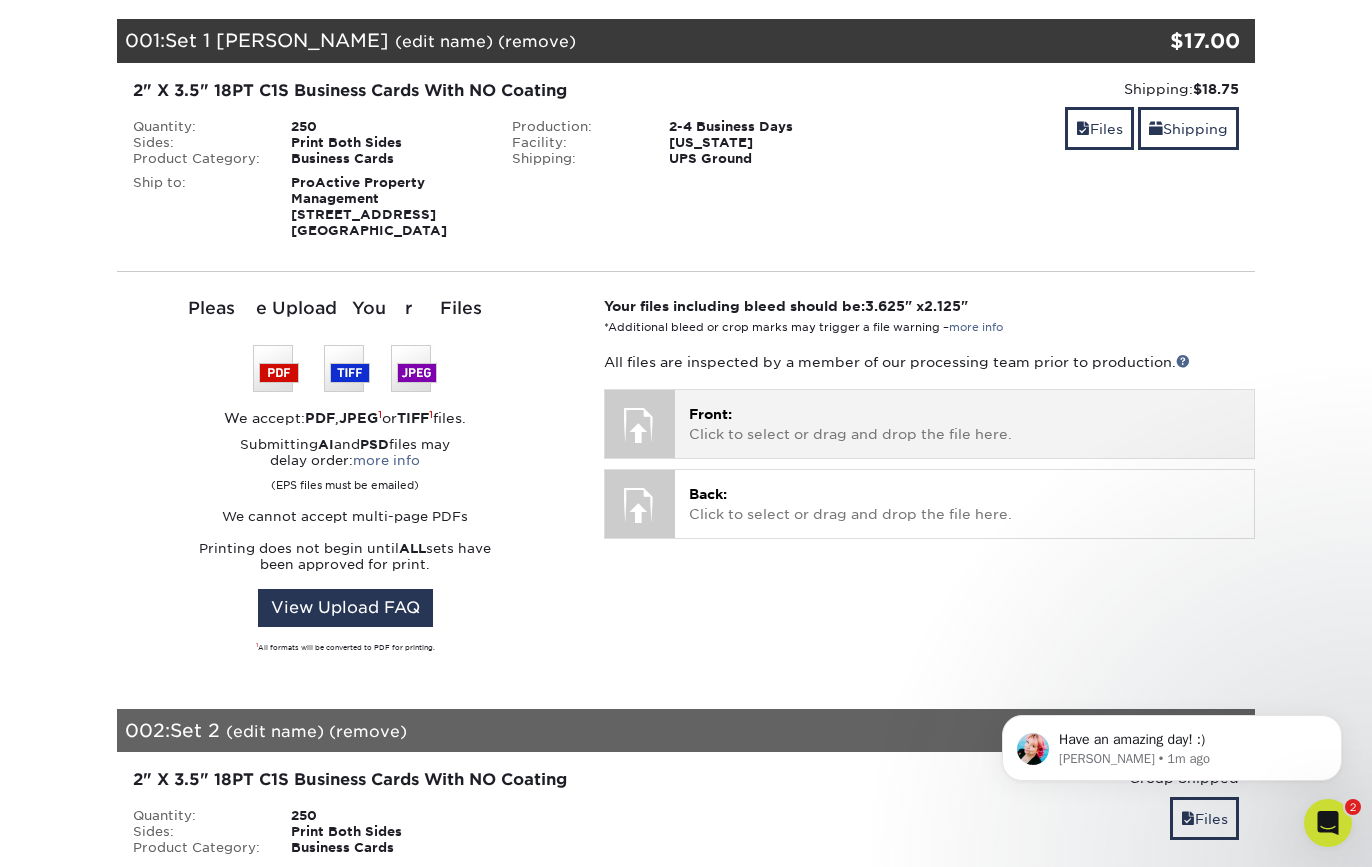 click on "Front: Click to select or drag and drop the file here." at bounding box center (964, 424) 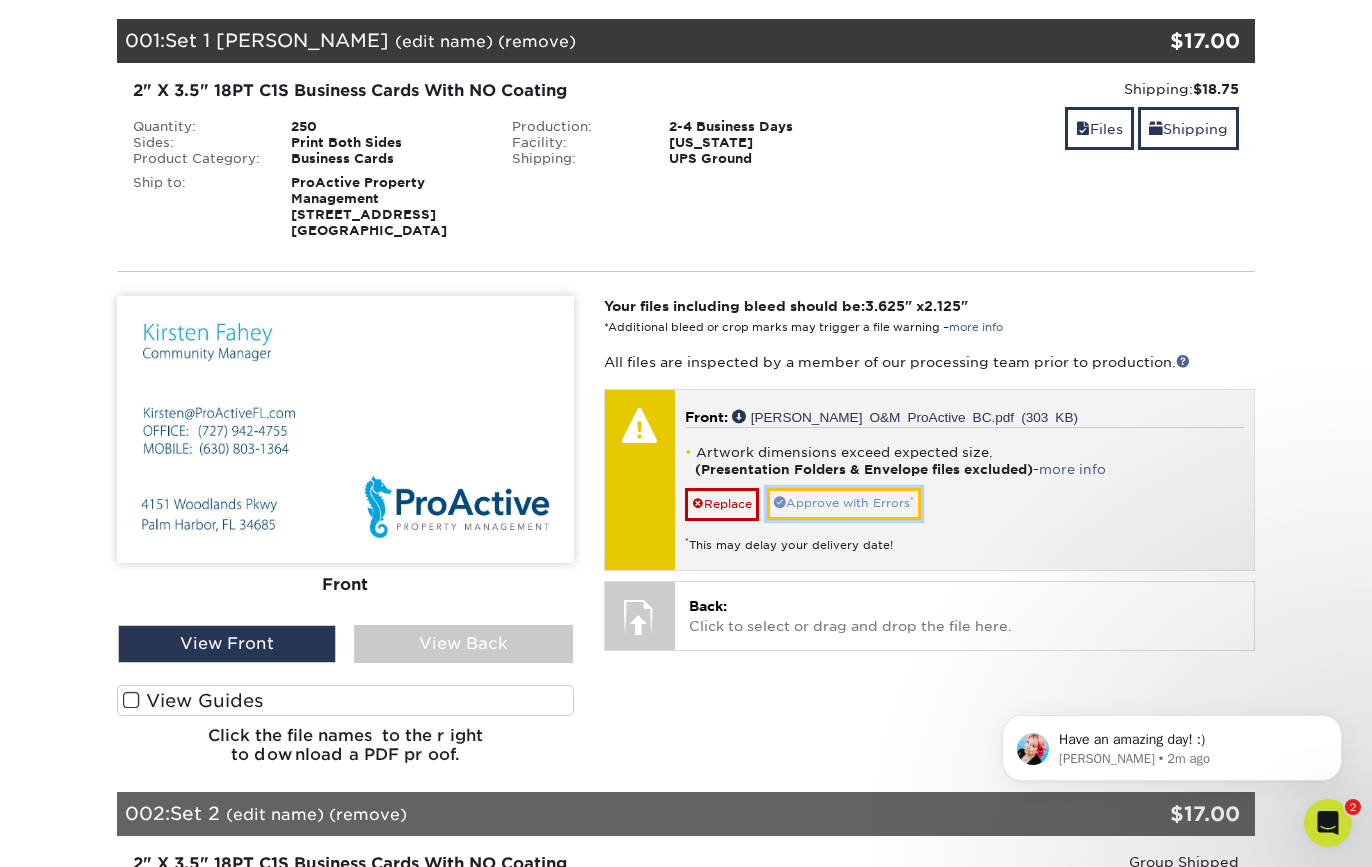 click on "Approve with Errors *" at bounding box center (844, 503) 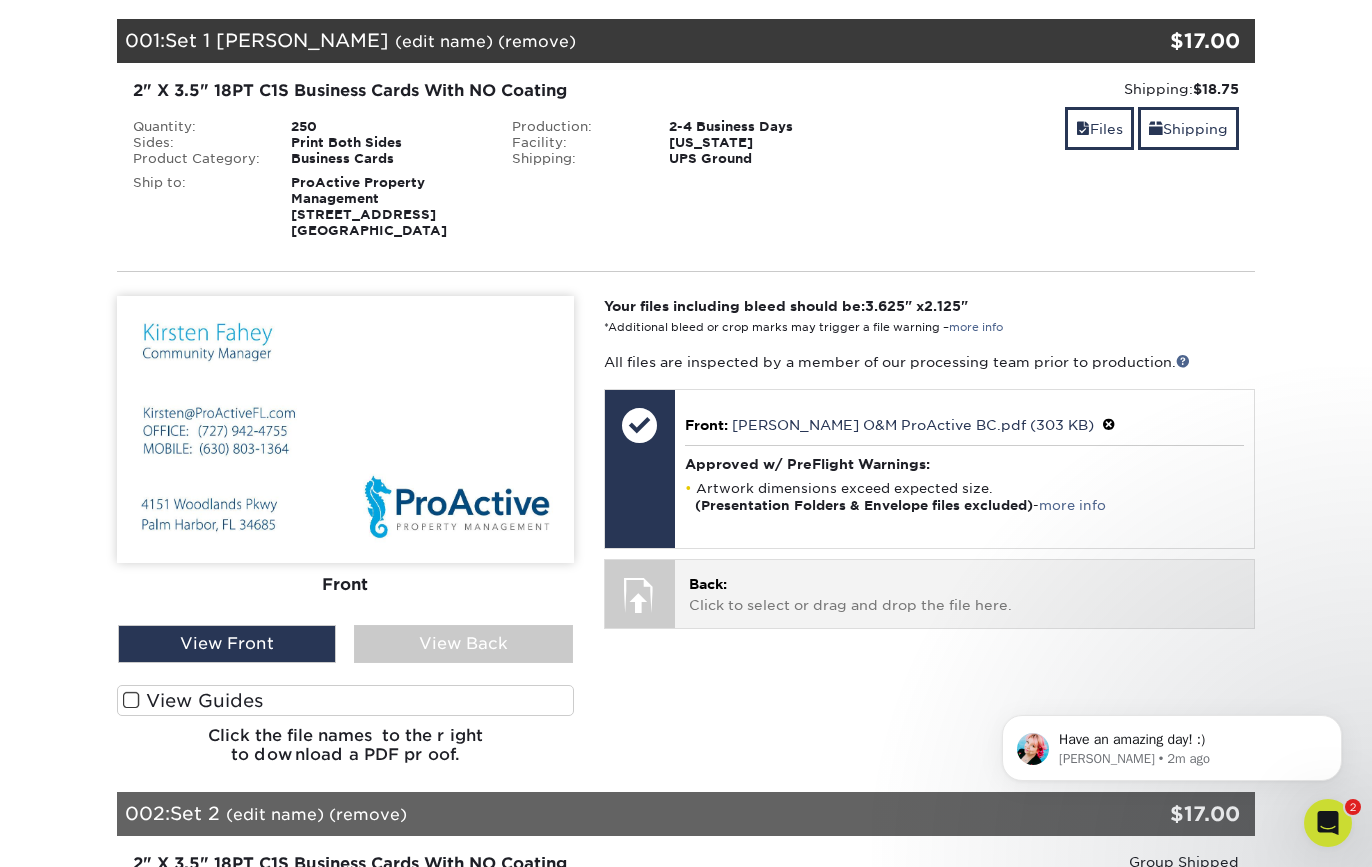 click at bounding box center (640, 595) 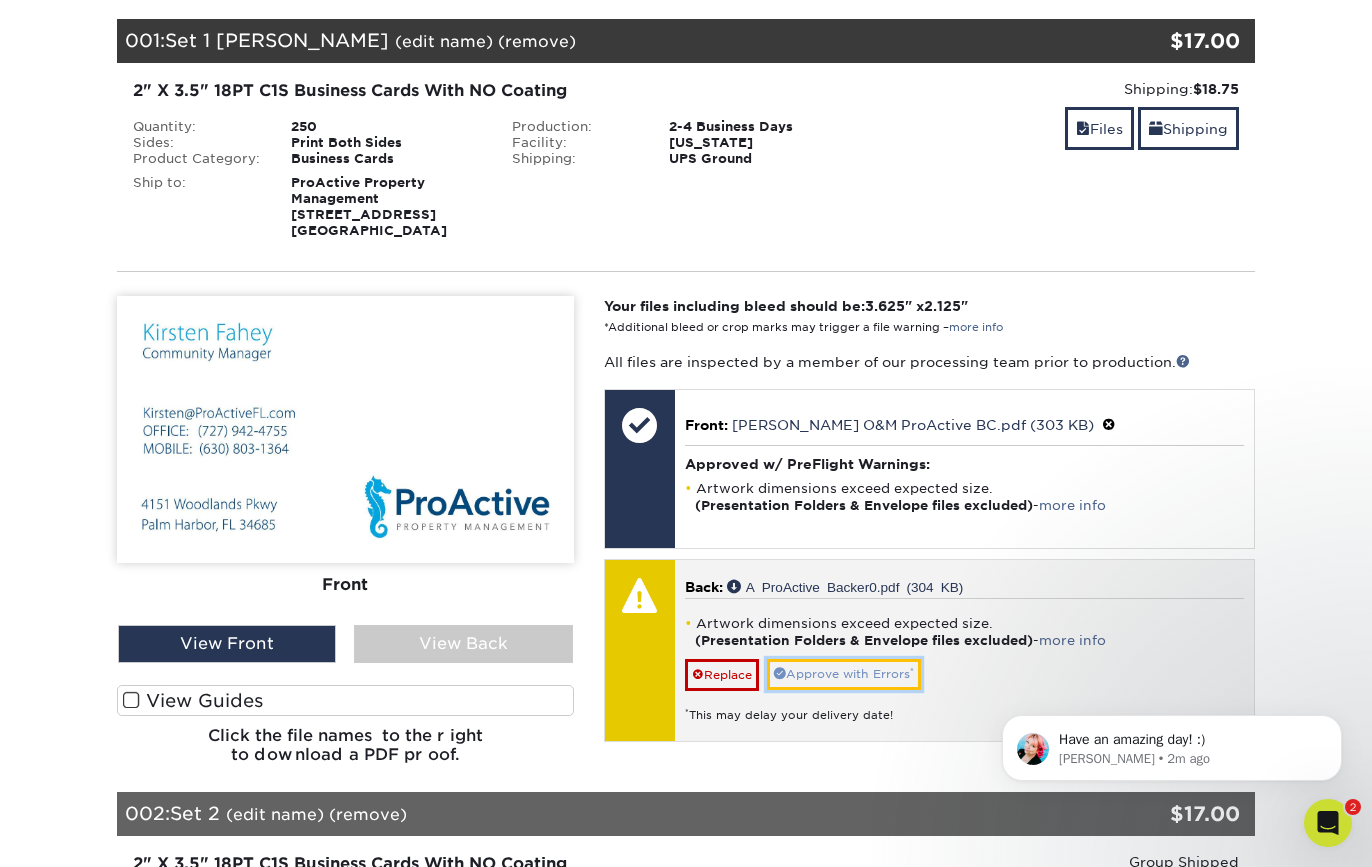 click on "Approve with Errors *" at bounding box center (844, 674) 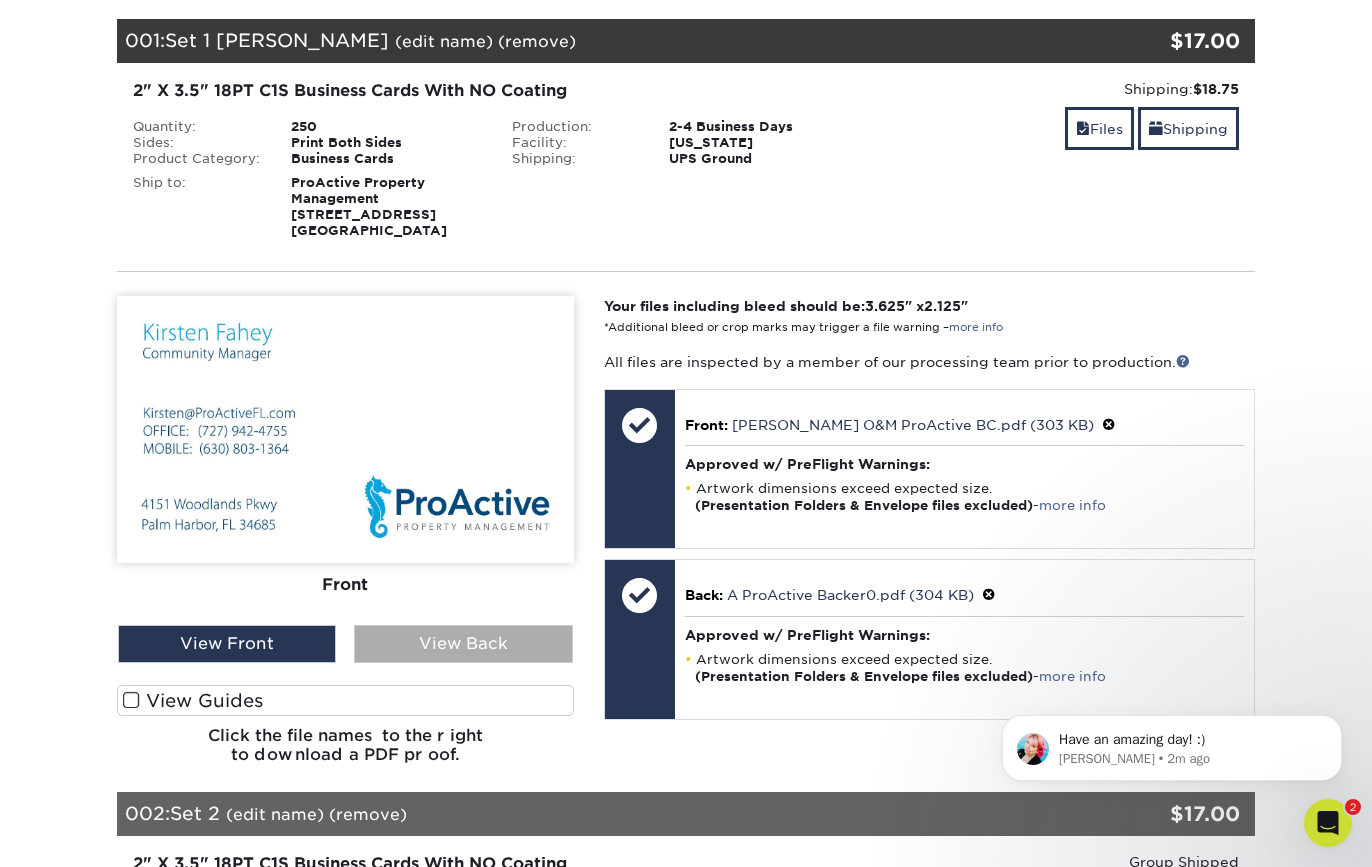 click on "View Back" at bounding box center [463, 644] 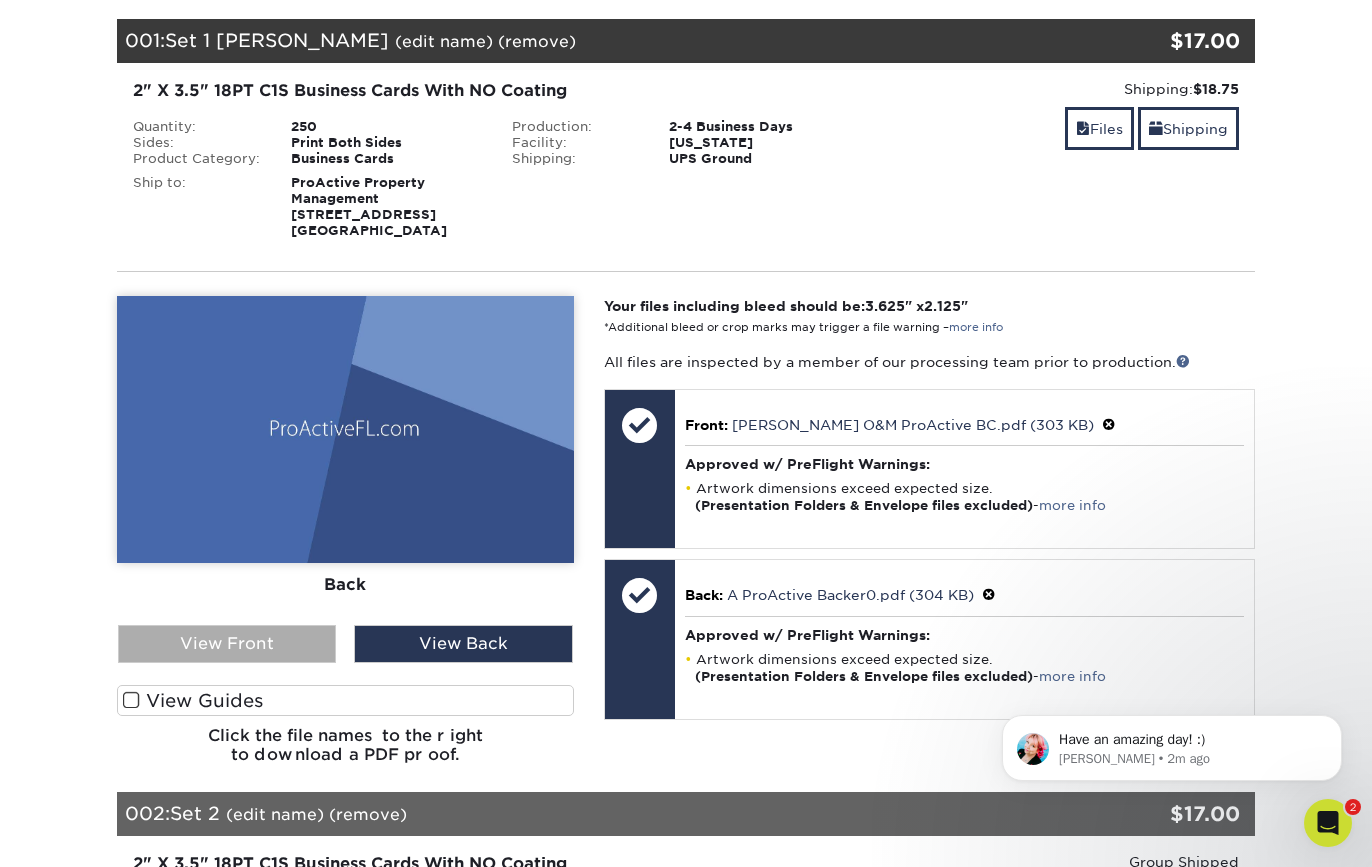 click on "View Front" at bounding box center (227, 644) 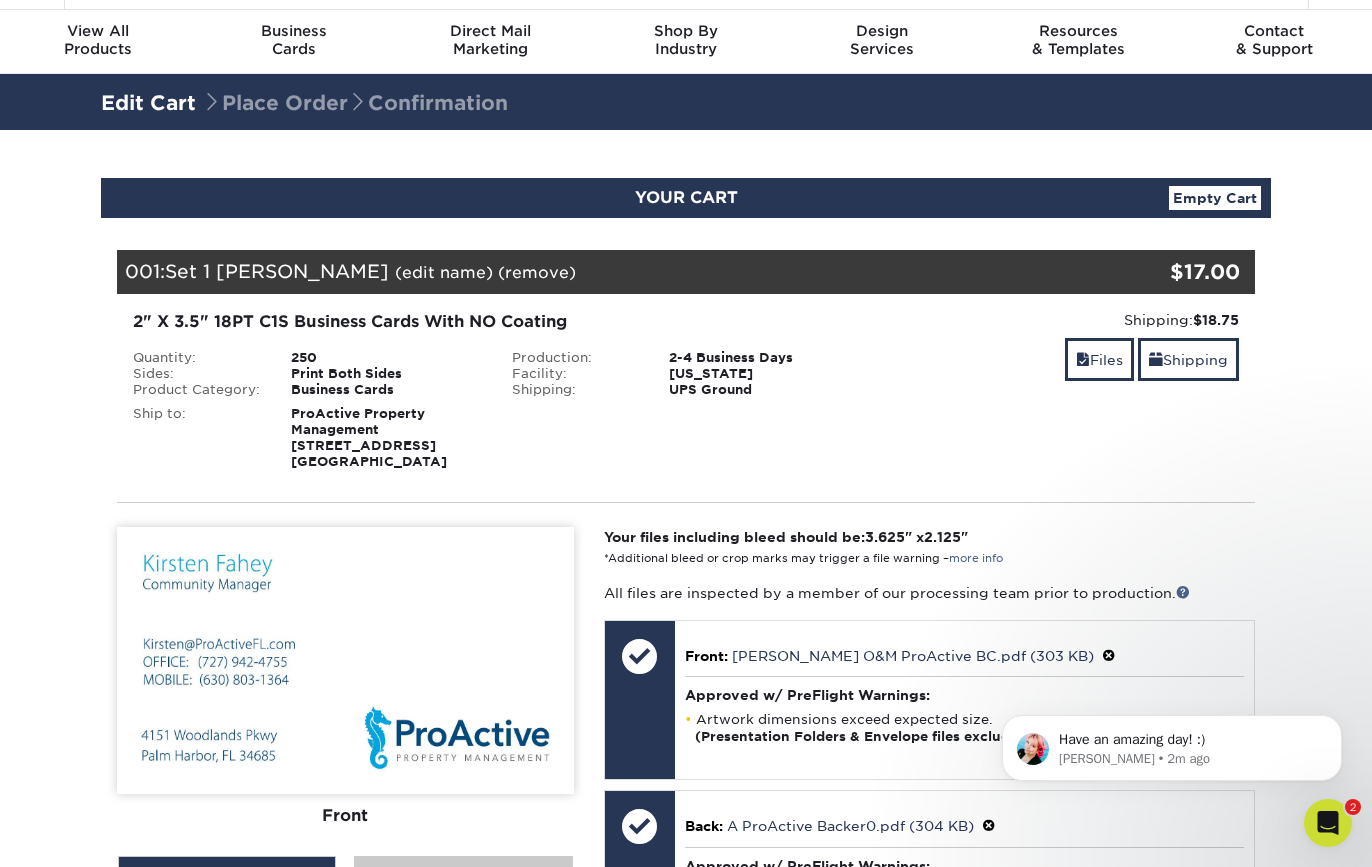 scroll, scrollTop: 0, scrollLeft: 0, axis: both 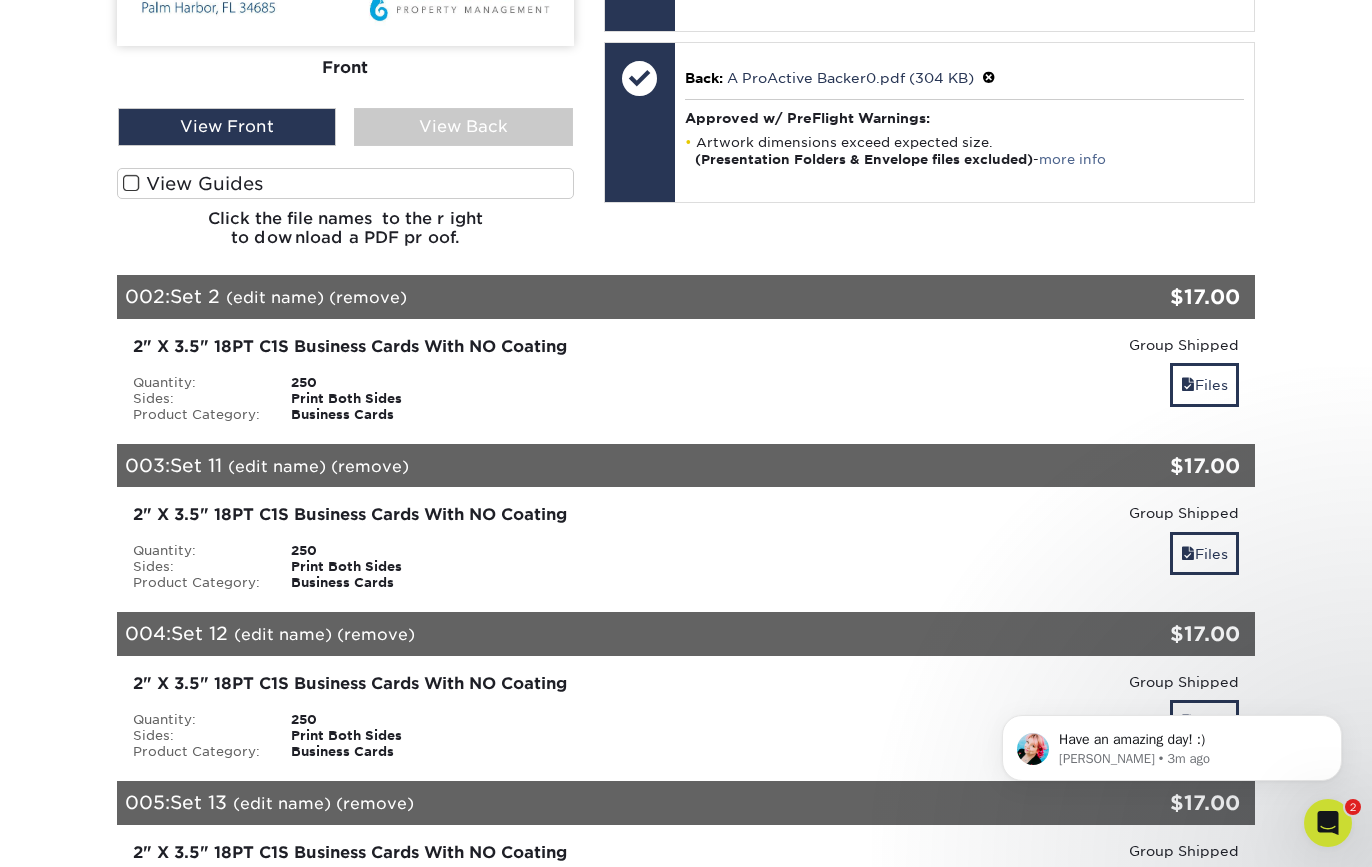 click on "(remove)" at bounding box center (368, 297) 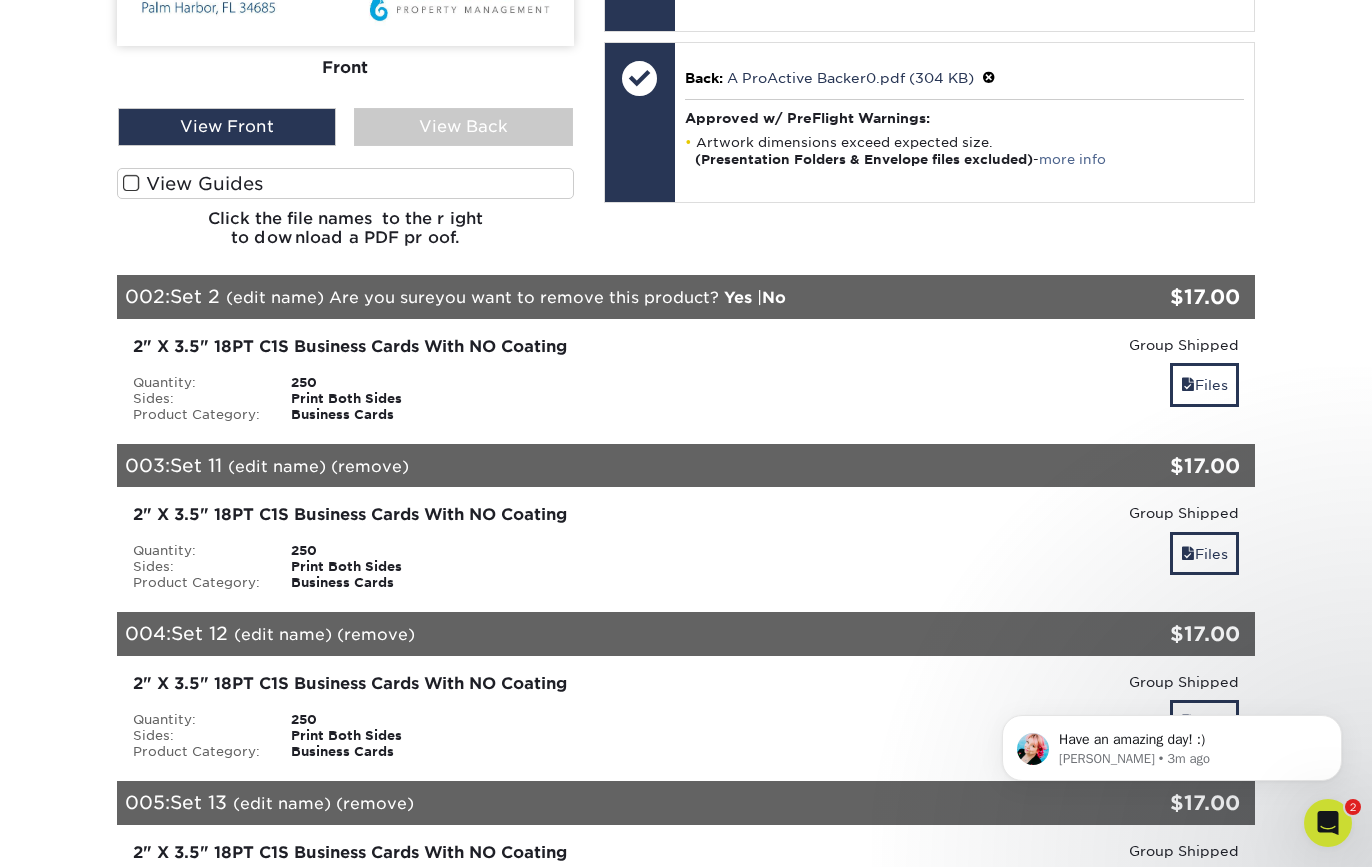 click on "(edit name)" at bounding box center [275, 297] 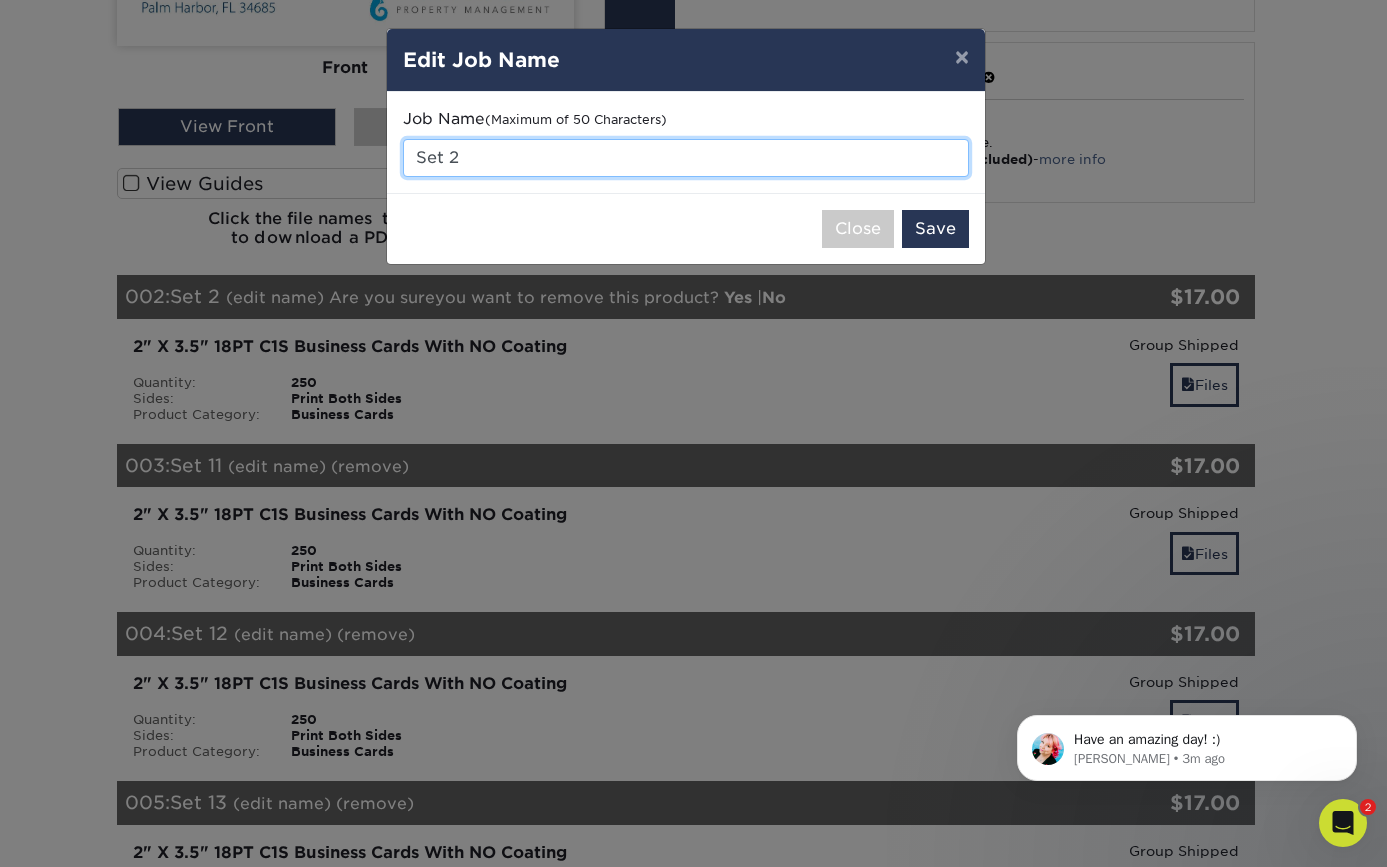 drag, startPoint x: 463, startPoint y: 153, endPoint x: 661, endPoint y: 159, distance: 198.09088 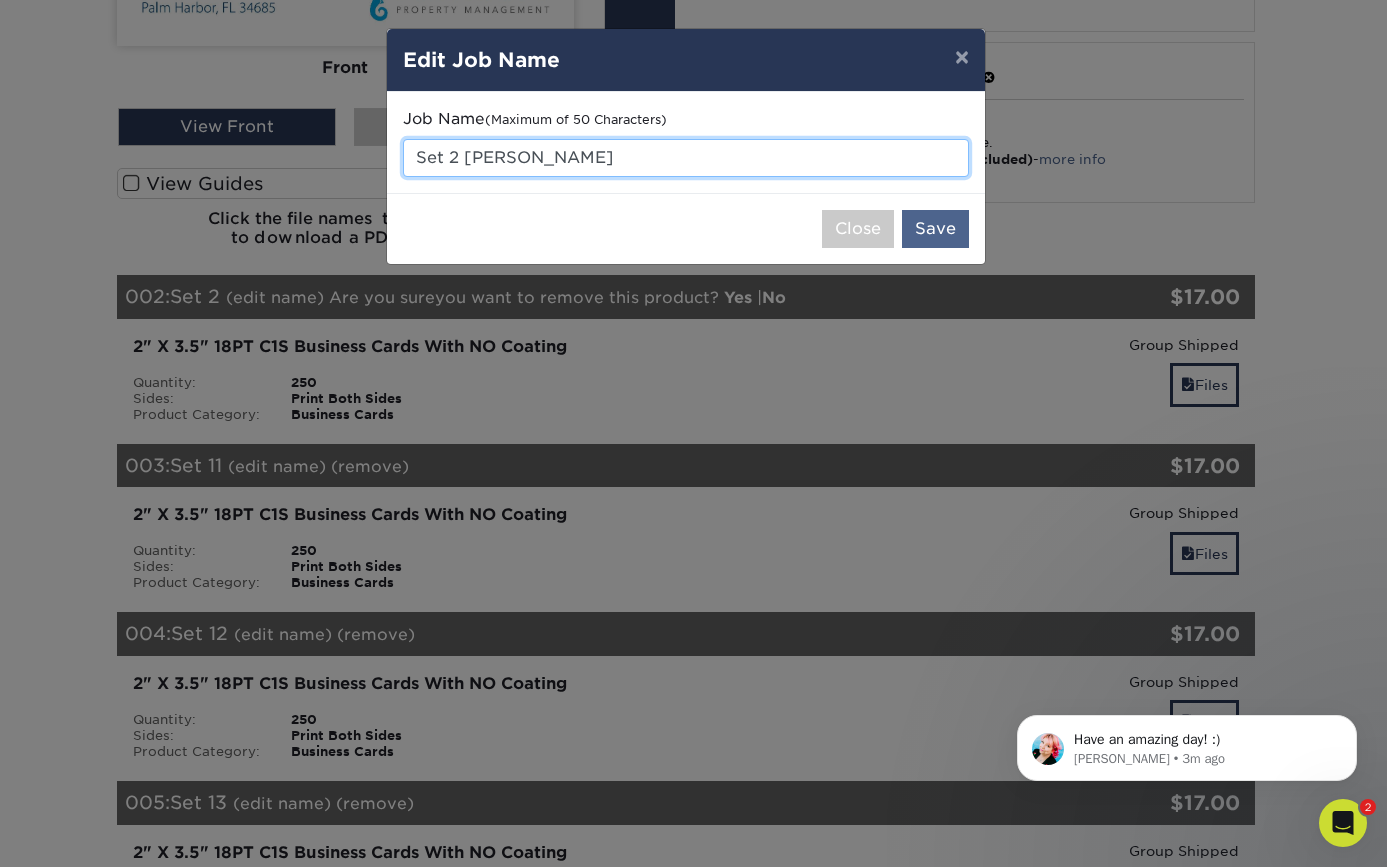 type on "Set 2 [PERSON_NAME]" 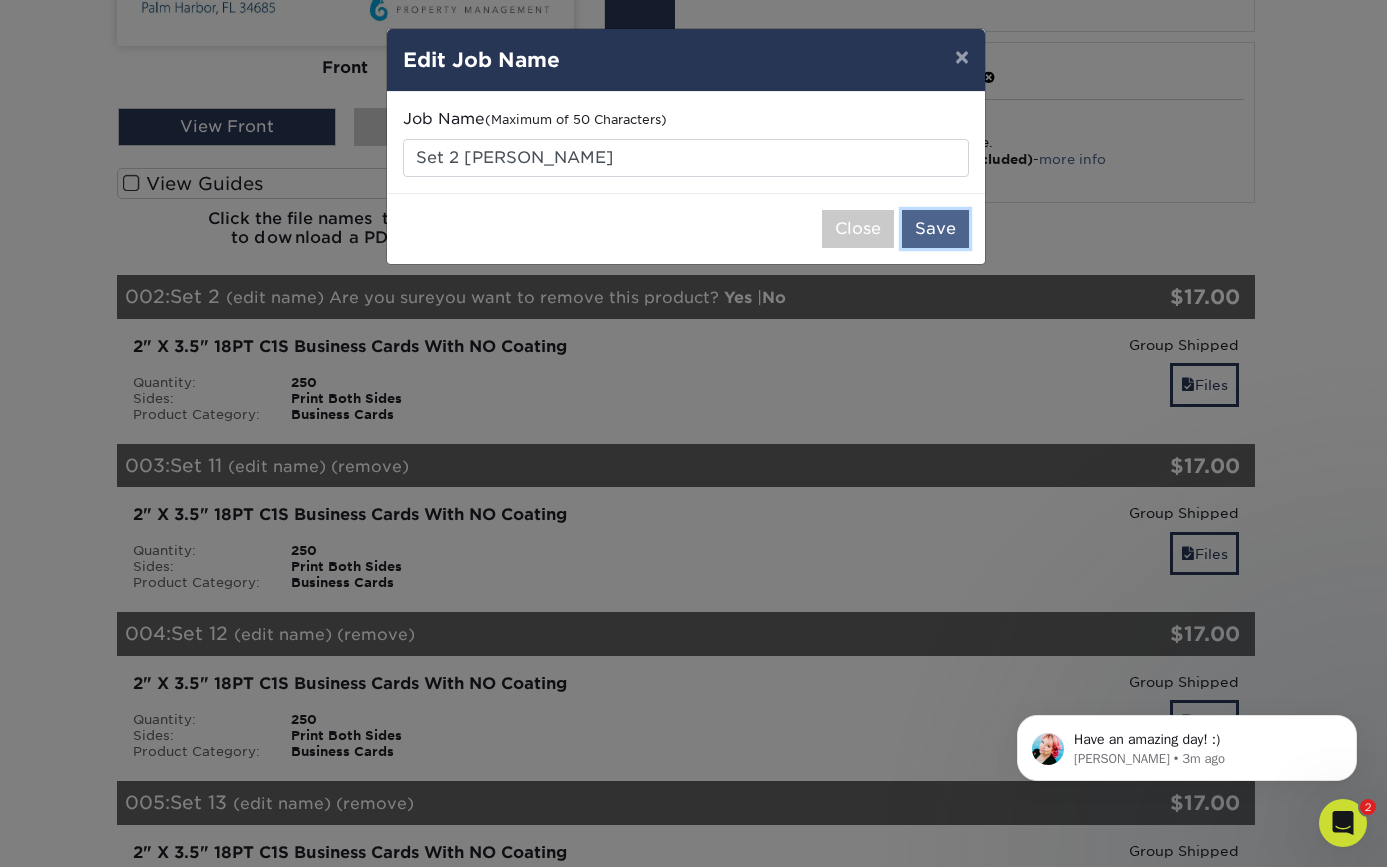 click on "Save" at bounding box center (935, 229) 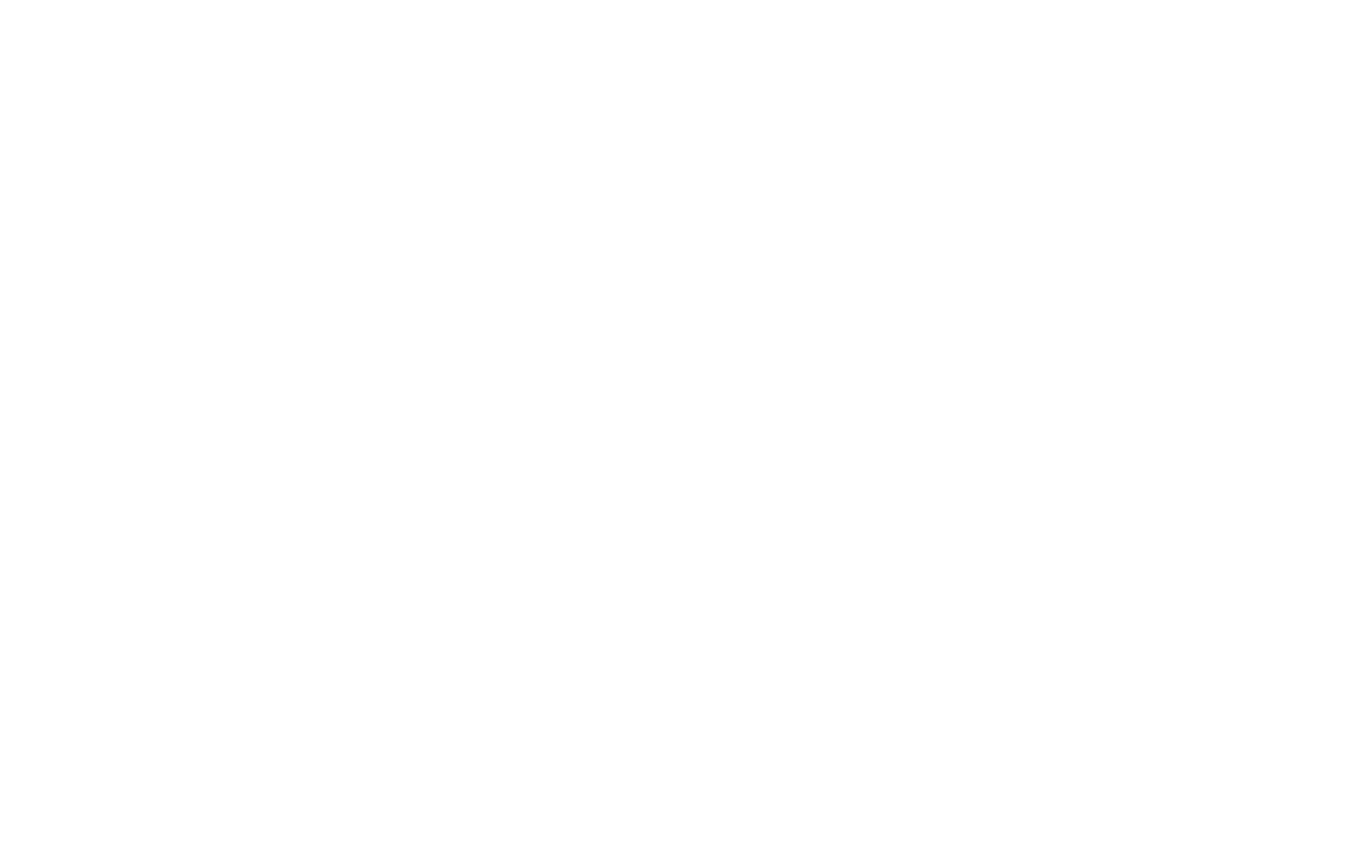 scroll, scrollTop: 0, scrollLeft: 0, axis: both 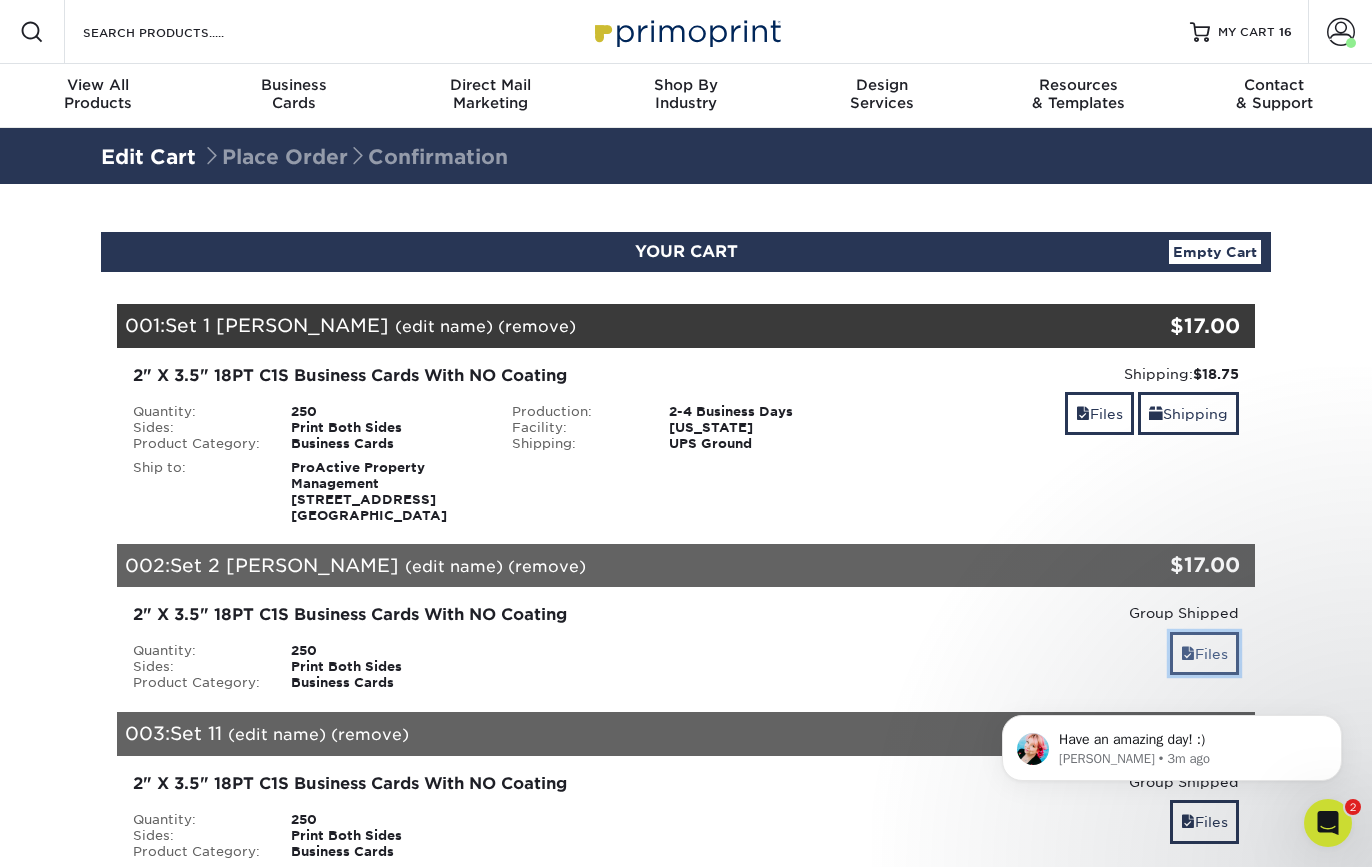 click on "Files" at bounding box center [1204, 653] 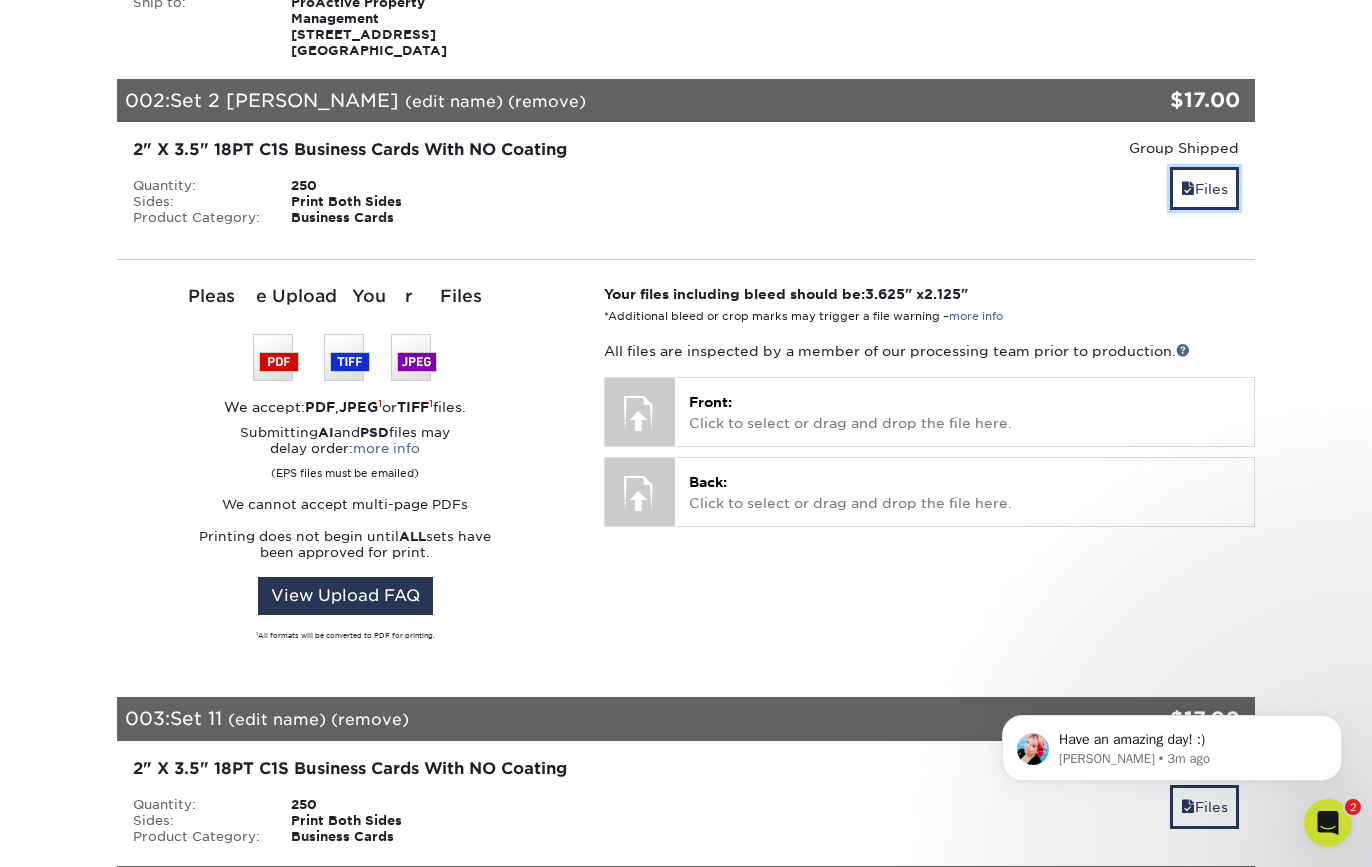 scroll, scrollTop: 548, scrollLeft: 0, axis: vertical 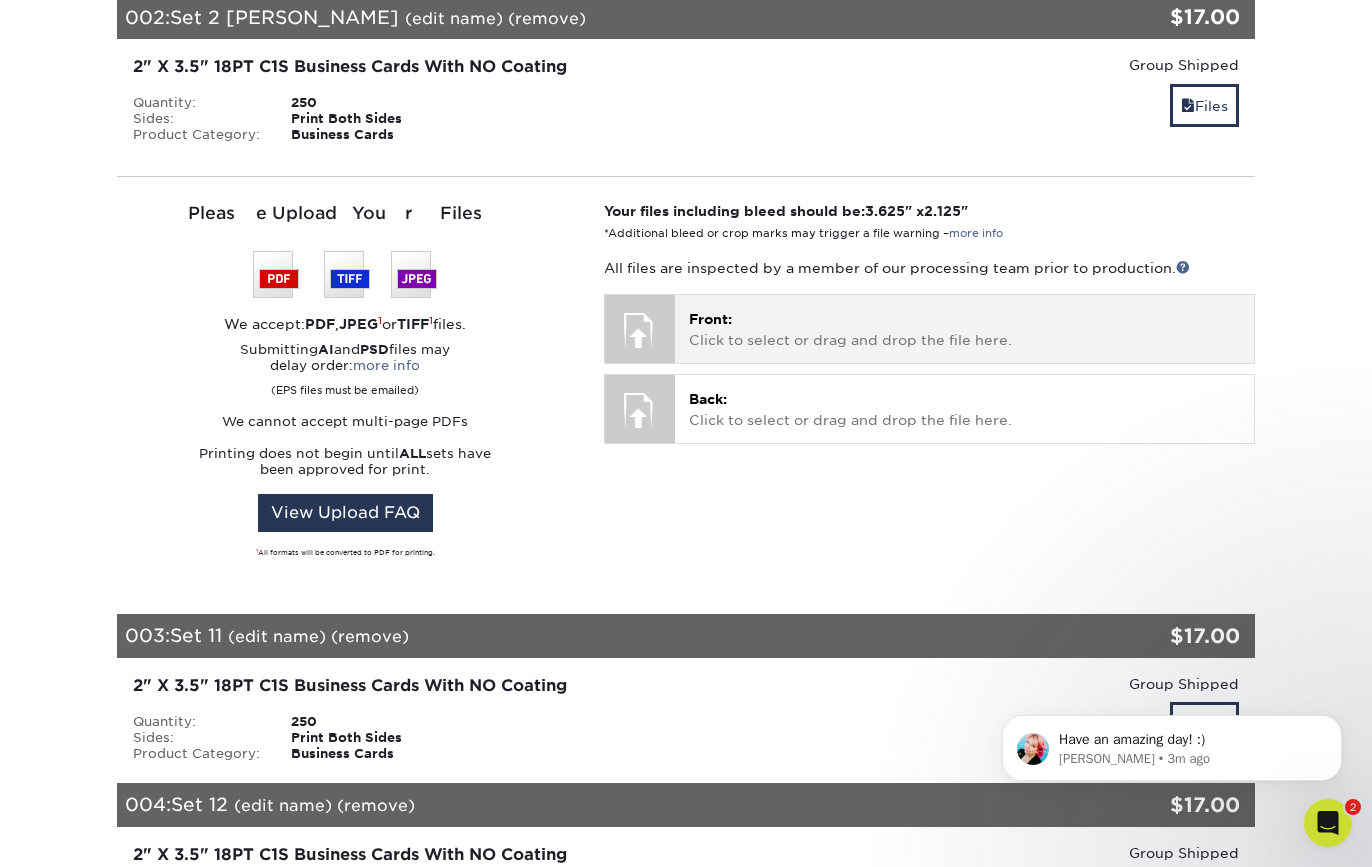 click on "Front: Click to select or drag and drop the file here." at bounding box center (964, 329) 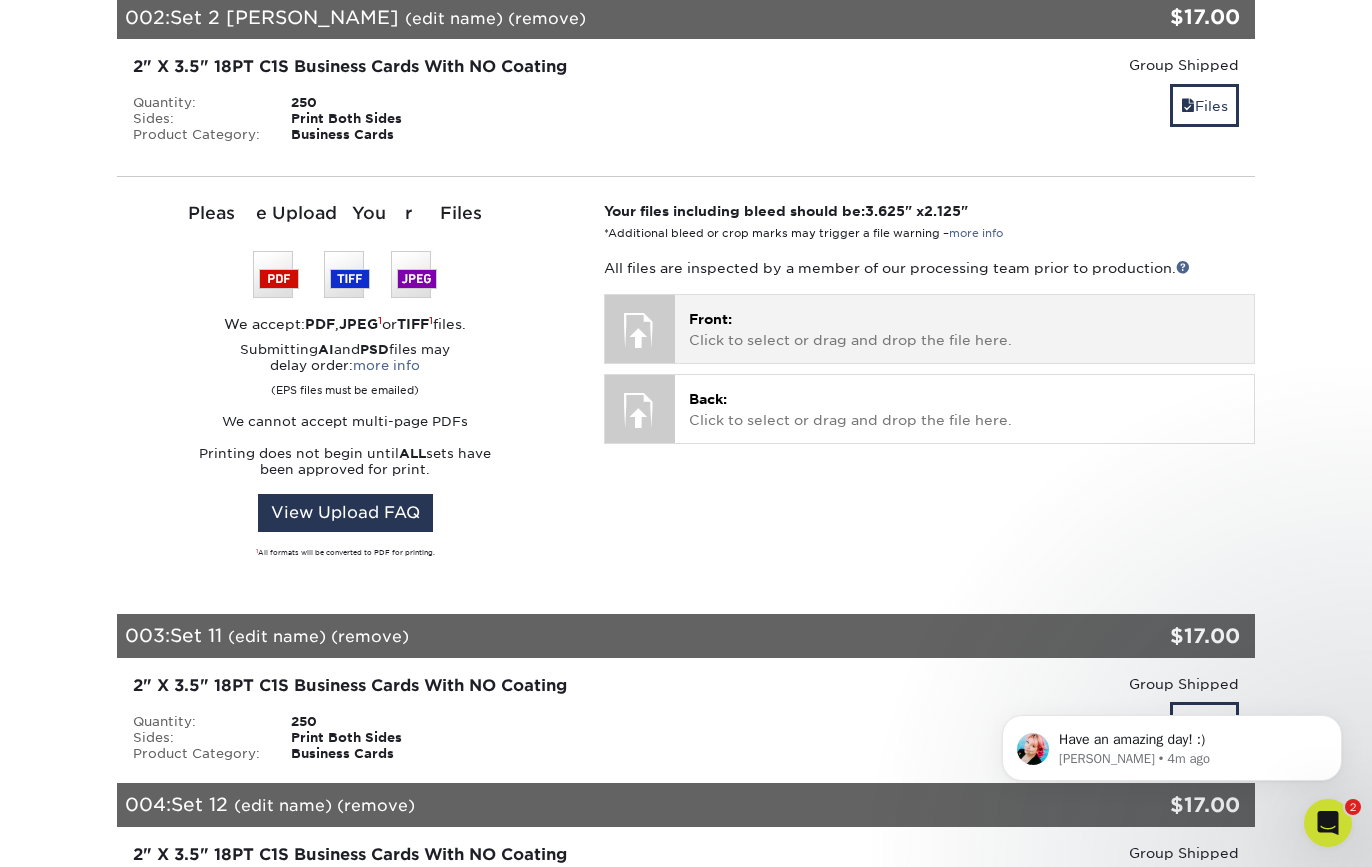 click at bounding box center (640, 330) 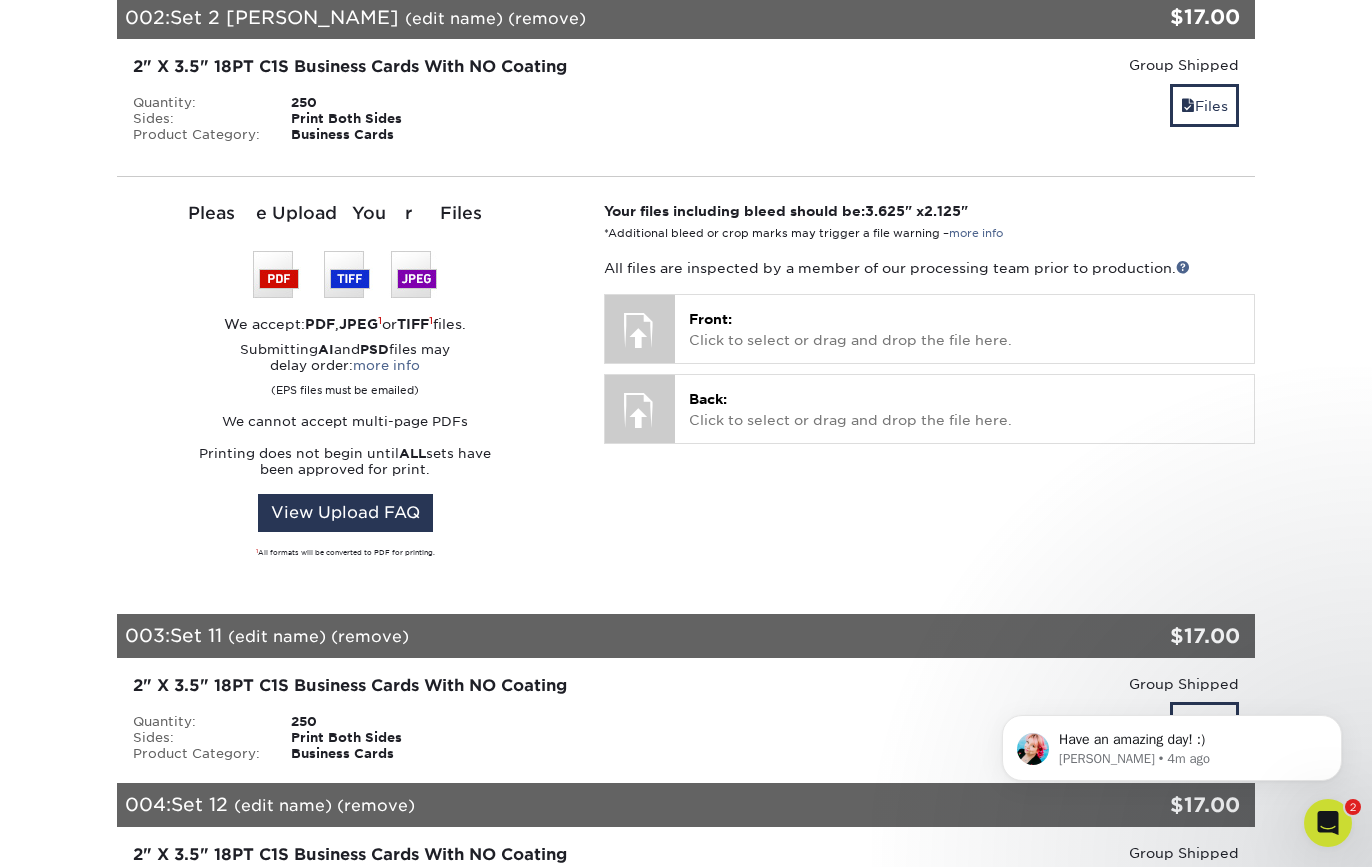 click on "Resources Menu
Search Products
Account
[PERSON_NAME] Client
Account Dashboard
Active Orders
Order History
Logout
MY CART   16" at bounding box center [686, 1686] 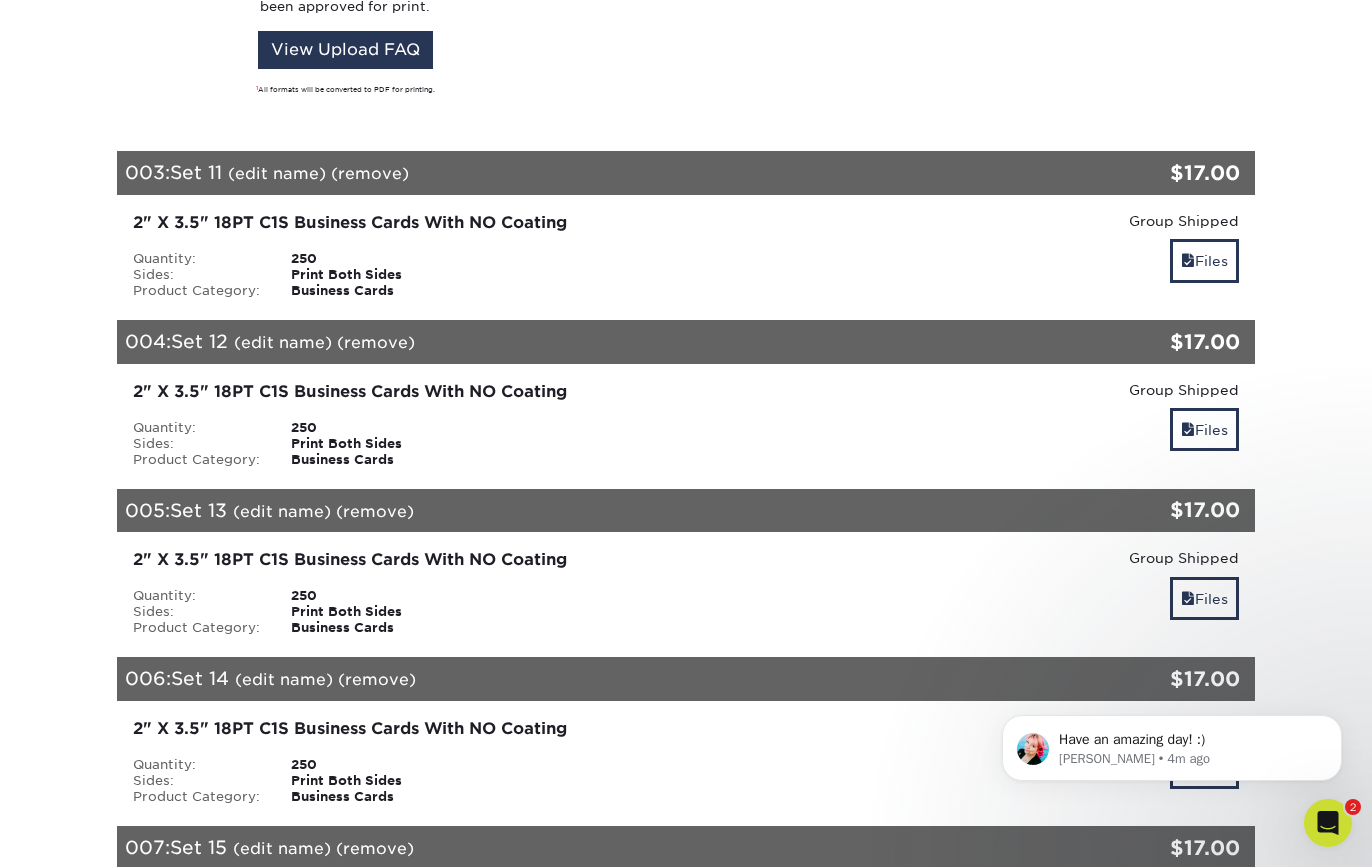 scroll, scrollTop: 1026, scrollLeft: 0, axis: vertical 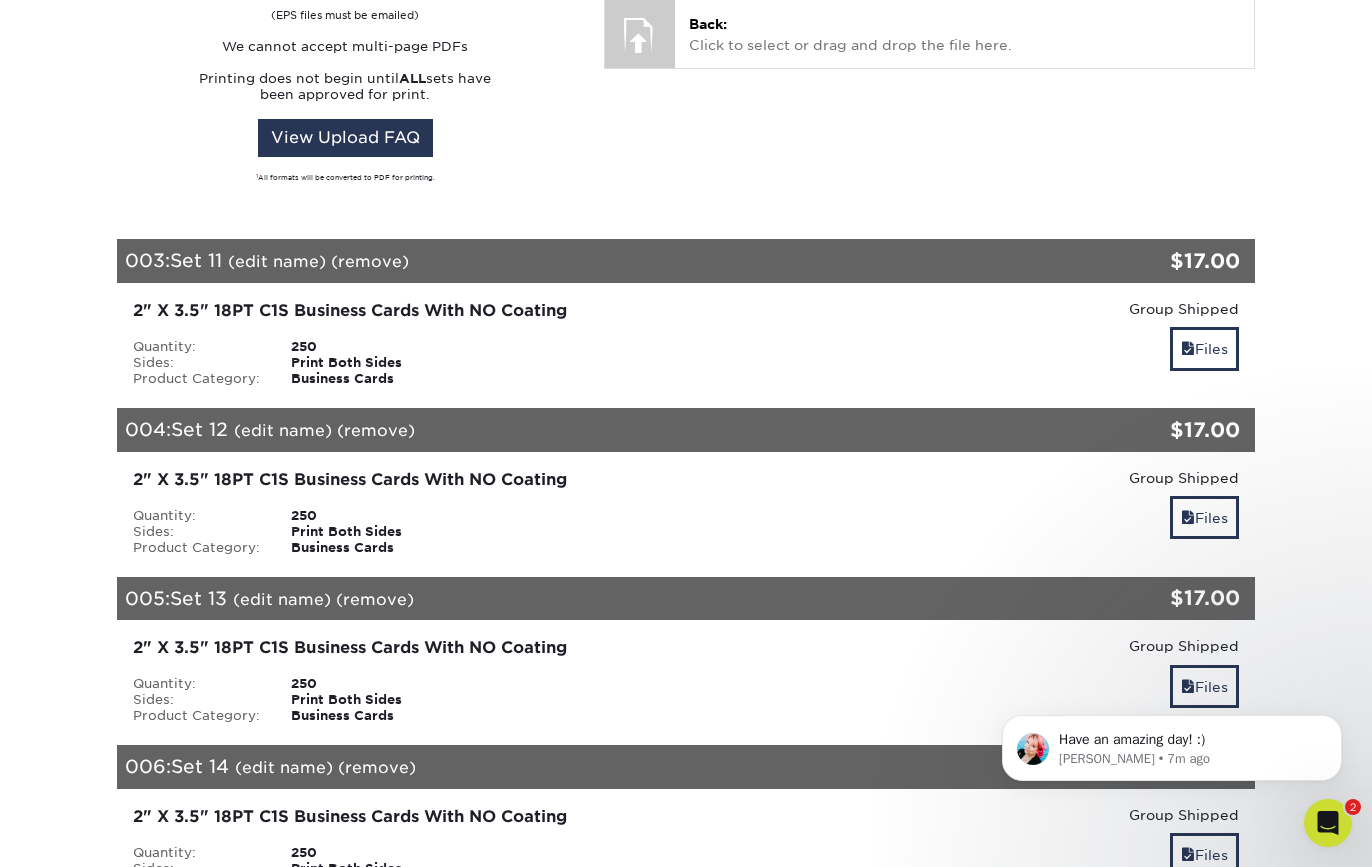 click on "(remove)" at bounding box center (370, 261) 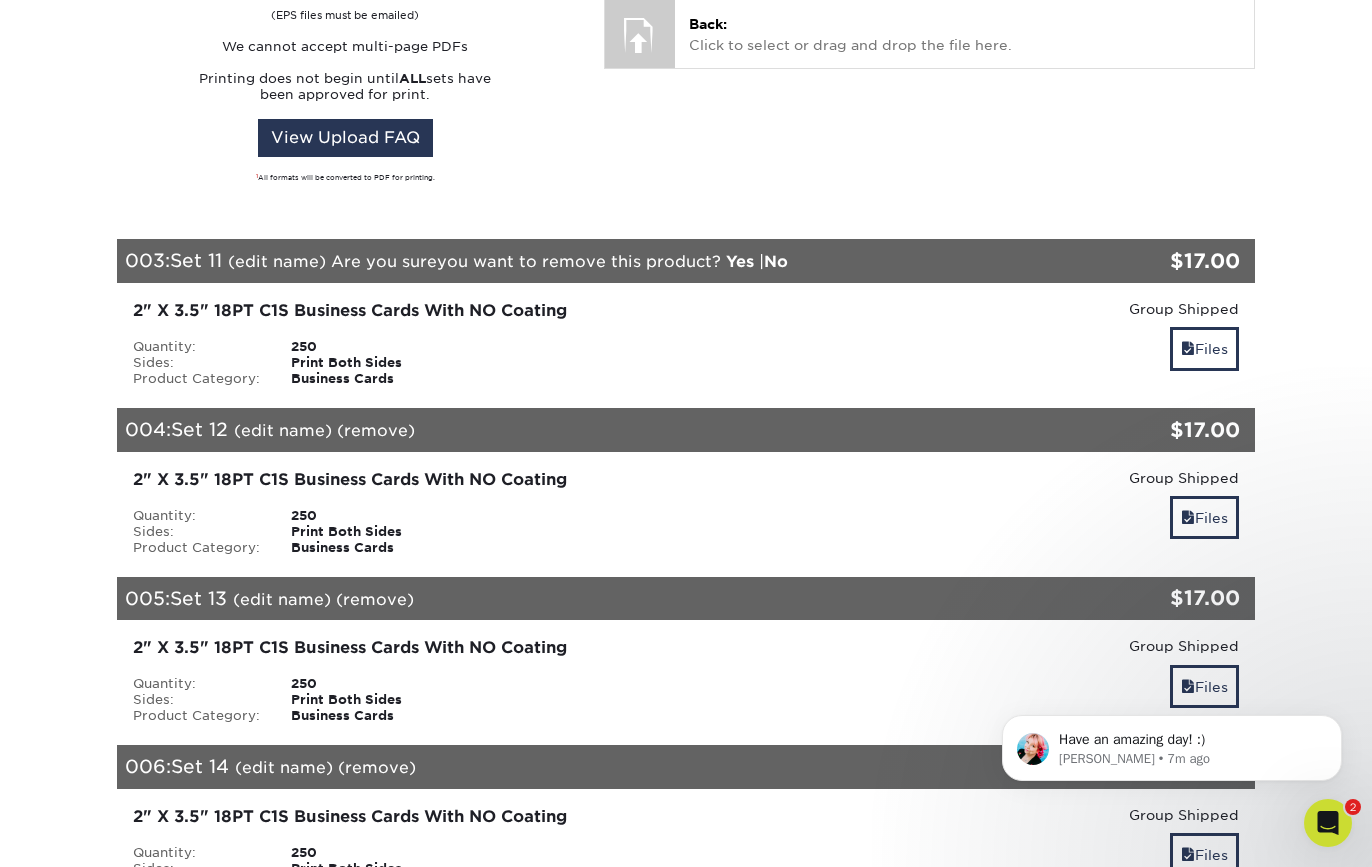 click on "(edit name)" at bounding box center [277, 261] 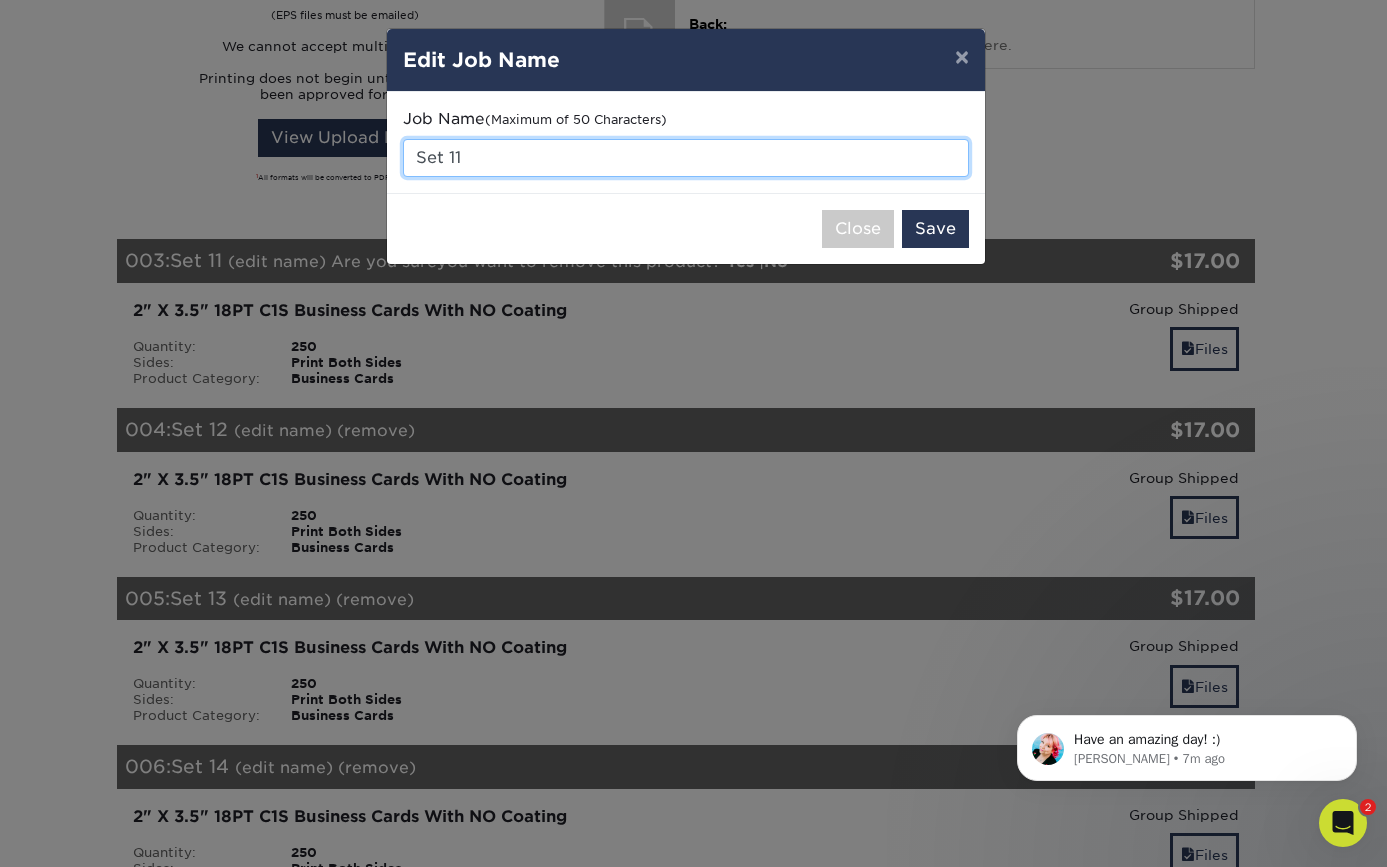 click on "Set 11" at bounding box center (686, 158) 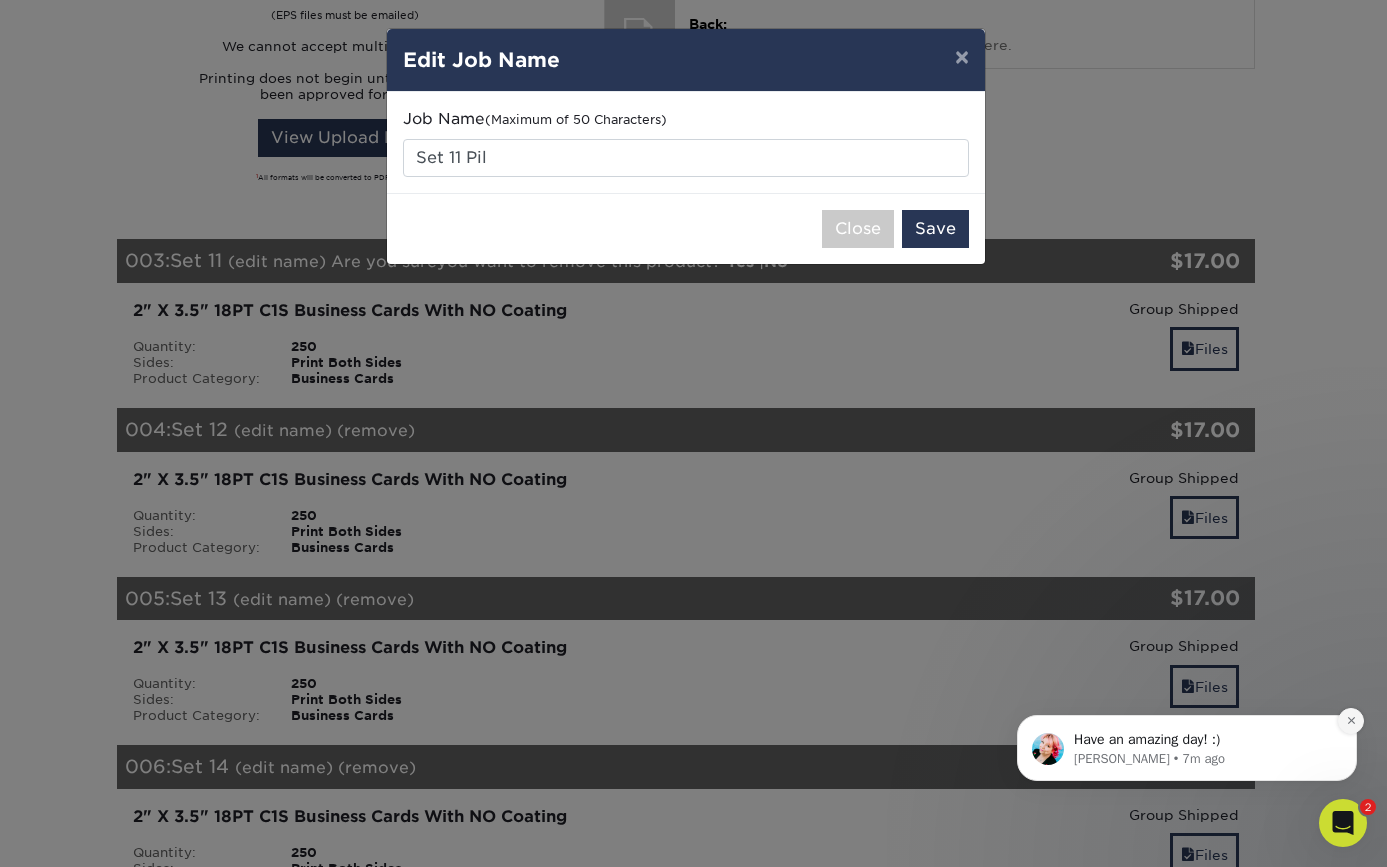 click 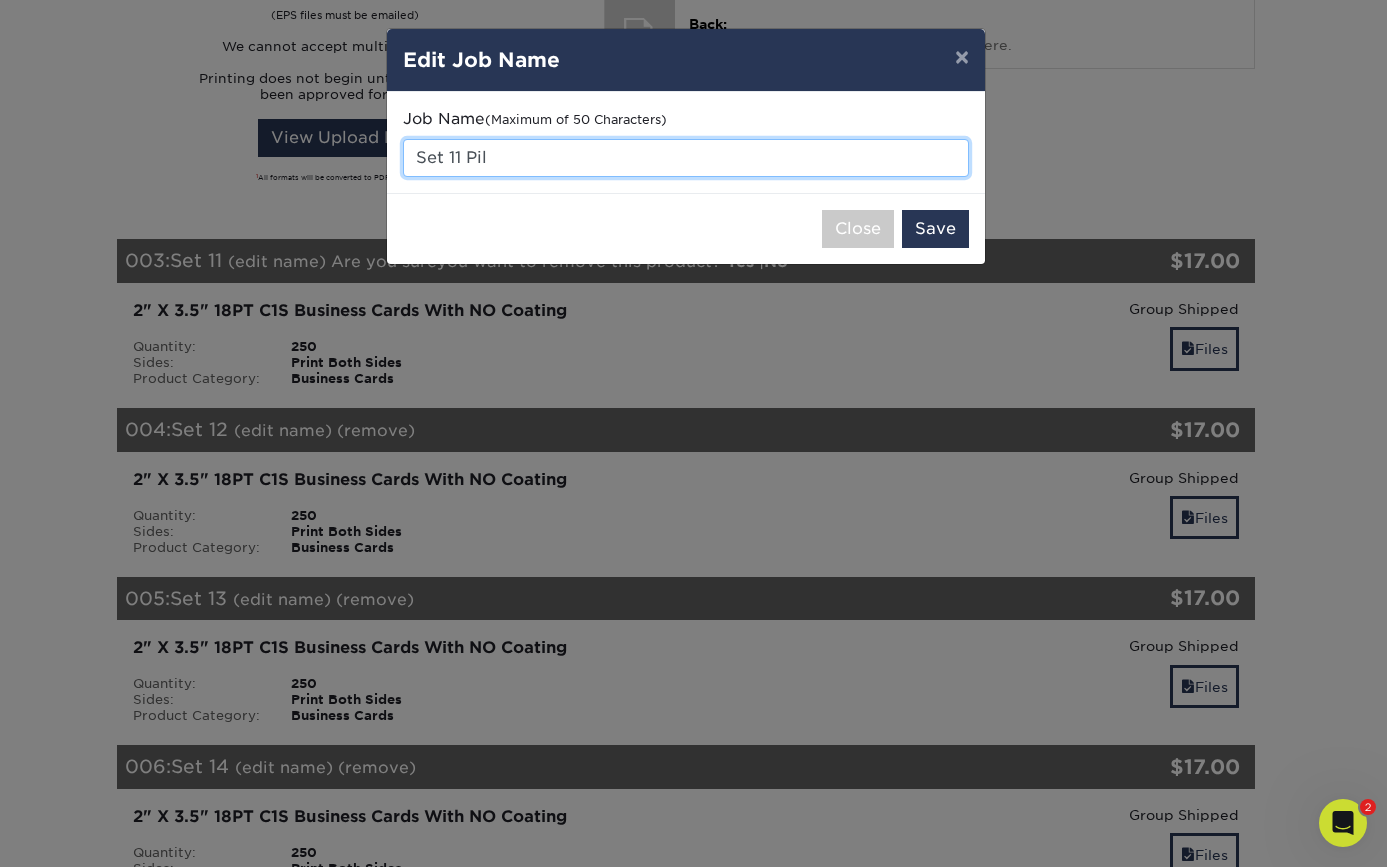 click on "Set 11 Pil" at bounding box center [686, 158] 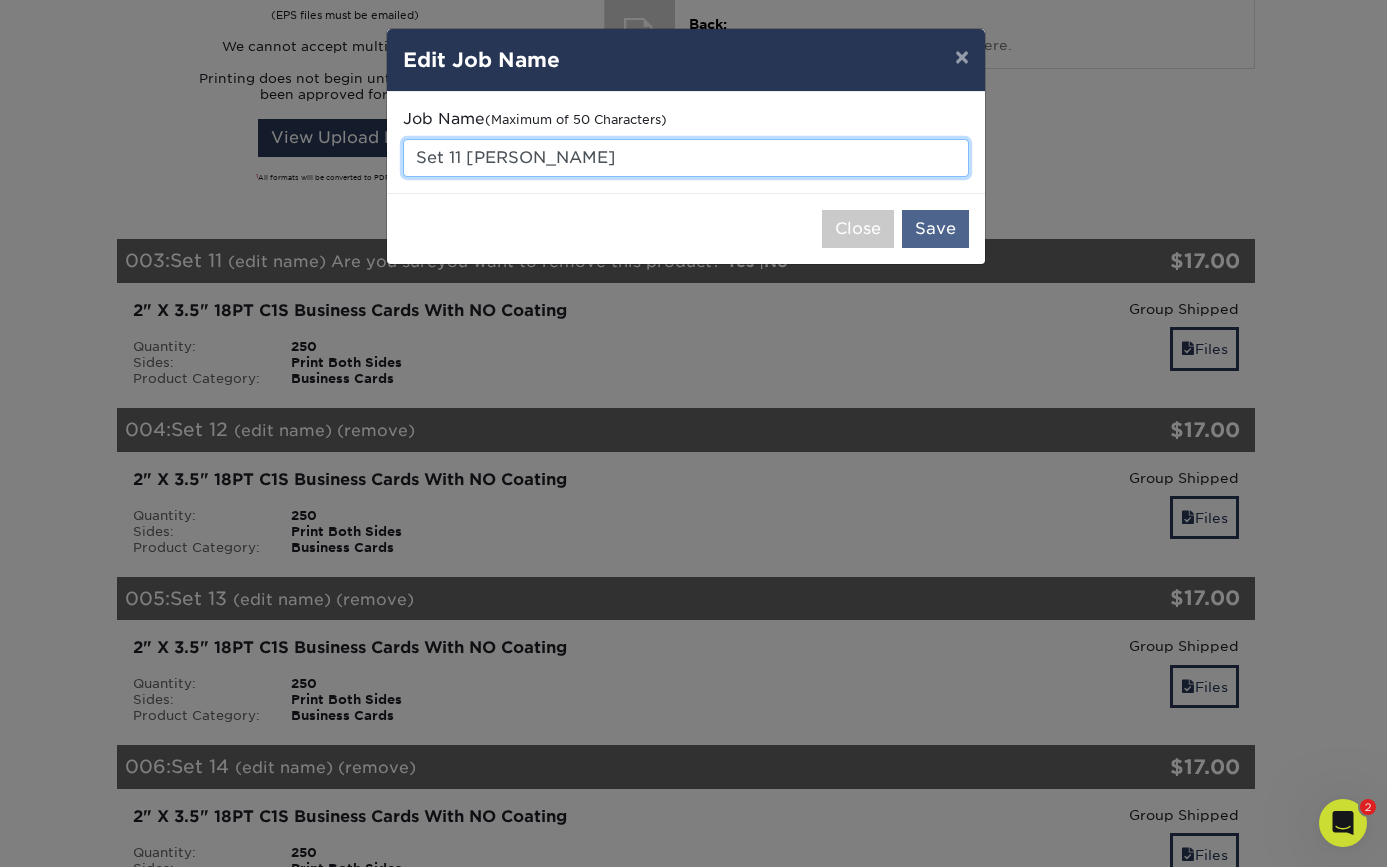 type on "Set 11 [PERSON_NAME]" 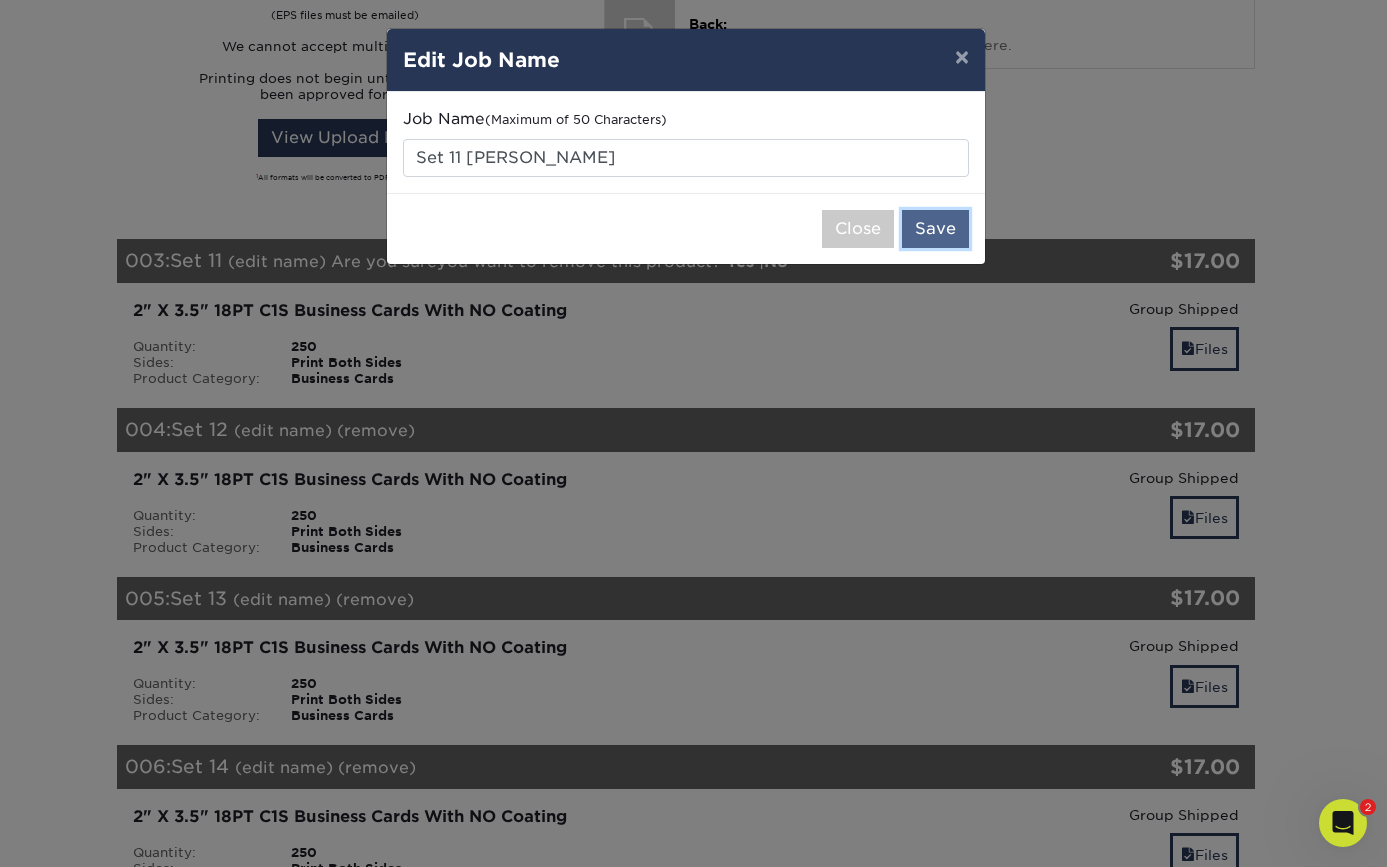 click on "Save" at bounding box center [935, 229] 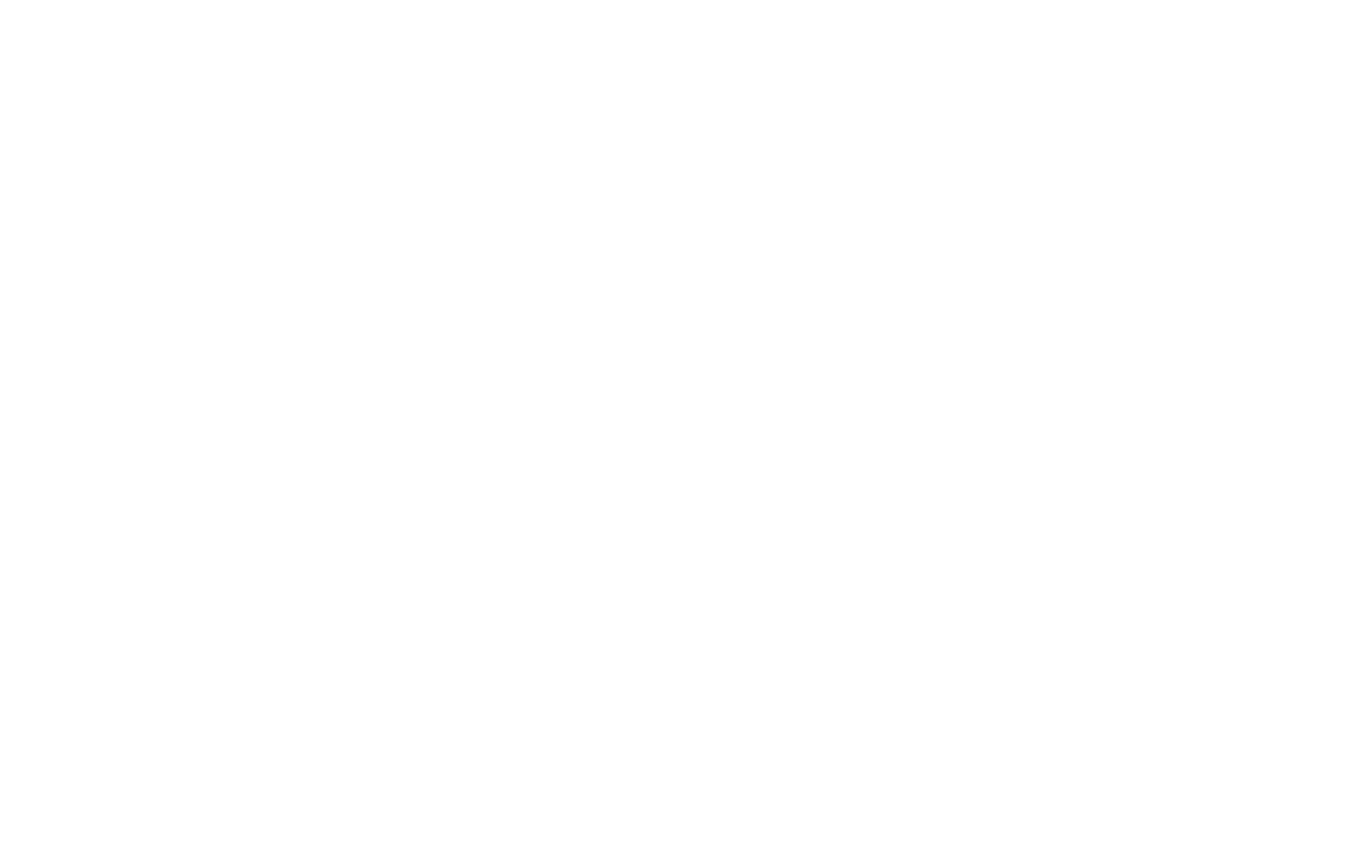 scroll, scrollTop: 0, scrollLeft: 0, axis: both 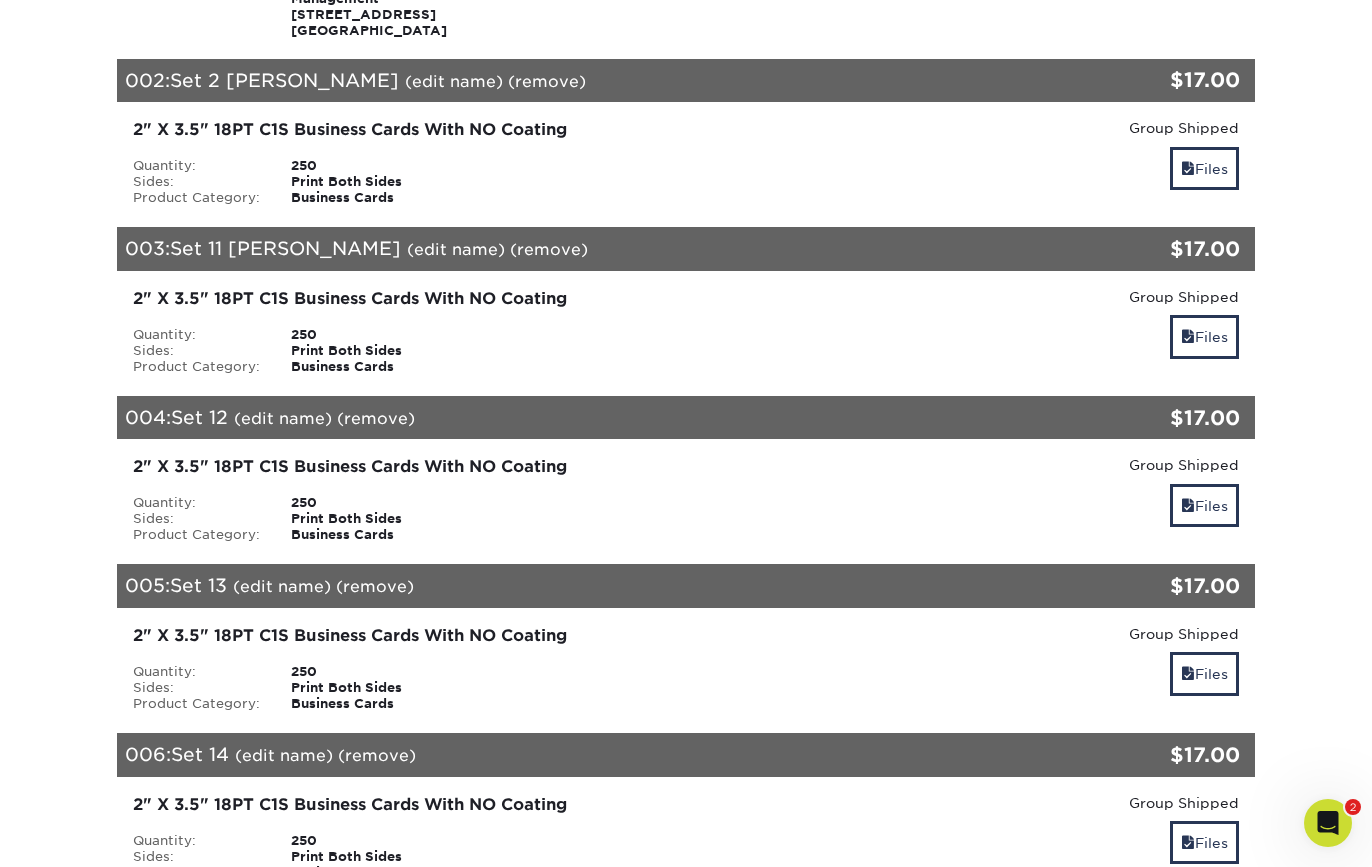 drag, startPoint x: 660, startPoint y: 81, endPoint x: 954, endPoint y: 110, distance: 295.42682 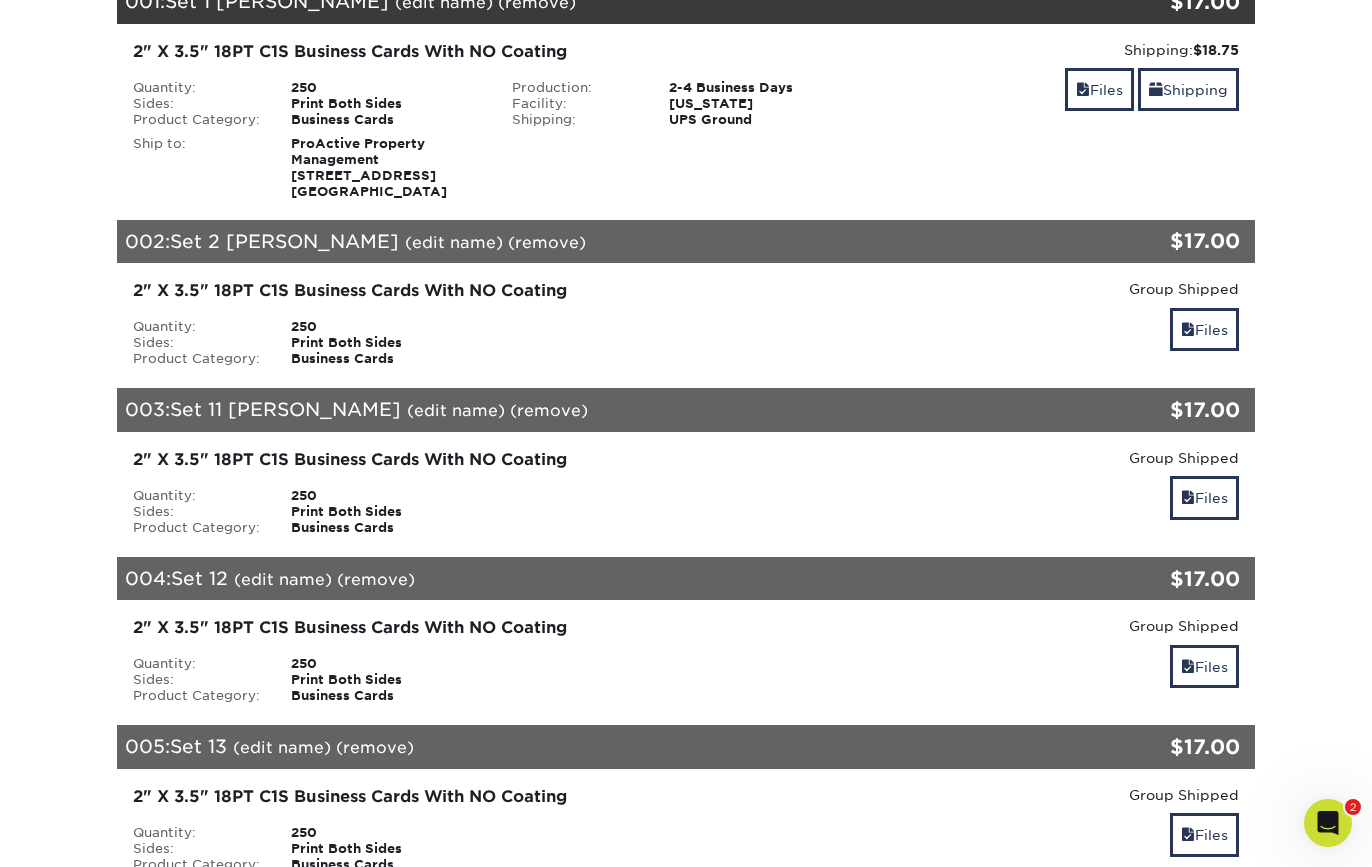 scroll, scrollTop: 138, scrollLeft: 0, axis: vertical 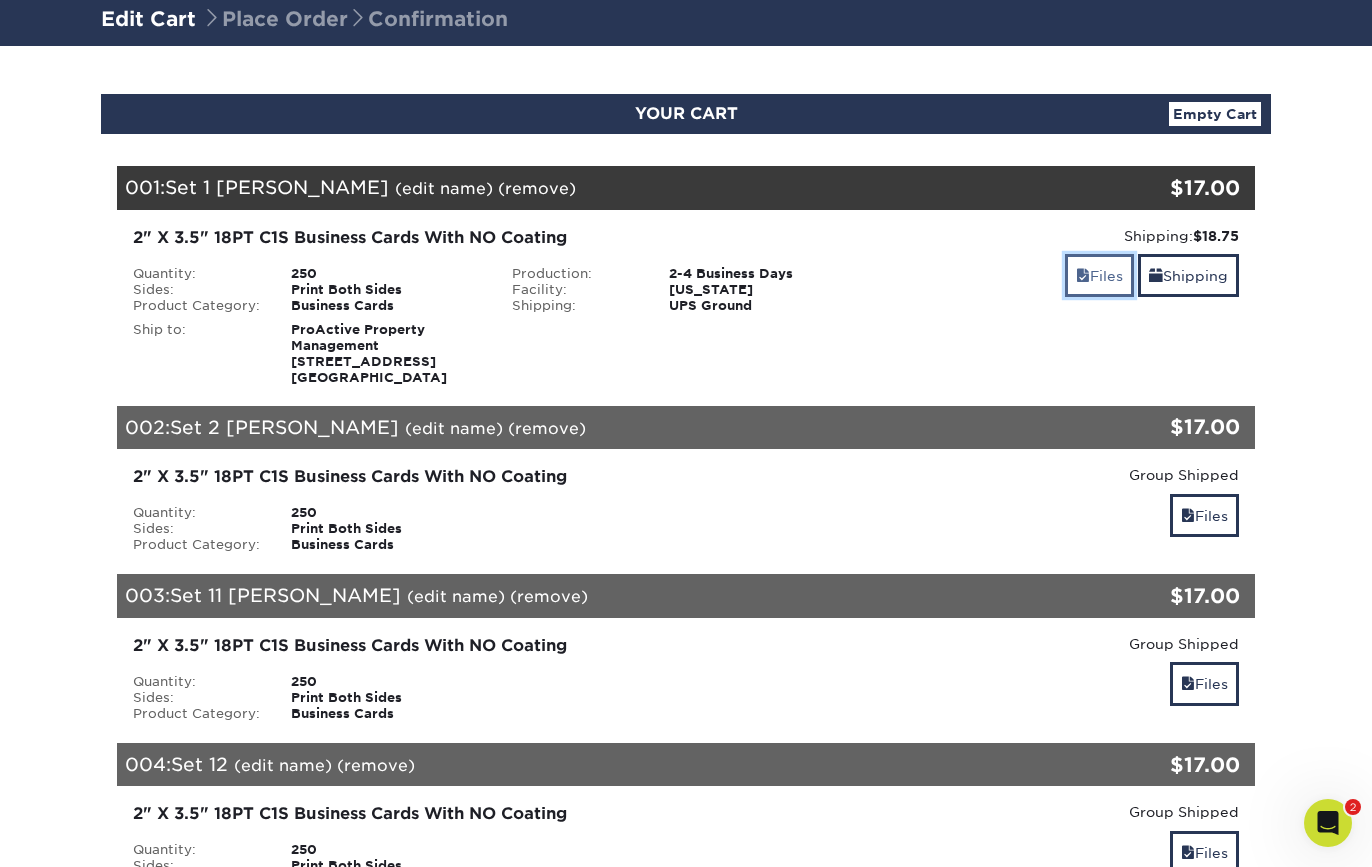 click on "Files" at bounding box center (1099, 275) 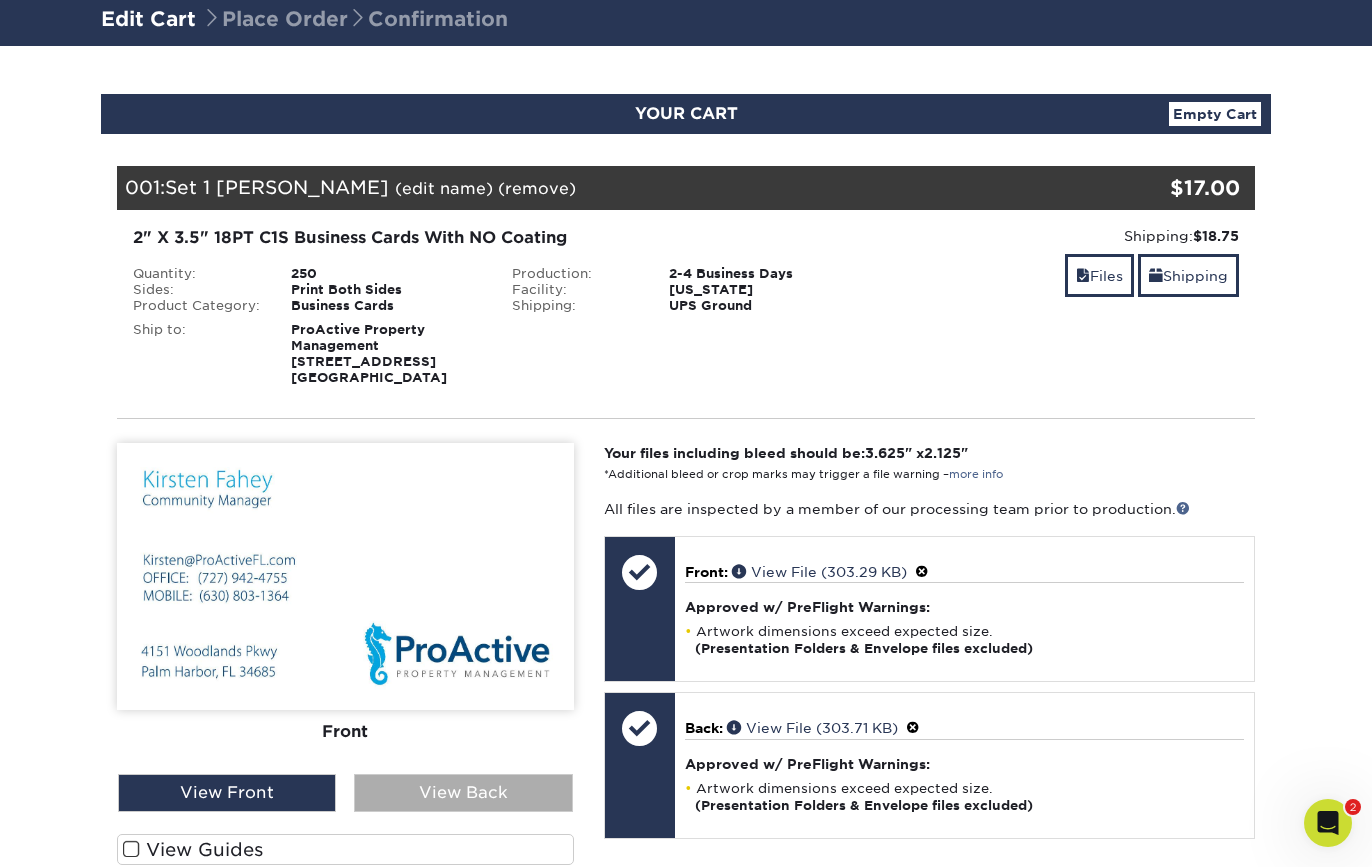 click on "View Back" at bounding box center [463, 793] 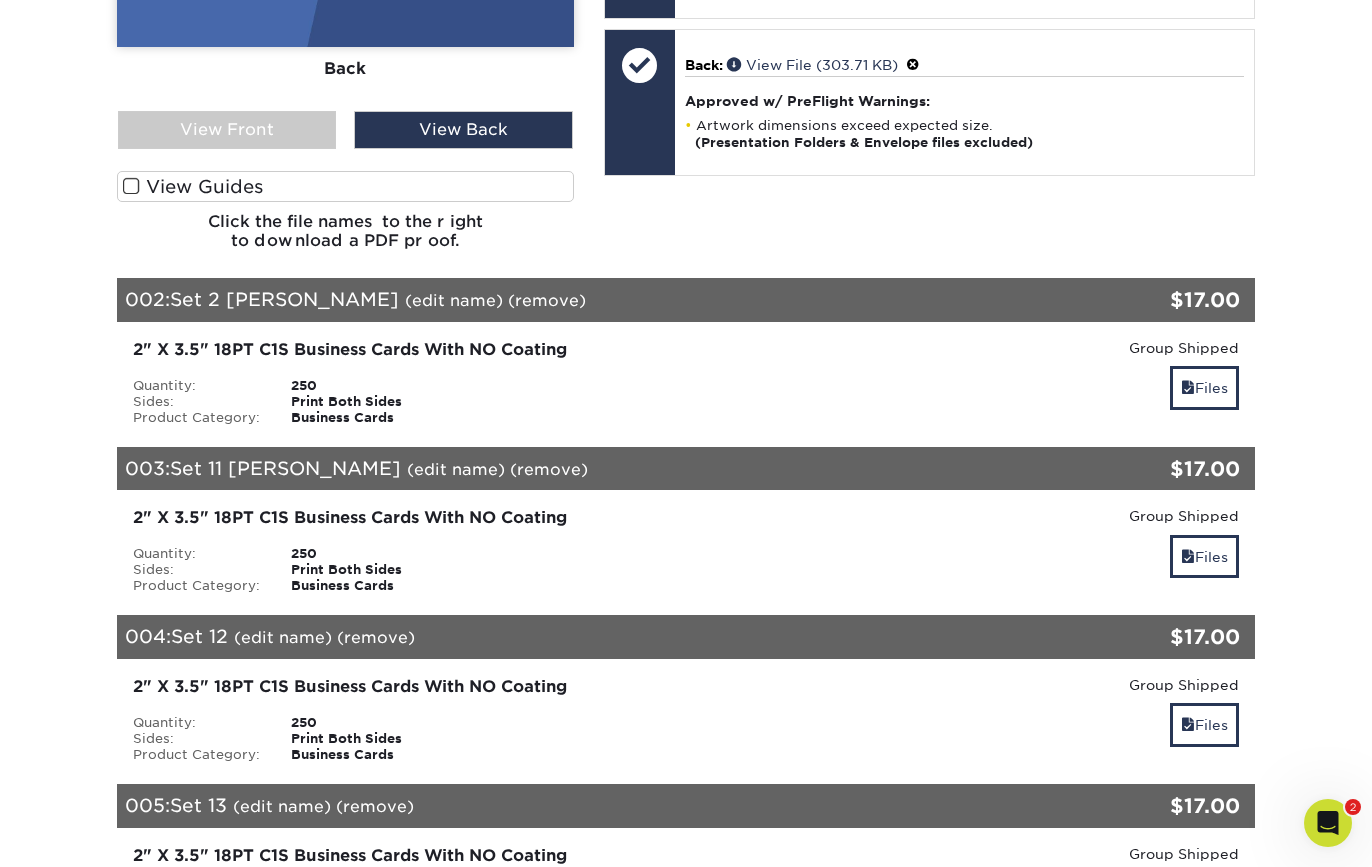 scroll, scrollTop: 875, scrollLeft: 0, axis: vertical 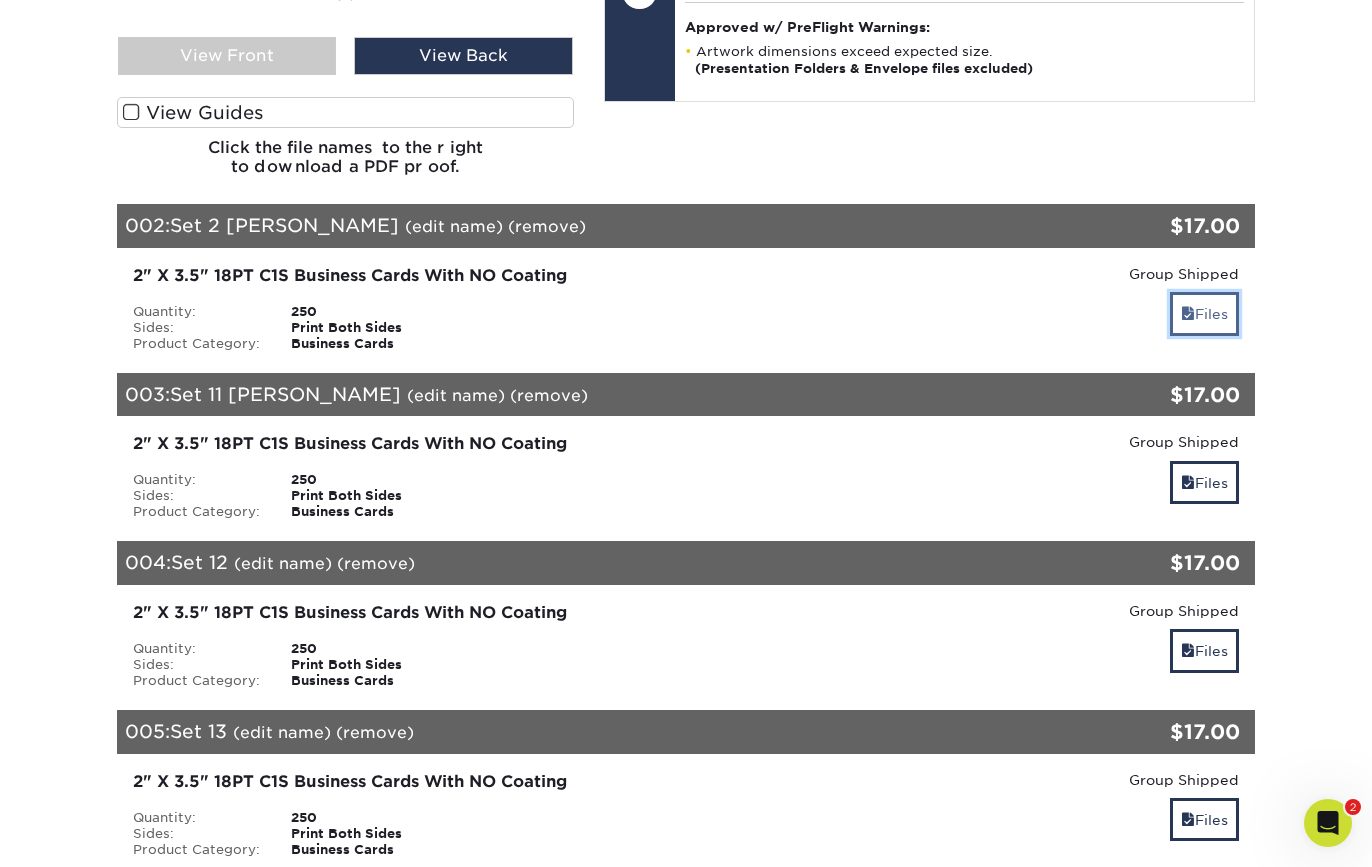 click on "Files" at bounding box center [1204, 313] 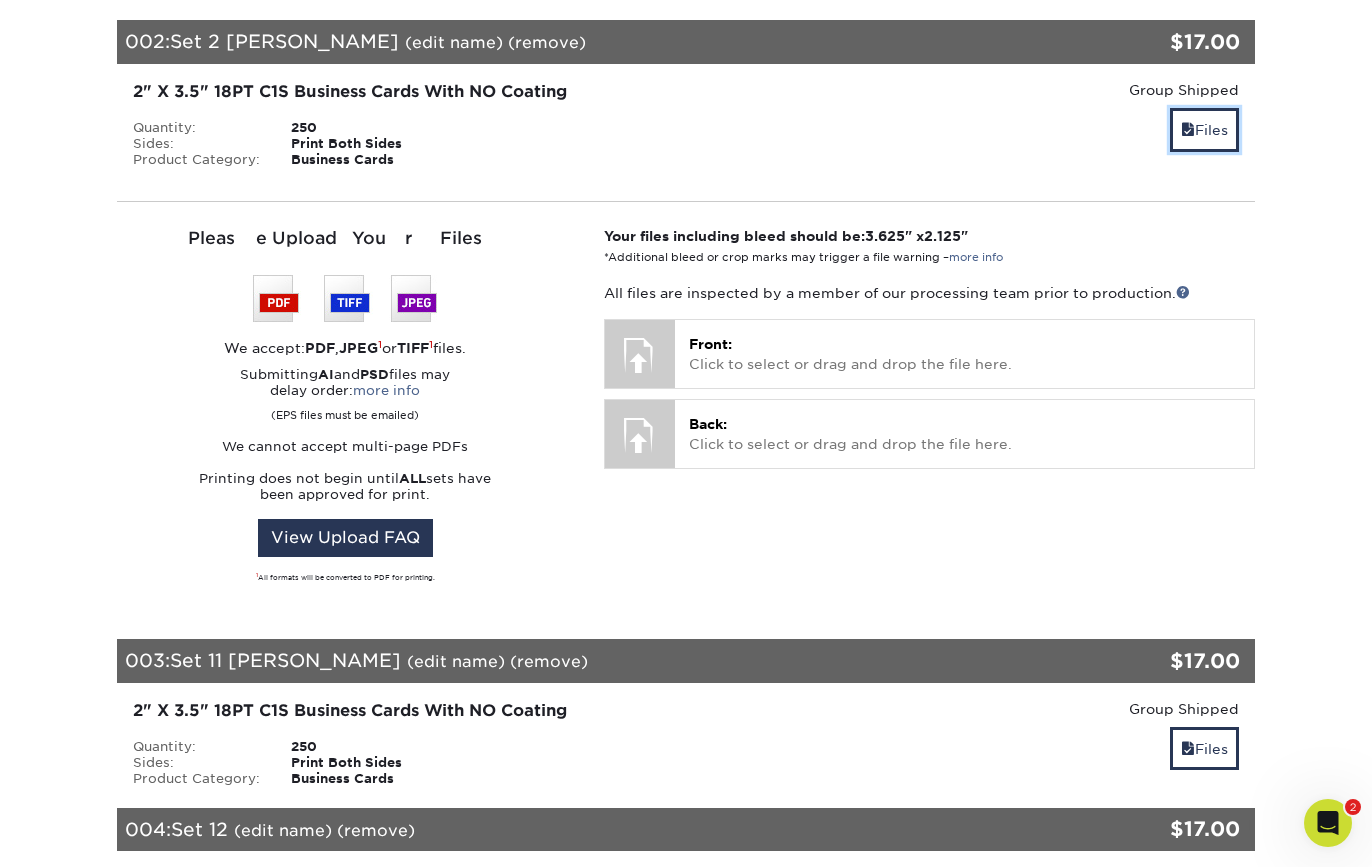 scroll, scrollTop: 1007, scrollLeft: 0, axis: vertical 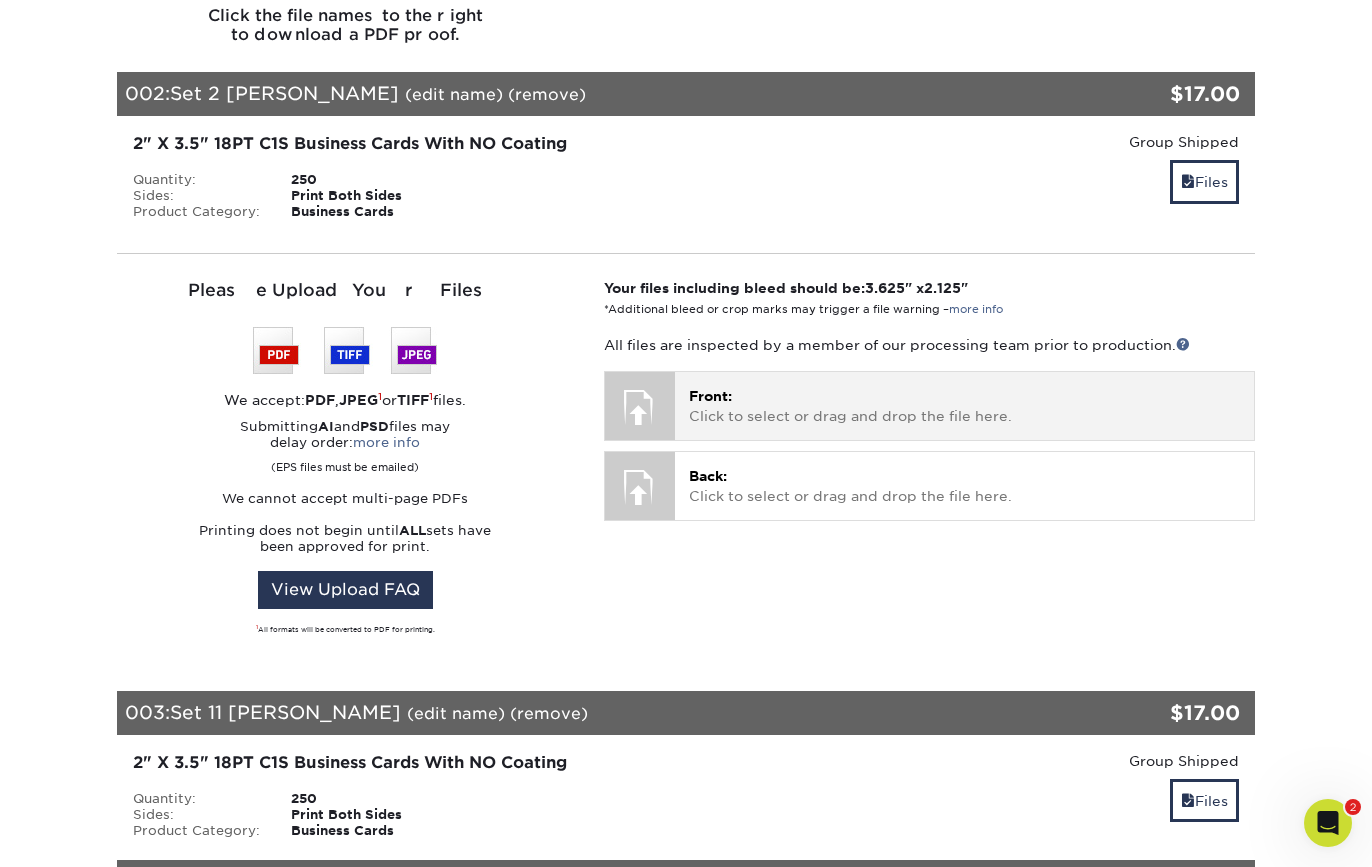 click on "Front: Click to select or drag and drop the file here." at bounding box center (964, 406) 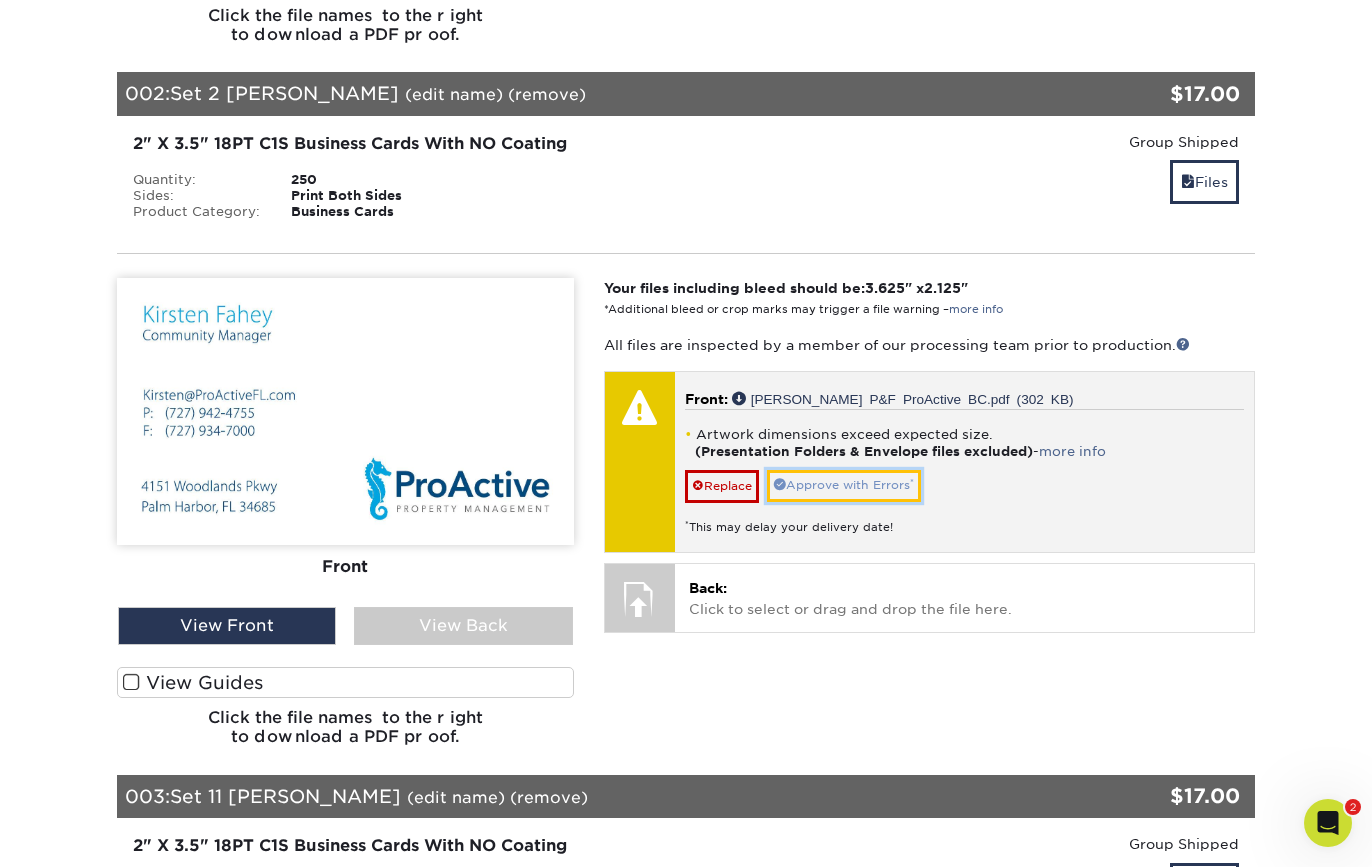 click on "Approve with Errors *" at bounding box center [844, 485] 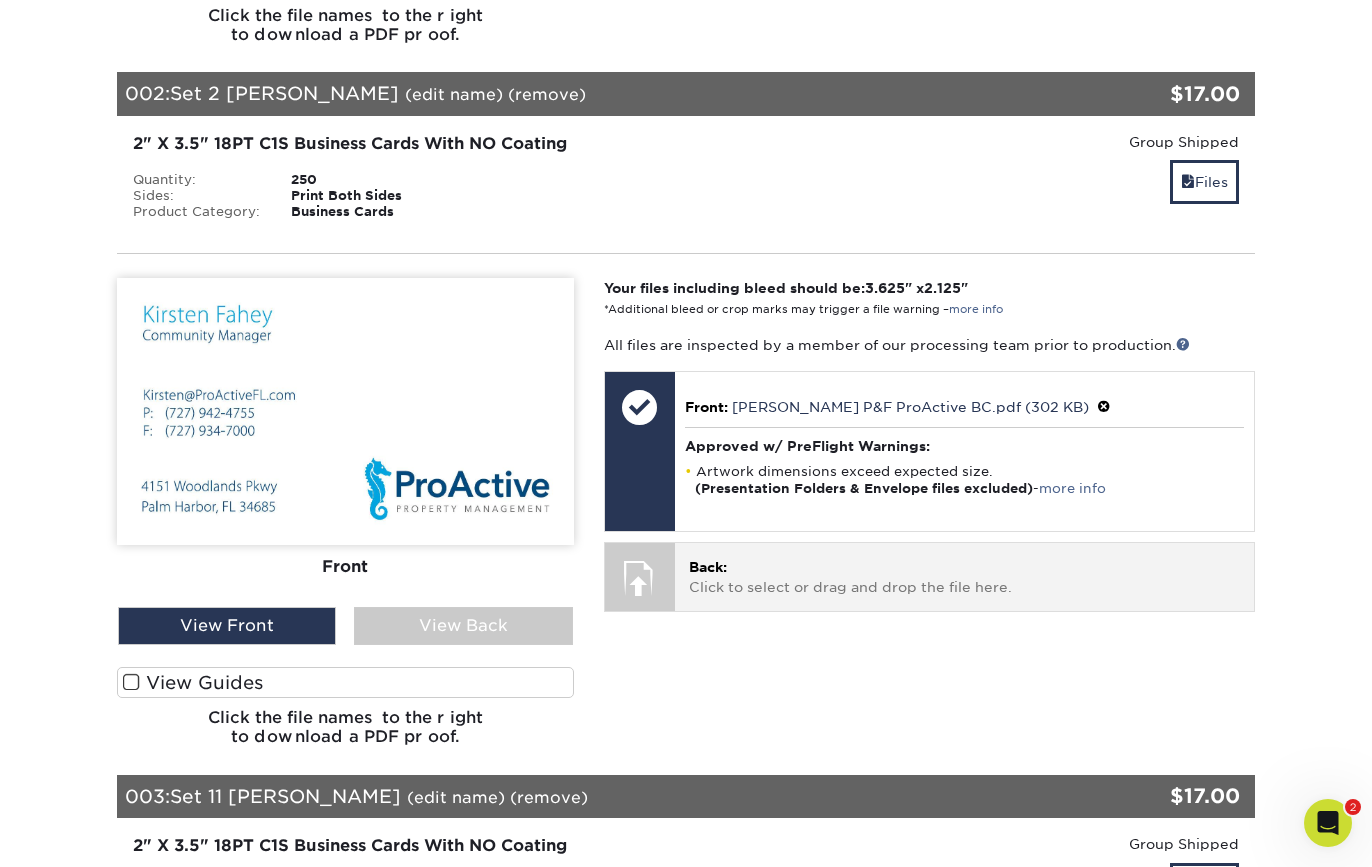 click on "Back: Click to select or drag and drop the file here." at bounding box center [964, 577] 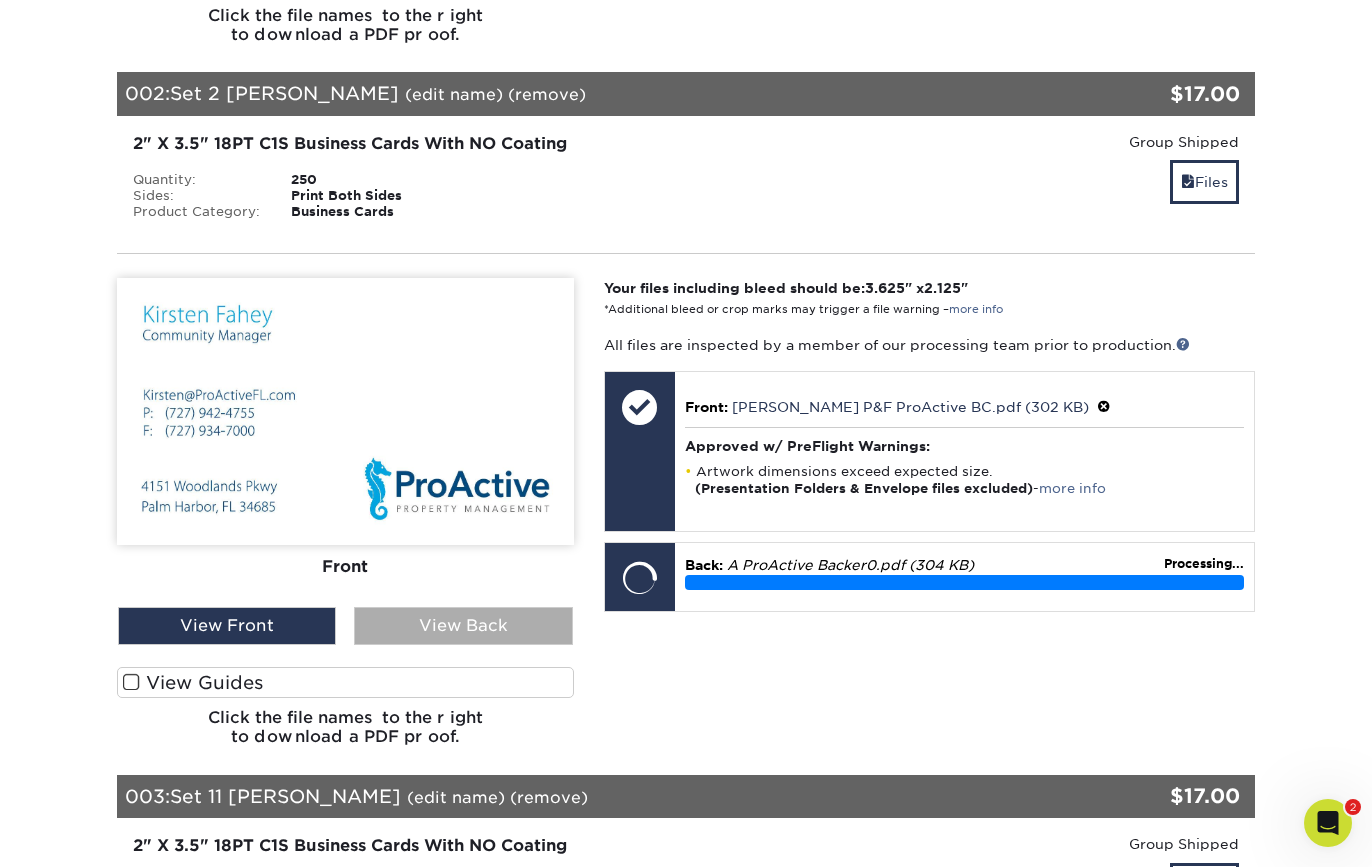 click on "View Back" at bounding box center [463, 626] 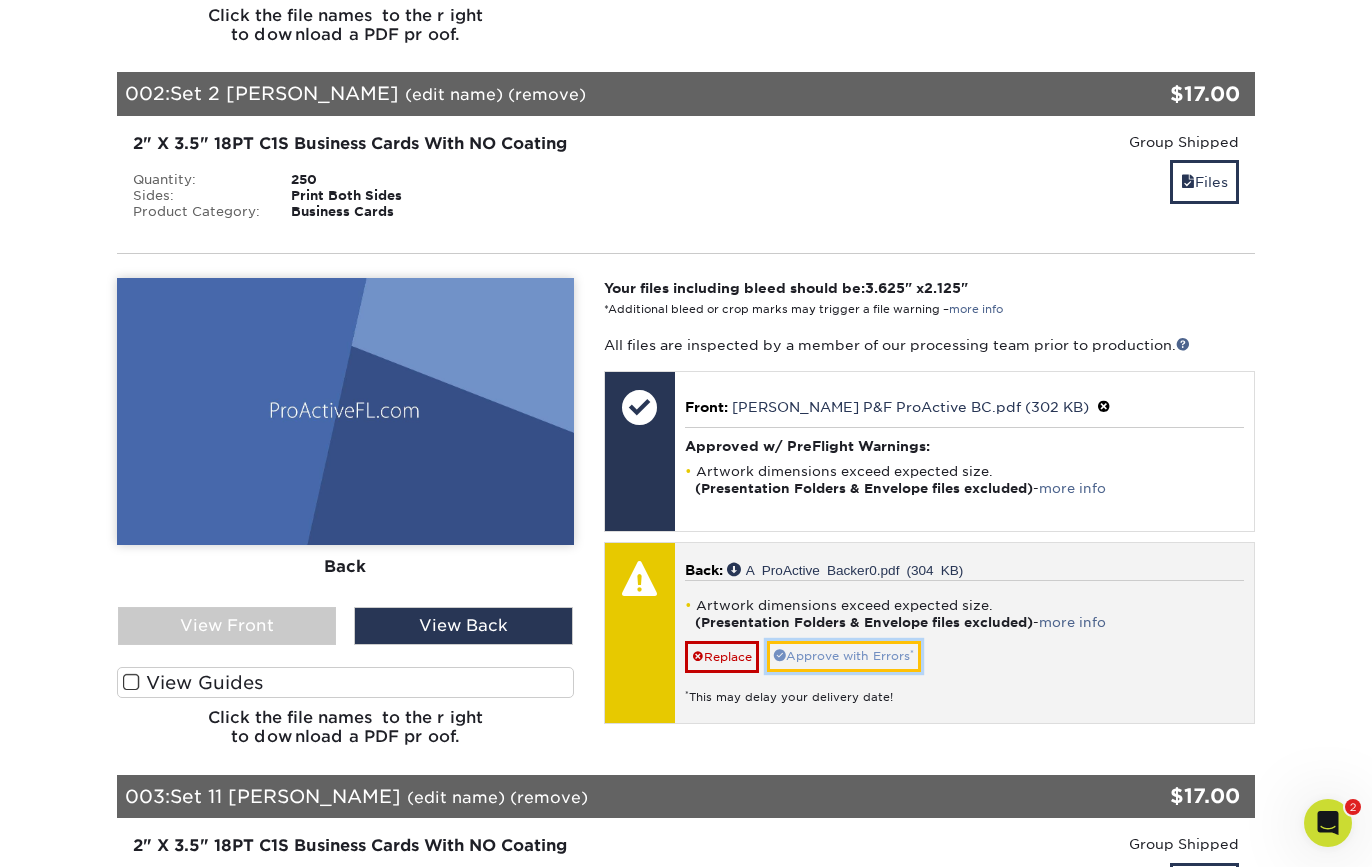click on "Approve with Errors *" at bounding box center [844, 656] 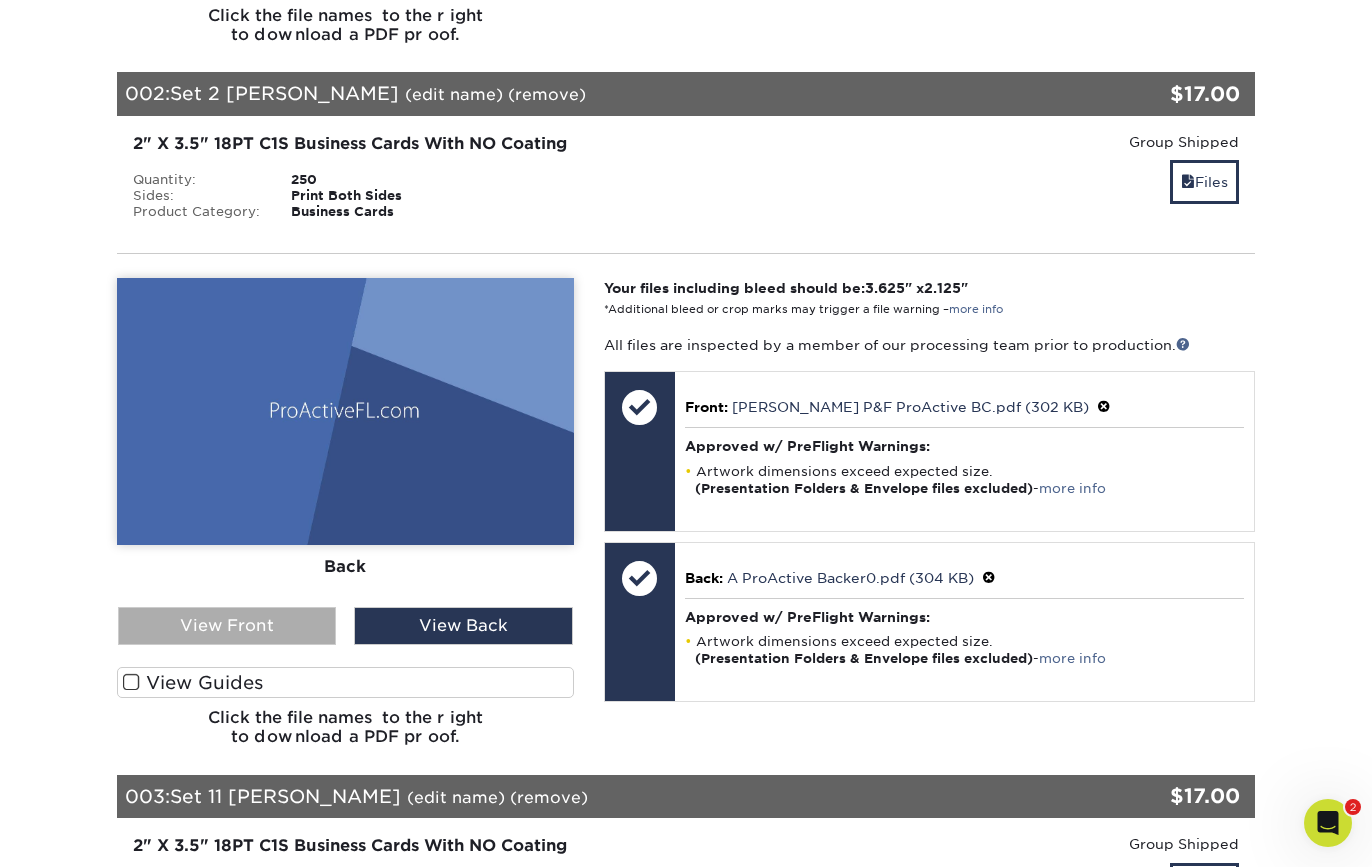 click on "View Front" at bounding box center [227, 626] 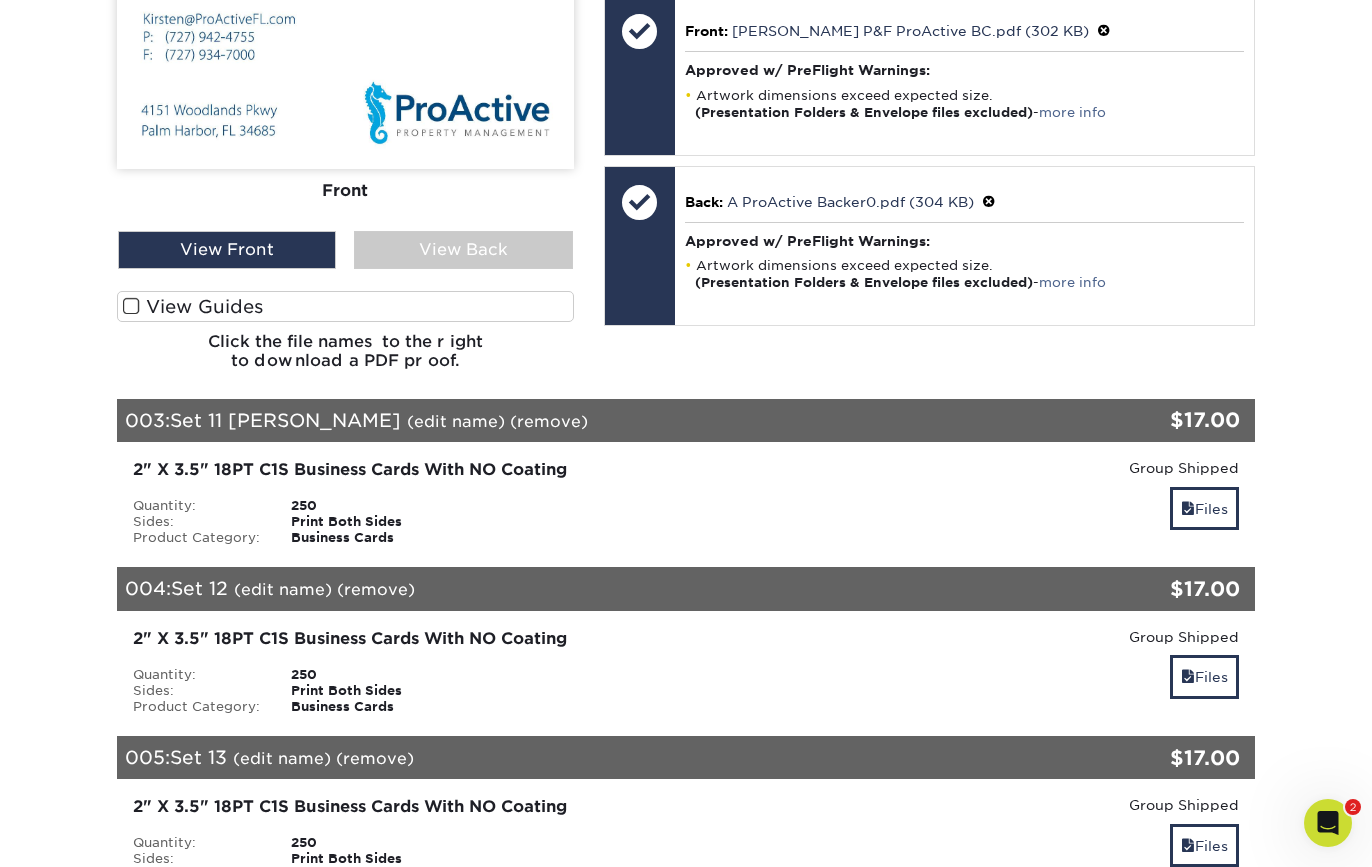 scroll, scrollTop: 1459, scrollLeft: 0, axis: vertical 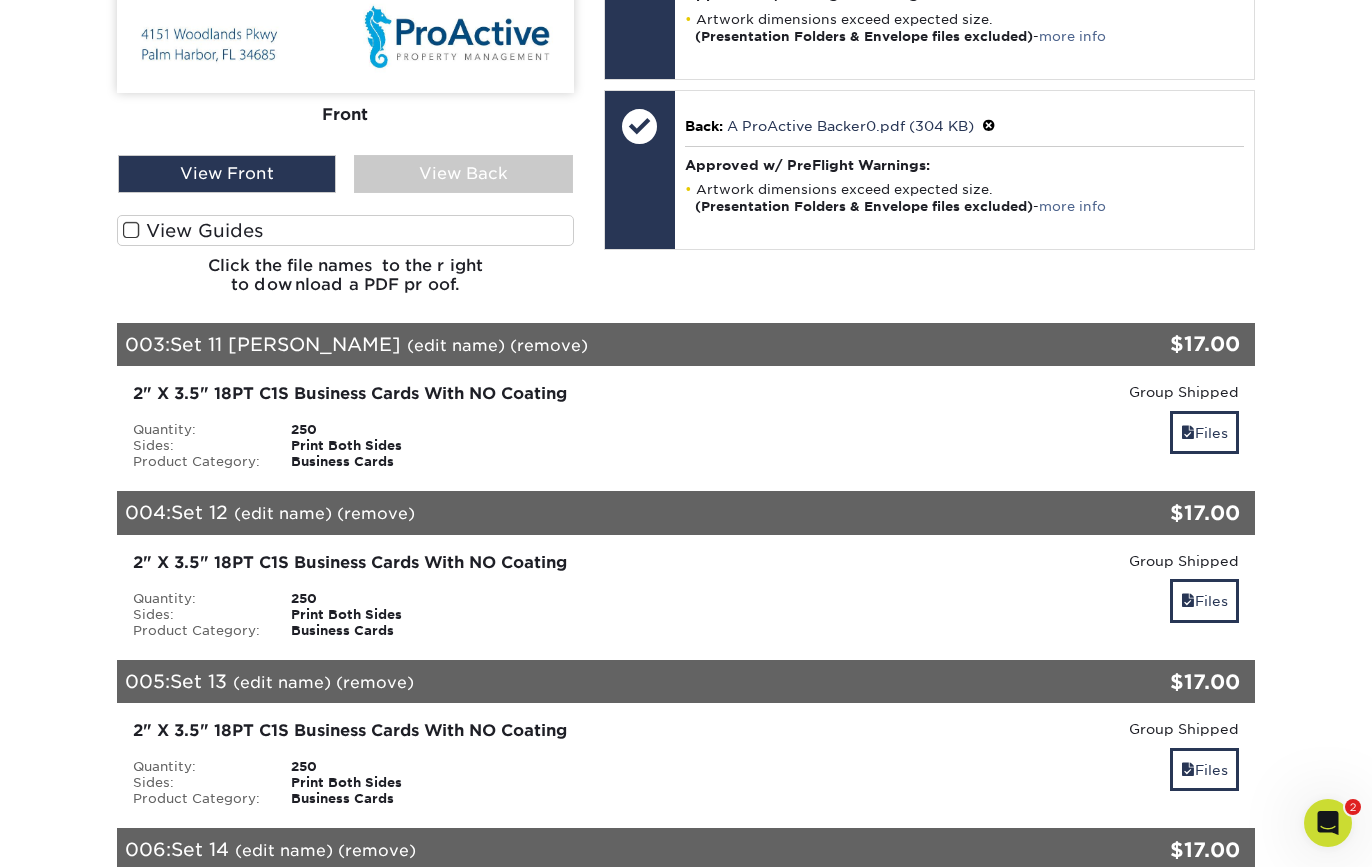click on "(edit name)" at bounding box center (456, 345) 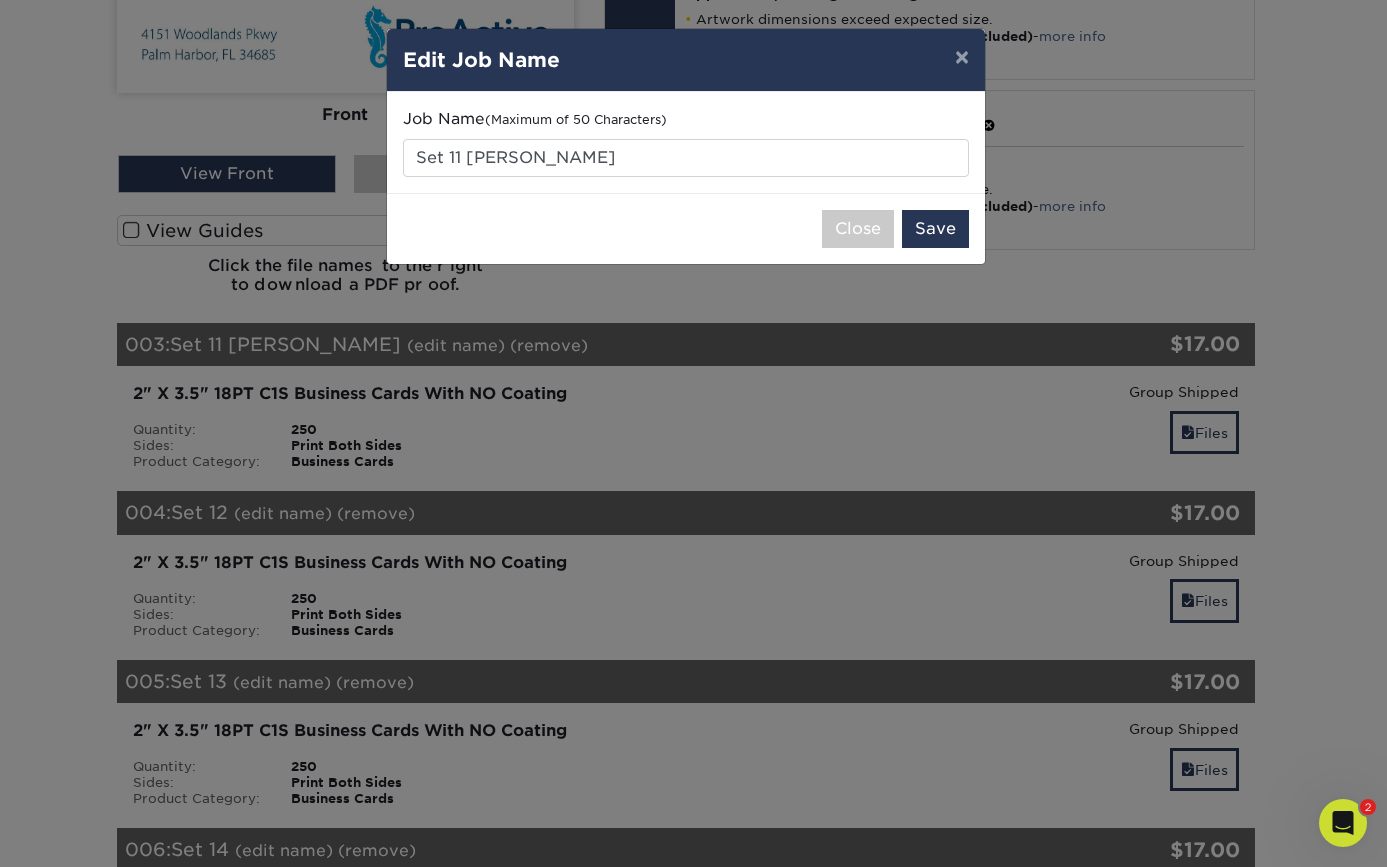 click on "×
Edit Job Name
Job Name  (Maximum of 50 Characters)
Set 11 Phillip OM
Close
Save" at bounding box center (693, 433) 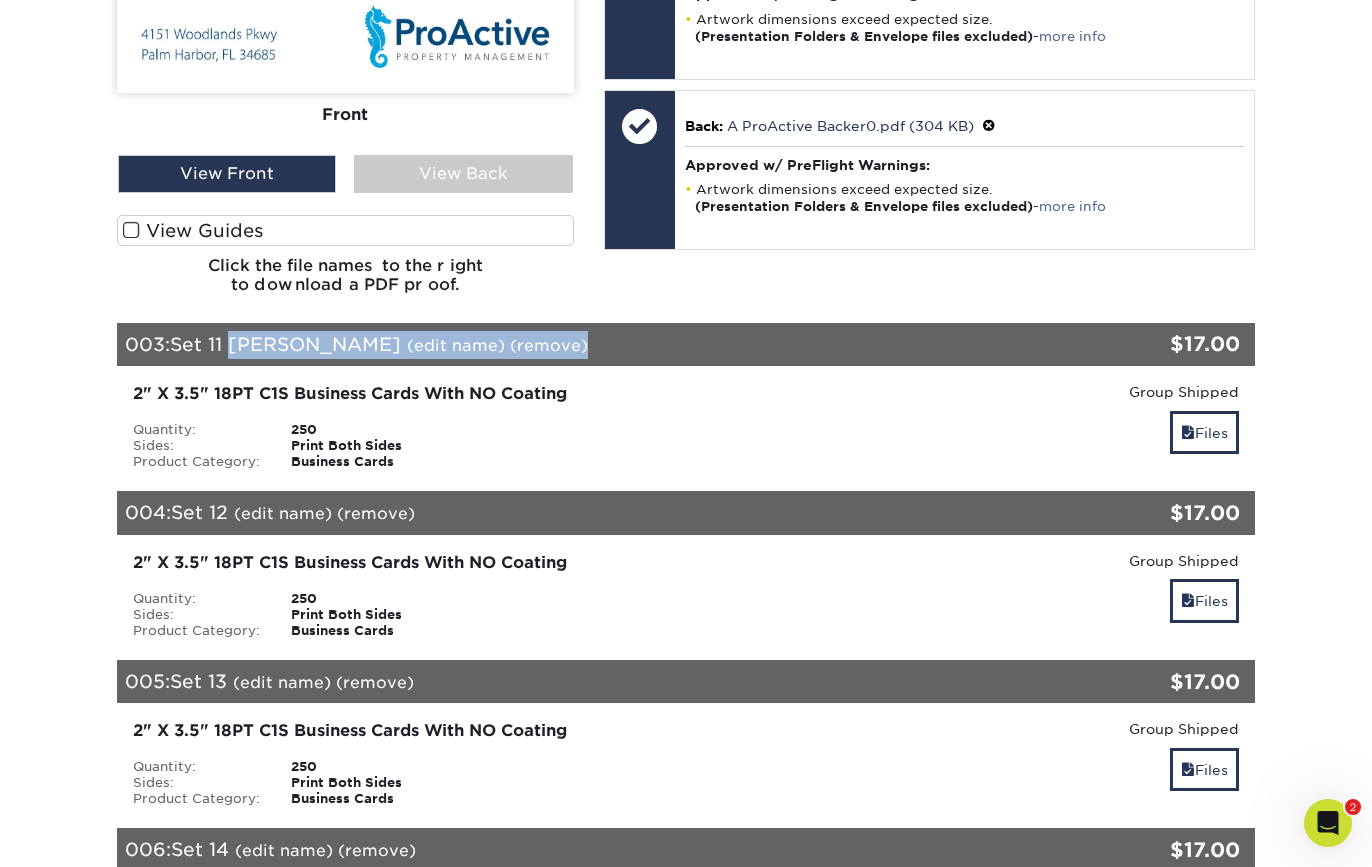 drag, startPoint x: 232, startPoint y: 343, endPoint x: 569, endPoint y: 337, distance: 337.0534 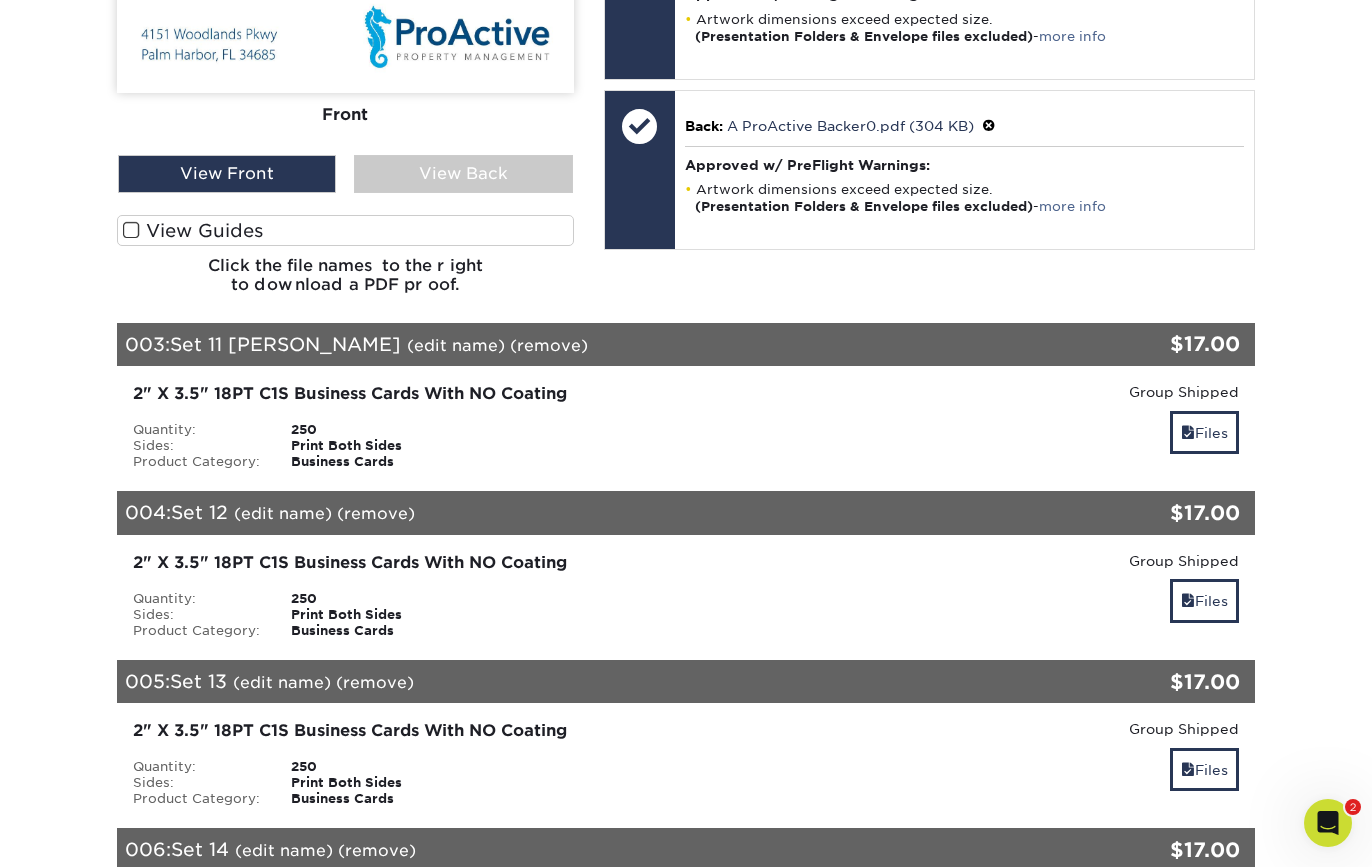 click on "Production:
2-4 Business Days
Facility:
Ohio
Shipping:
UPS Ground" at bounding box center (686, 446) 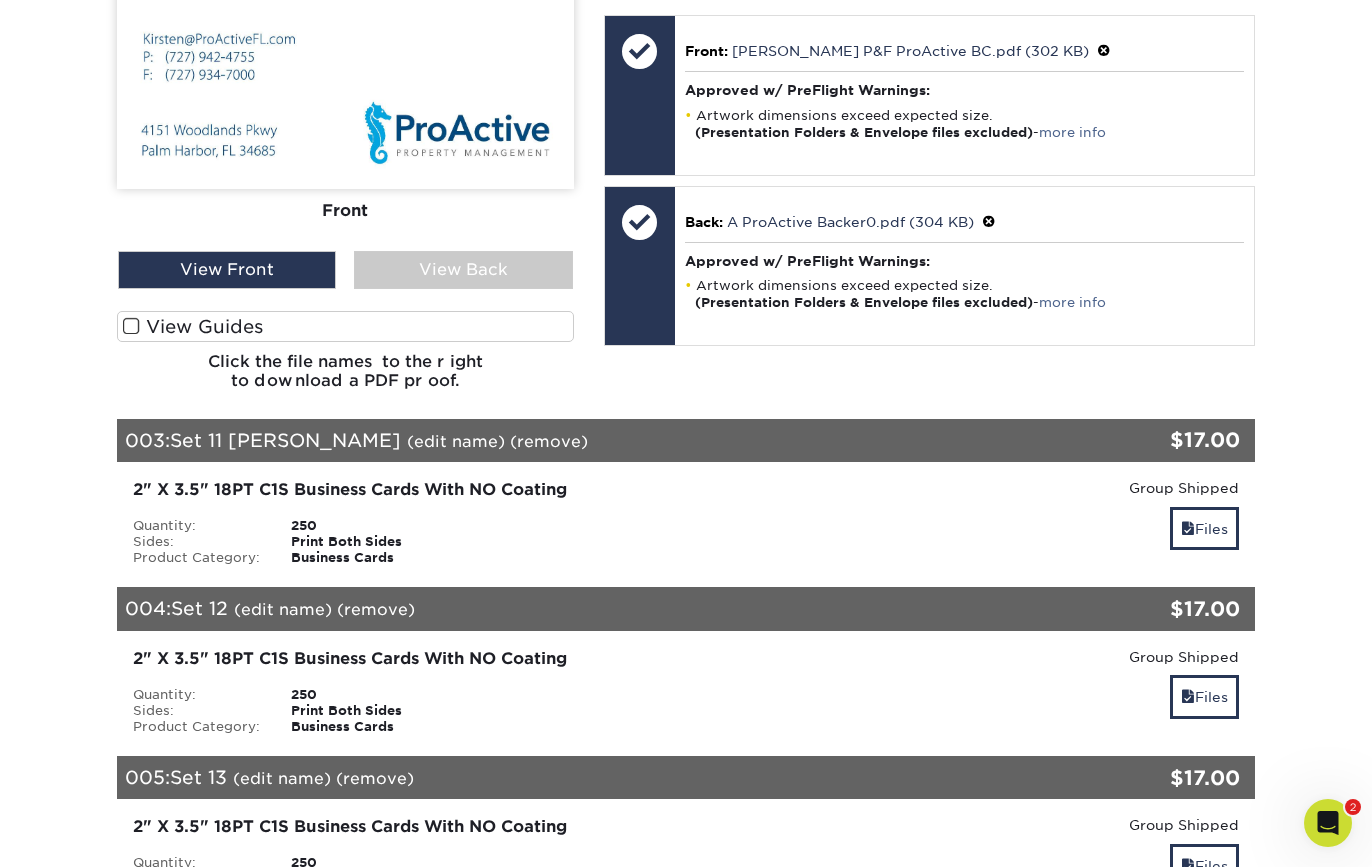 scroll, scrollTop: 1481, scrollLeft: 0, axis: vertical 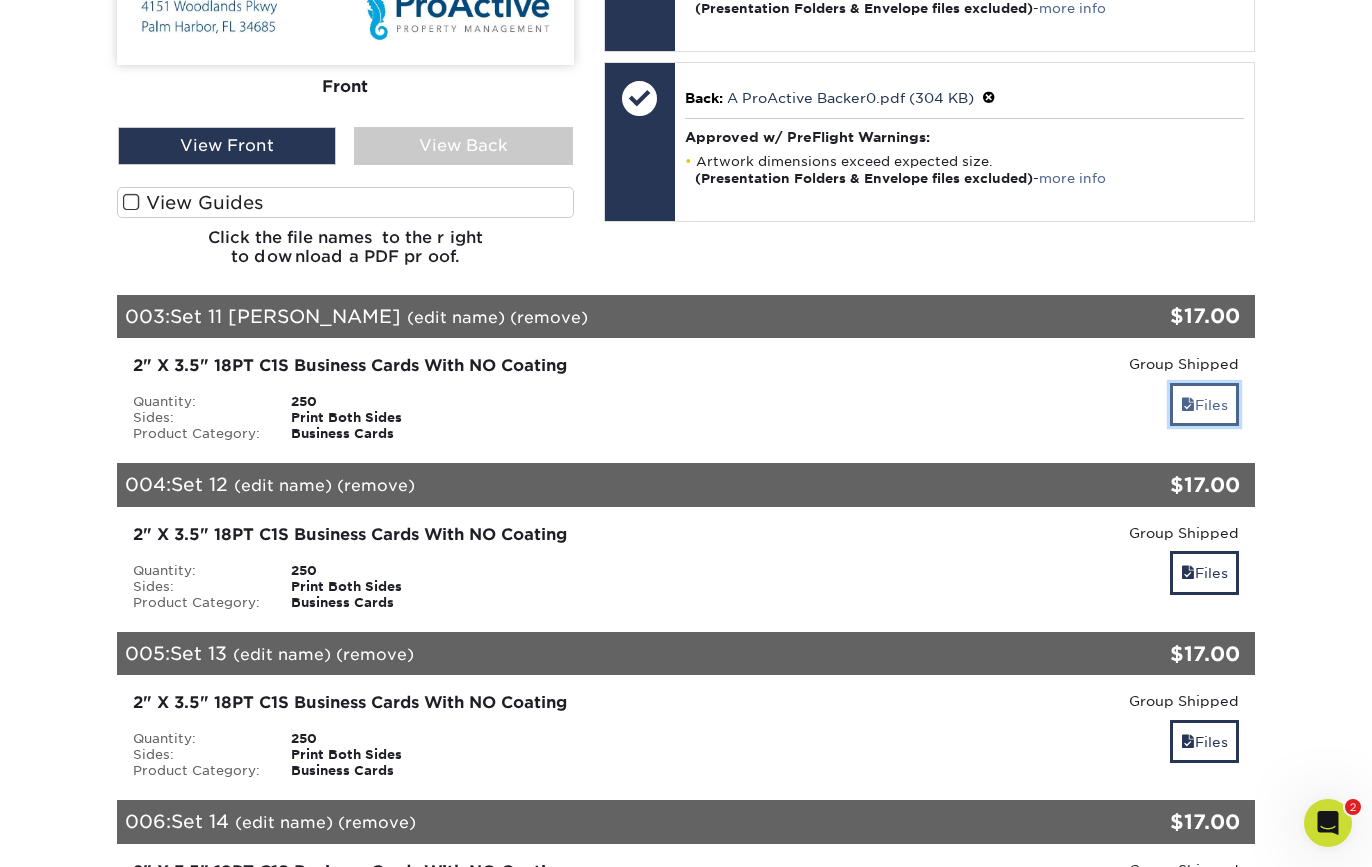 click on "Files" at bounding box center (1204, 404) 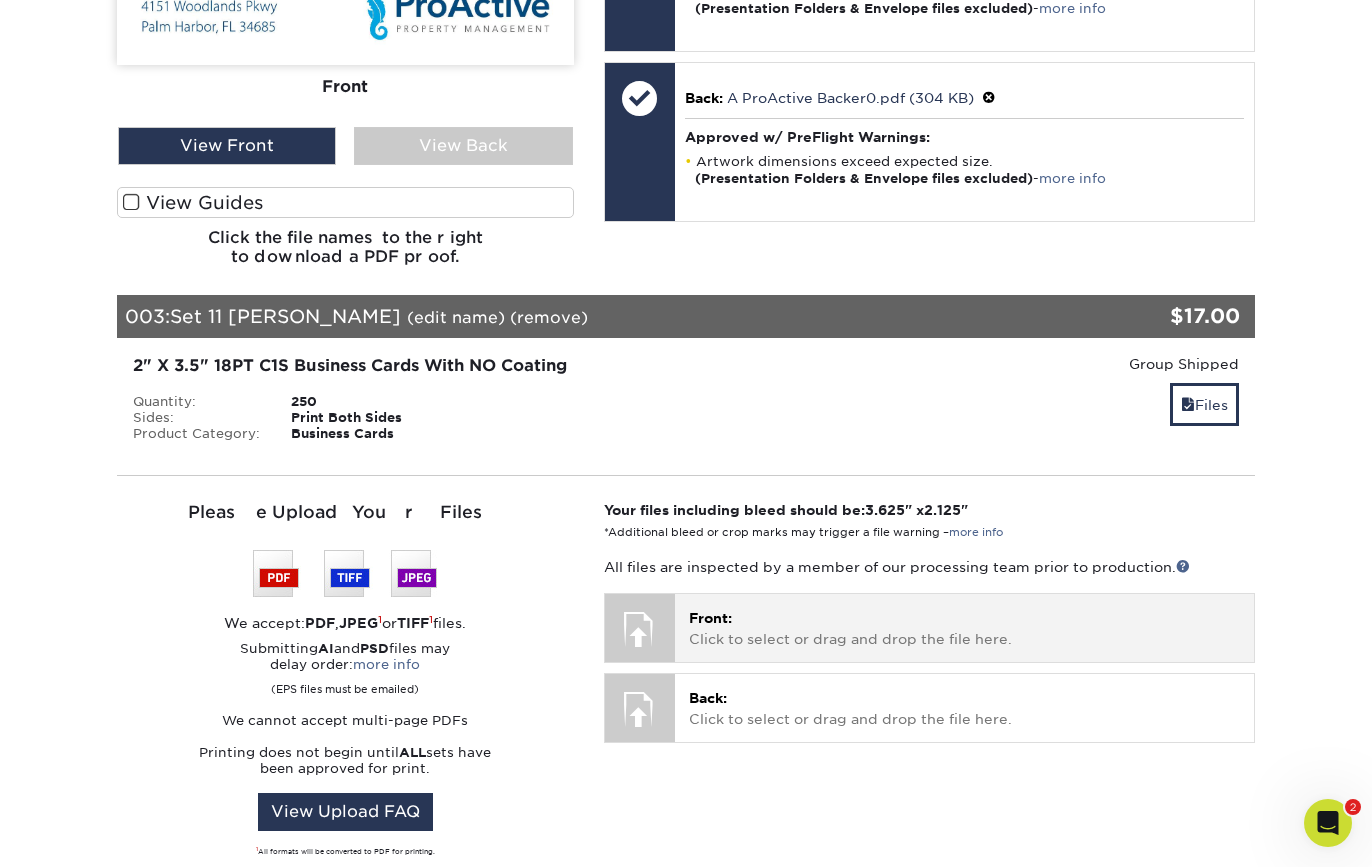 click on "Front: Click to select or drag and drop the file here." at bounding box center (964, 628) 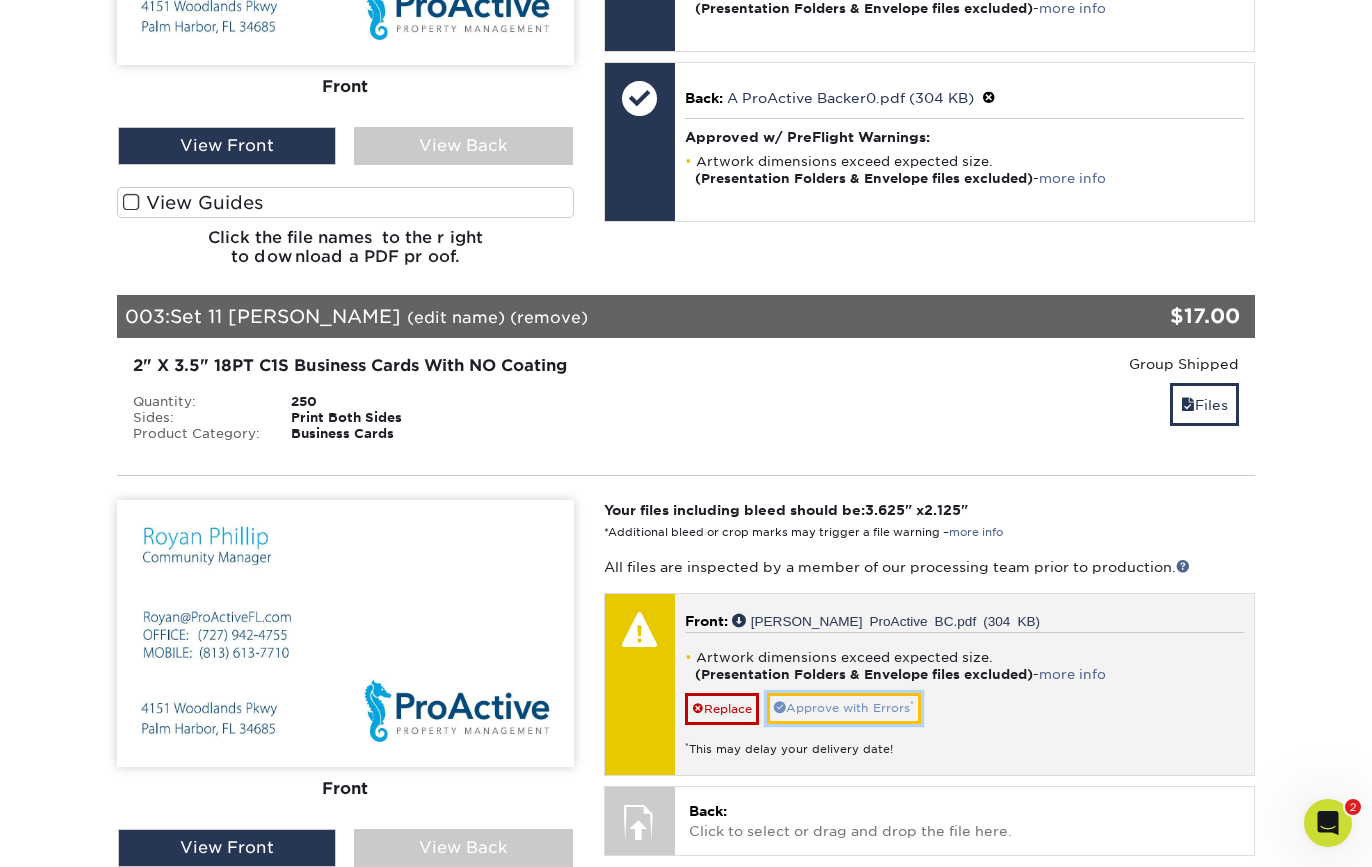 click on "Approve with Errors *" at bounding box center [844, 708] 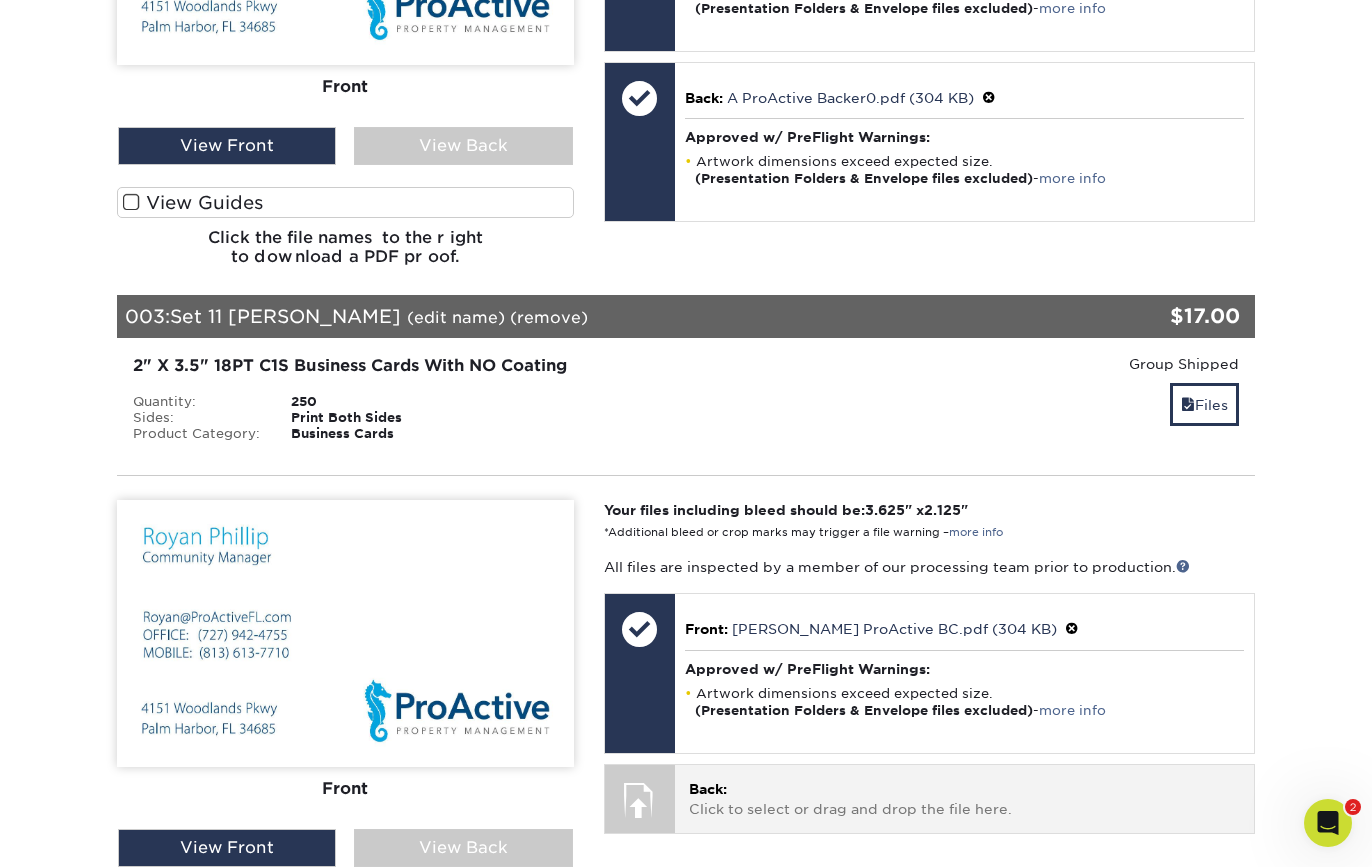 click on "Back: Click to select or drag and drop the file here." at bounding box center [964, 799] 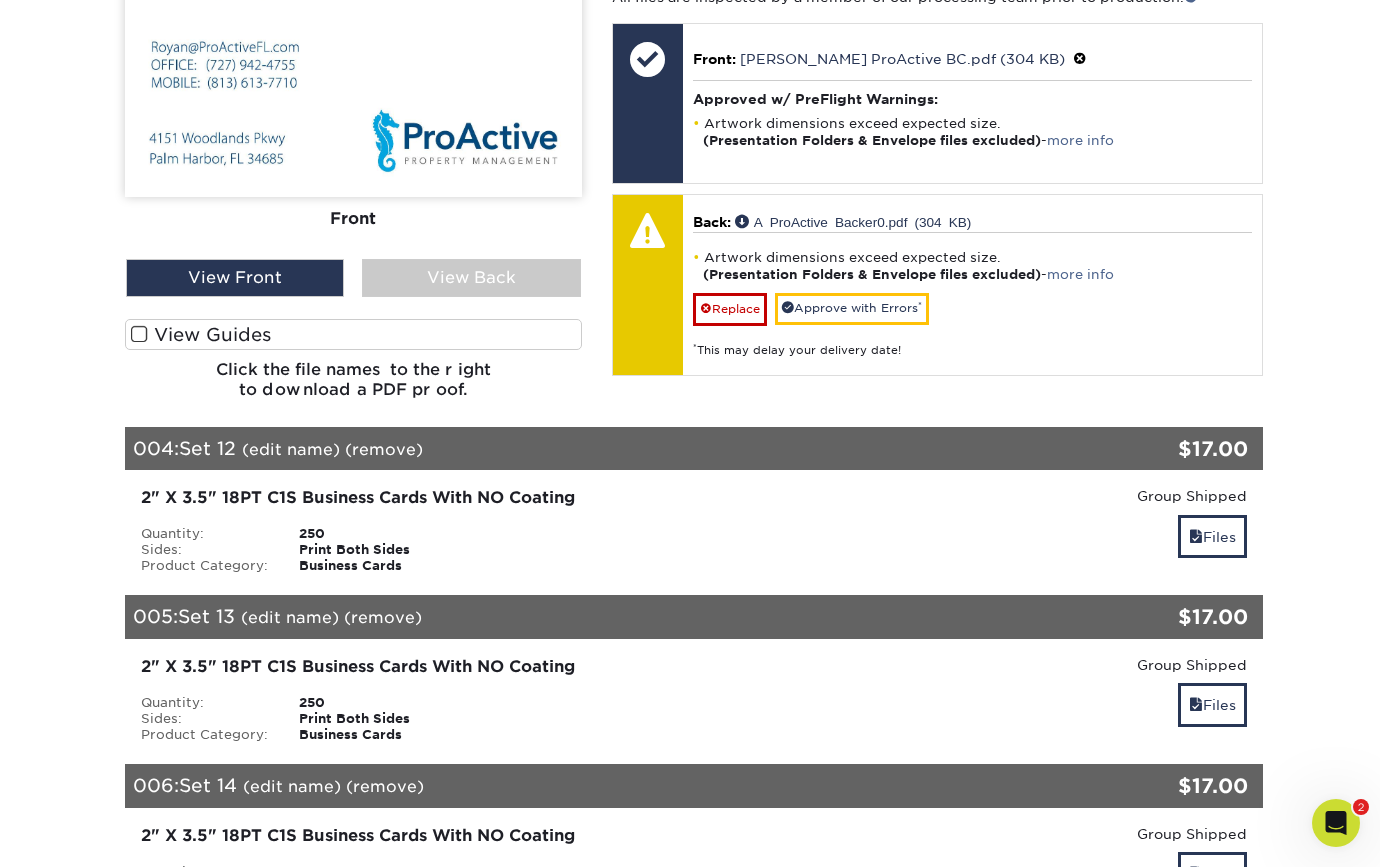 scroll, scrollTop: 2251, scrollLeft: 0, axis: vertical 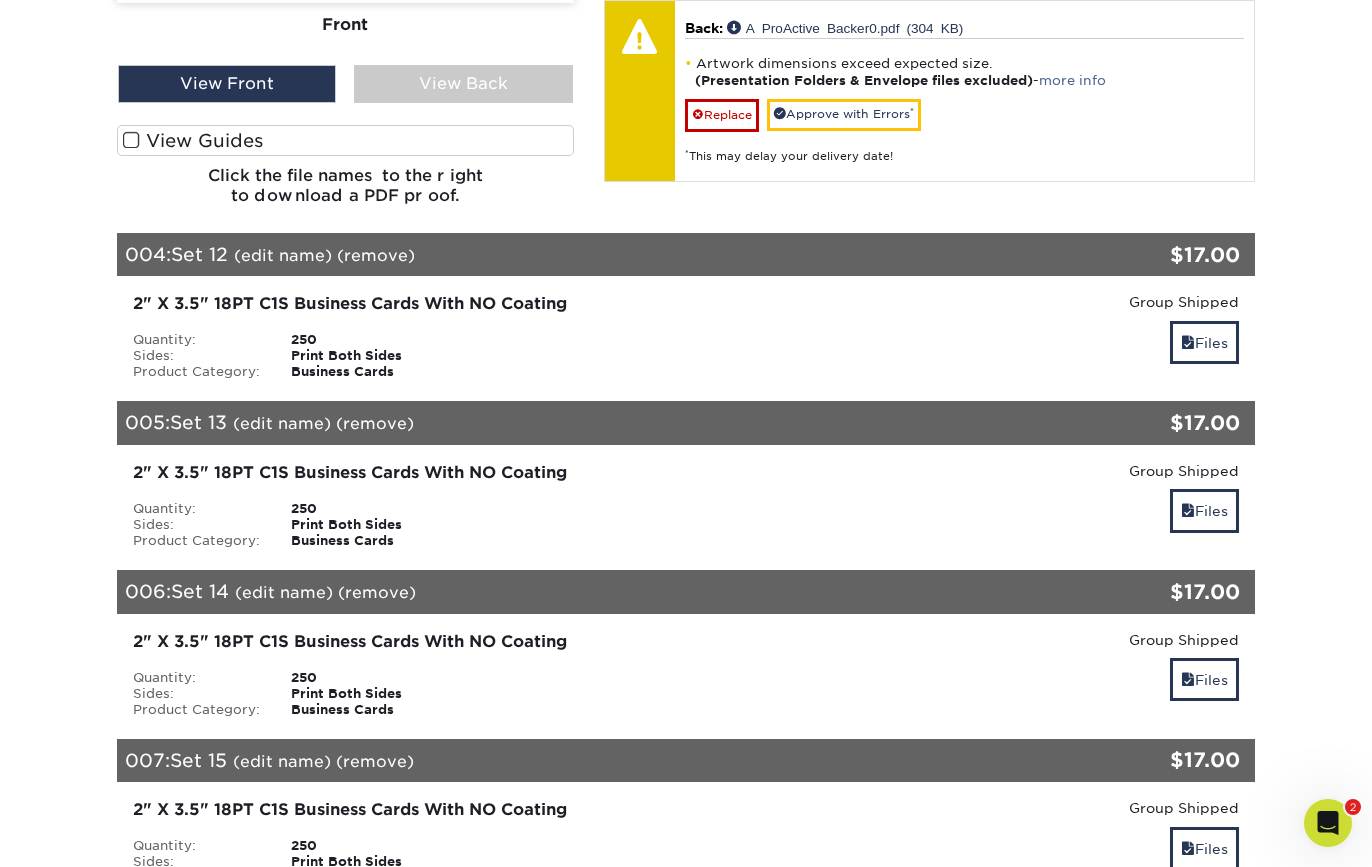 click on "(edit name)" at bounding box center [283, 255] 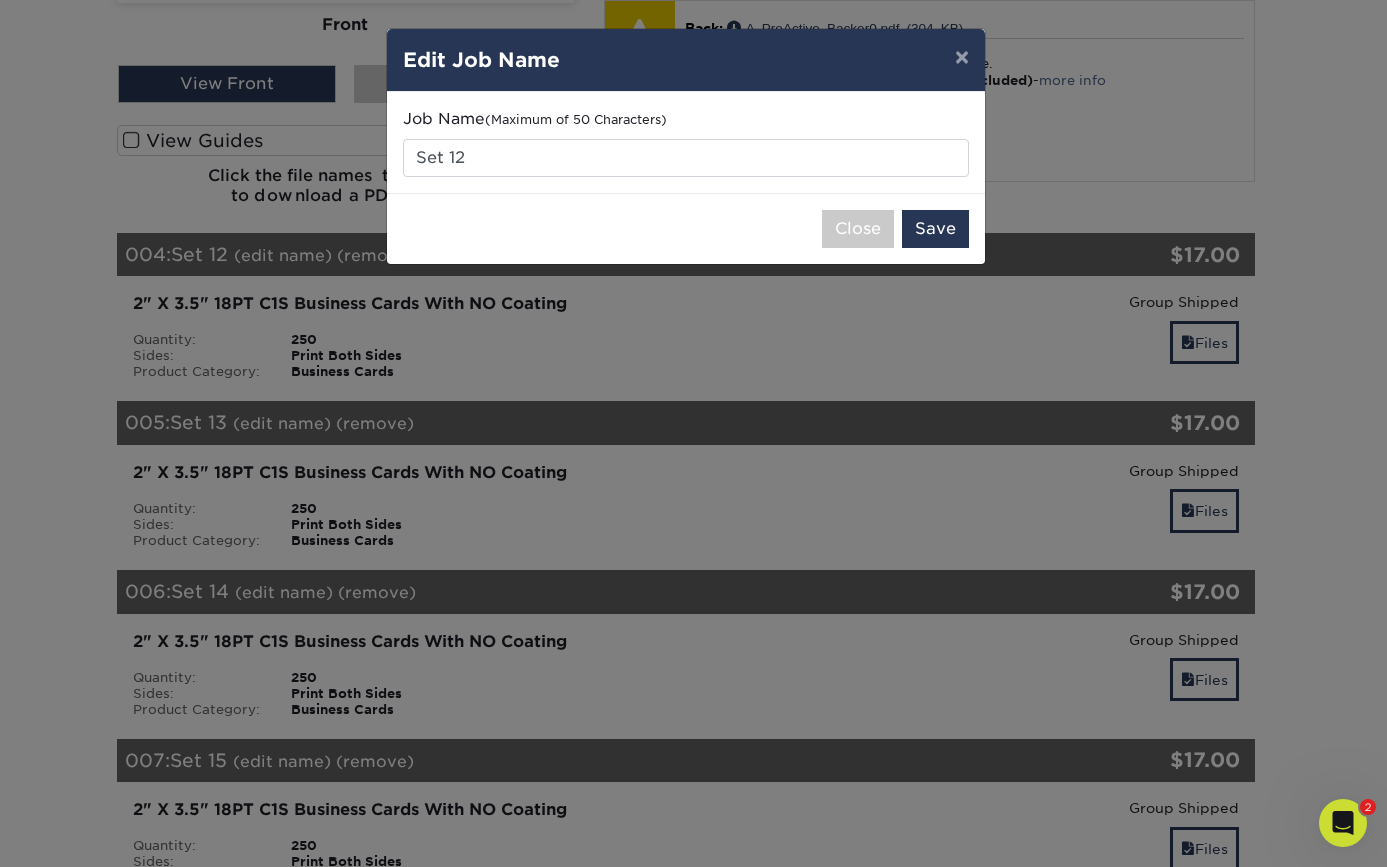 click on "×
Edit Job Name
Job Name  (Maximum of 50 Characters)
Set 12
Close
Save" at bounding box center [693, 433] 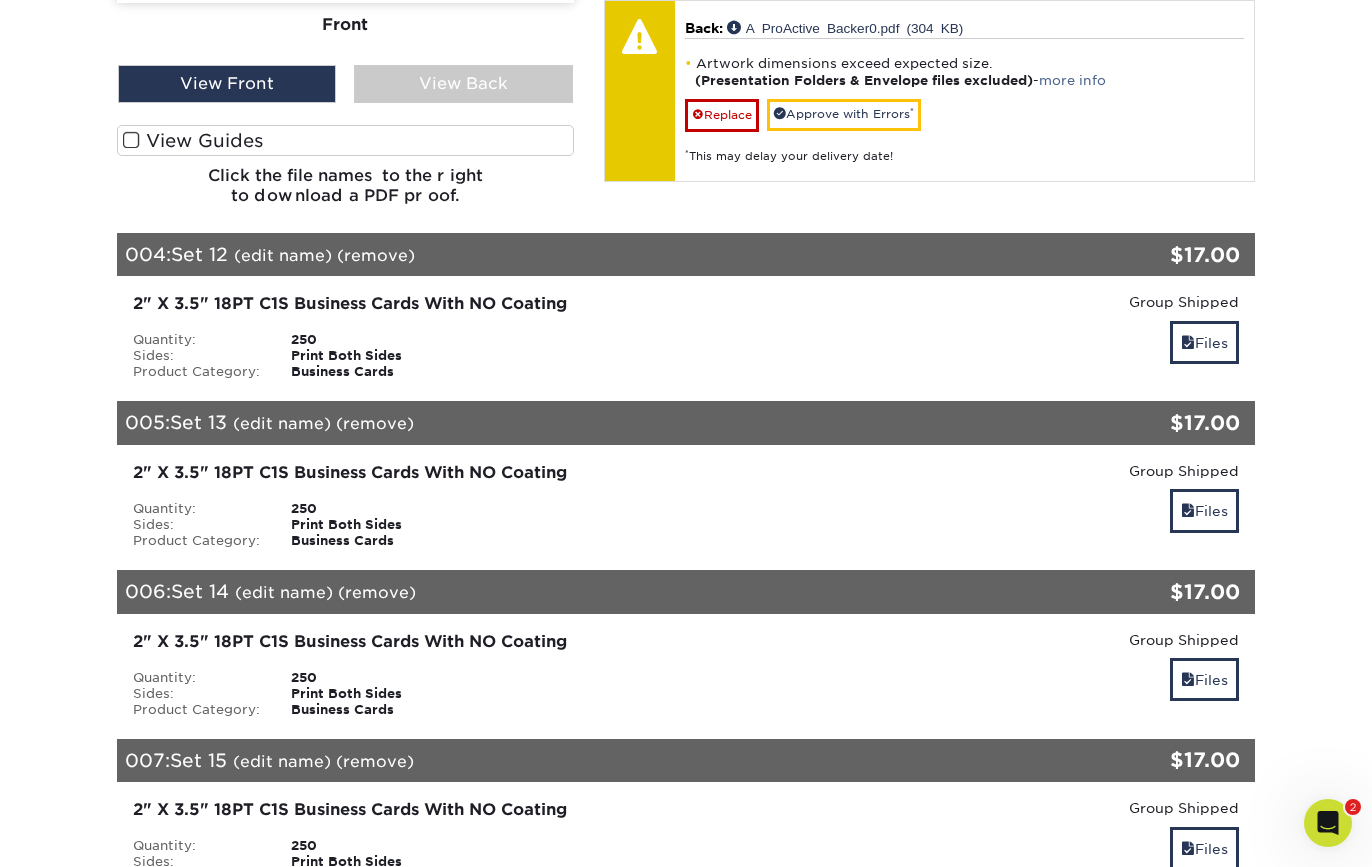 click on "(edit name)" at bounding box center [283, 255] 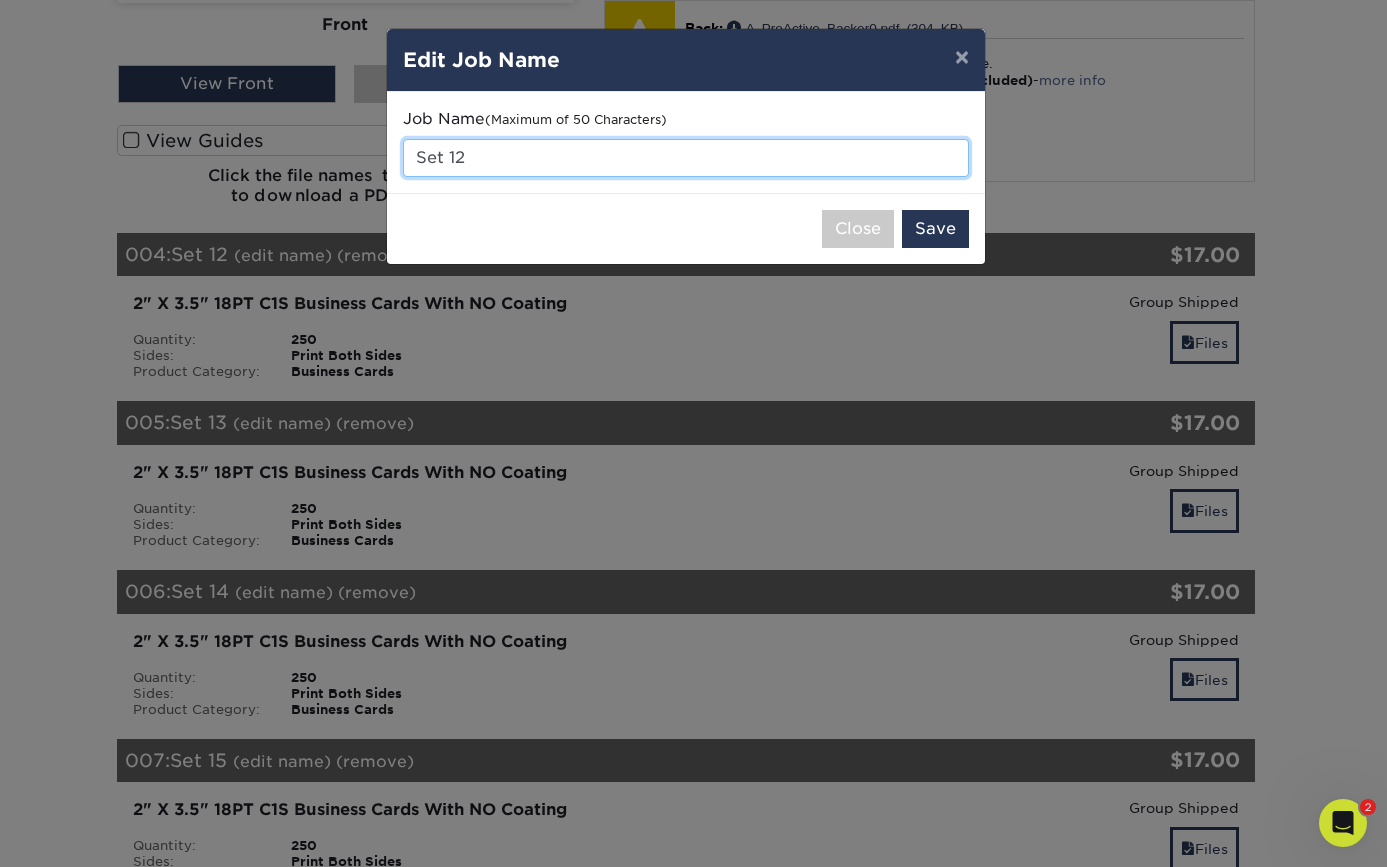 click on "Set 12" at bounding box center [686, 158] 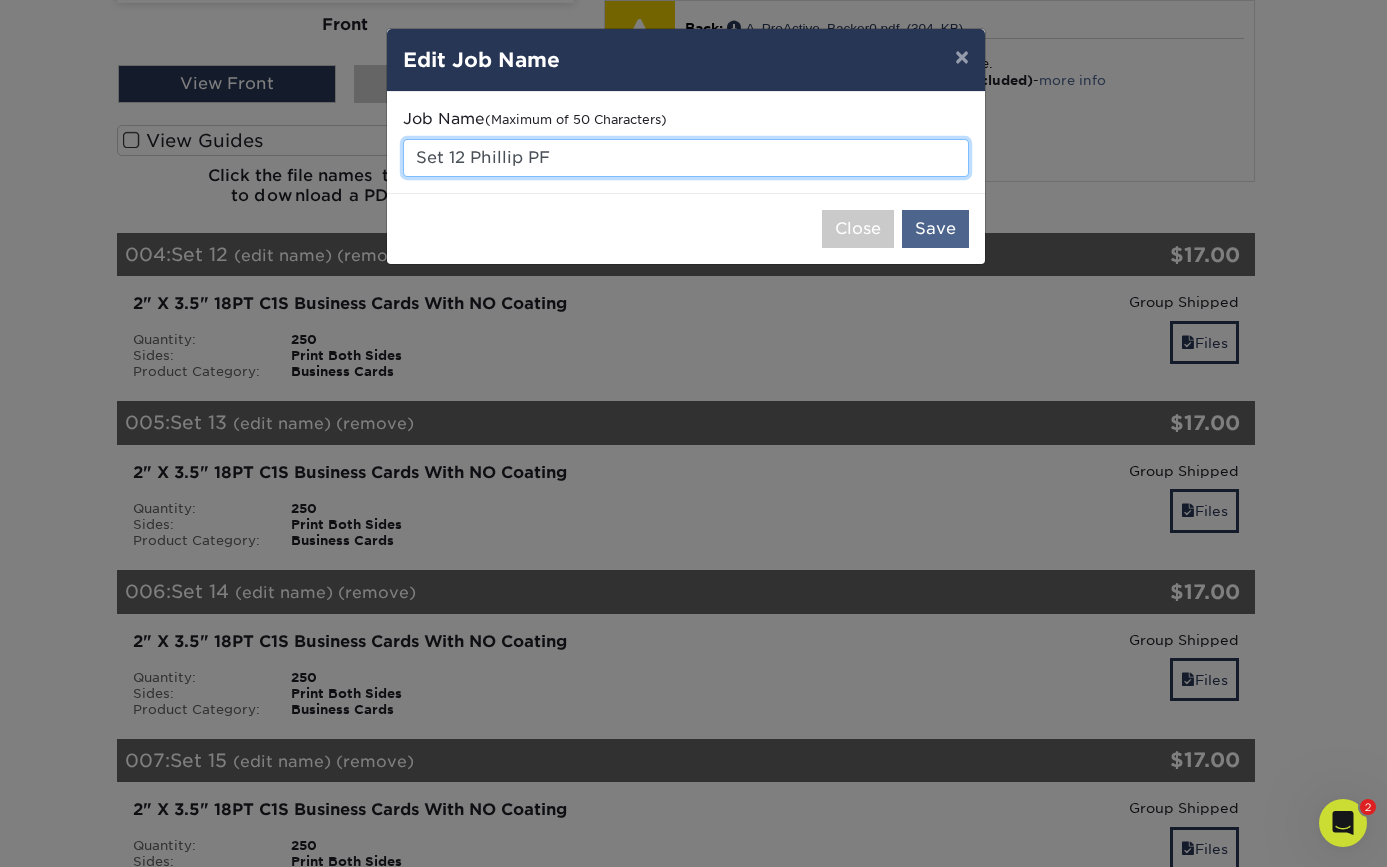 type on "Set 12 Phillip PF" 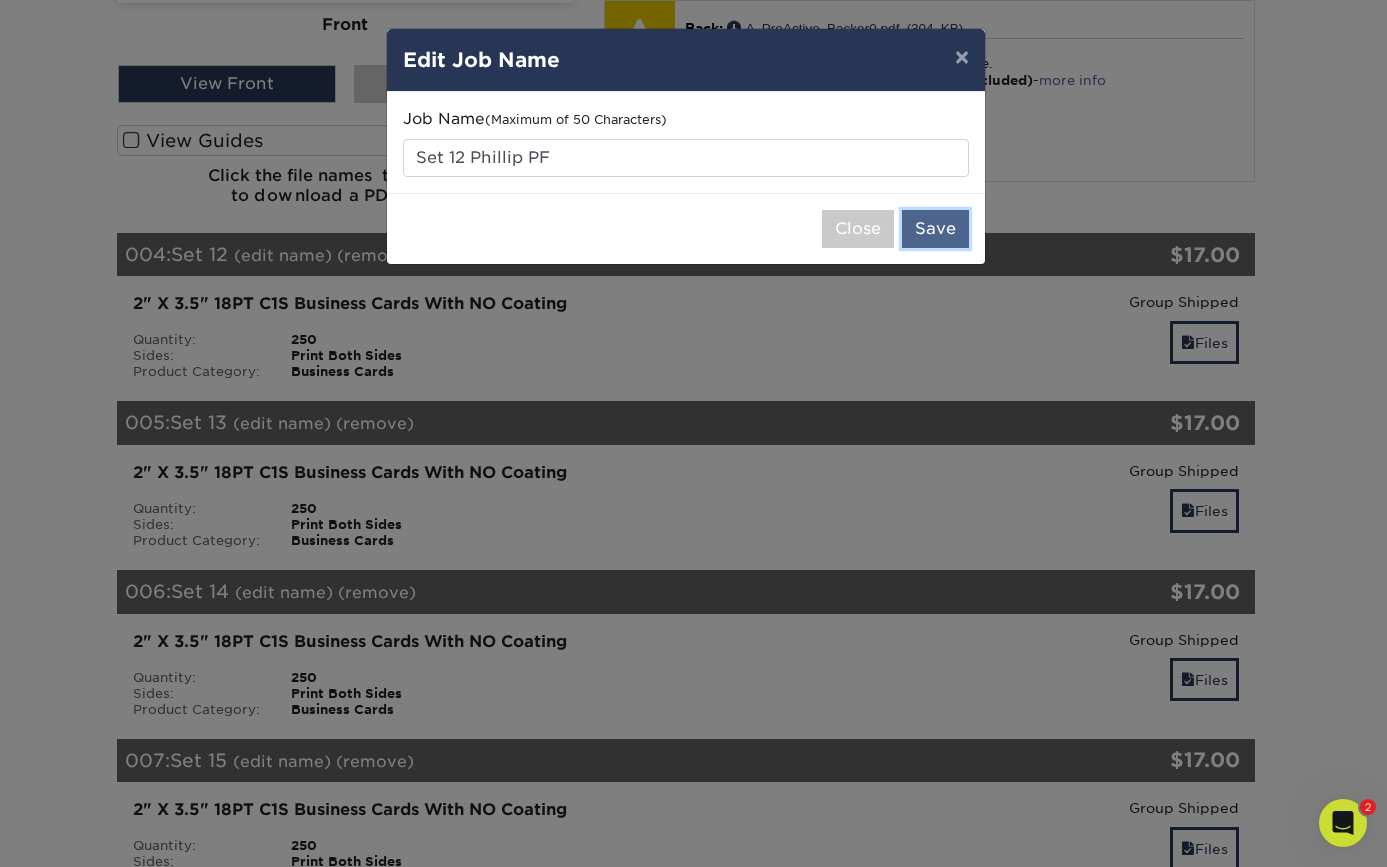 click on "Save" at bounding box center (935, 229) 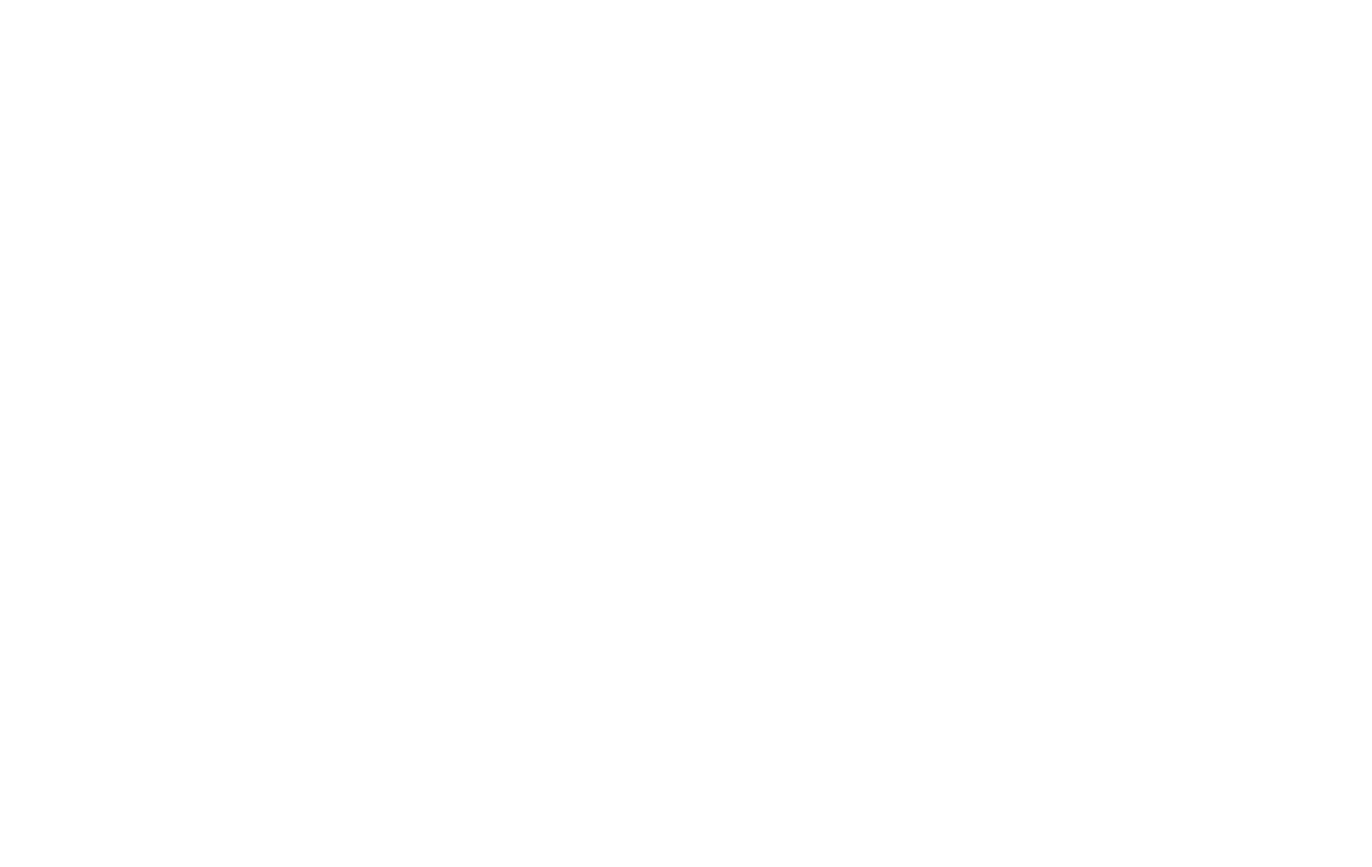 scroll, scrollTop: 0, scrollLeft: 0, axis: both 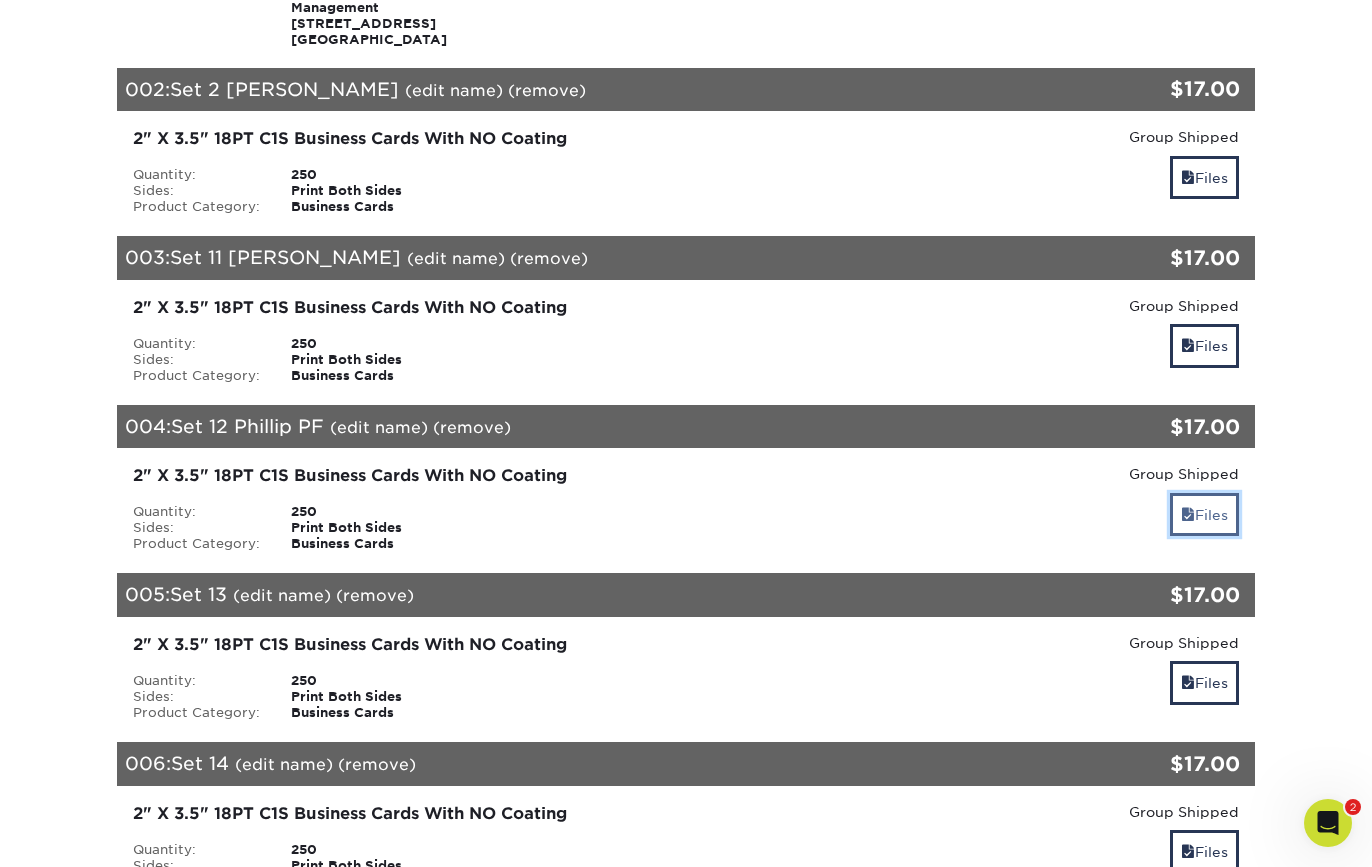 click on "Files" at bounding box center (1204, 514) 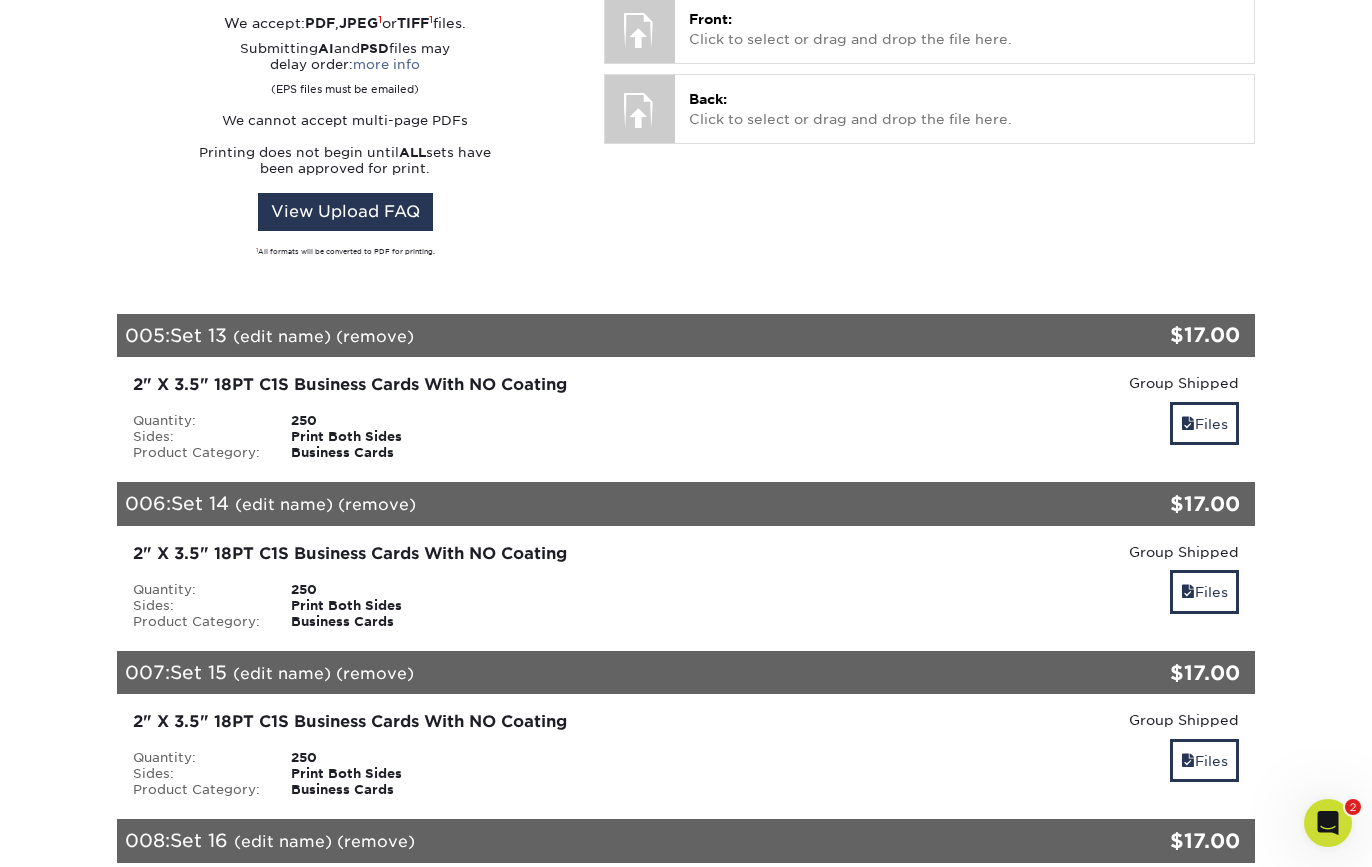 scroll, scrollTop: 1212, scrollLeft: 0, axis: vertical 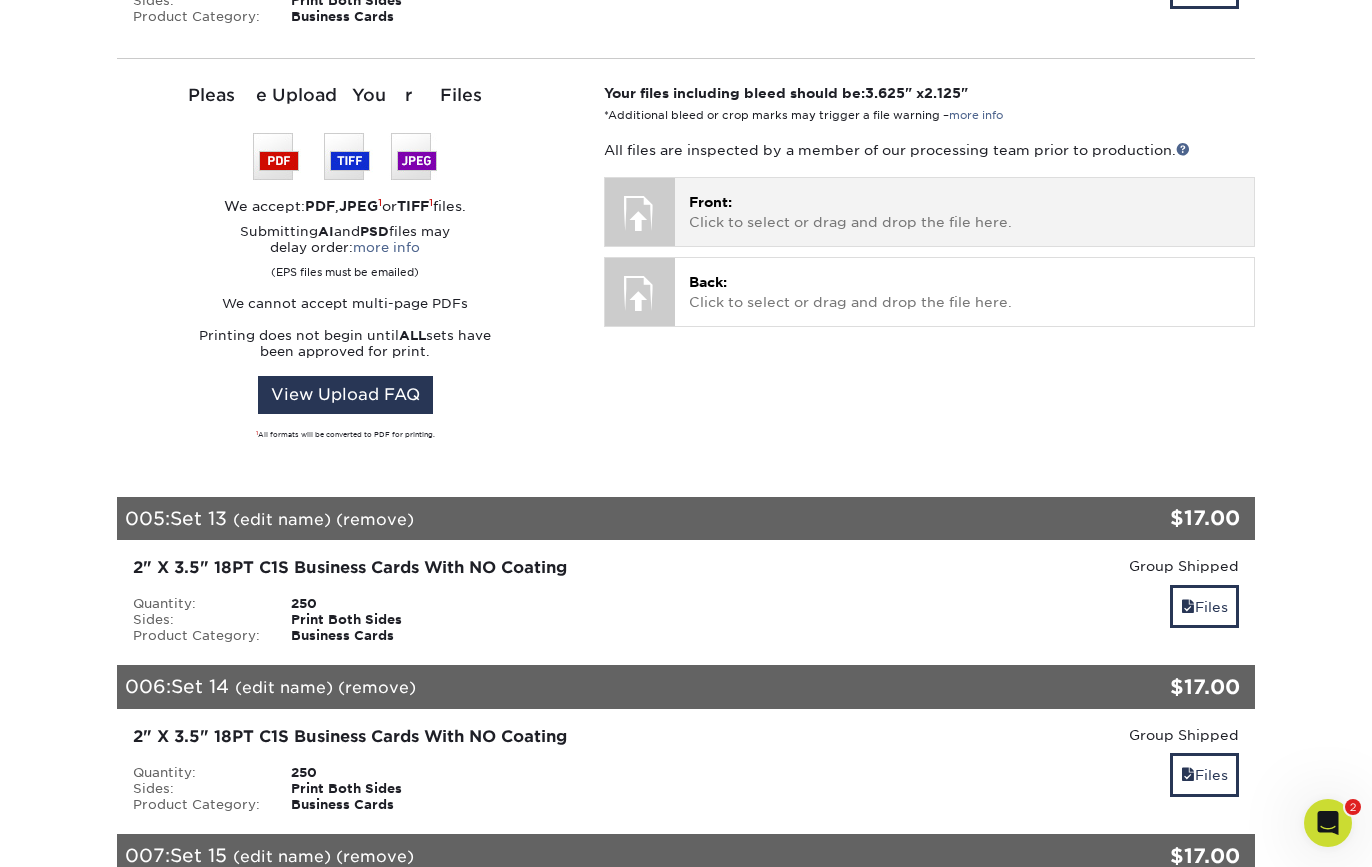 click at bounding box center [640, 213] 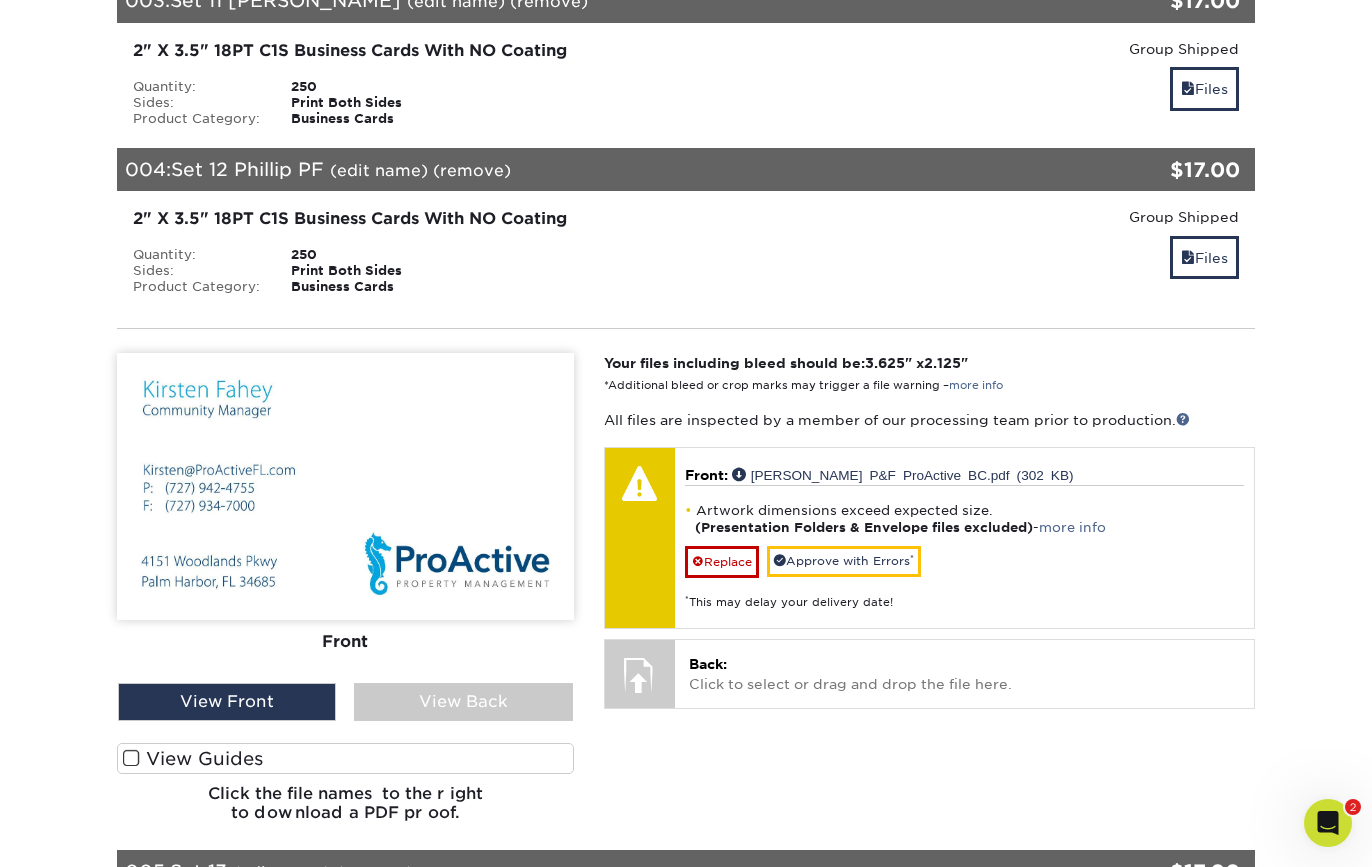 scroll, scrollTop: 717, scrollLeft: 0, axis: vertical 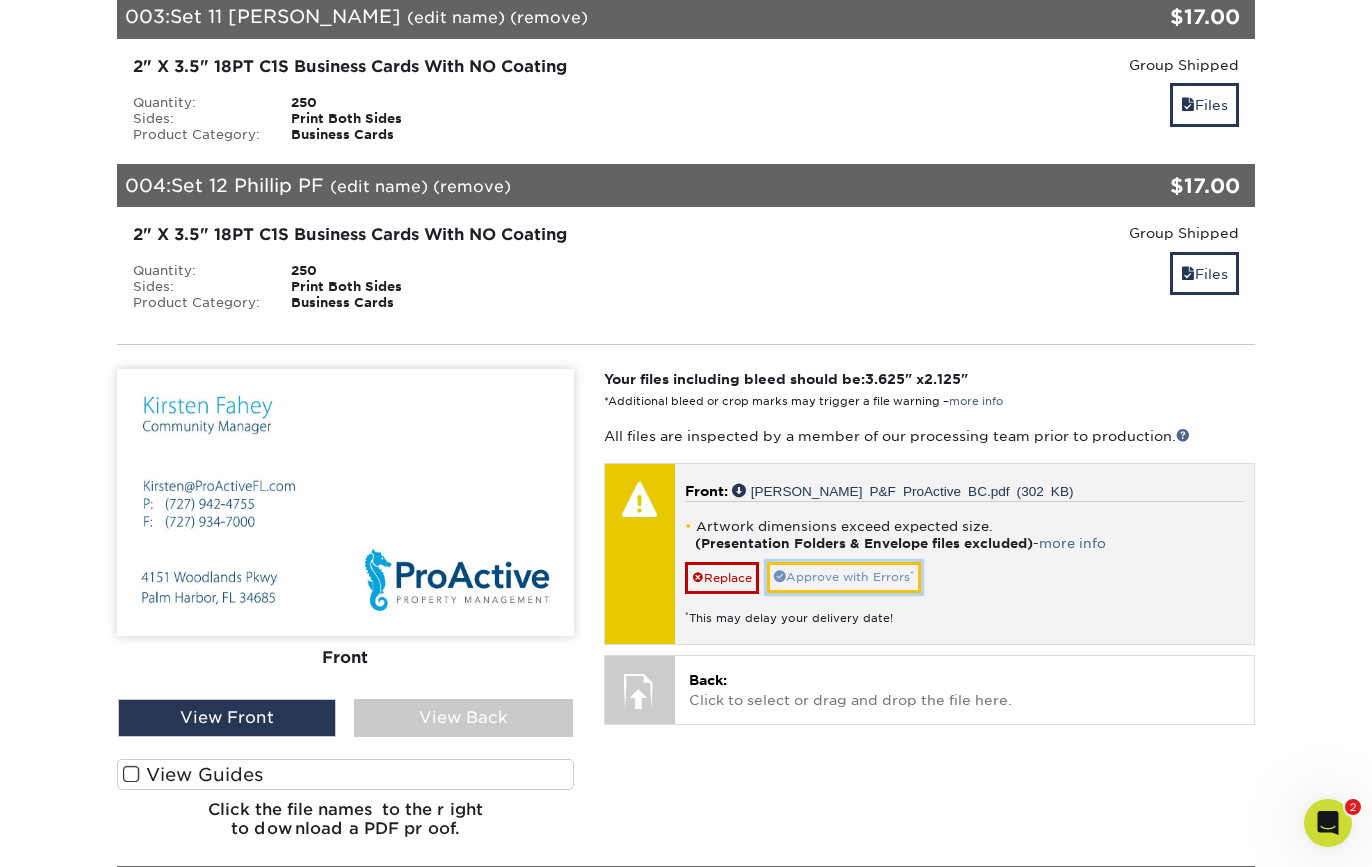 click on "Approve with Errors *" at bounding box center (844, 577) 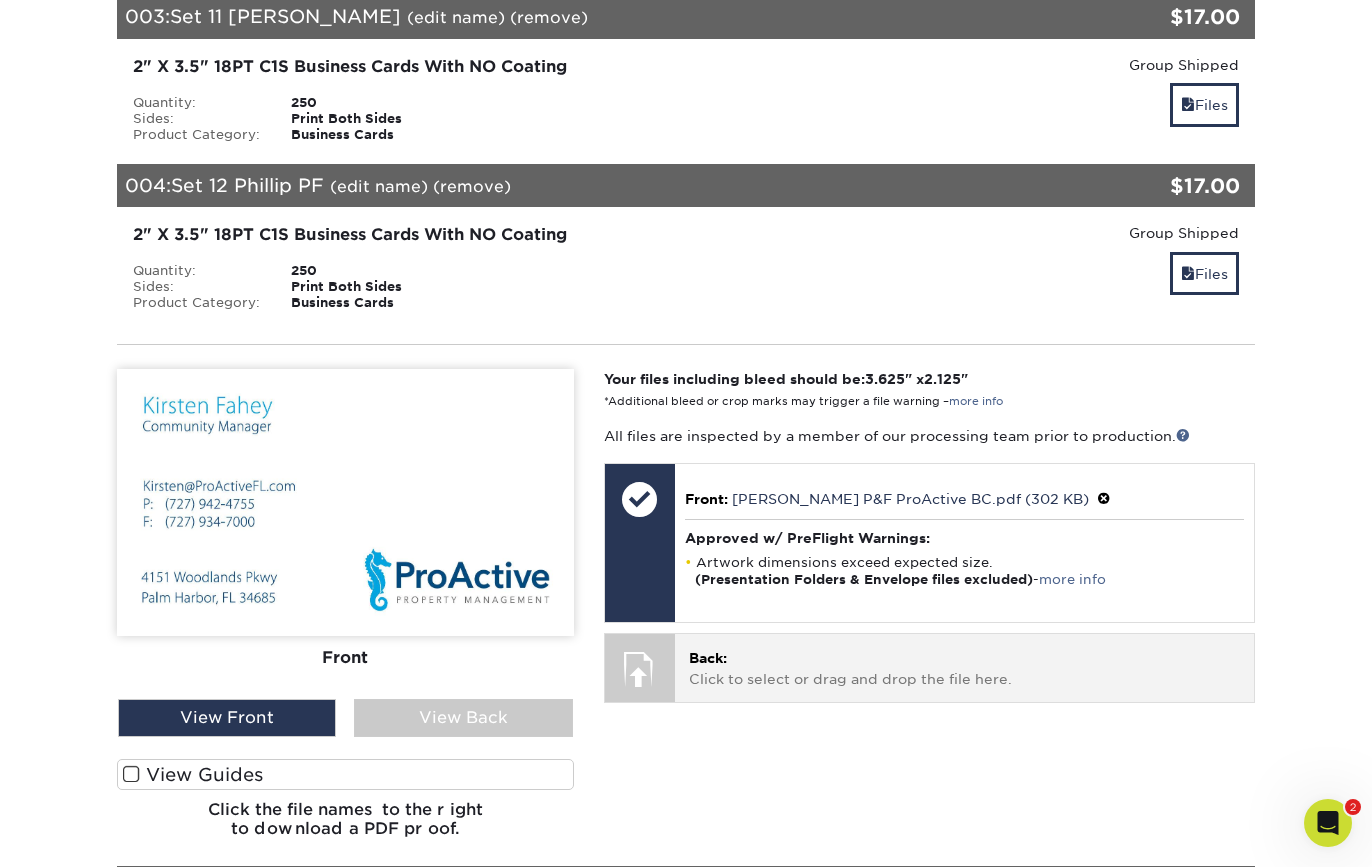 click on "Back: Click to select or drag and drop the file here." at bounding box center (964, 668) 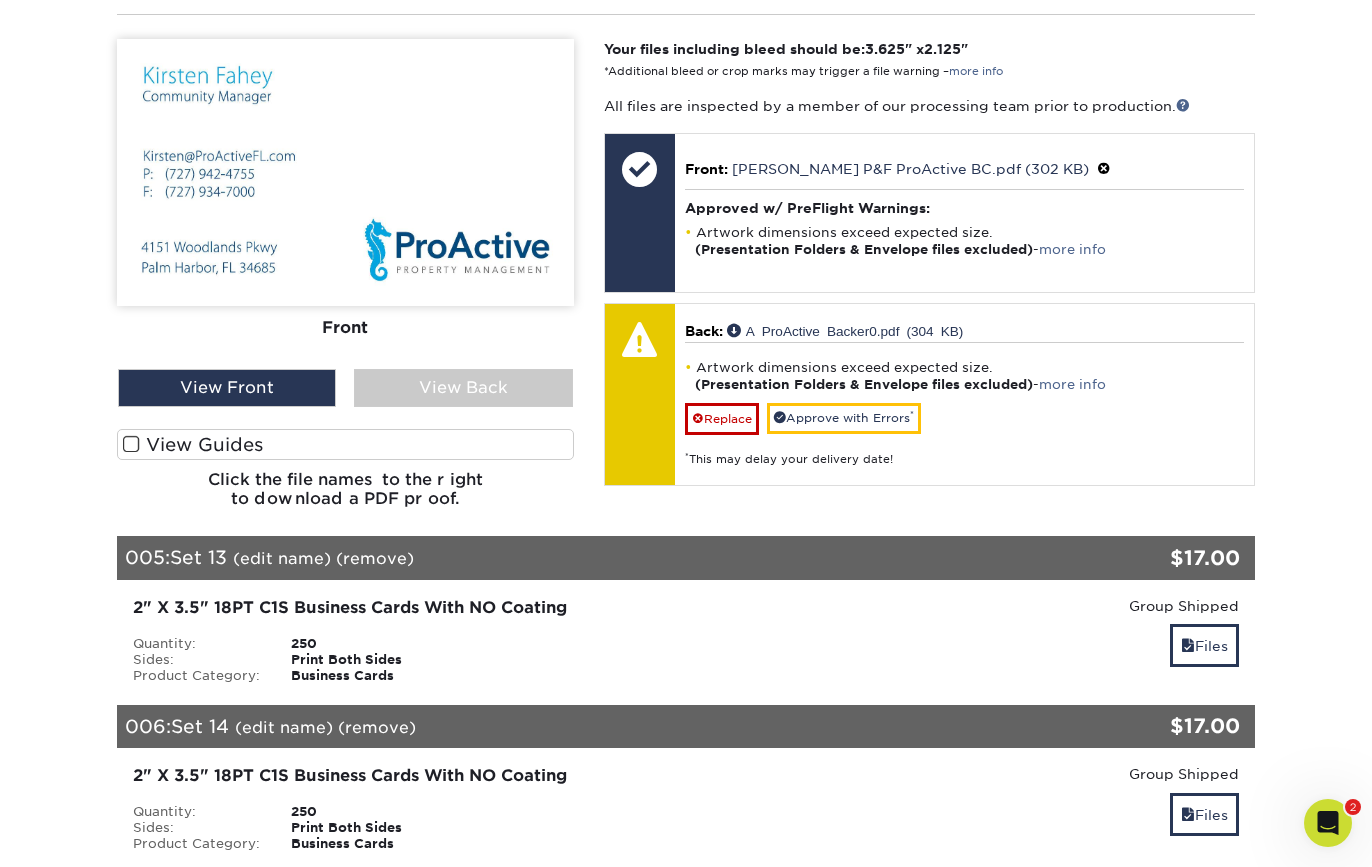 scroll, scrollTop: 1068, scrollLeft: 0, axis: vertical 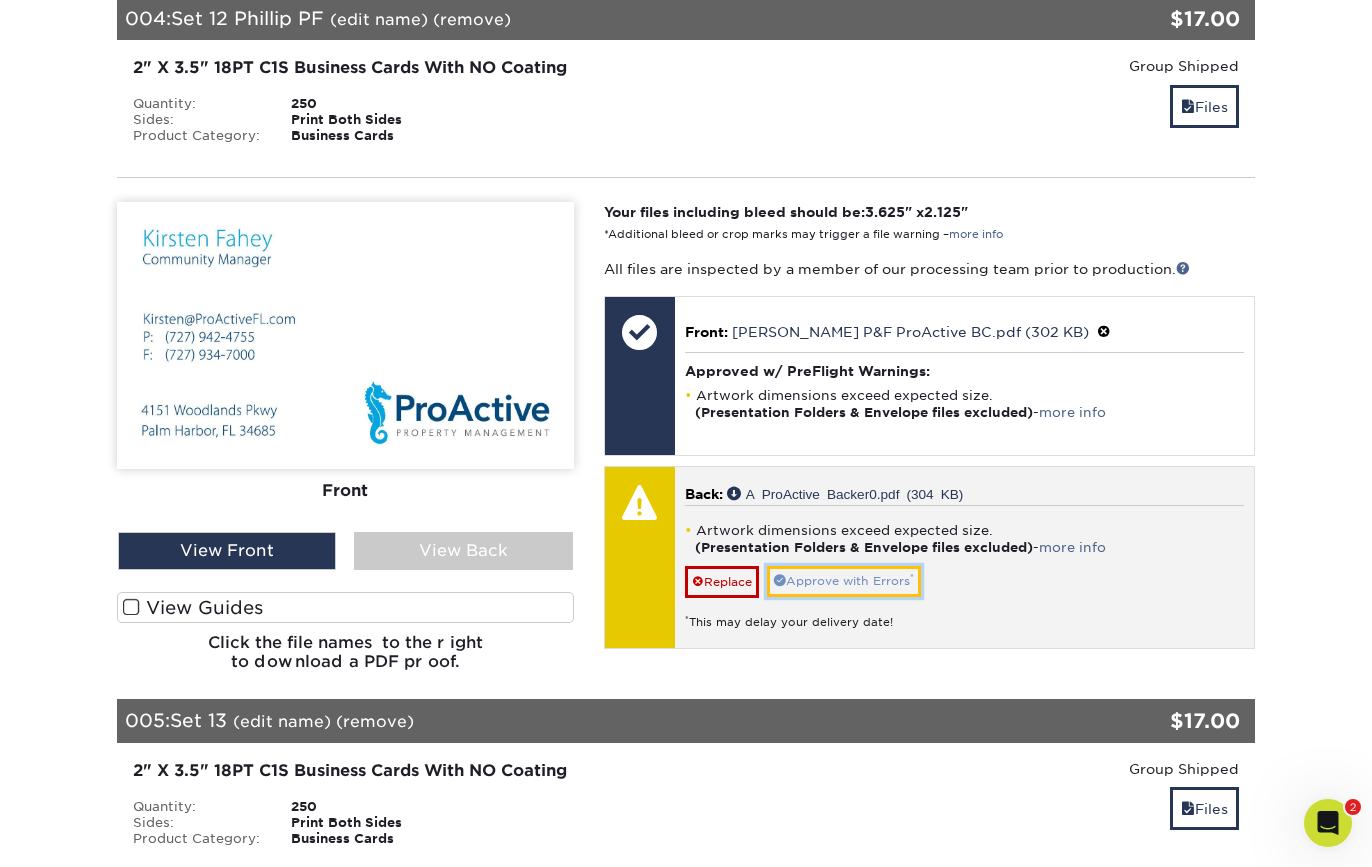 click on "Approve with Errors *" at bounding box center [844, 581] 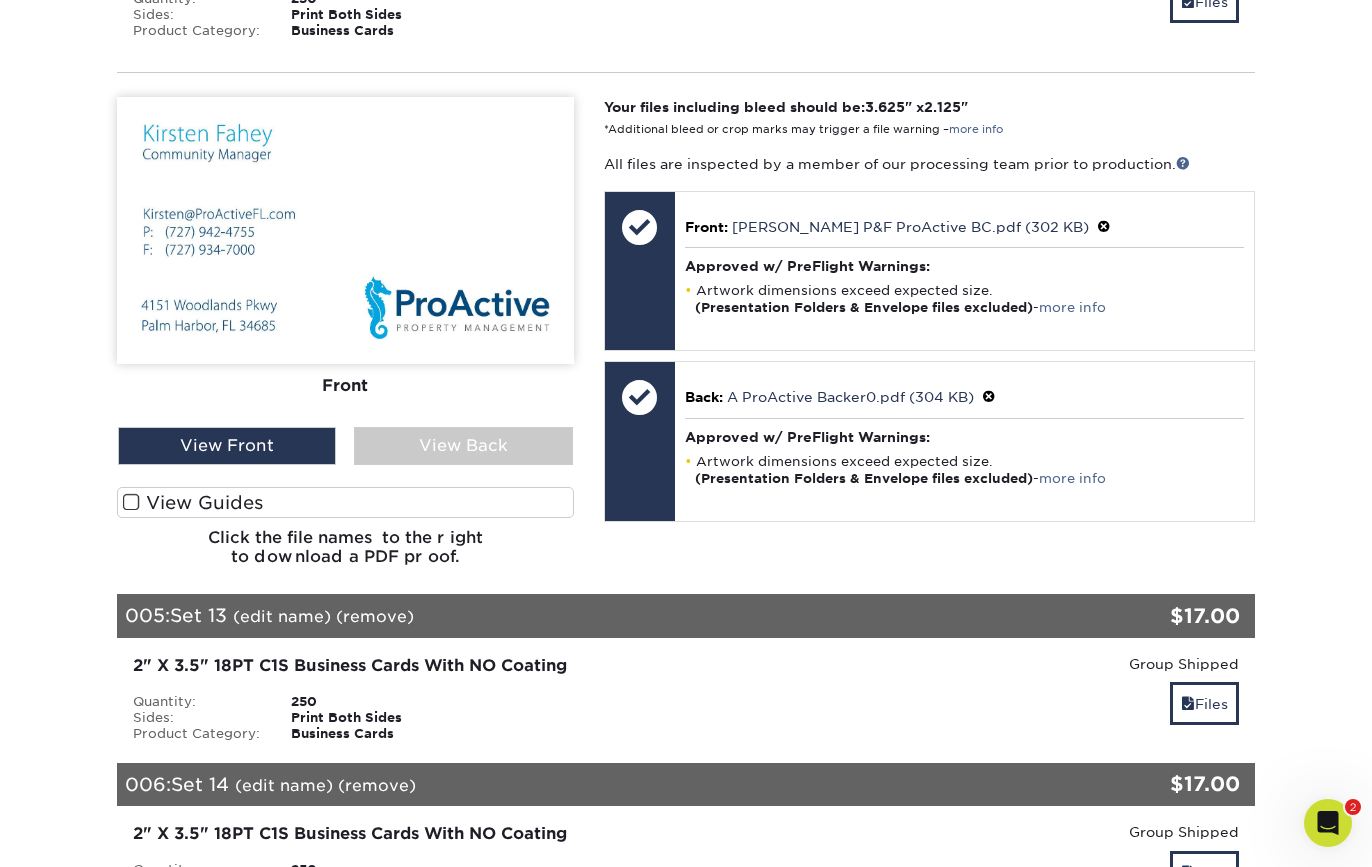 scroll, scrollTop: 984, scrollLeft: 0, axis: vertical 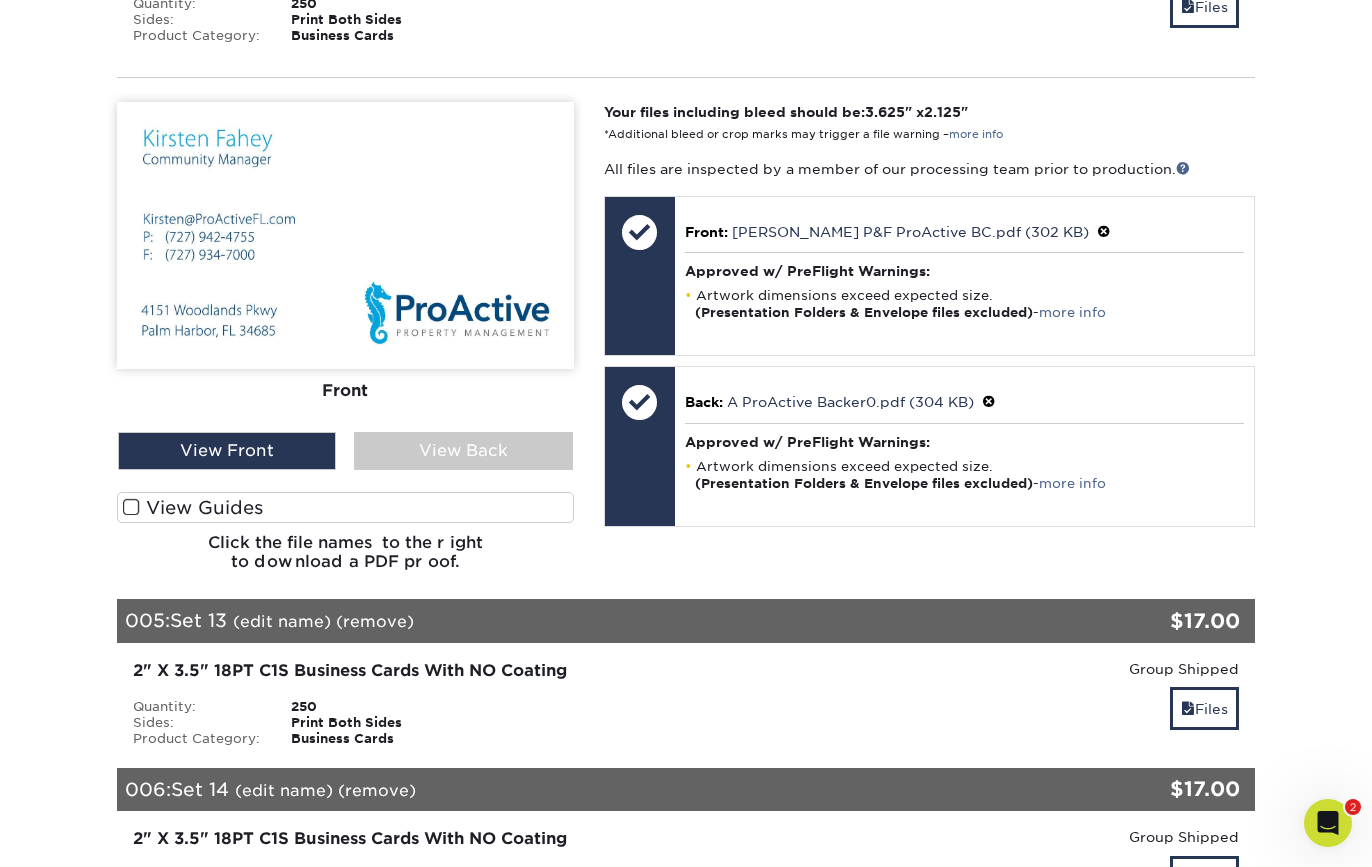 click on "(edit name)" at bounding box center (282, 621) 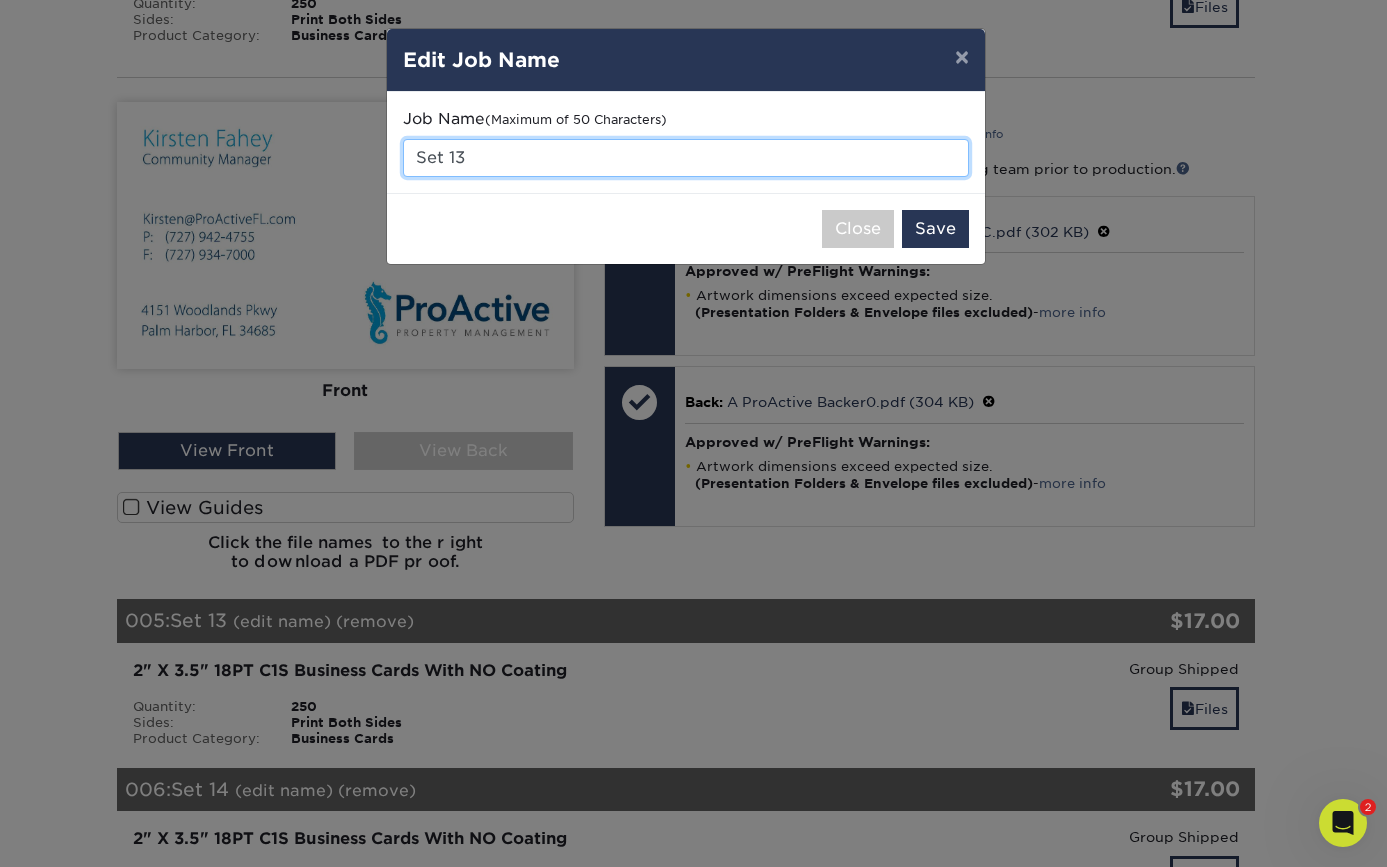 drag, startPoint x: 495, startPoint y: 151, endPoint x: 545, endPoint y: 155, distance: 50.159744 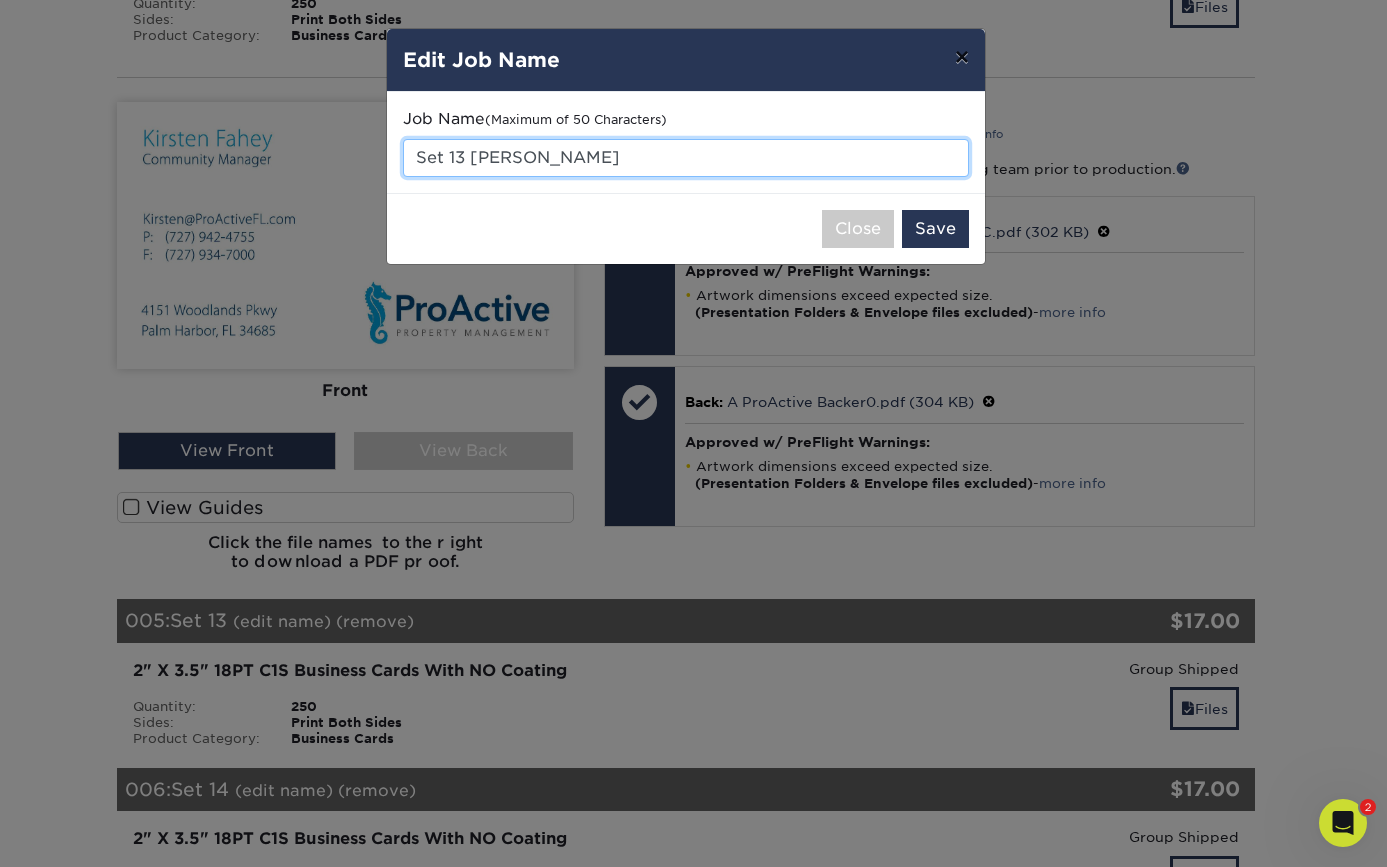 type on "Set 13 [PERSON_NAME]" 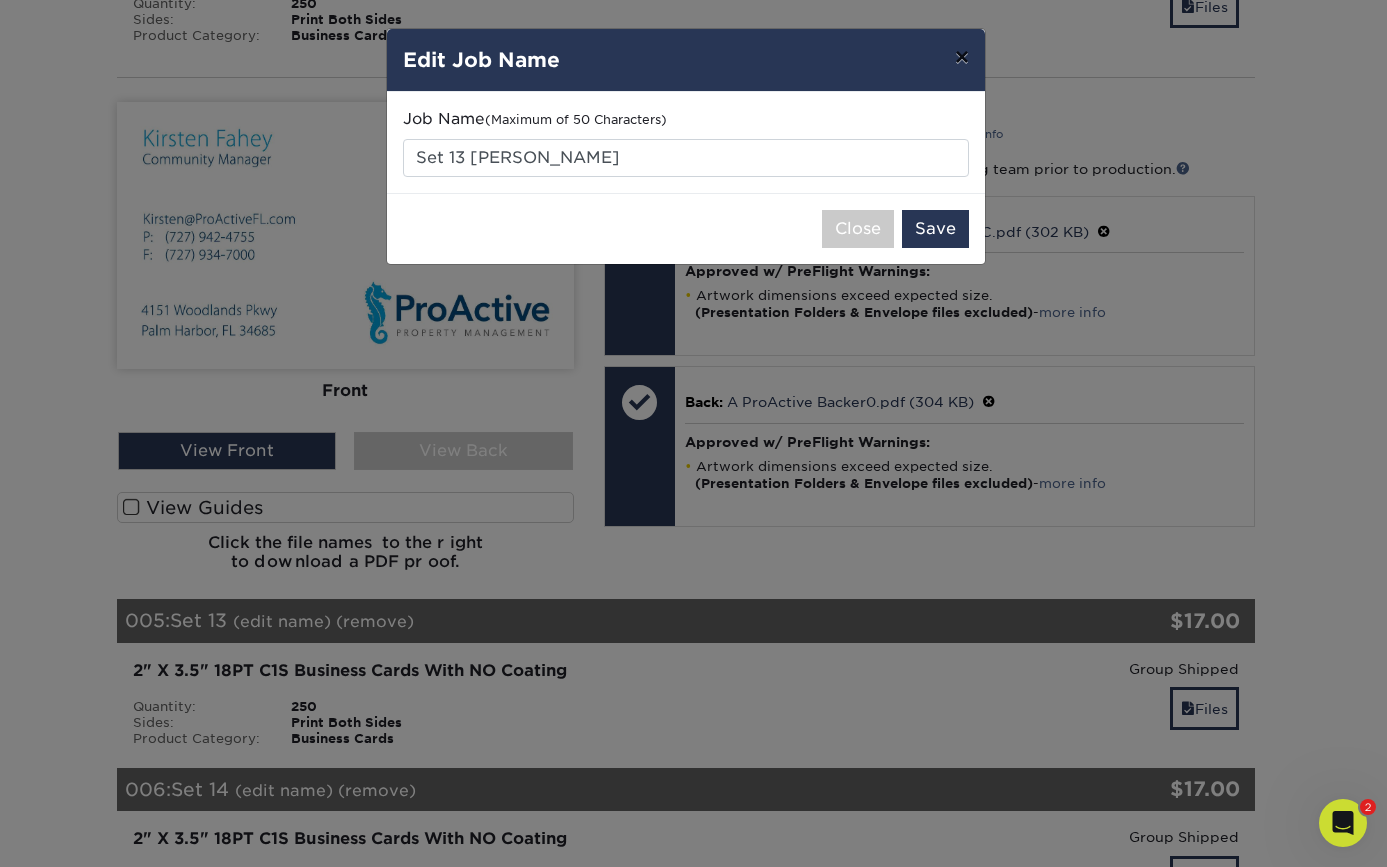 click on "×" at bounding box center [962, 57] 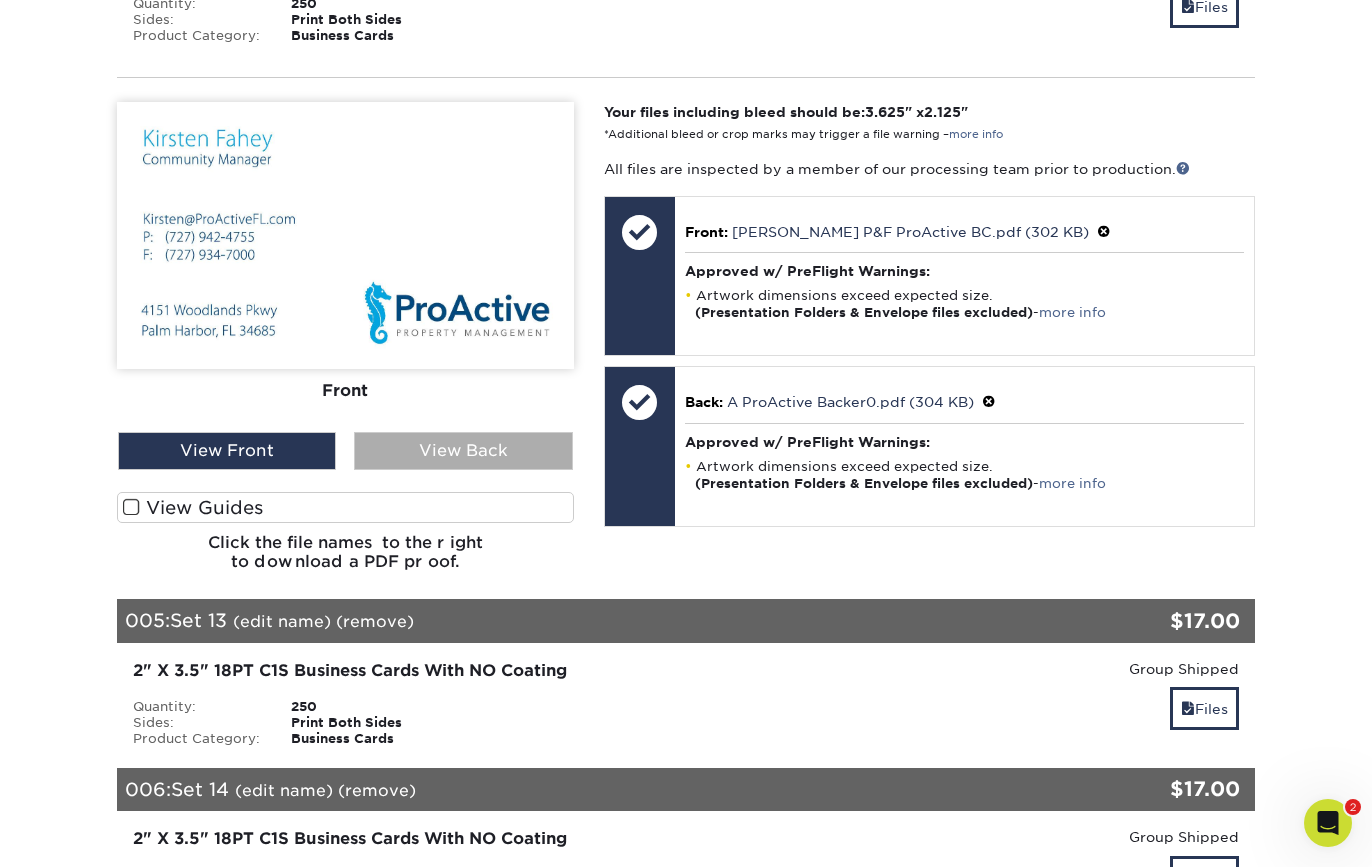 click on "View Back" at bounding box center [463, 451] 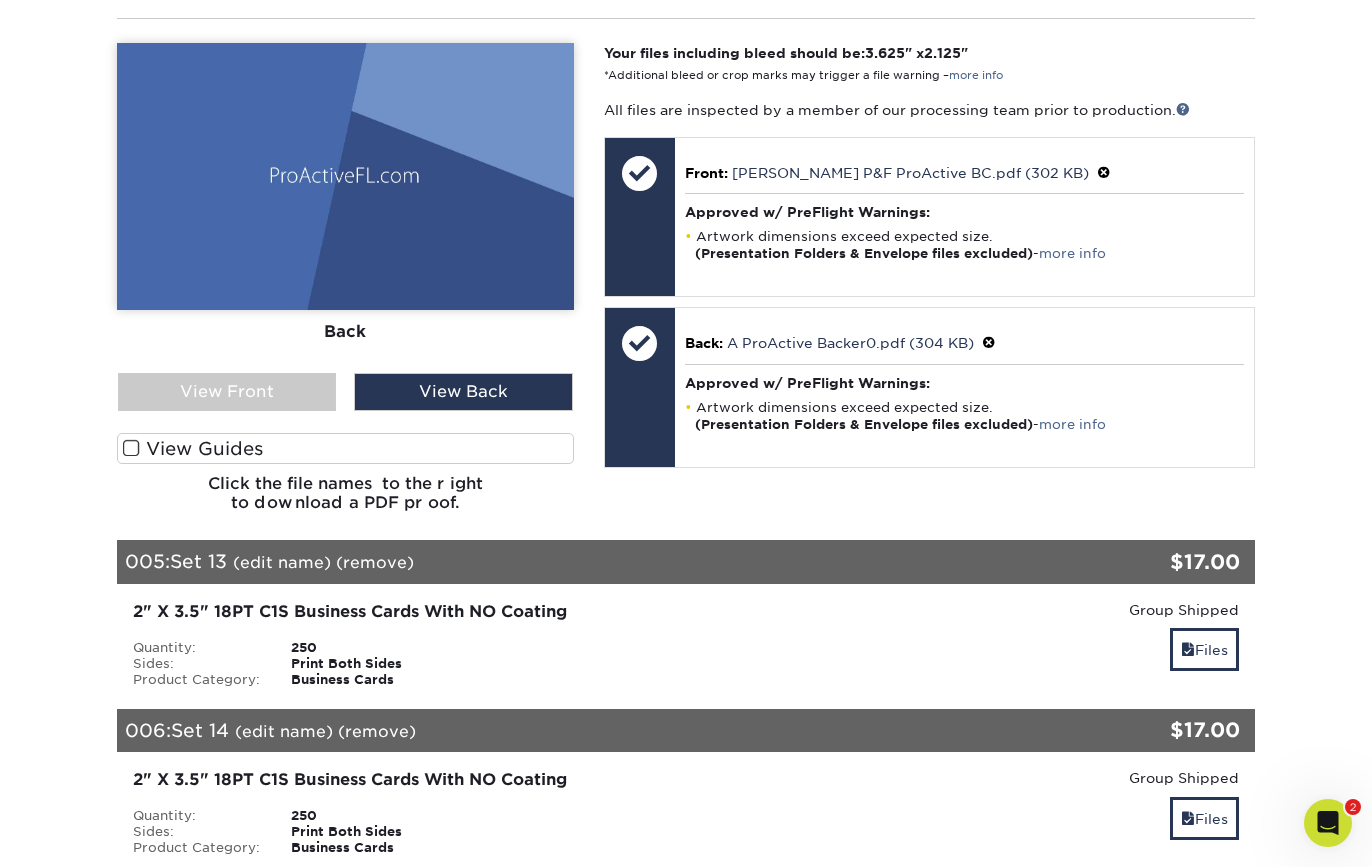 scroll, scrollTop: 1064, scrollLeft: 0, axis: vertical 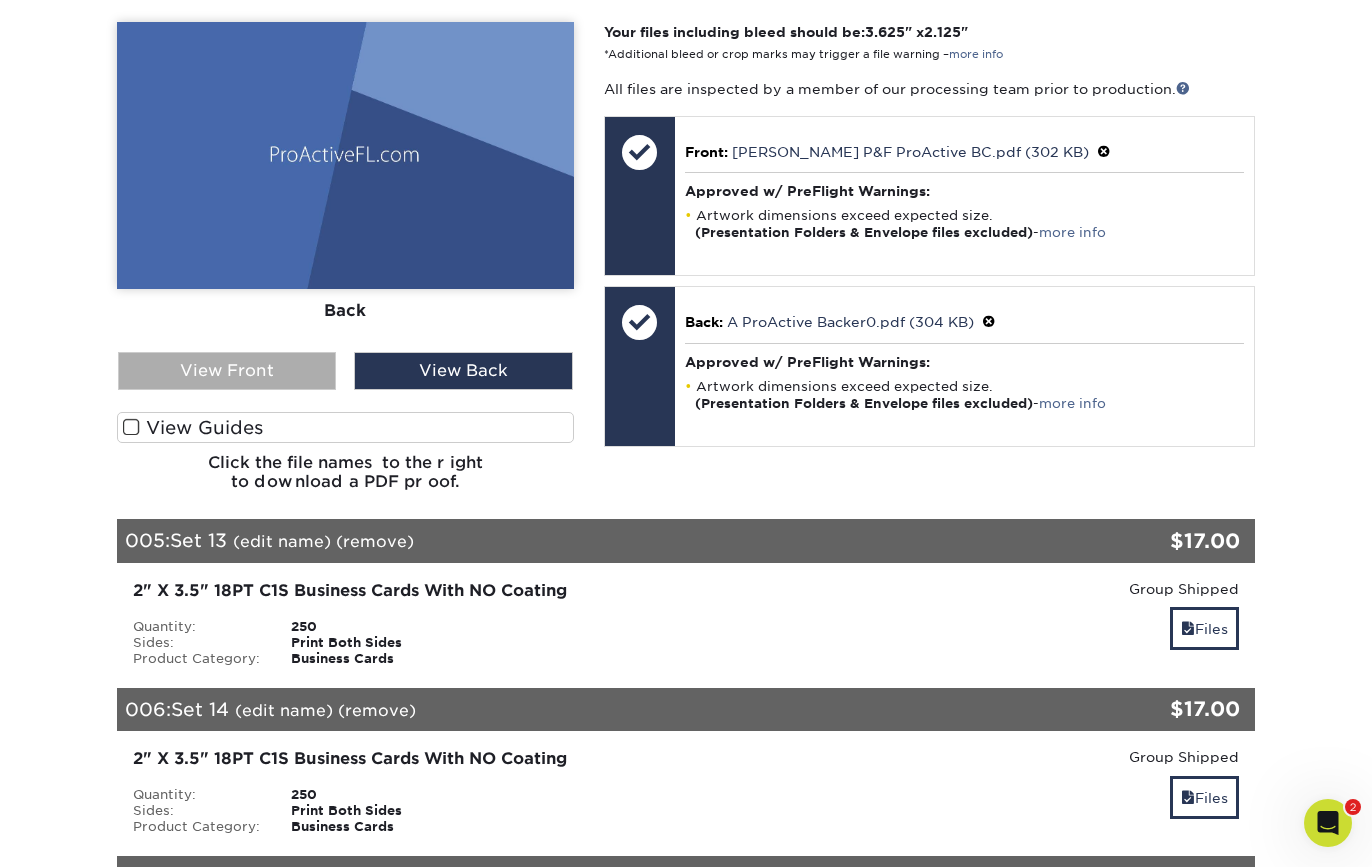 drag, startPoint x: 293, startPoint y: 366, endPoint x: 314, endPoint y: 345, distance: 29.698484 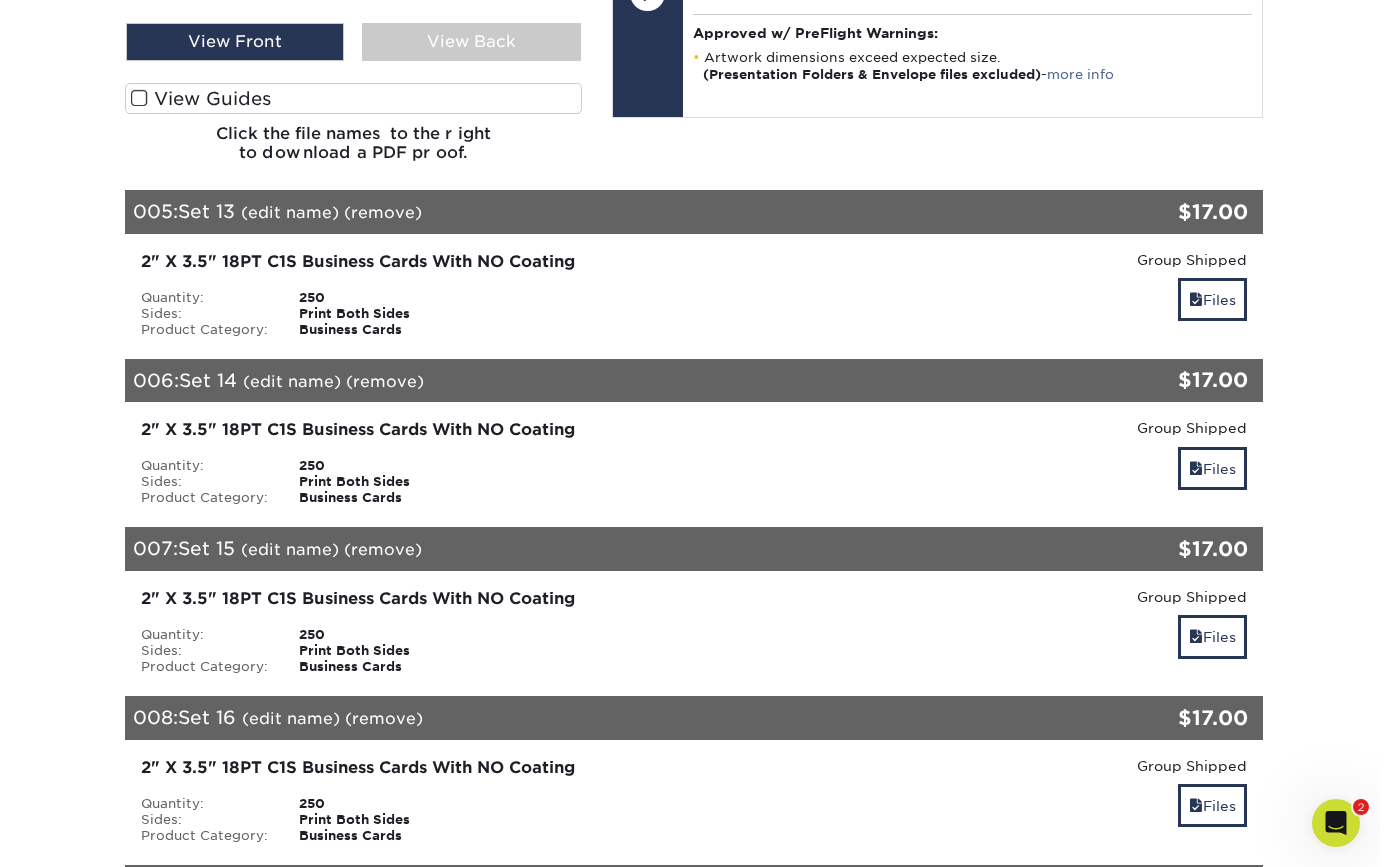 scroll, scrollTop: 1429, scrollLeft: 0, axis: vertical 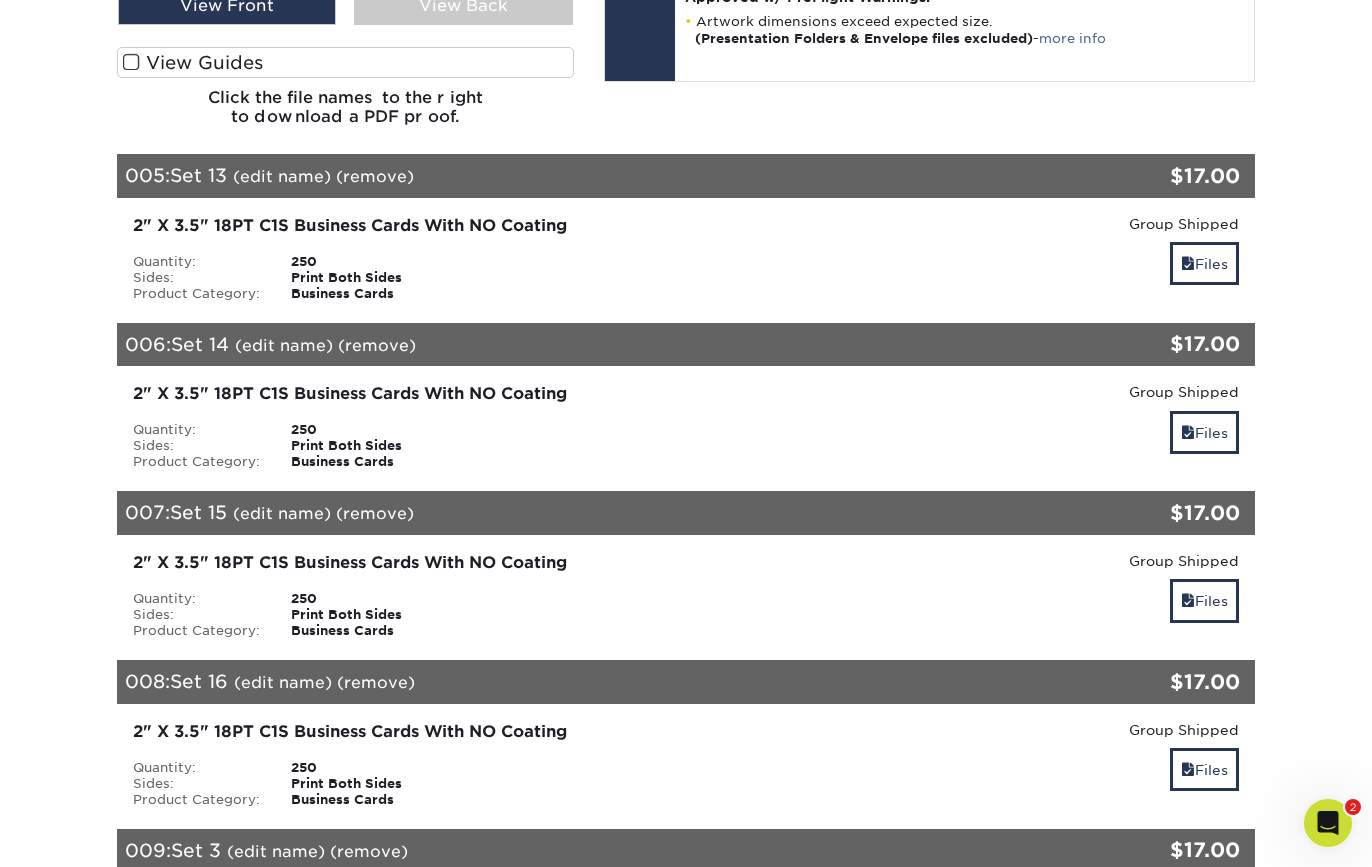 click on "(edit name)" at bounding box center (282, 176) 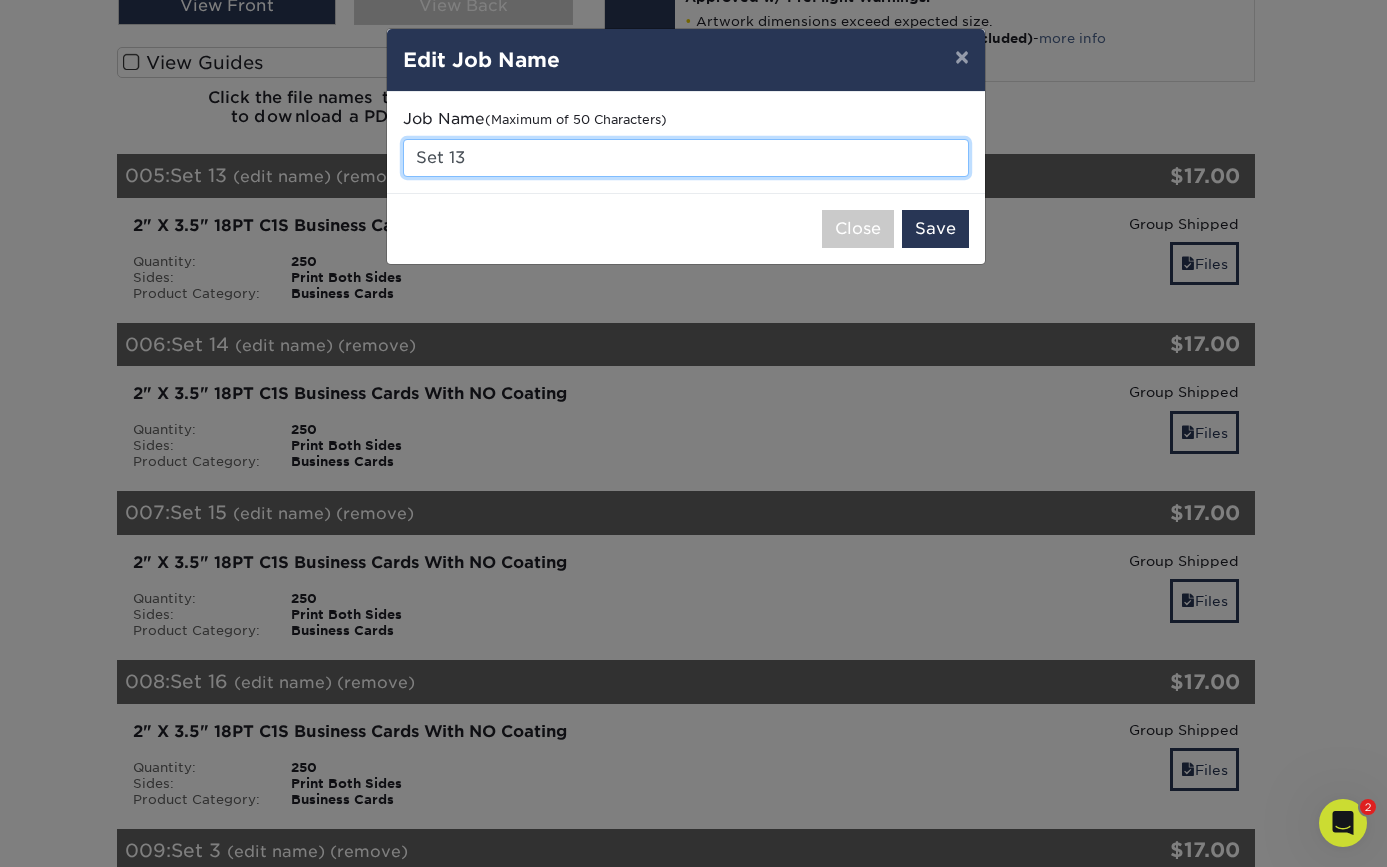 drag, startPoint x: 489, startPoint y: 162, endPoint x: 513, endPoint y: 159, distance: 24.186773 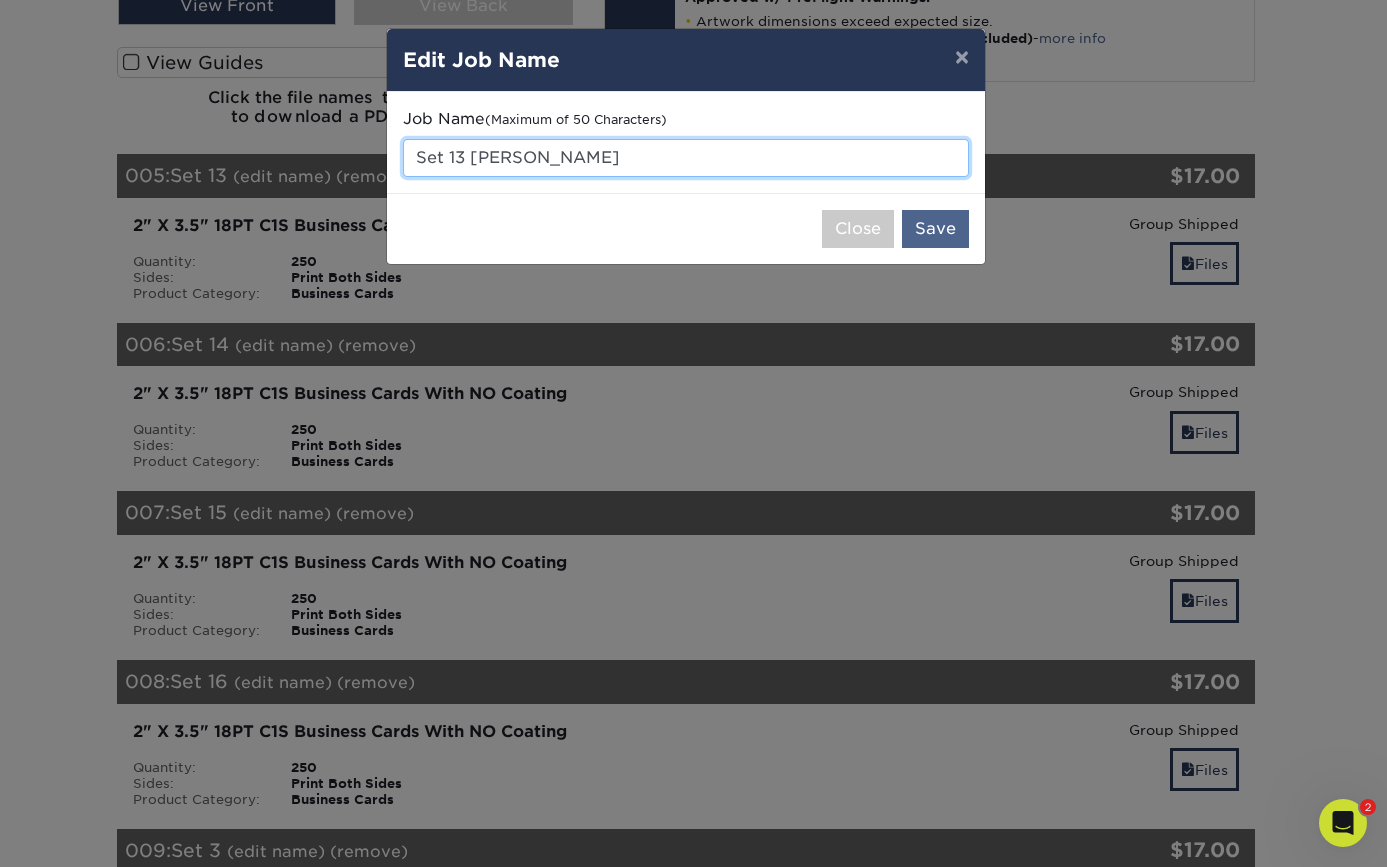 type on "Set 13 [PERSON_NAME]" 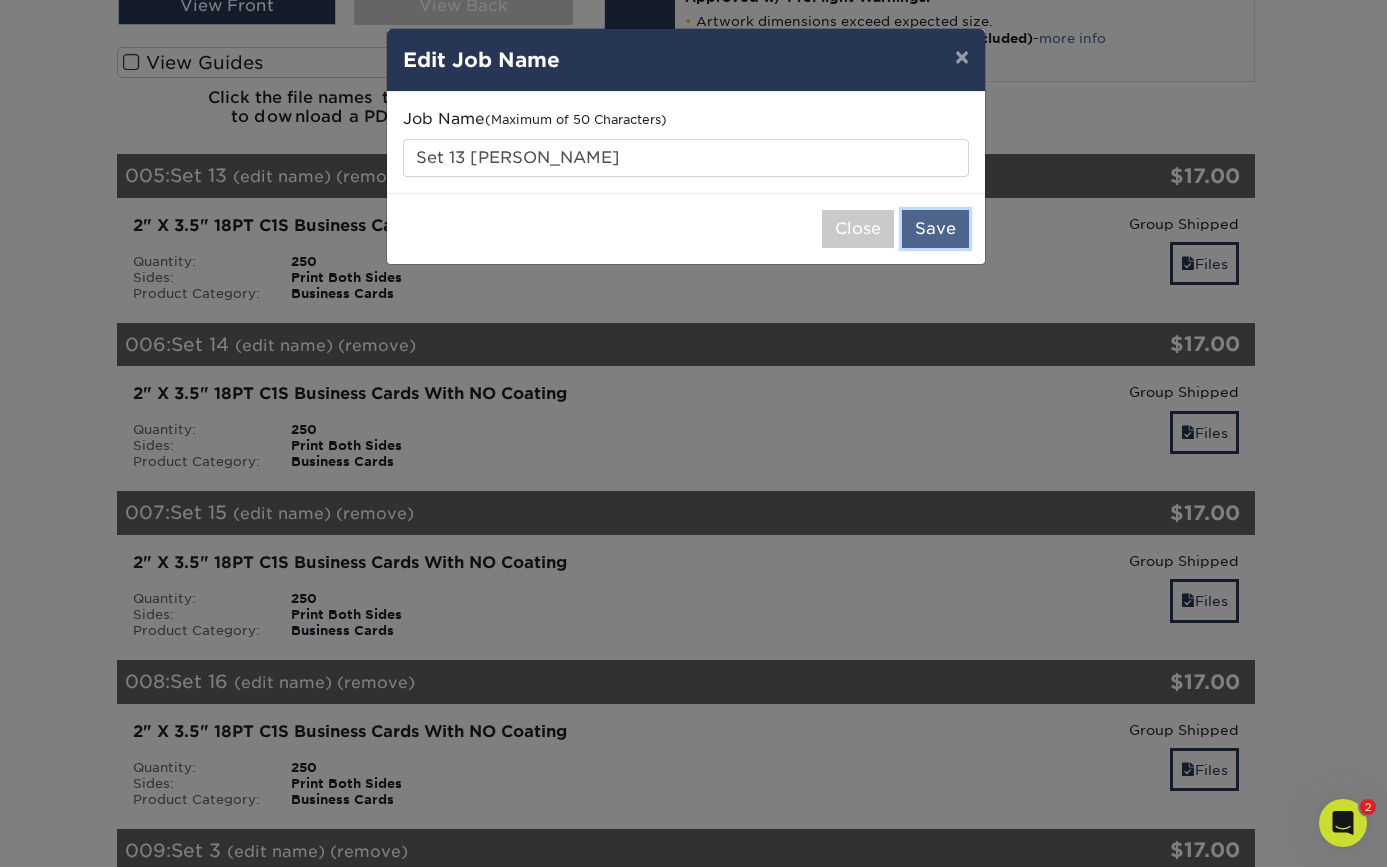 click on "Save" at bounding box center [935, 229] 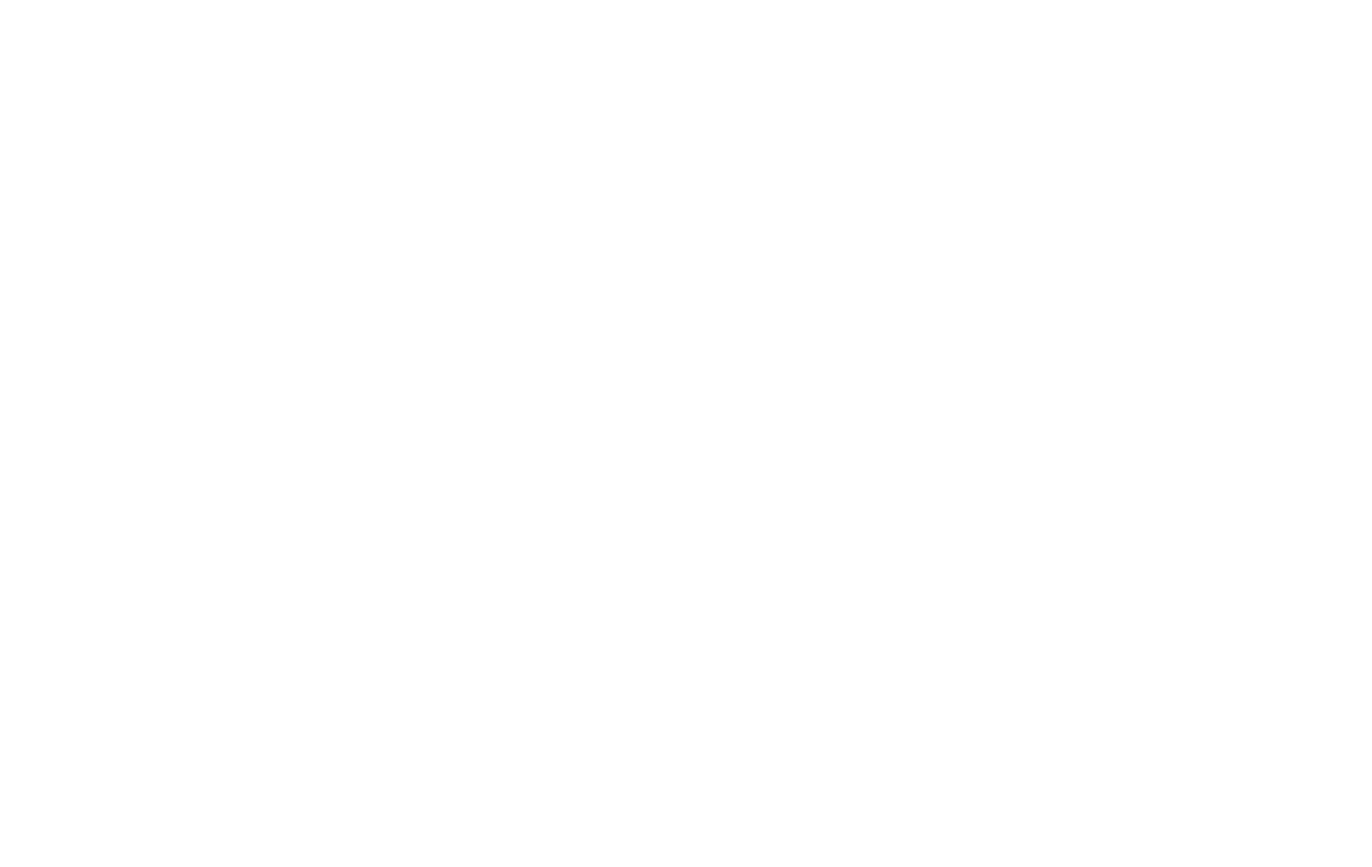 scroll, scrollTop: 0, scrollLeft: 0, axis: both 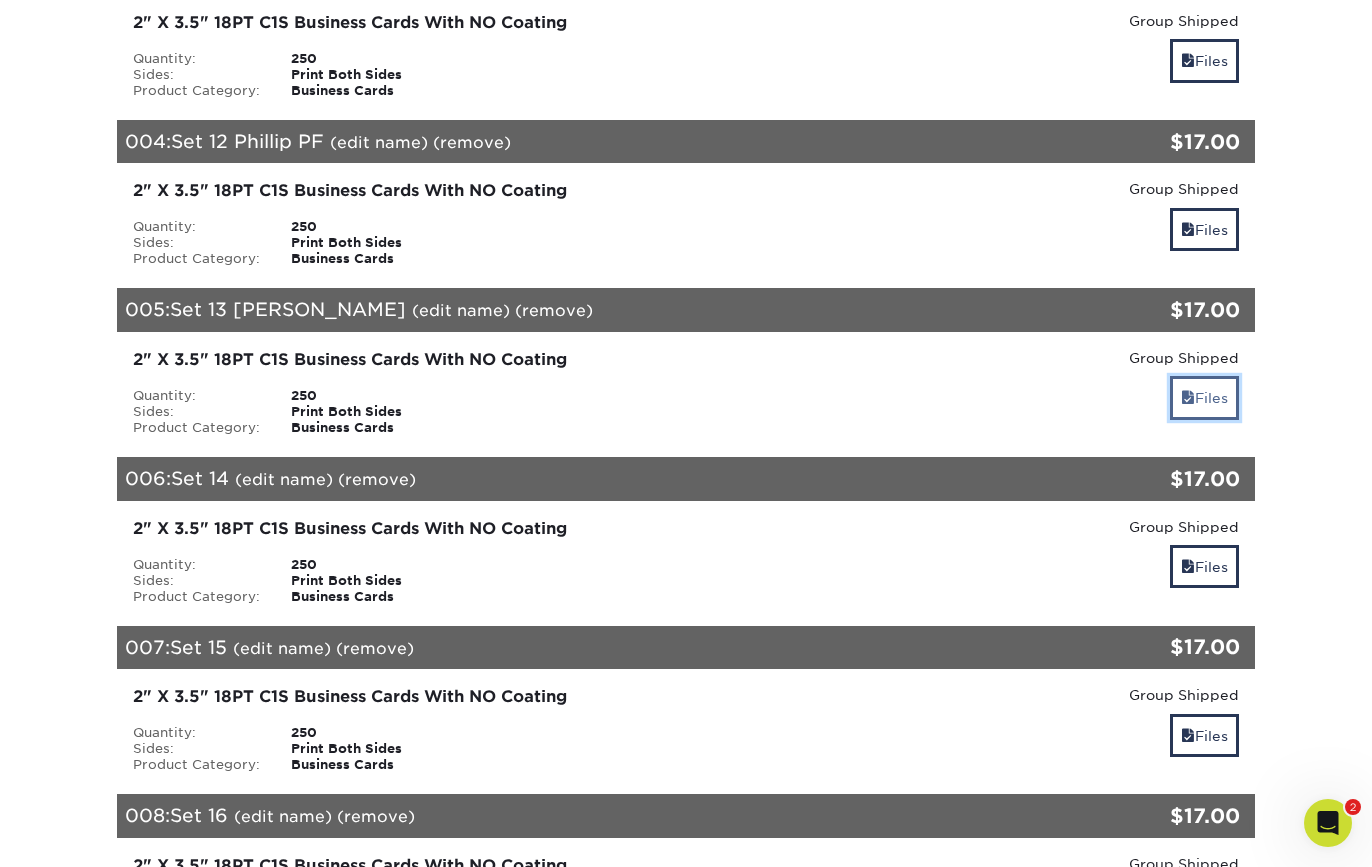 click on "Files" at bounding box center [1204, 397] 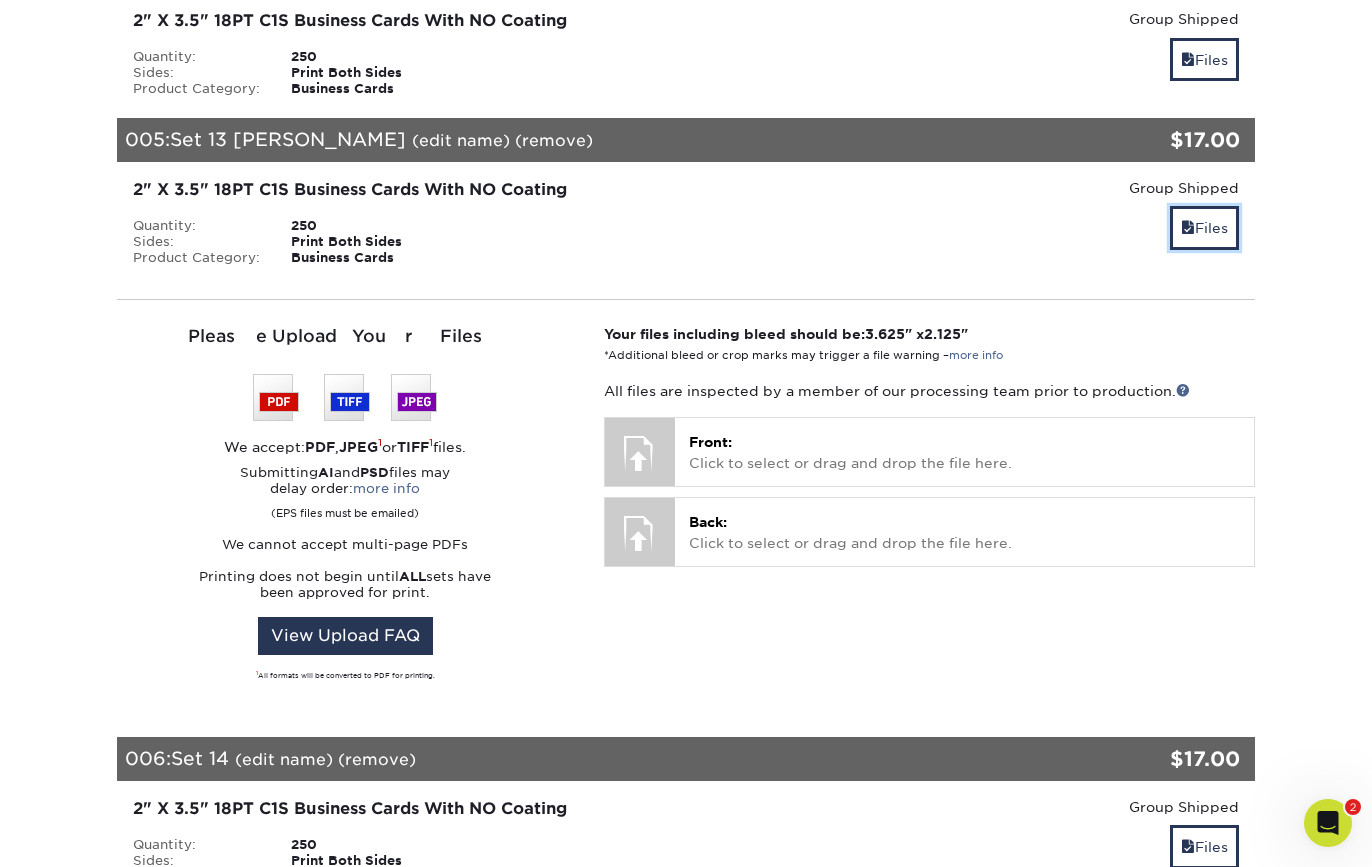 scroll, scrollTop: 936, scrollLeft: 0, axis: vertical 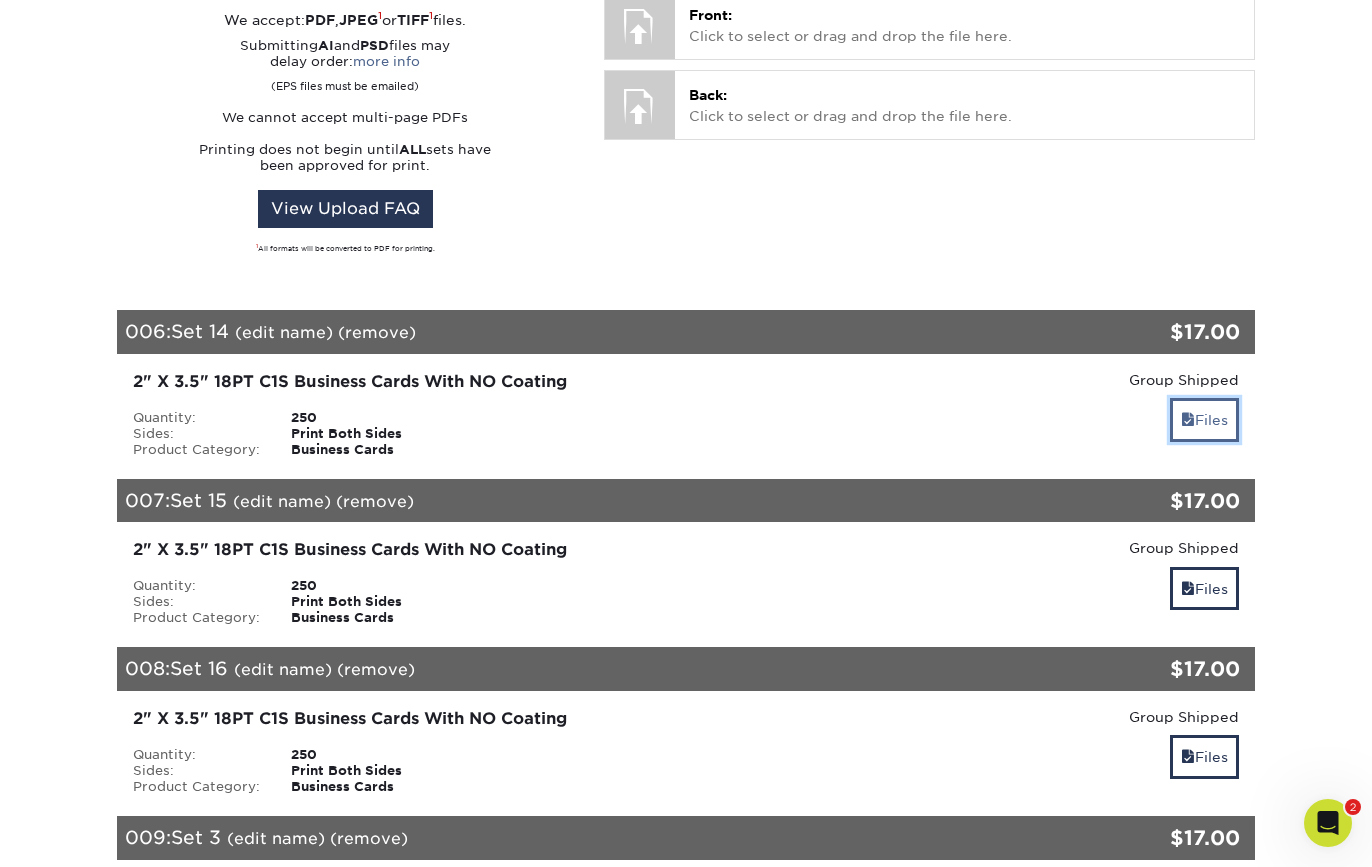 click on "Files" at bounding box center [1204, 419] 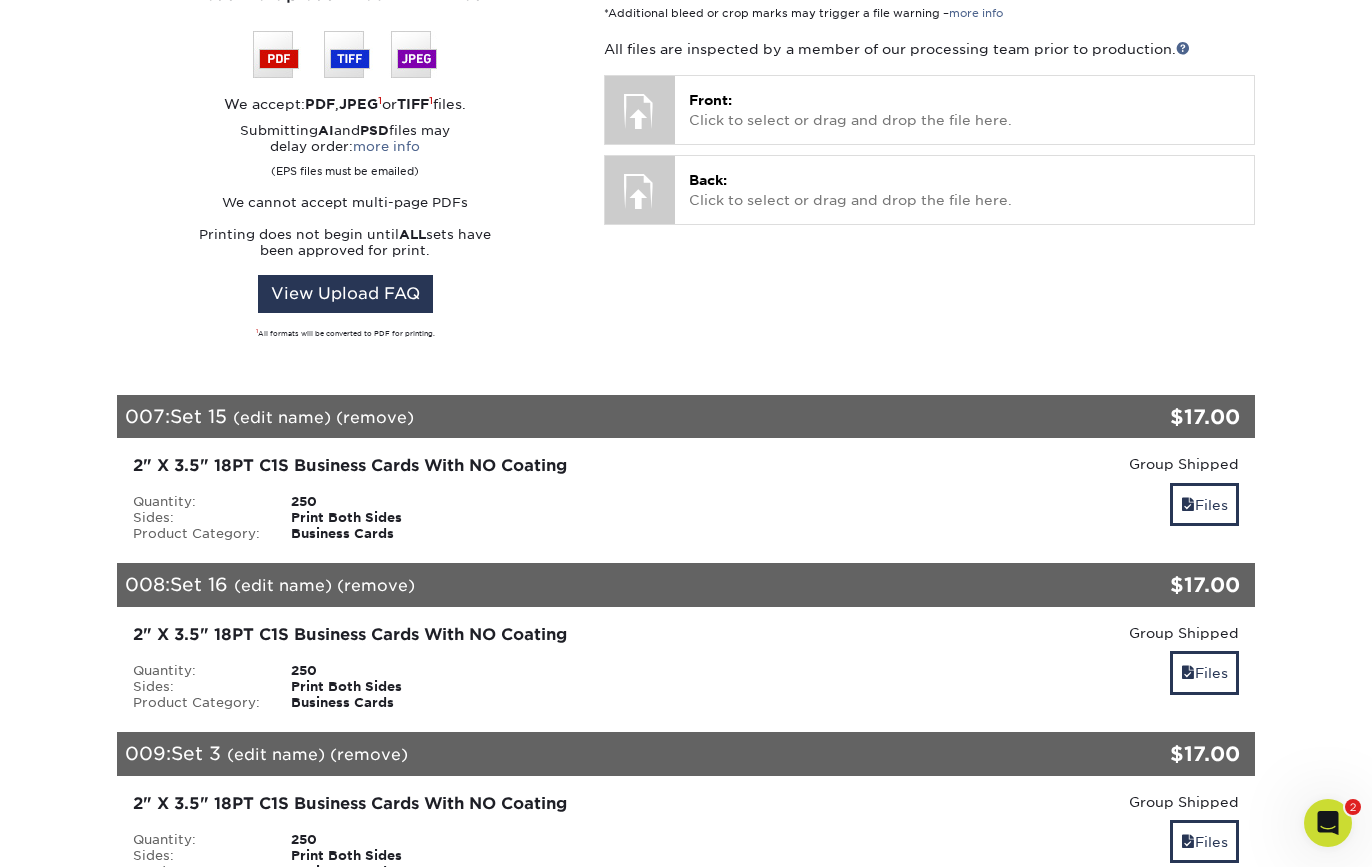 scroll, scrollTop: 1648, scrollLeft: 0, axis: vertical 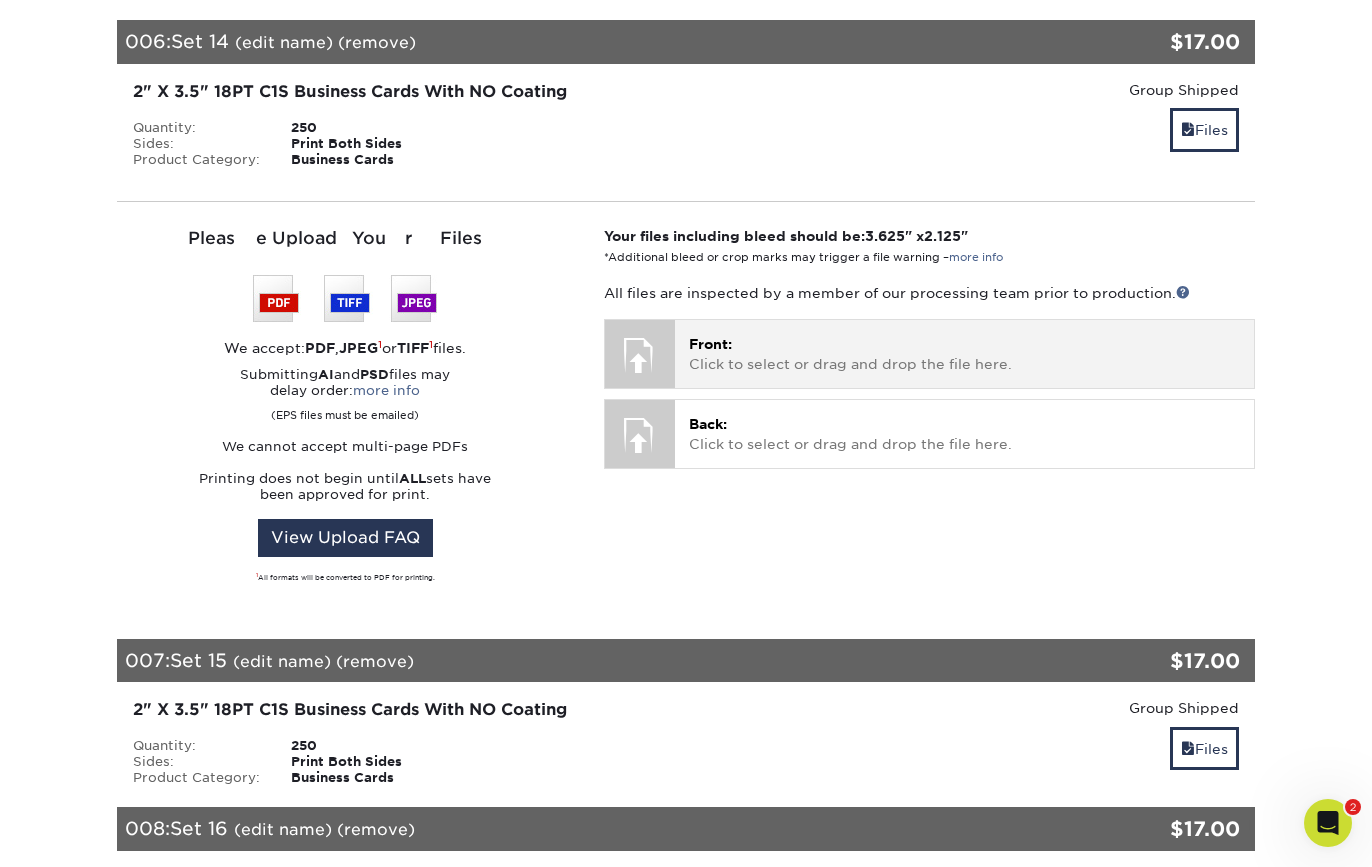 click on "Front: Click to select or drag and drop the file here." at bounding box center [964, 354] 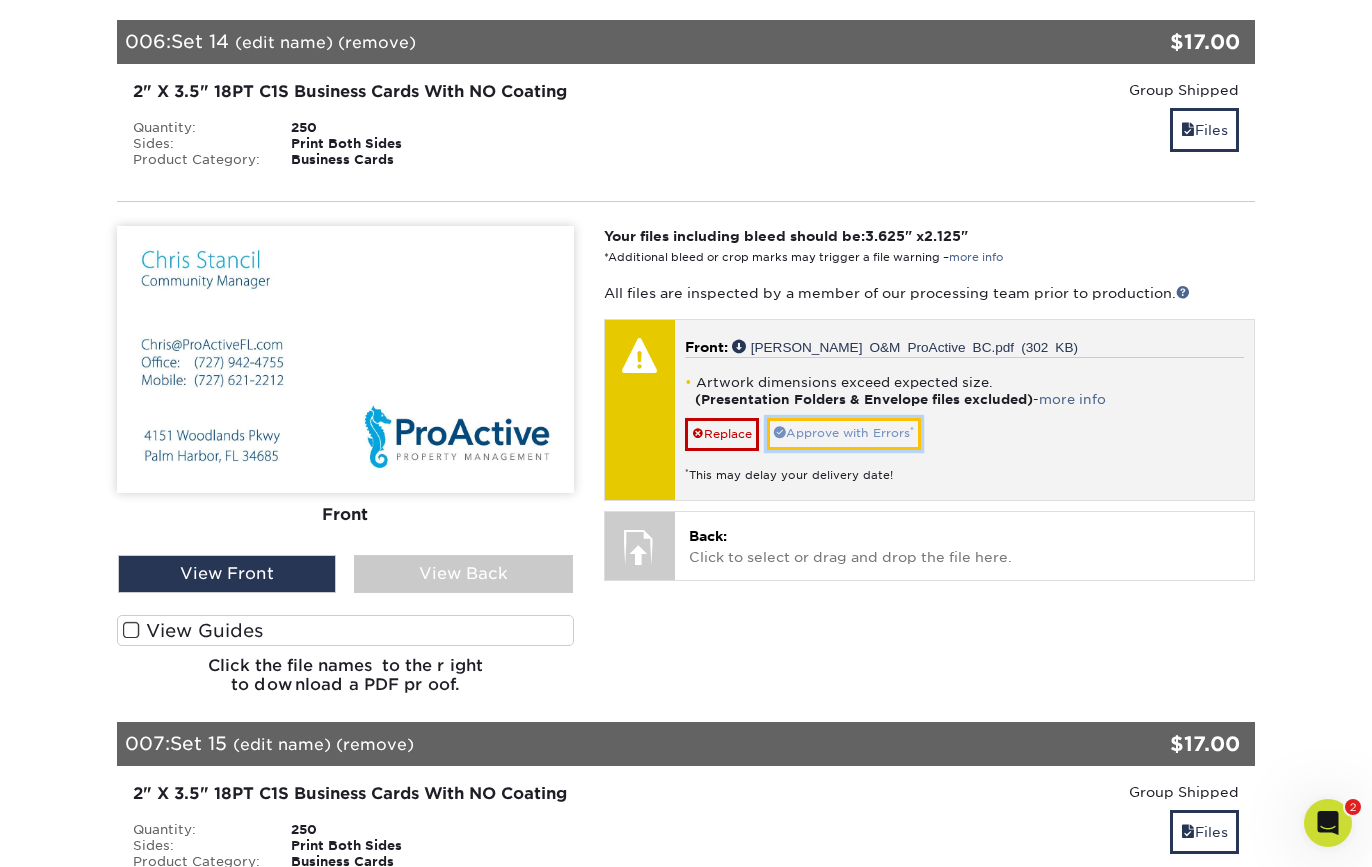 click on "Approve with Errors *" at bounding box center (844, 433) 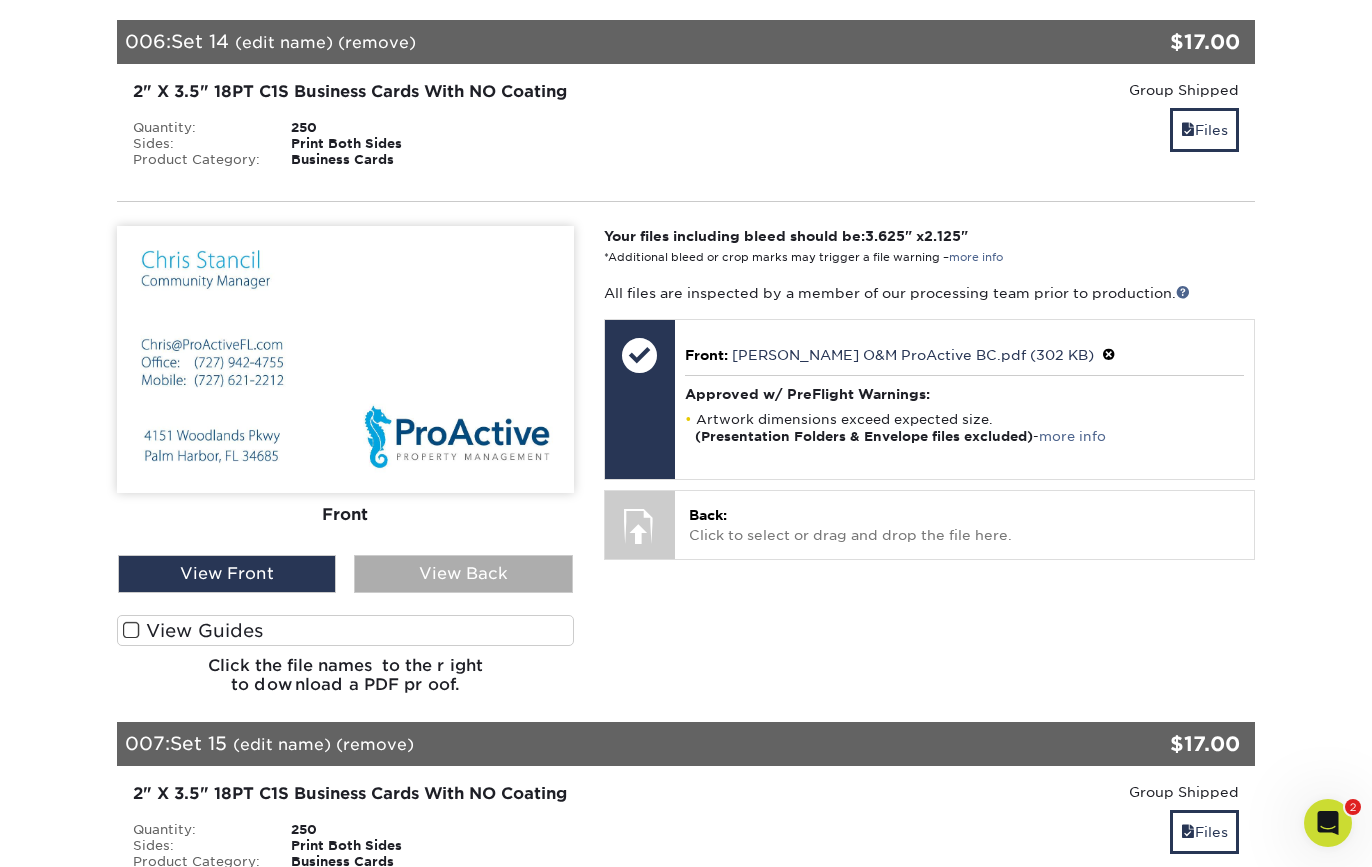 click on "View Back" at bounding box center [463, 574] 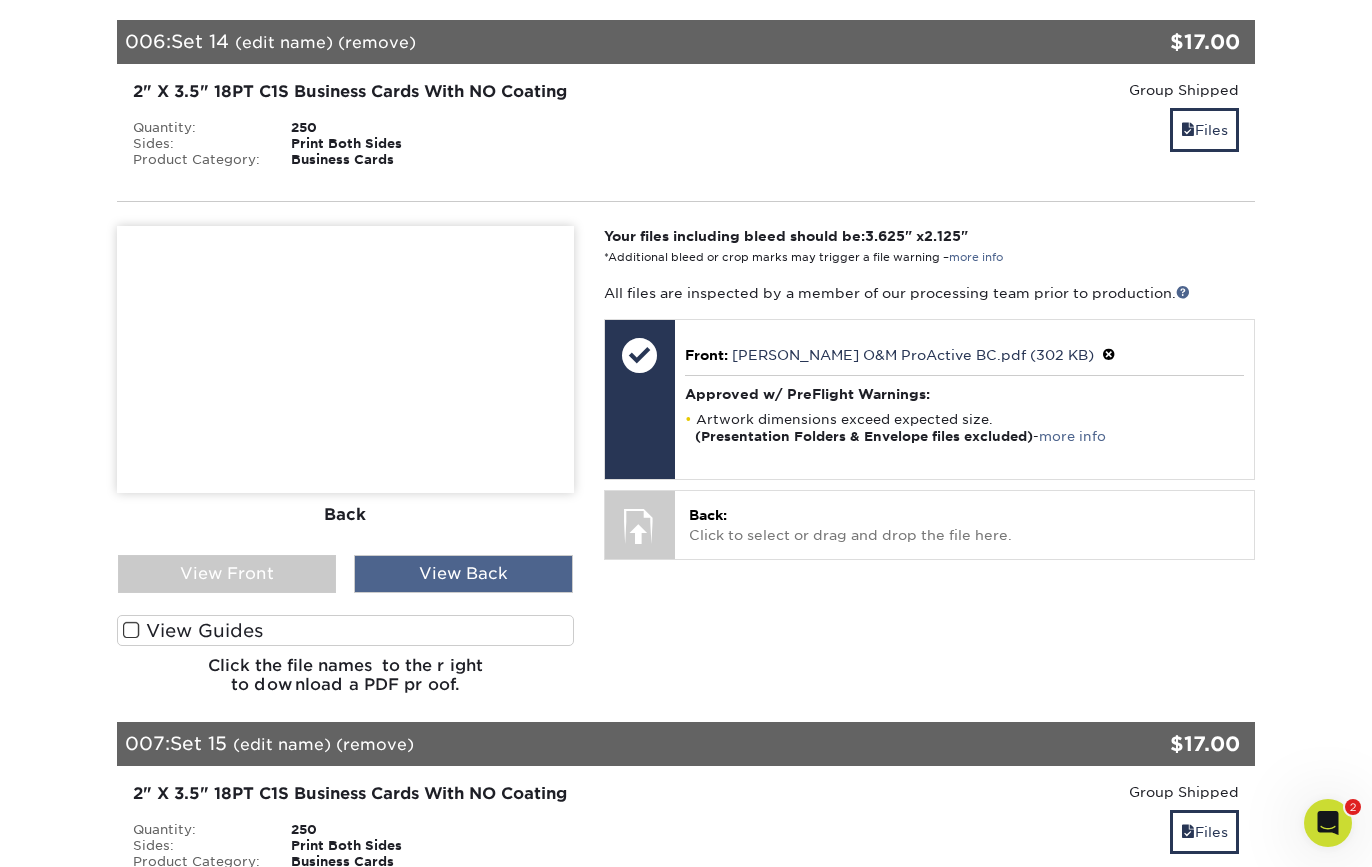 click on "View Back" at bounding box center (463, 574) 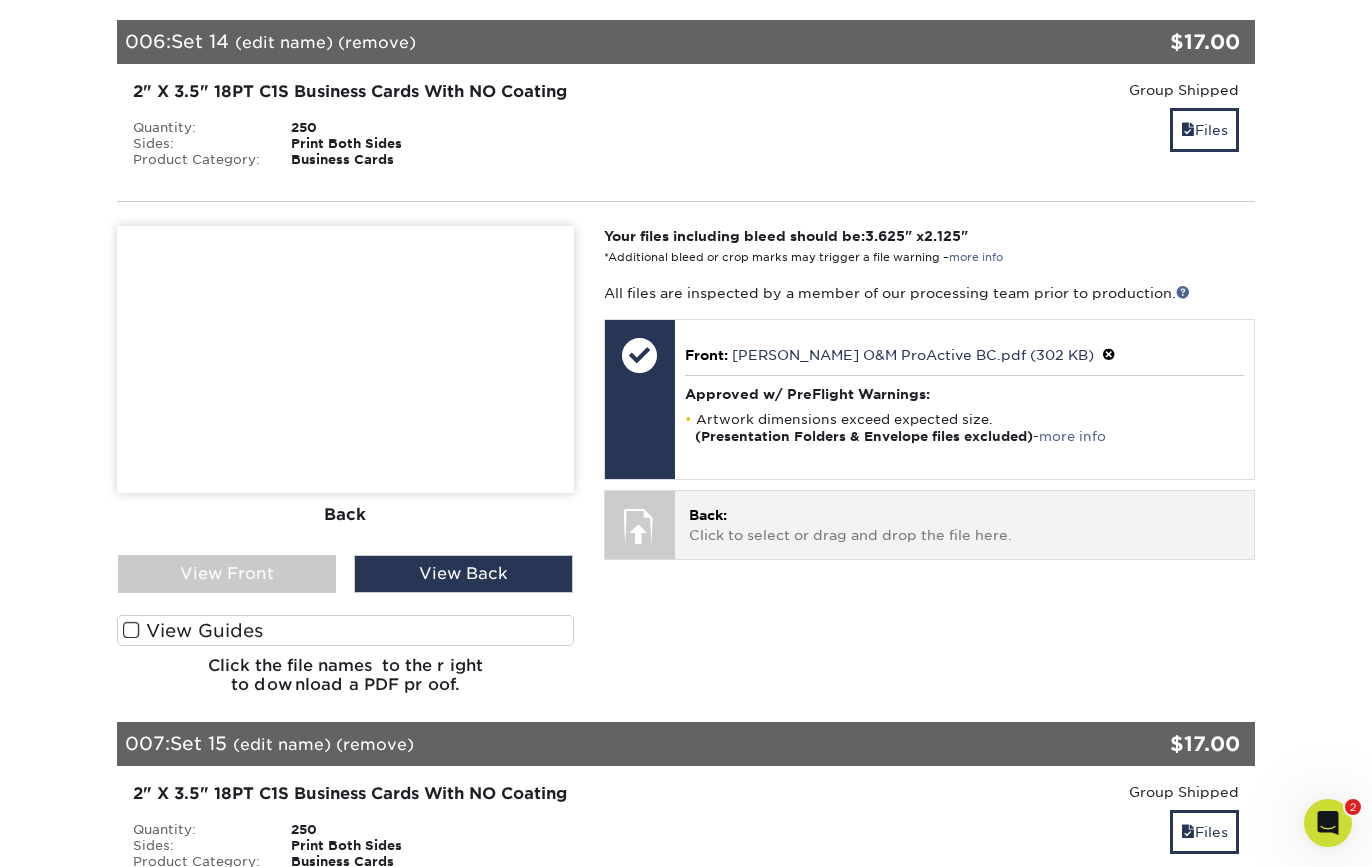 click on "Back: Click to select or drag and drop the file here." at bounding box center [964, 525] 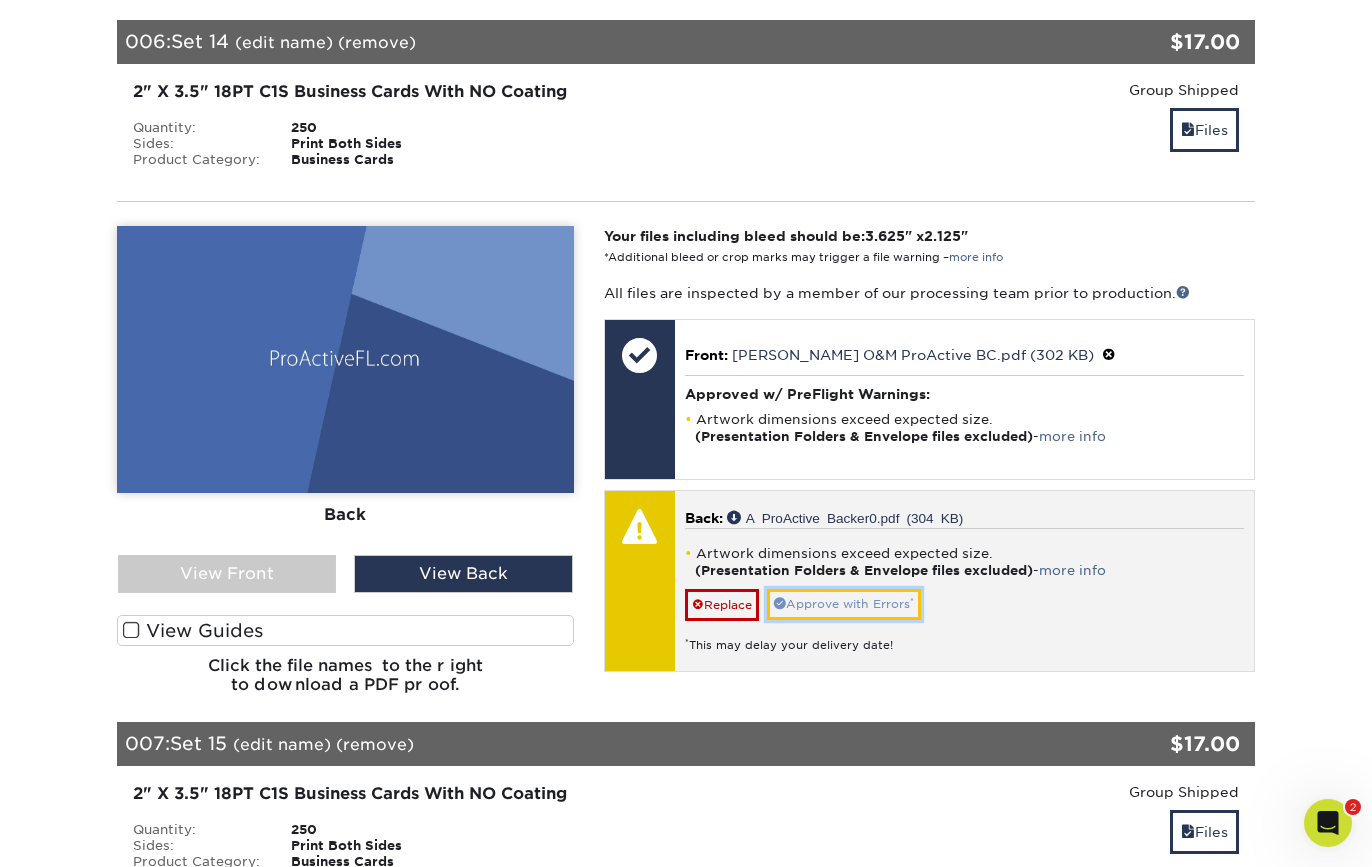click on "Approve with Errors *" at bounding box center [844, 604] 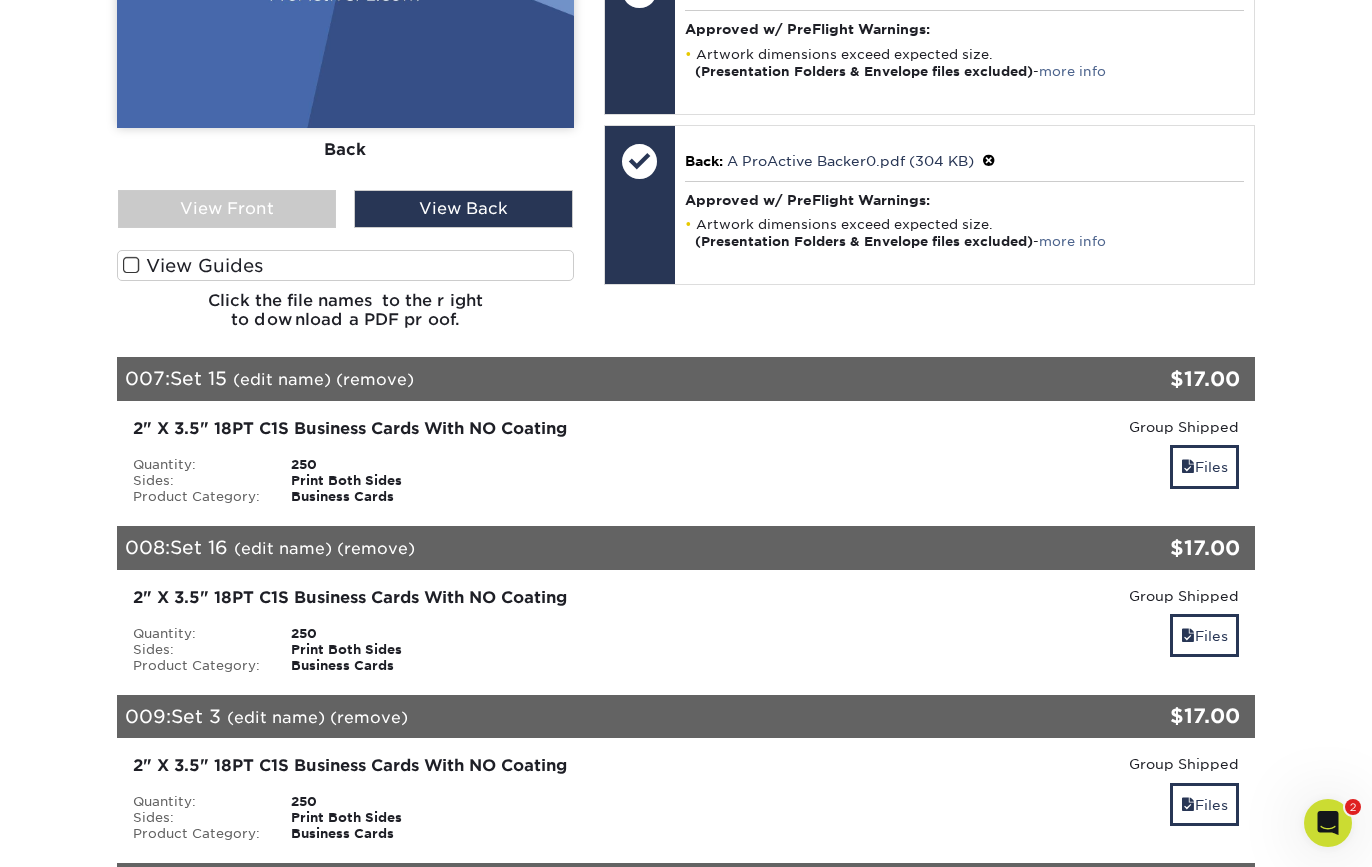 scroll, scrollTop: 2018, scrollLeft: 0, axis: vertical 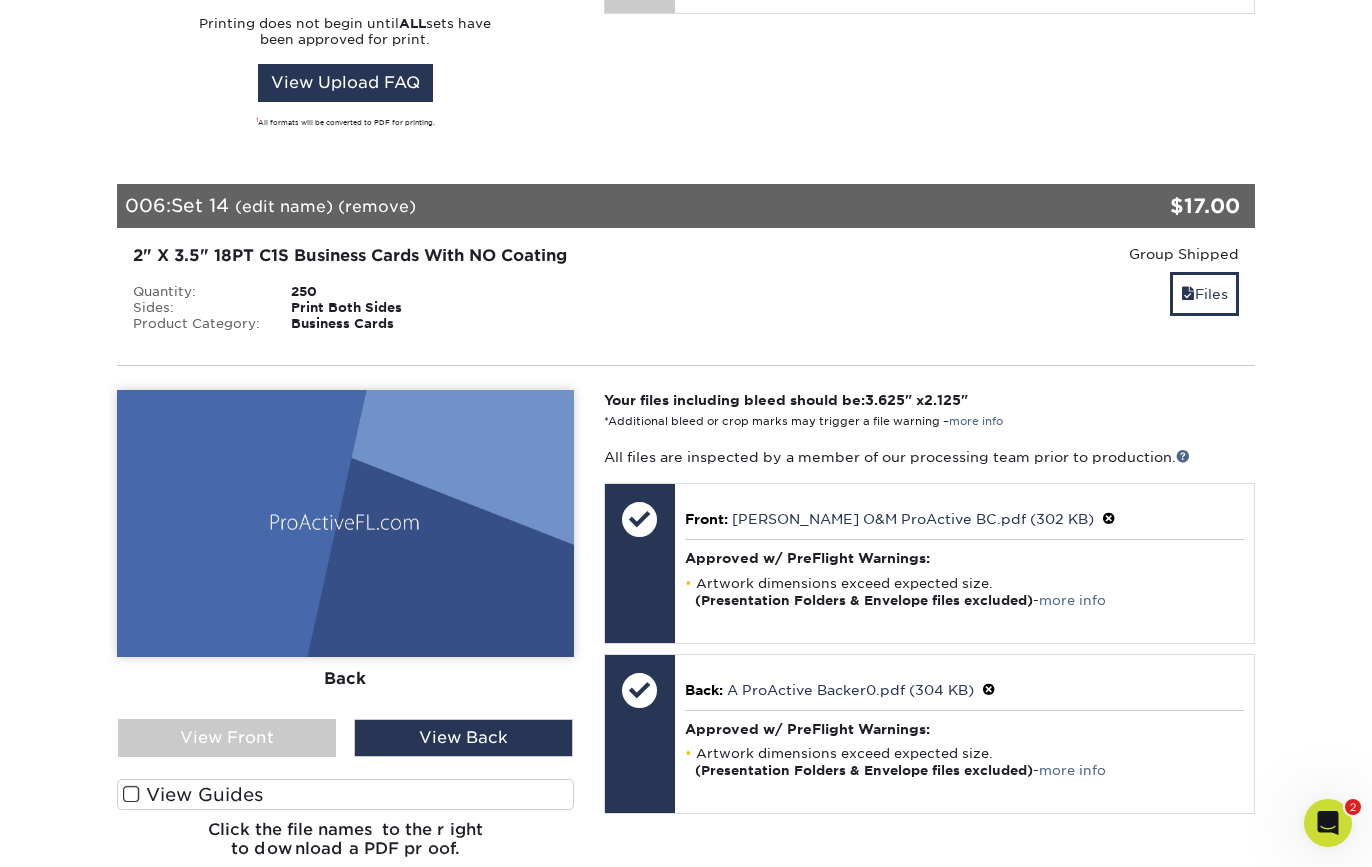 click on "(edit name)" at bounding box center [284, 206] 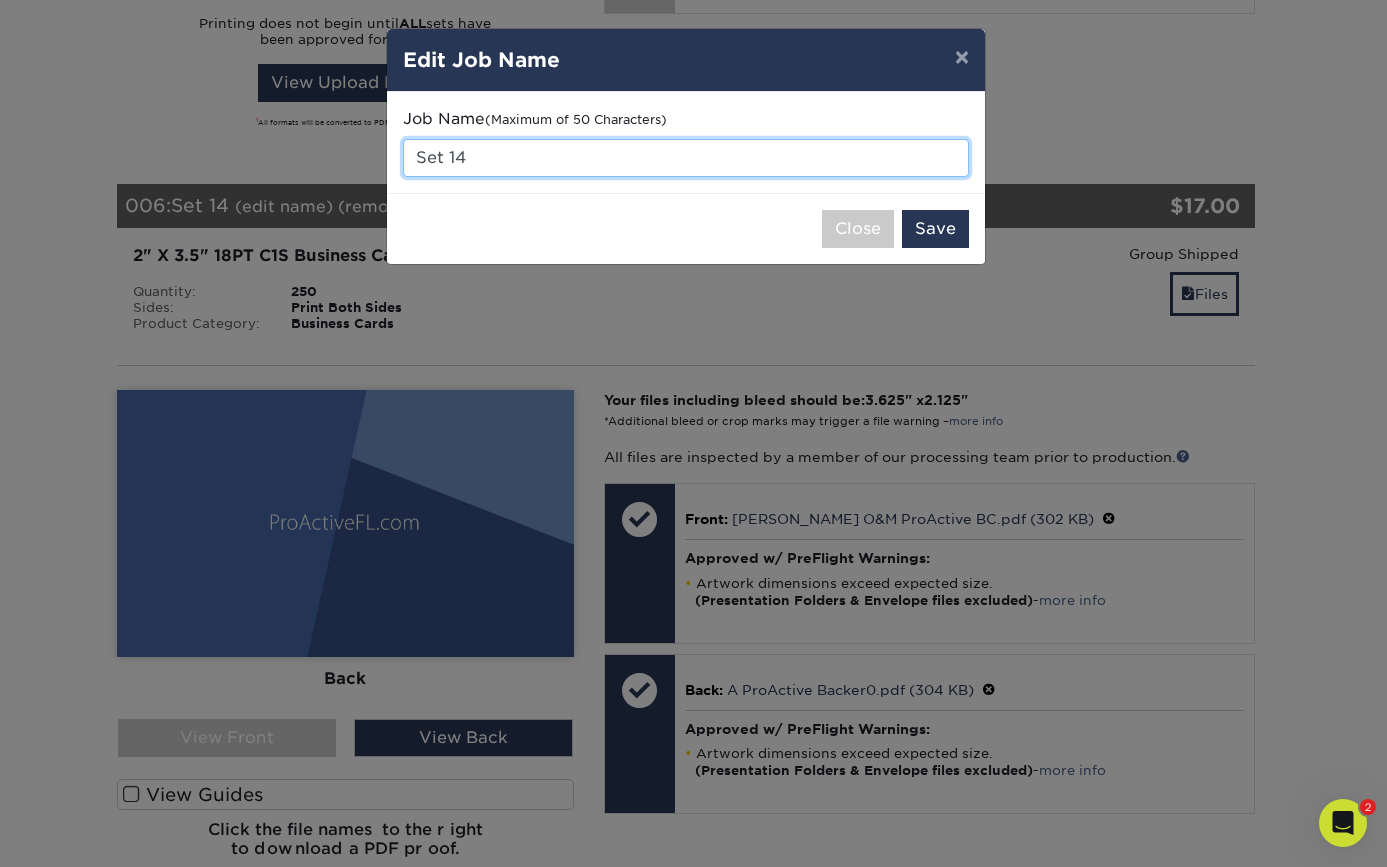 drag, startPoint x: 475, startPoint y: 160, endPoint x: 504, endPoint y: 164, distance: 29.274563 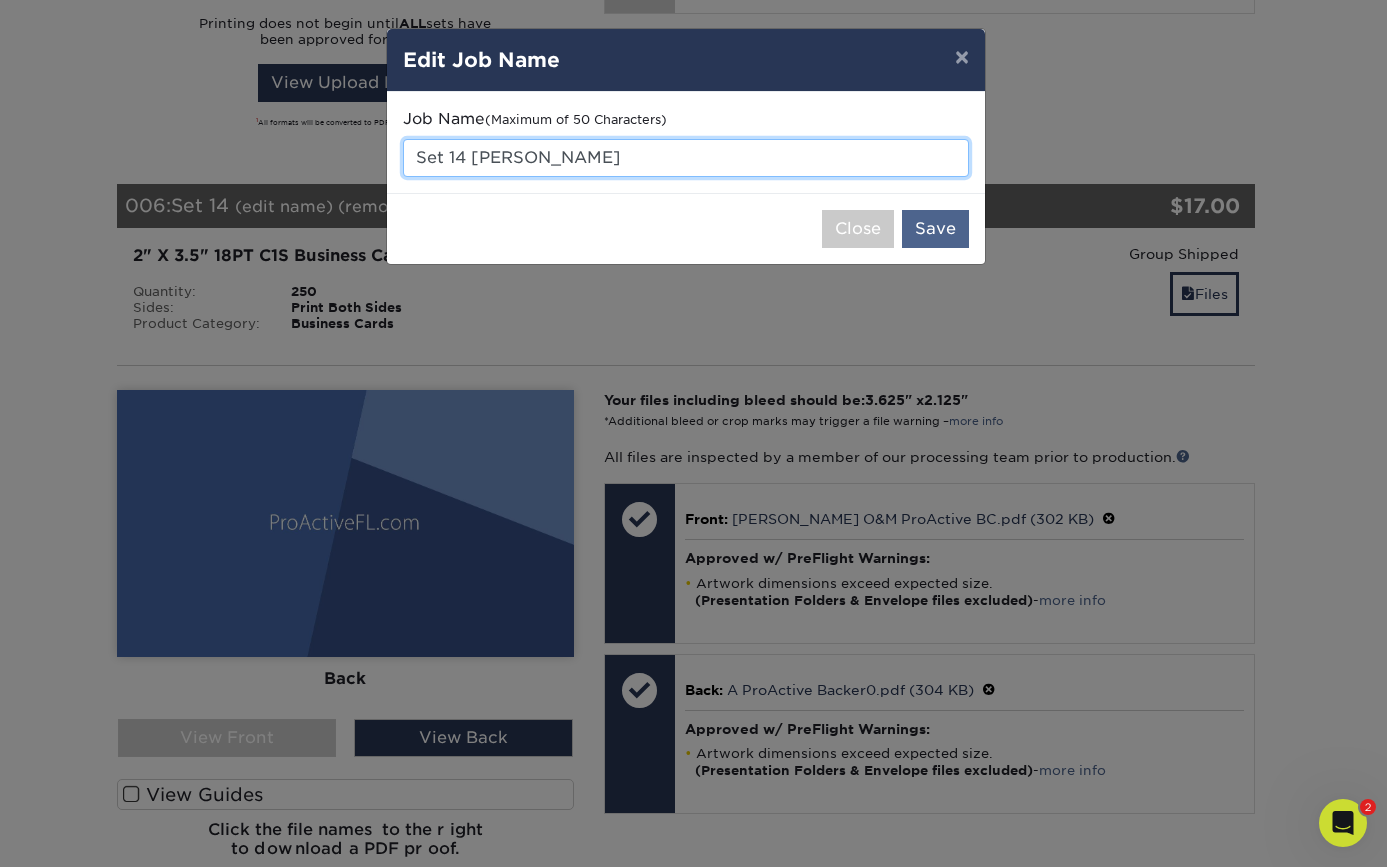 type on "Set 14 [PERSON_NAME]" 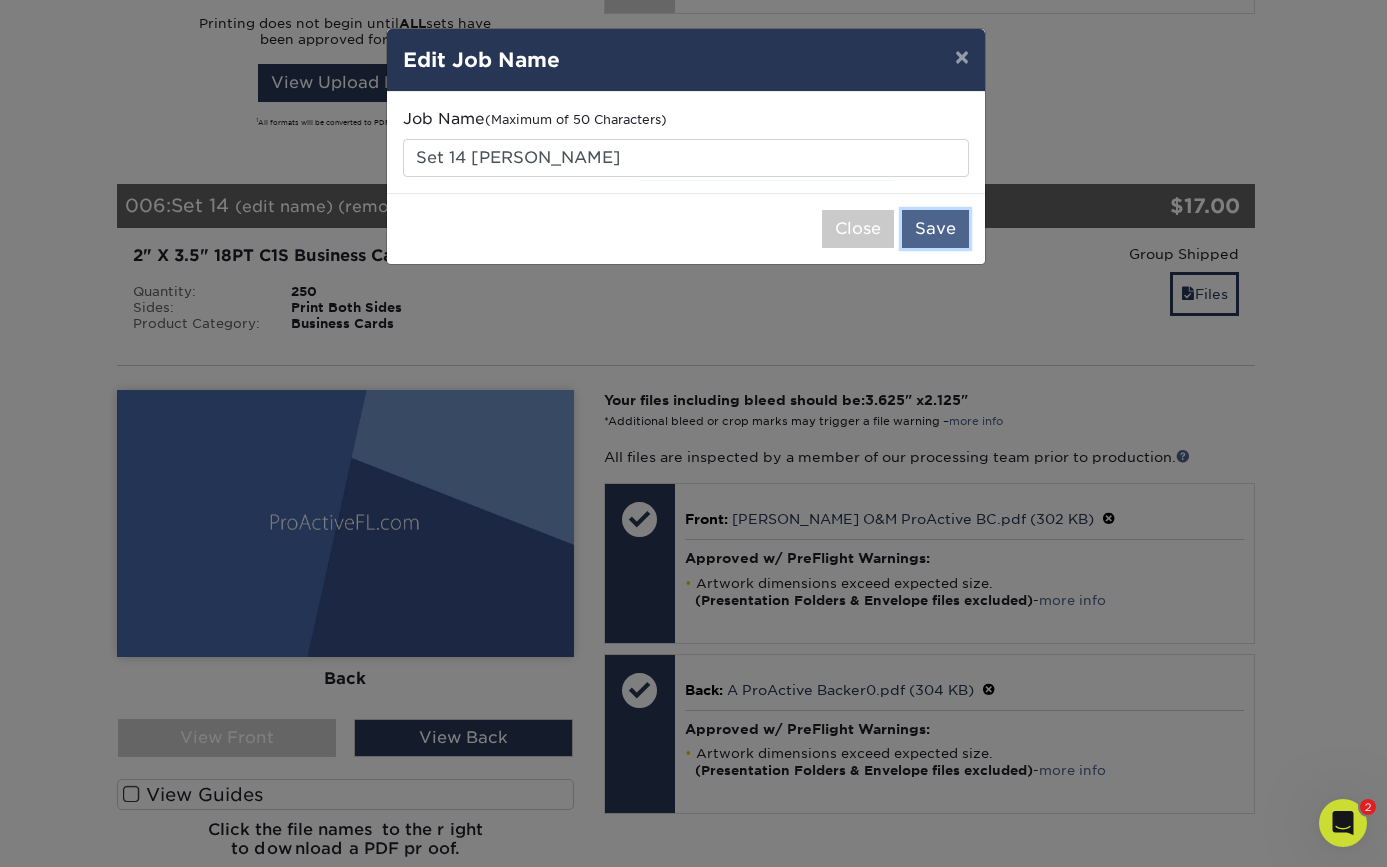 click on "Save" at bounding box center (935, 229) 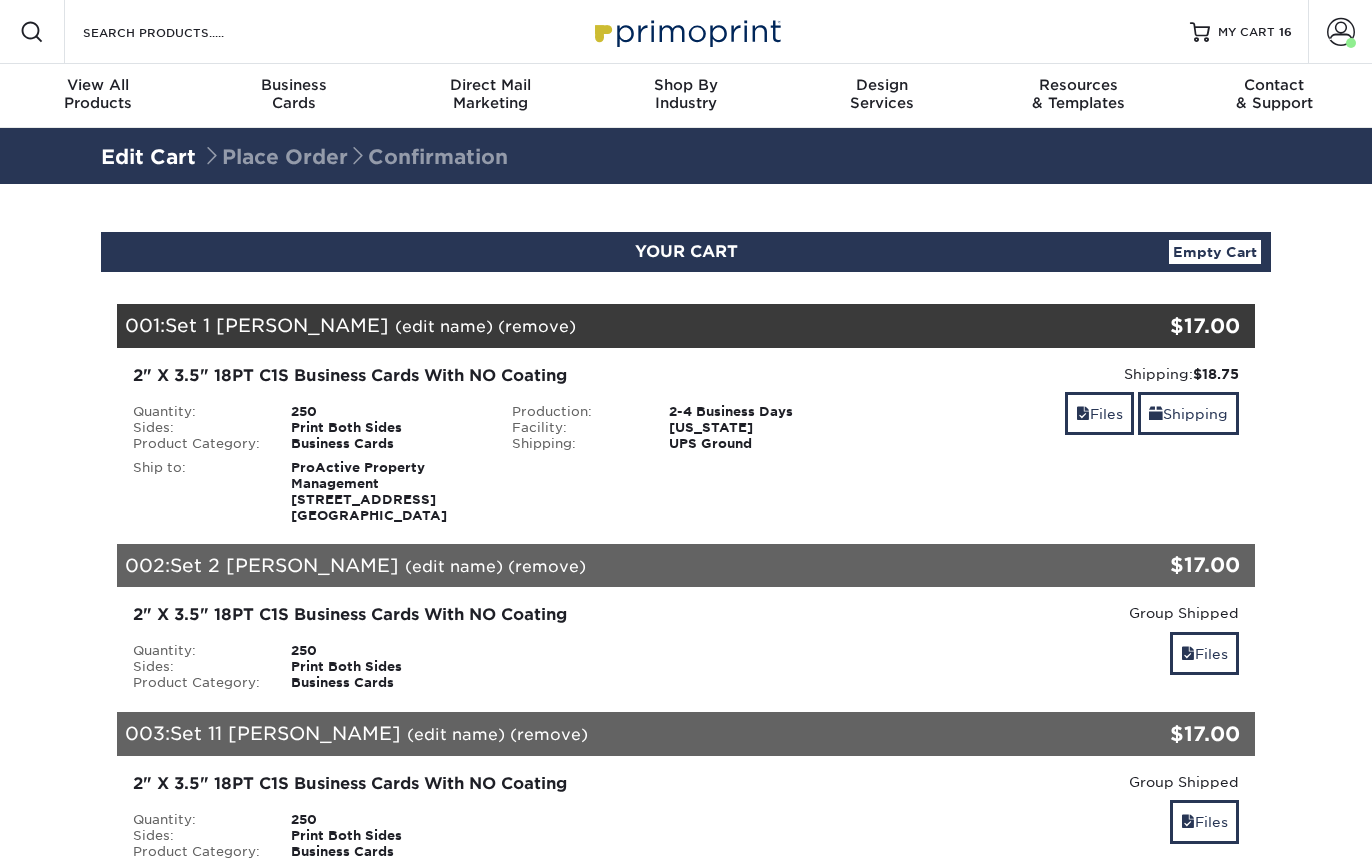 scroll, scrollTop: 0, scrollLeft: 0, axis: both 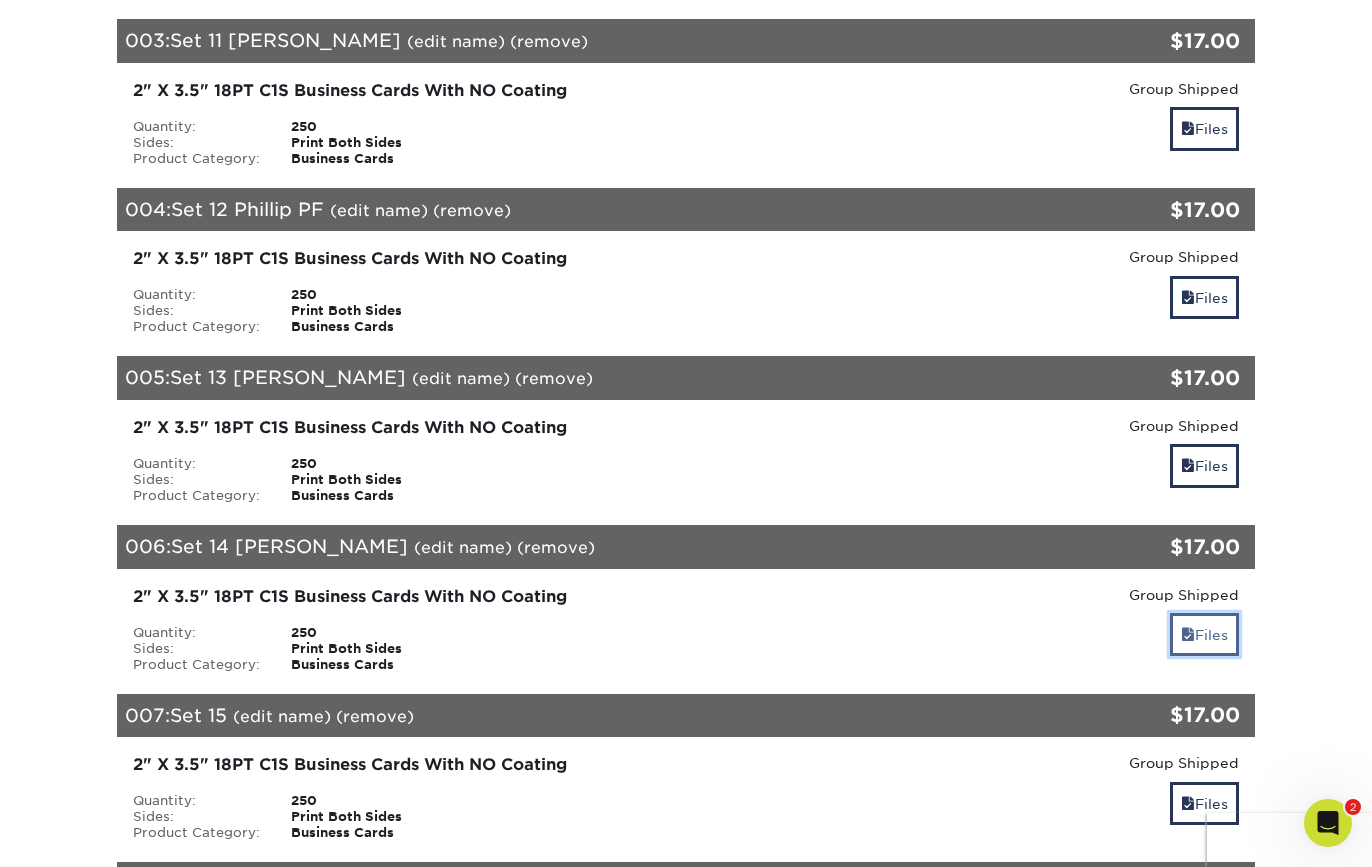 click on "Files" at bounding box center (1204, 634) 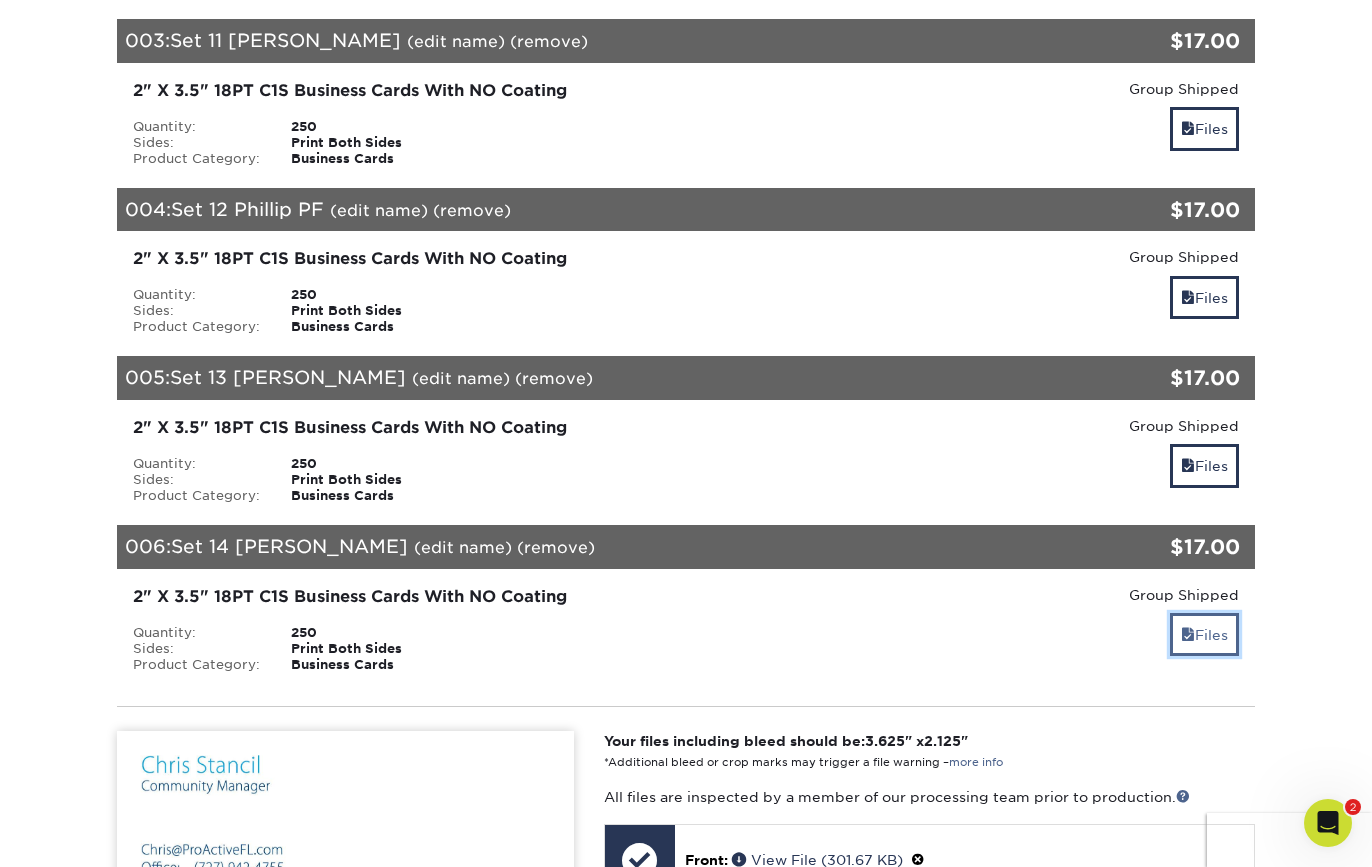 click on "Files" at bounding box center [1204, 634] 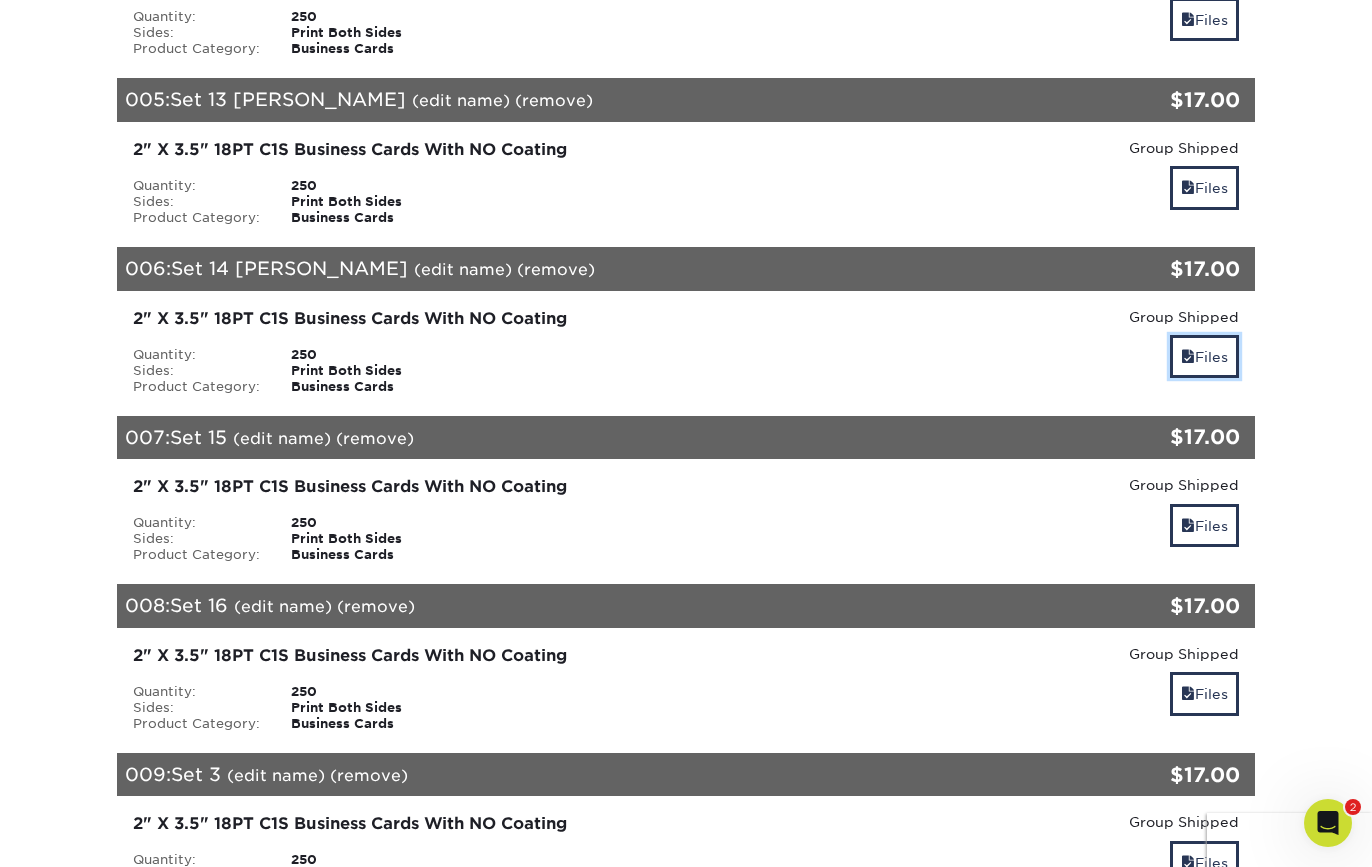 scroll, scrollTop: 989, scrollLeft: 0, axis: vertical 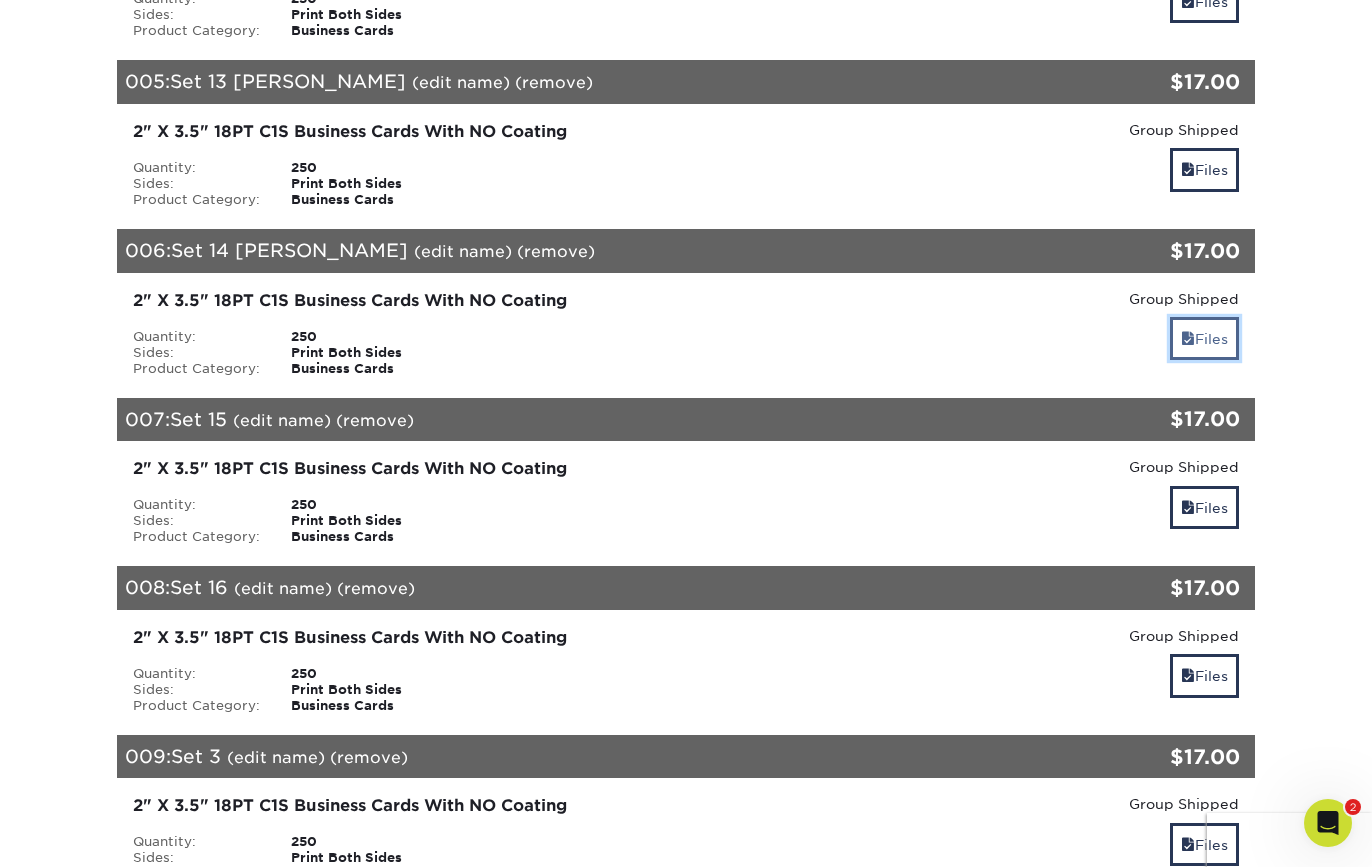 click on "Files" at bounding box center [1204, 338] 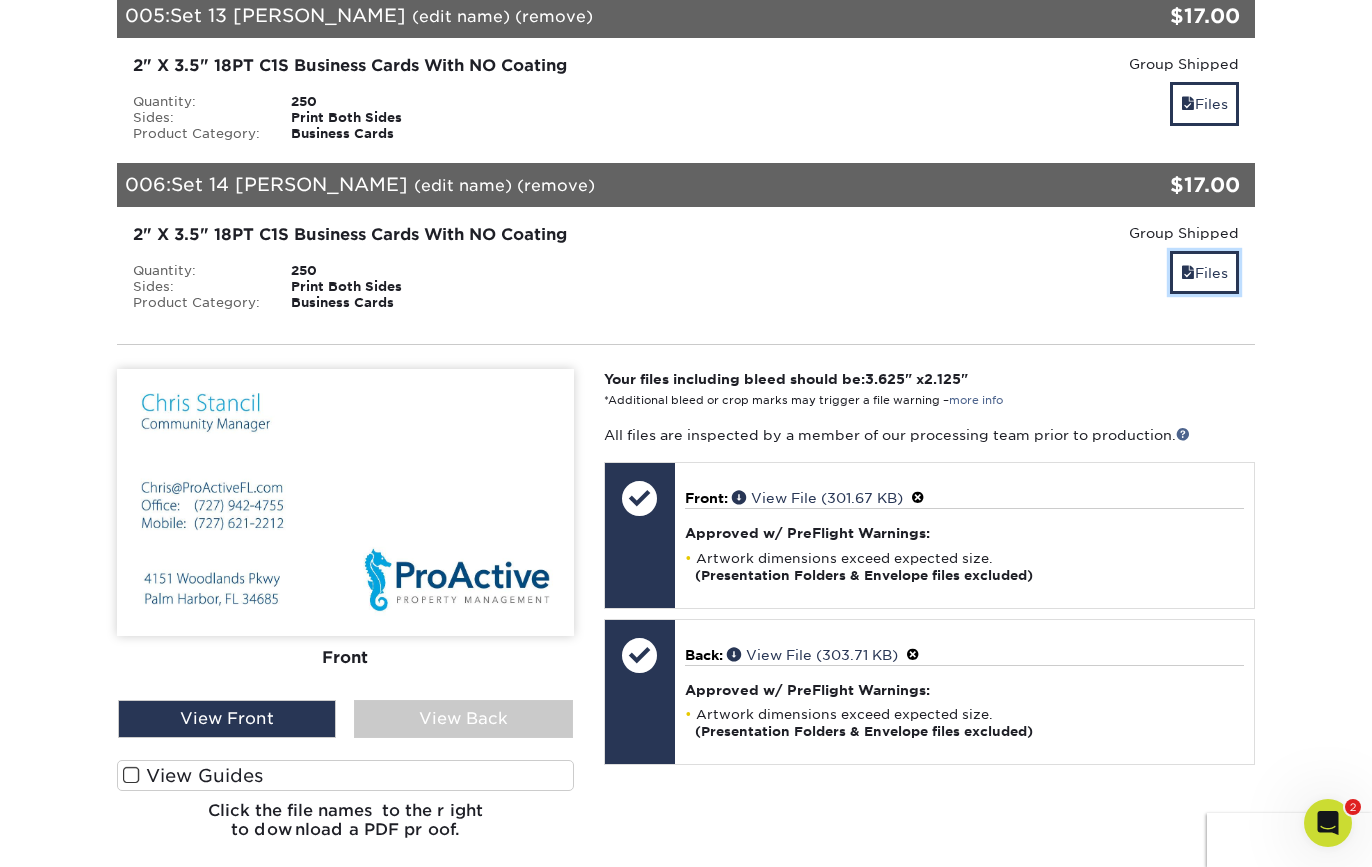 scroll, scrollTop: 1076, scrollLeft: 0, axis: vertical 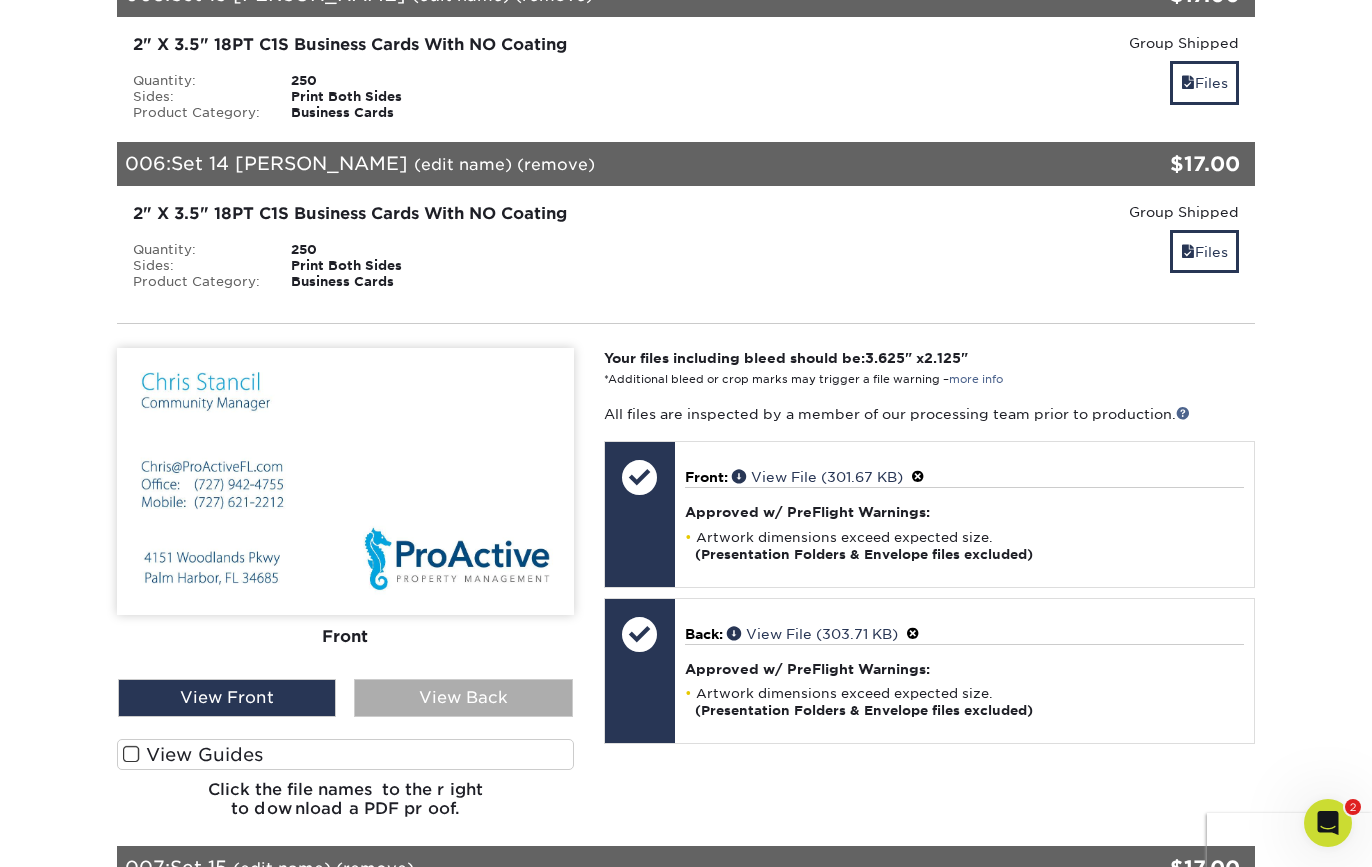 click on "View Back" at bounding box center (463, 698) 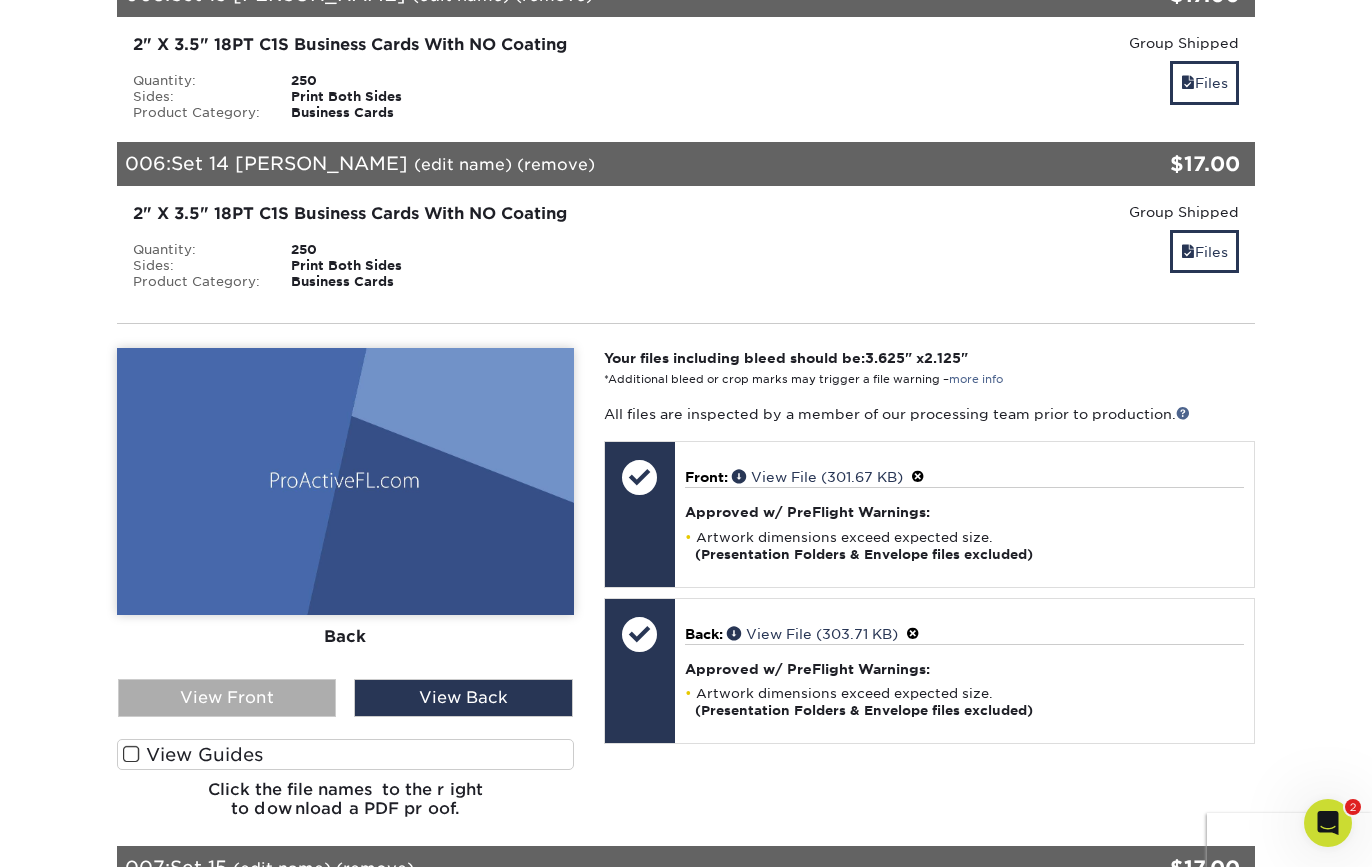 drag, startPoint x: 336, startPoint y: 702, endPoint x: 362, endPoint y: 694, distance: 27.202942 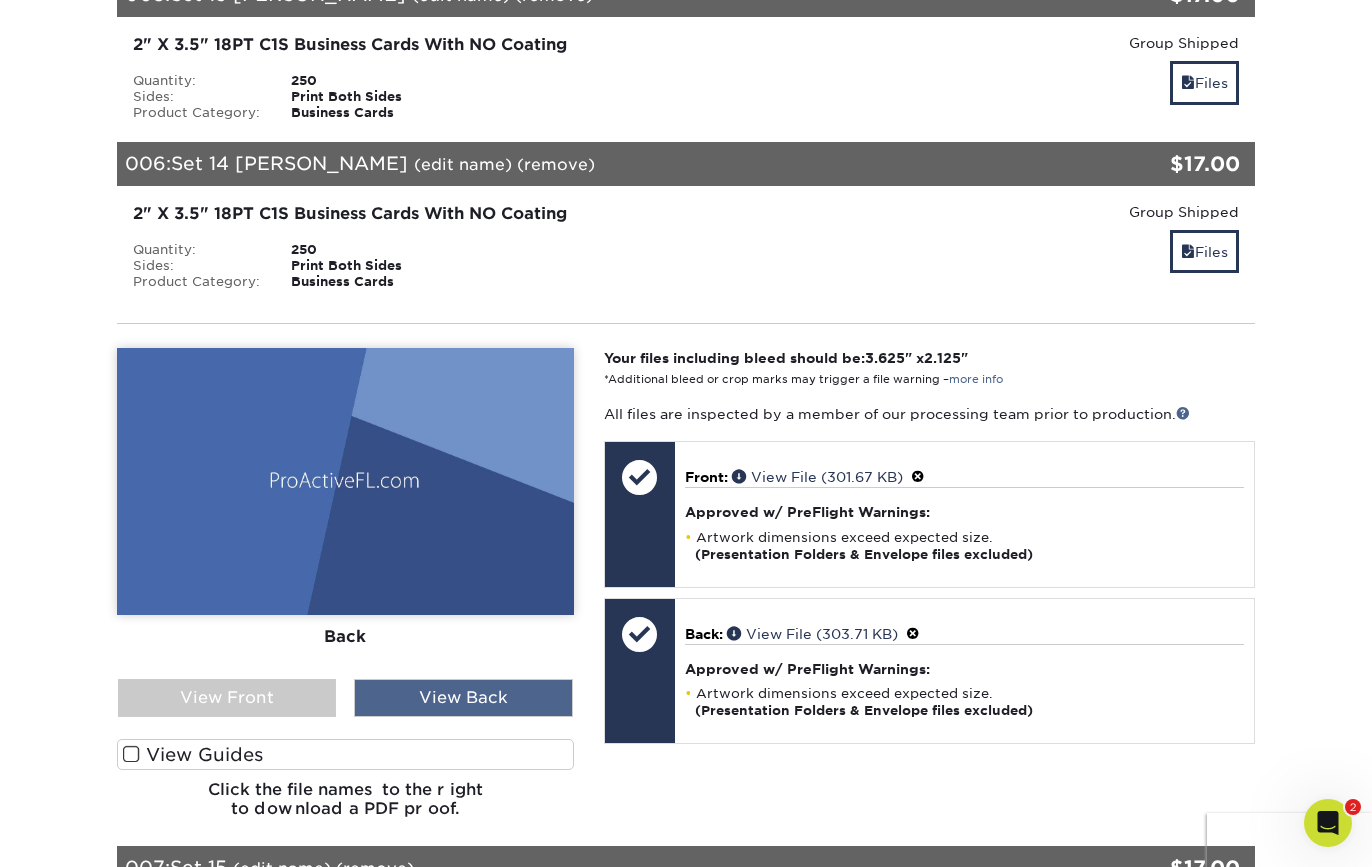 click on "View Front" at bounding box center (227, 698) 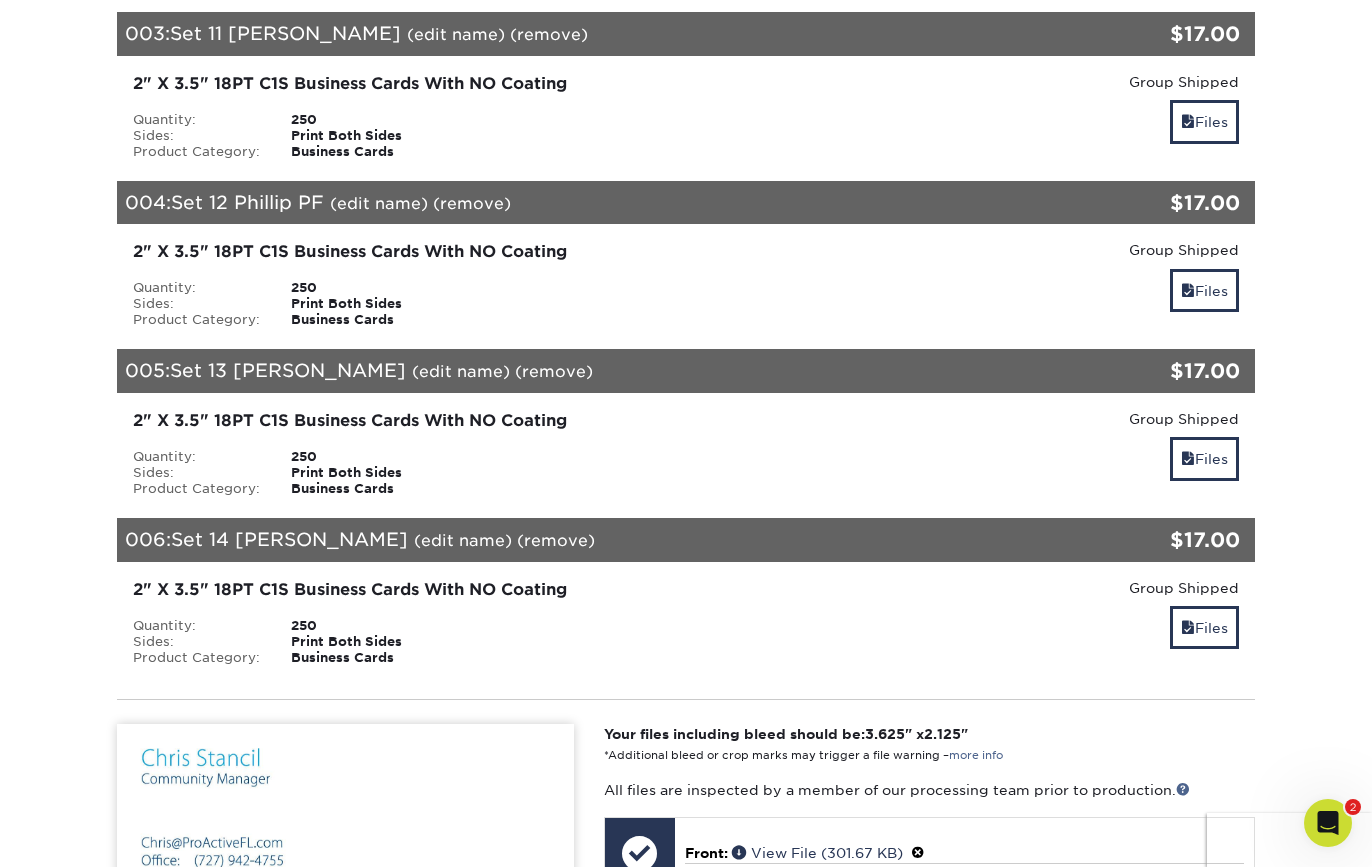 scroll, scrollTop: 663, scrollLeft: 0, axis: vertical 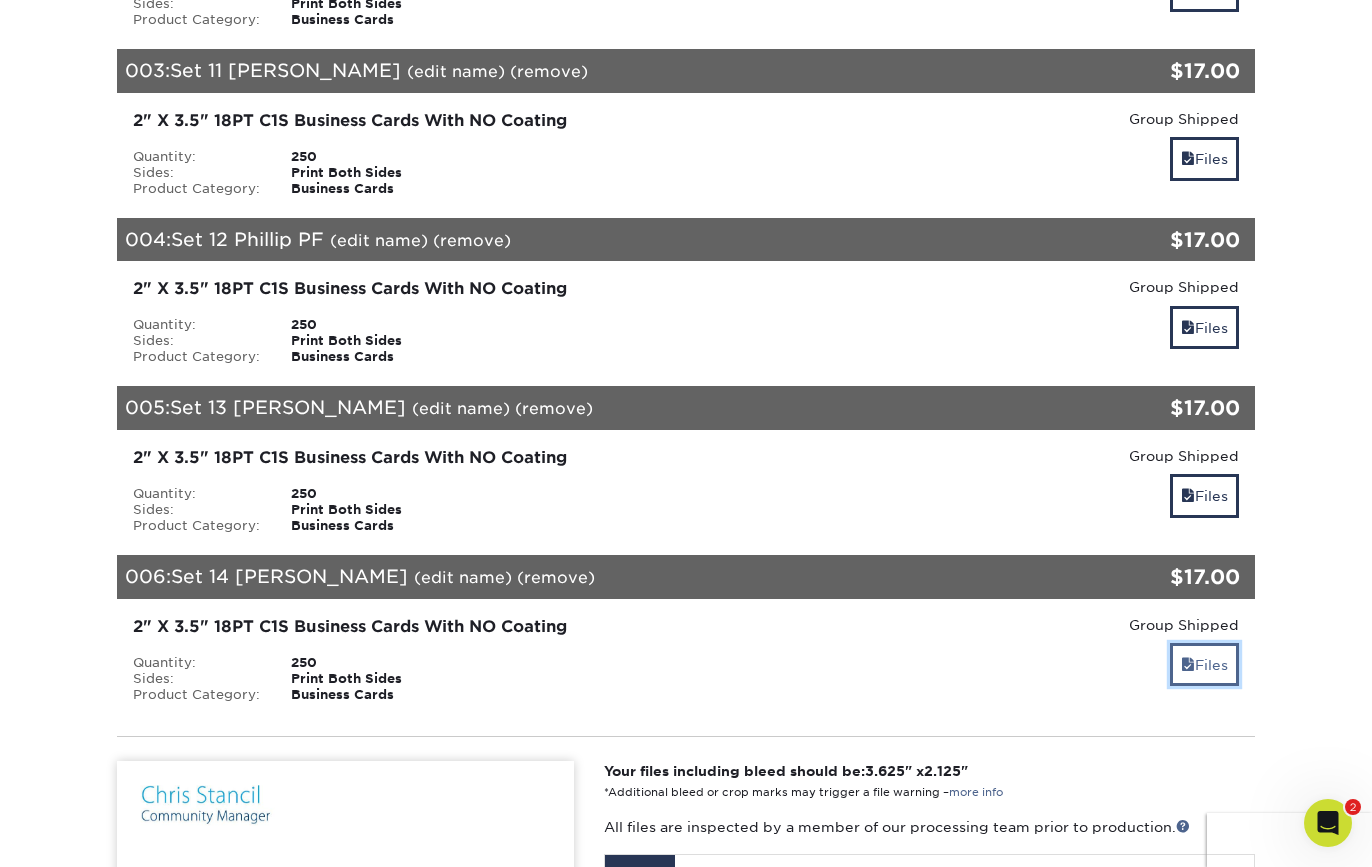 click at bounding box center (1188, 665) 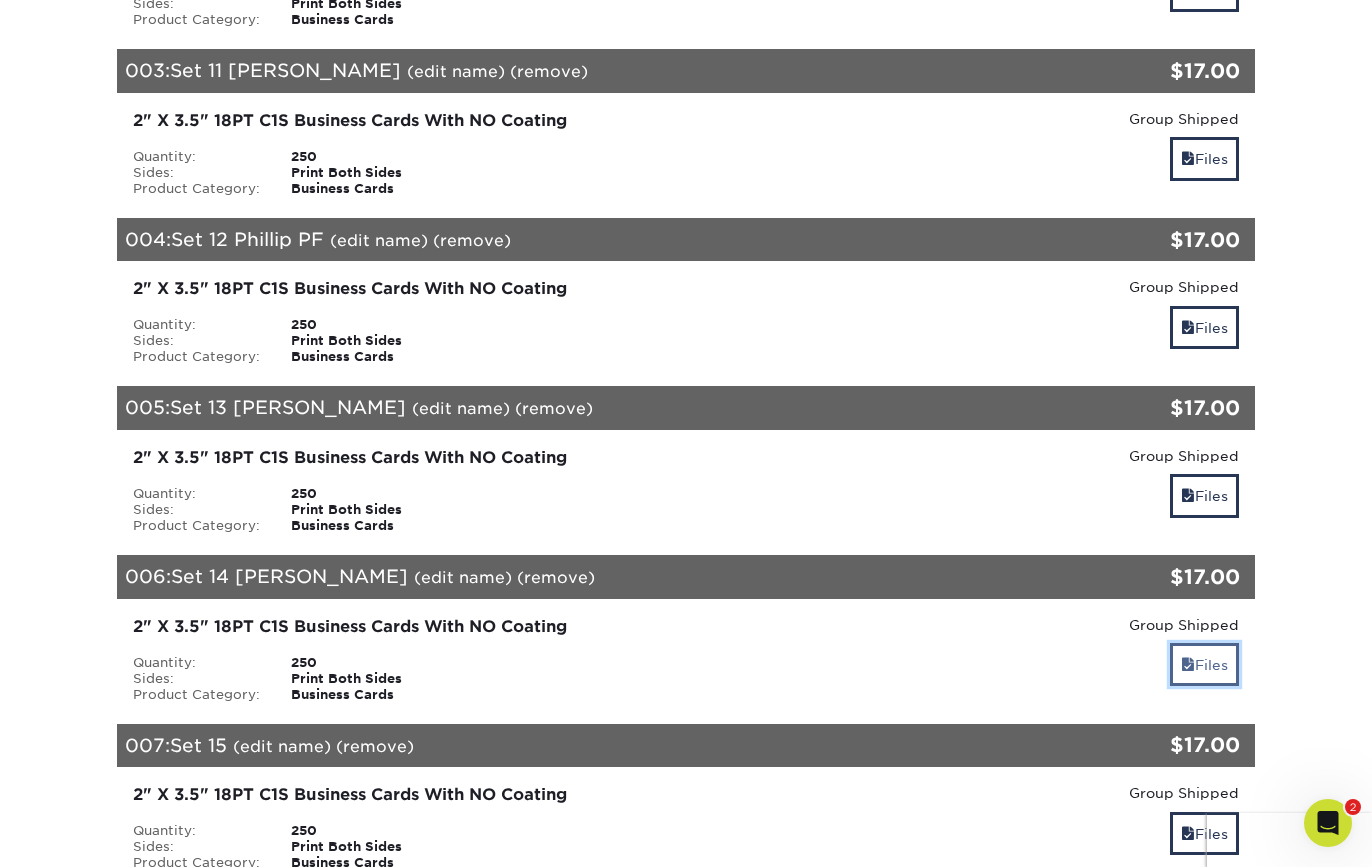 click on "Files" at bounding box center [1204, 664] 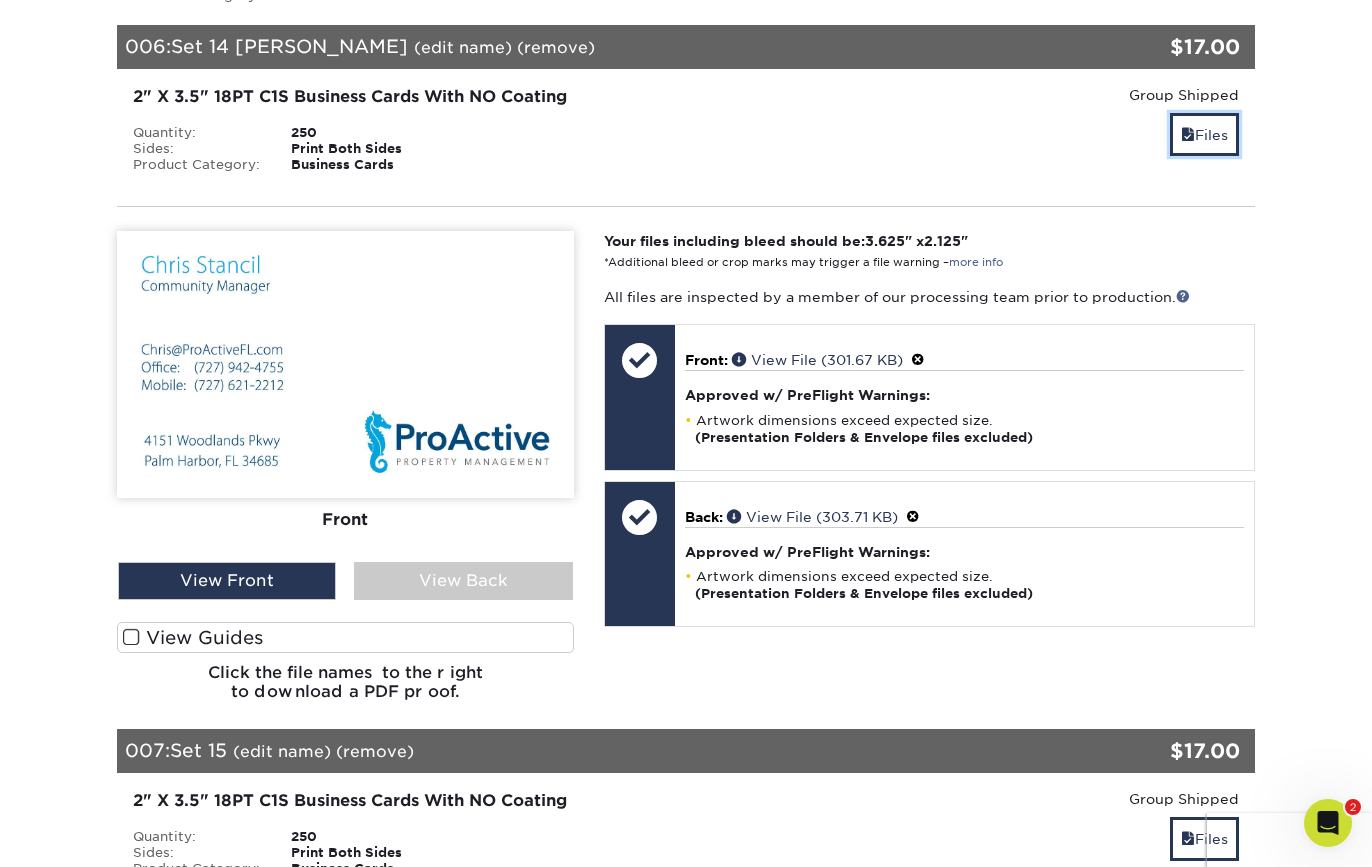 scroll, scrollTop: 1293, scrollLeft: 0, axis: vertical 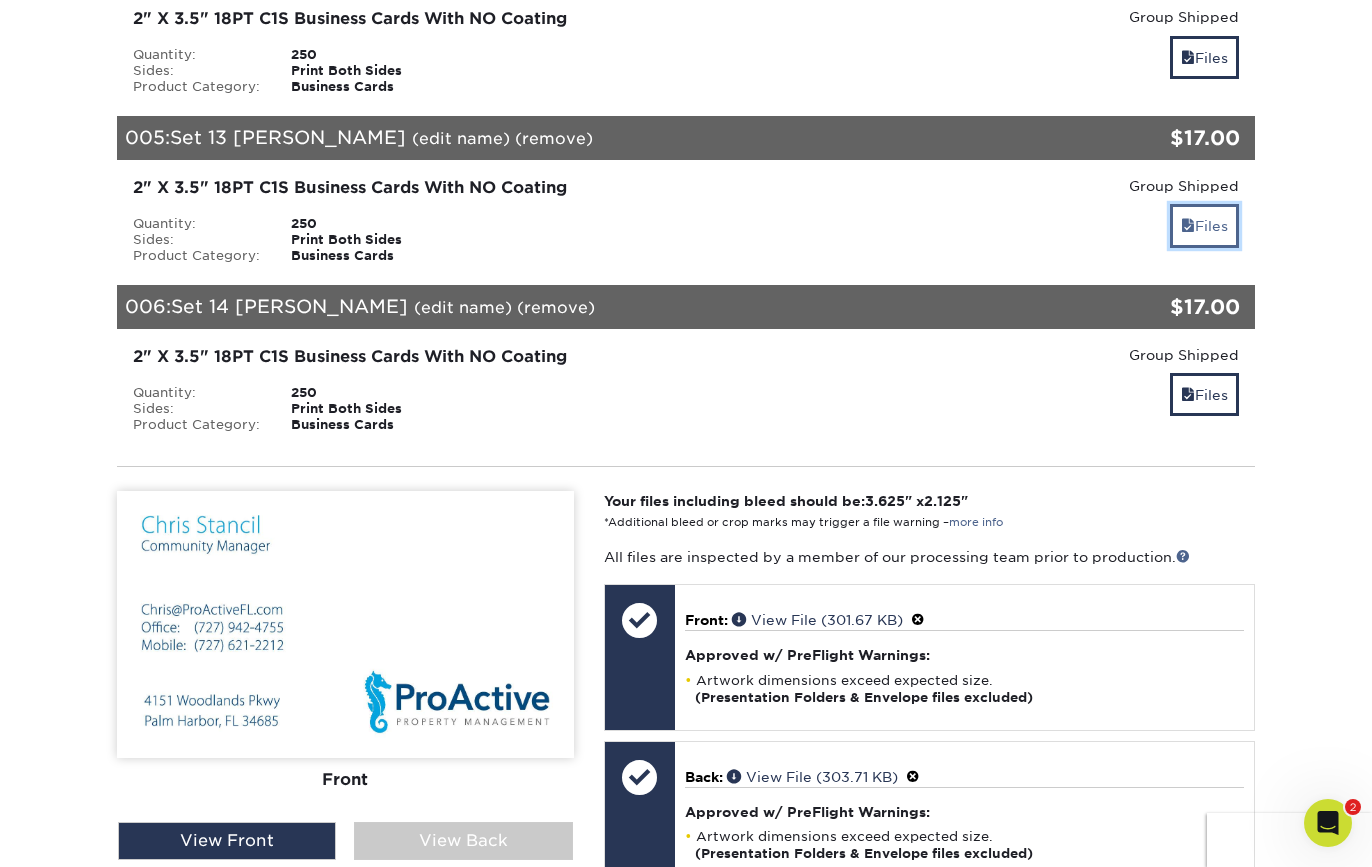 click at bounding box center (1188, 226) 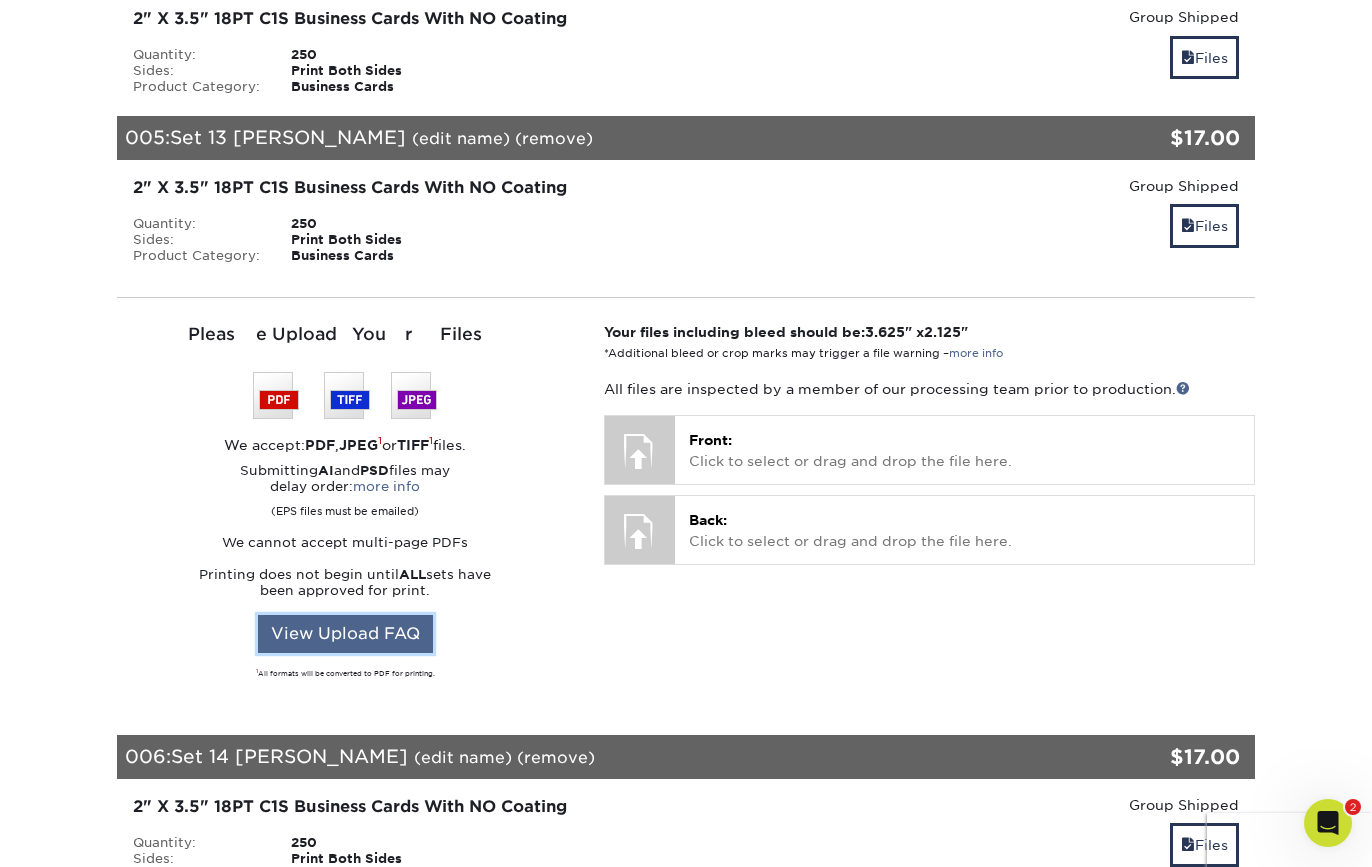 click on "View Upload FAQ" at bounding box center [345, 634] 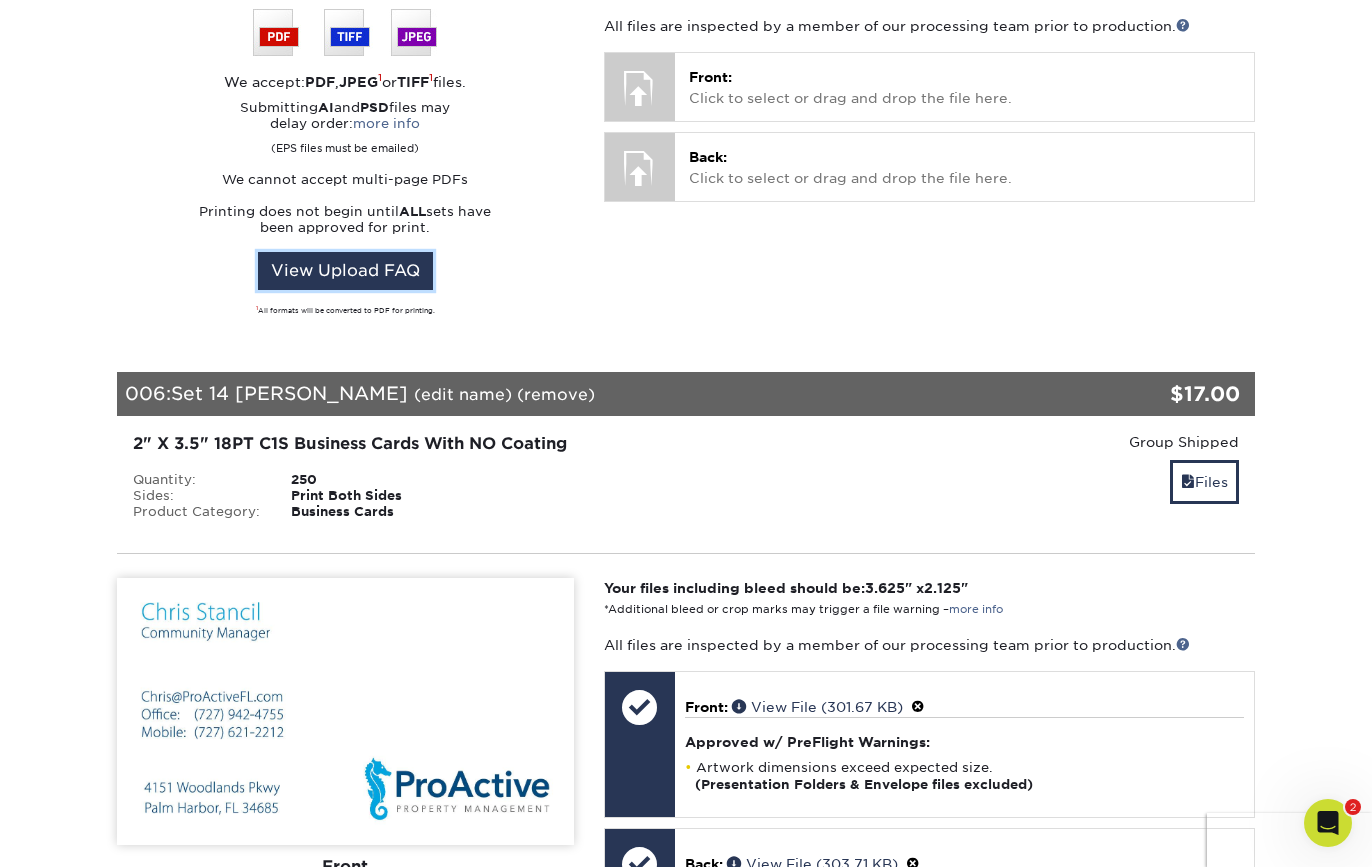 scroll, scrollTop: 1394, scrollLeft: 0, axis: vertical 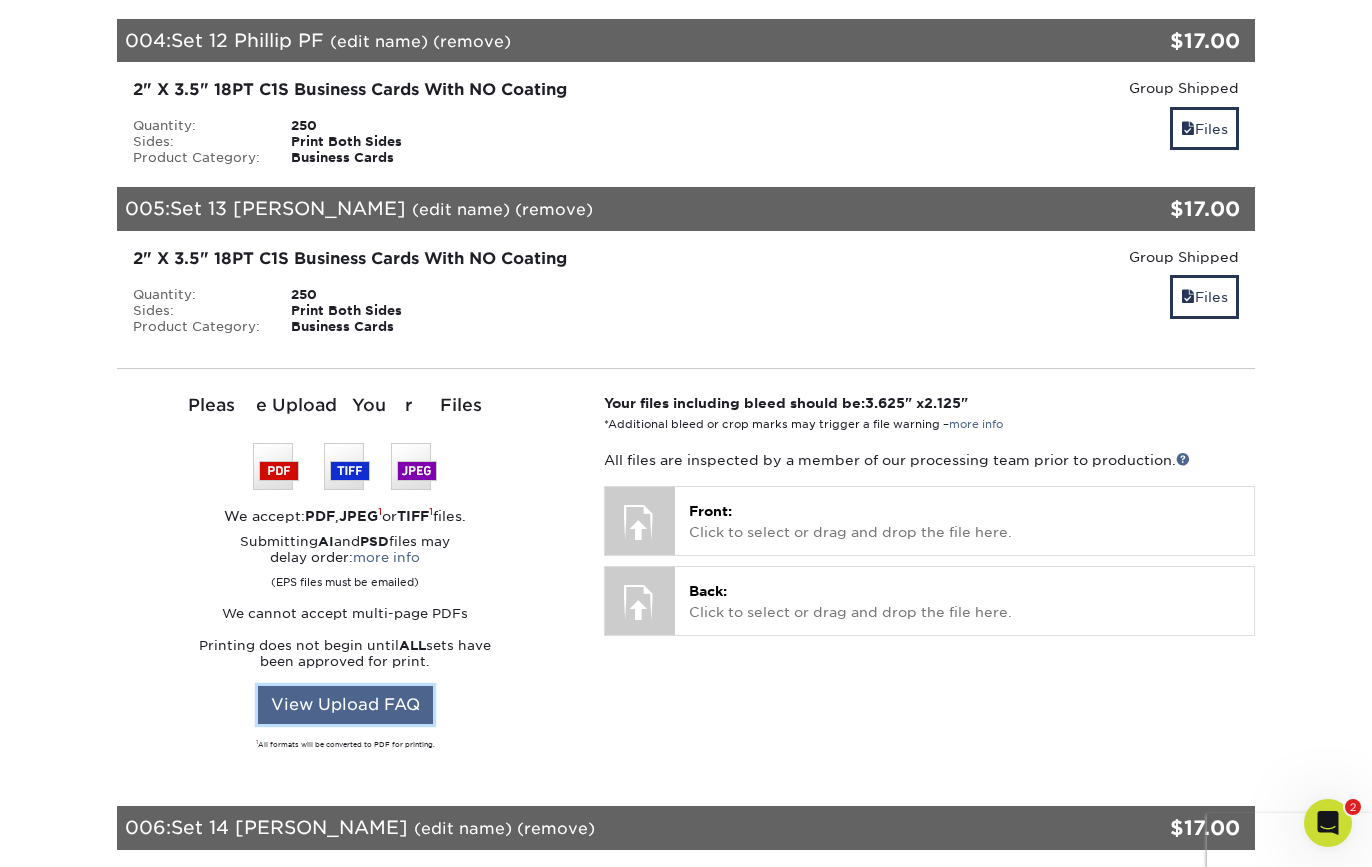 click on "View Upload FAQ" at bounding box center (345, 705) 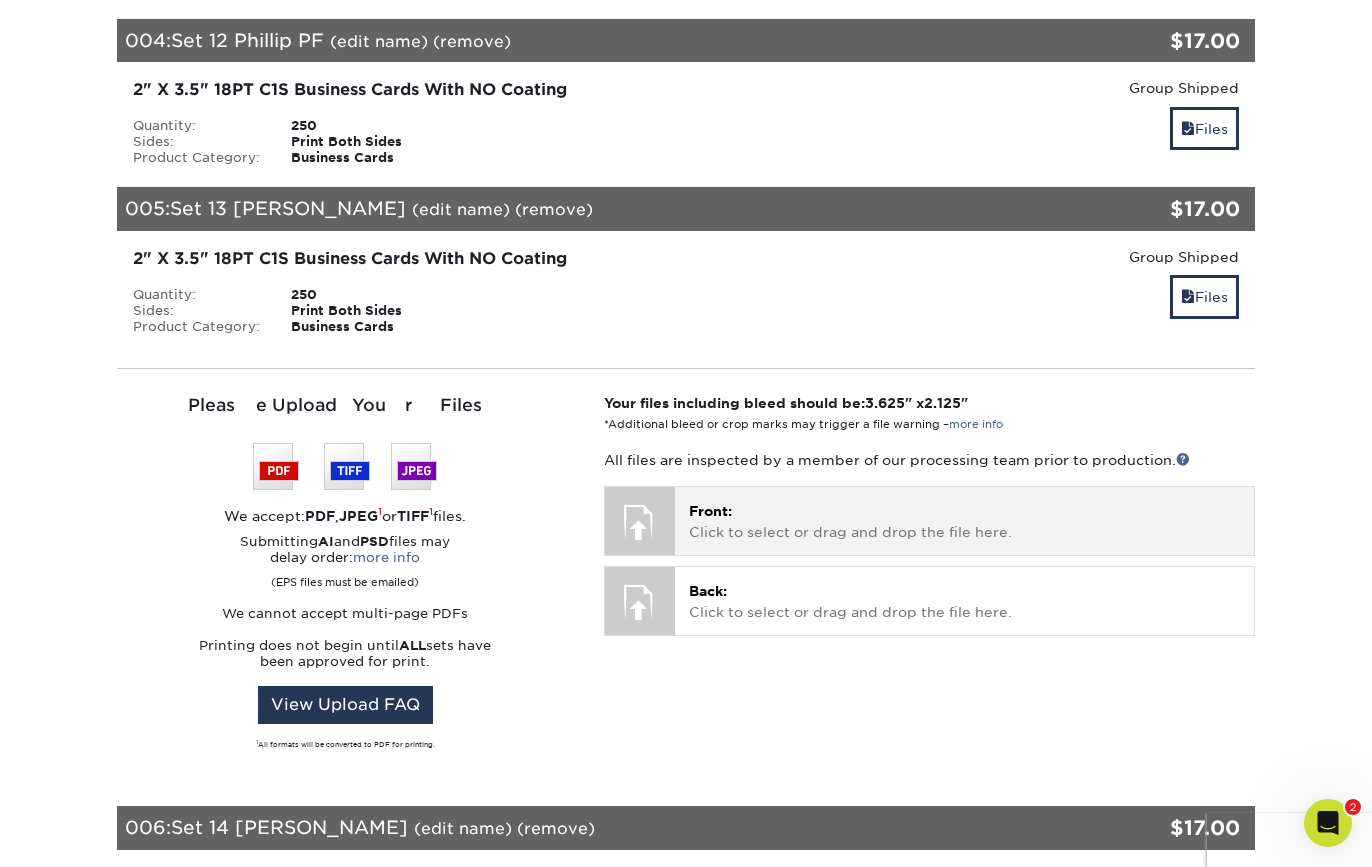 click on "Front: Click to select or drag and drop the file here." at bounding box center (964, 521) 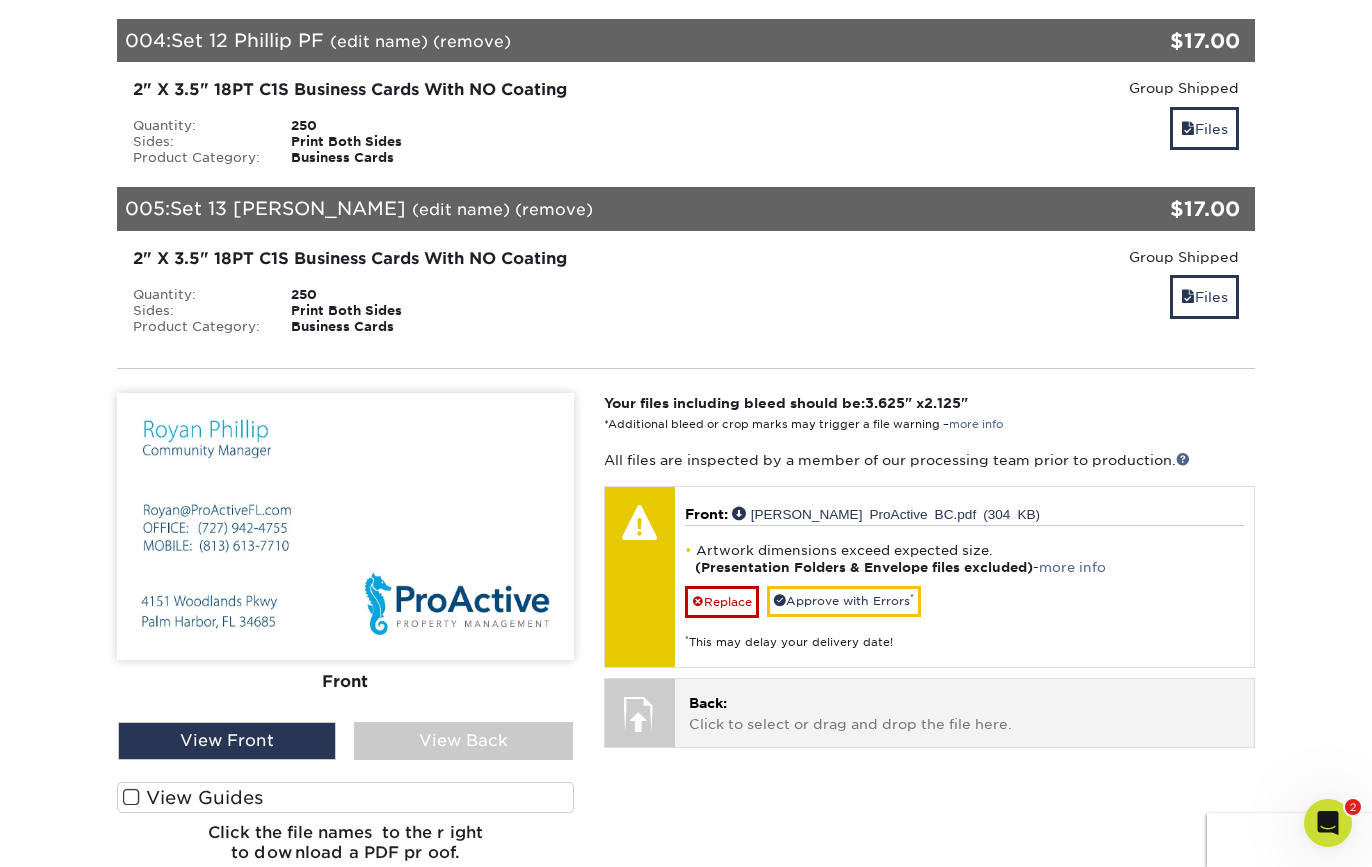 click on "Back: Click to select or drag and drop the file here." at bounding box center [964, 713] 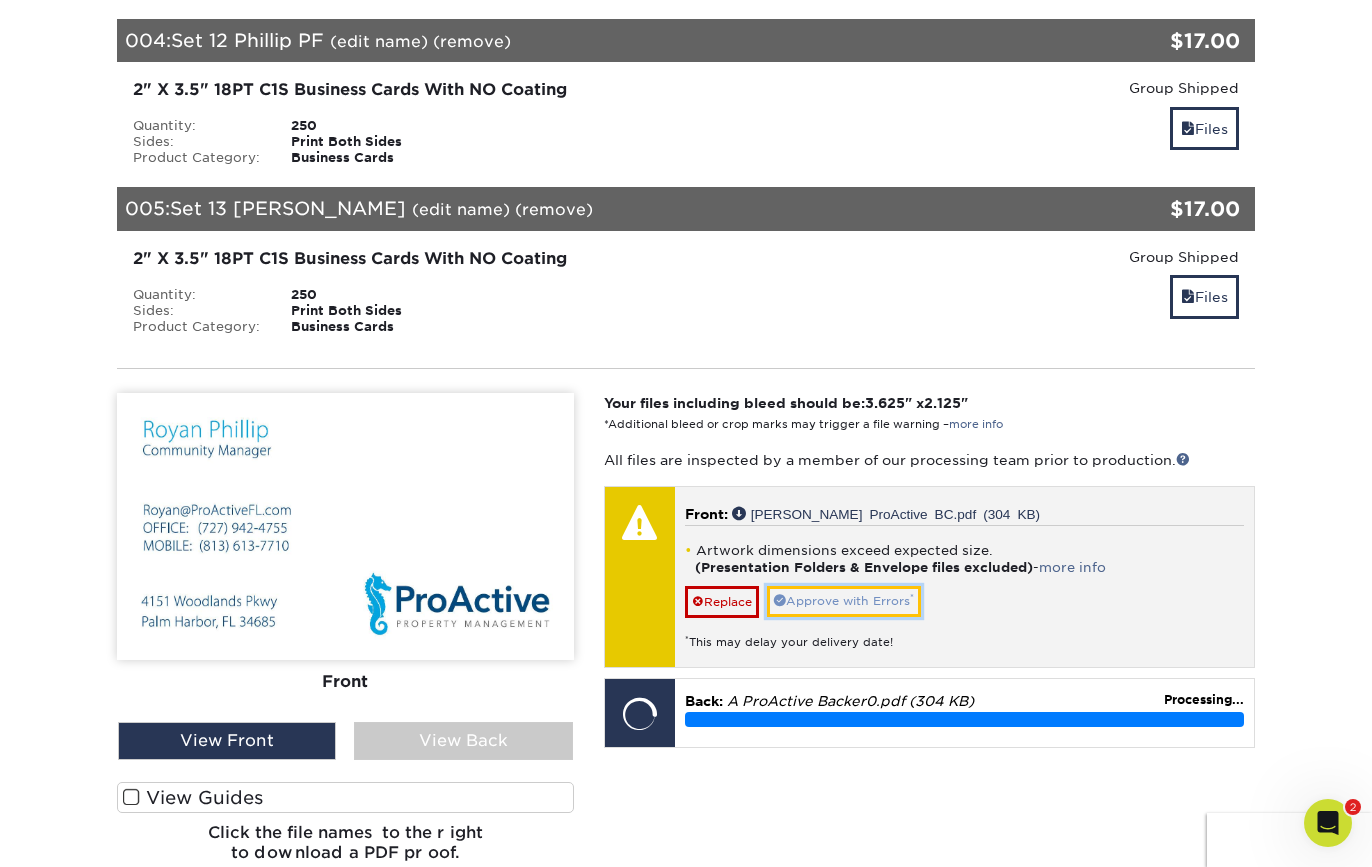 click on "Approve with Errors *" at bounding box center (844, 601) 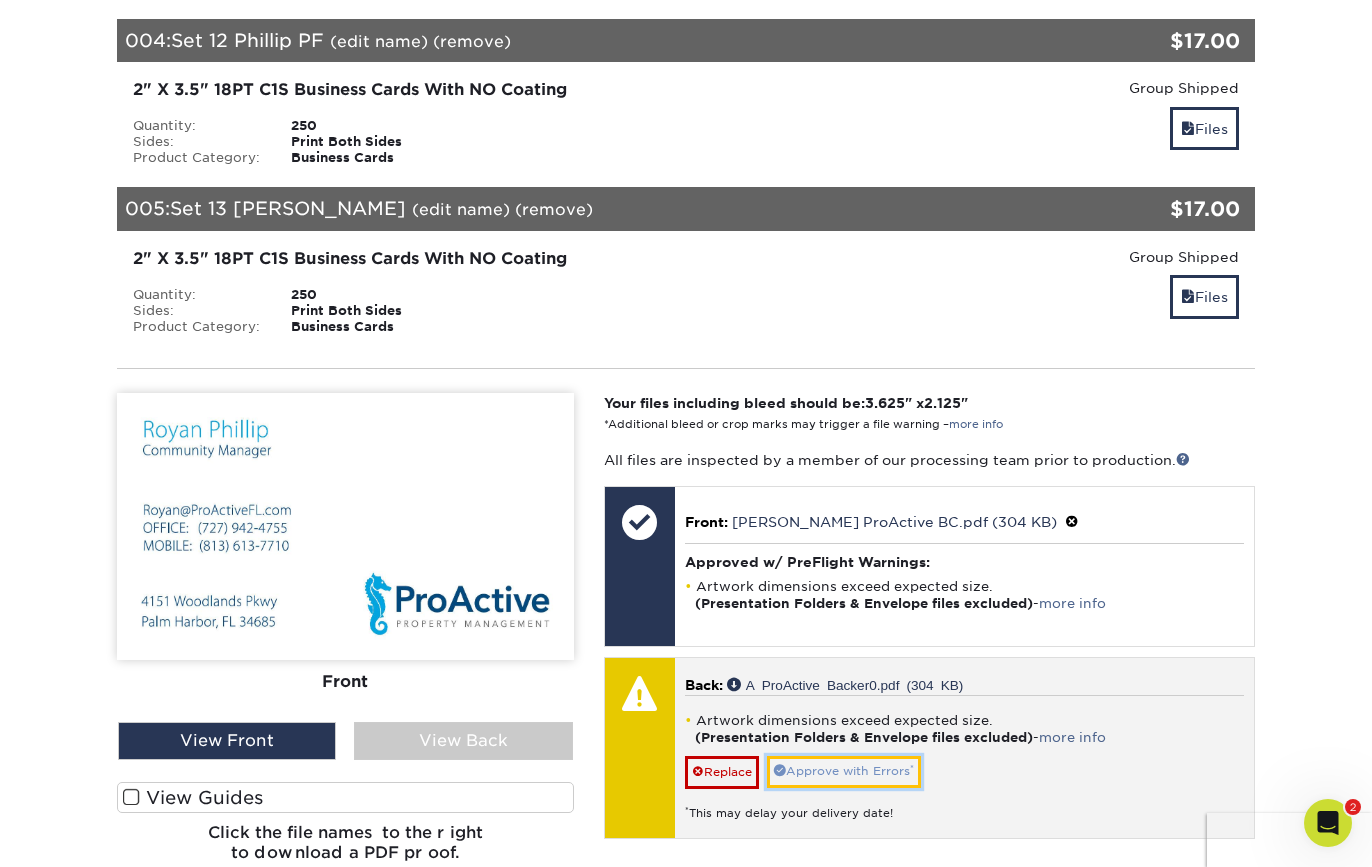click on "Approve with Errors *" at bounding box center [844, 771] 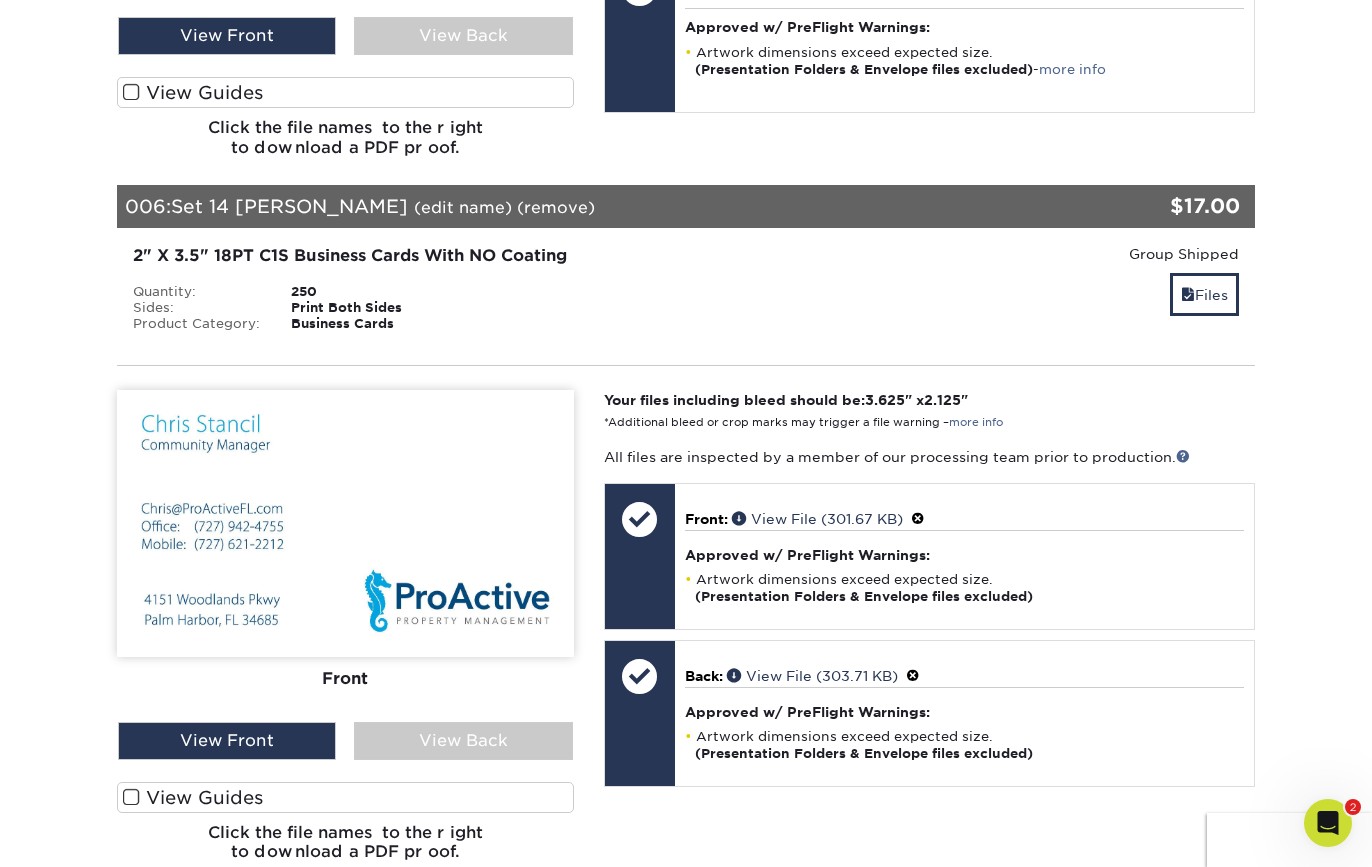 scroll, scrollTop: 1655, scrollLeft: 0, axis: vertical 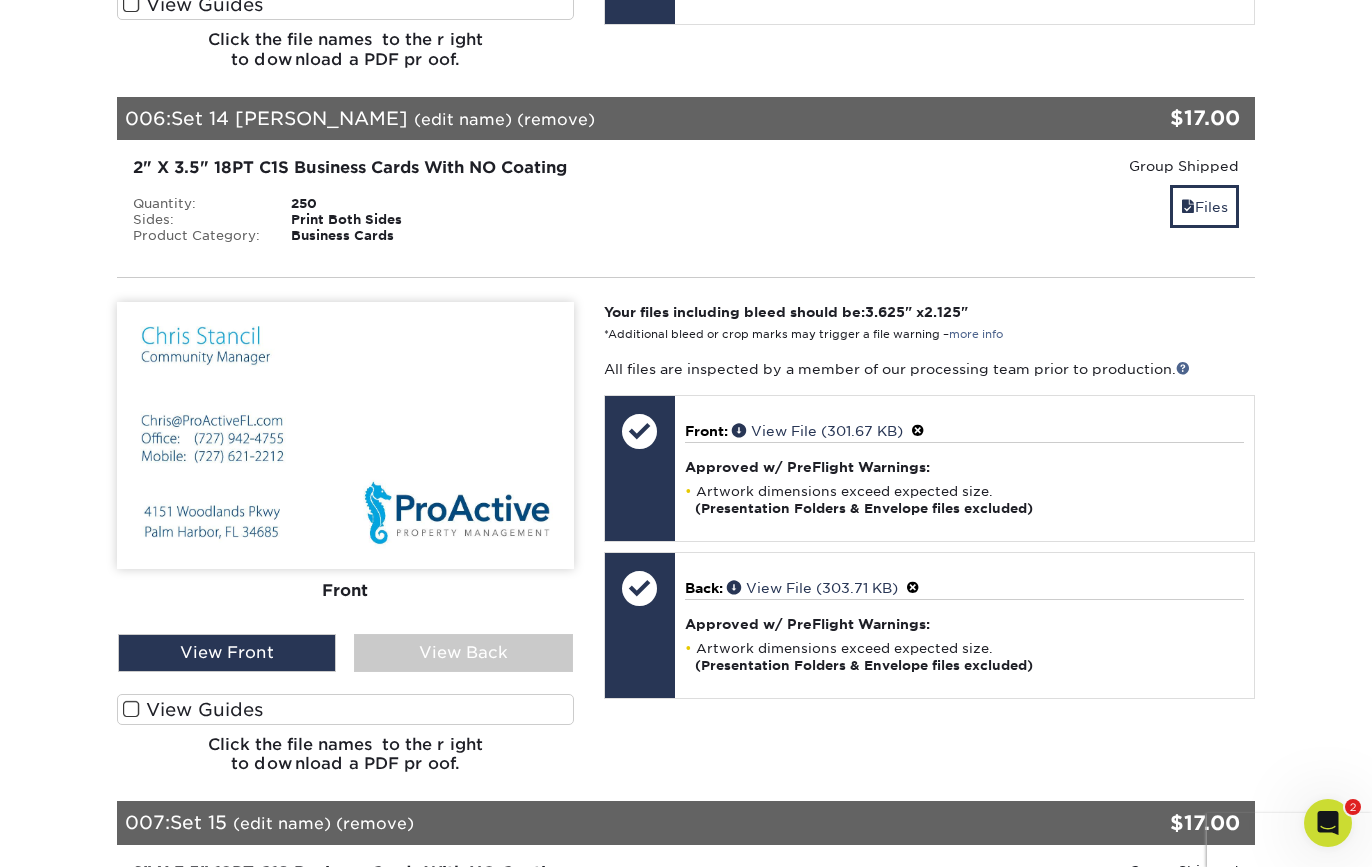 click at bounding box center (345, 435) 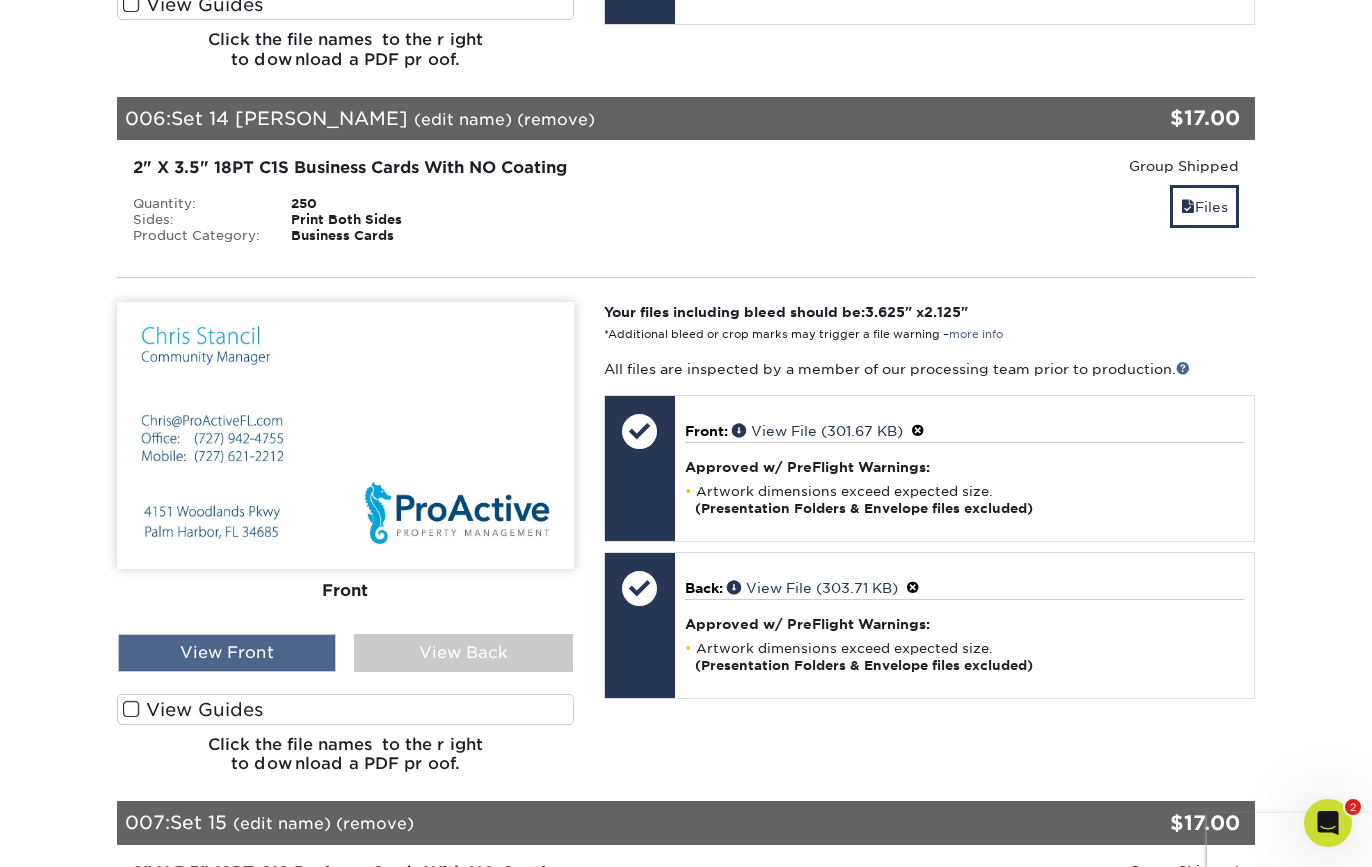 click on "View Front" at bounding box center (227, 653) 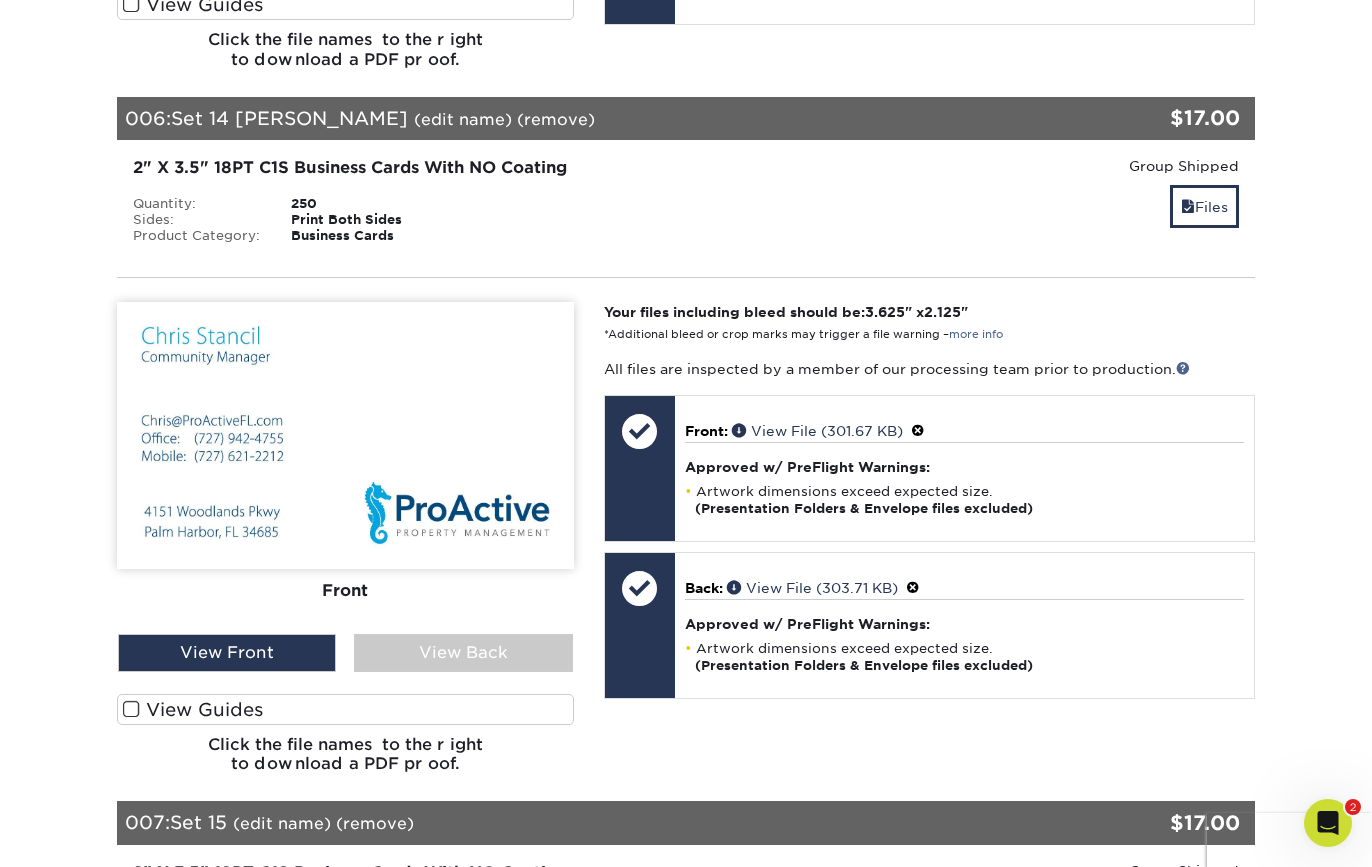 click at bounding box center [345, 435] 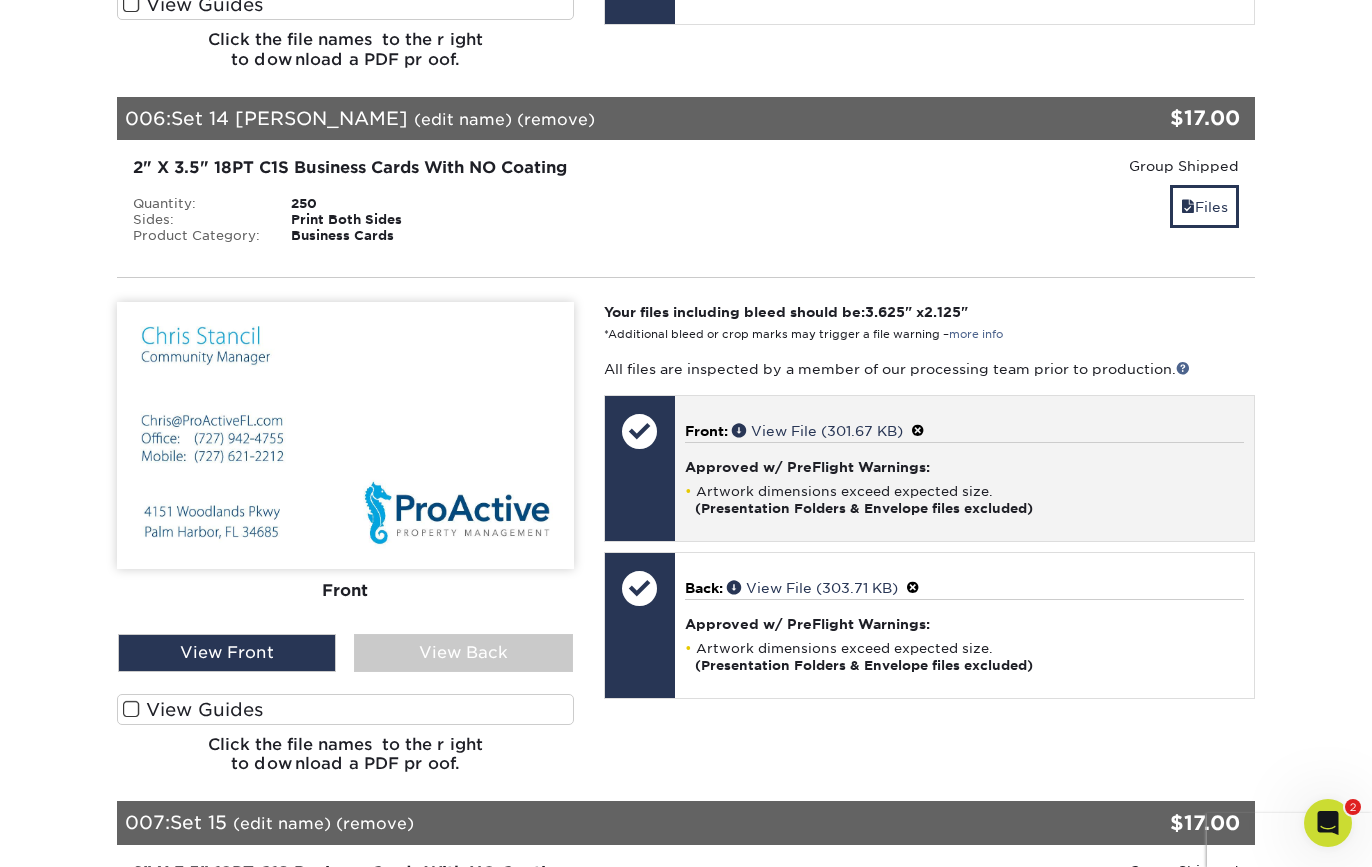 click on "Artwork dimensions exceed expected size. (Presentation Folders & Envelope files excluded)" at bounding box center (964, 500) 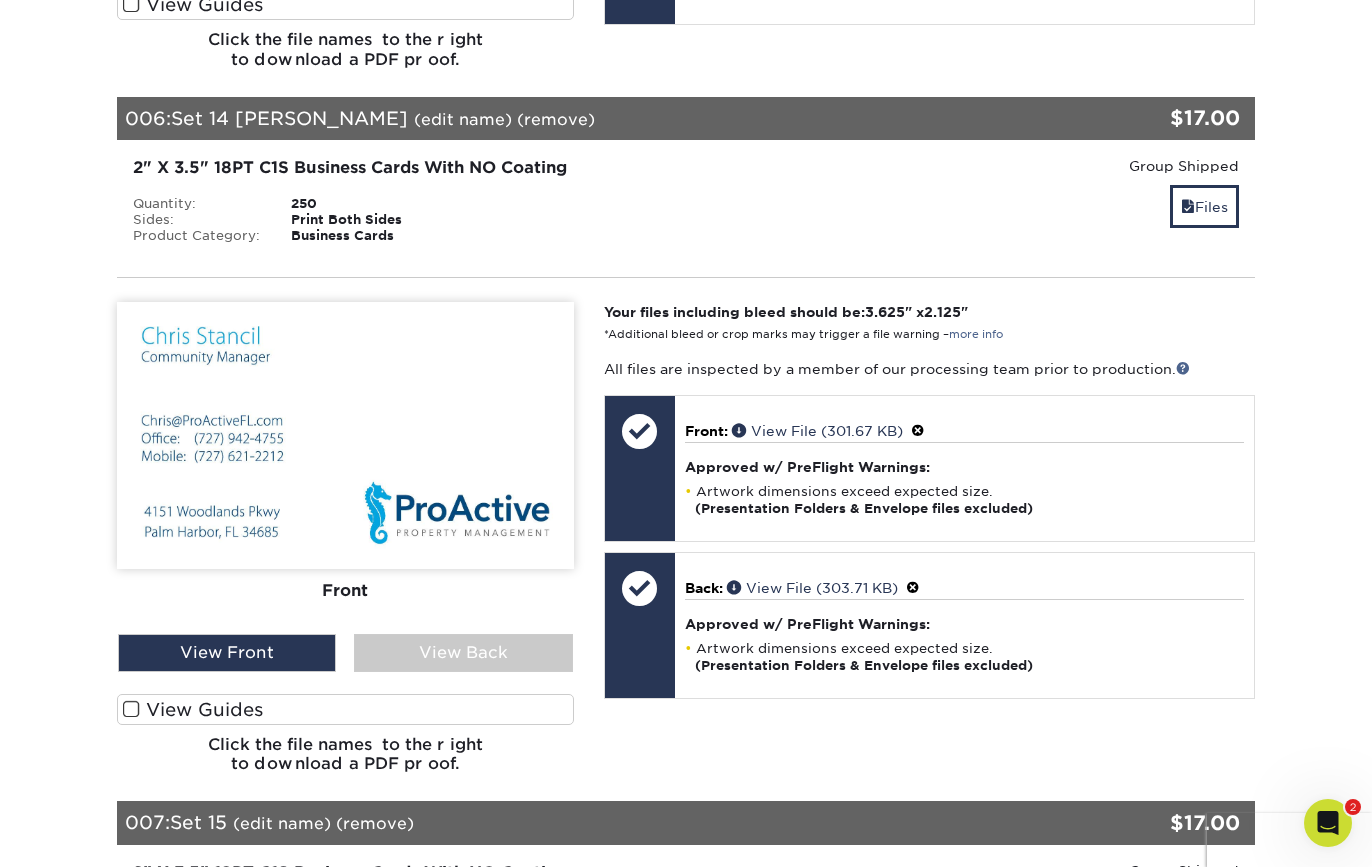 click at bounding box center [345, 435] 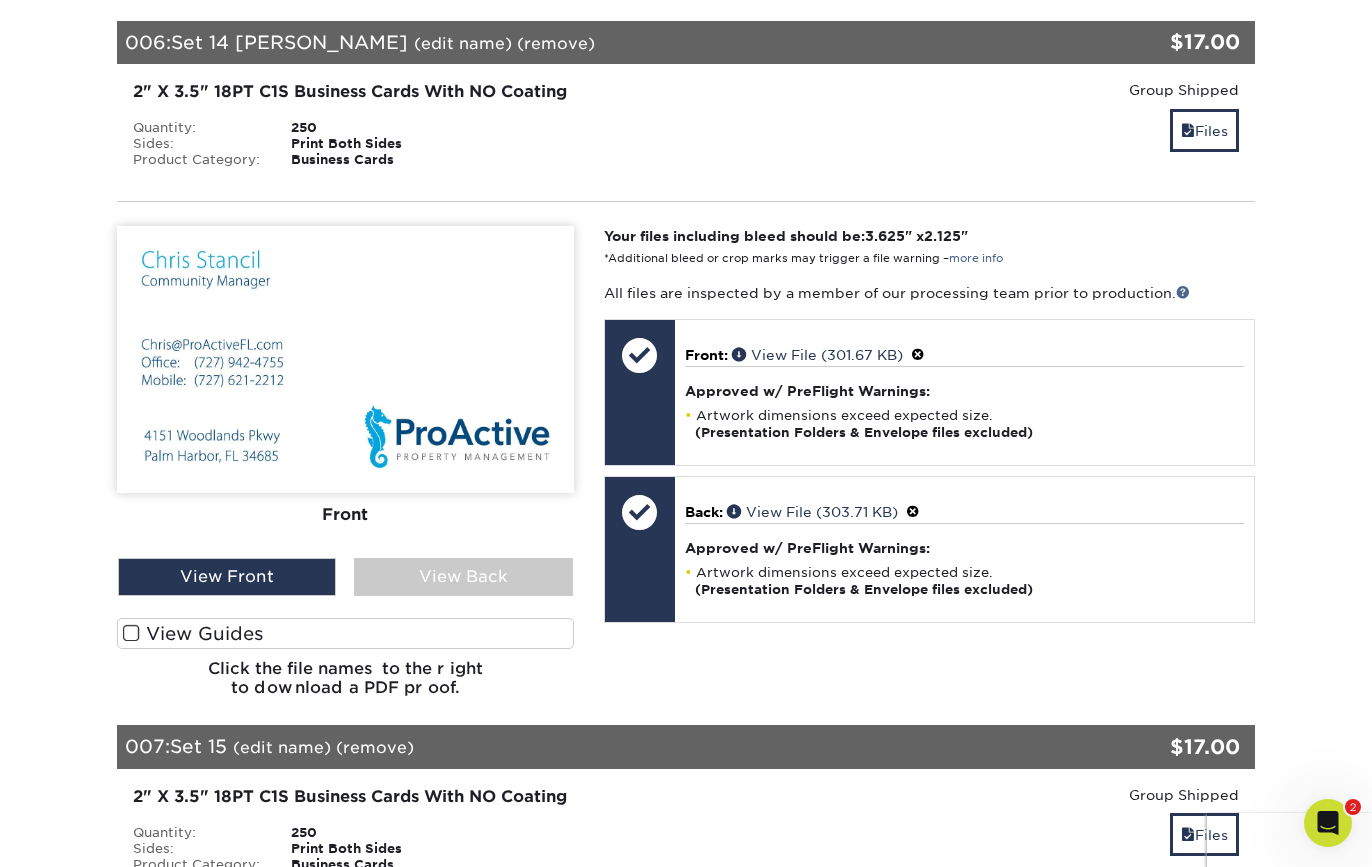 scroll, scrollTop: 1714, scrollLeft: 0, axis: vertical 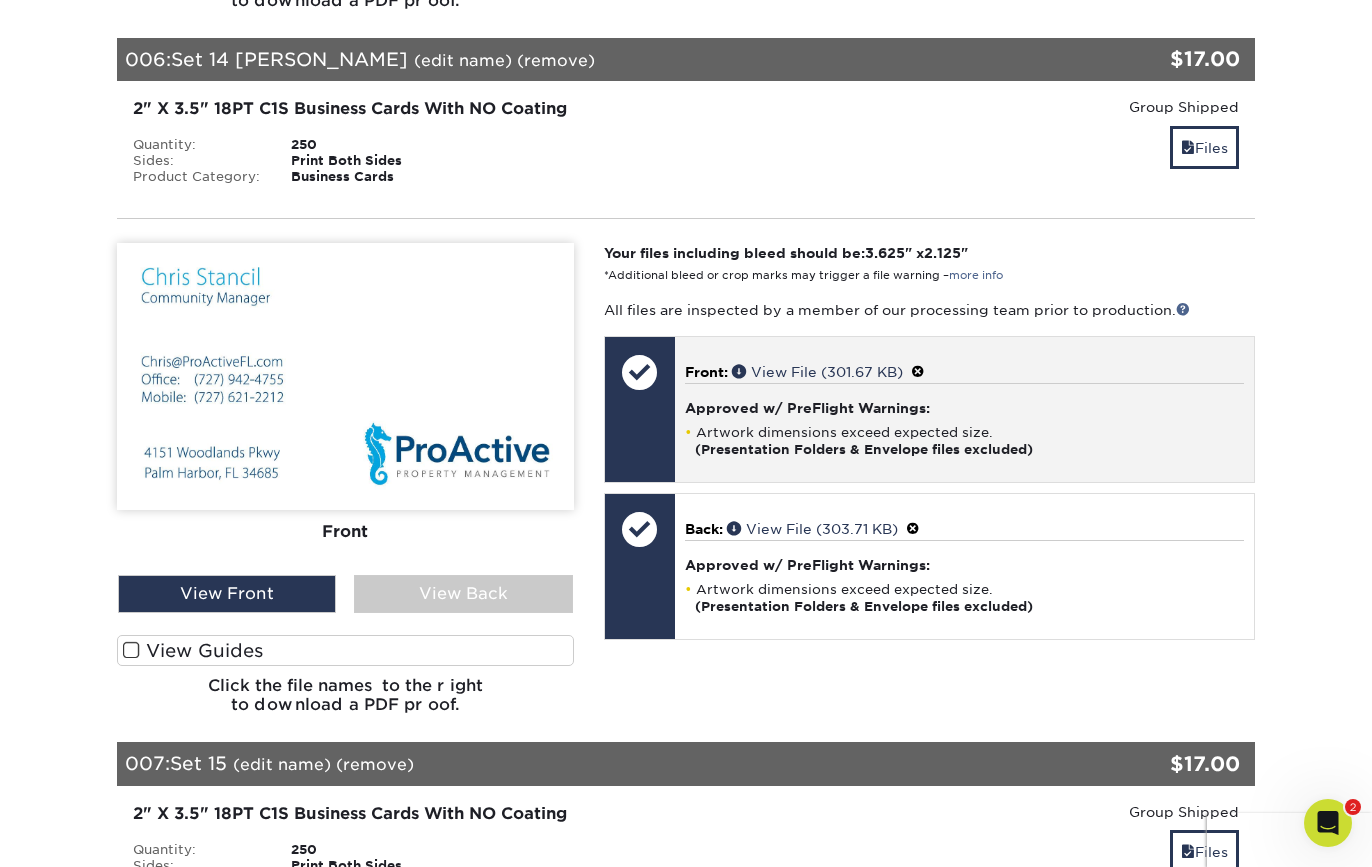 click on "Approved w/ PreFlight Warnings:" at bounding box center [964, 408] 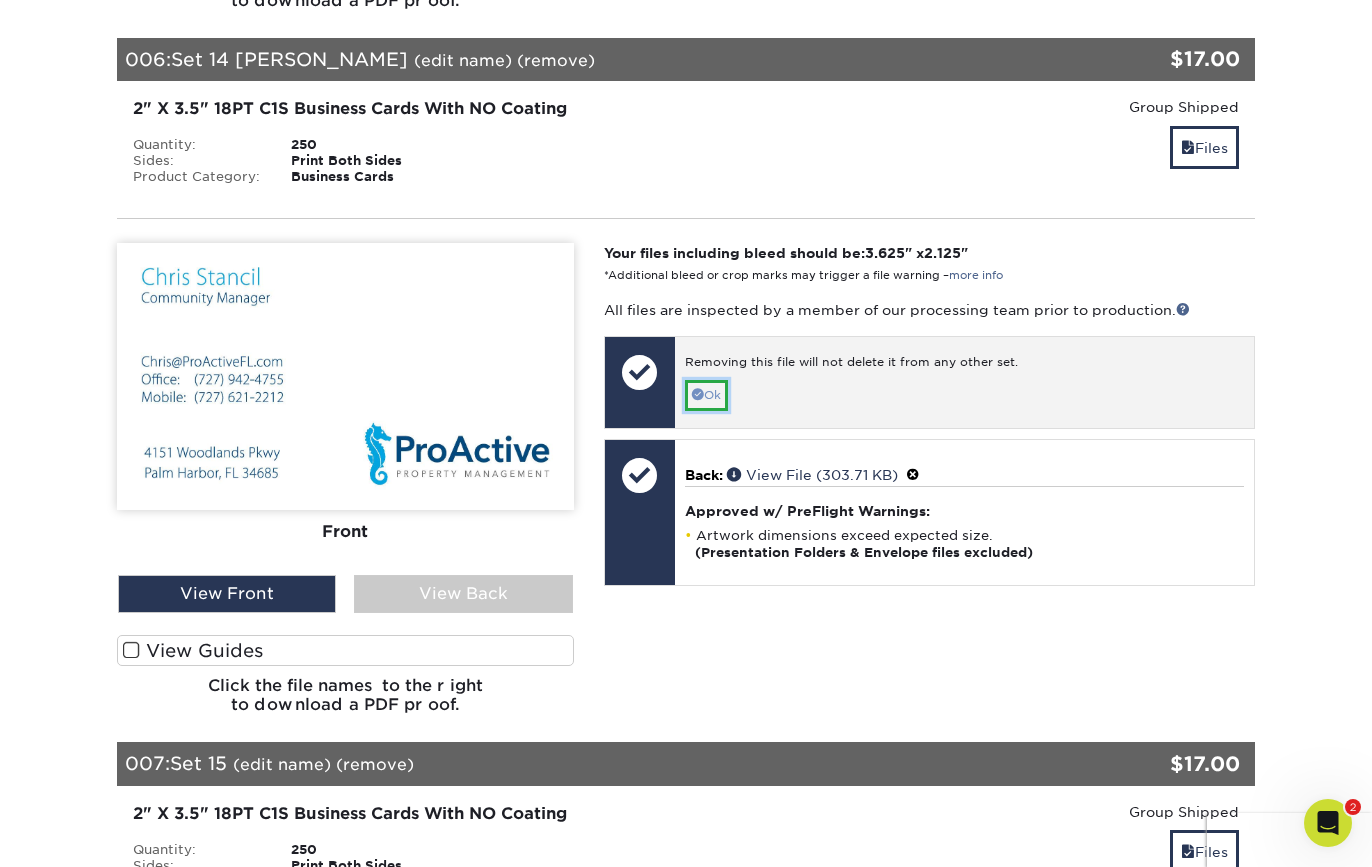 click on "Ok" at bounding box center [706, 395] 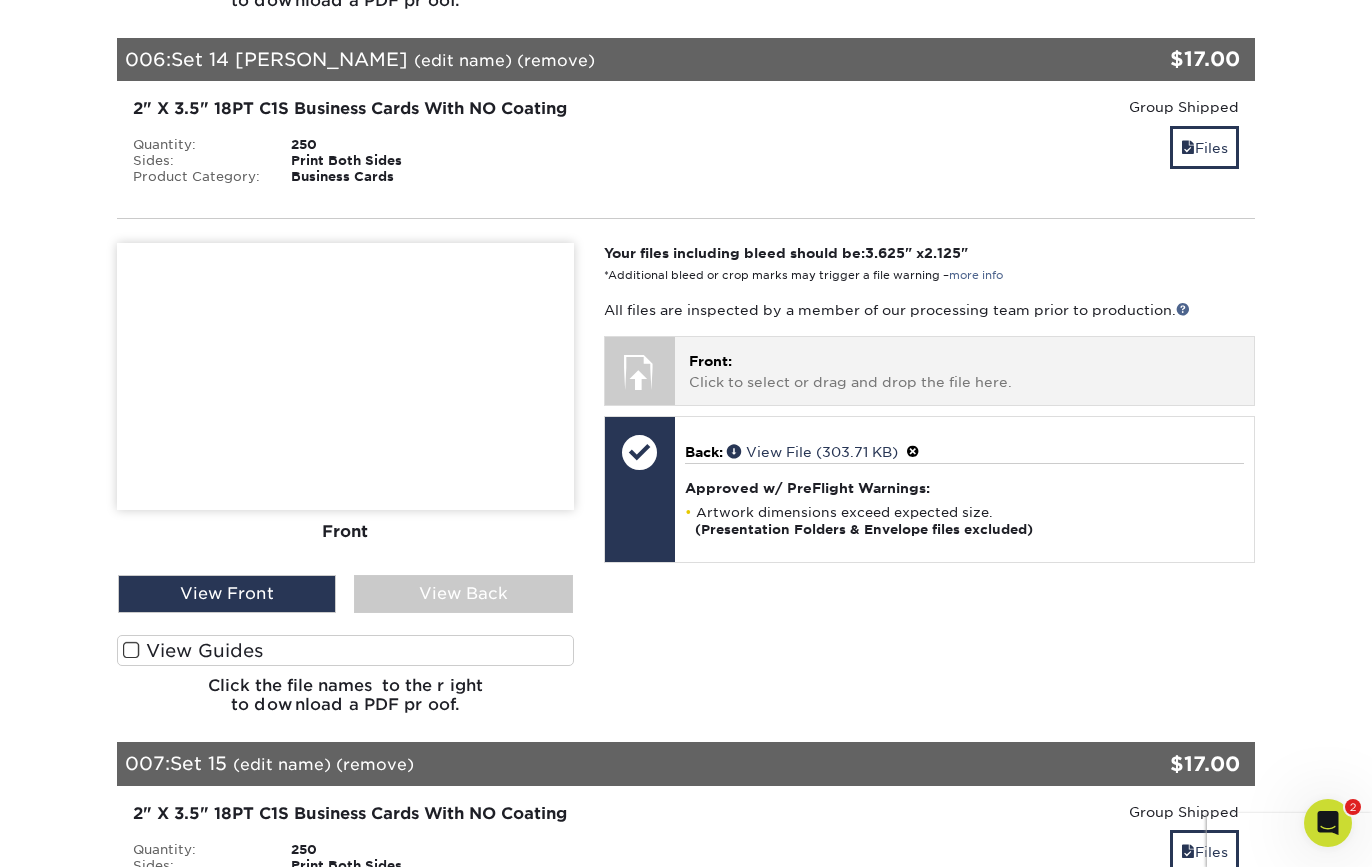 click on "Front: Click to select or drag and drop the file here." at bounding box center [964, 371] 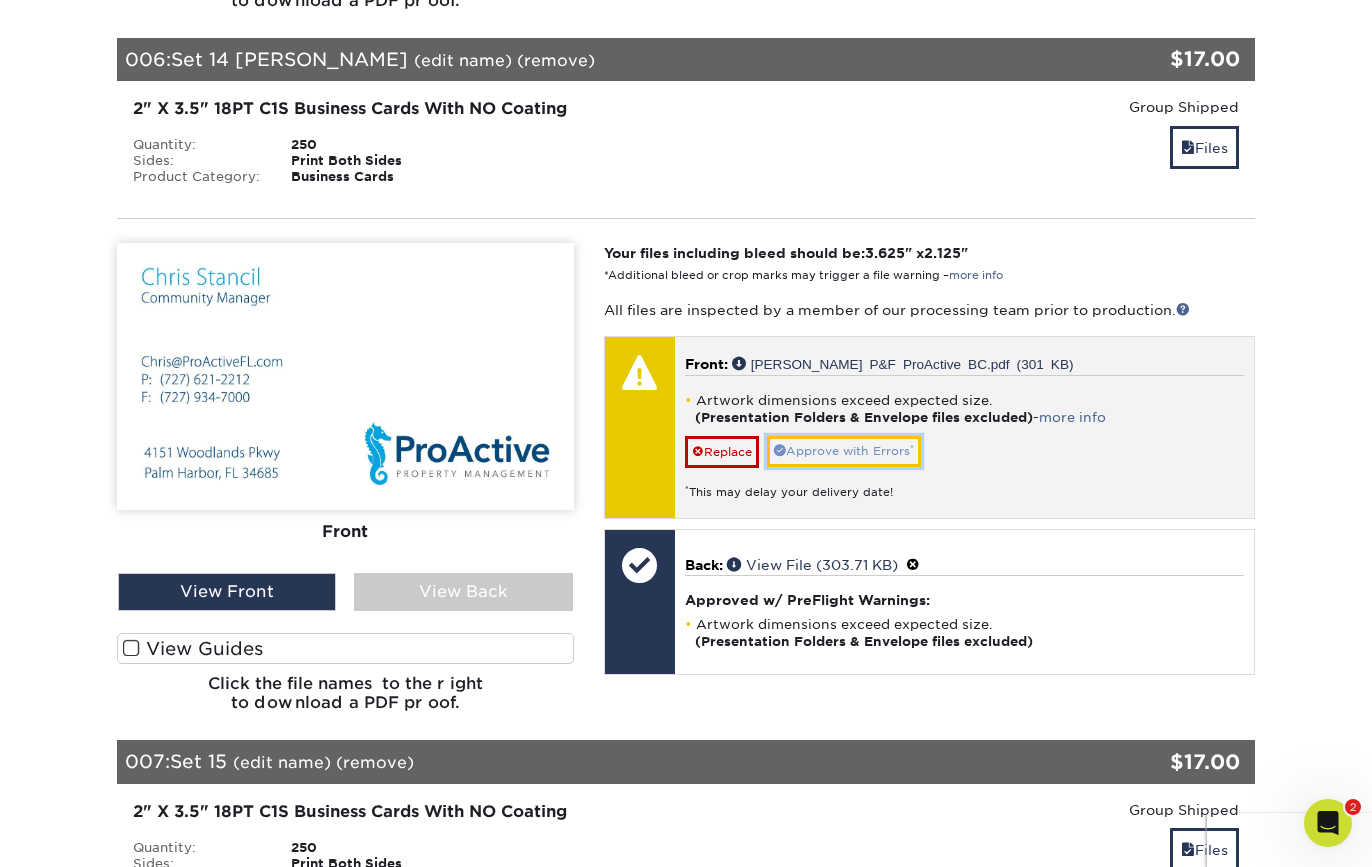 click on "Approve with Errors *" at bounding box center (844, 451) 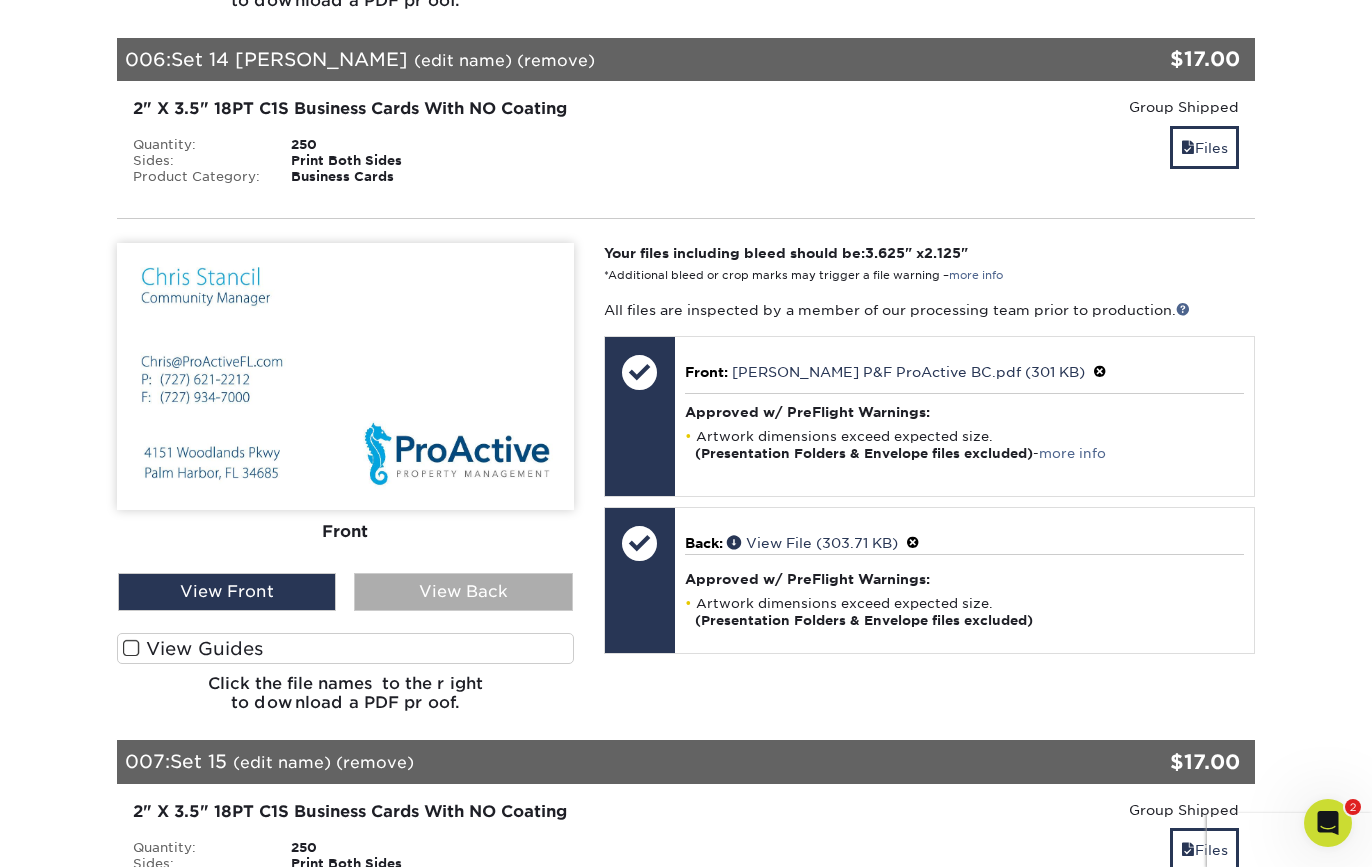 click on "View Back" at bounding box center (463, 592) 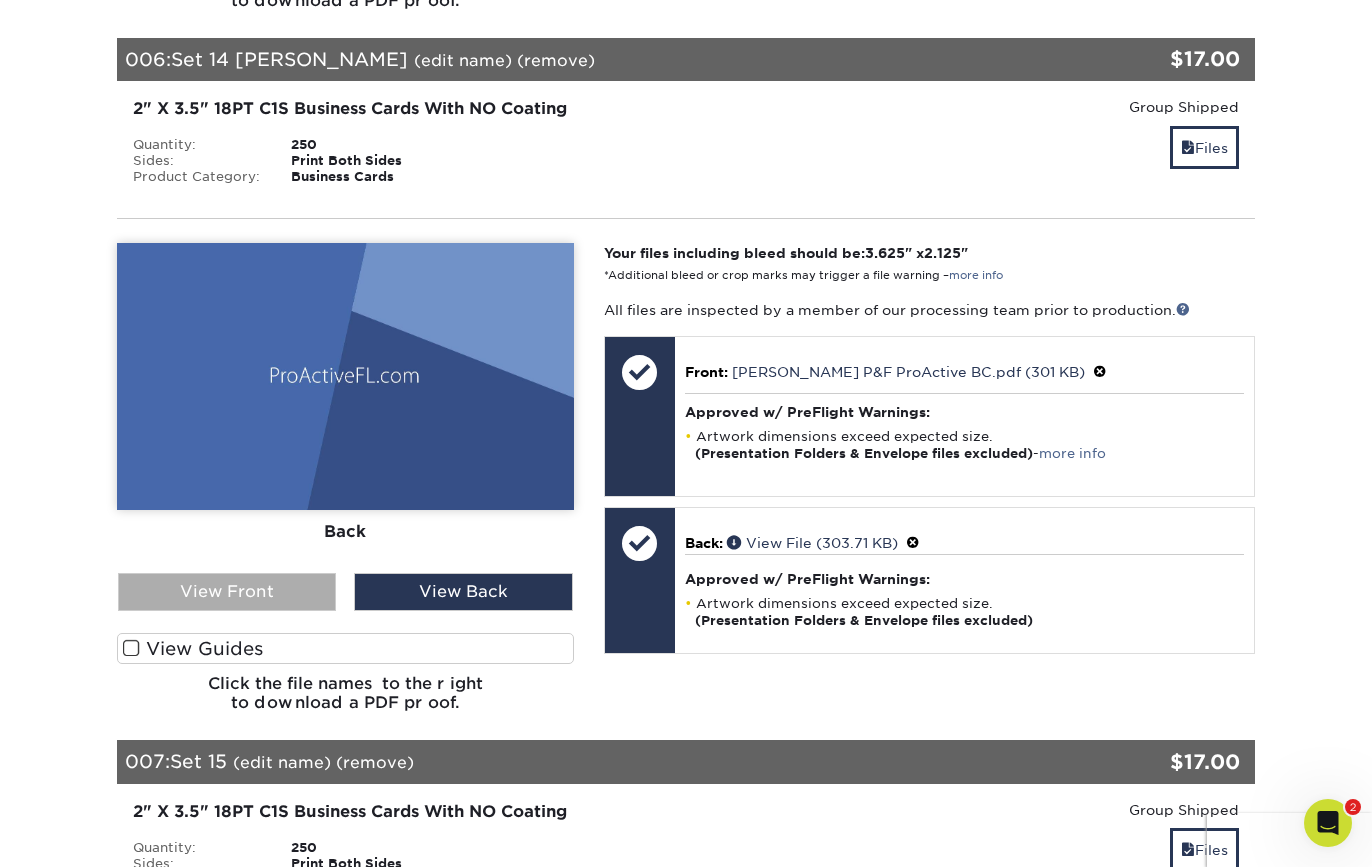 click on "View Front" at bounding box center (227, 592) 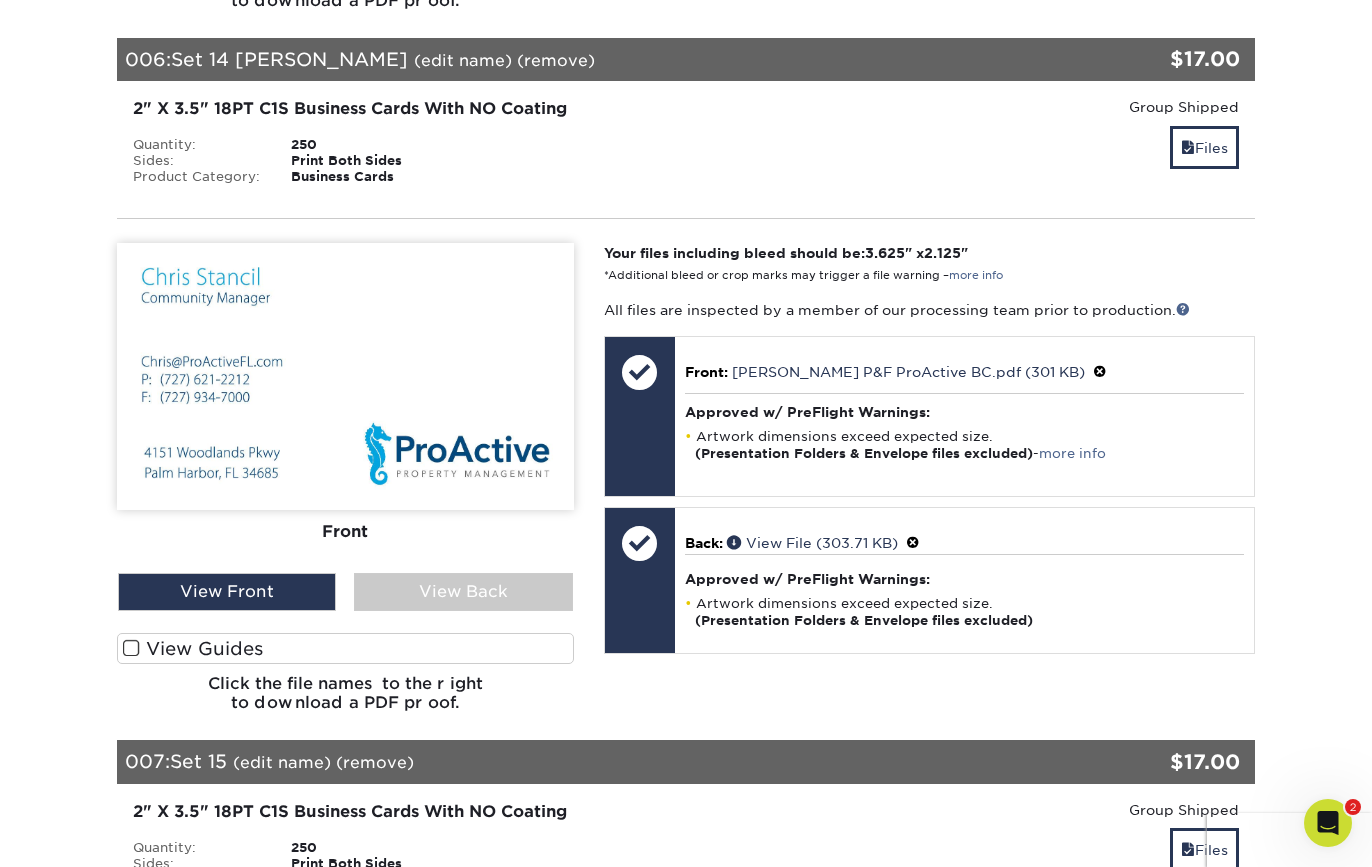 scroll, scrollTop: 1719, scrollLeft: 0, axis: vertical 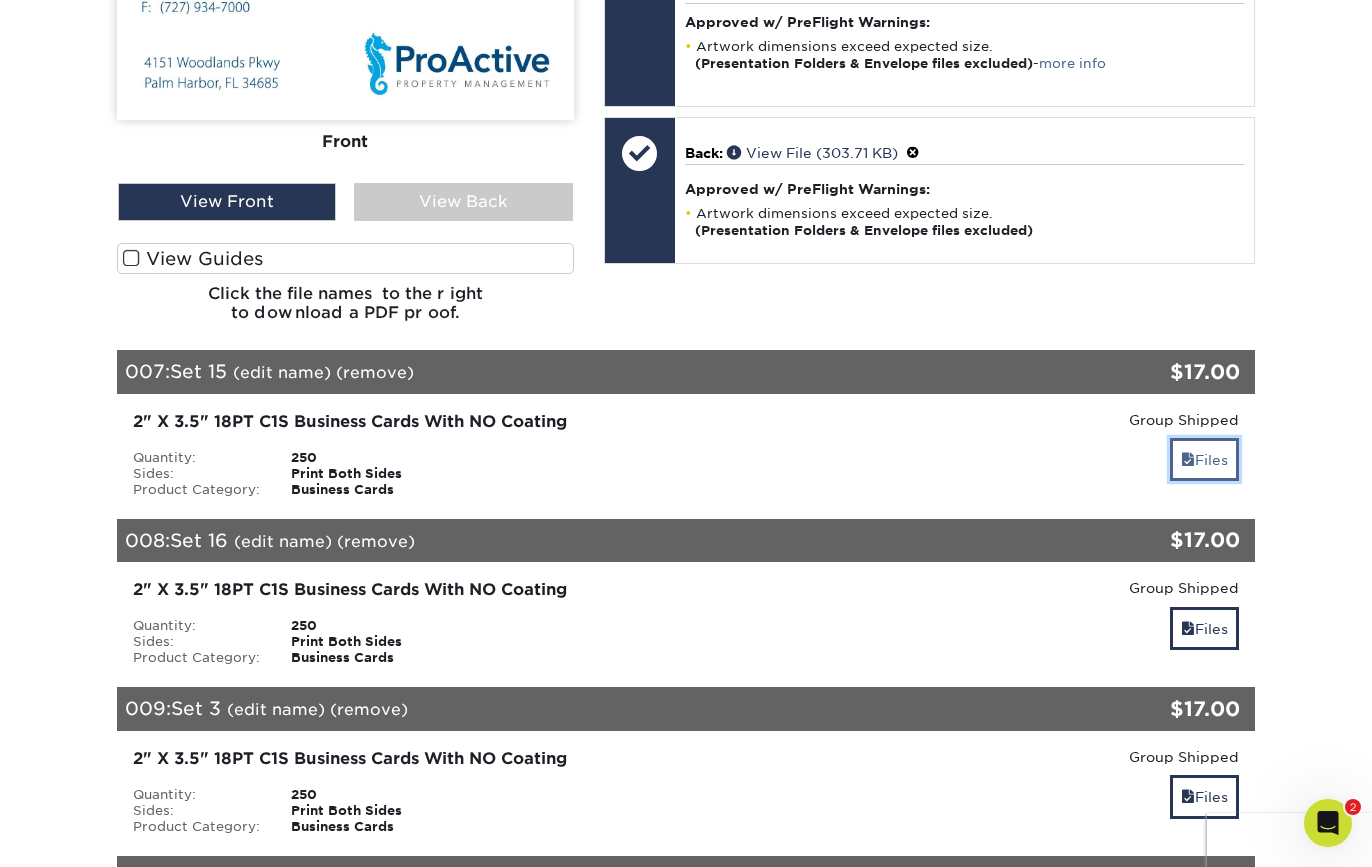 click on "Files" at bounding box center (1204, 459) 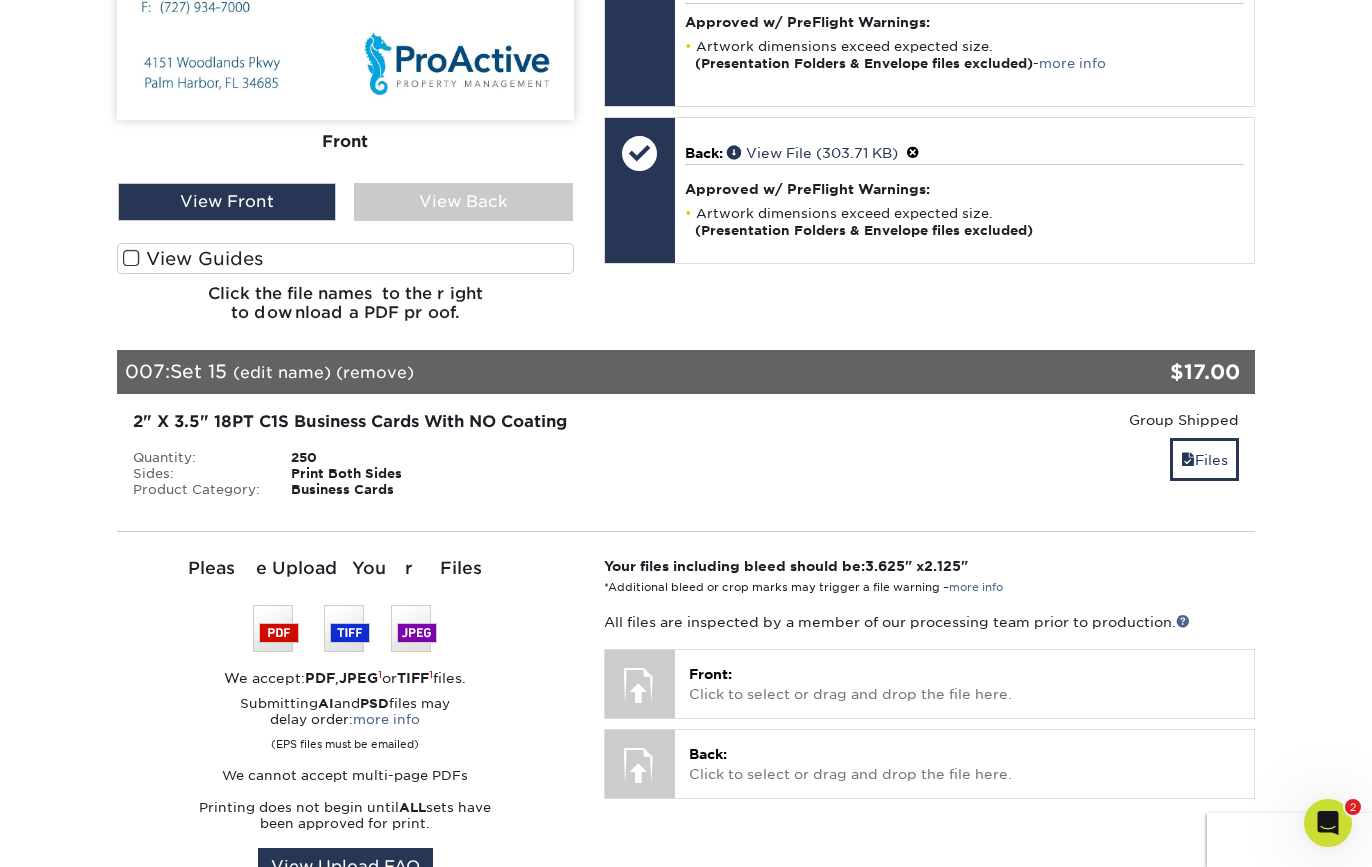 click on "(edit name)" at bounding box center (282, 372) 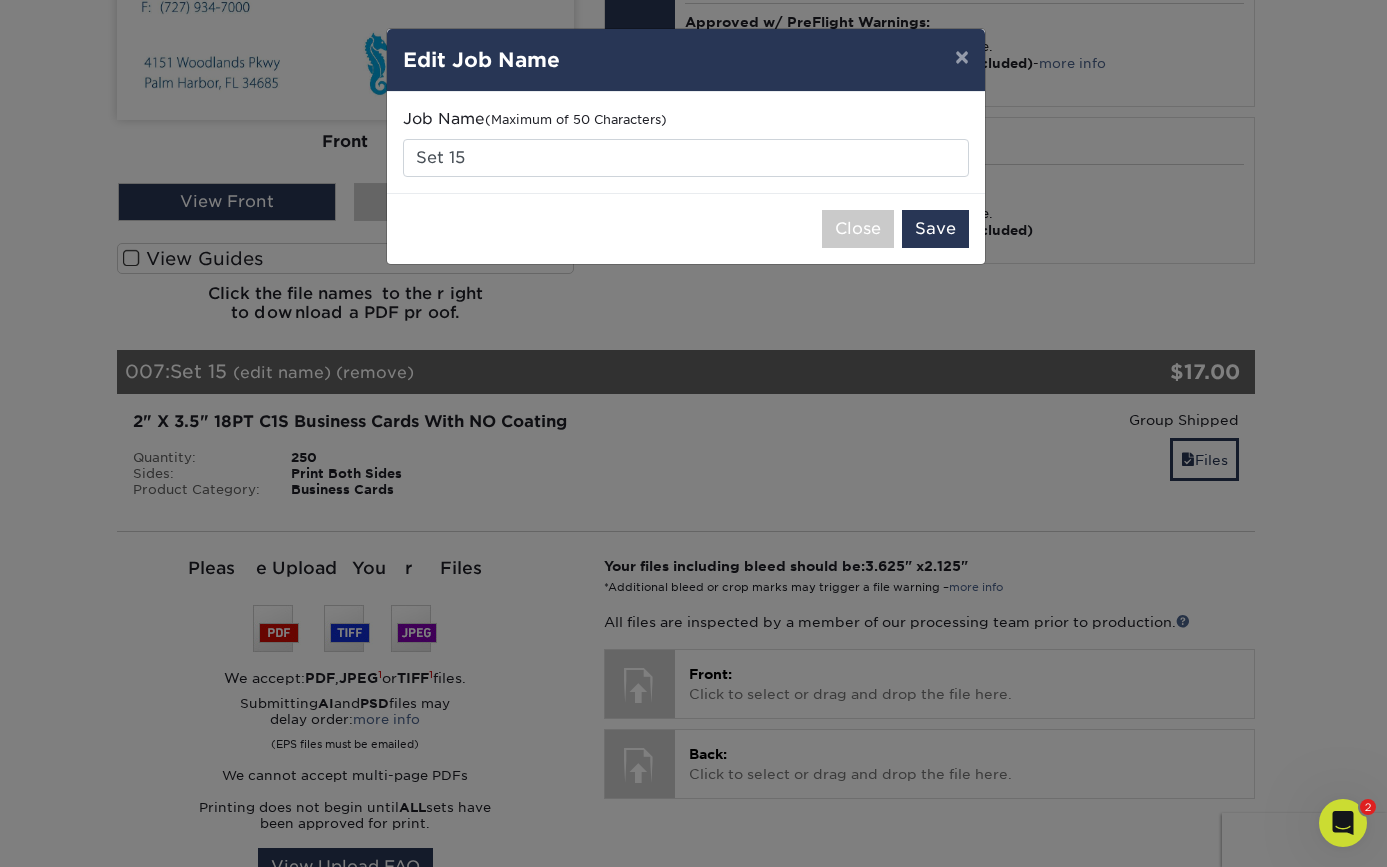 click on "×
Edit Job Name
Job Name  (Maximum of 50 Characters)
Set 15
Close
Save" at bounding box center (693, 433) 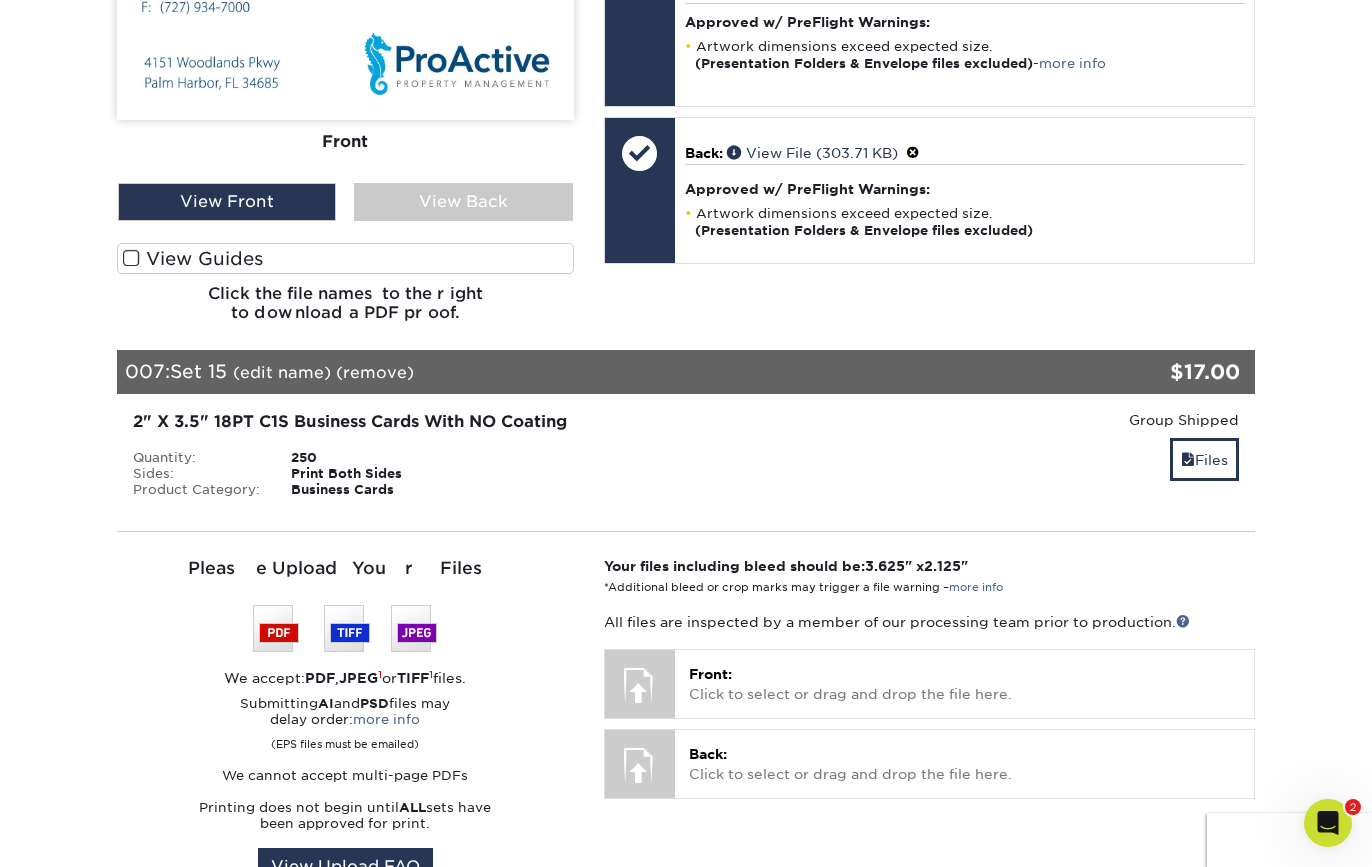 click on "(edit name)" at bounding box center (282, 372) 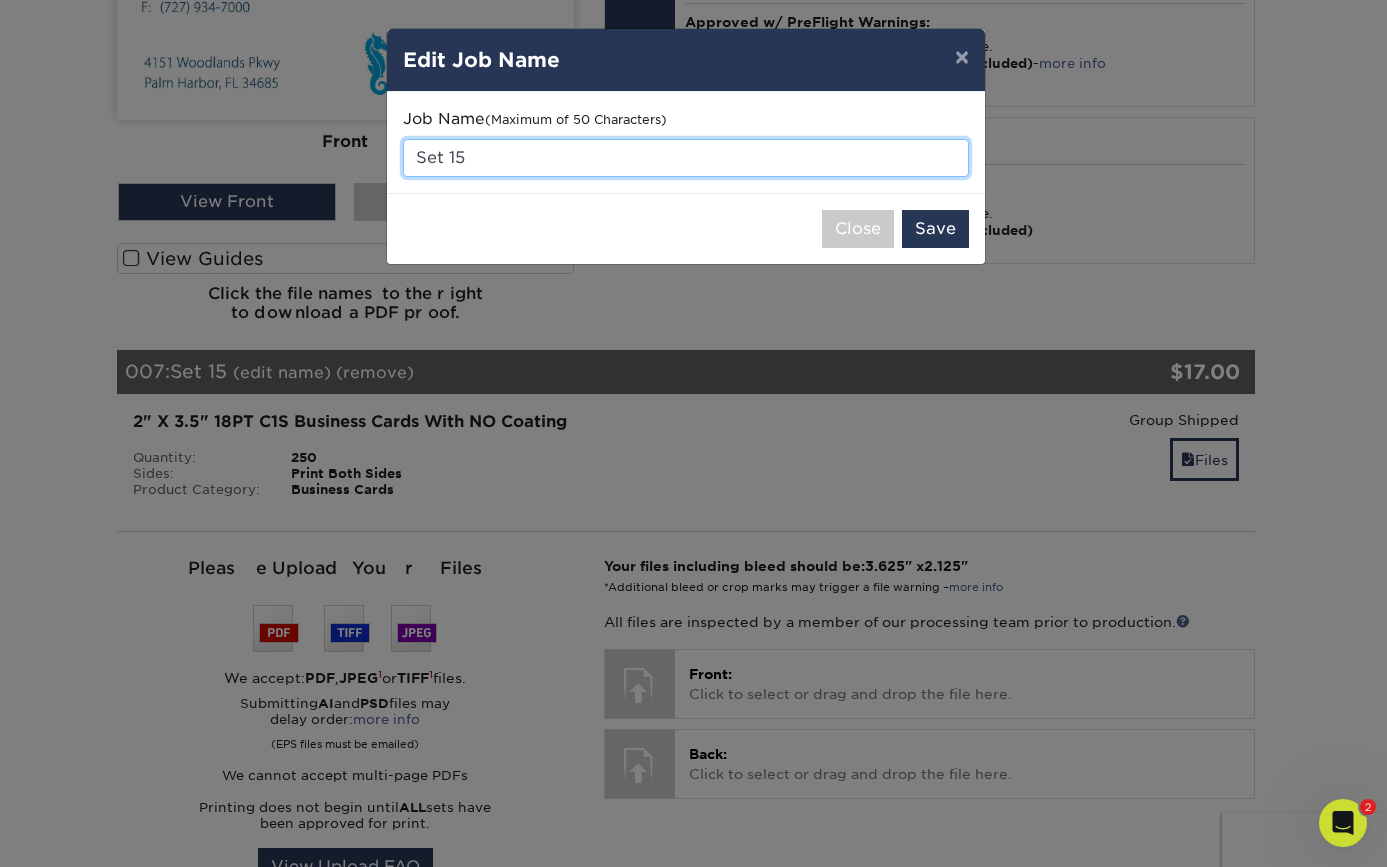 click on "Set 15" at bounding box center [686, 158] 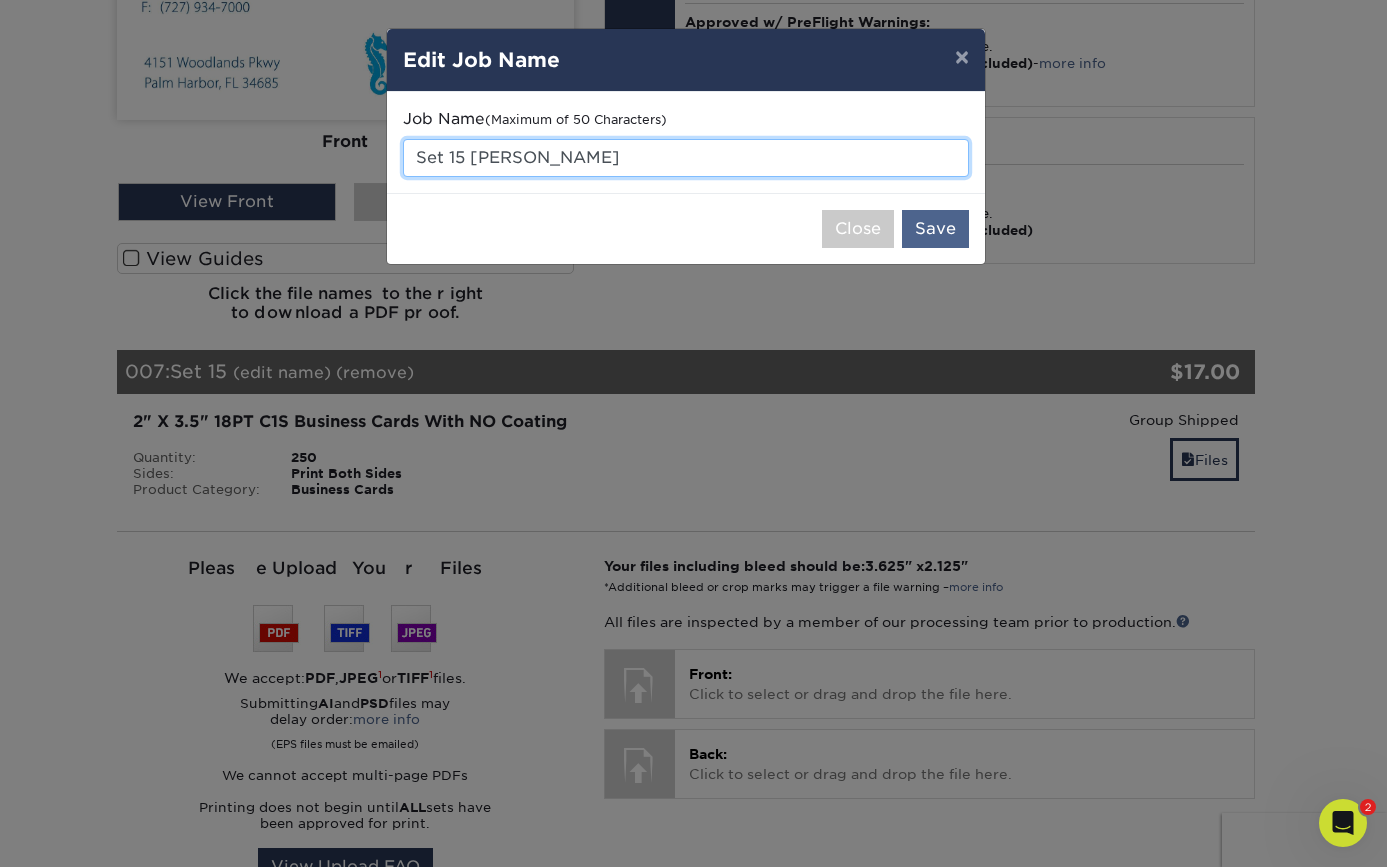 type on "Set 15 [PERSON_NAME]" 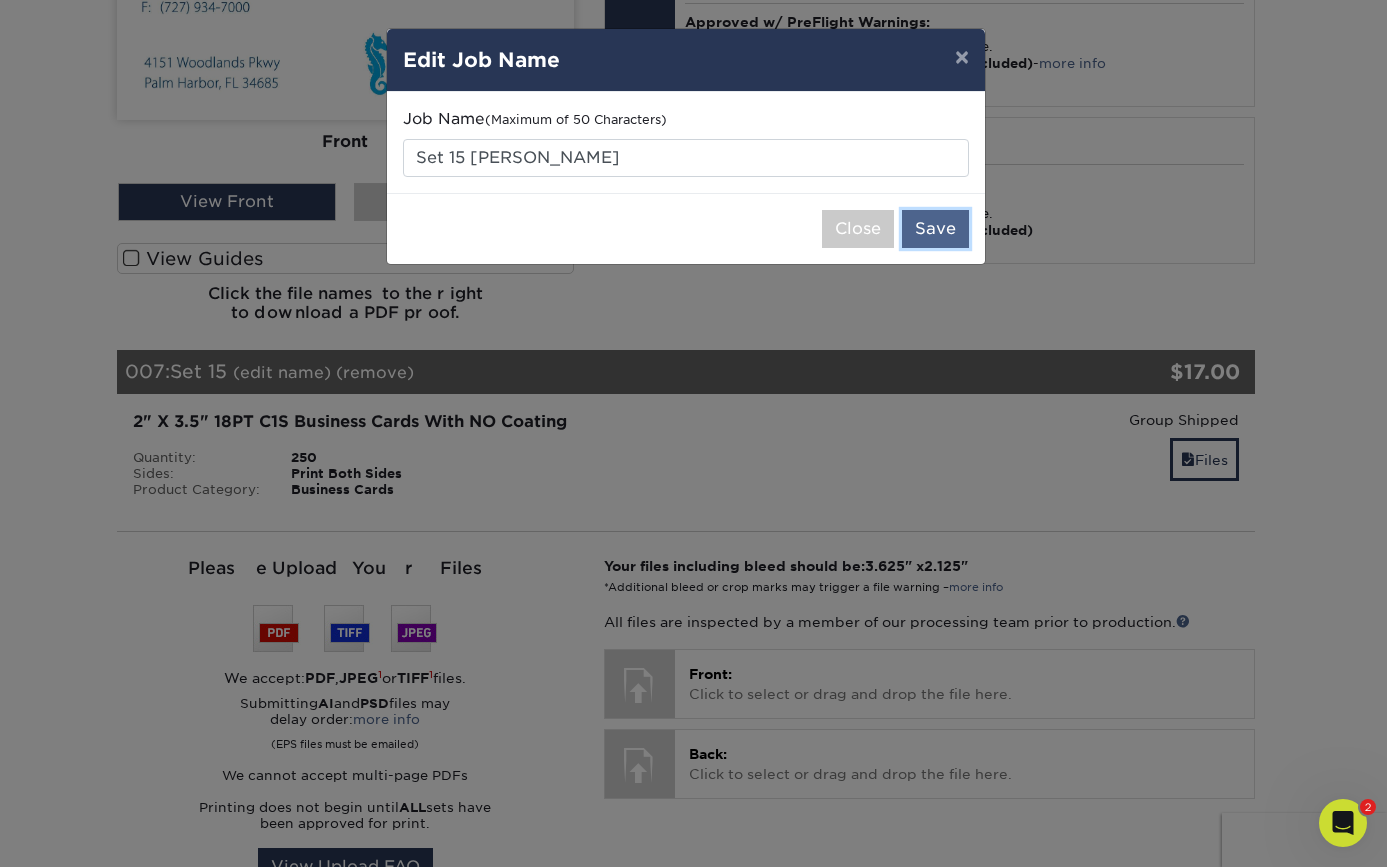 click on "Save" at bounding box center [935, 229] 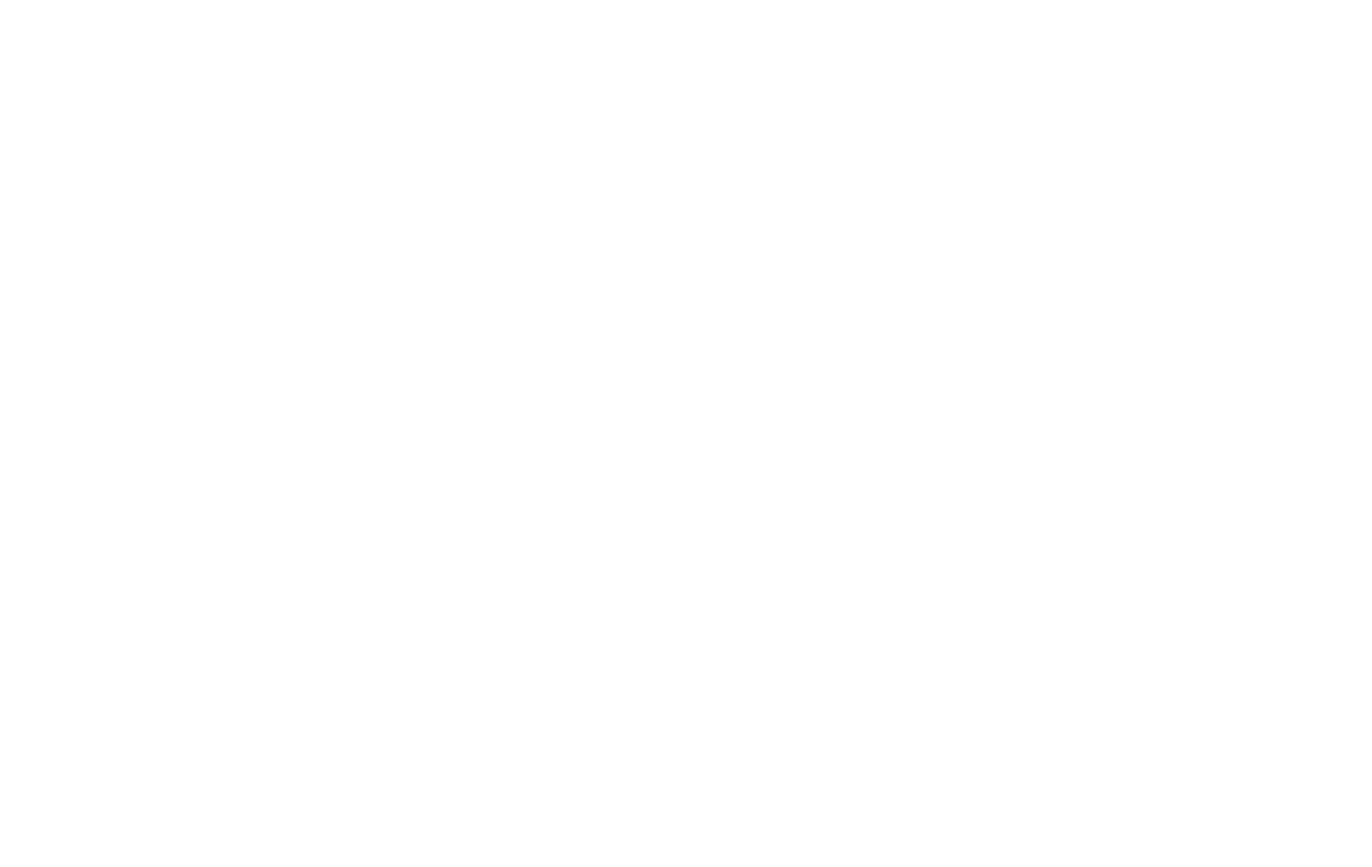scroll, scrollTop: 0, scrollLeft: 0, axis: both 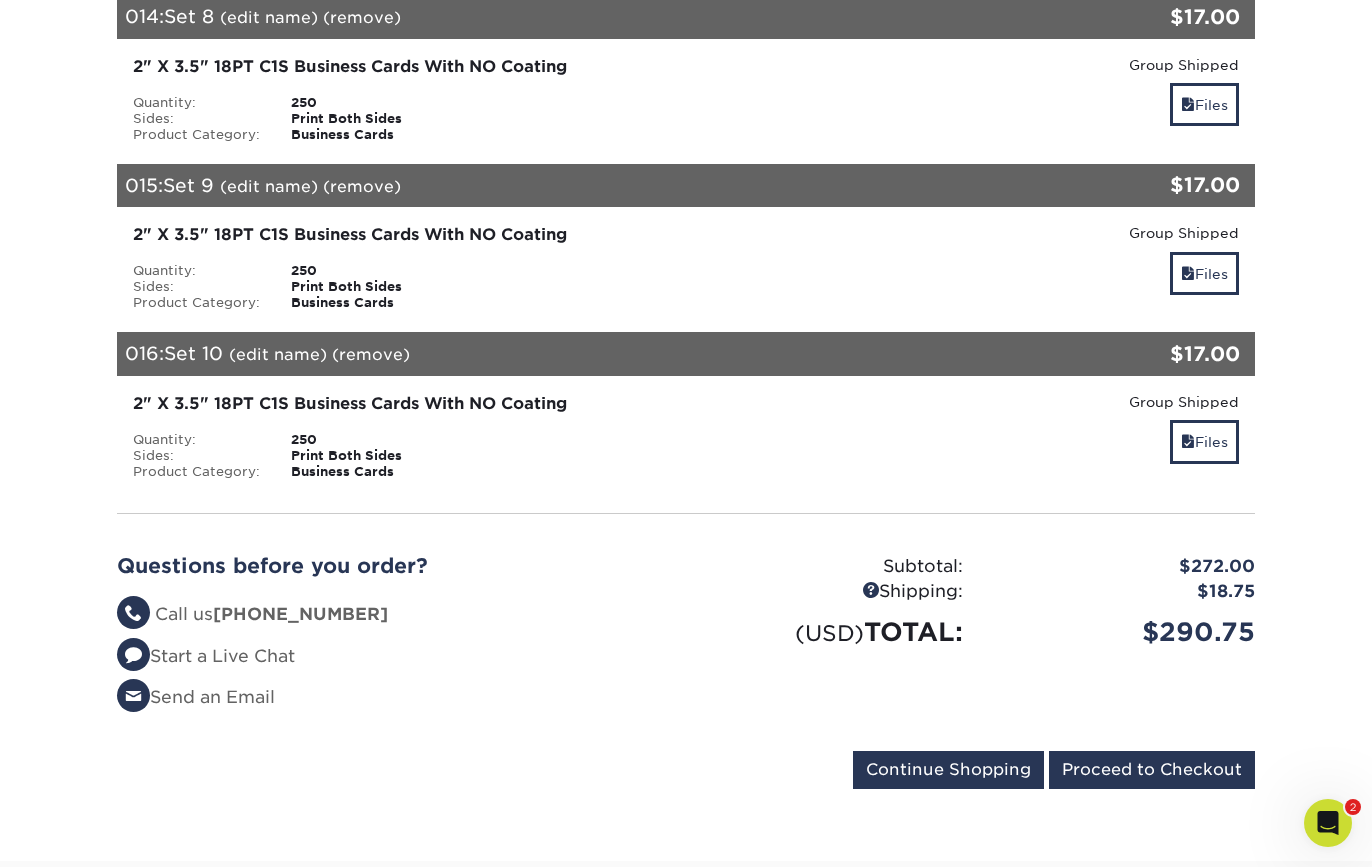 drag, startPoint x: 736, startPoint y: 752, endPoint x: 806, endPoint y: 721, distance: 76.55717 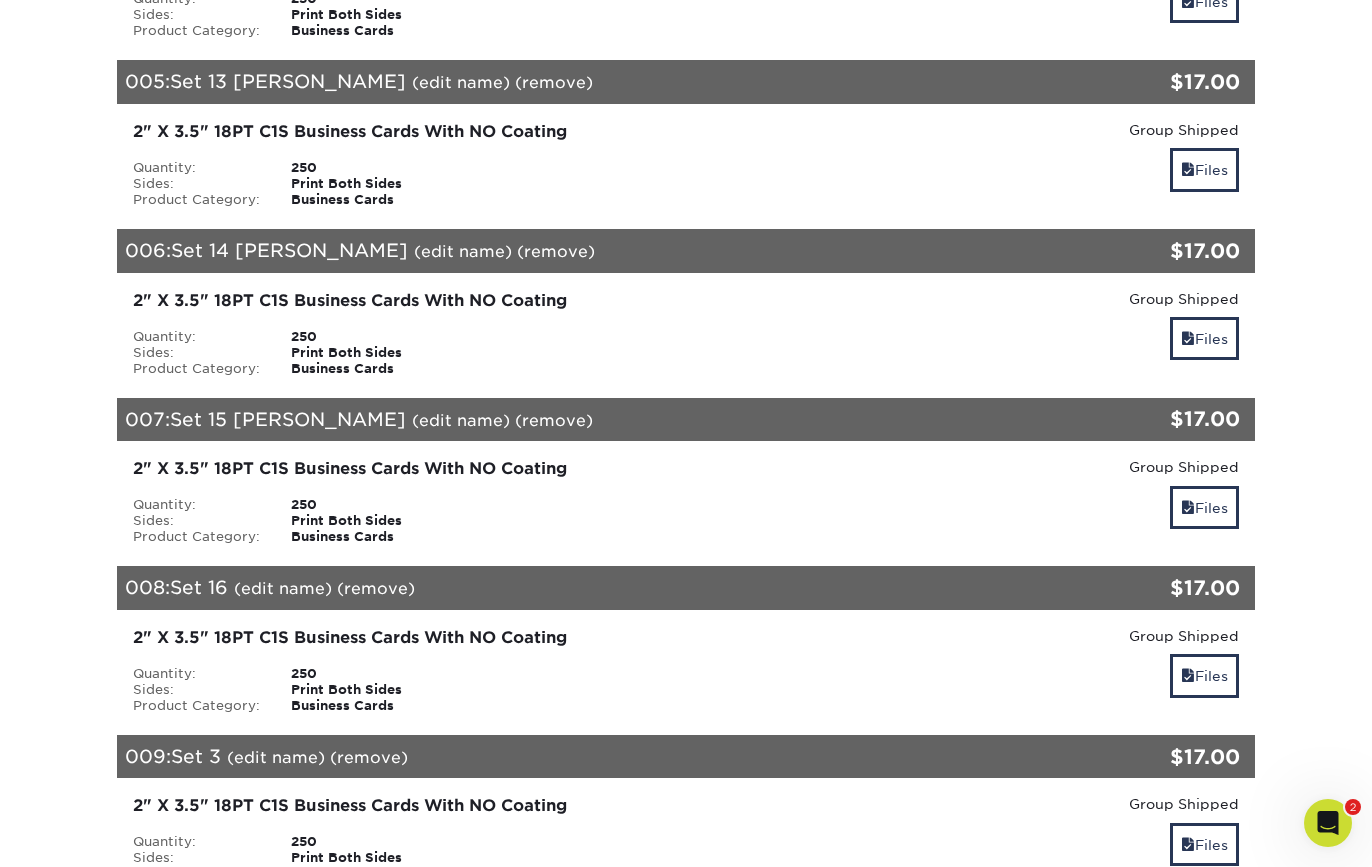 scroll, scrollTop: 998, scrollLeft: 0, axis: vertical 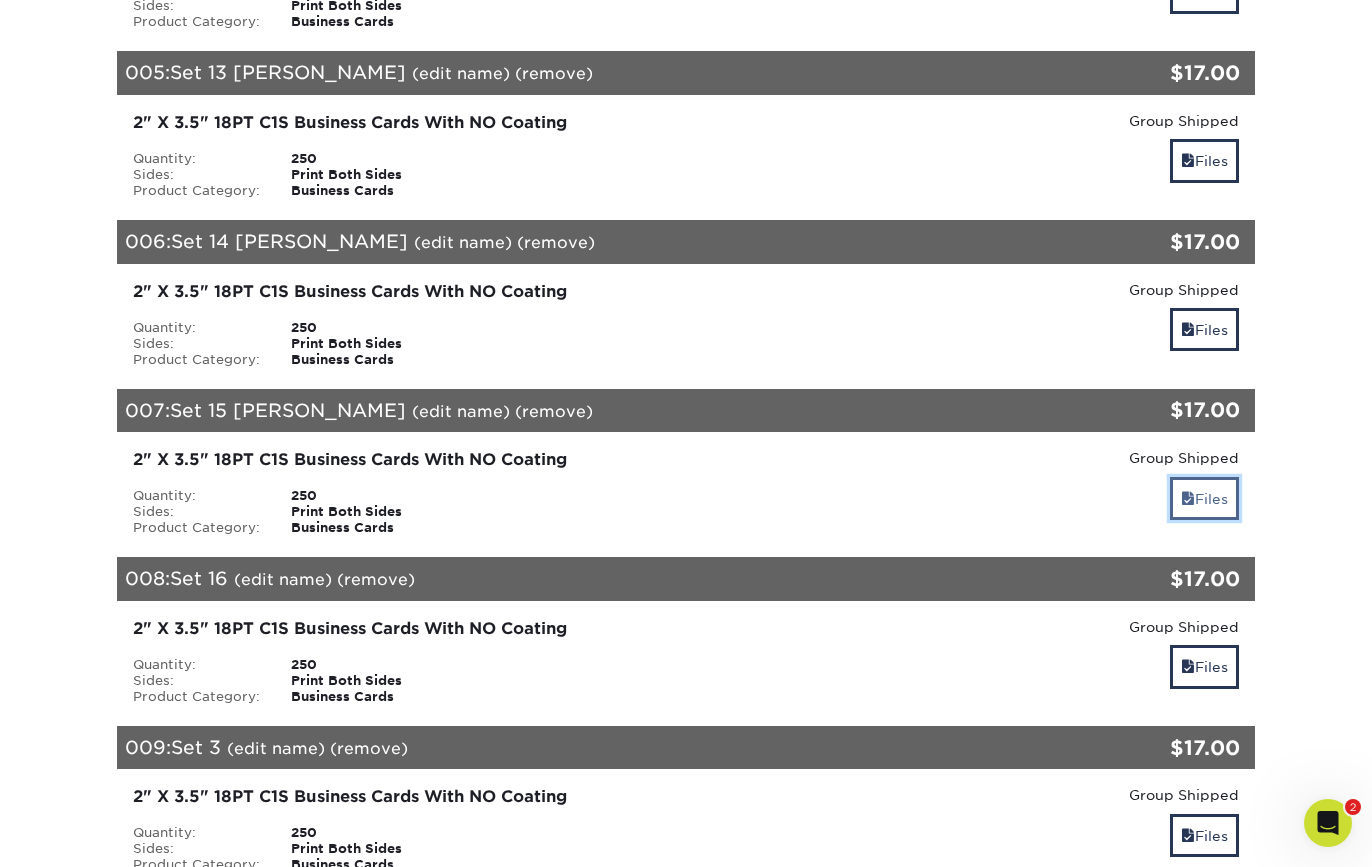 click on "Files" at bounding box center [1204, 498] 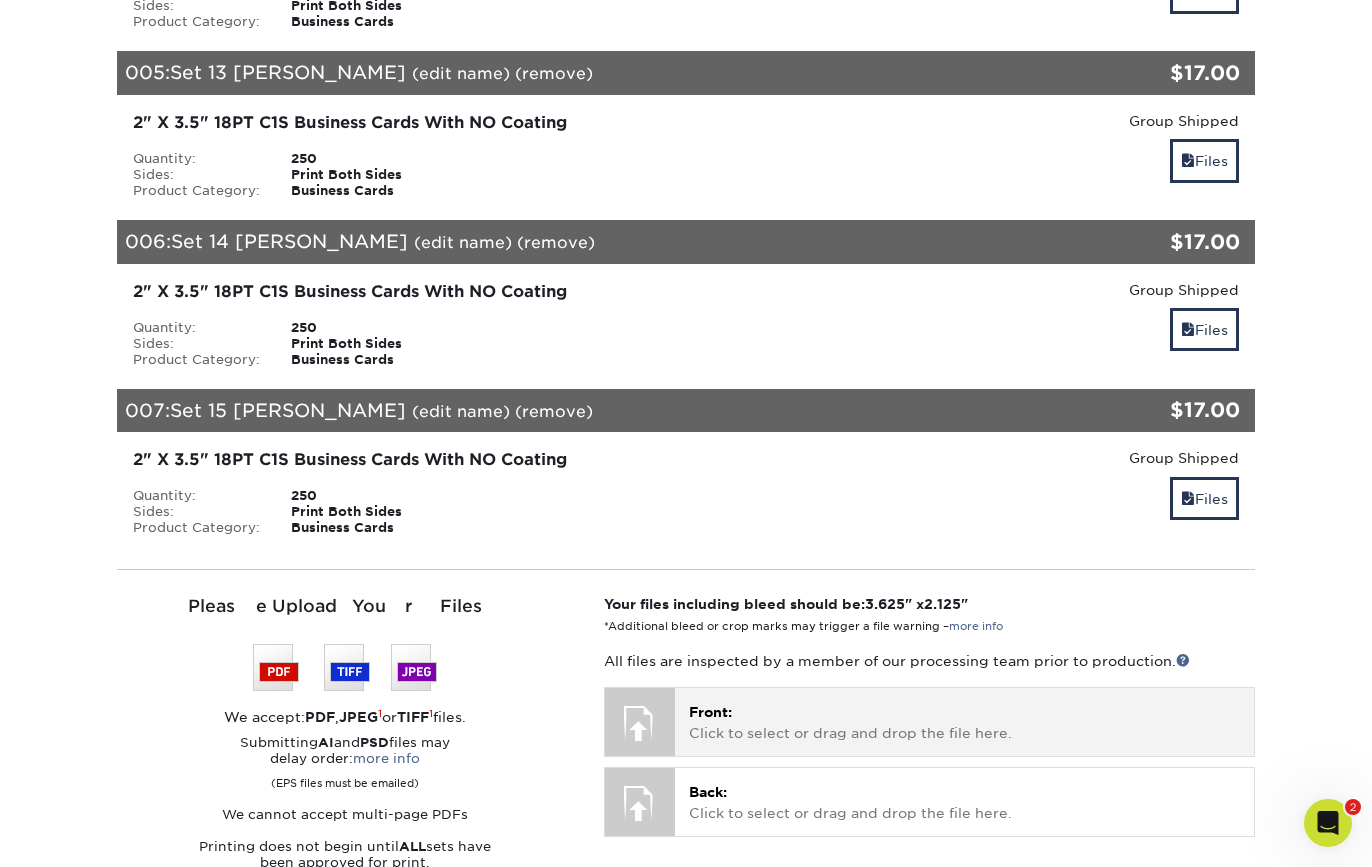 click on "Front: Click to select or drag and drop the file here." at bounding box center [964, 722] 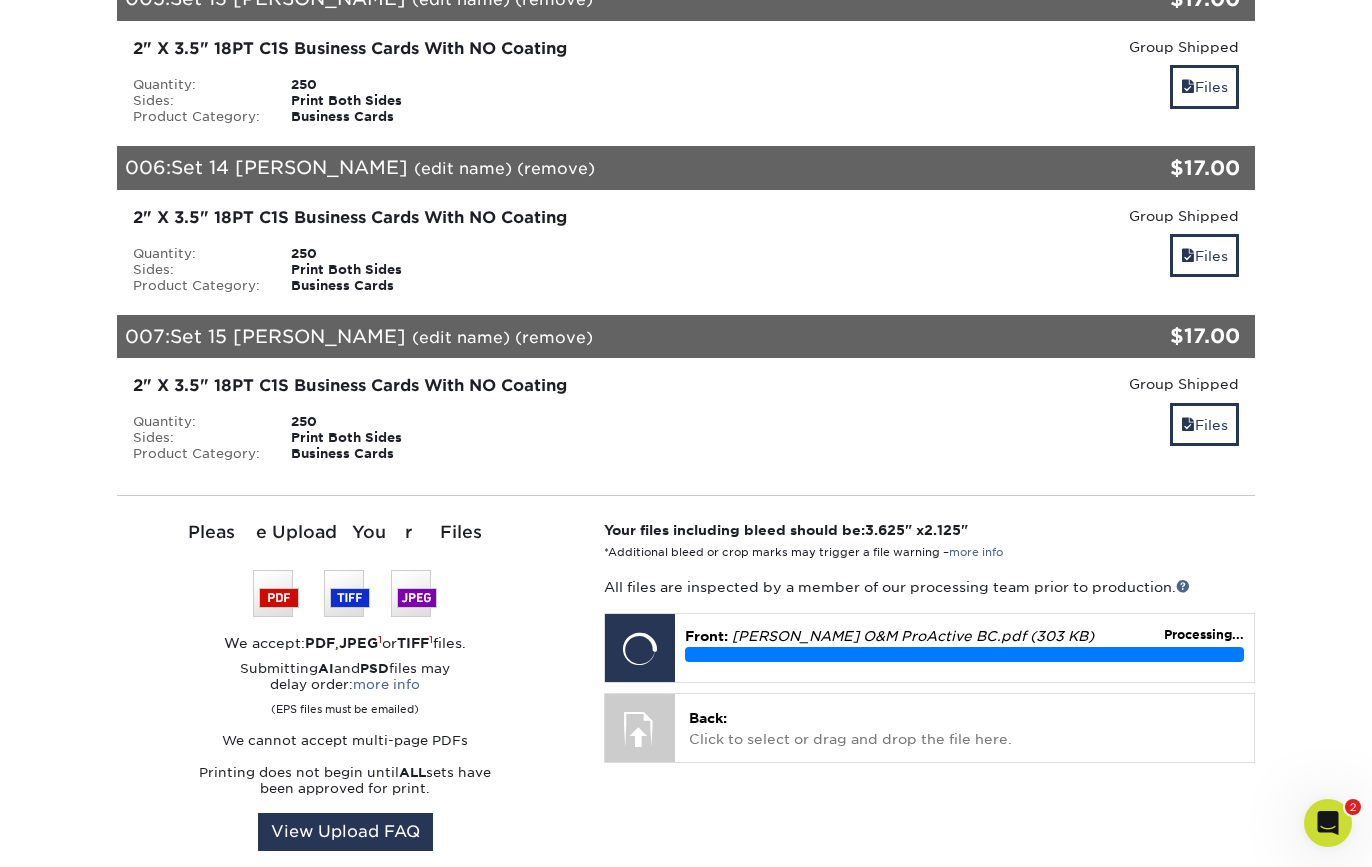scroll, scrollTop: 1114, scrollLeft: 0, axis: vertical 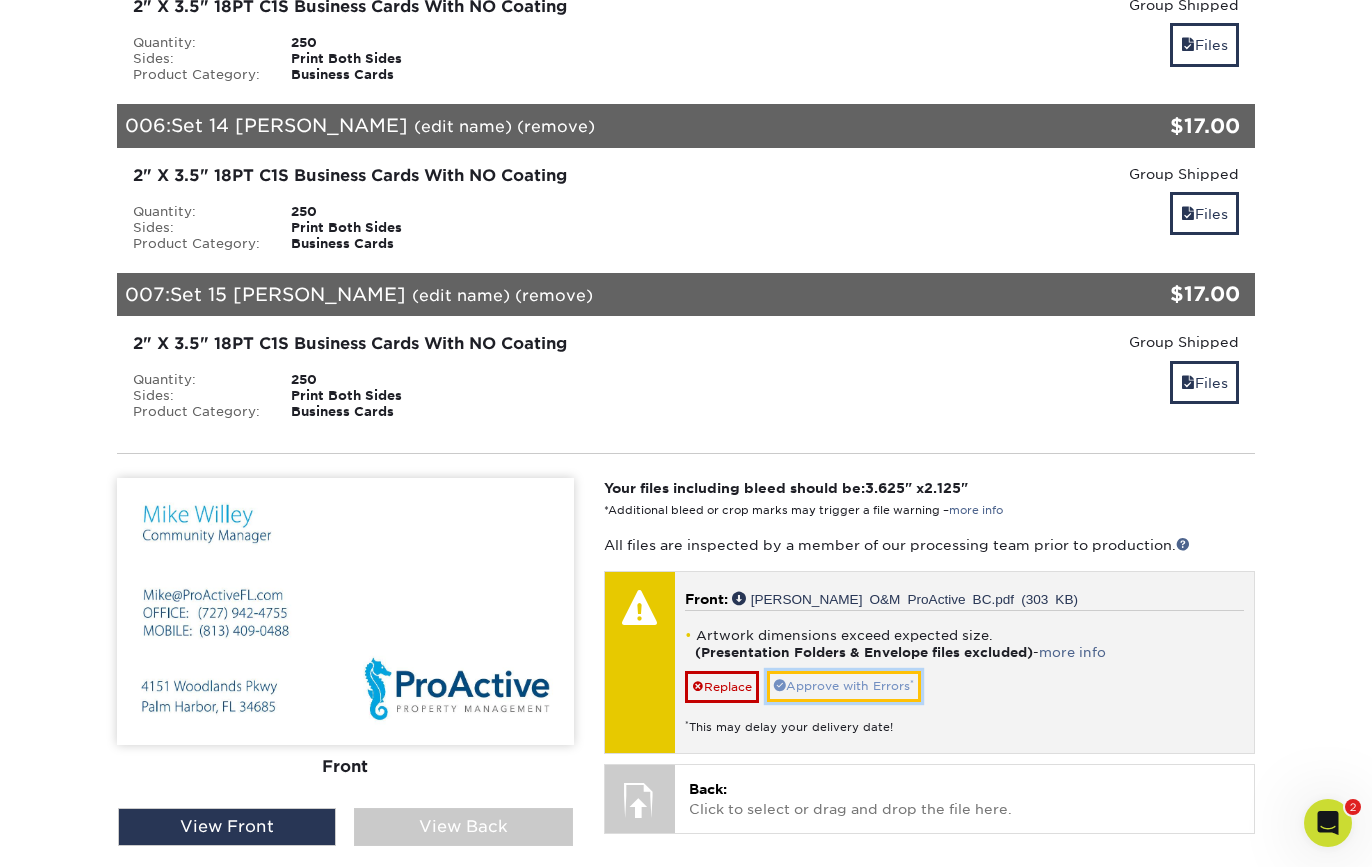 click on "Approve with Errors *" at bounding box center (844, 686) 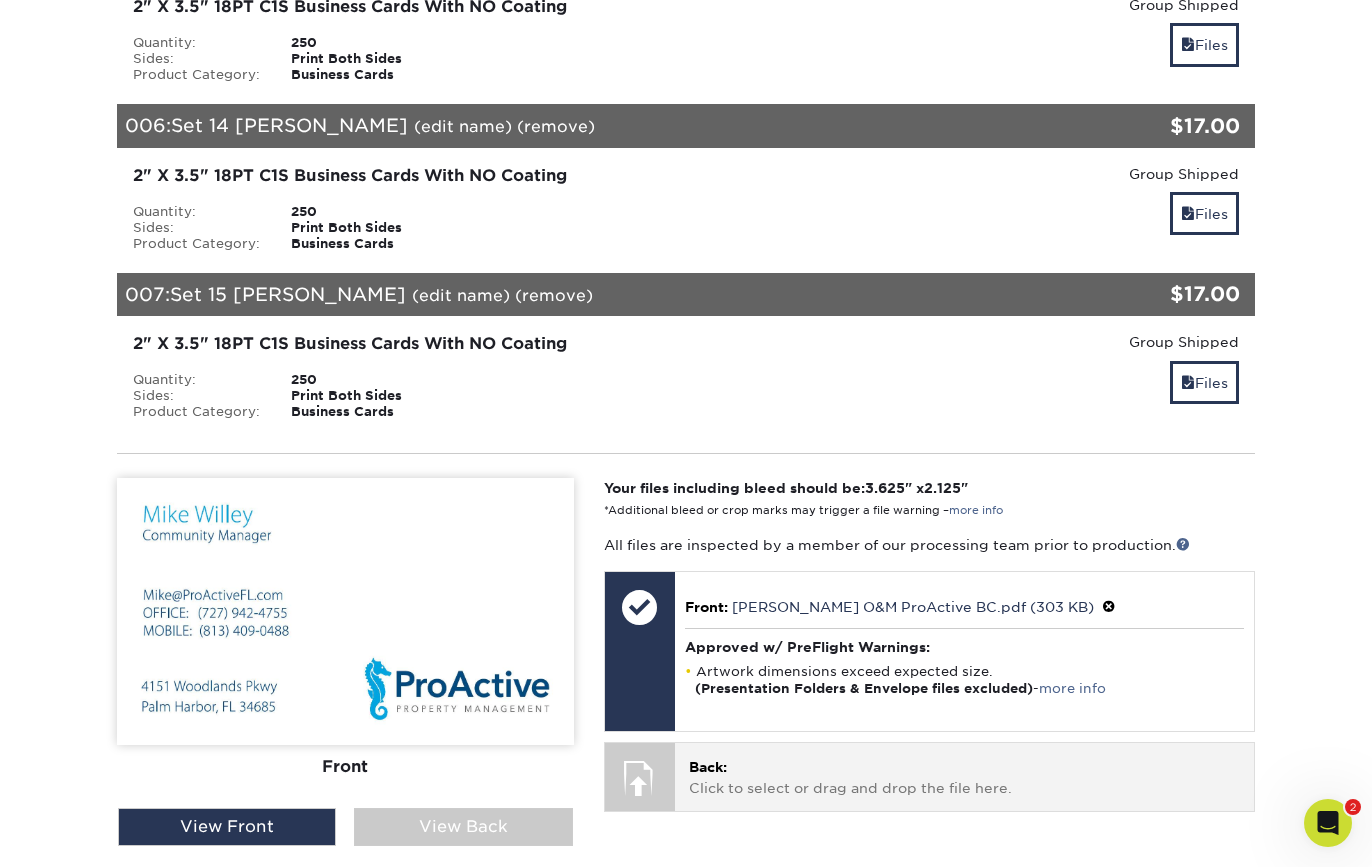 click on "Back: Click to select or drag and drop the file here." at bounding box center (964, 777) 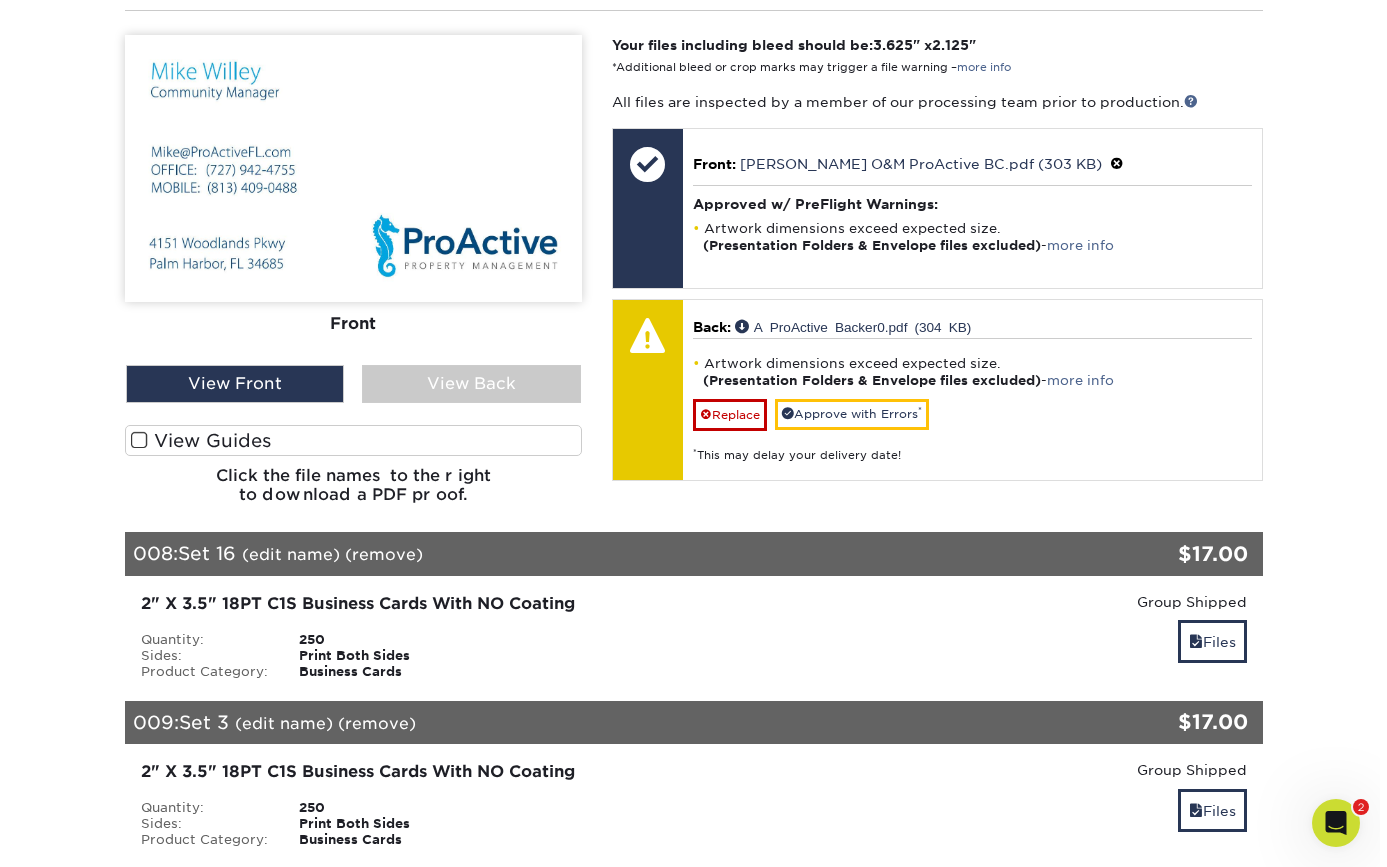 scroll, scrollTop: 1672, scrollLeft: 0, axis: vertical 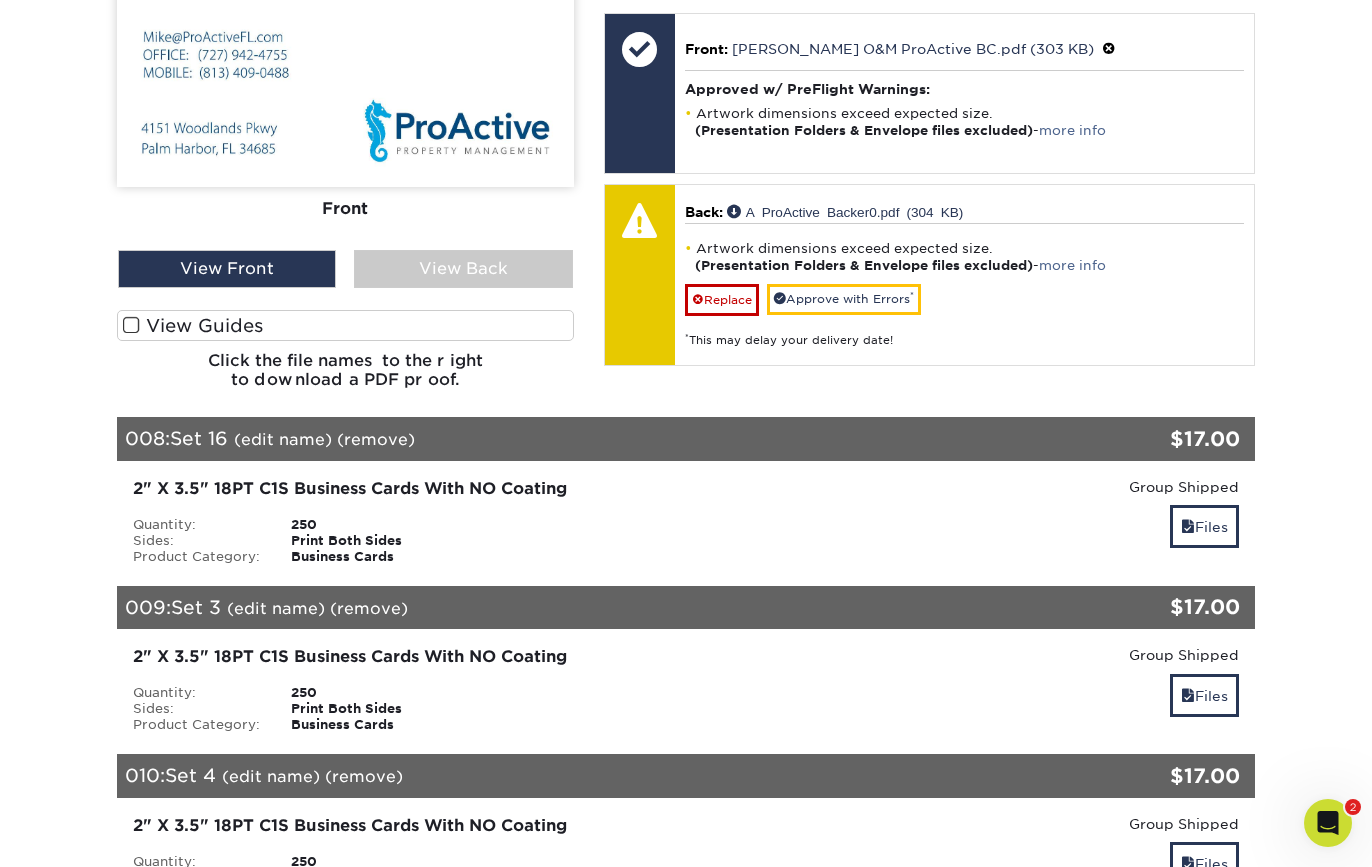 click on "(edit name)" at bounding box center (283, 439) 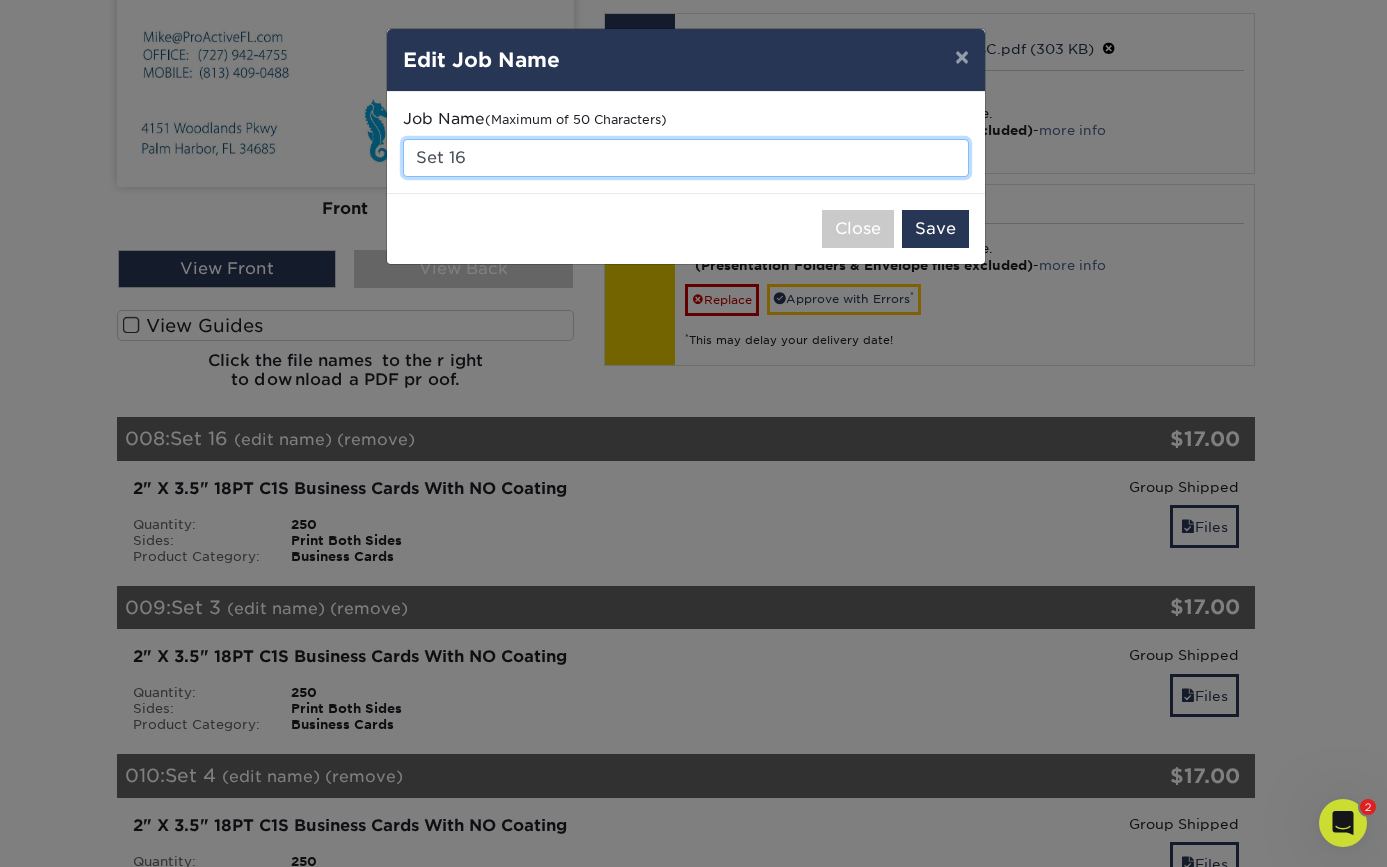 click on "Set 16" at bounding box center [686, 158] 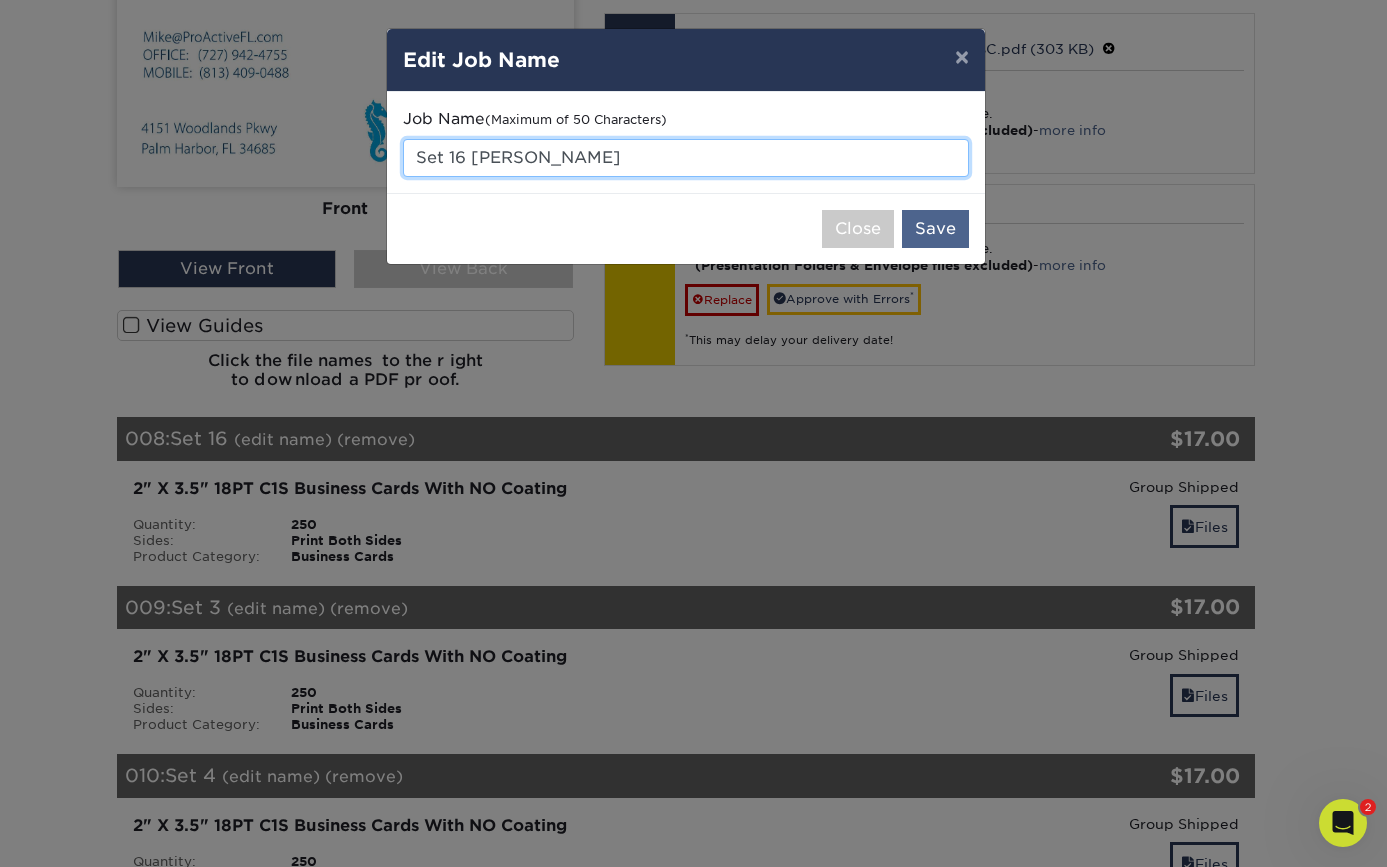 type on "Set 16 [PERSON_NAME]" 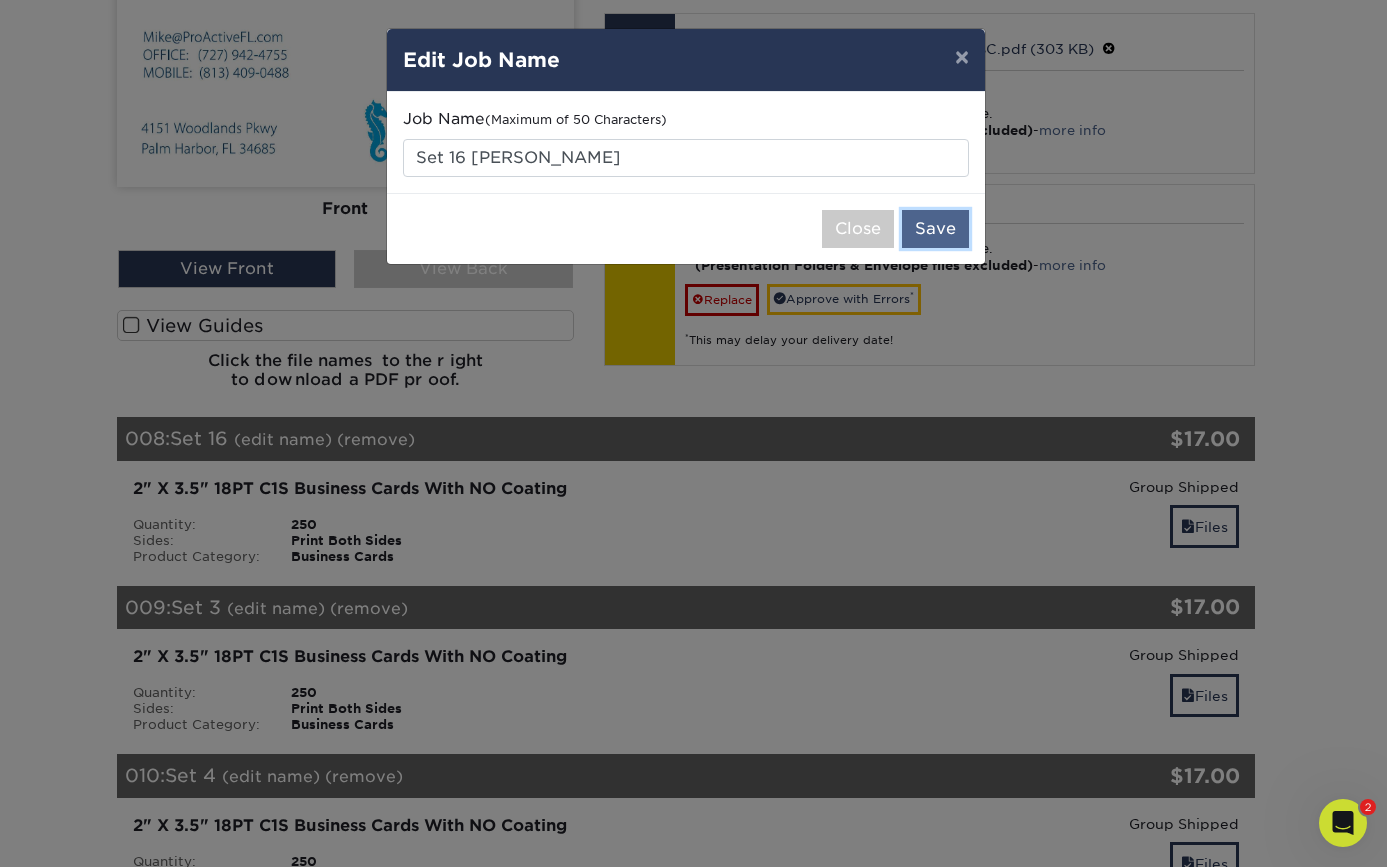 click on "Save" at bounding box center [935, 229] 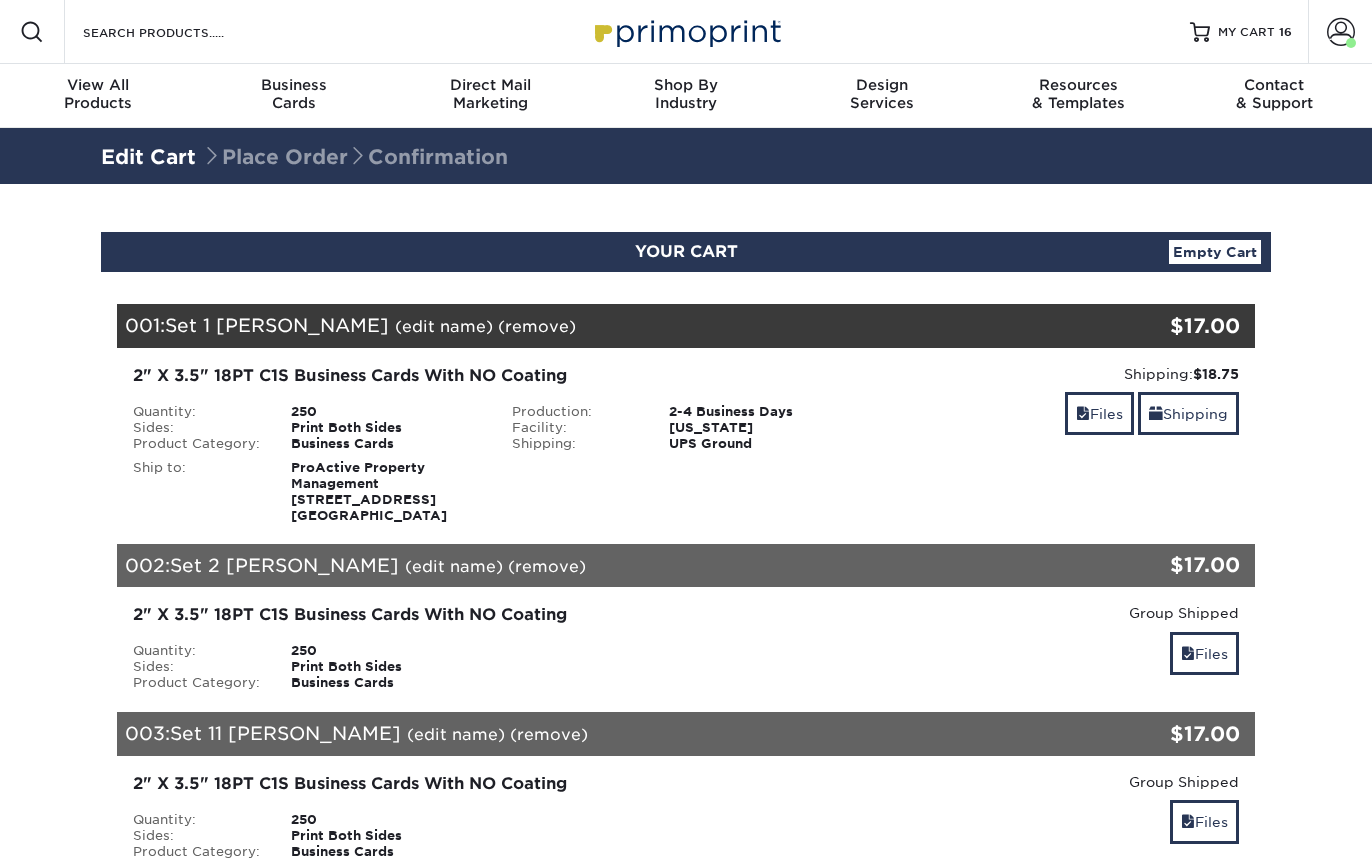 scroll, scrollTop: 0, scrollLeft: 0, axis: both 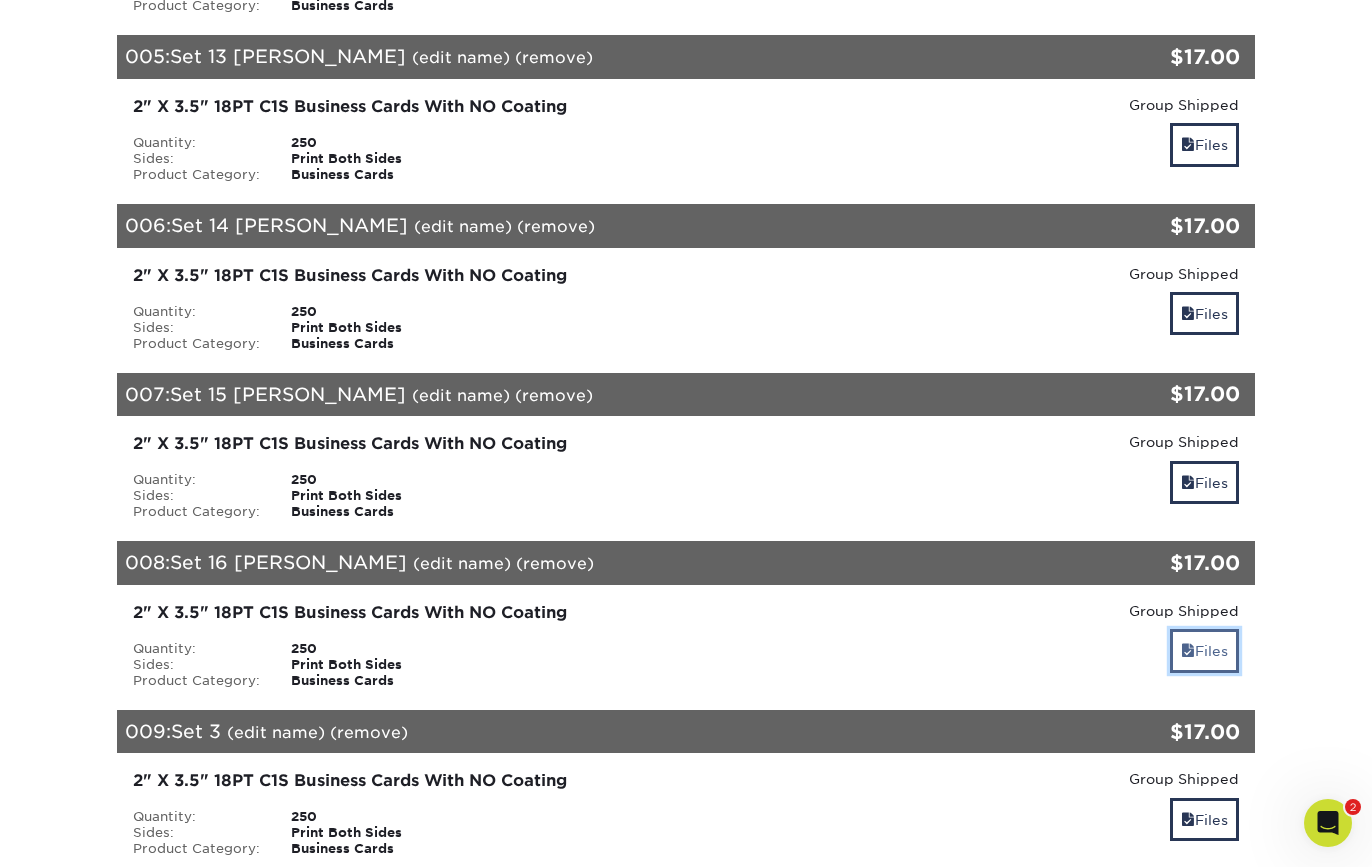 click at bounding box center (1188, 651) 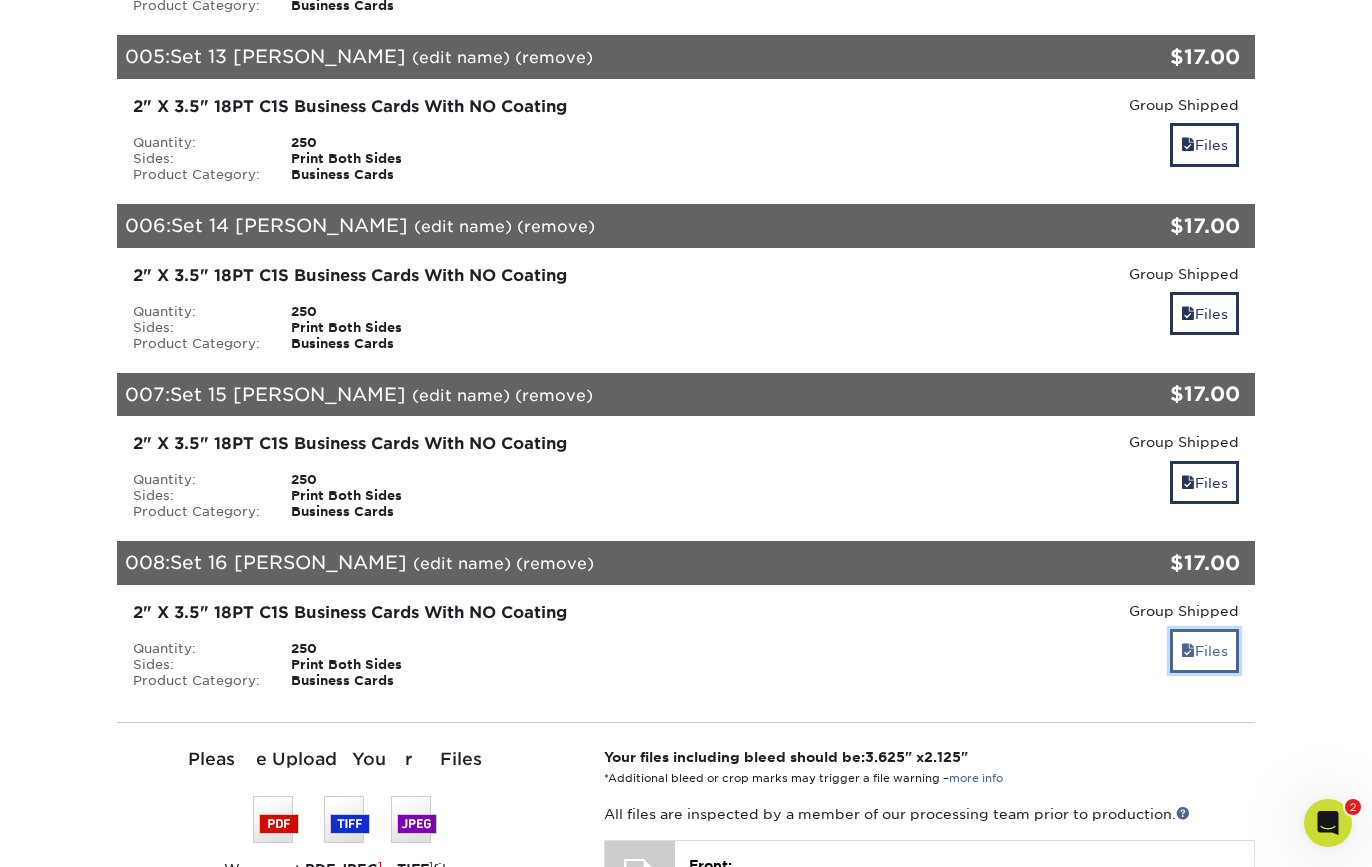 click on "Files" at bounding box center [1204, 650] 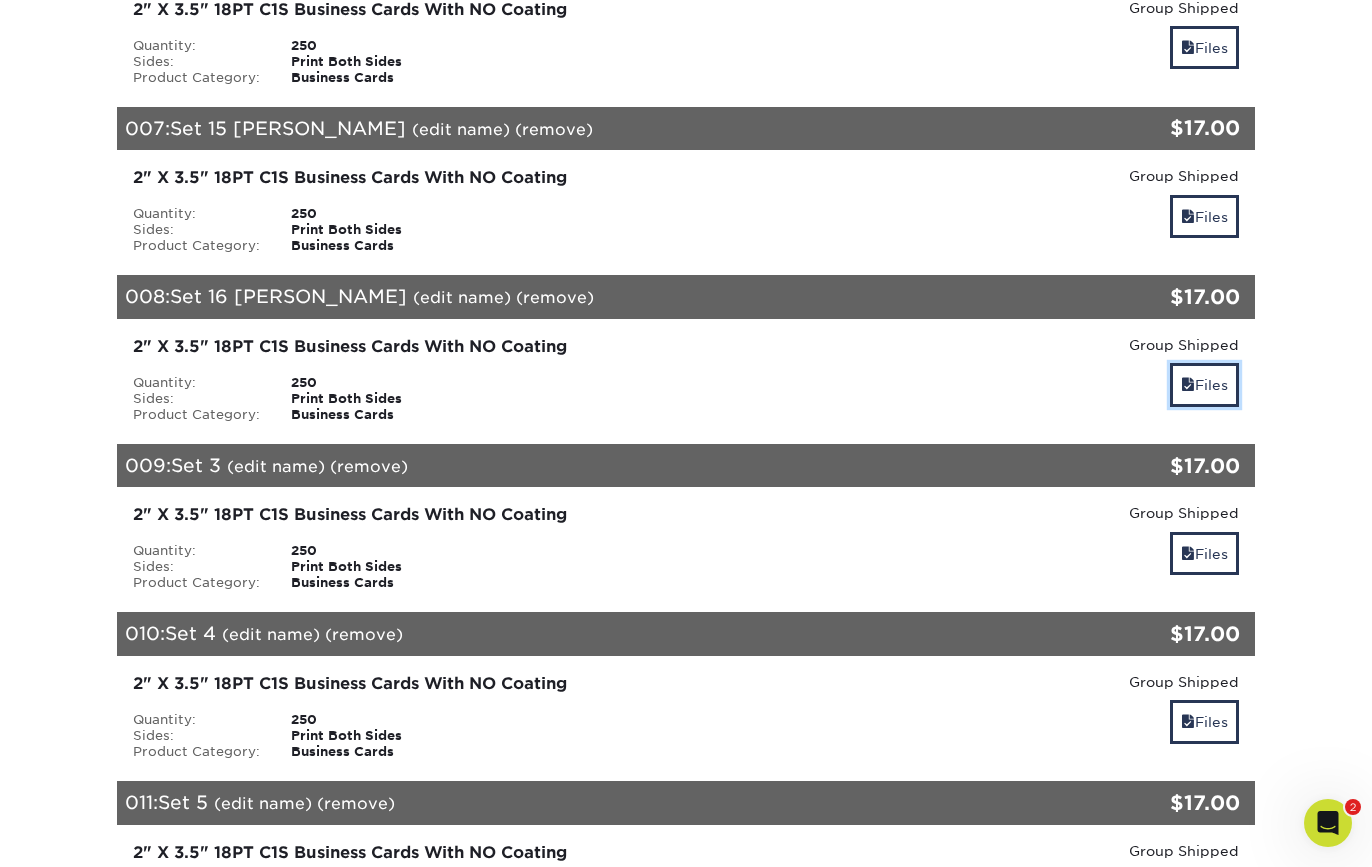 scroll, scrollTop: 1285, scrollLeft: 0, axis: vertical 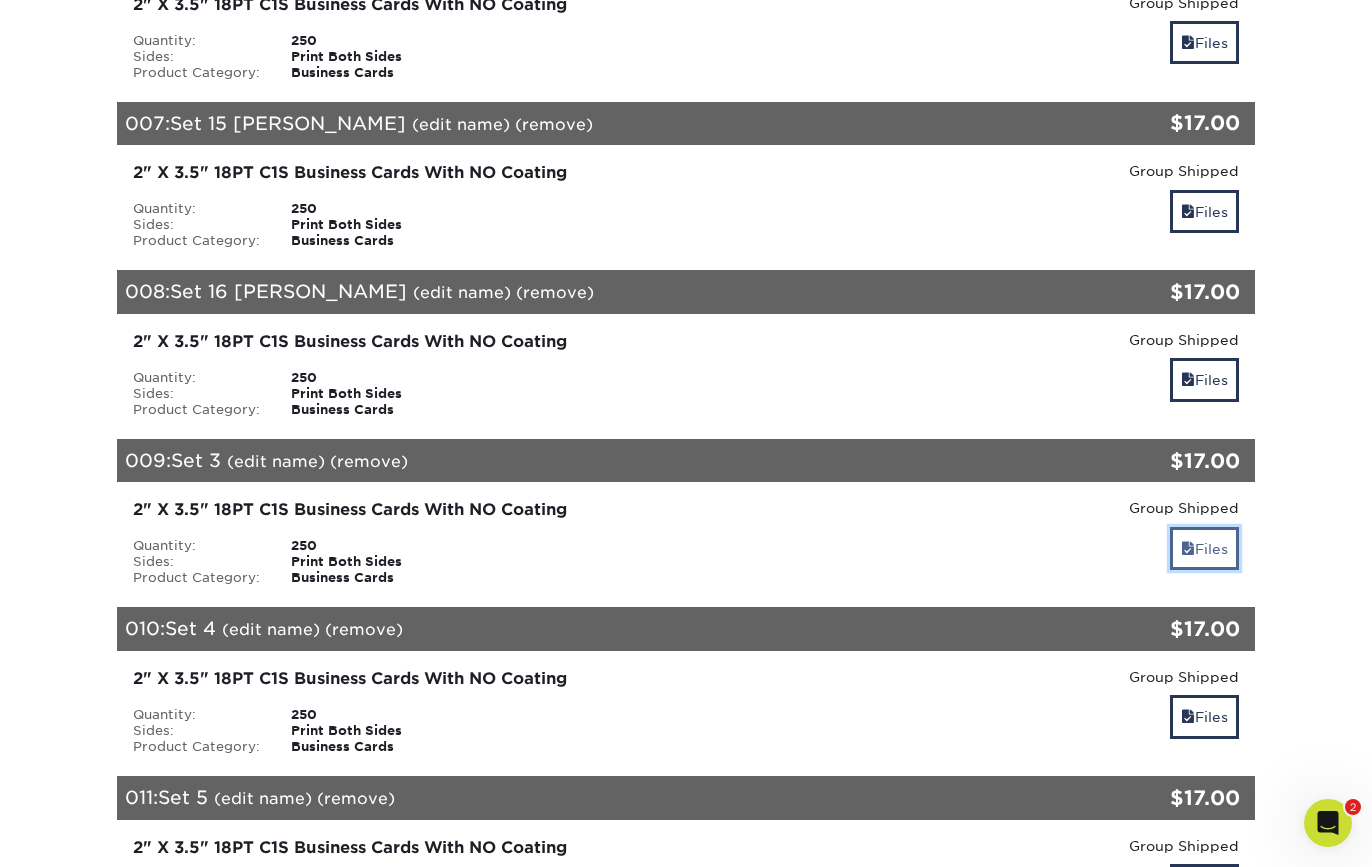 click on "Files" at bounding box center [1204, 548] 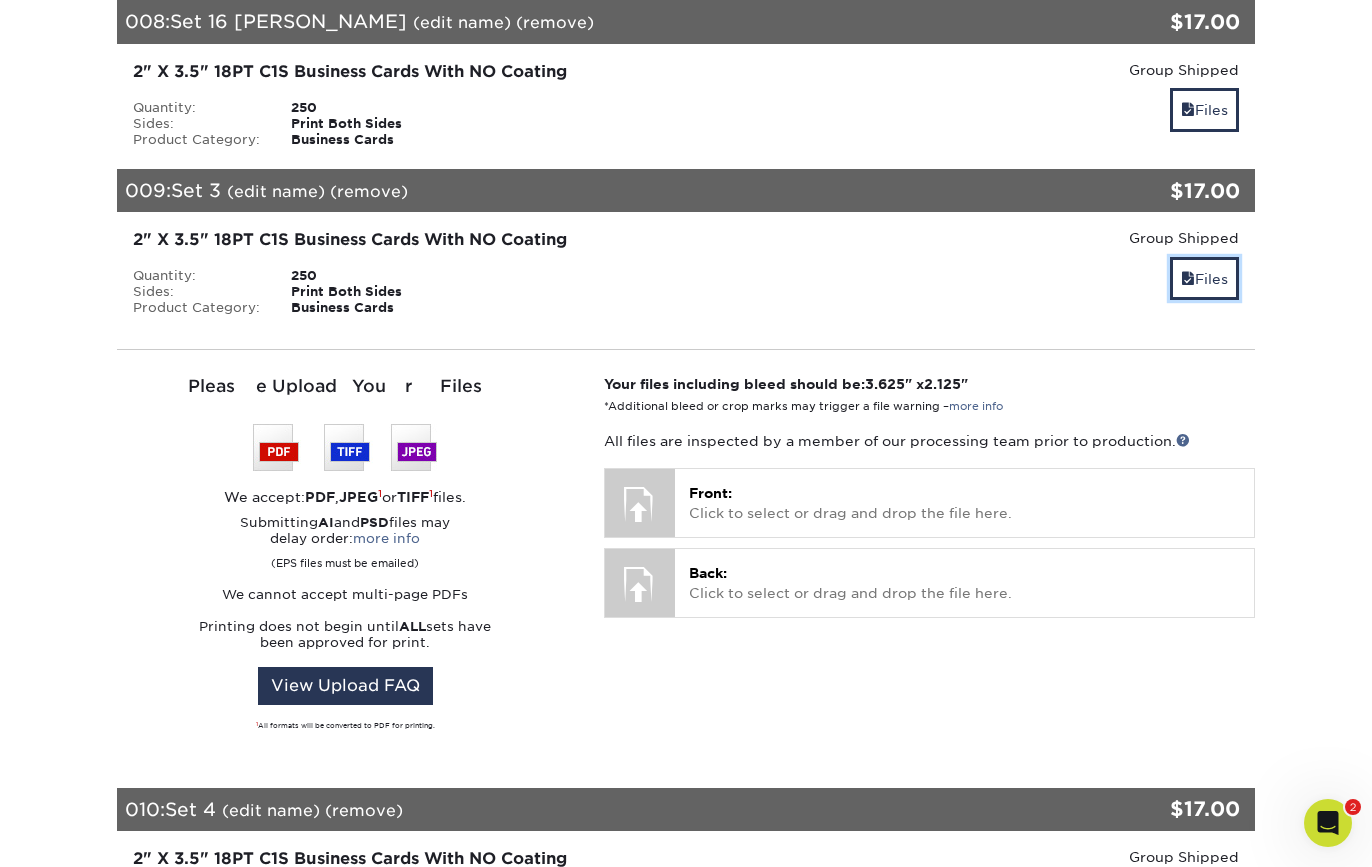 scroll, scrollTop: 1596, scrollLeft: 0, axis: vertical 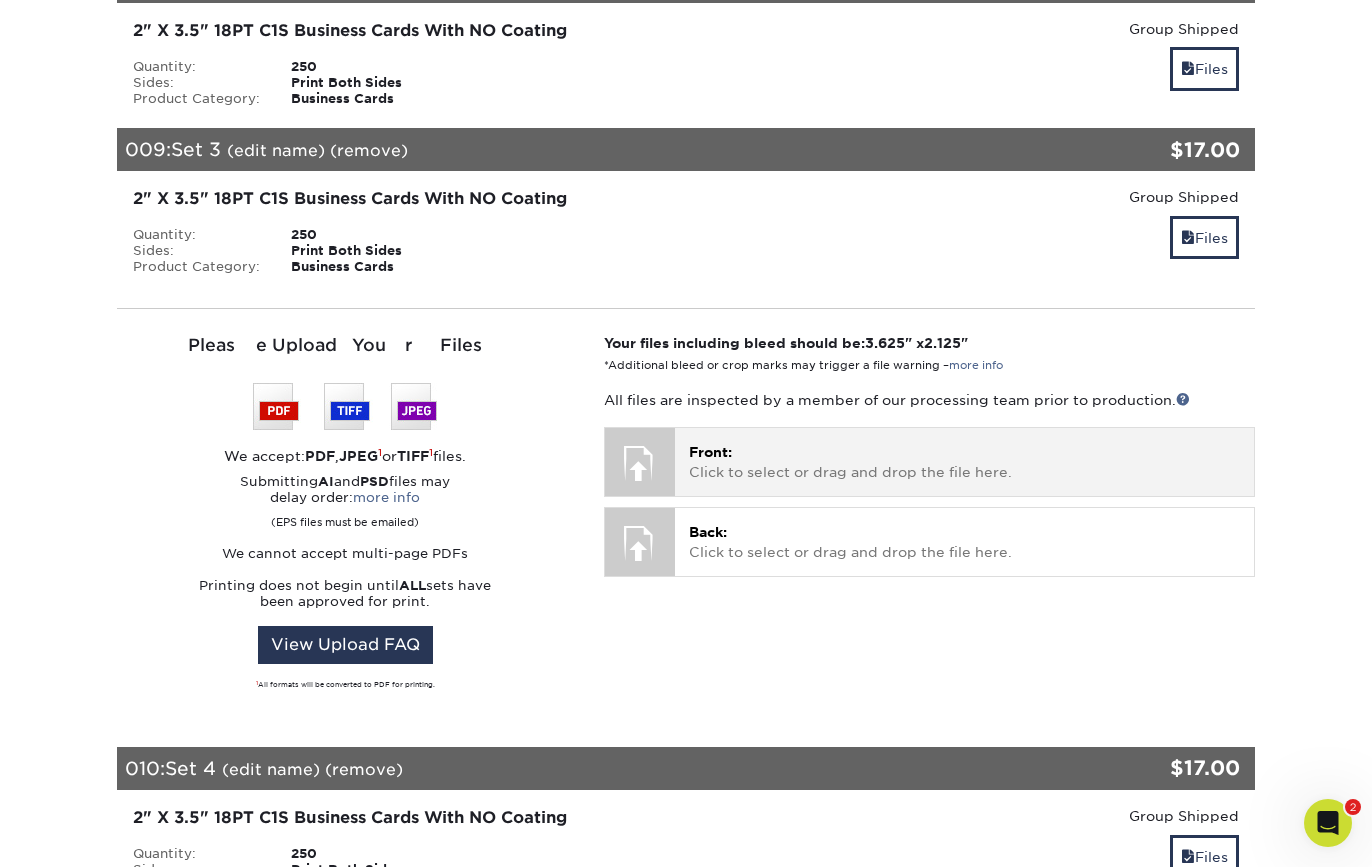 click on "Front: Click to select or drag and drop the file here." at bounding box center (964, 462) 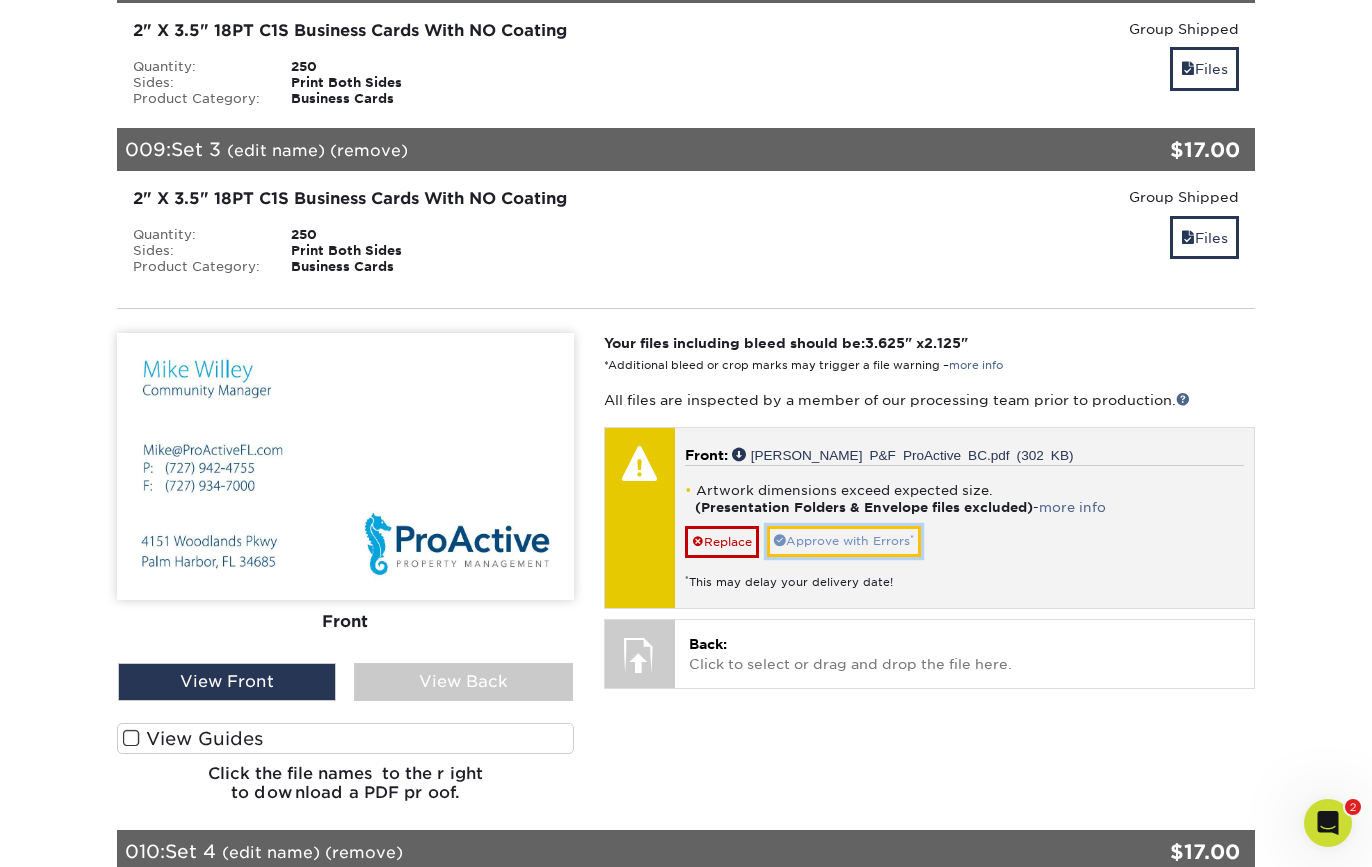 click on "Approve with Errors *" at bounding box center (844, 541) 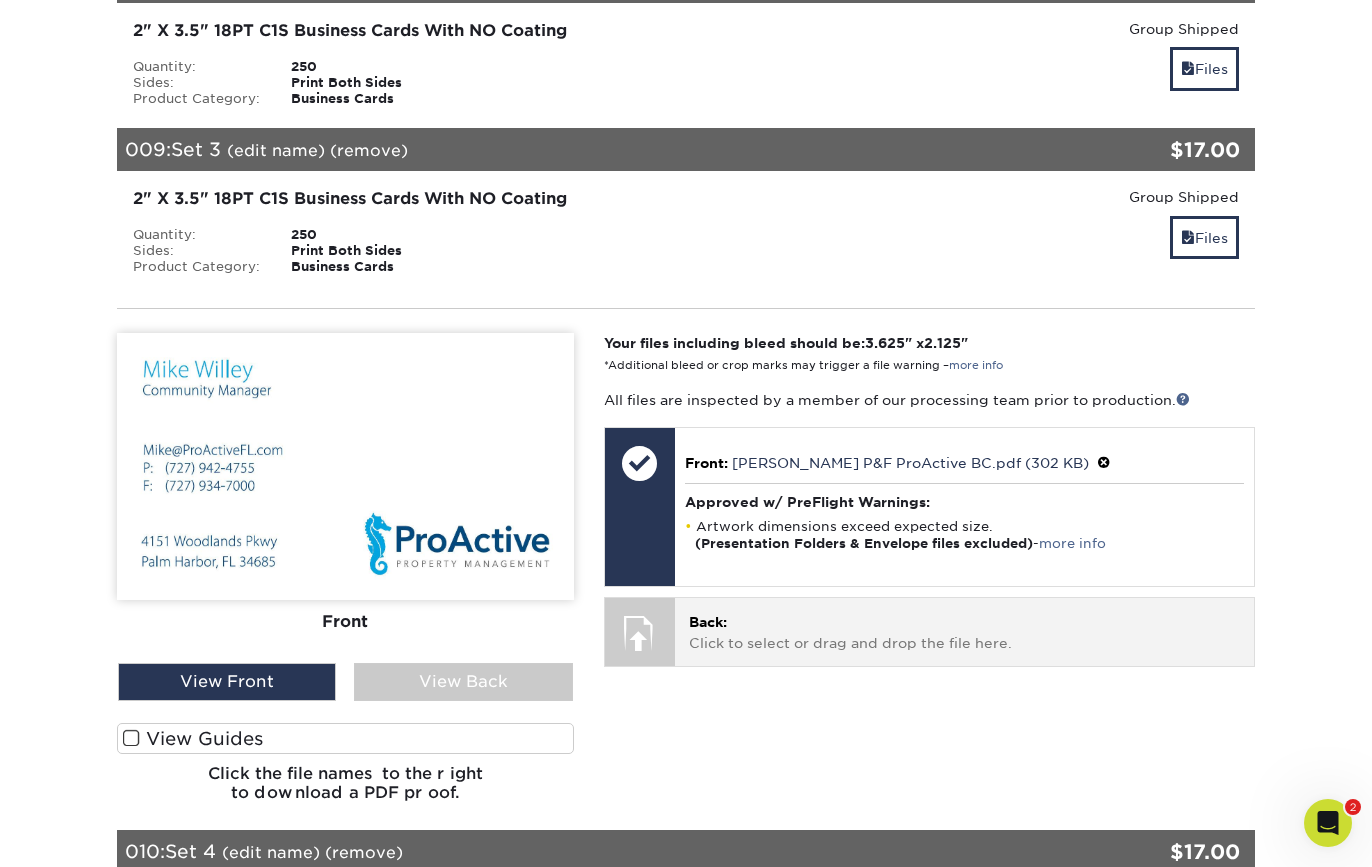click on "Back: Click to select or drag and drop the file here." at bounding box center (964, 632) 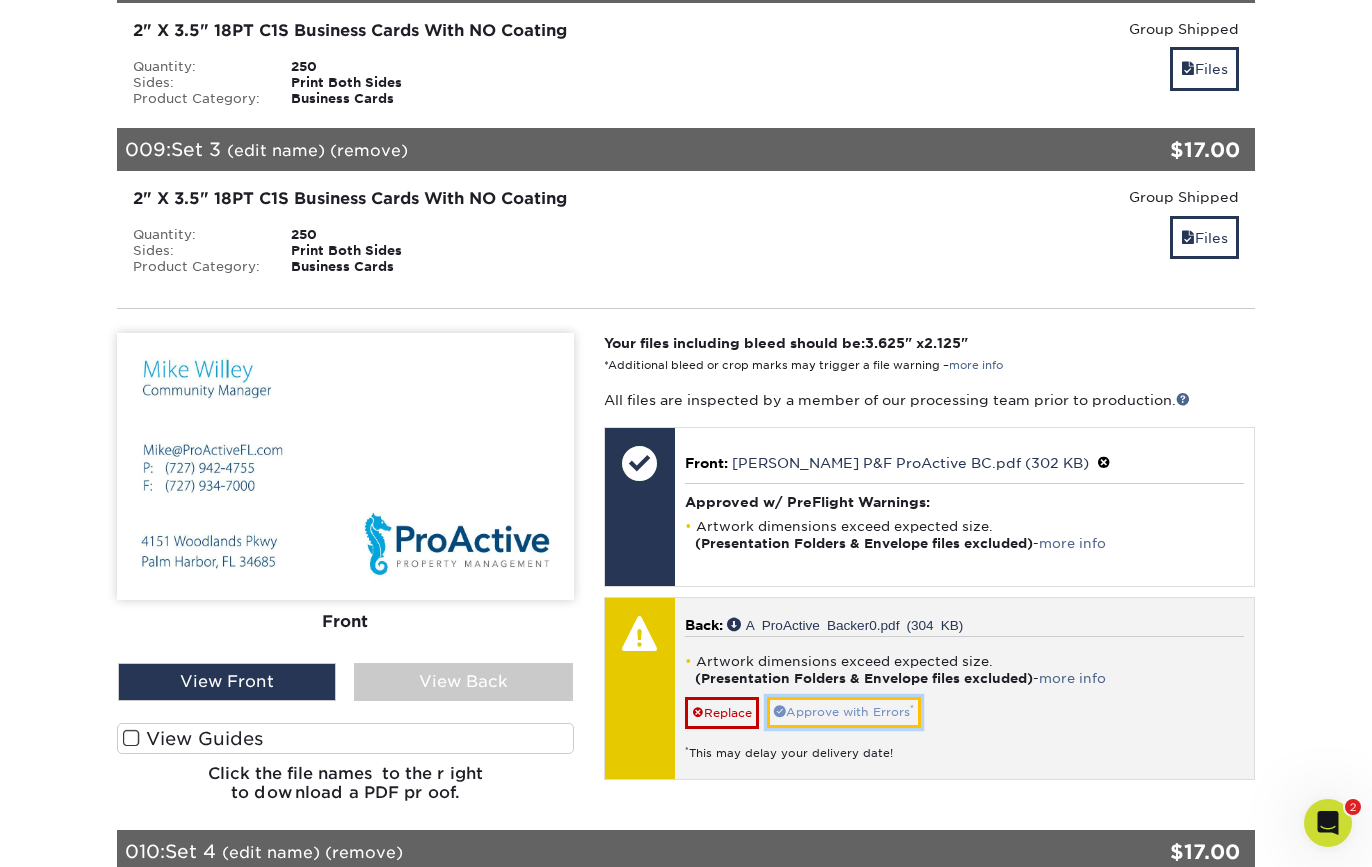 click on "Approve with Errors *" at bounding box center [844, 712] 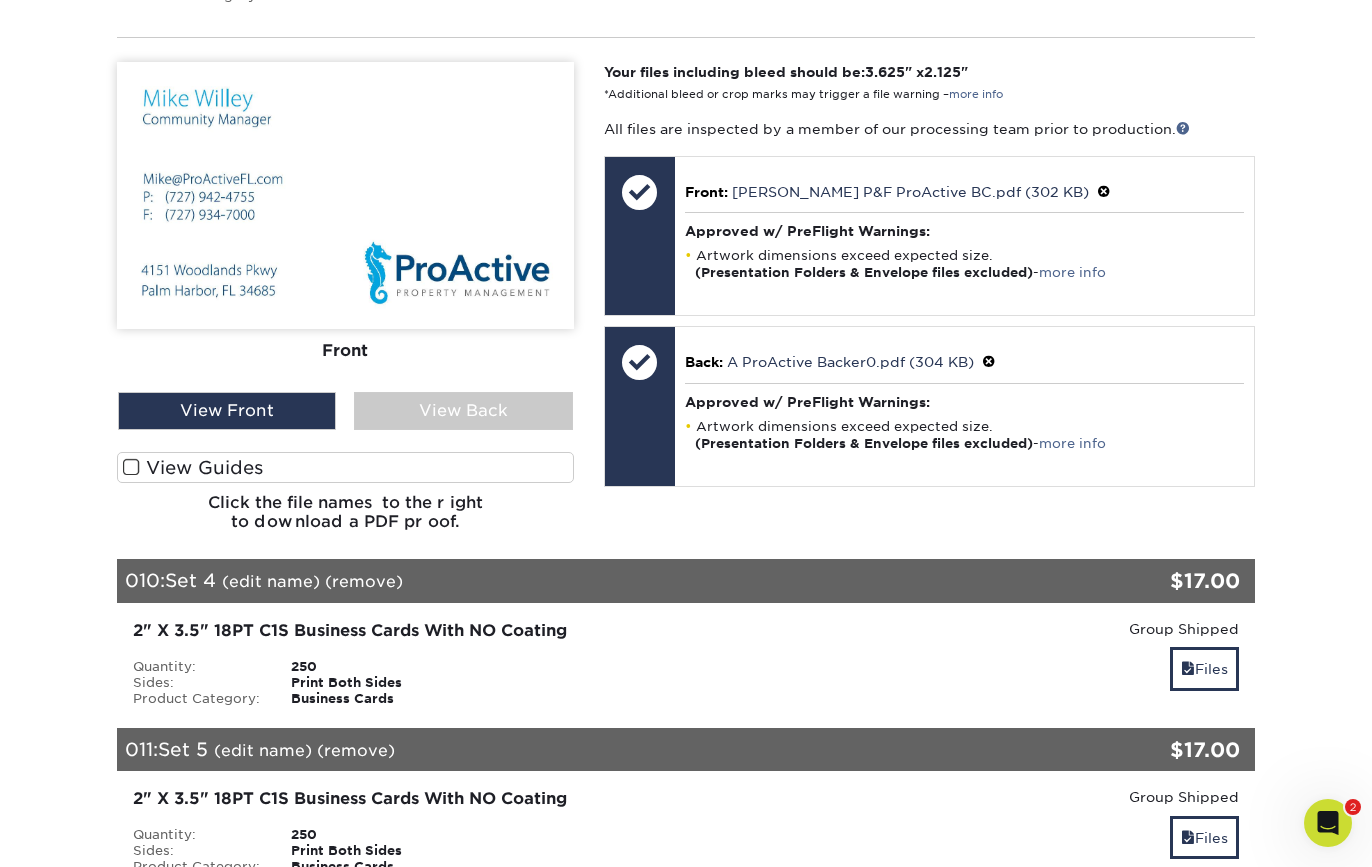 scroll, scrollTop: 1888, scrollLeft: 0, axis: vertical 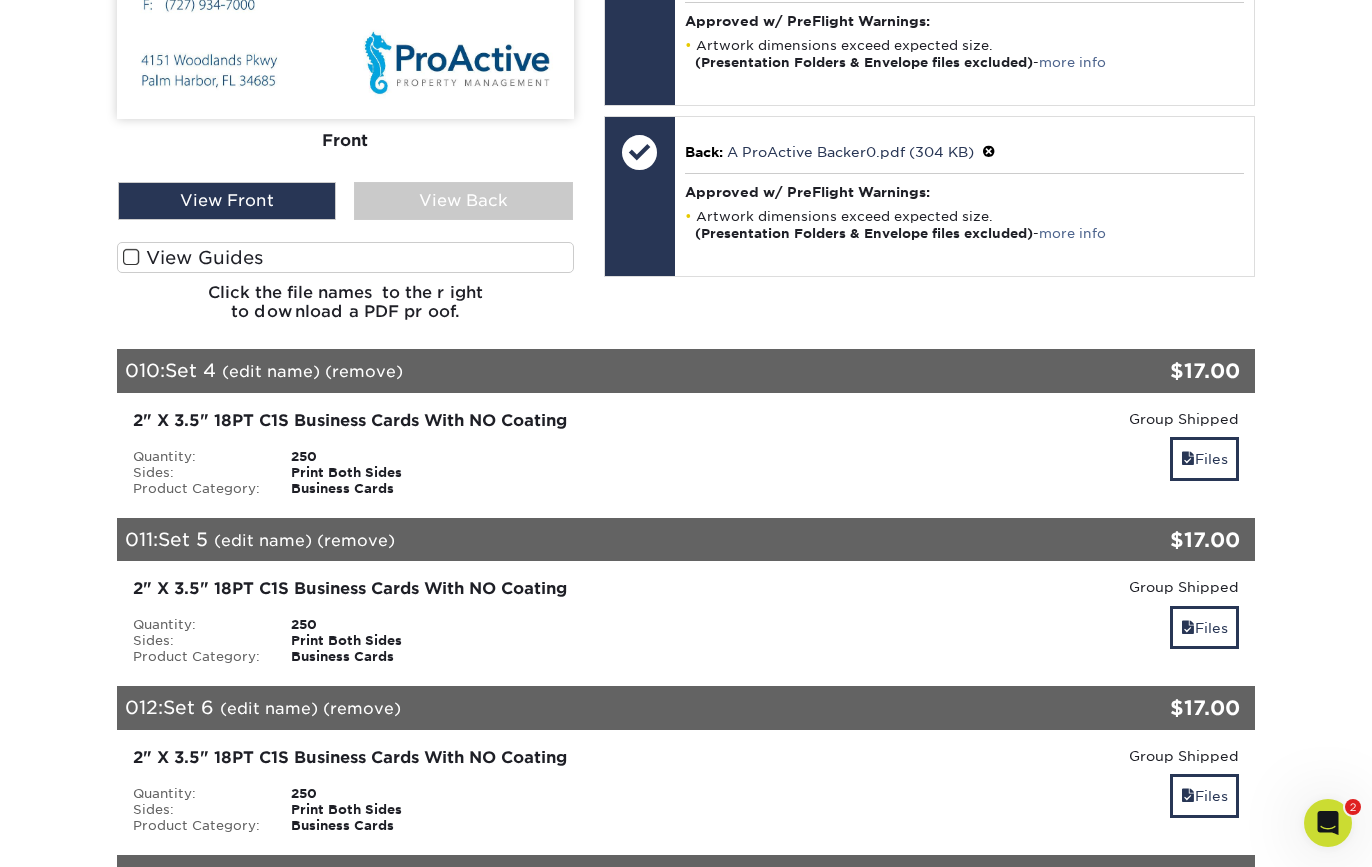 click on "(edit name)" at bounding box center (271, 371) 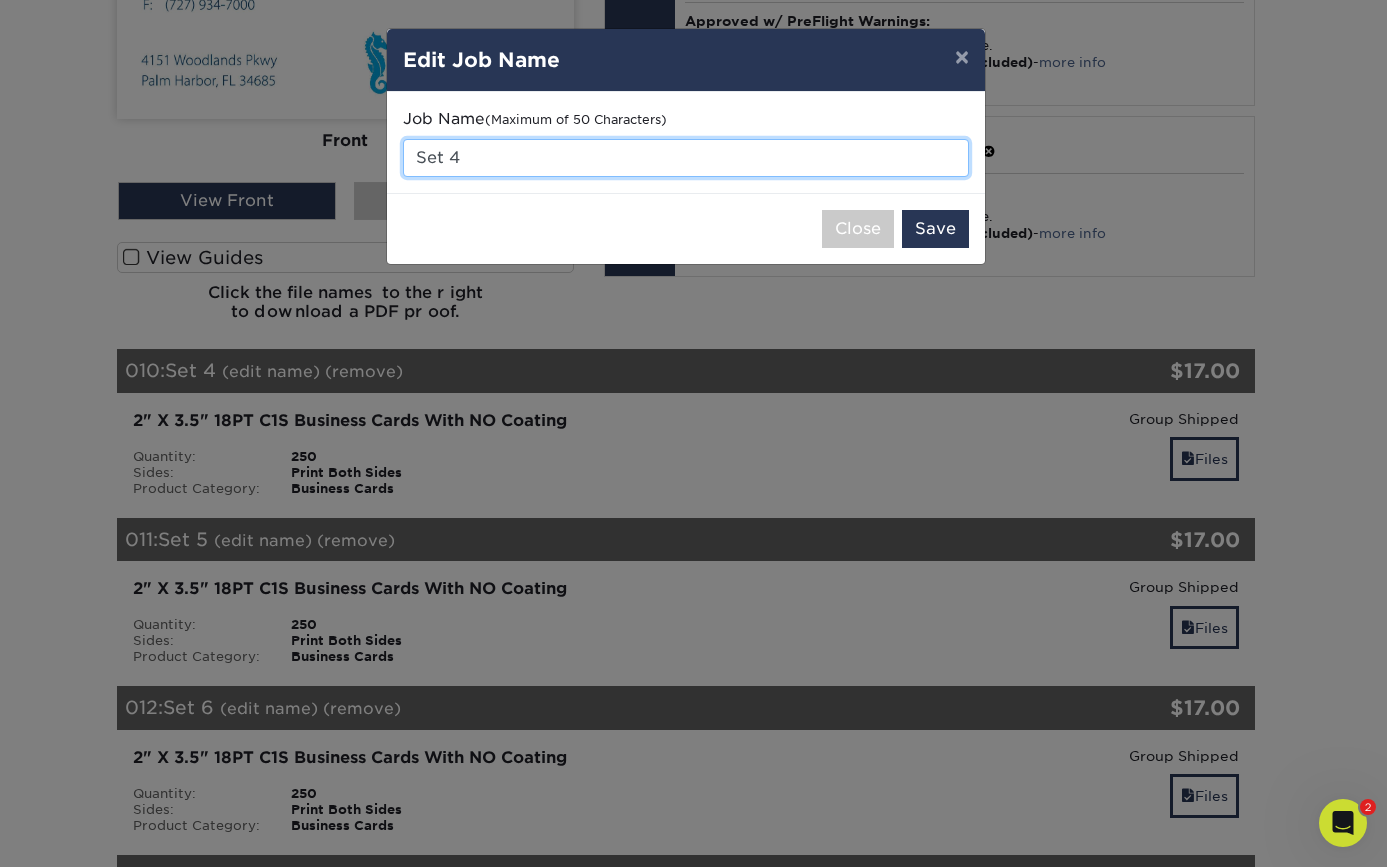 drag, startPoint x: 464, startPoint y: 153, endPoint x: 595, endPoint y: 166, distance: 131.64346 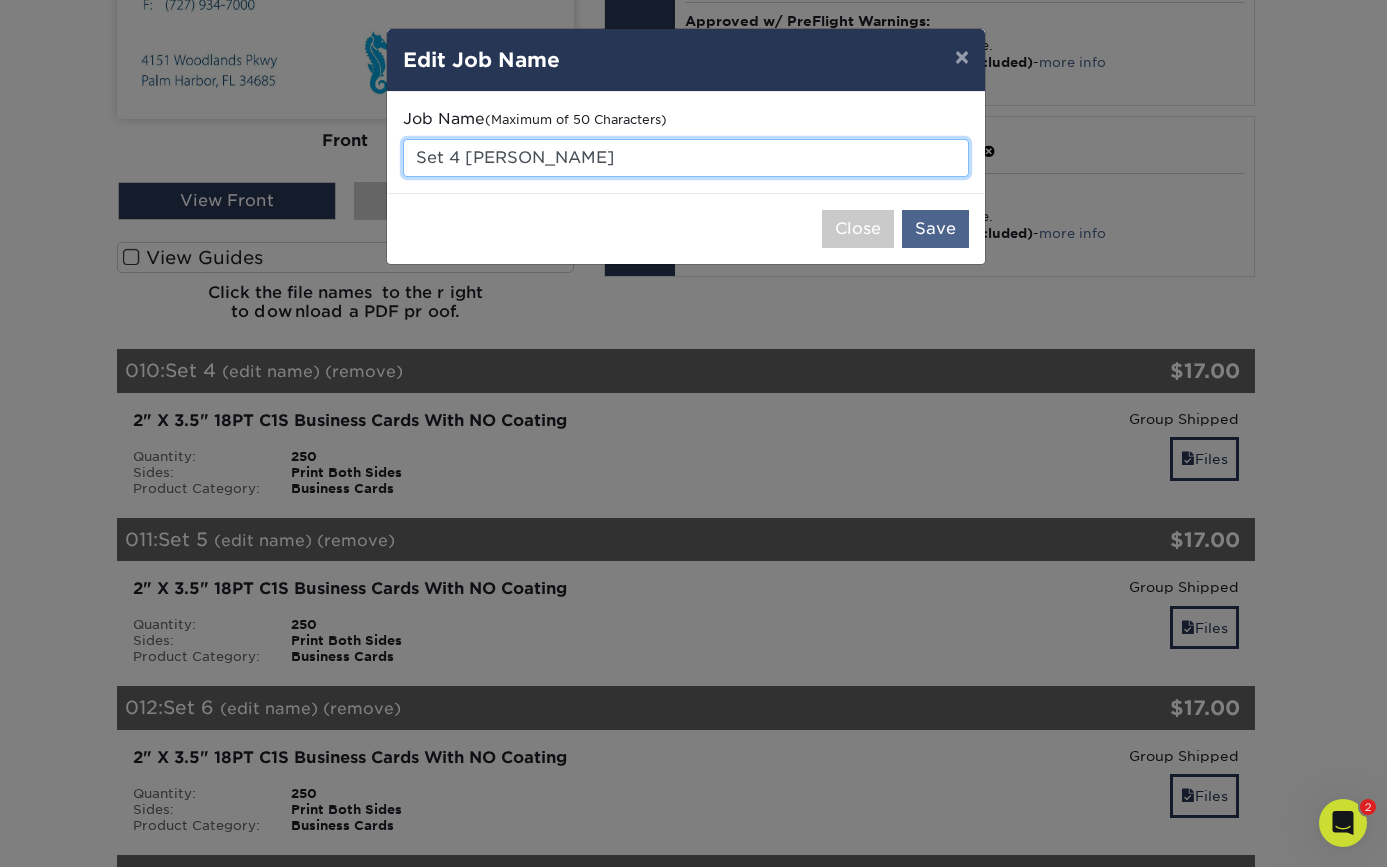 type on "Set 4 [PERSON_NAME]" 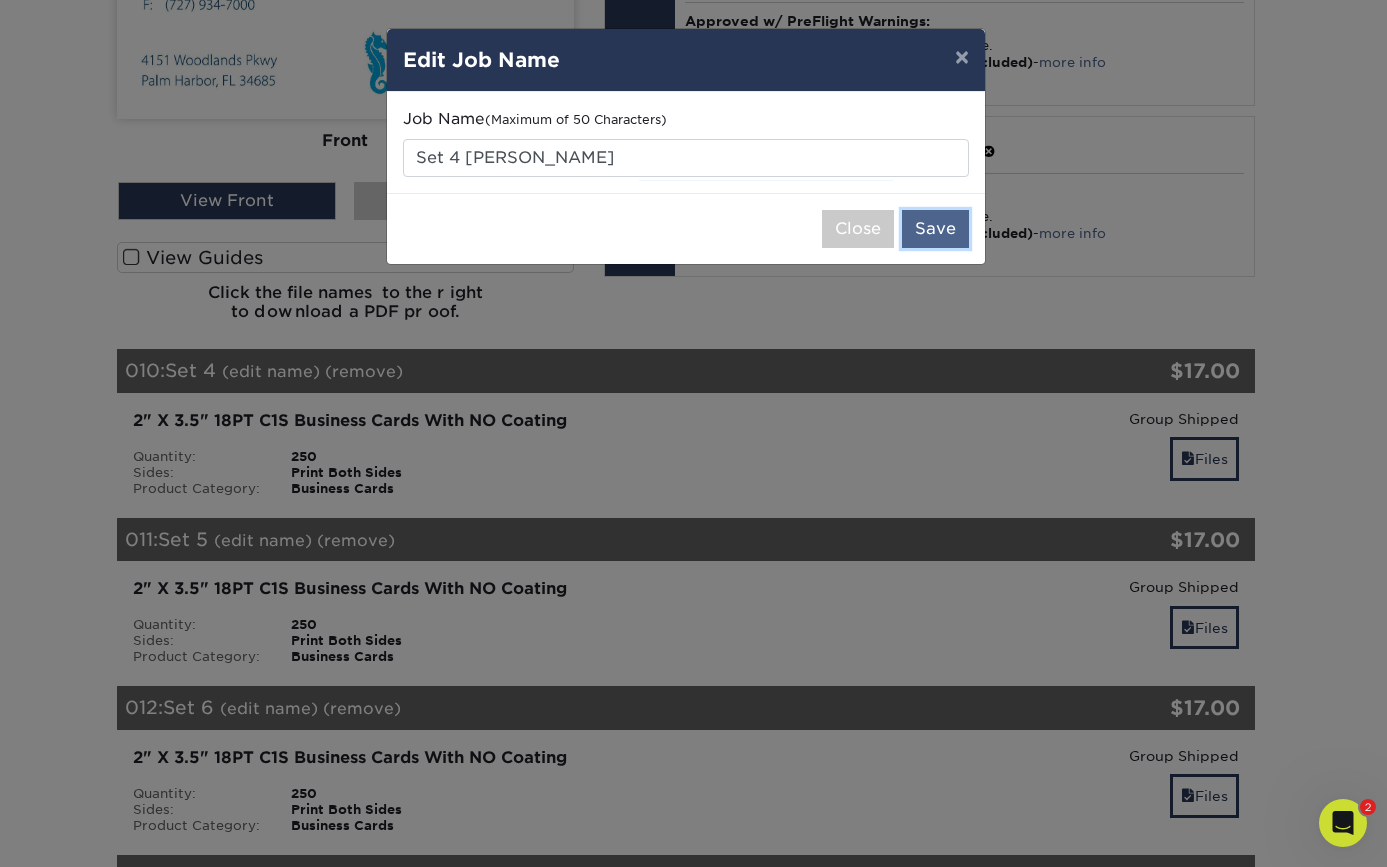 click on "Save" at bounding box center [935, 229] 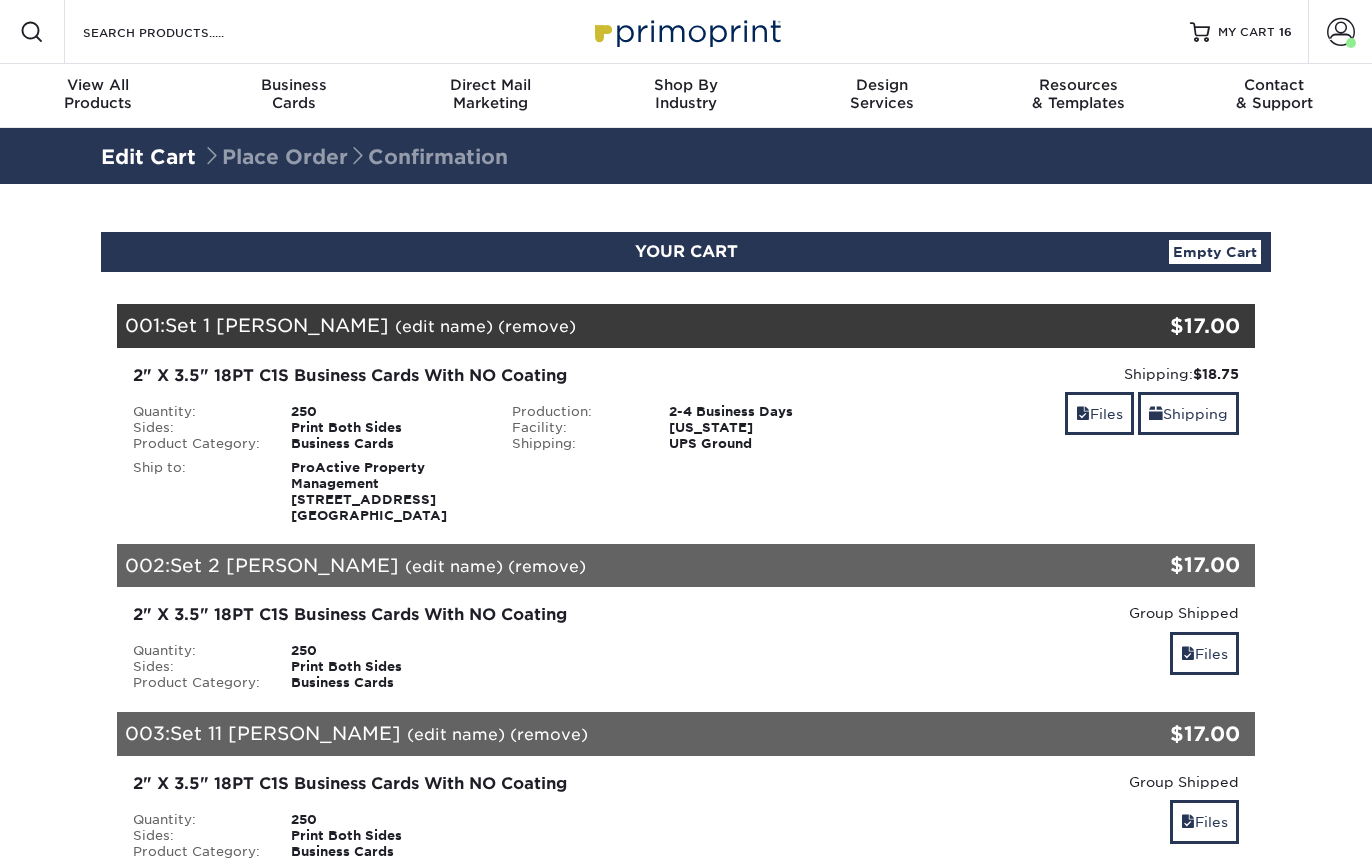 scroll, scrollTop: 0, scrollLeft: 0, axis: both 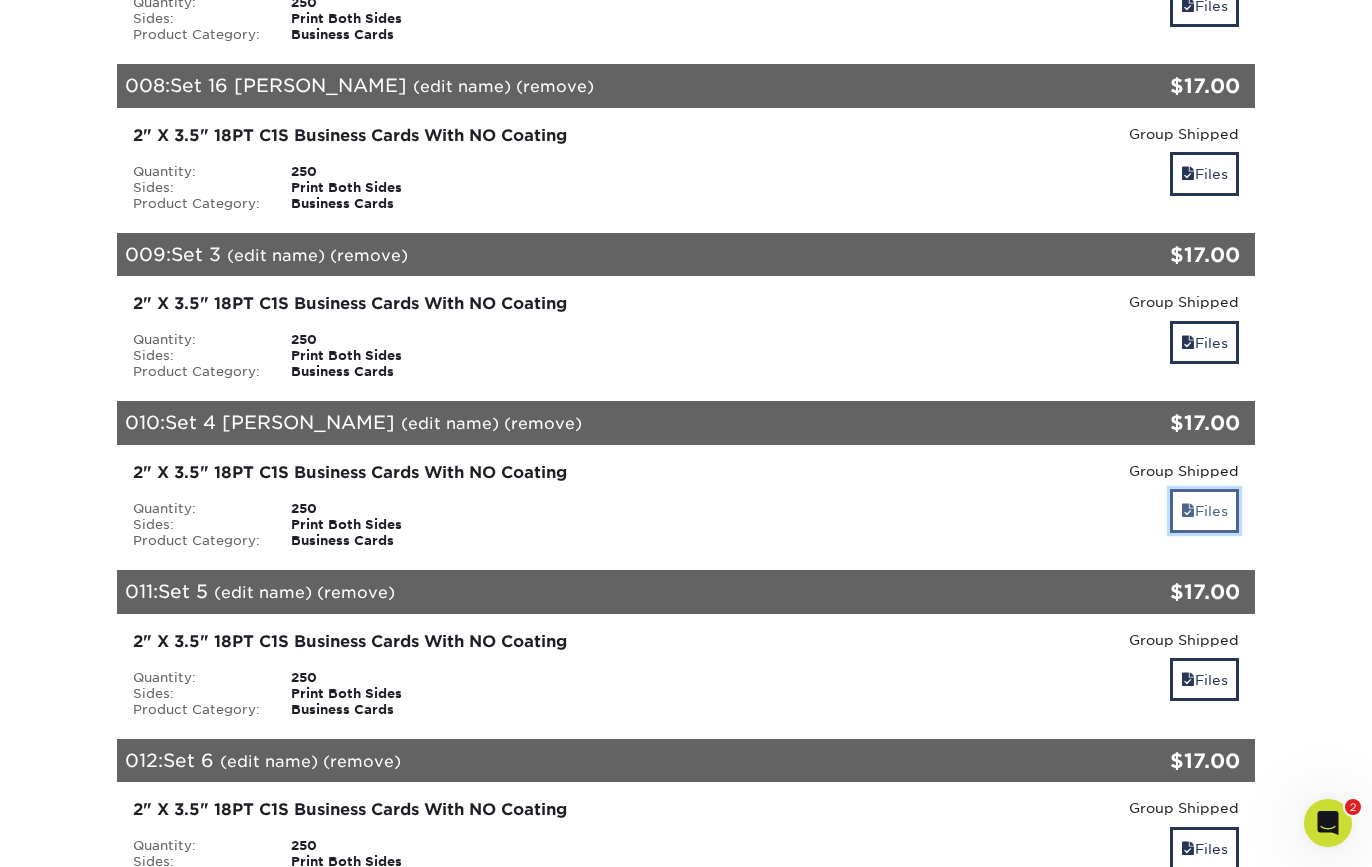 click on "Files" at bounding box center [1204, 510] 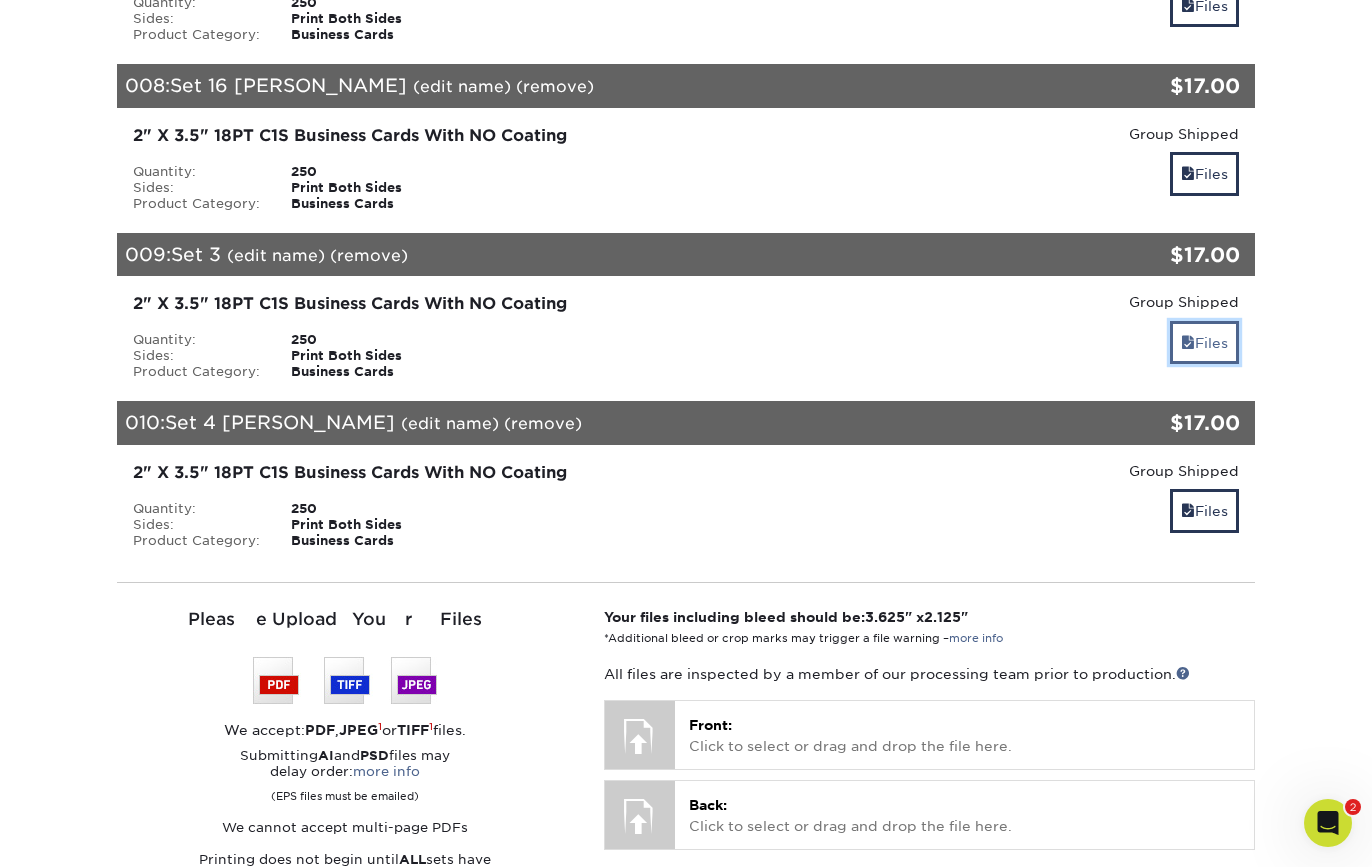click on "Files" at bounding box center [1204, 342] 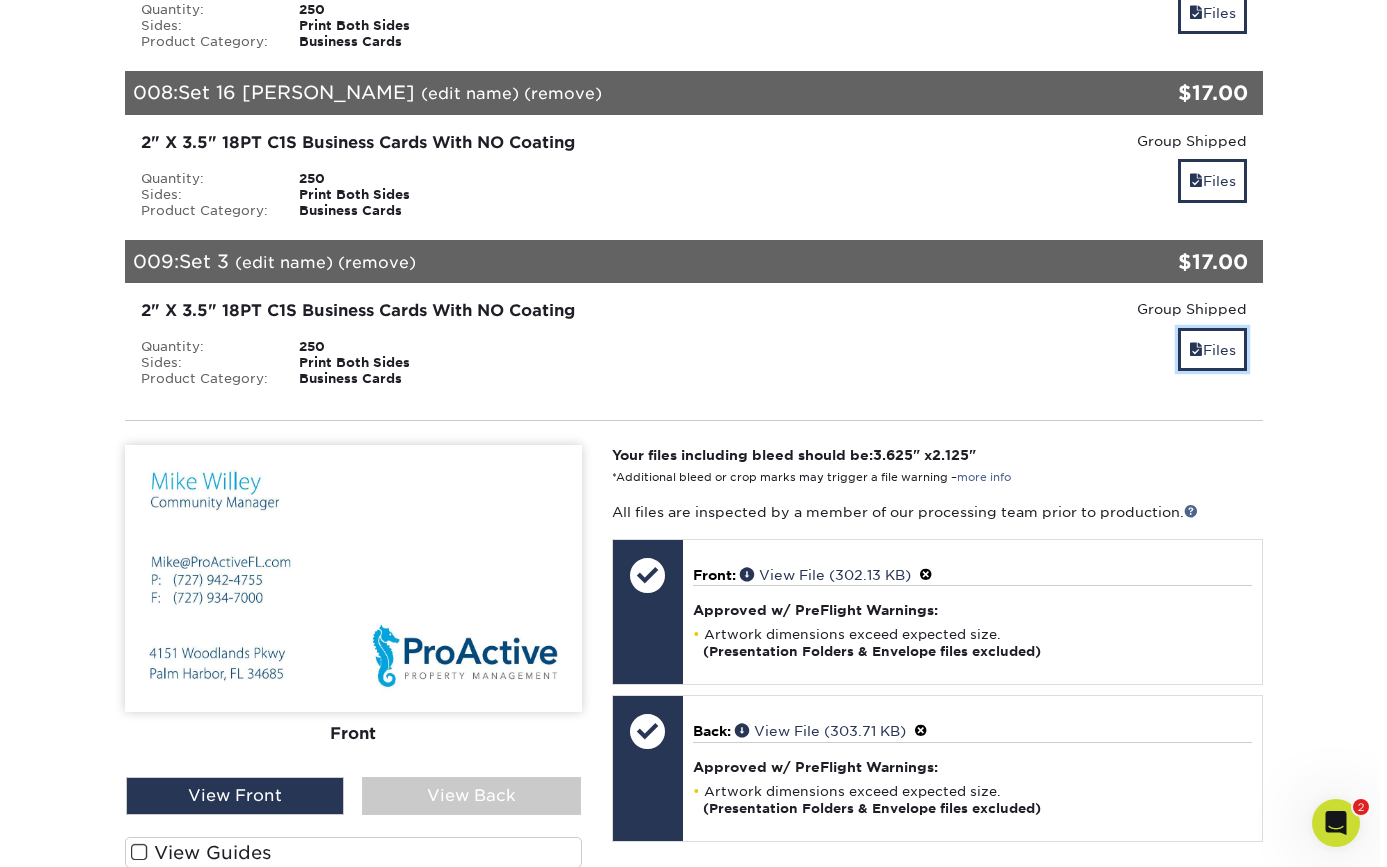 scroll, scrollTop: 1495, scrollLeft: 0, axis: vertical 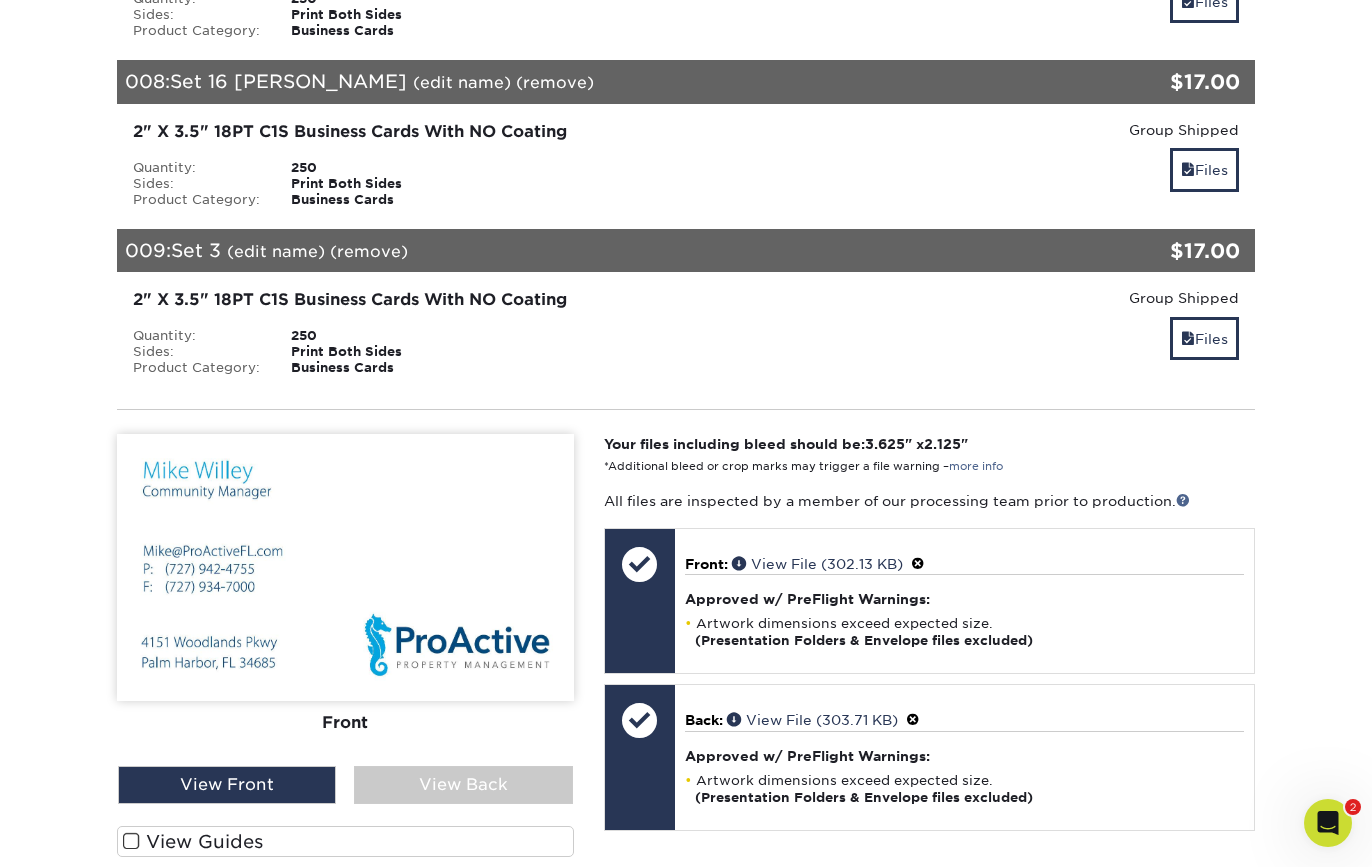 click on "(edit name)" at bounding box center (276, 251) 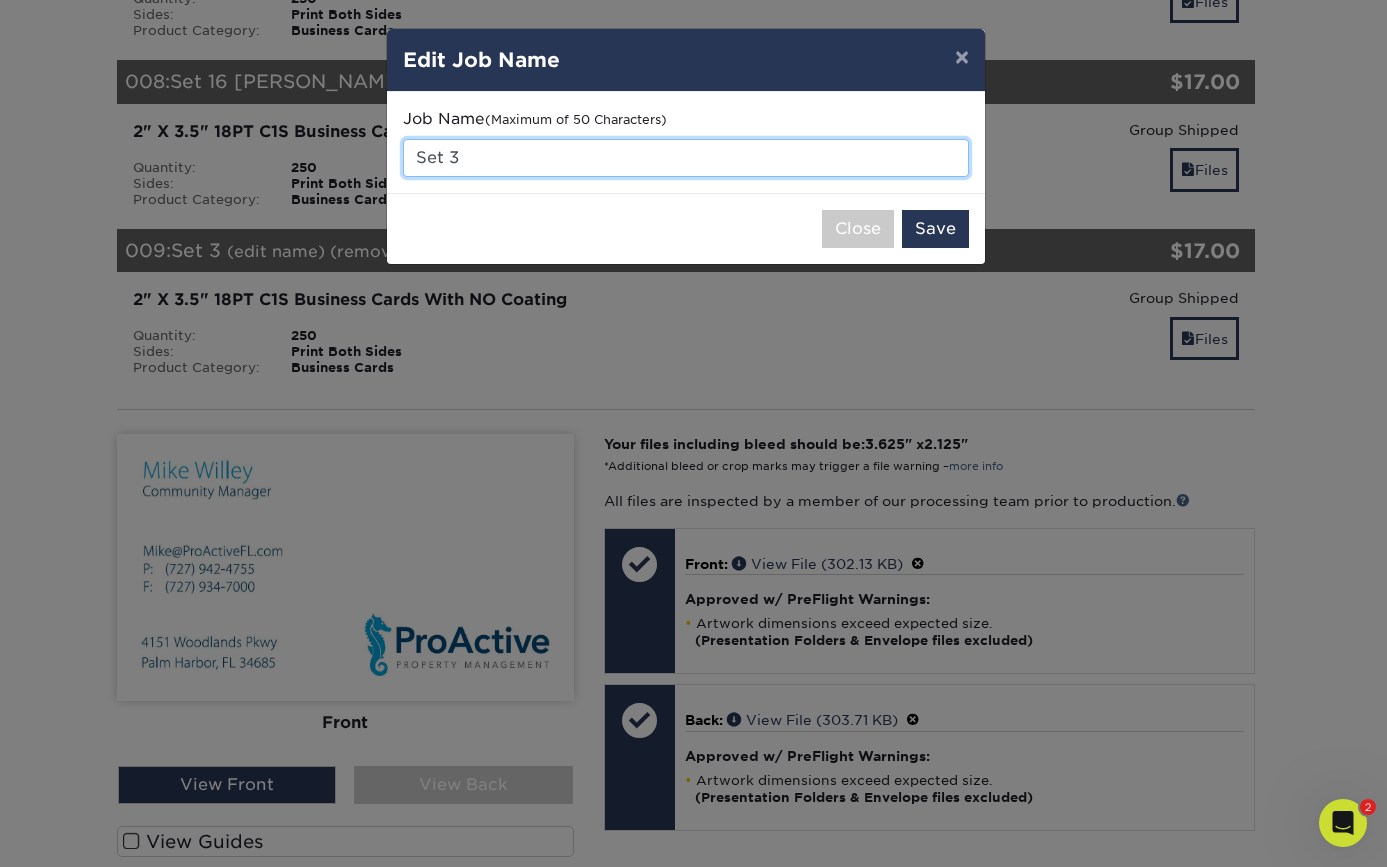 click on "Set 3" at bounding box center (686, 158) 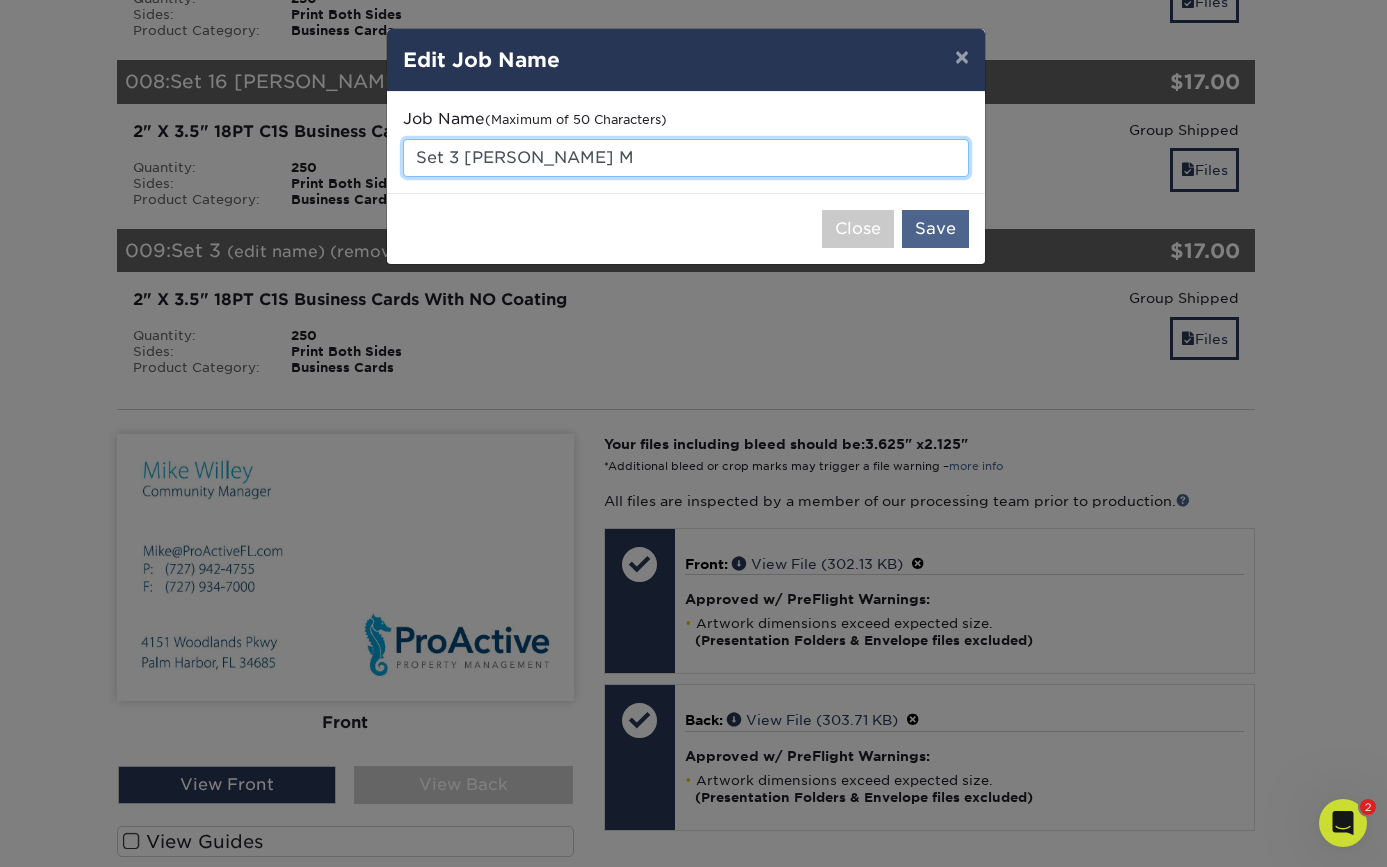 type on "Set 3 [PERSON_NAME] M" 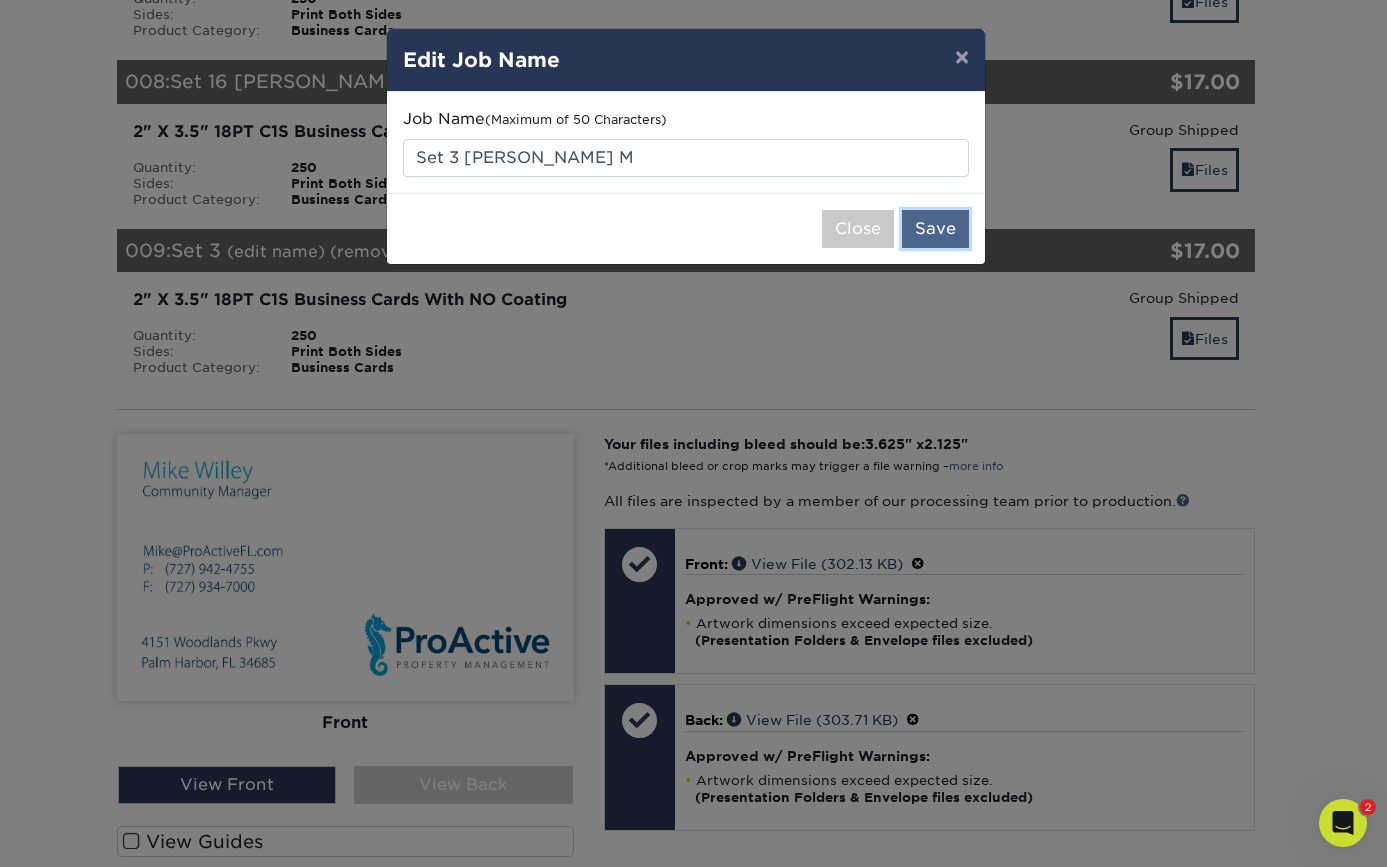 click on "Save" at bounding box center (935, 229) 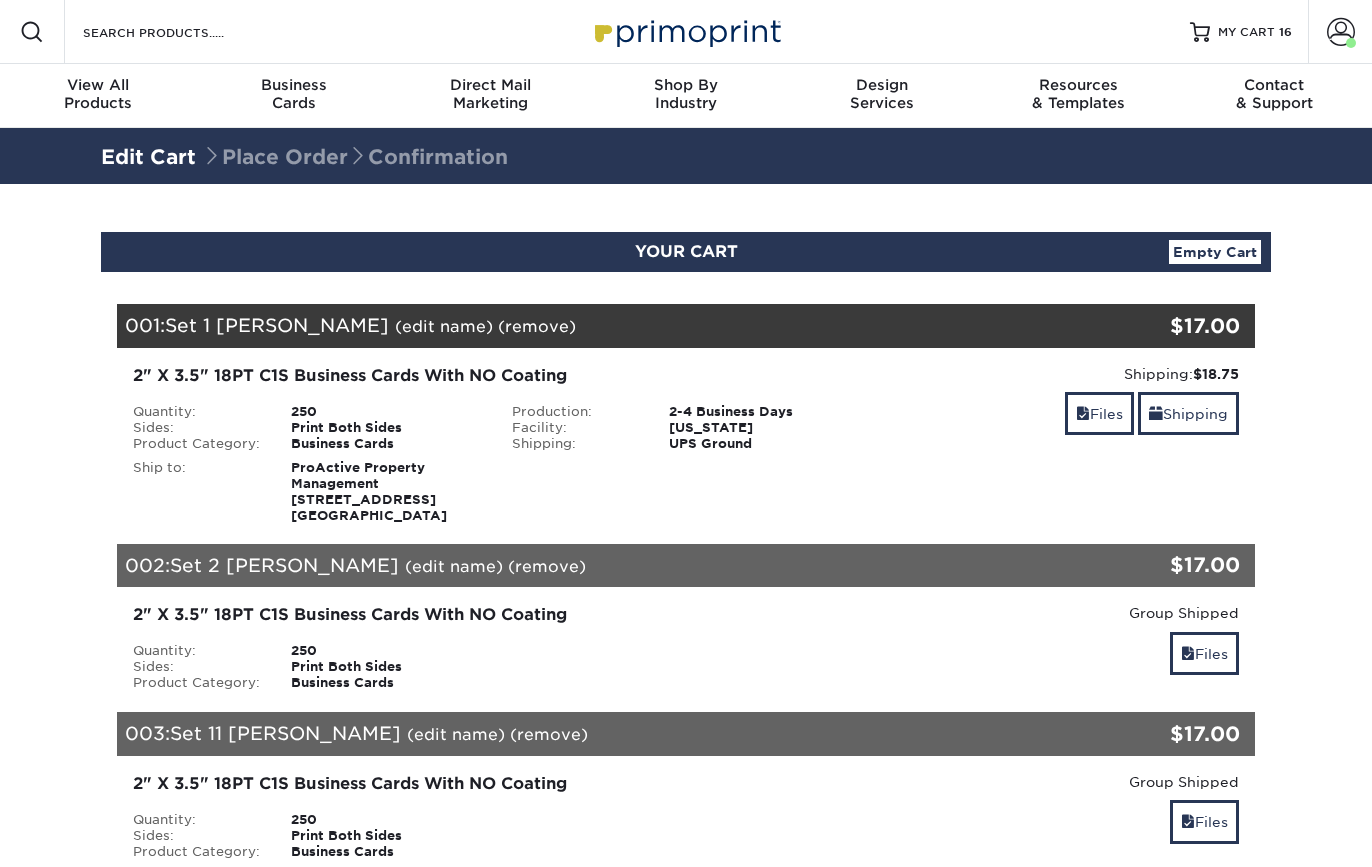 scroll, scrollTop: 0, scrollLeft: 0, axis: both 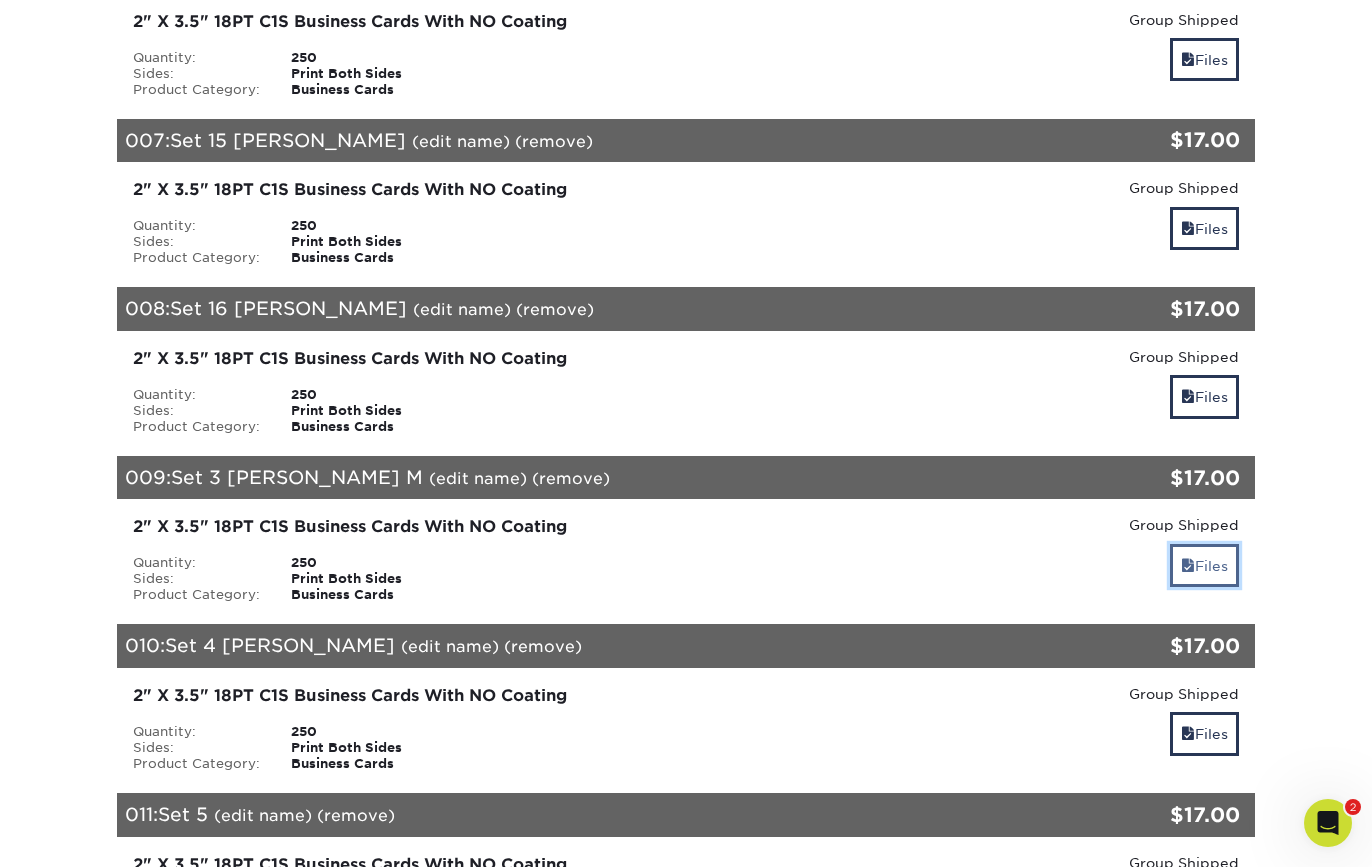 click on "Files" at bounding box center [1204, 565] 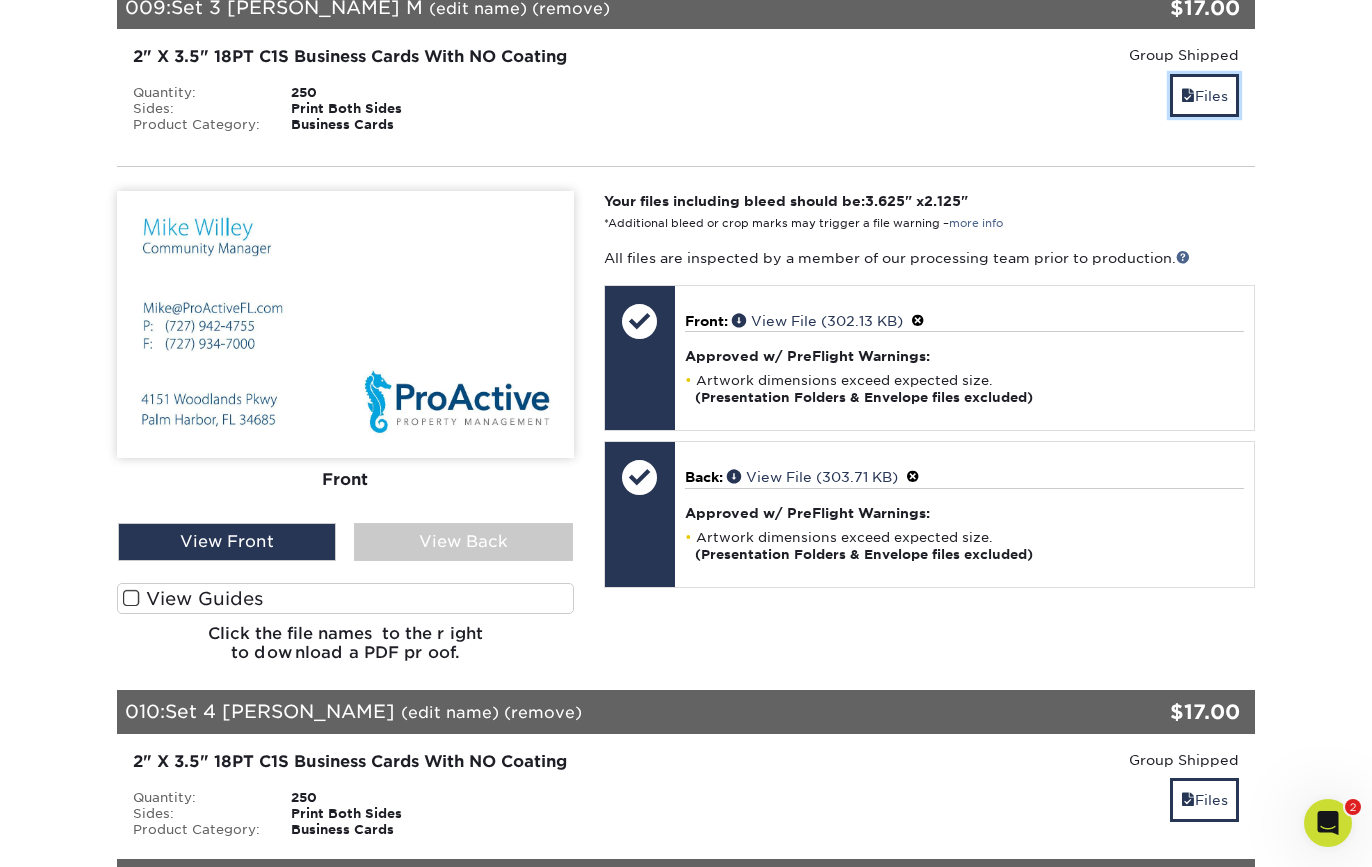 scroll, scrollTop: 1654, scrollLeft: 0, axis: vertical 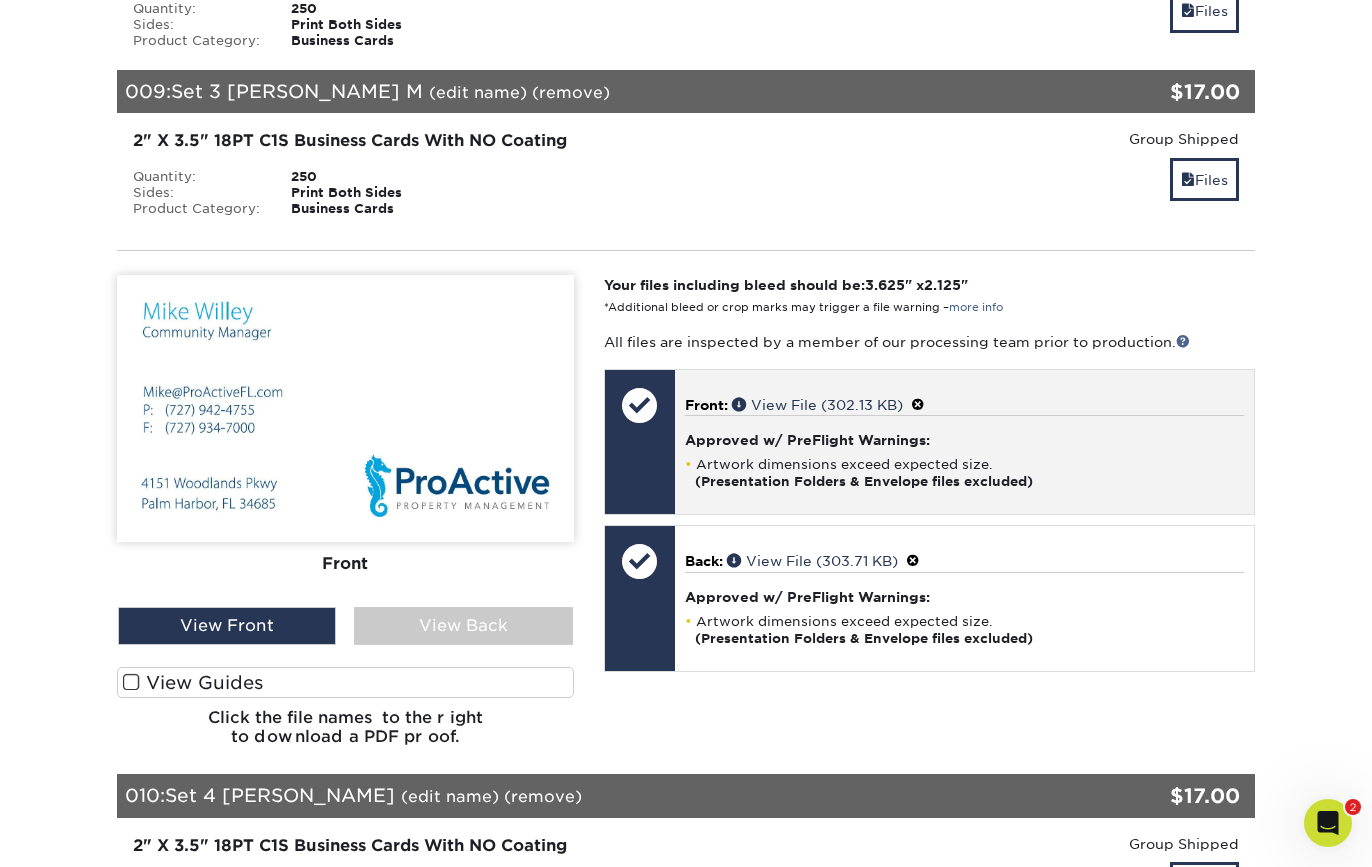 click at bounding box center [918, 405] 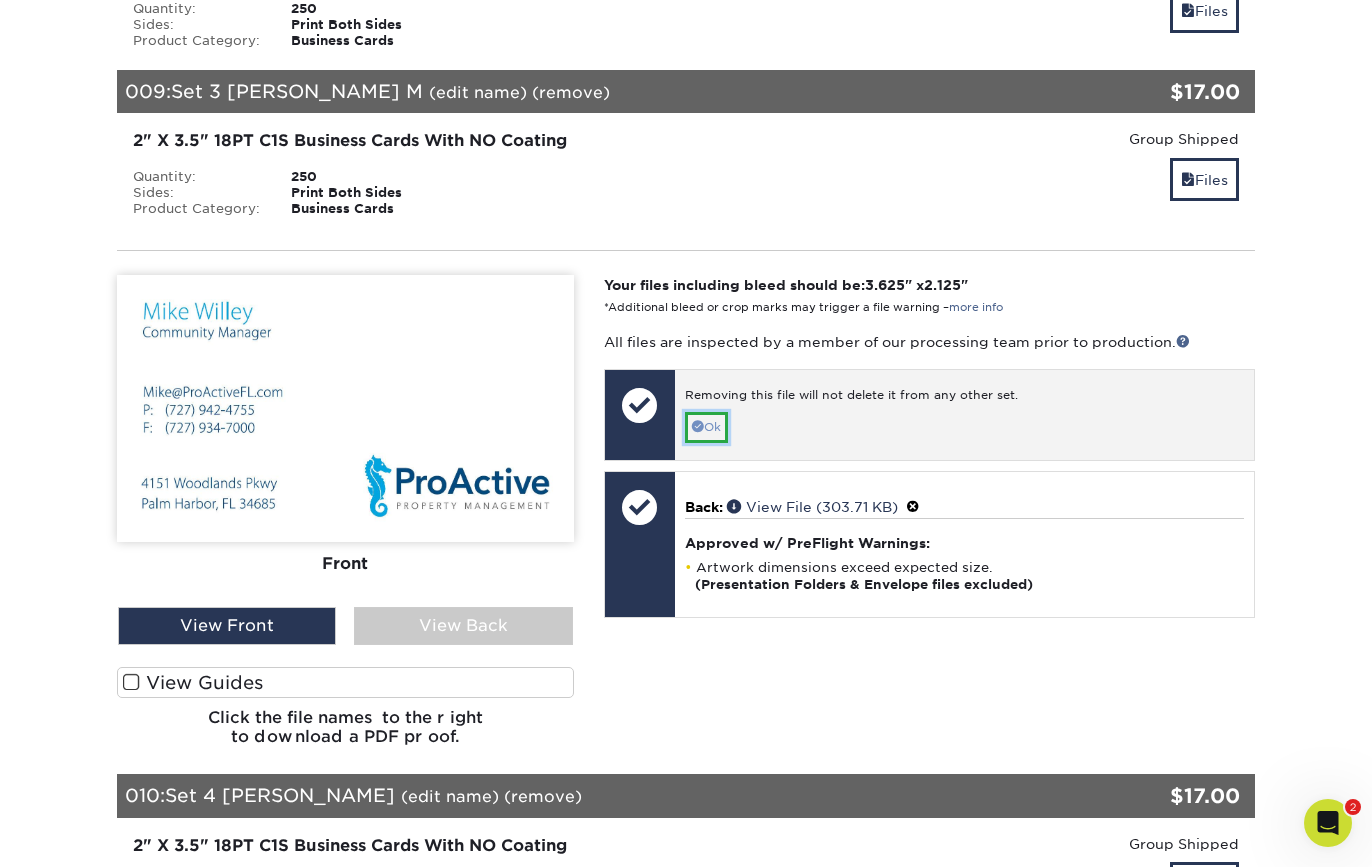 click on "Ok" at bounding box center [706, 427] 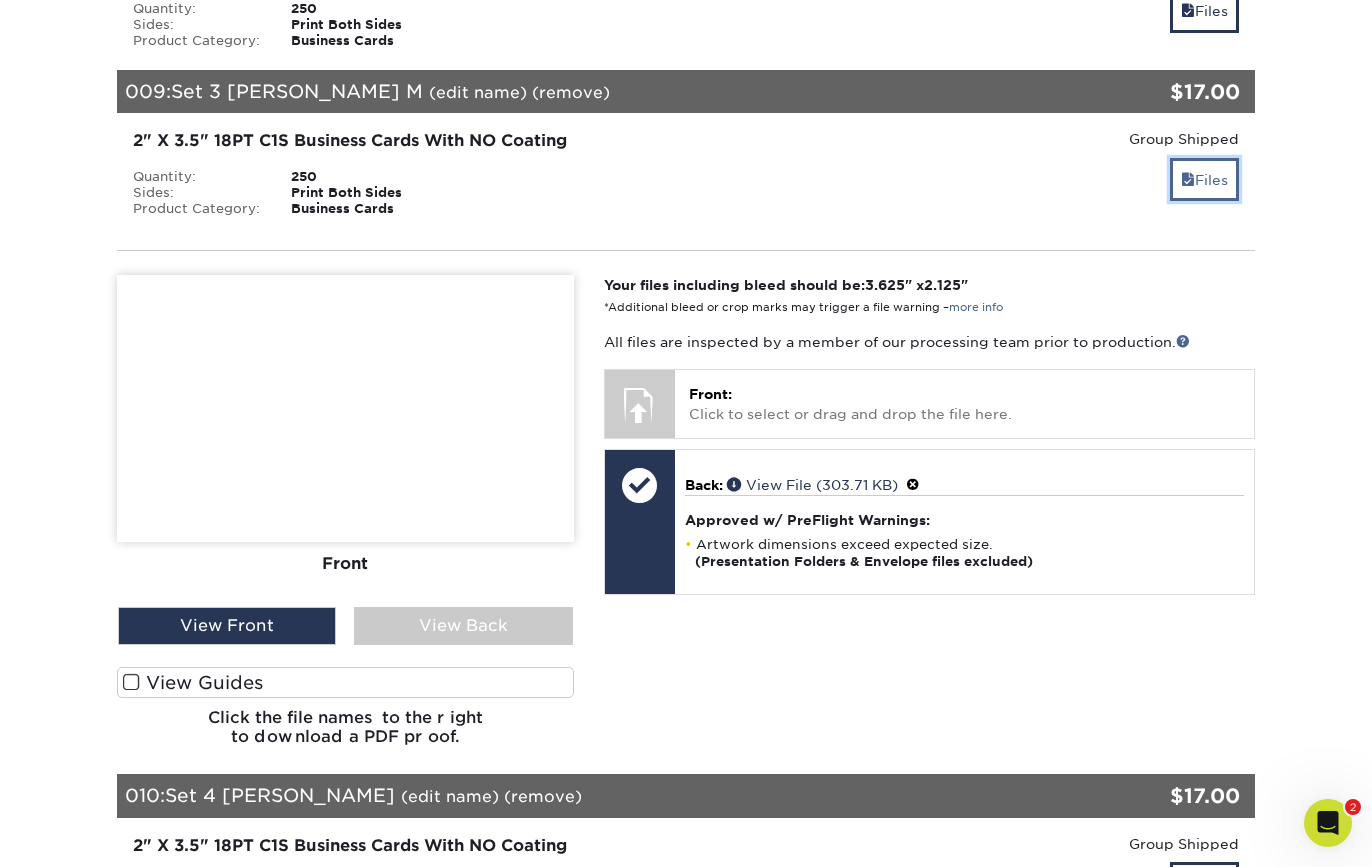 click on "Files" at bounding box center (1204, 179) 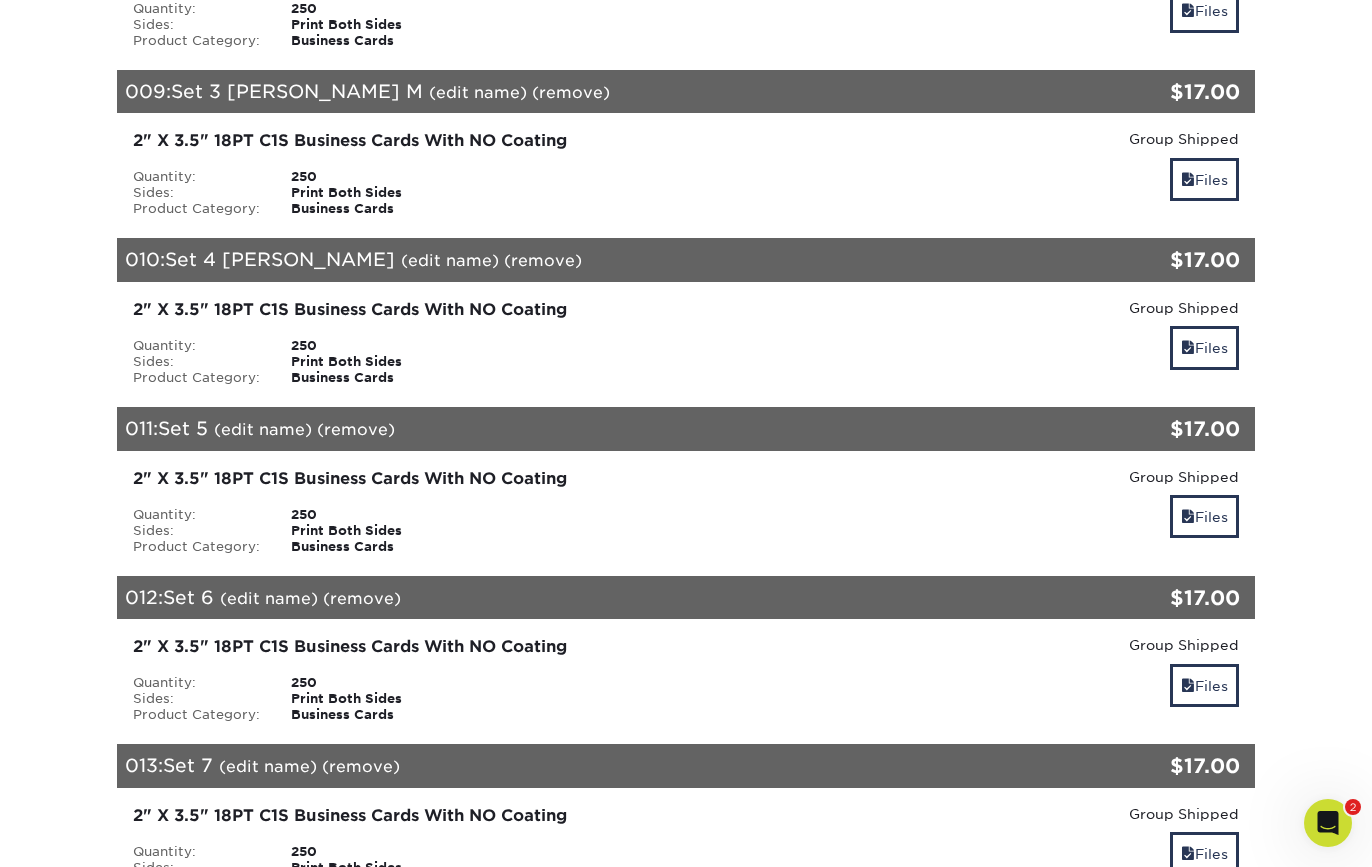 click on "YOUR CART
Empty Cart
Your Cart is Empty
View Account
Active Orders
Order History
Contact Us
Business Cards
100  cards from  $ 8" at bounding box center (686, 154) 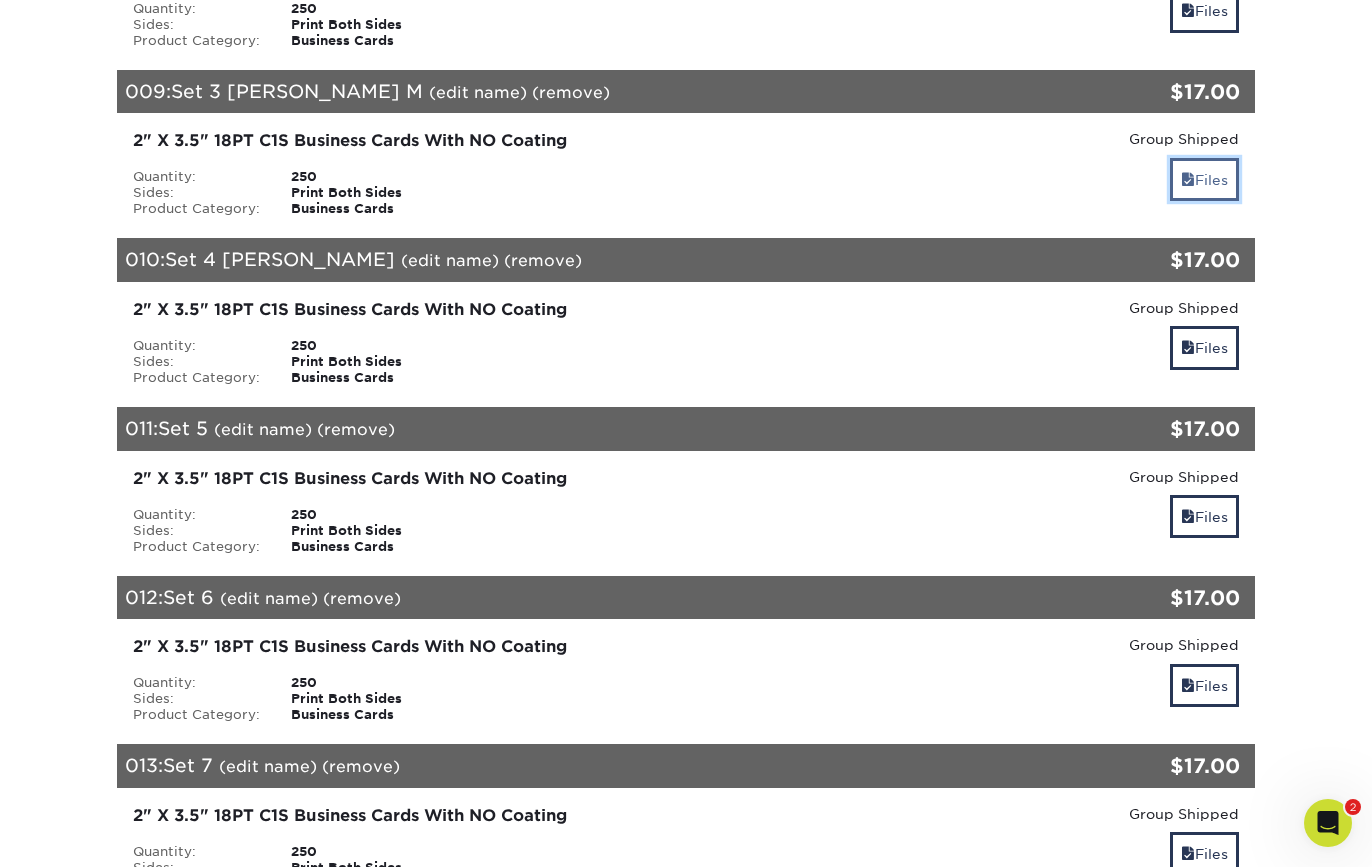 click on "Files" at bounding box center [1204, 179] 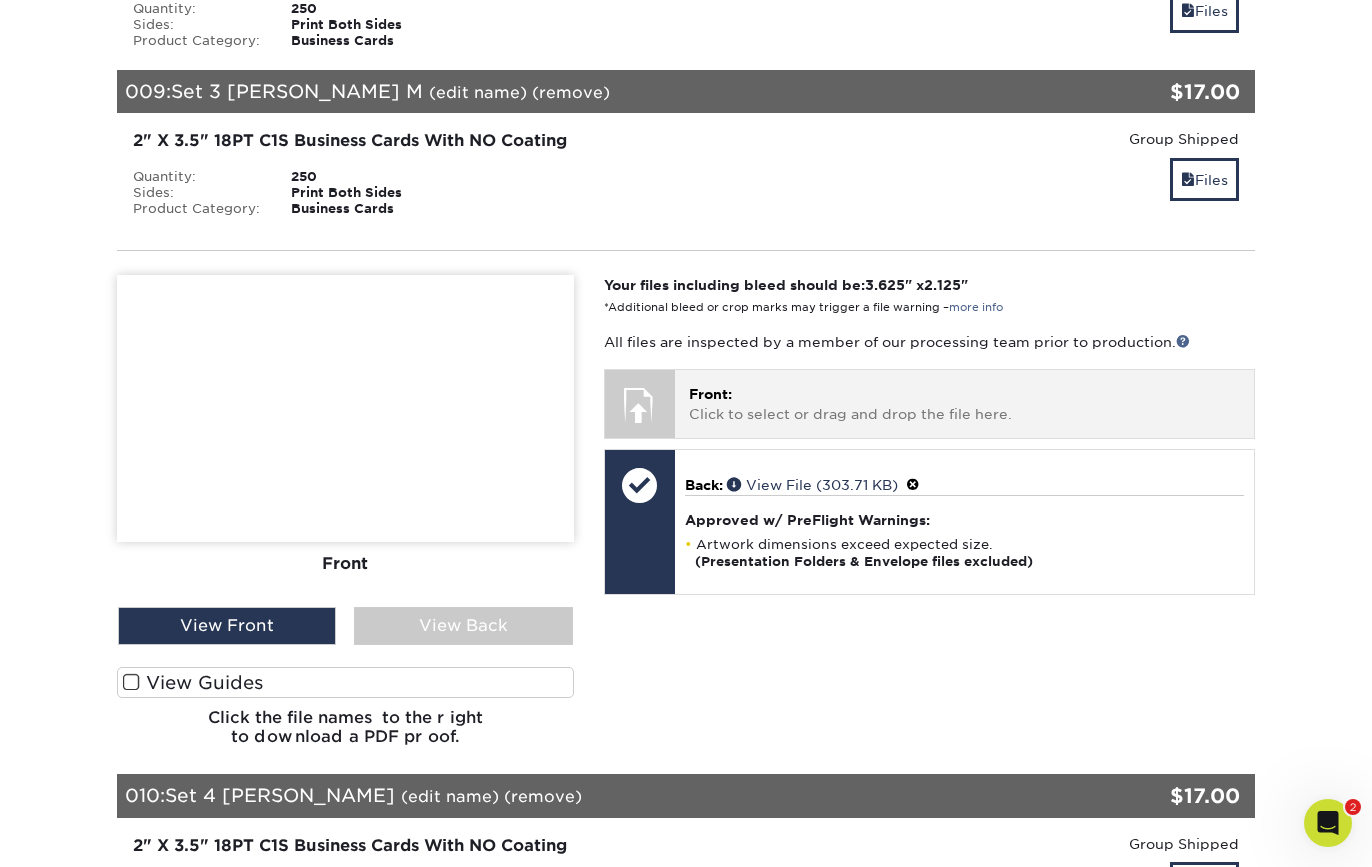 click on "Front: Click to select or drag and drop the file here." at bounding box center [964, 404] 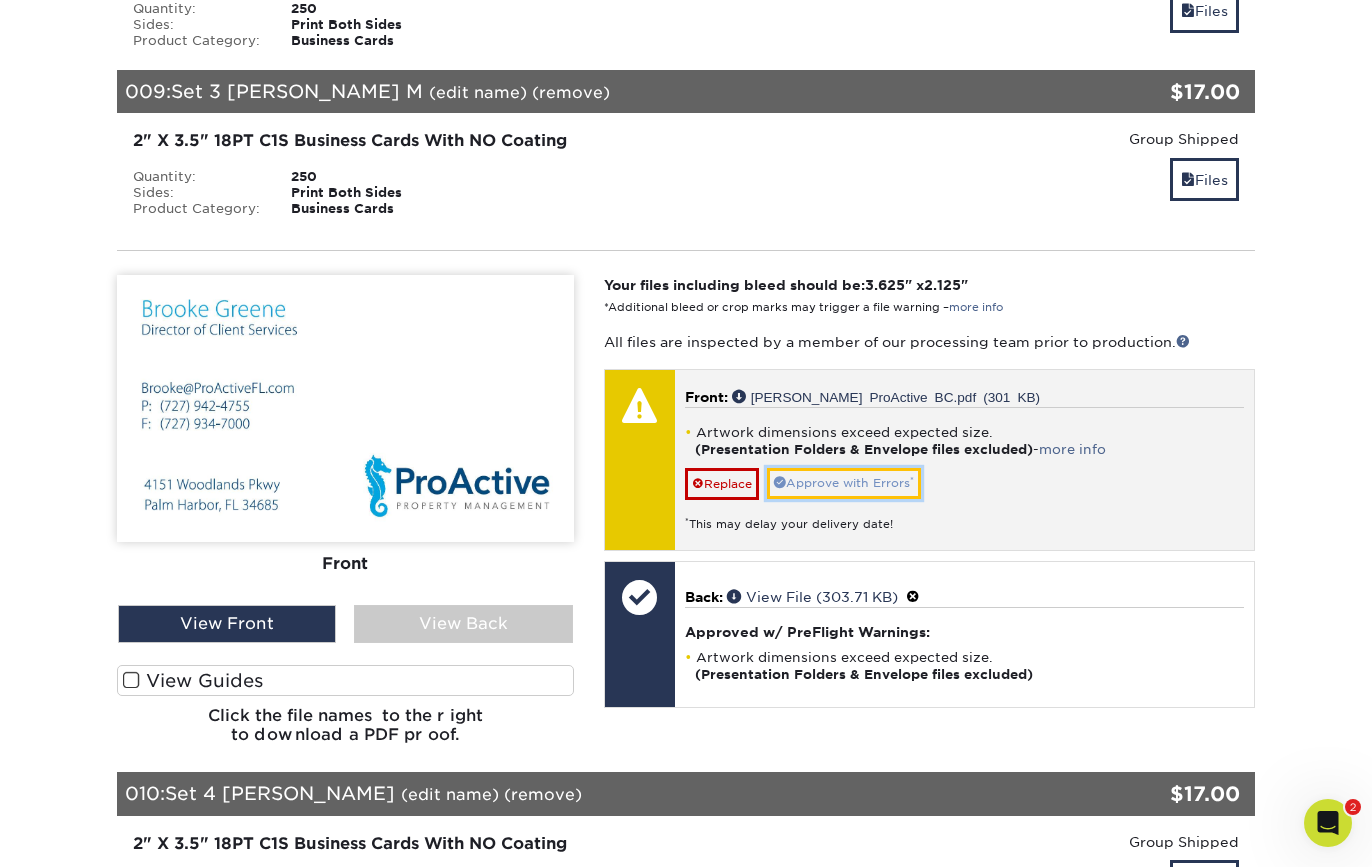 click on "Approve with Errors *" at bounding box center (844, 483) 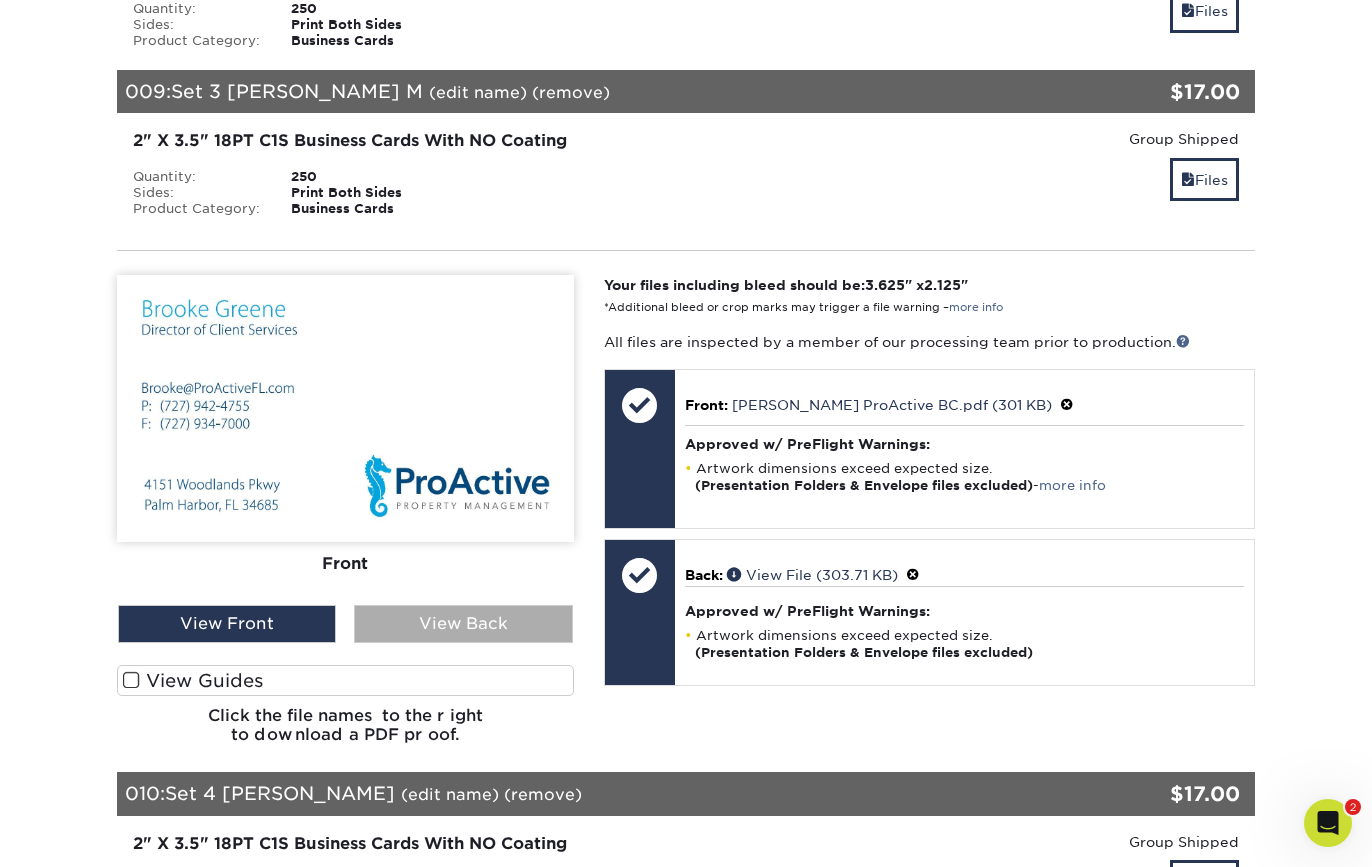 click on "View Back" at bounding box center (463, 624) 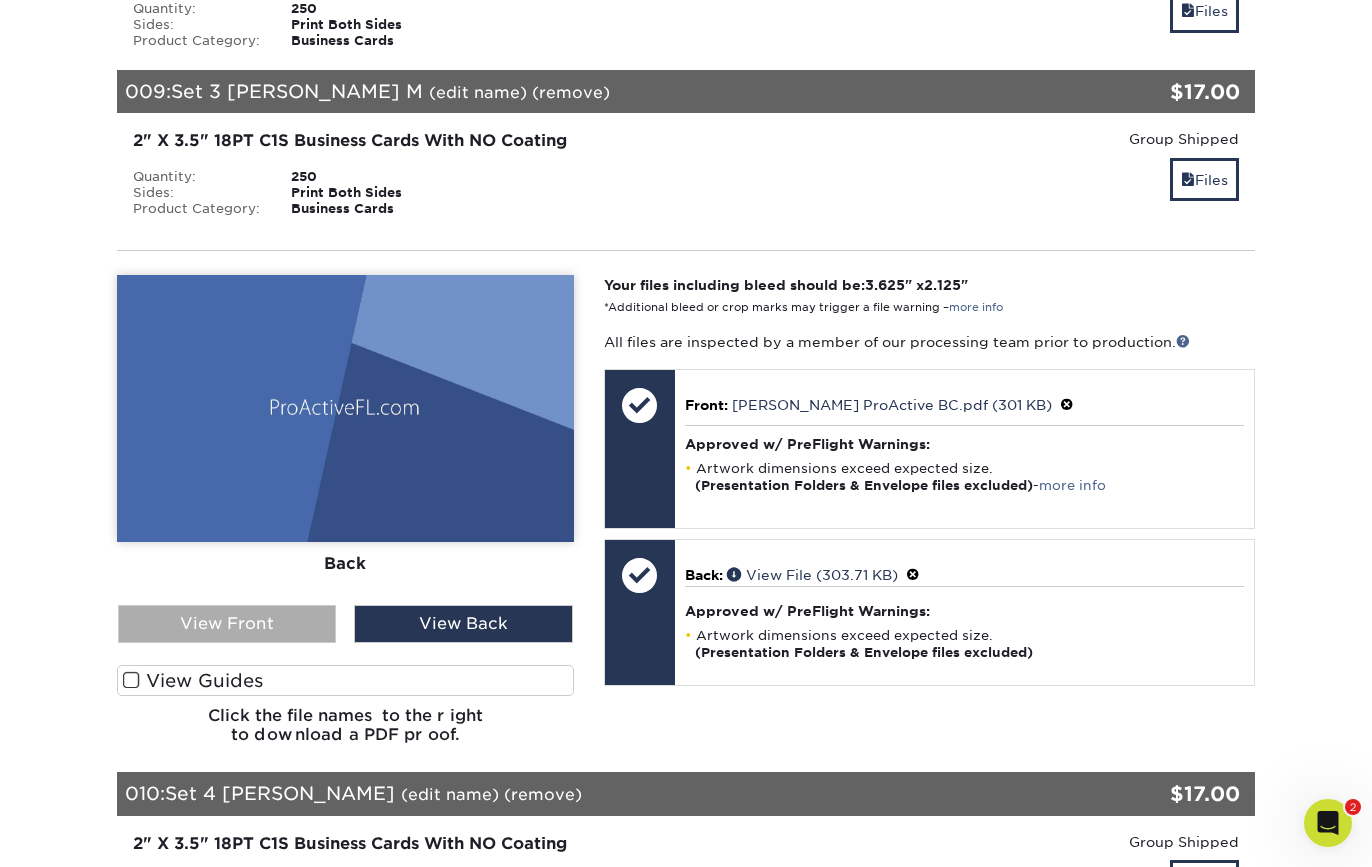 click on "View Front" at bounding box center (227, 624) 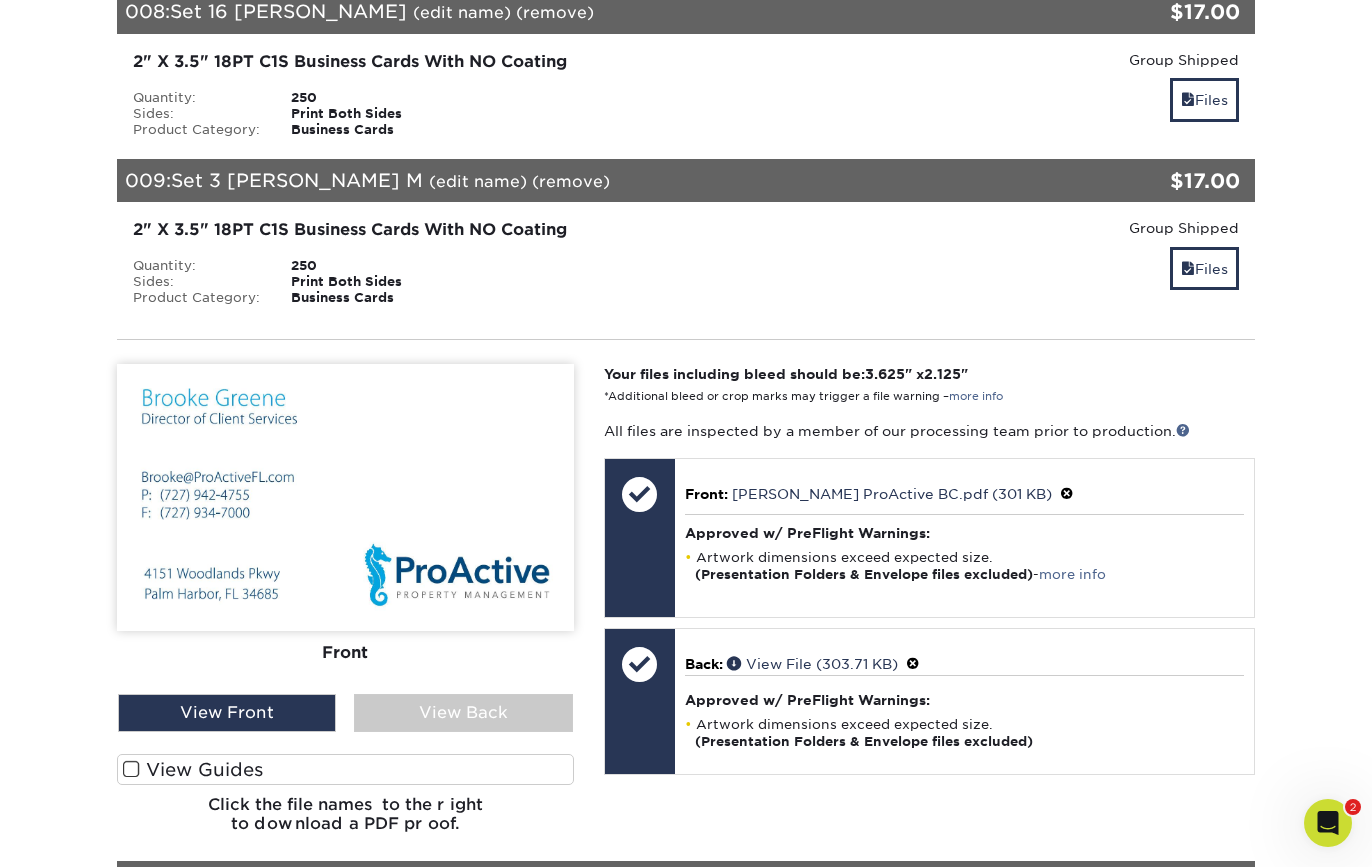 scroll, scrollTop: 1512, scrollLeft: 0, axis: vertical 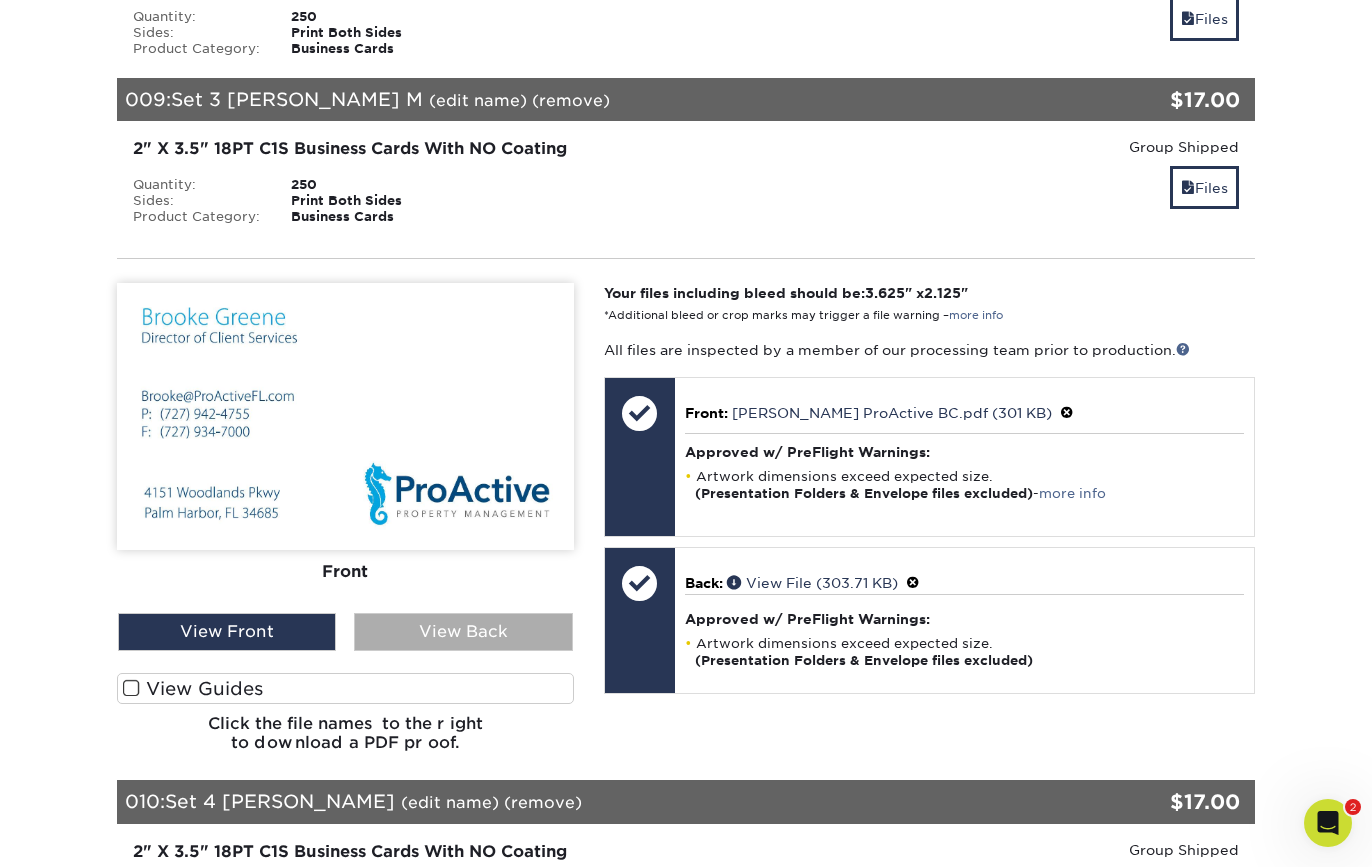 click on "View Back" at bounding box center [463, 632] 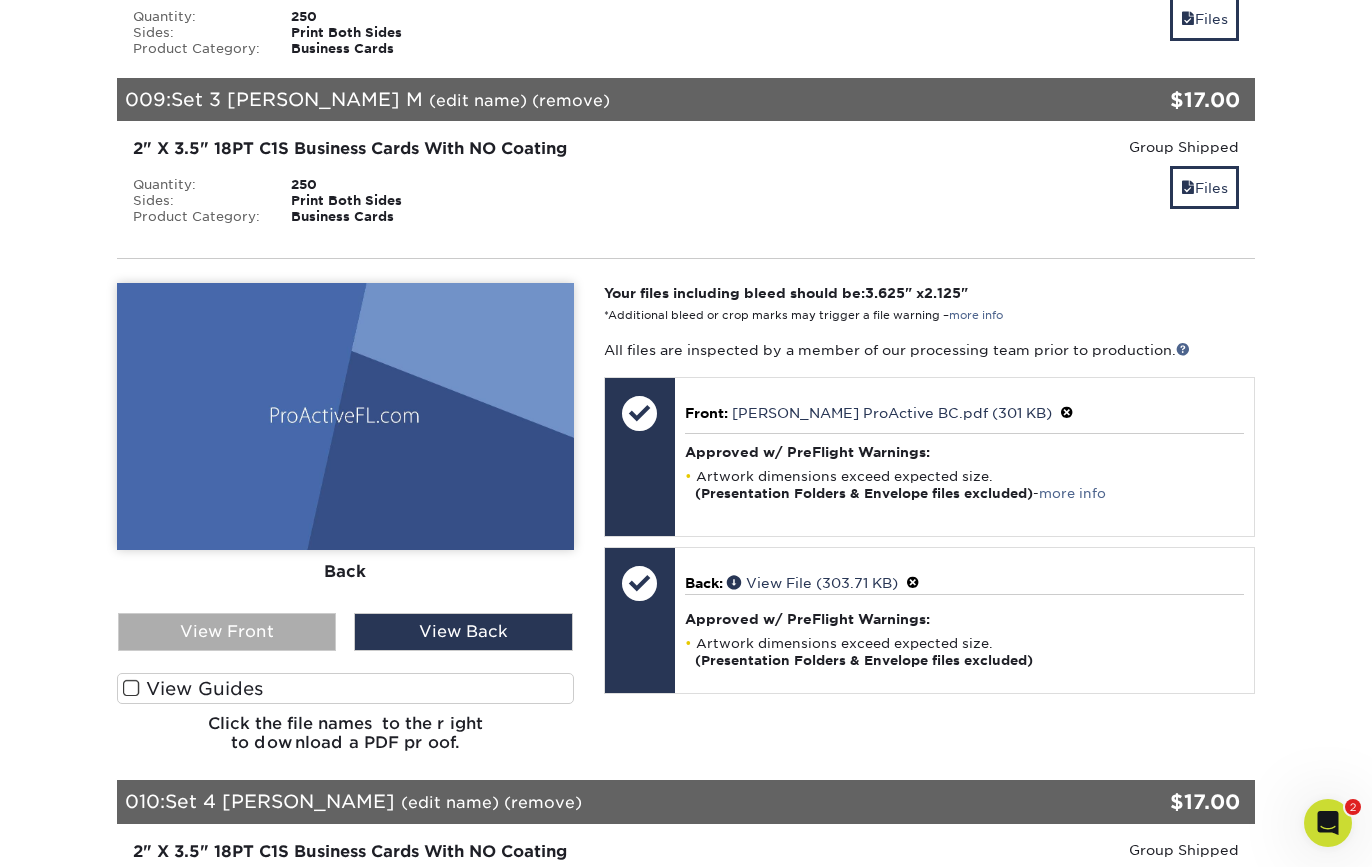 click on "View Front" at bounding box center (227, 632) 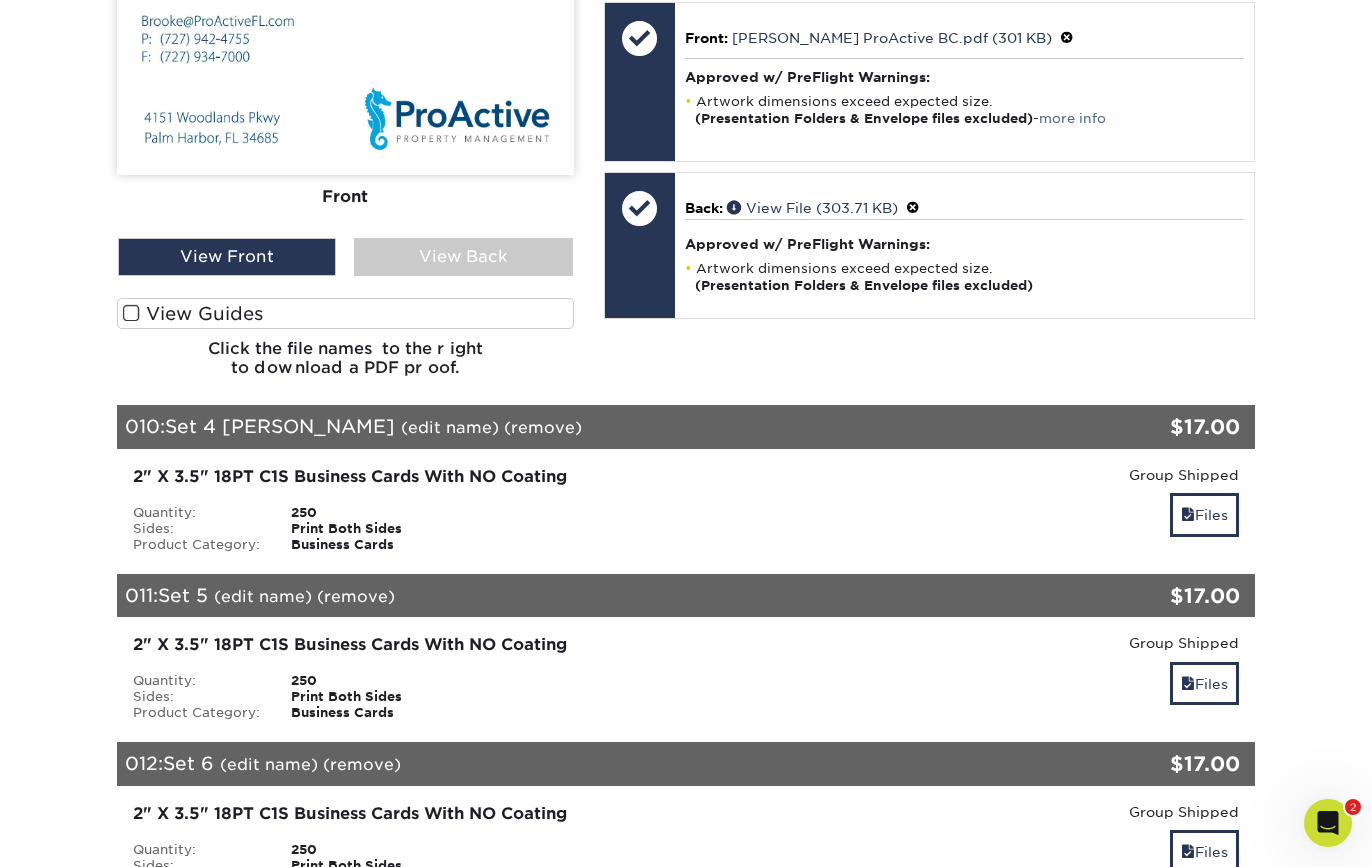scroll, scrollTop: 2058, scrollLeft: 0, axis: vertical 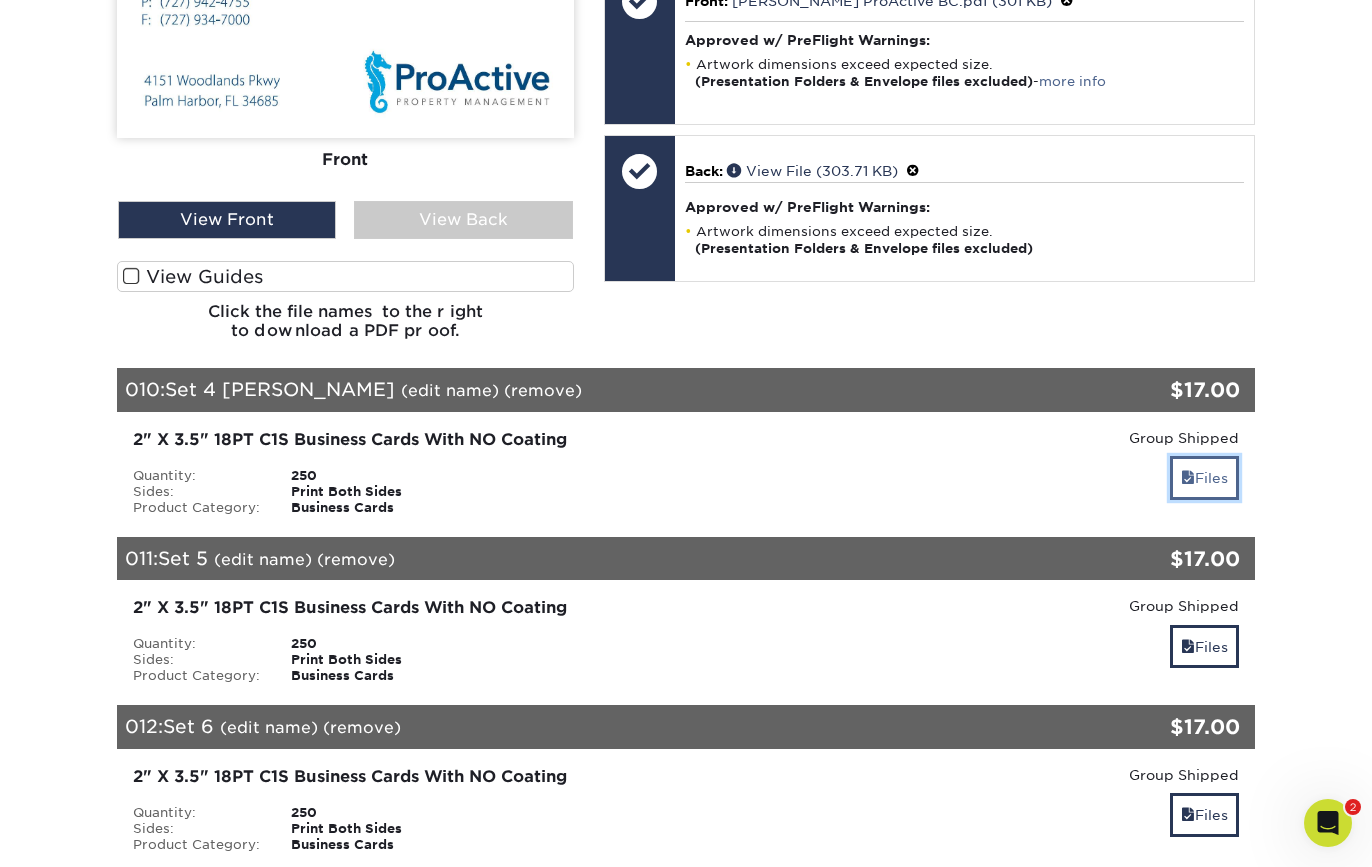 click on "Files" at bounding box center (1204, 477) 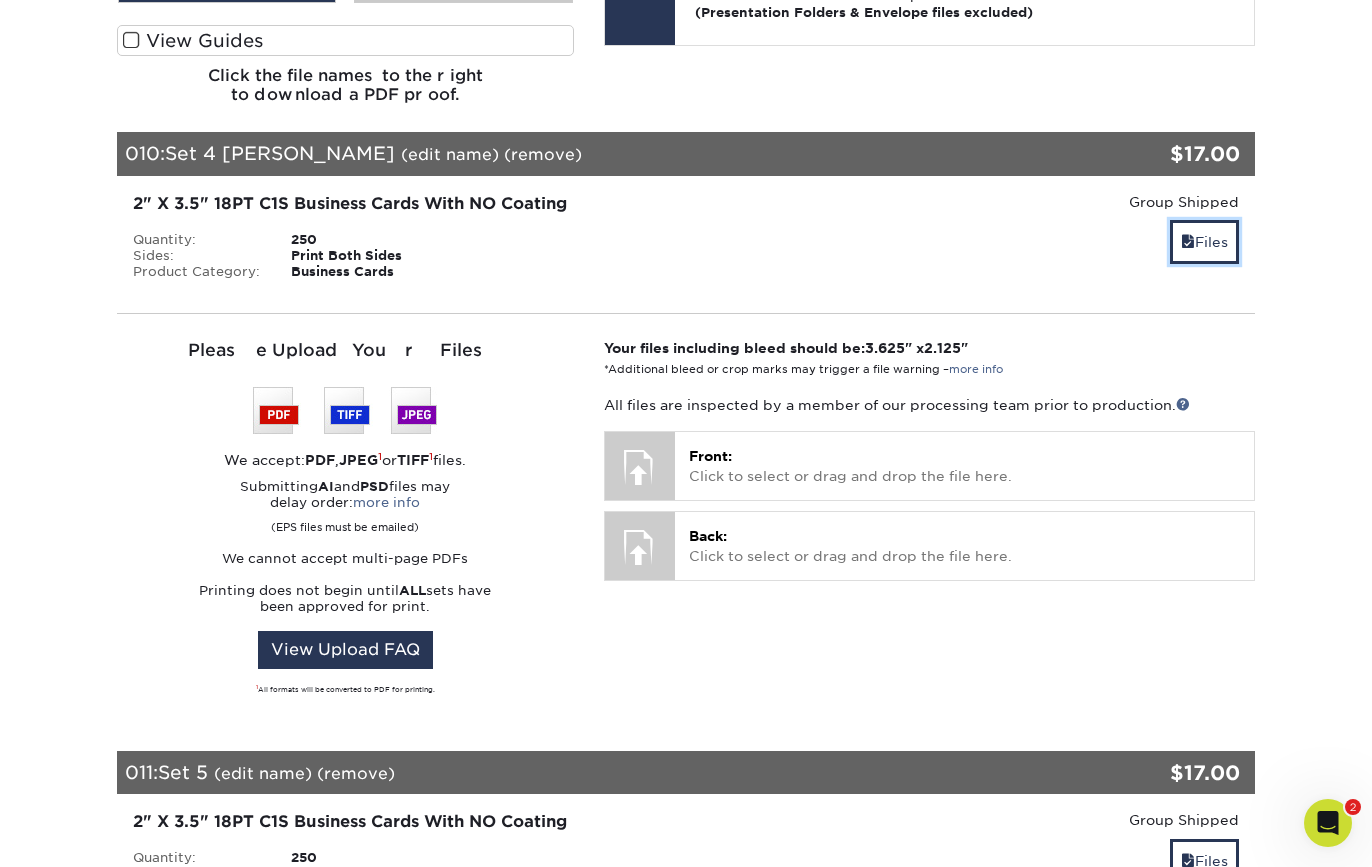 scroll, scrollTop: 2334, scrollLeft: 0, axis: vertical 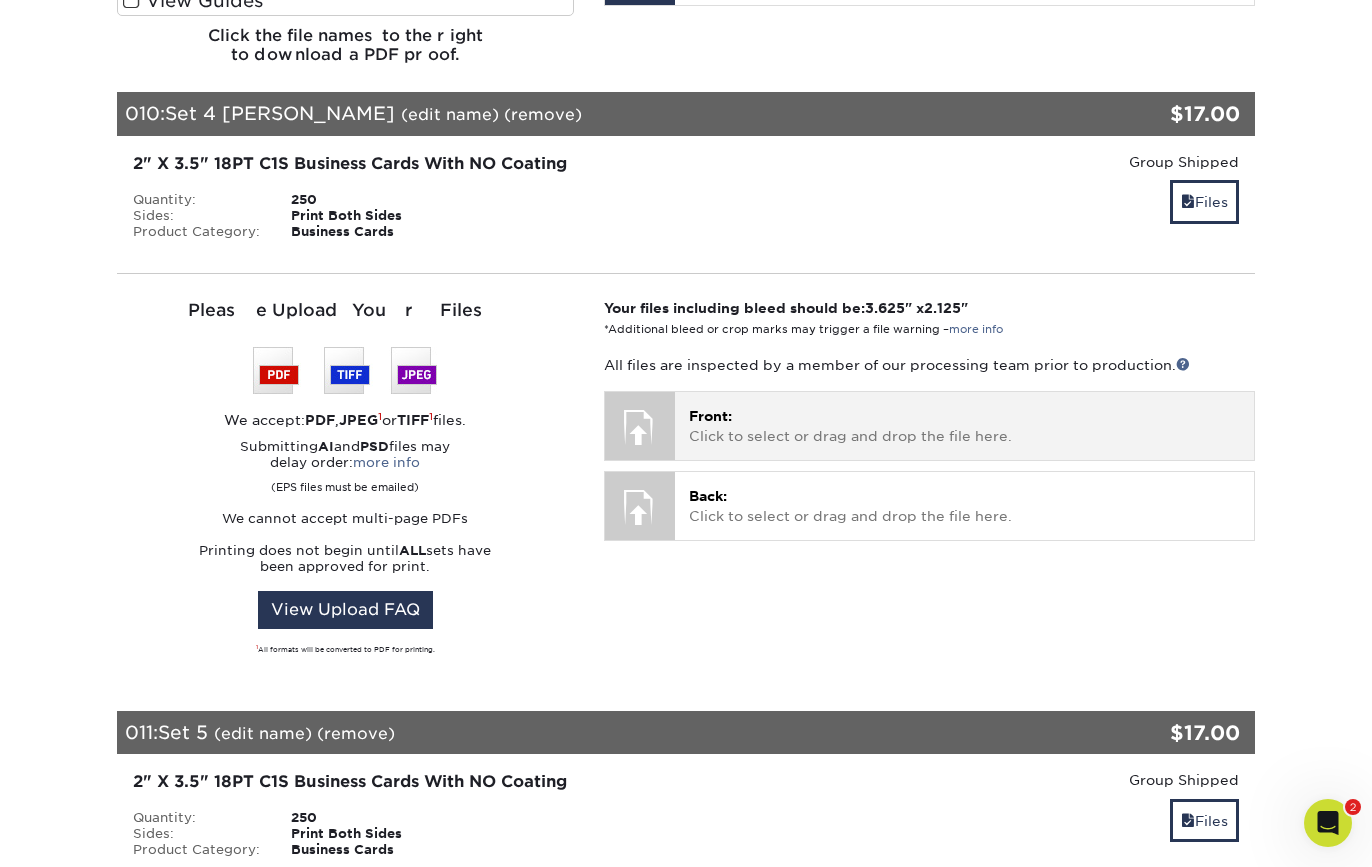 click on "Front: Click to select or drag and drop the file here." at bounding box center [964, 426] 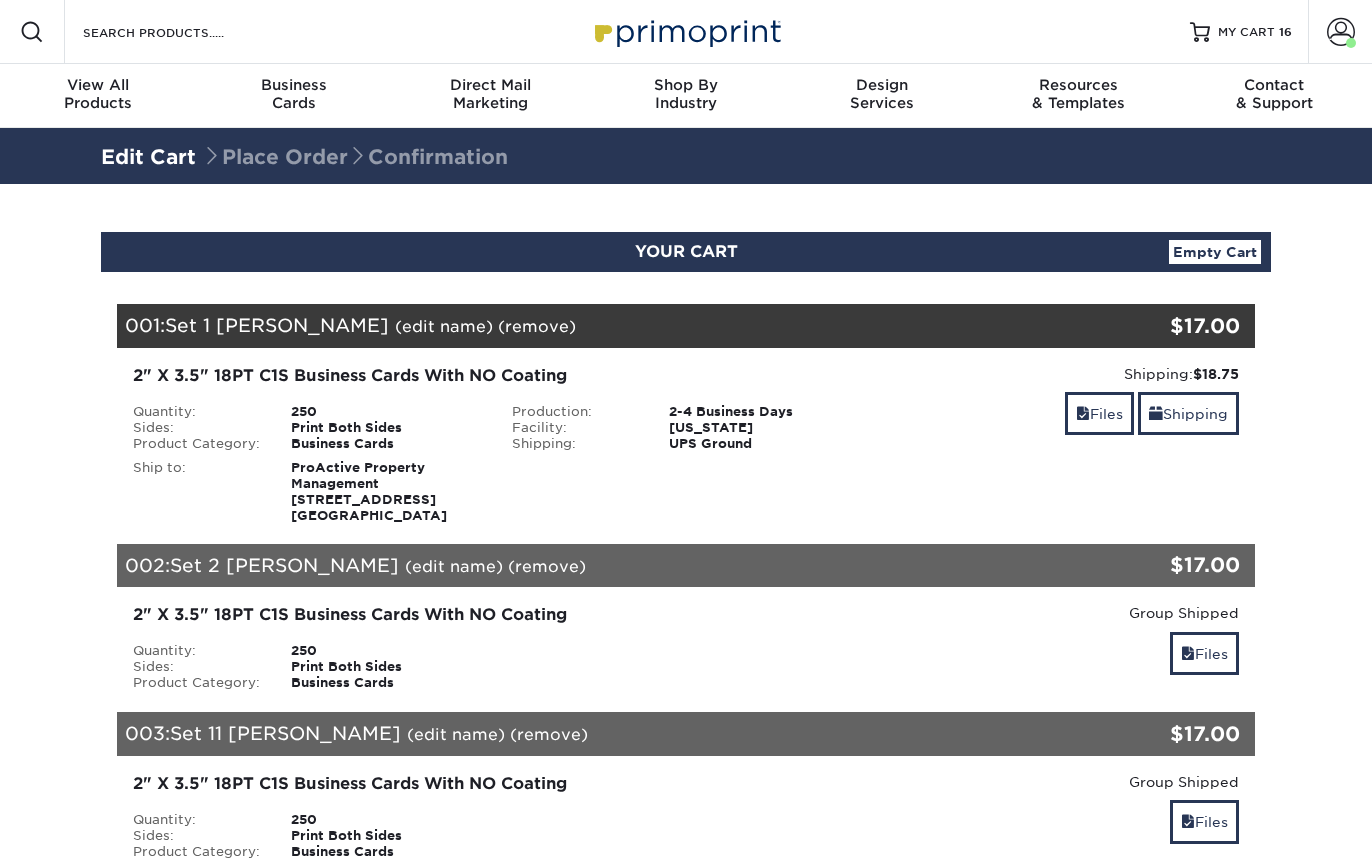 scroll, scrollTop: 0, scrollLeft: 0, axis: both 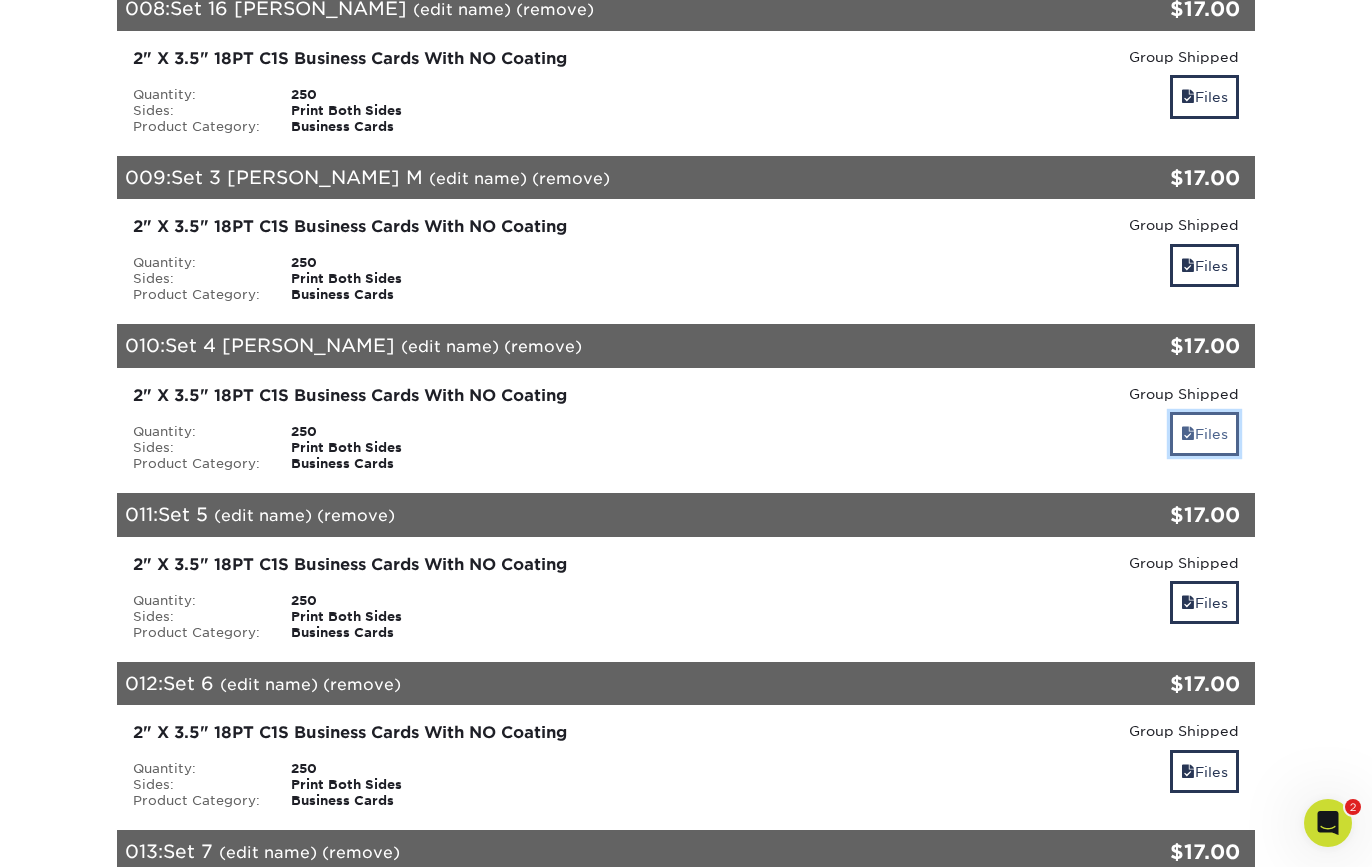 click on "Files" at bounding box center (1204, 433) 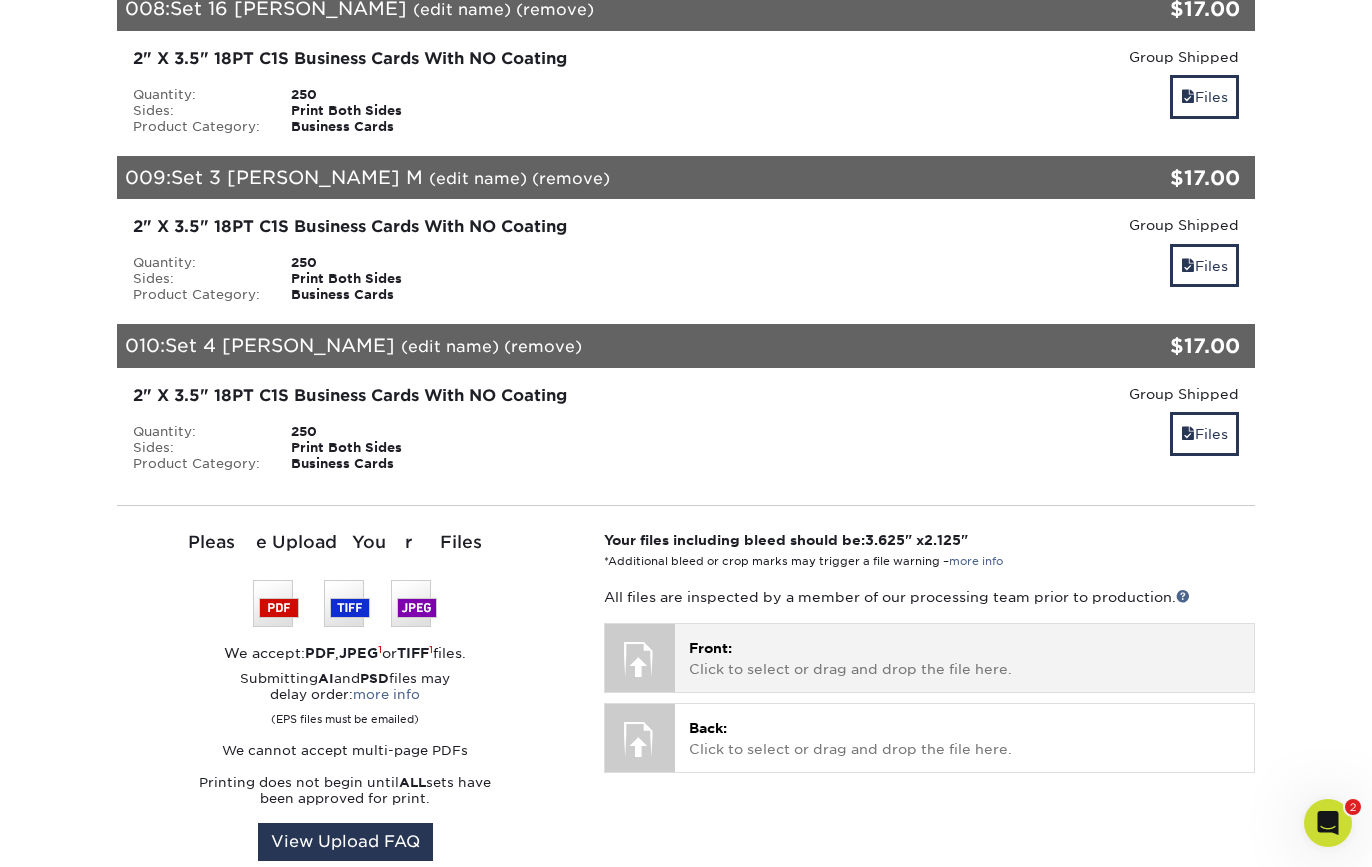 click on "Front: Click to select or drag and drop the file here." at bounding box center [964, 658] 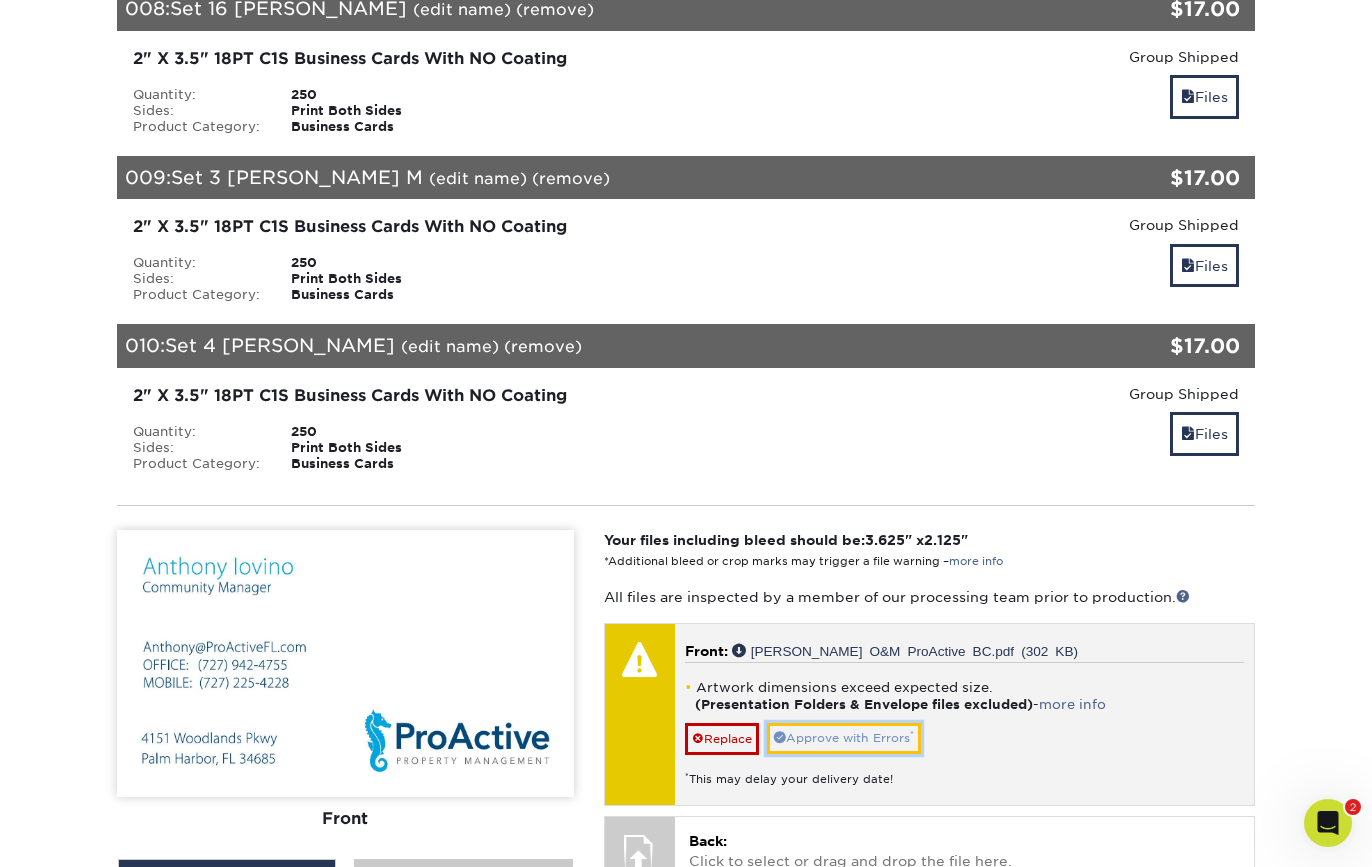 click on "Approve with Errors *" at bounding box center [844, 738] 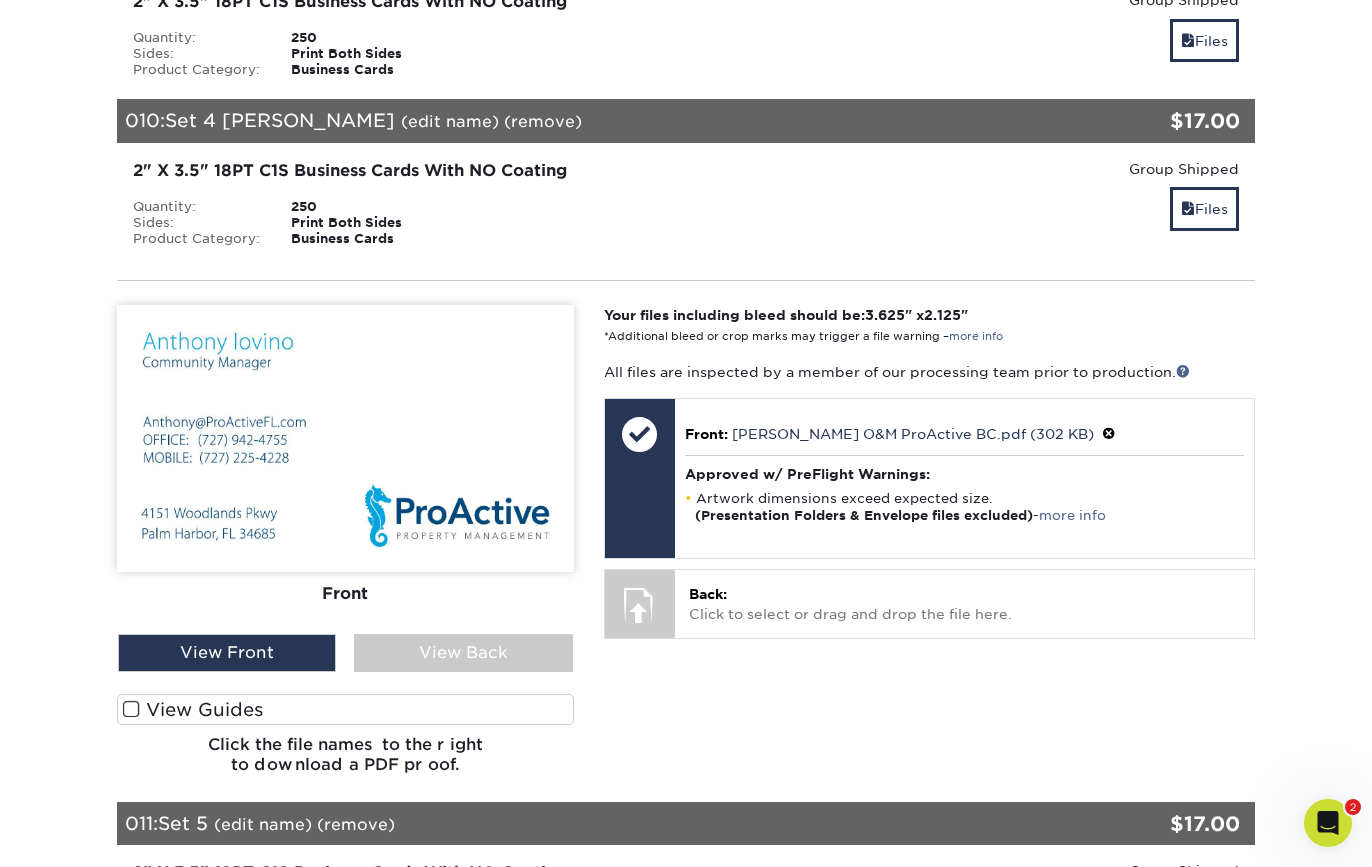 scroll, scrollTop: 1799, scrollLeft: 0, axis: vertical 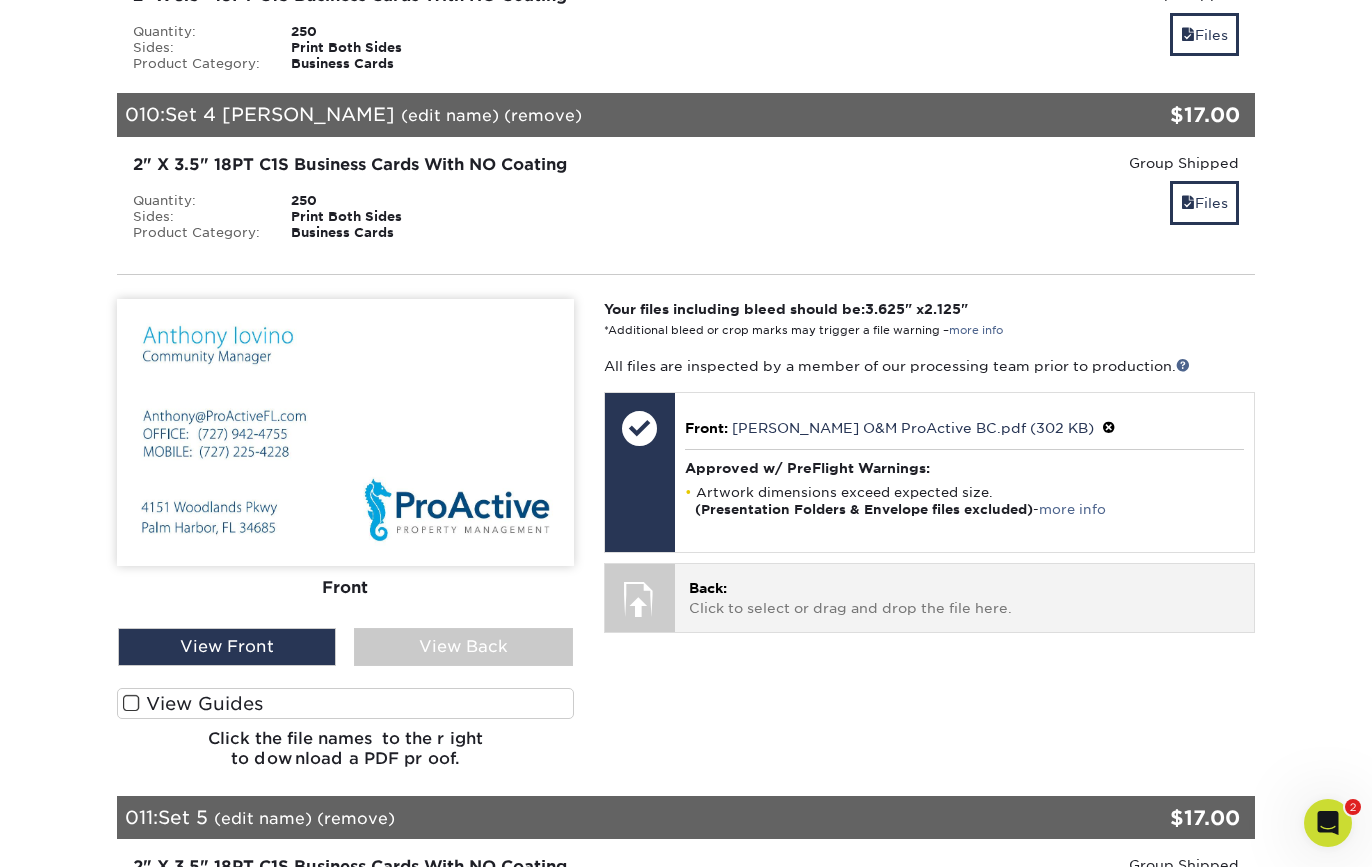click on "Back: Click to select or drag and drop the file here." at bounding box center [964, 598] 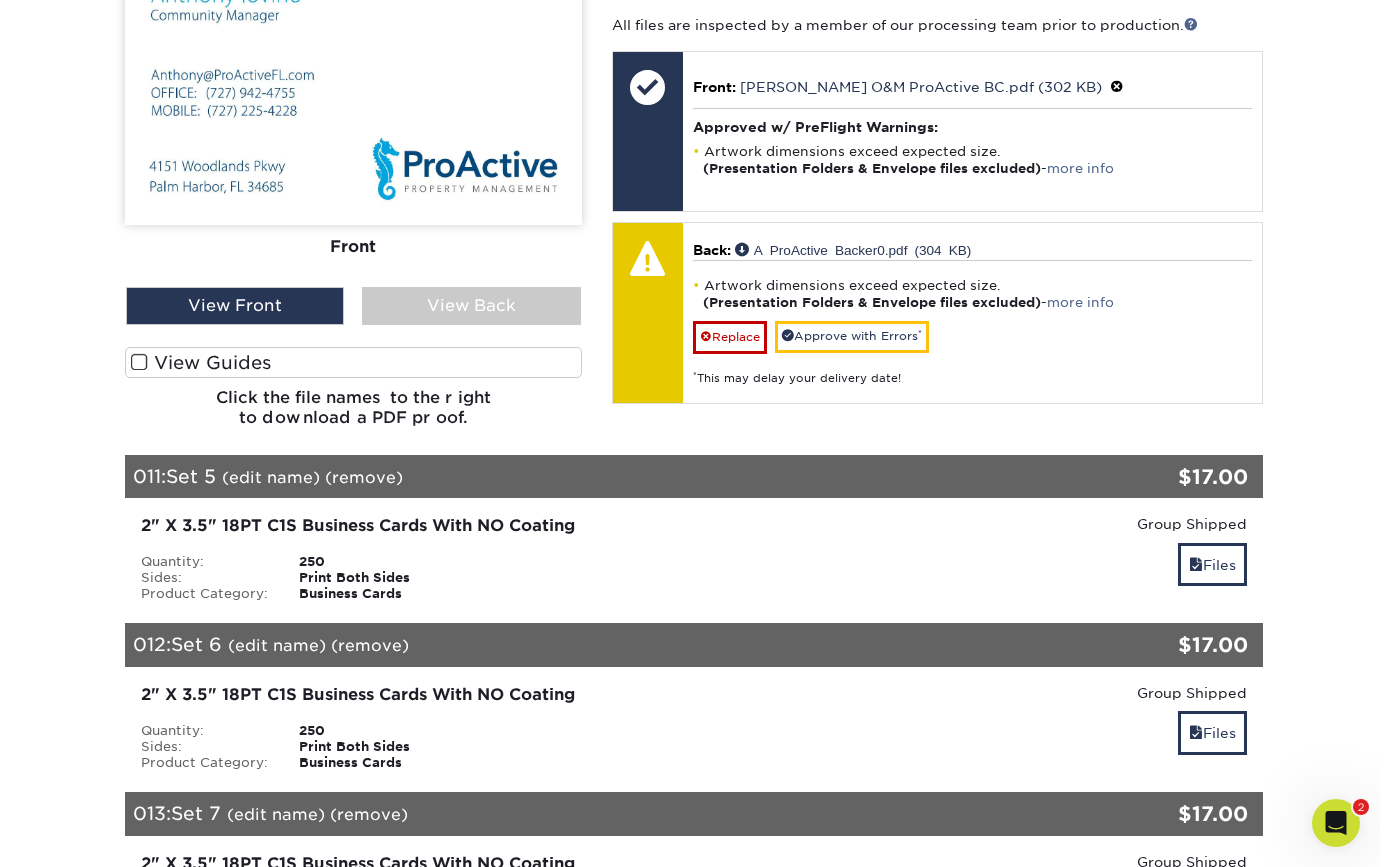 scroll, scrollTop: 2156, scrollLeft: 0, axis: vertical 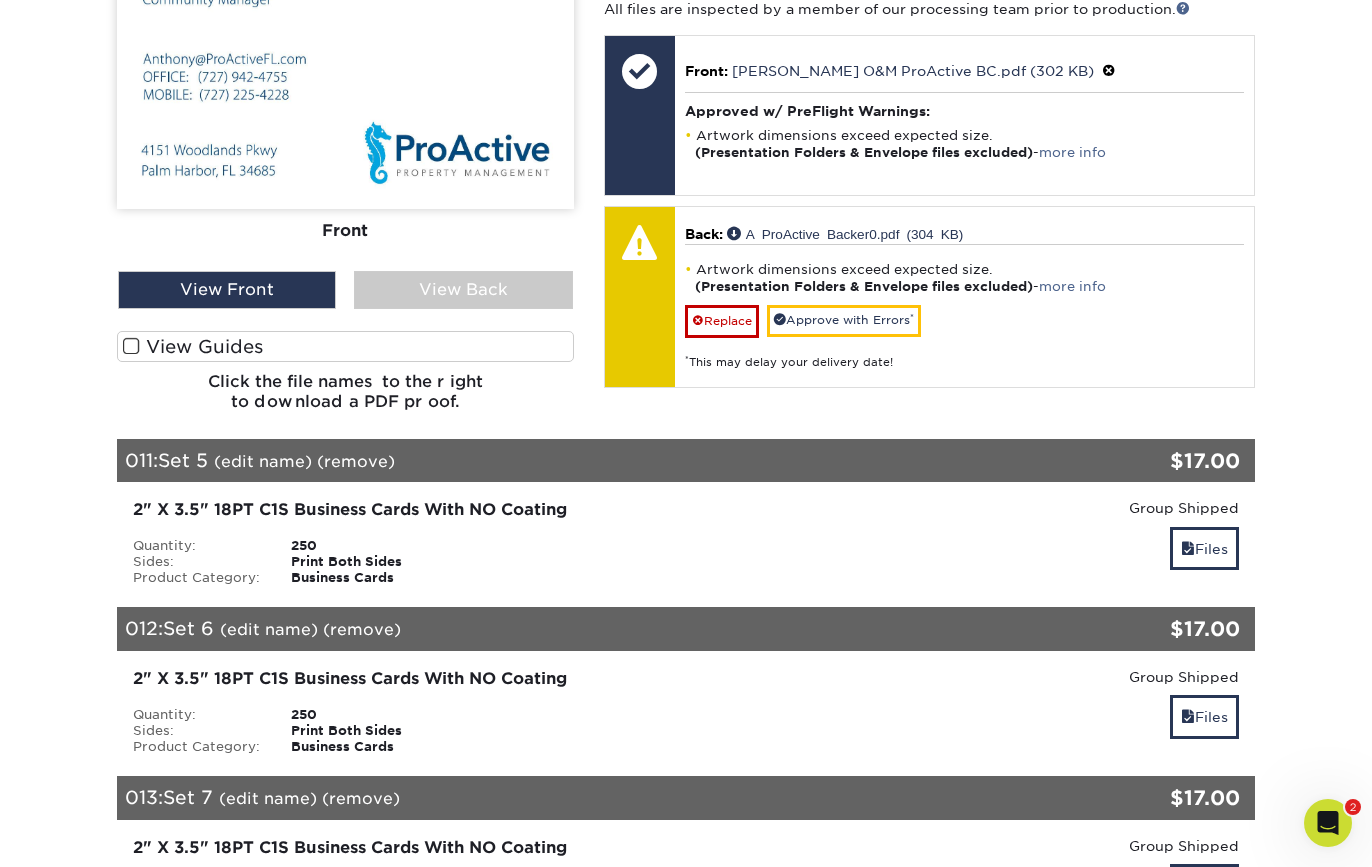 click on "(edit name)" at bounding box center (263, 461) 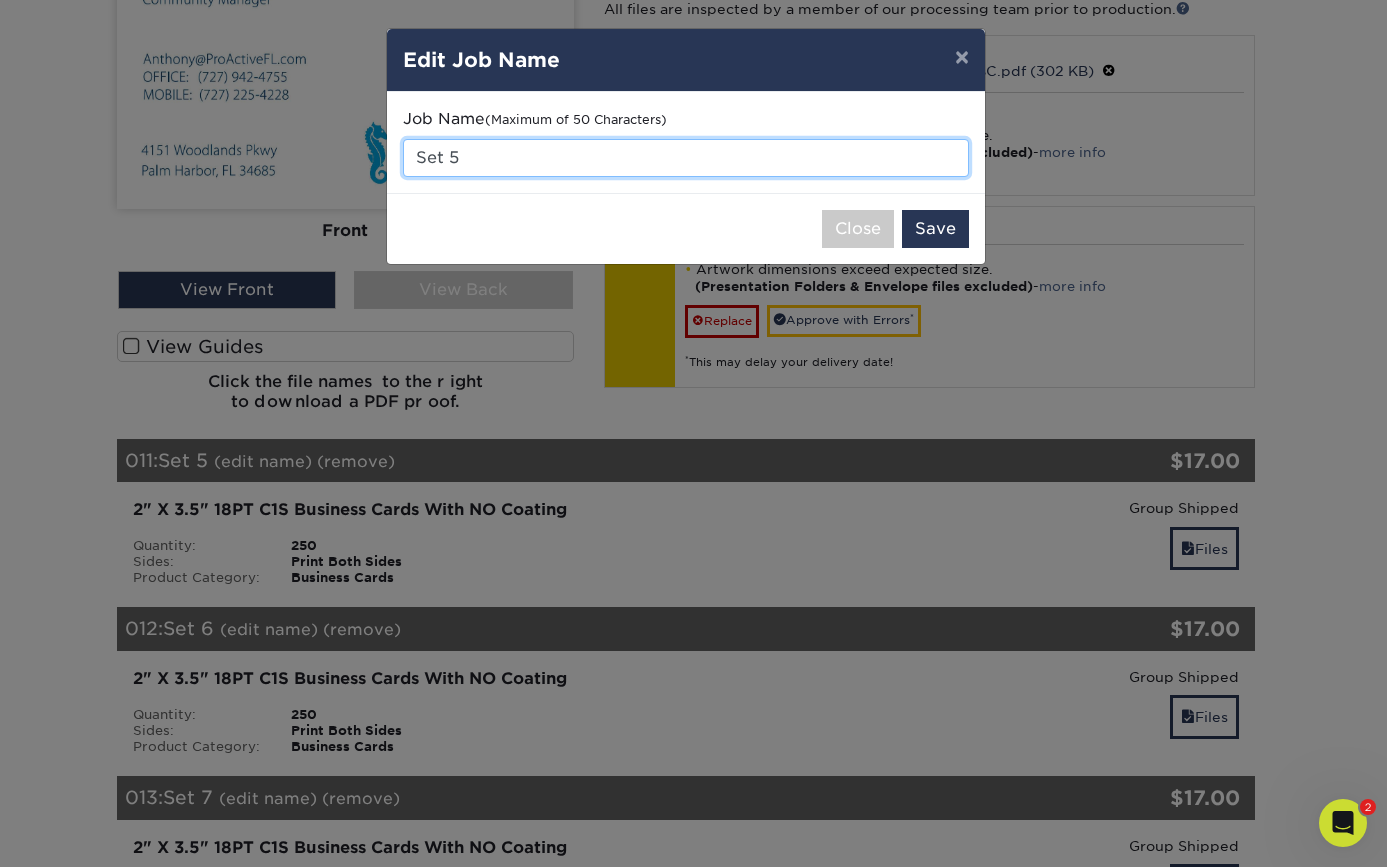 click on "Set 5" at bounding box center (686, 158) 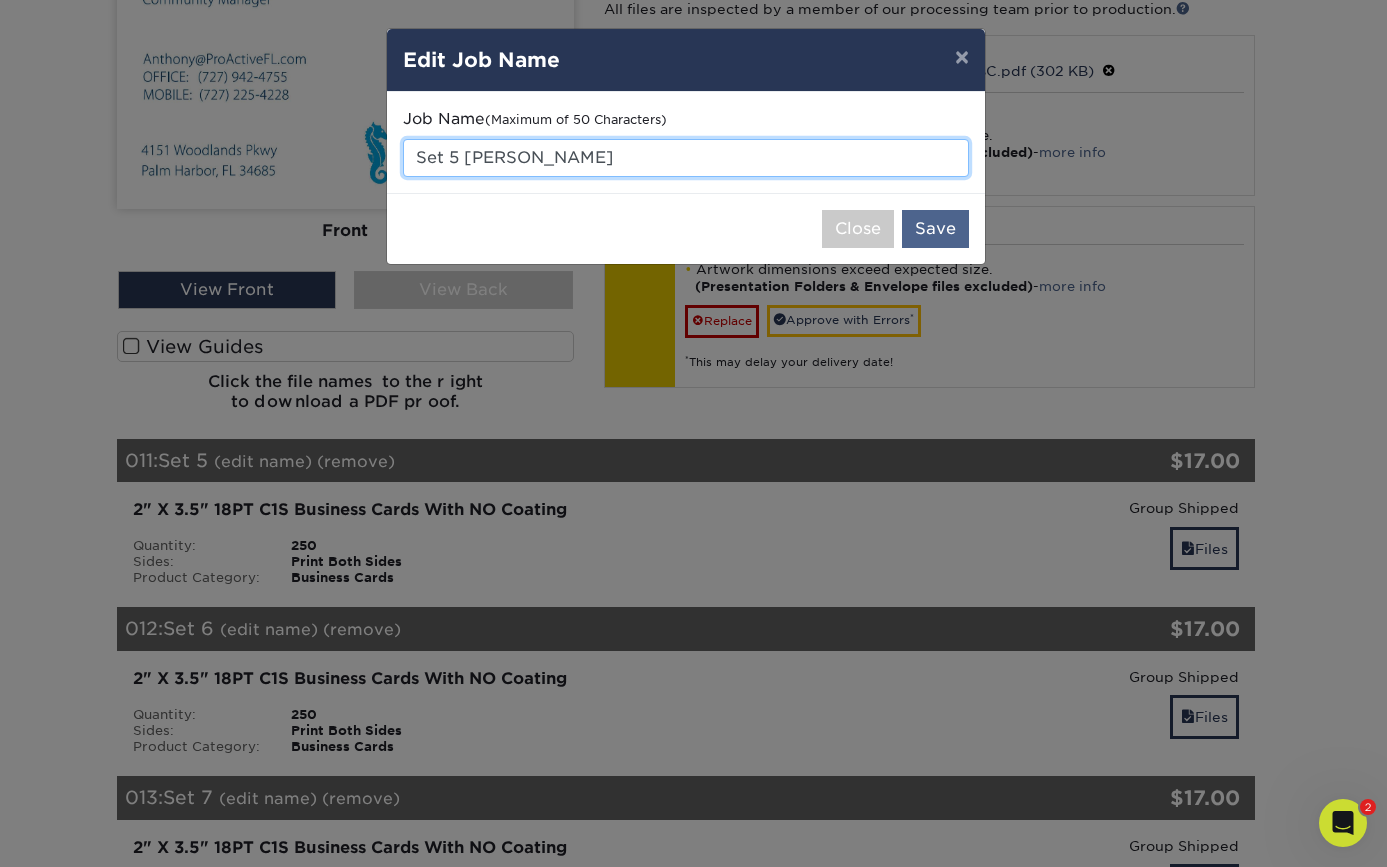 type on "Set 5 Iovino OM" 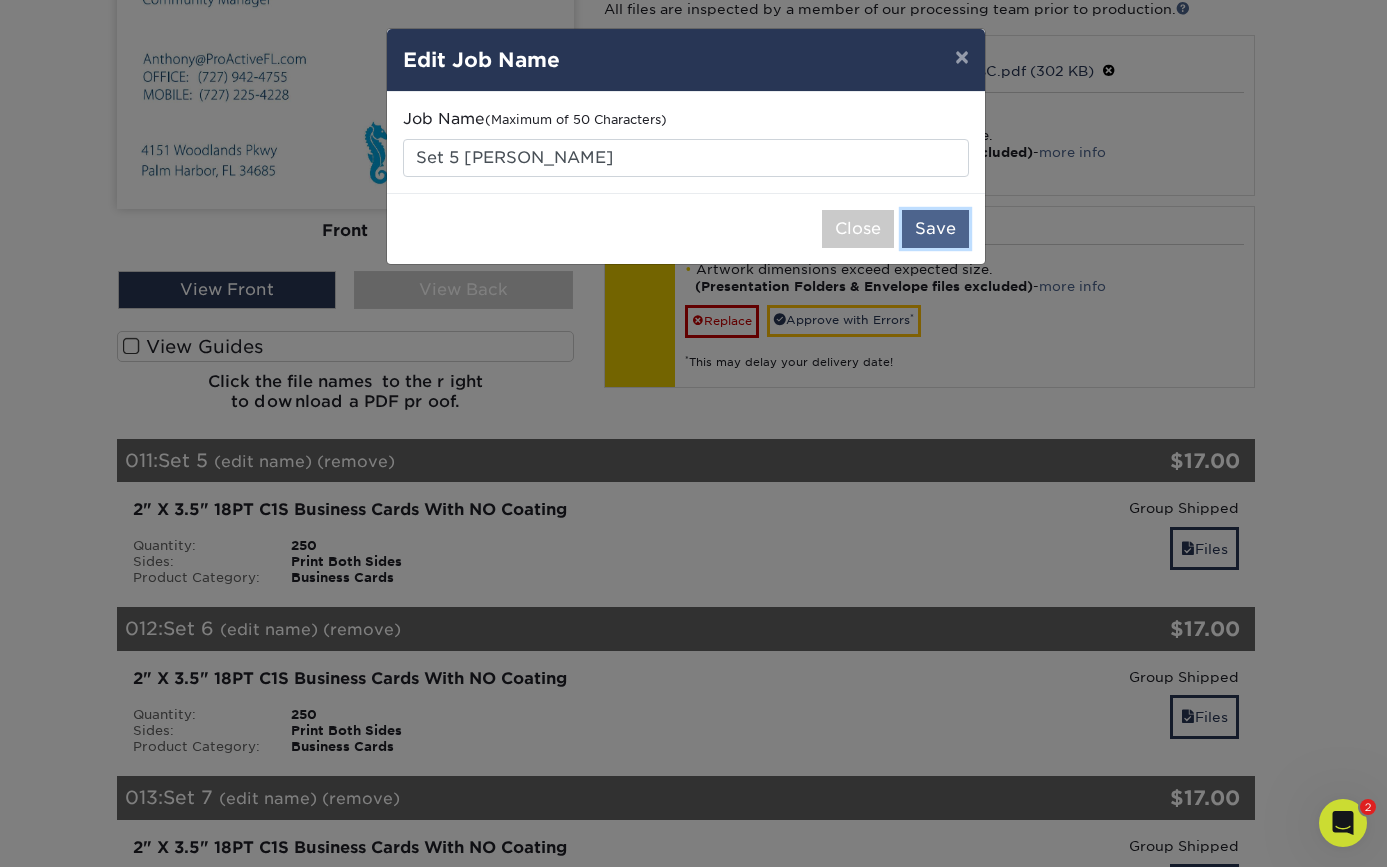 click on "Save" at bounding box center [935, 229] 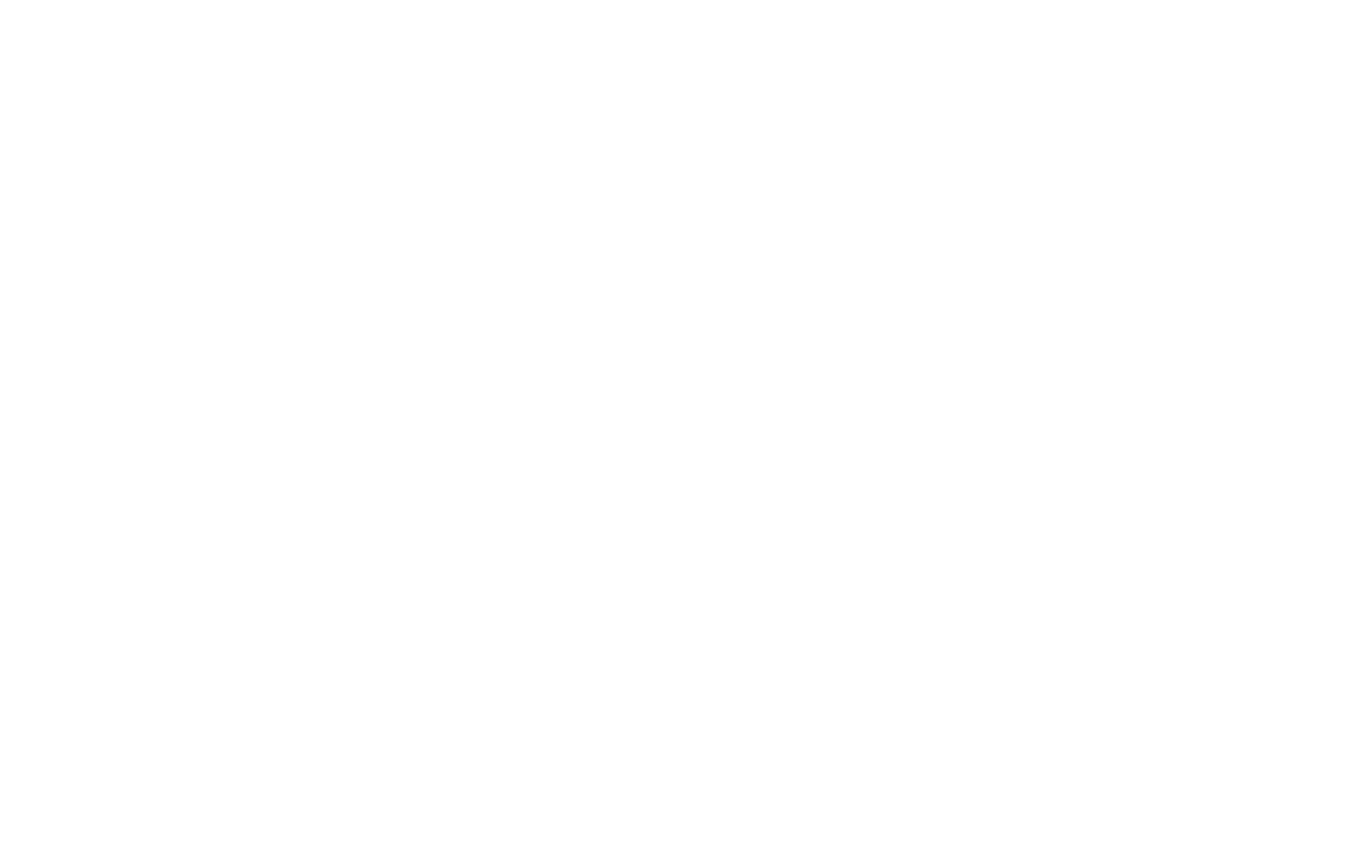 scroll, scrollTop: 0, scrollLeft: 0, axis: both 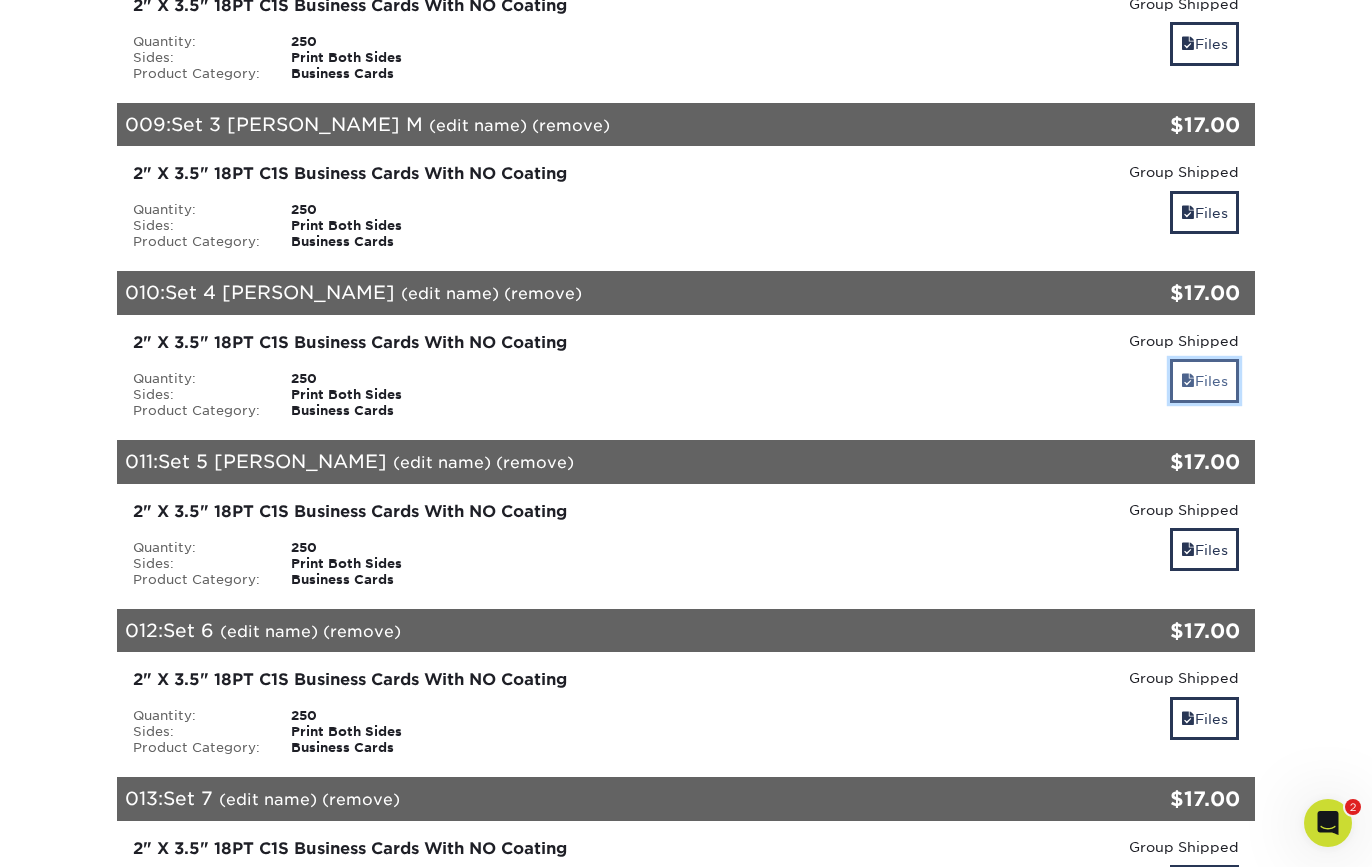 click at bounding box center (1188, 381) 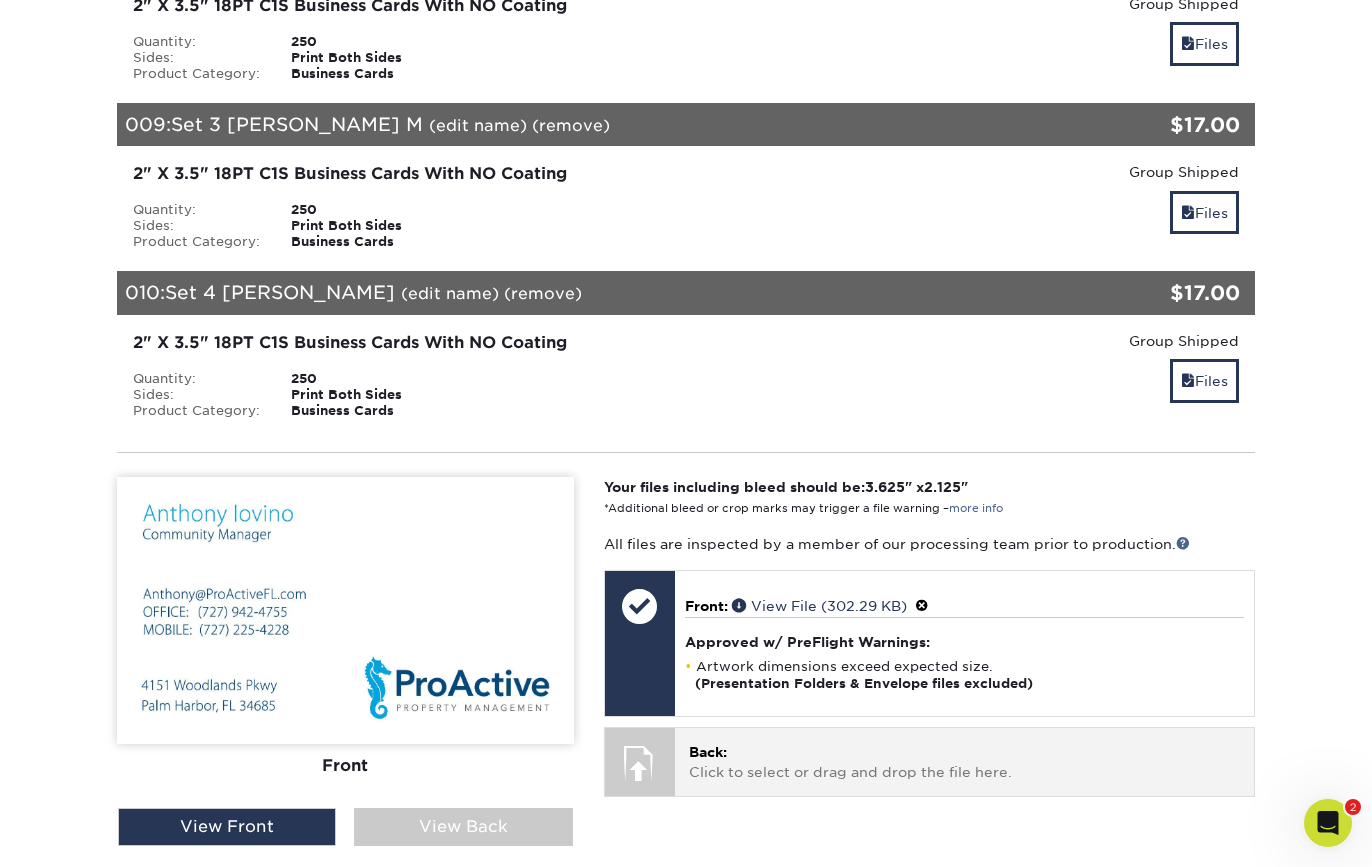 click on "Back: Click to select or drag and drop the file here." at bounding box center [964, 762] 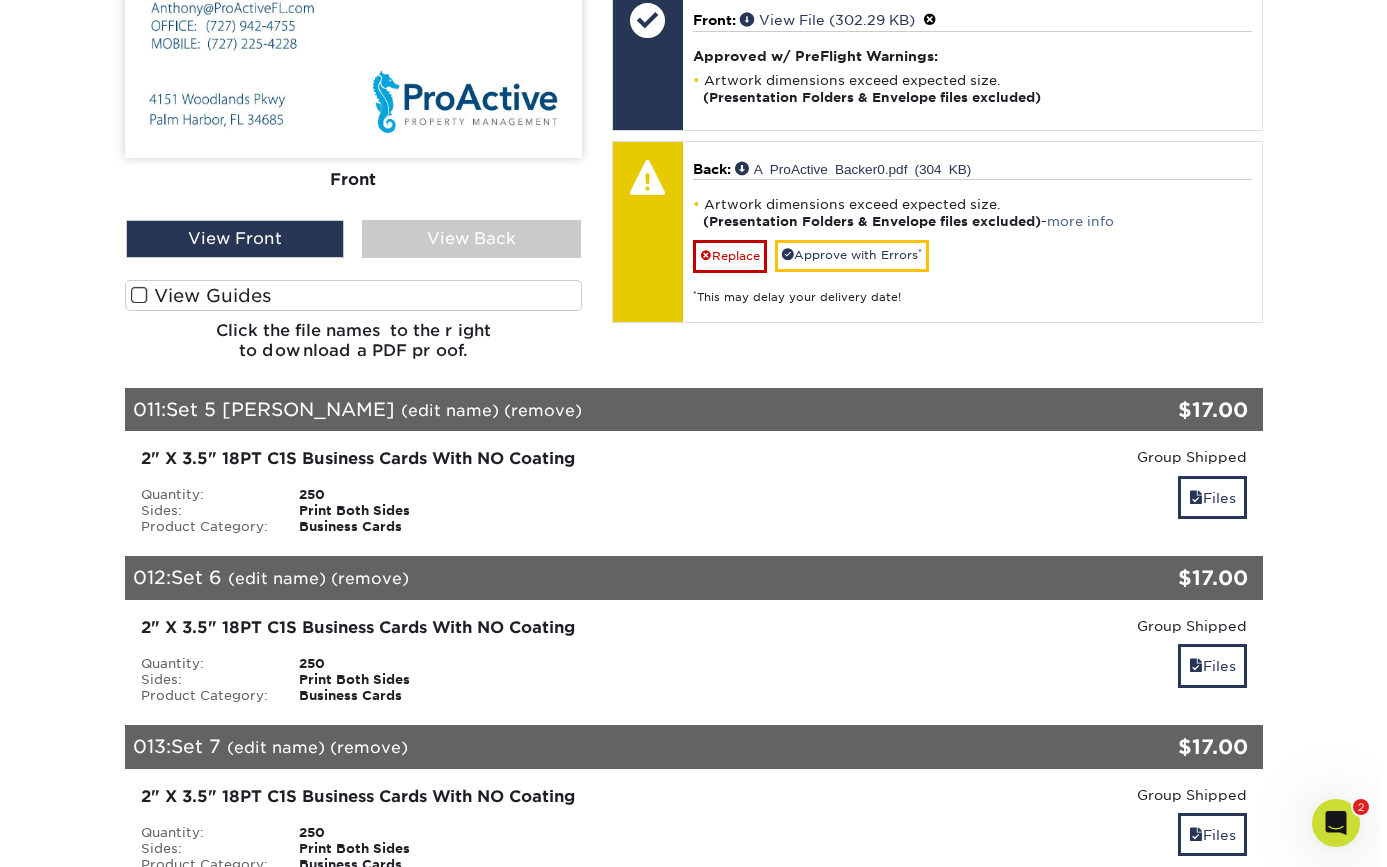 scroll, scrollTop: 2213, scrollLeft: 0, axis: vertical 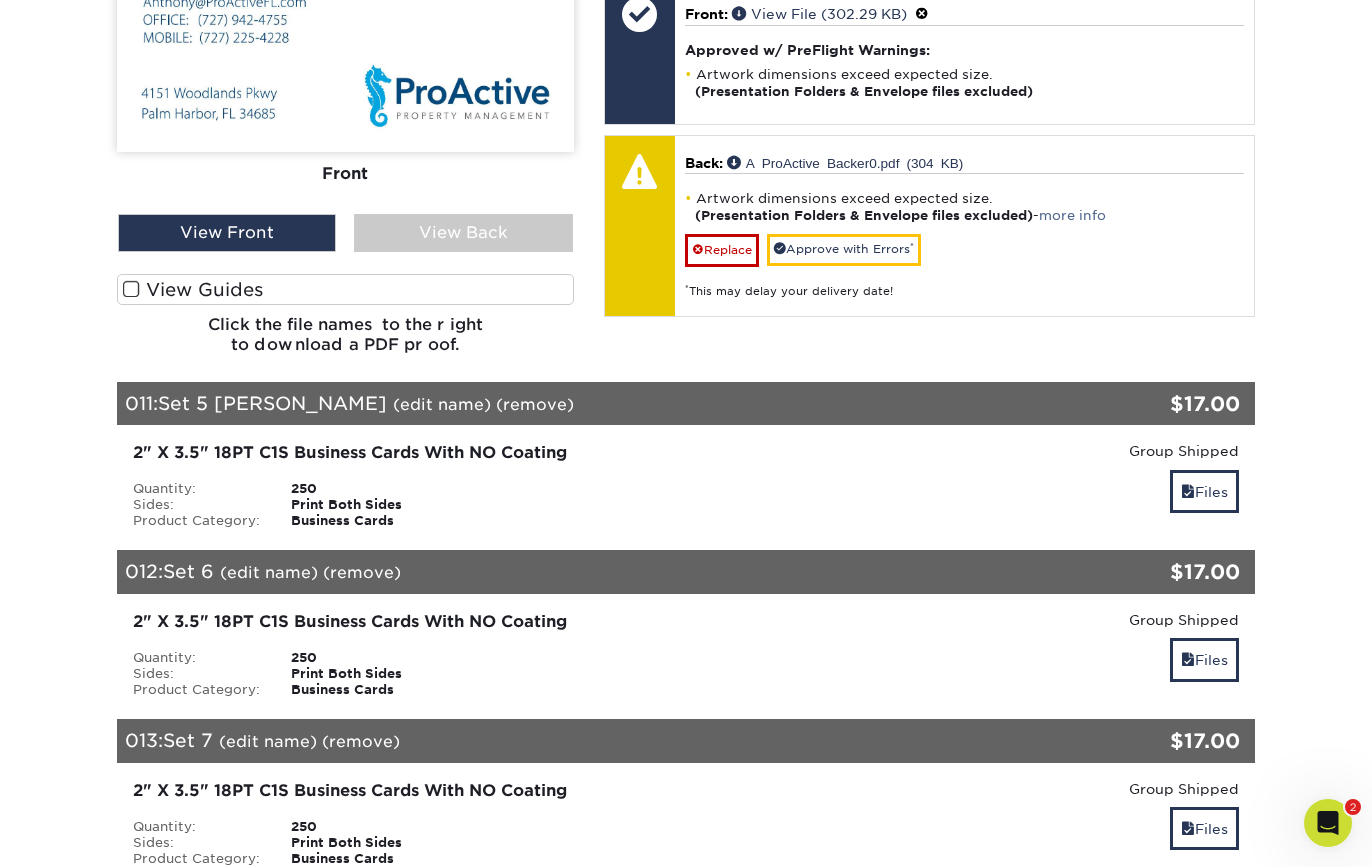 click on "Set 5 Iovino OM" at bounding box center [272, 403] 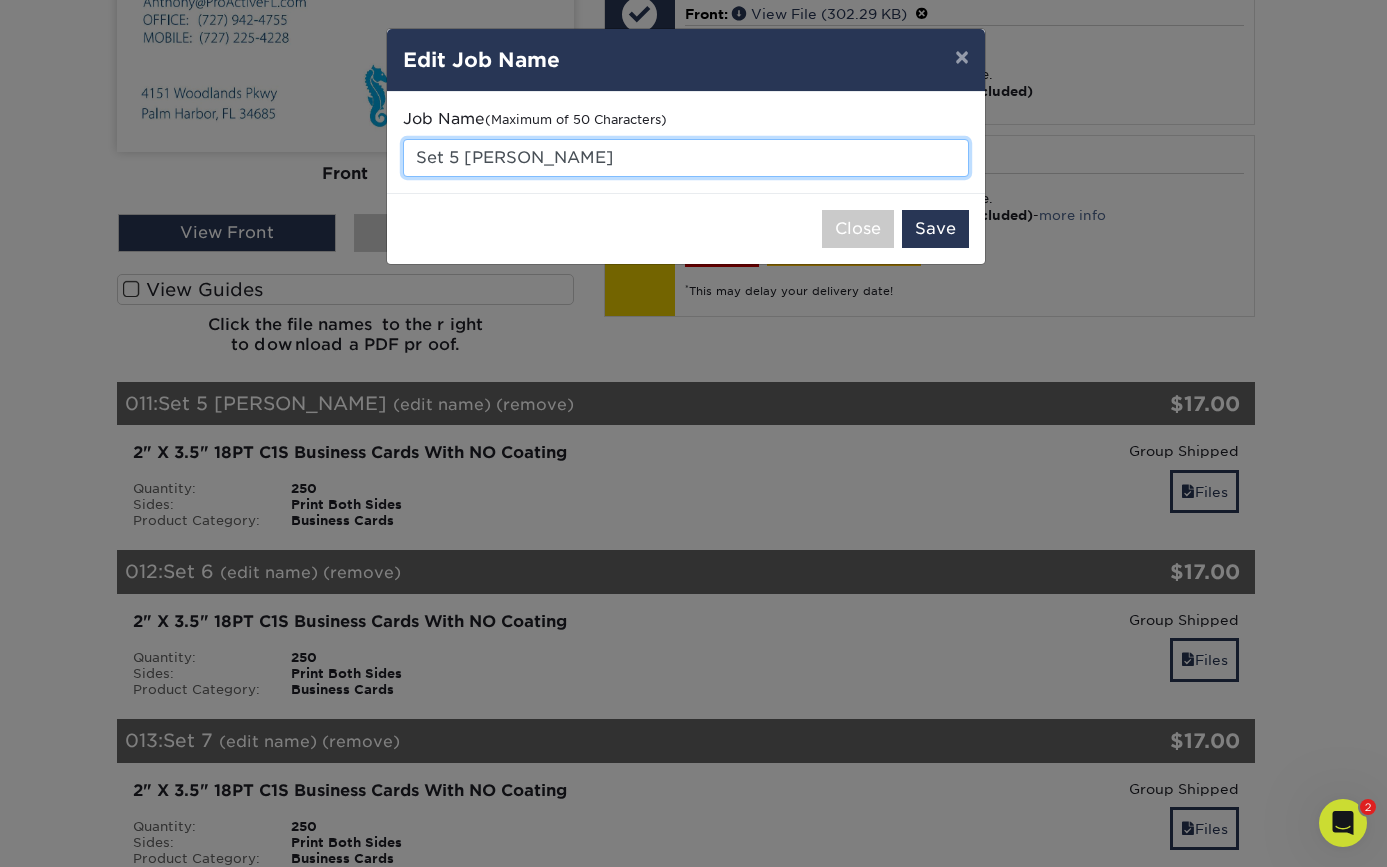 drag, startPoint x: 524, startPoint y: 155, endPoint x: 549, endPoint y: 159, distance: 25.317978 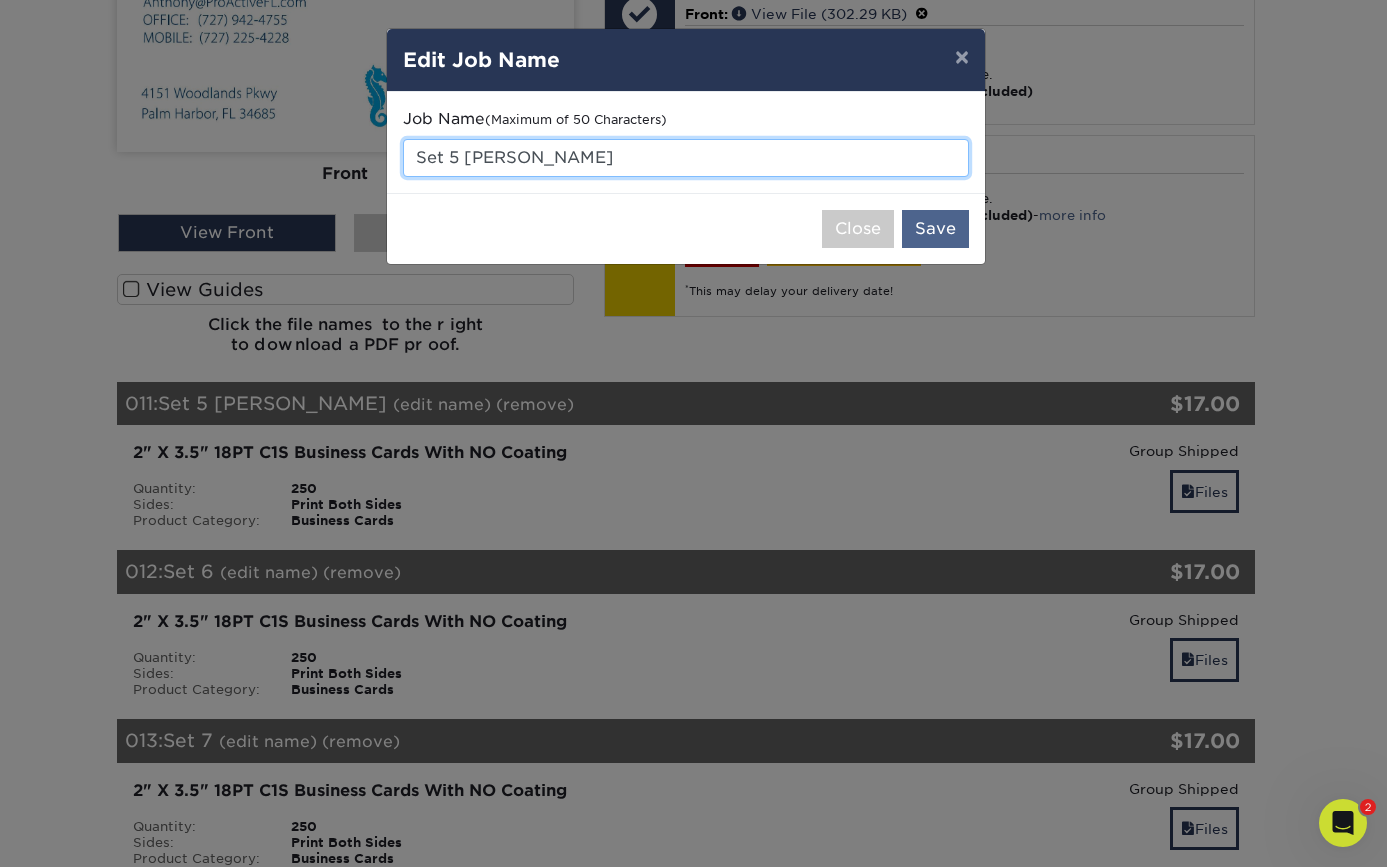 type on "Set 5 [PERSON_NAME]" 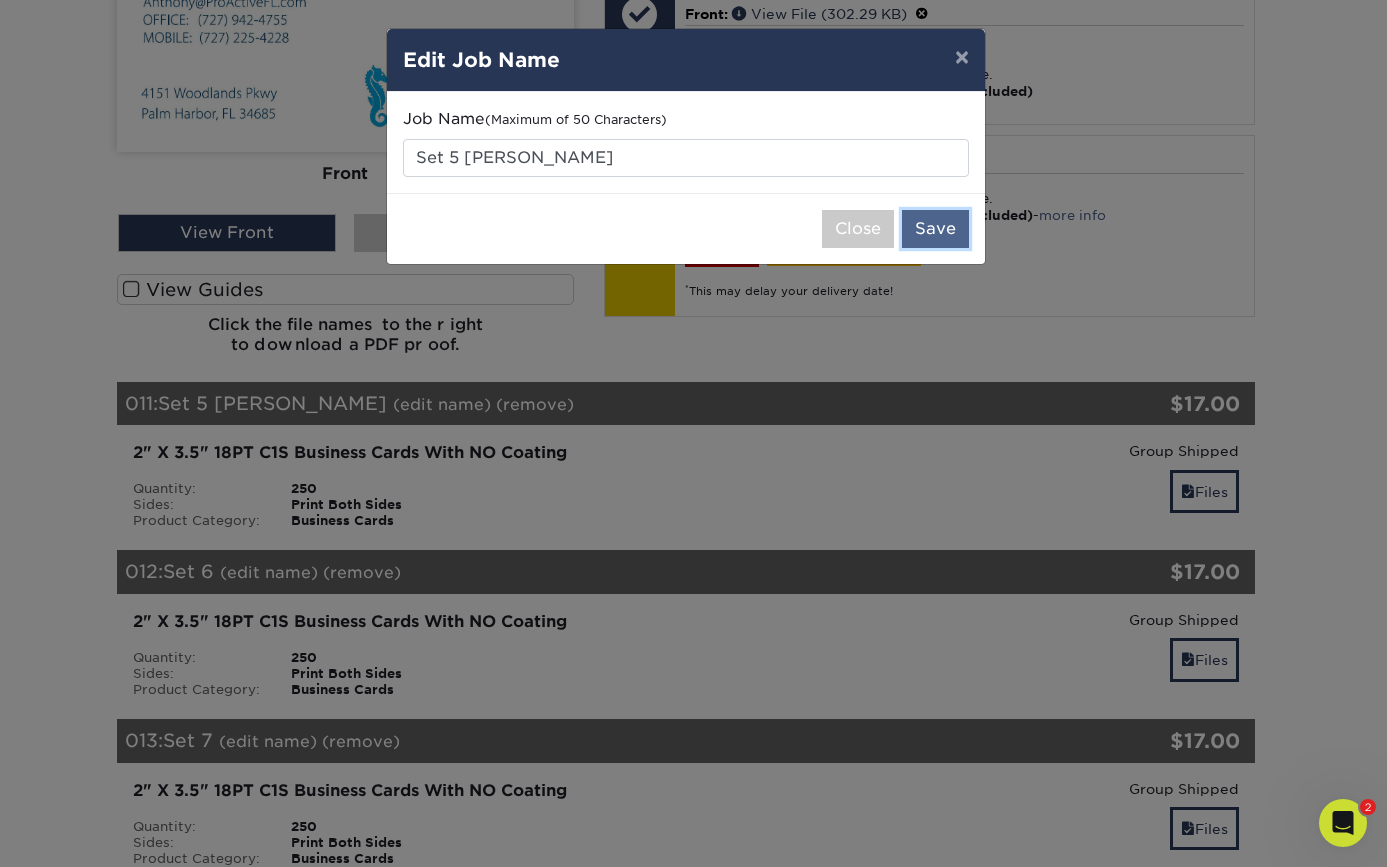 click on "Save" at bounding box center (935, 229) 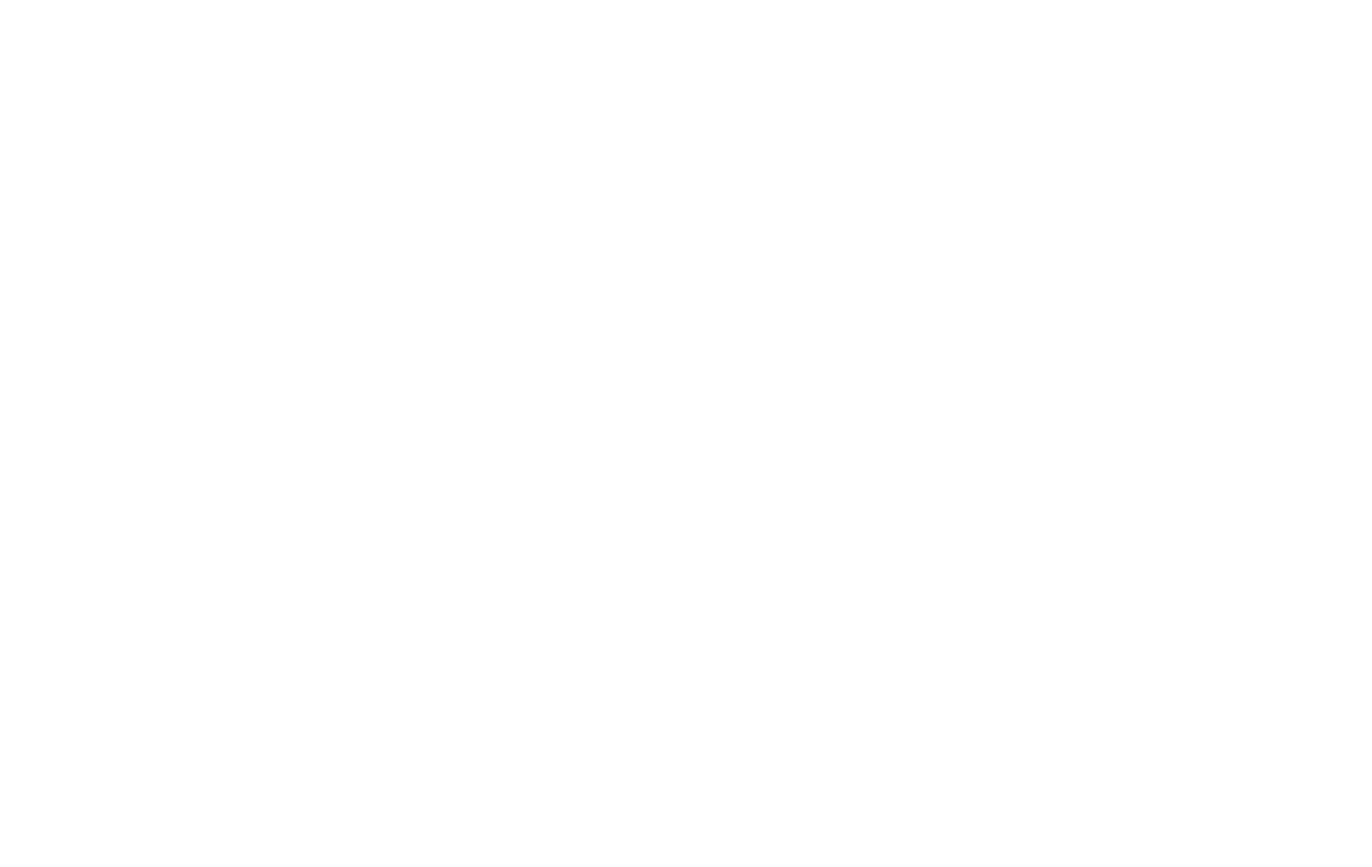 scroll, scrollTop: 0, scrollLeft: 0, axis: both 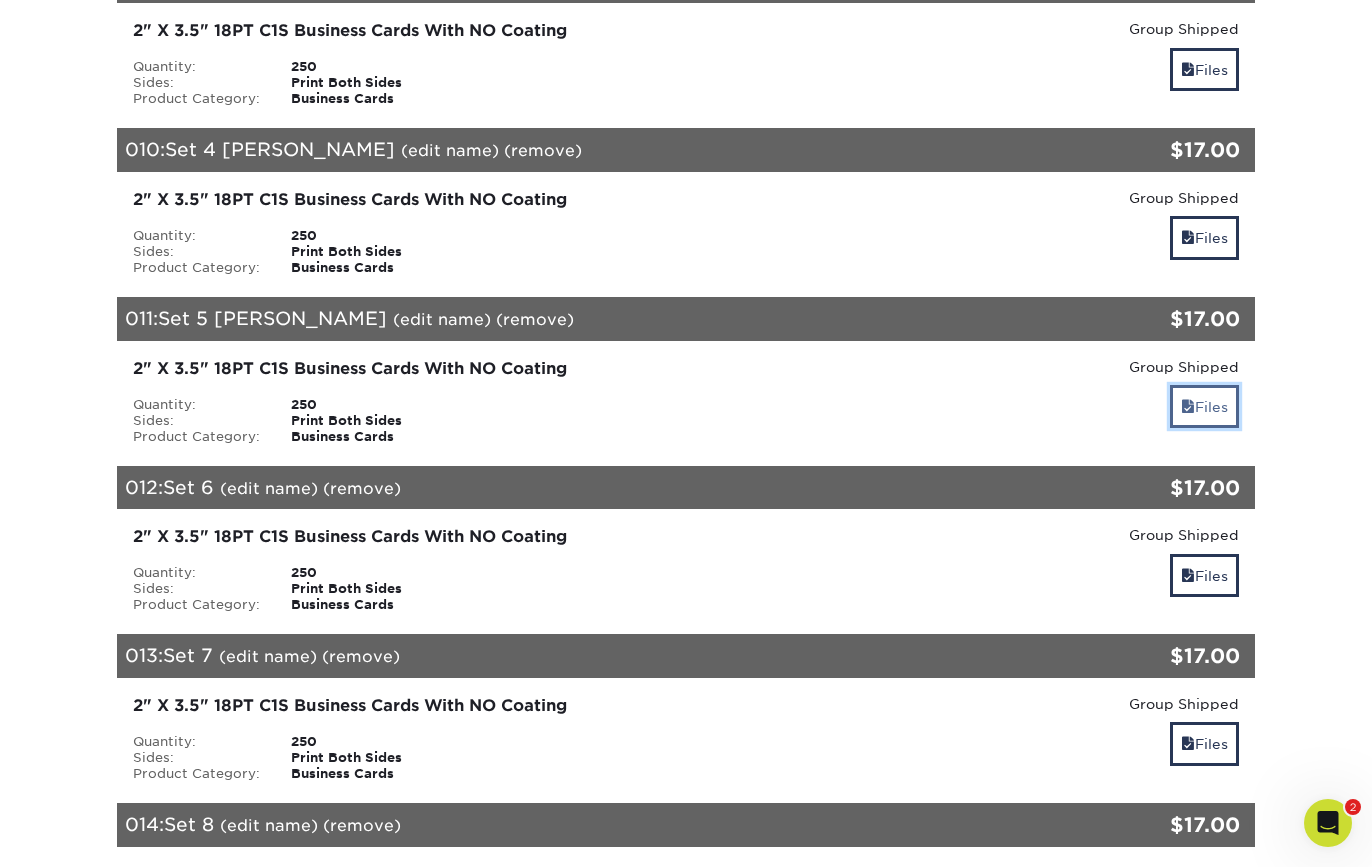 click on "Files" at bounding box center [1204, 406] 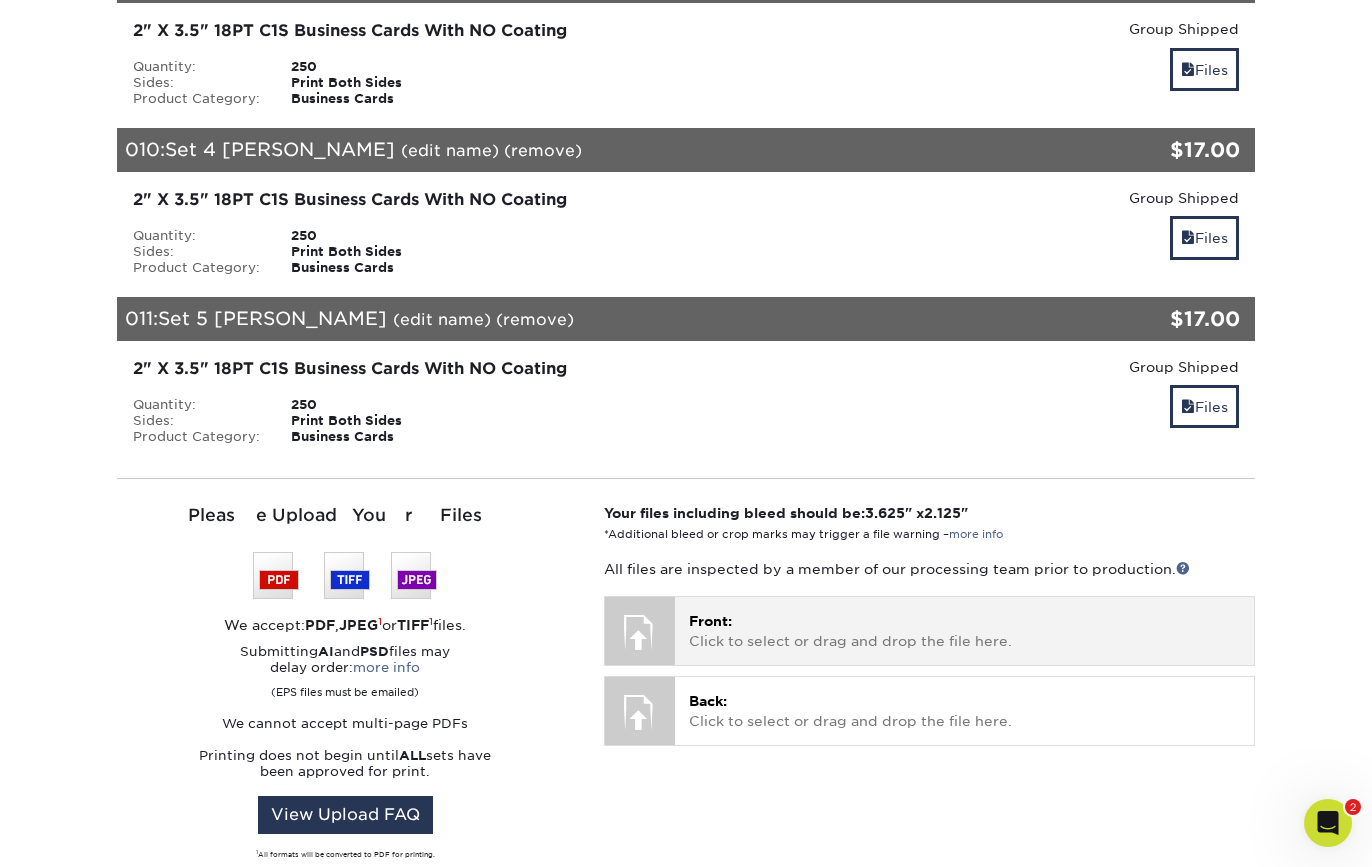 click on "Front: Click to select or drag and drop the file here." at bounding box center [964, 631] 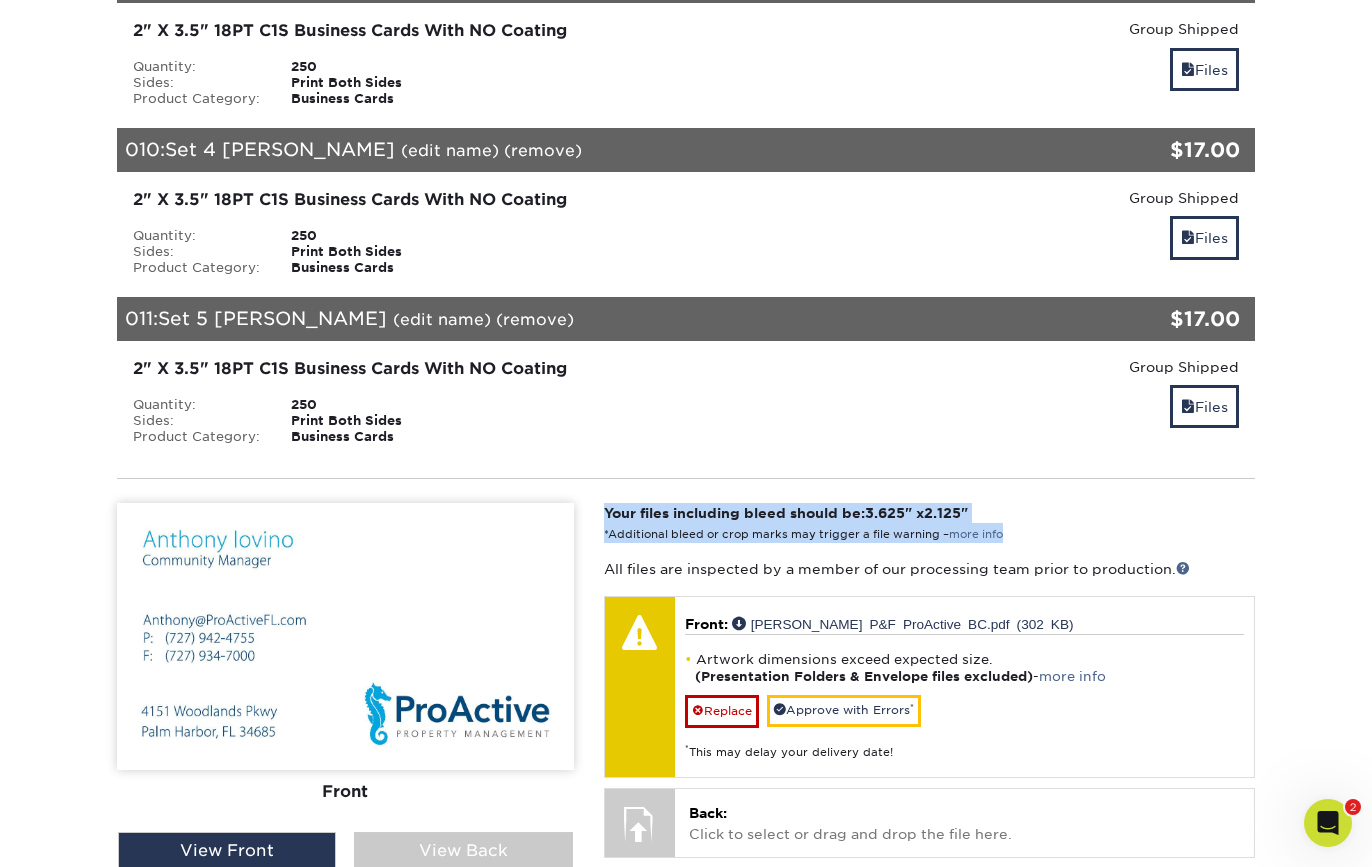 drag, startPoint x: 1371, startPoint y: 498, endPoint x: 1369, endPoint y: 525, distance: 27.073973 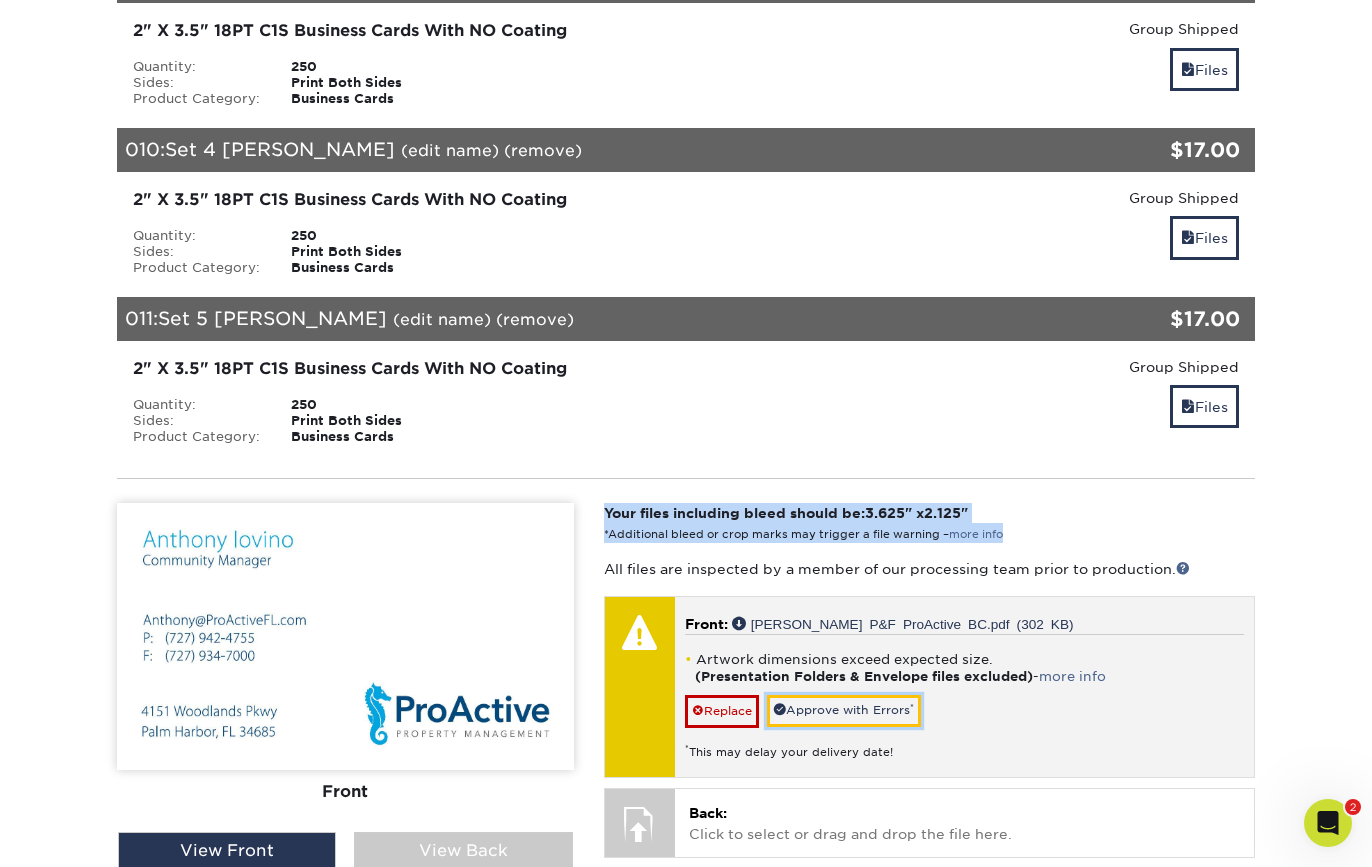 drag, startPoint x: 893, startPoint y: 711, endPoint x: 1000, endPoint y: 650, distance: 123.16656 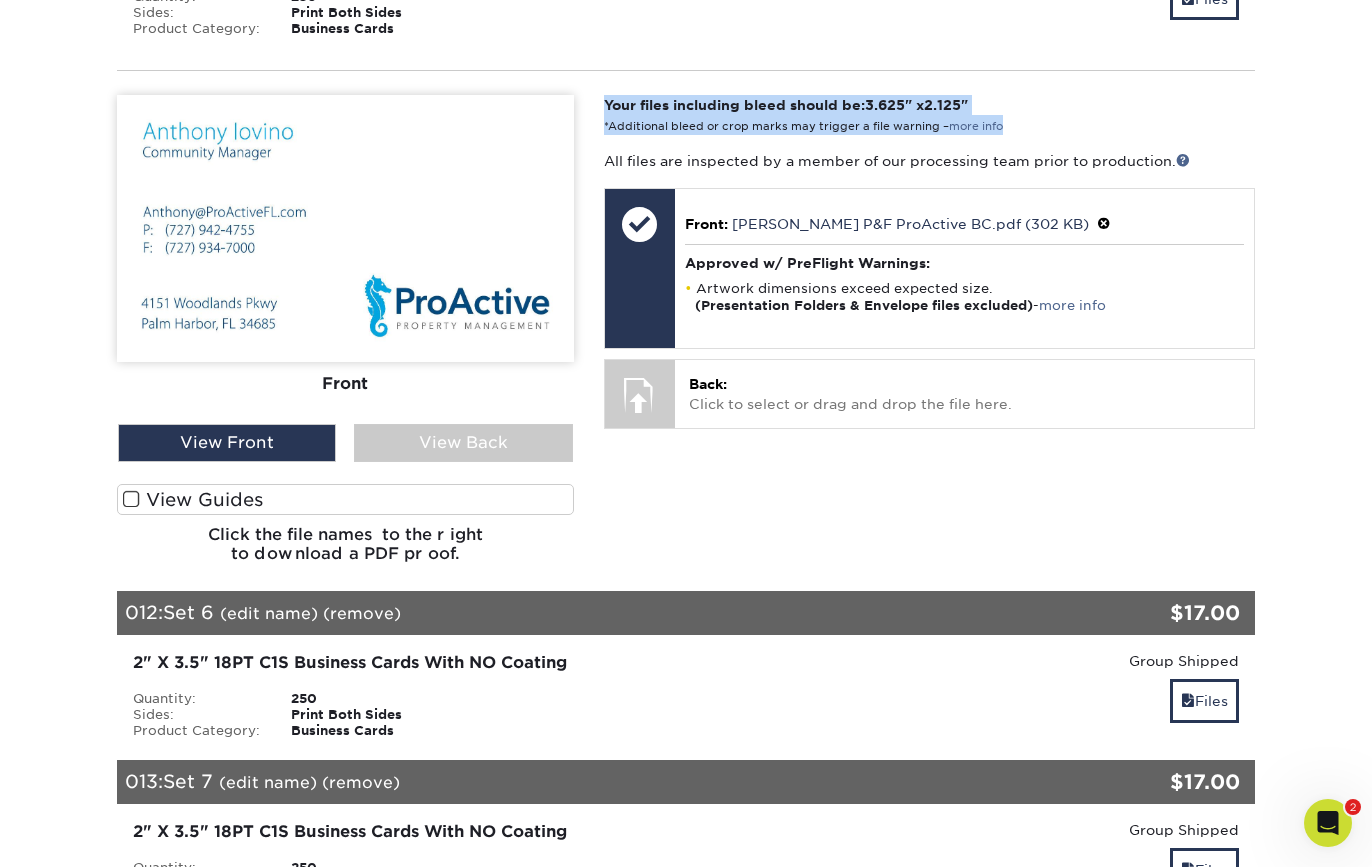 scroll, scrollTop: 2183, scrollLeft: 0, axis: vertical 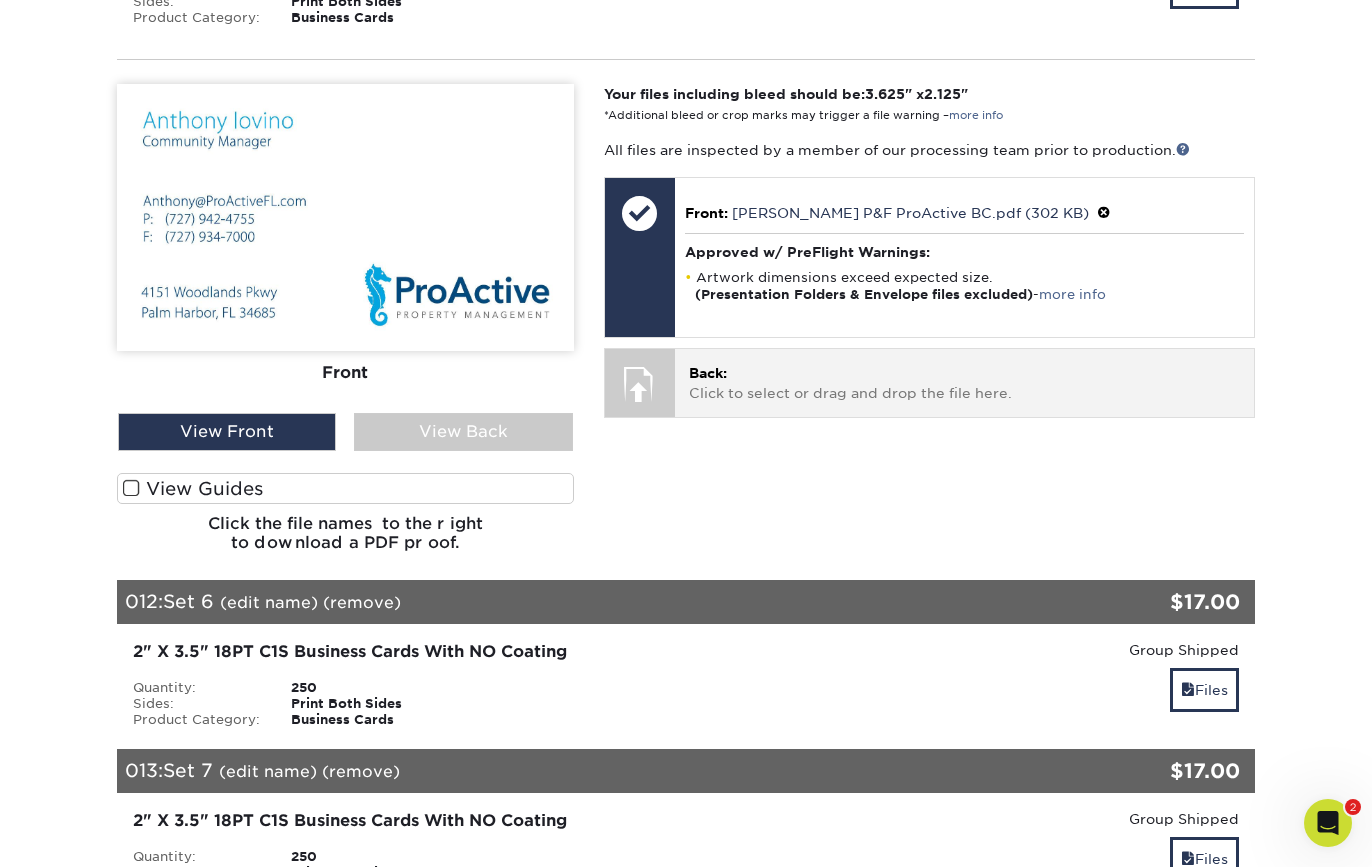 click on "Back: Click to select or drag and drop the file here." at bounding box center [964, 383] 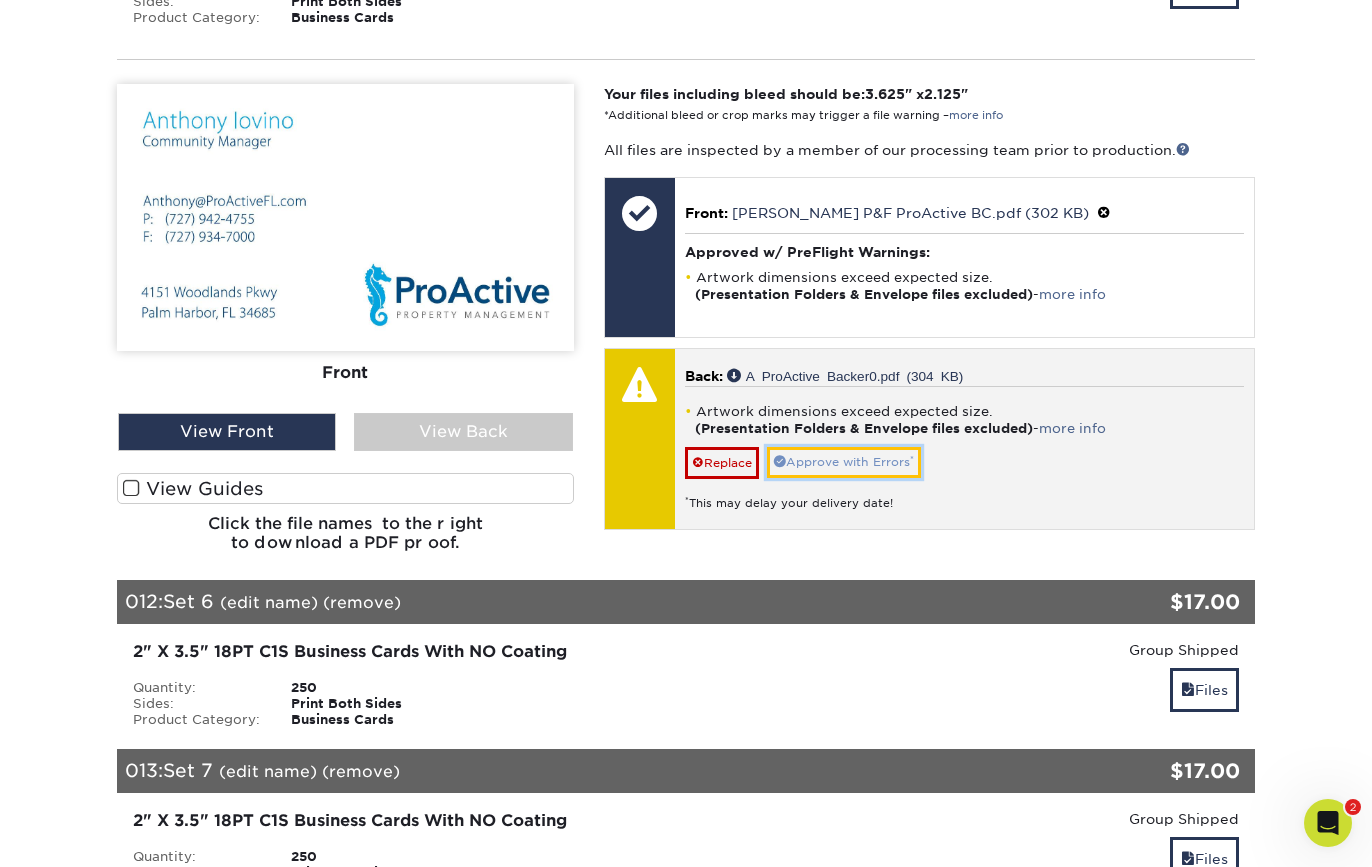 click on "Approve with Errors *" at bounding box center (844, 462) 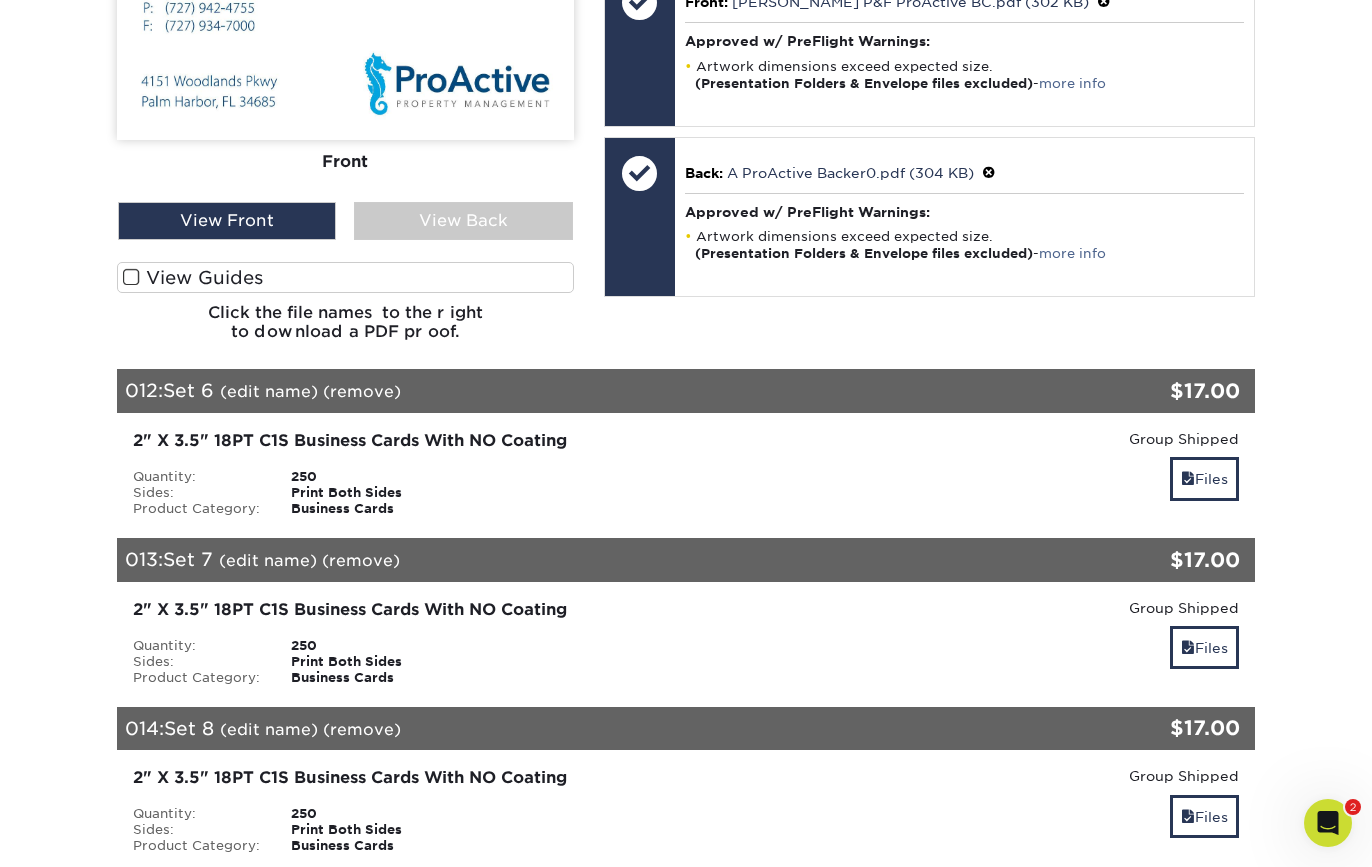 scroll, scrollTop: 2446, scrollLeft: 0, axis: vertical 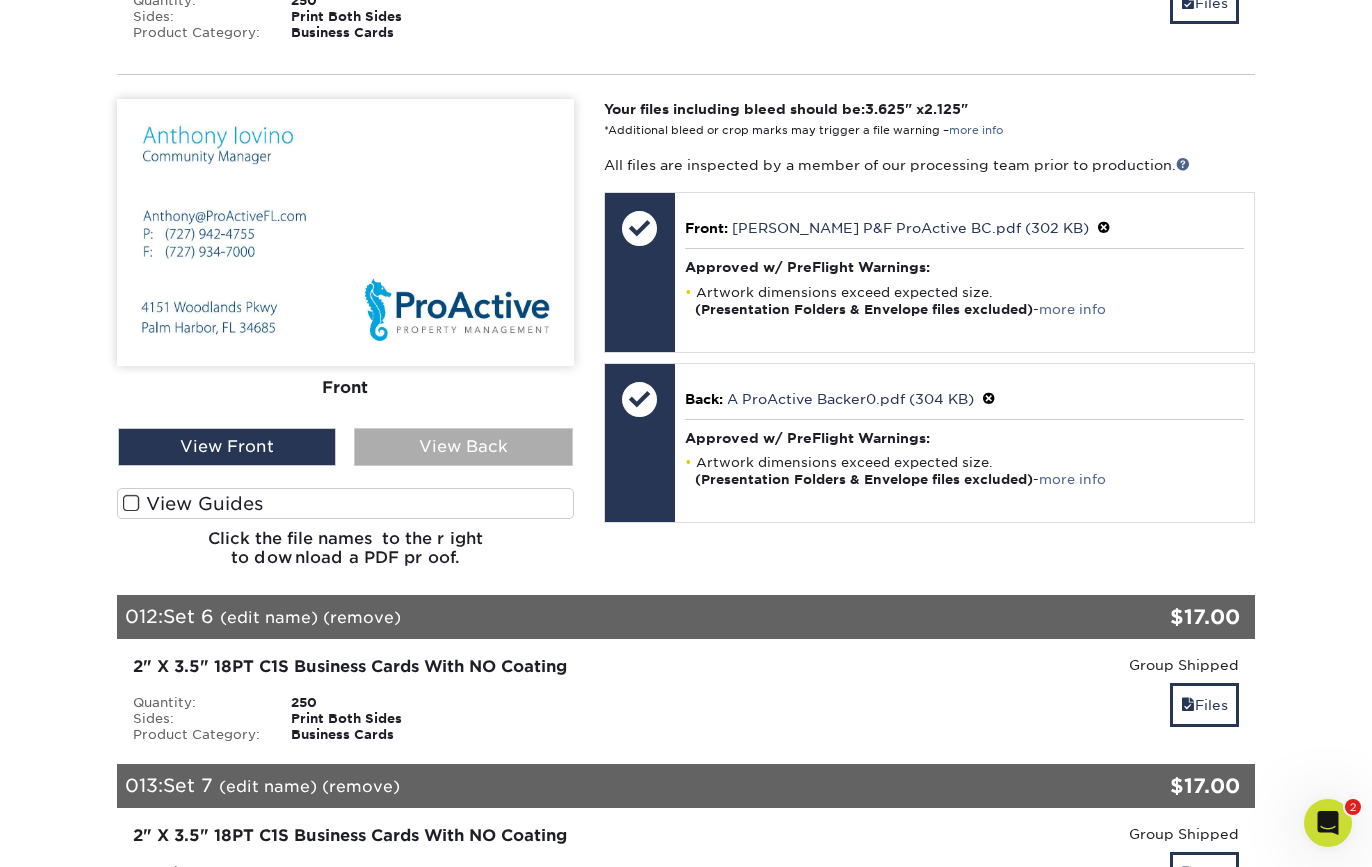 click on "View Back" at bounding box center [463, 447] 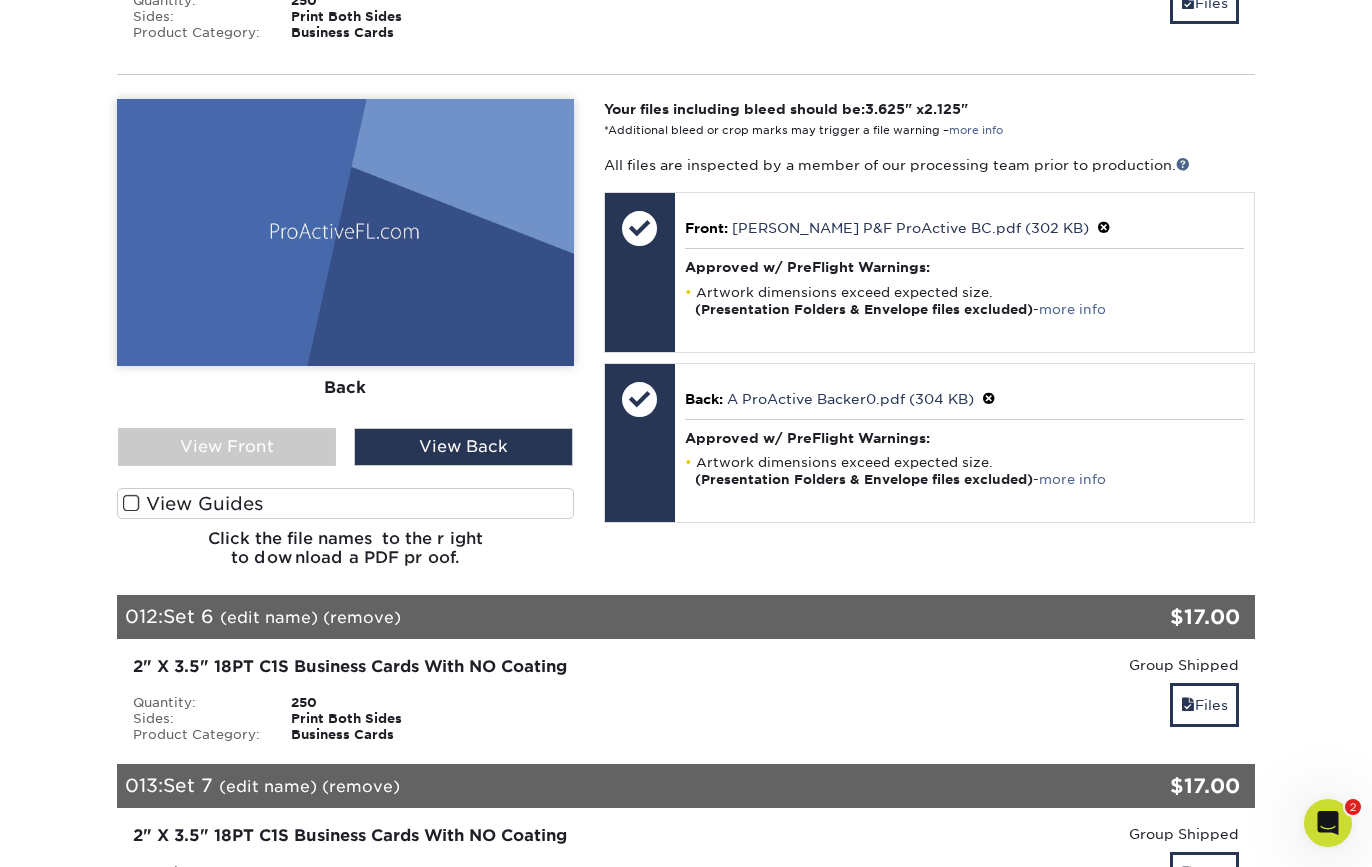 scroll, scrollTop: 2164, scrollLeft: 0, axis: vertical 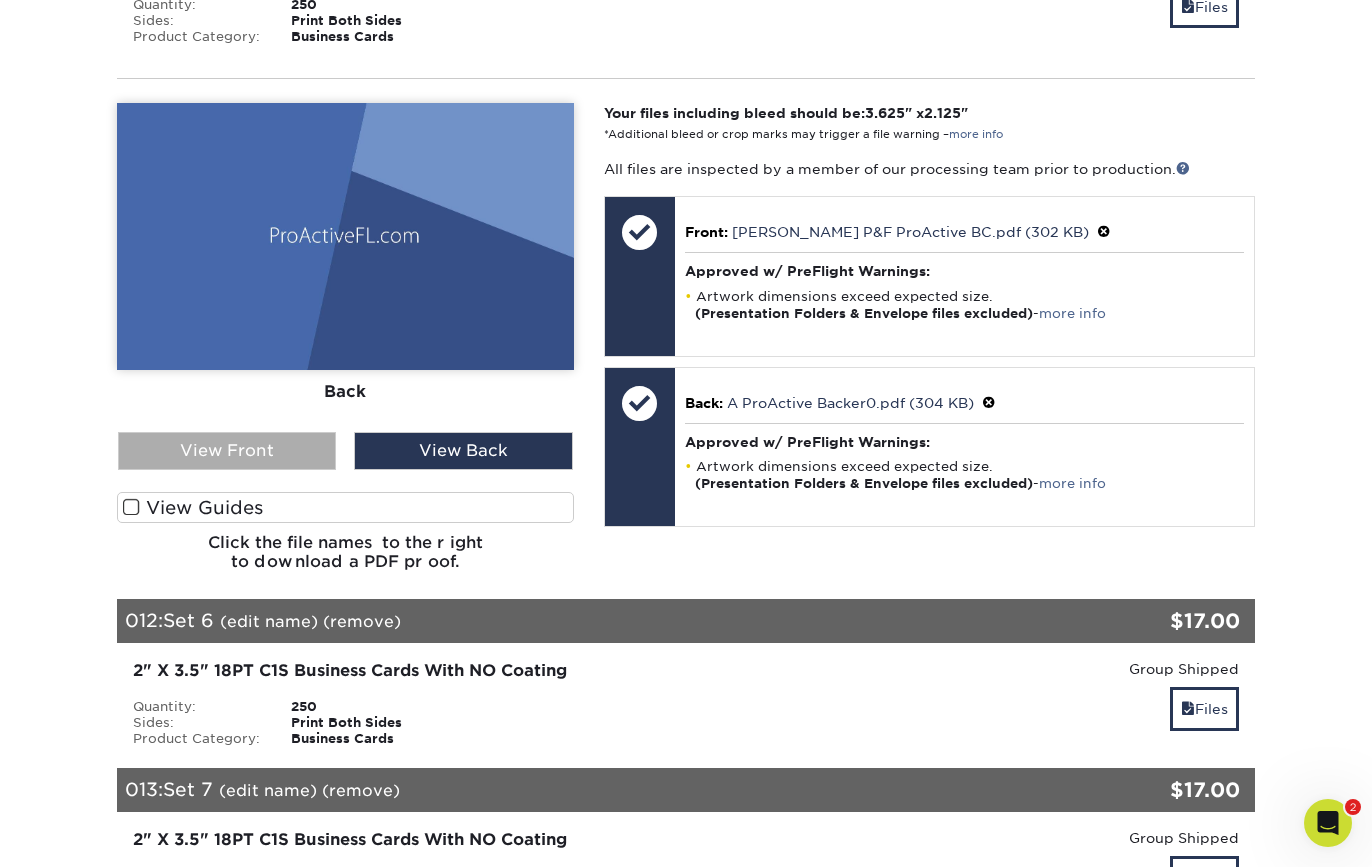 click on "View Front" at bounding box center [227, 451] 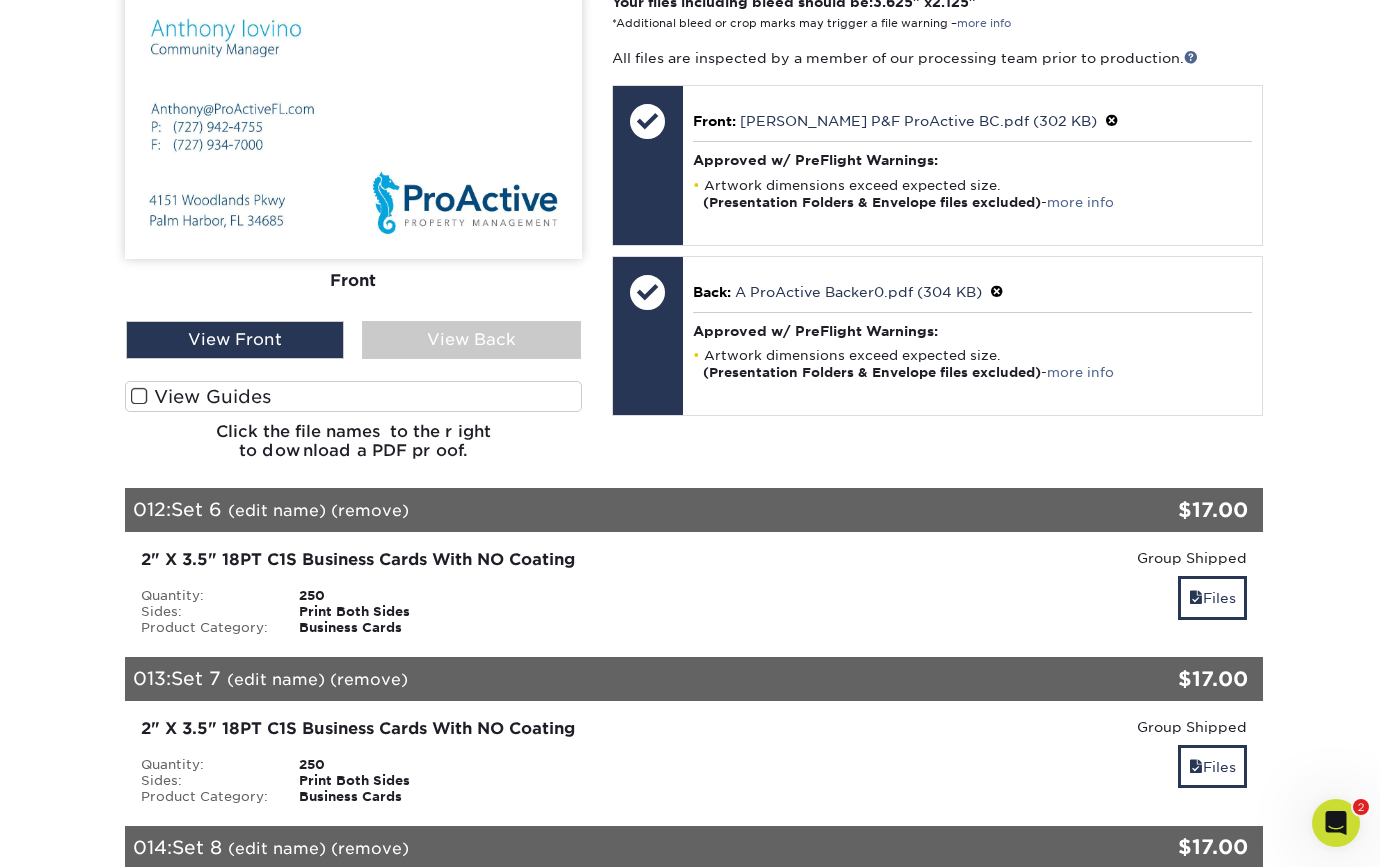 scroll, scrollTop: 2364, scrollLeft: 0, axis: vertical 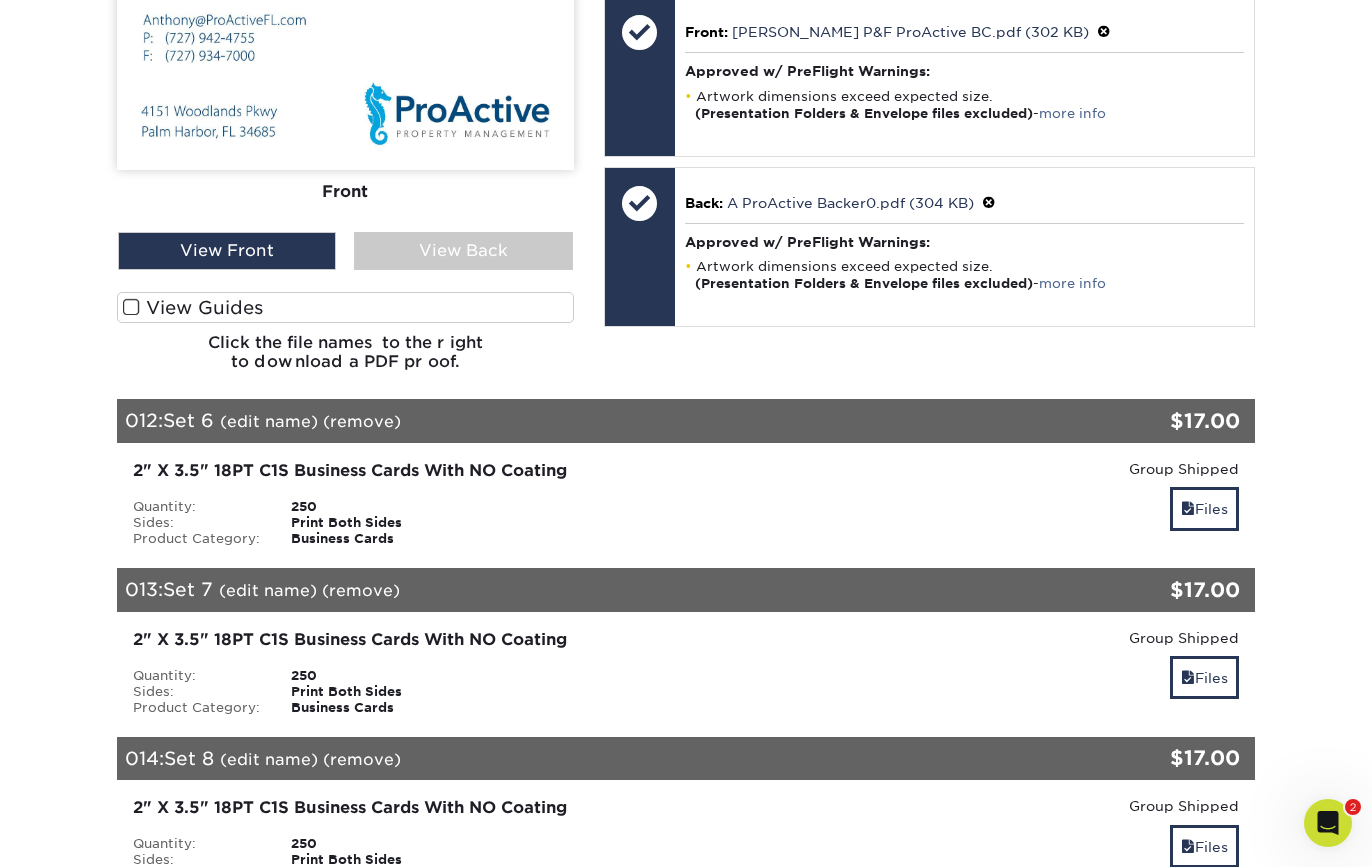 click on "(edit name)" at bounding box center (269, 421) 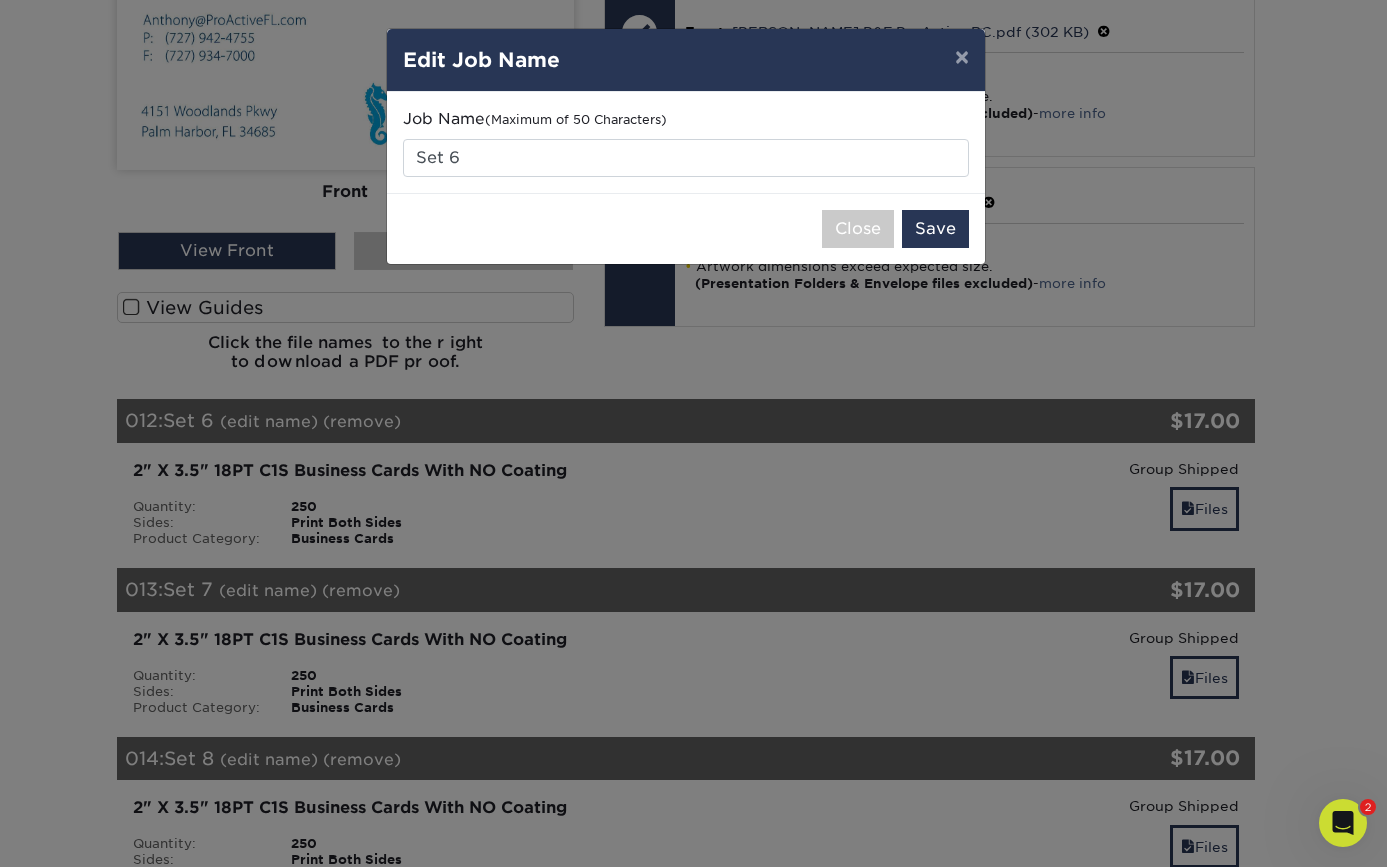 click on "×
Edit Job Name
Job Name  (Maximum of 50 Characters)
Set 6
Close
Save" at bounding box center (693, 433) 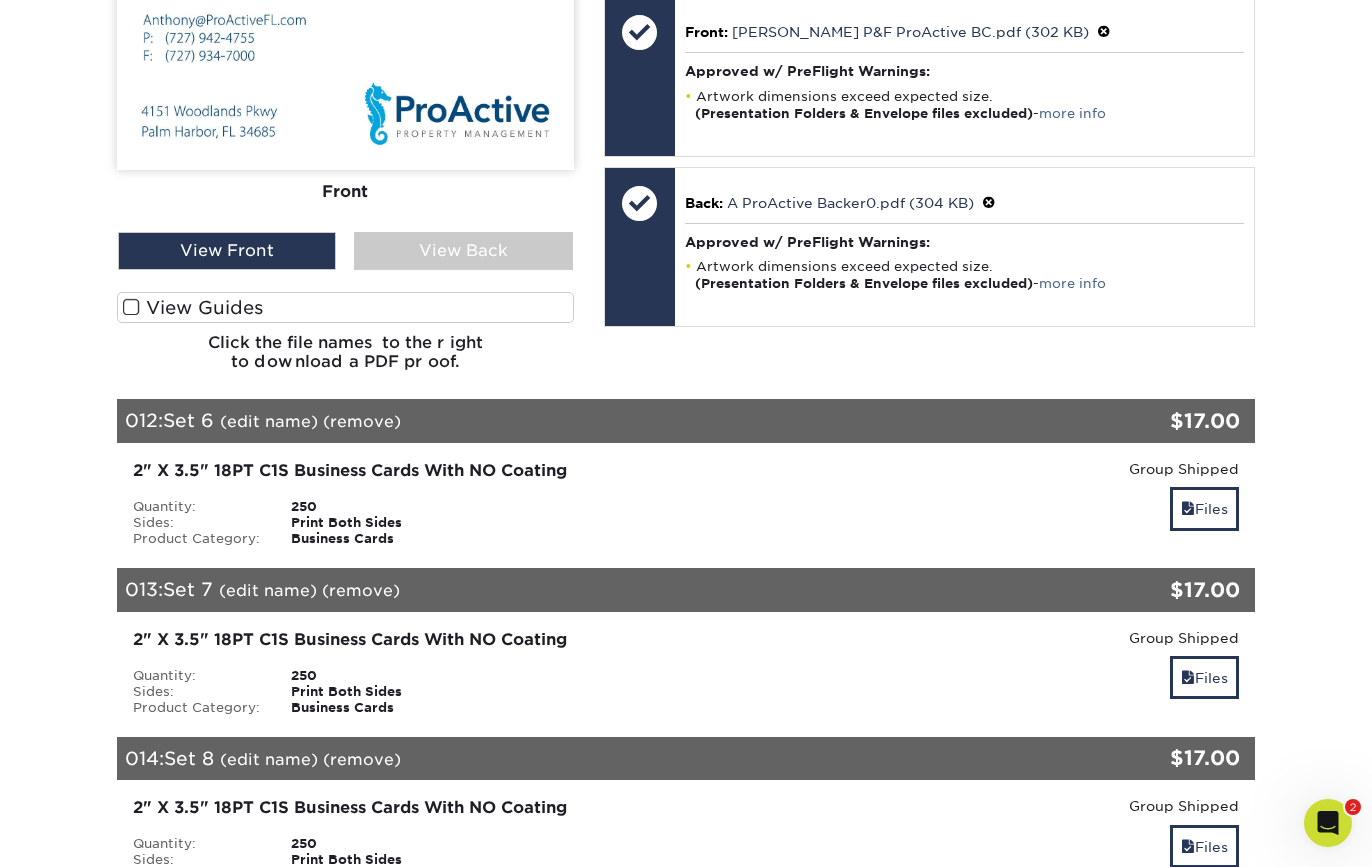 click on "(edit name)" at bounding box center [269, 421] 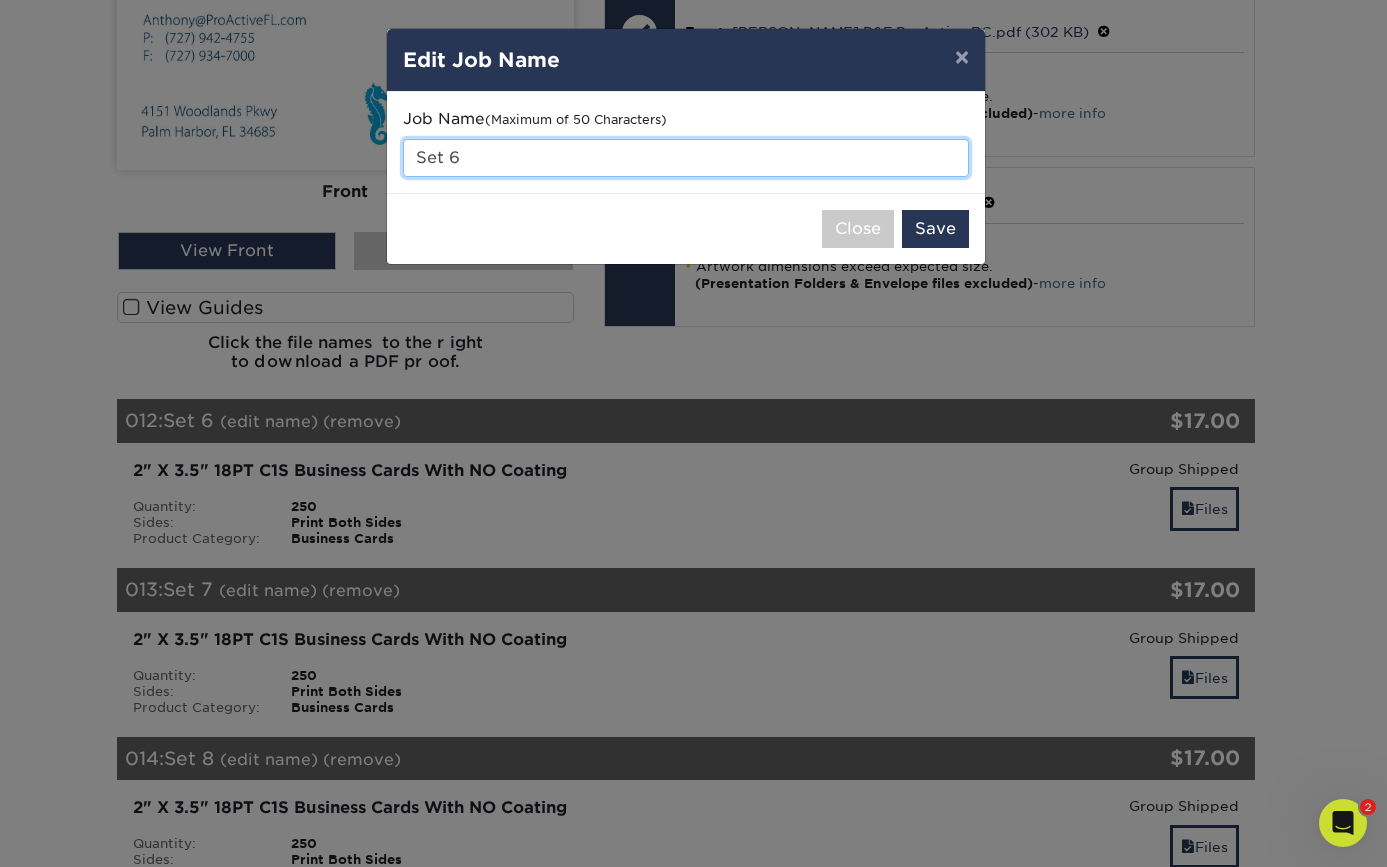 click on "Set 6" at bounding box center (686, 158) 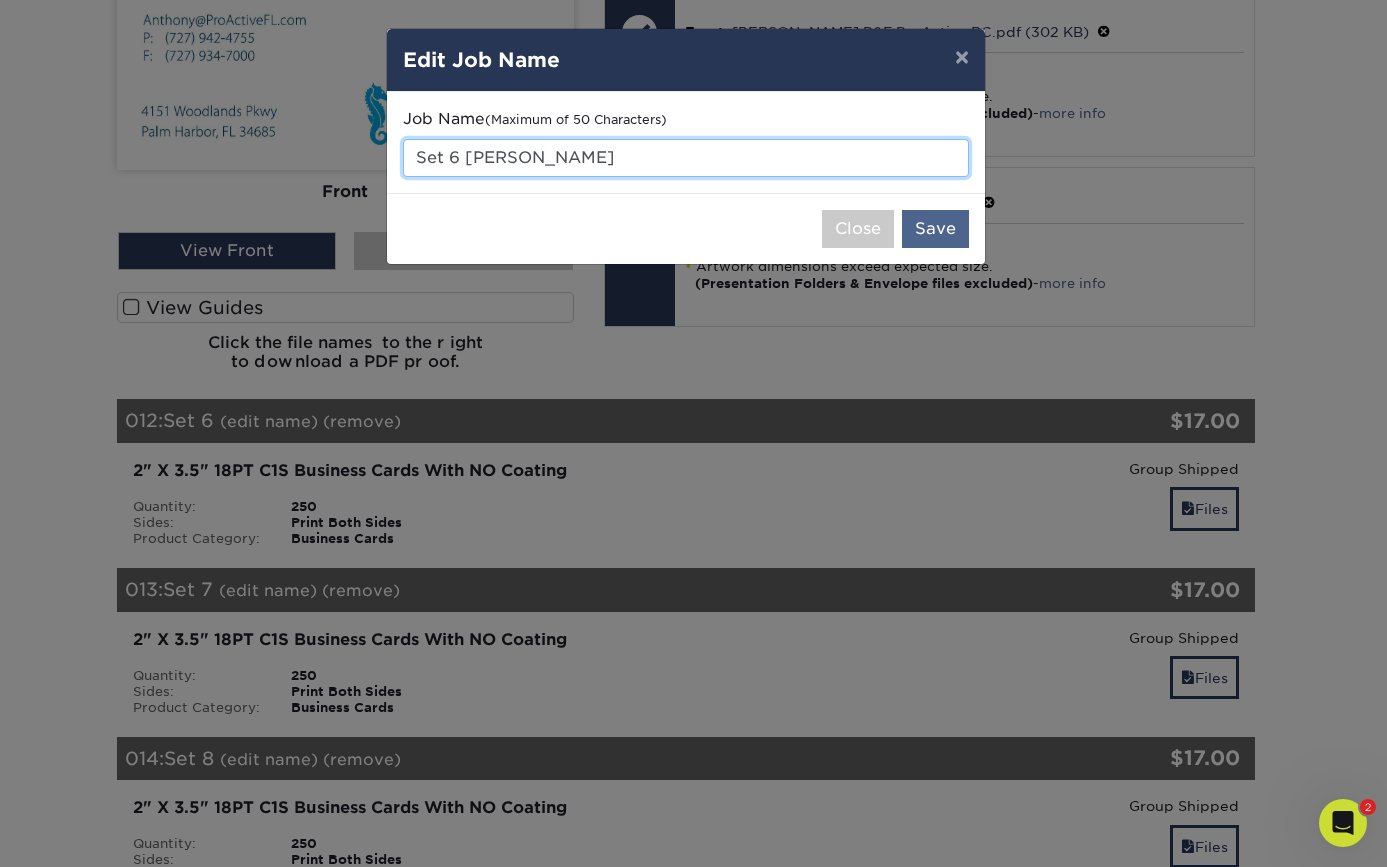 type on "Set 6 Koch" 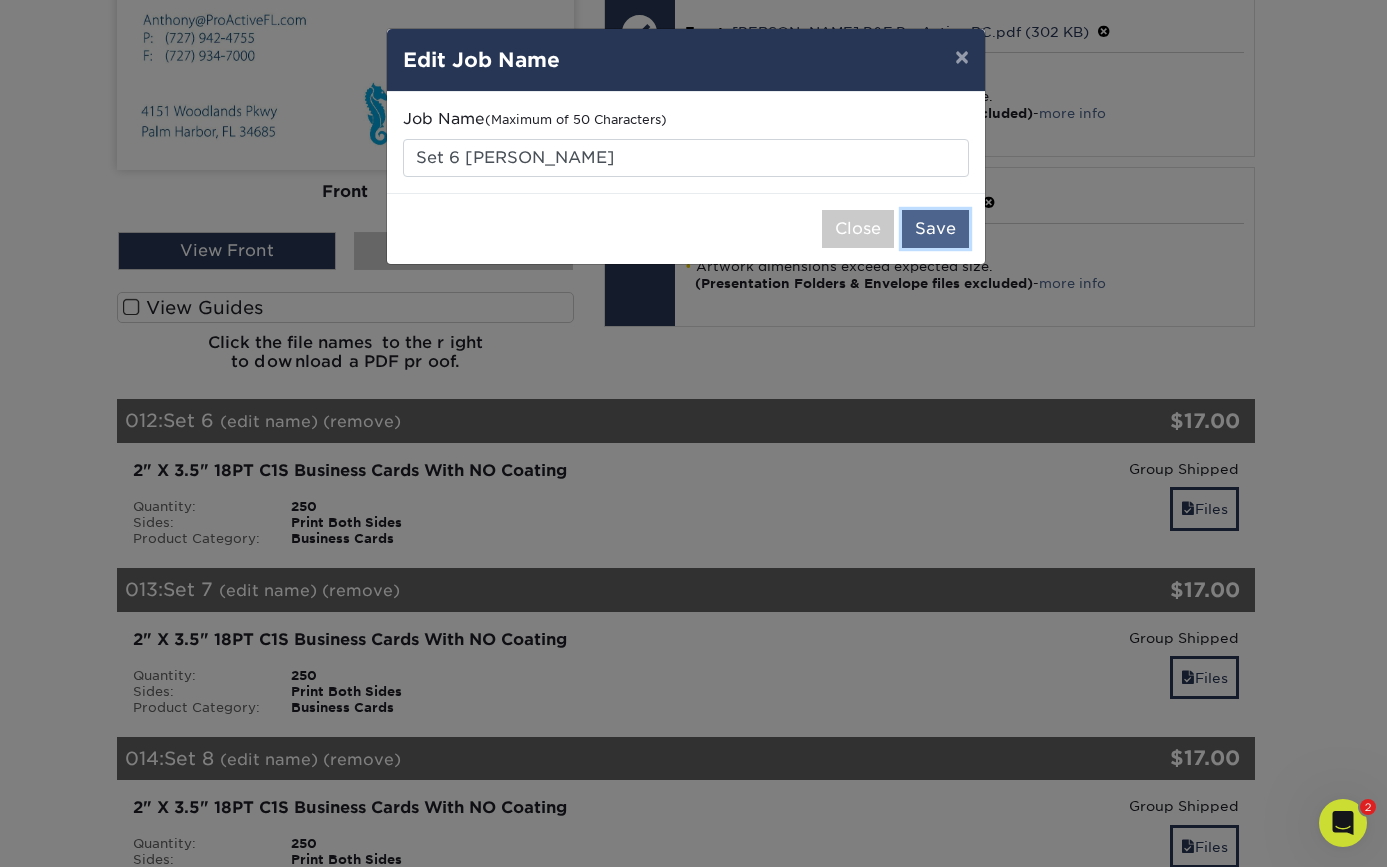 click on "Save" at bounding box center [935, 229] 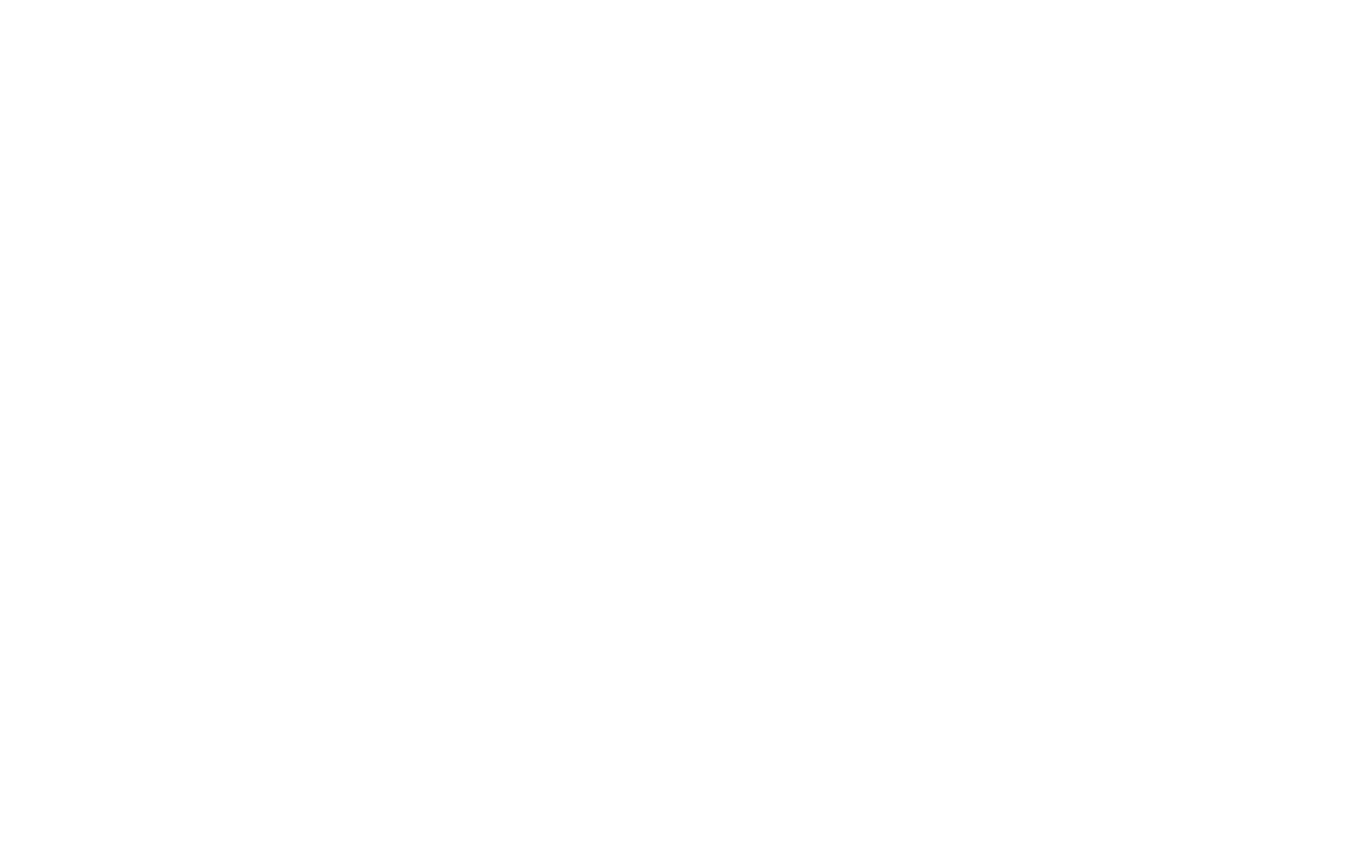 scroll, scrollTop: 0, scrollLeft: 0, axis: both 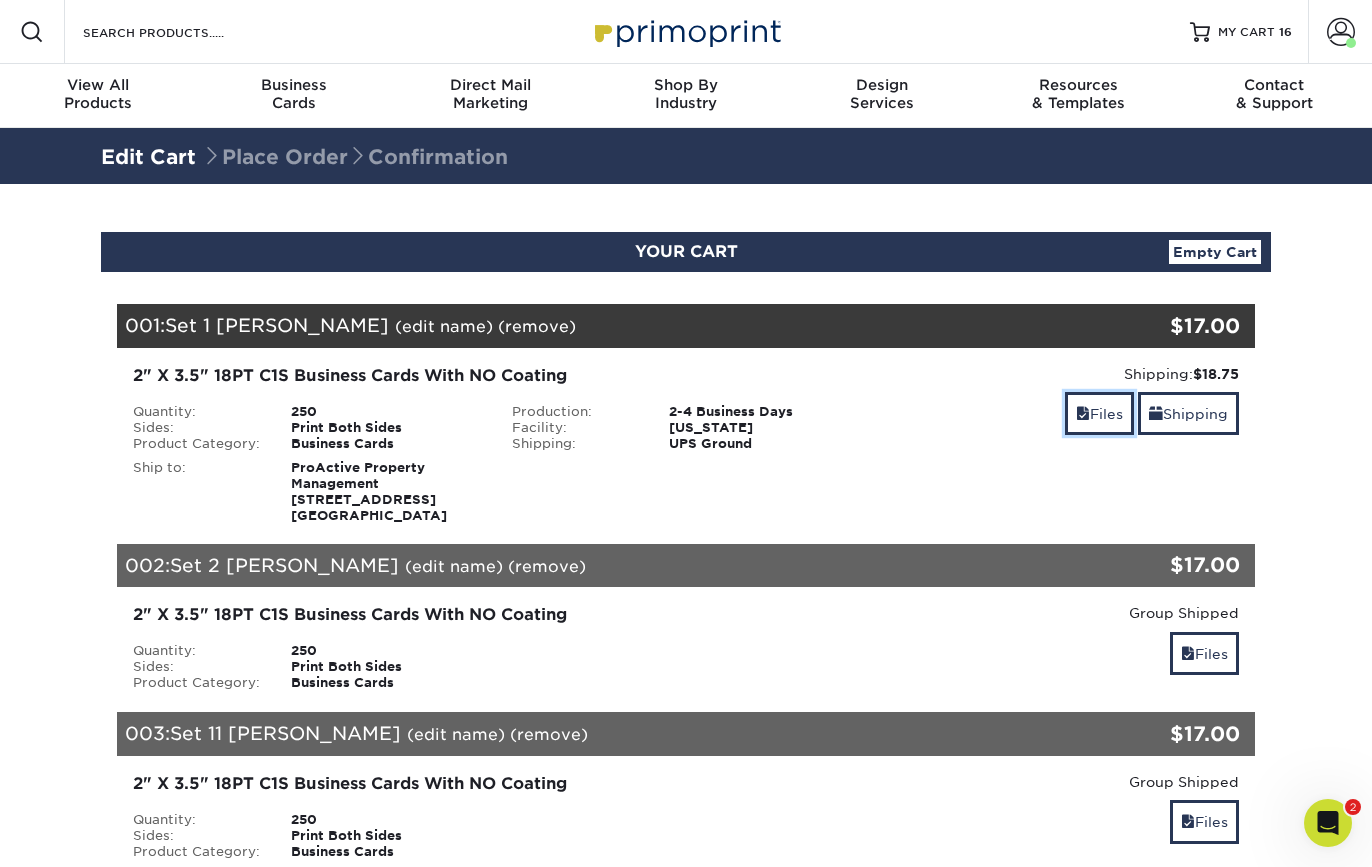 drag, startPoint x: 1100, startPoint y: 417, endPoint x: 1105, endPoint y: 438, distance: 21.587032 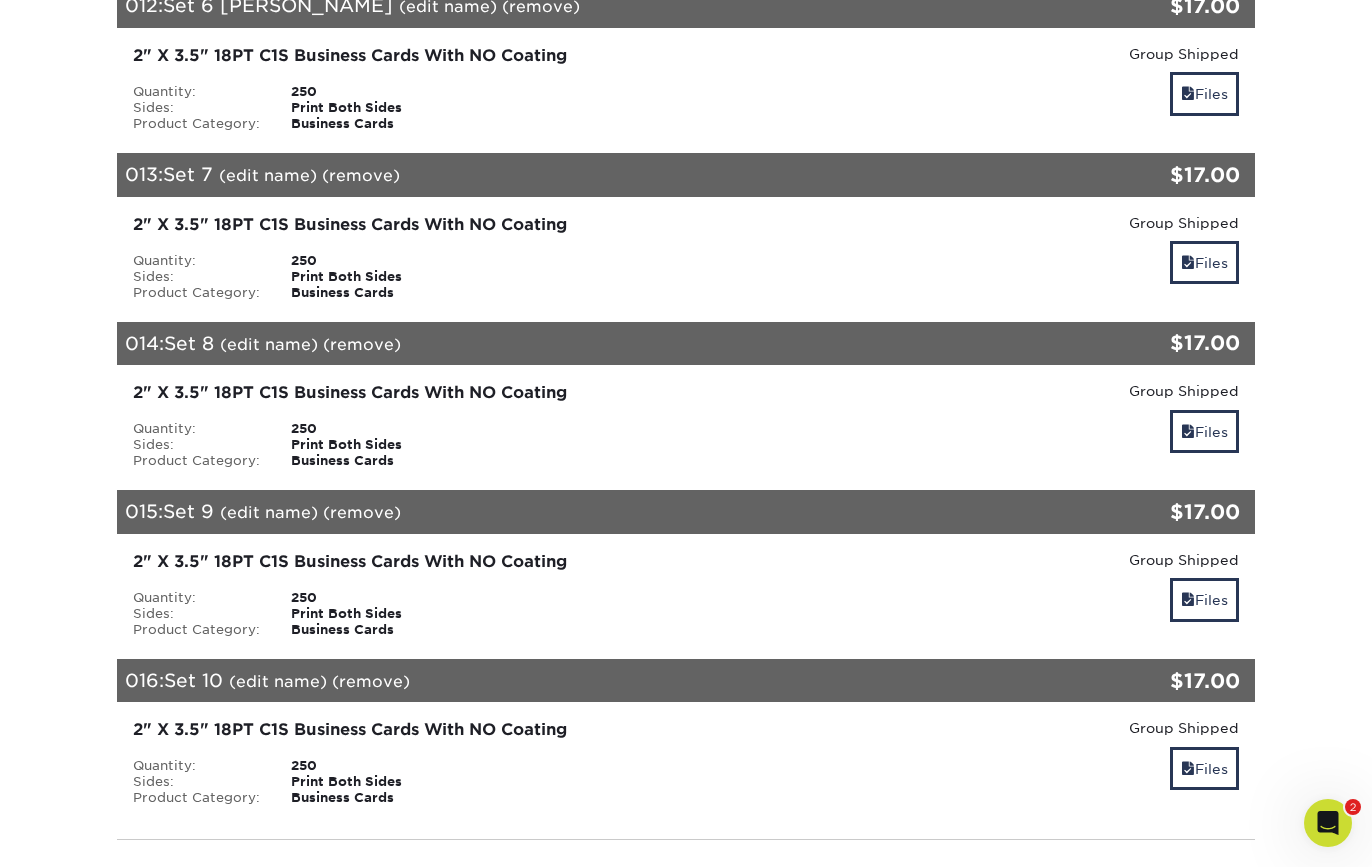 scroll, scrollTop: 2796, scrollLeft: 0, axis: vertical 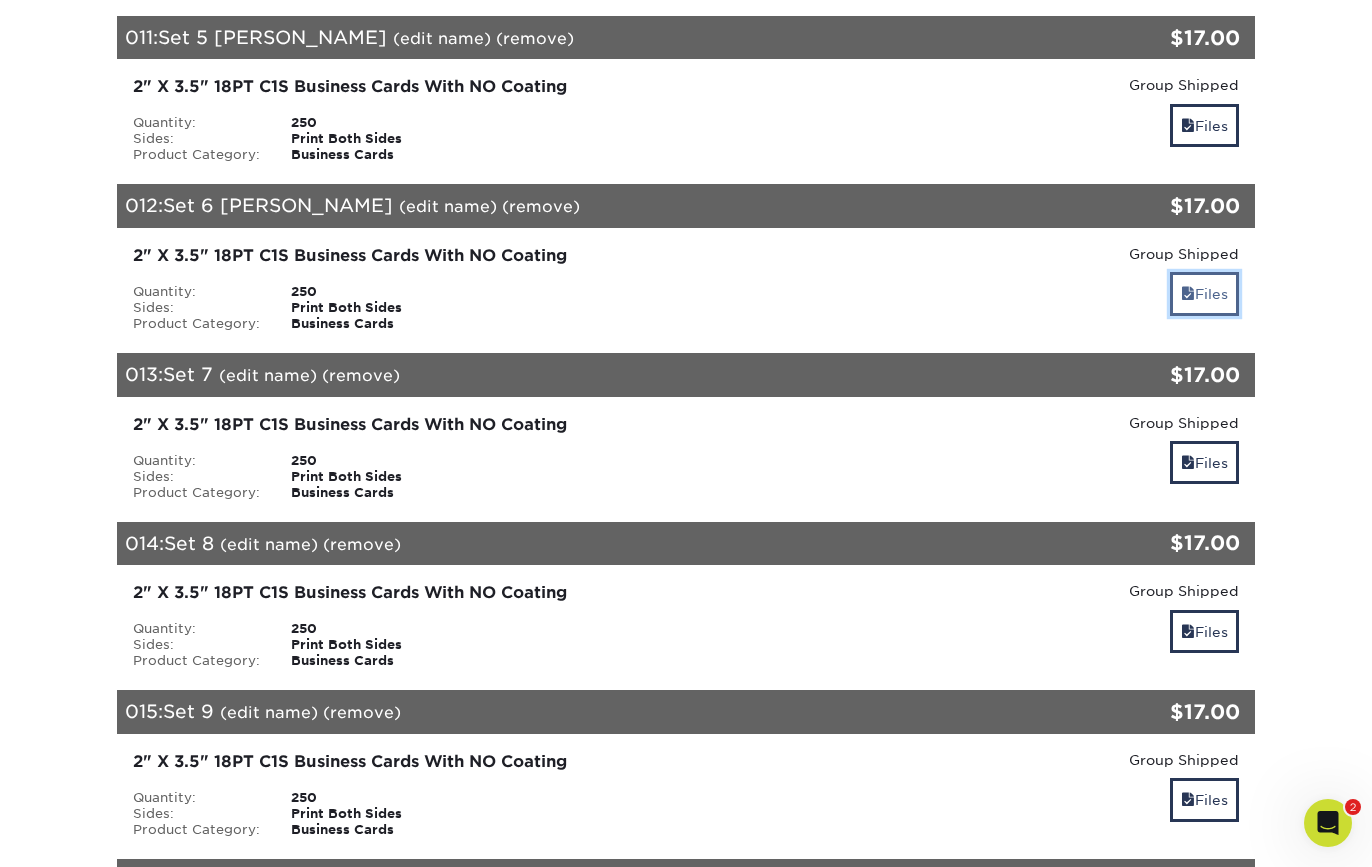 click on "Files" at bounding box center (1204, 293) 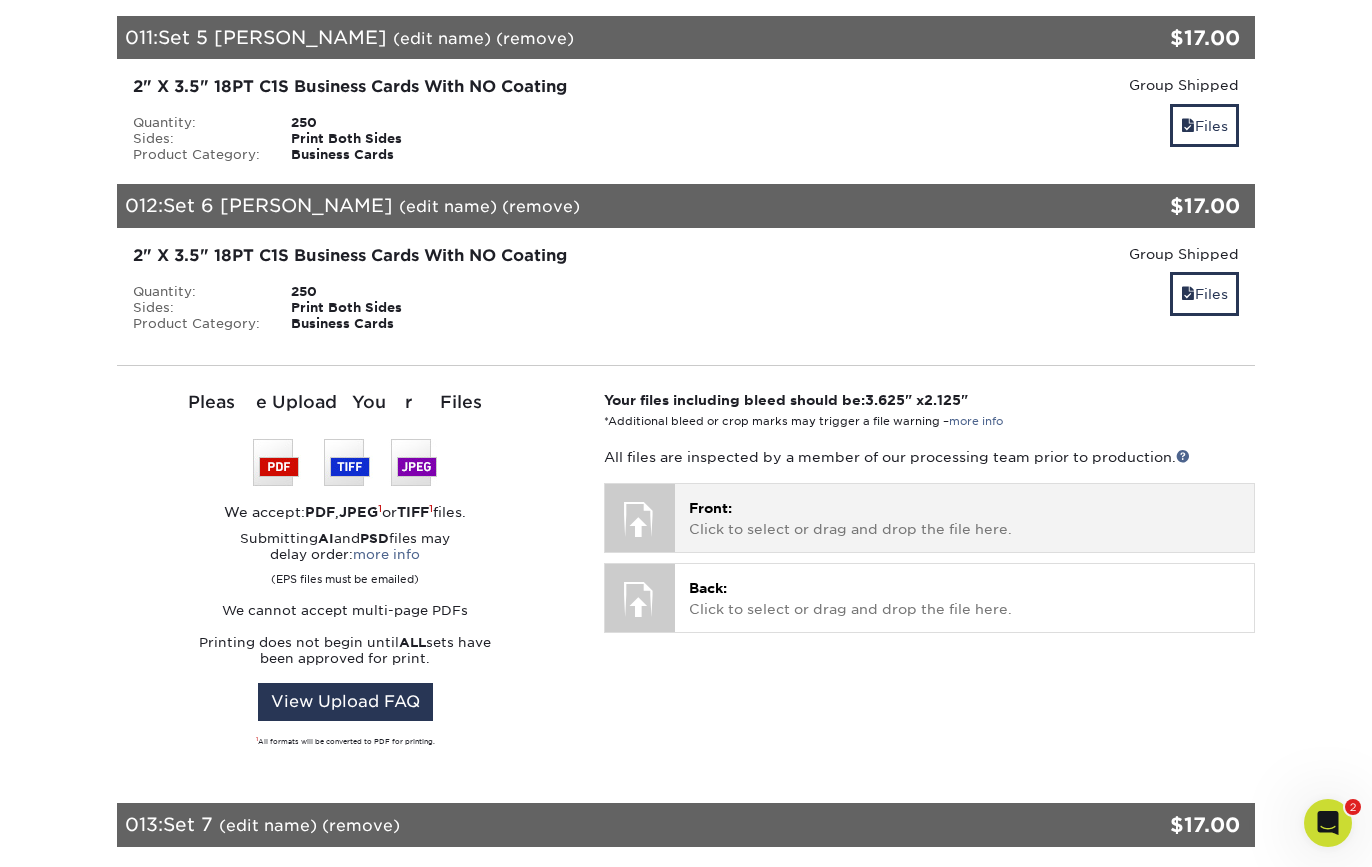 click on "Front: Click to select or drag and drop the file here." at bounding box center (964, 518) 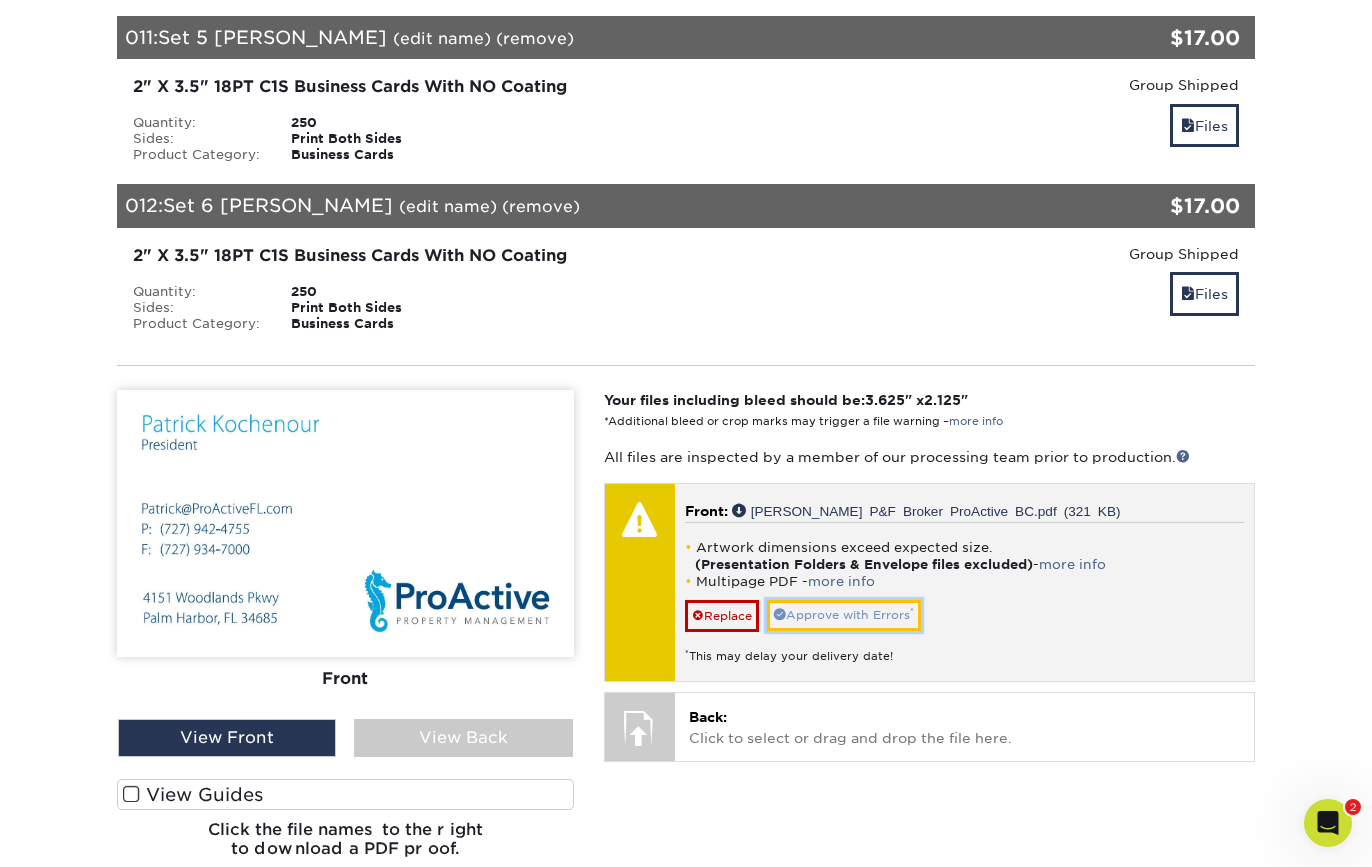 click on "Approve with Errors *" at bounding box center [844, 615] 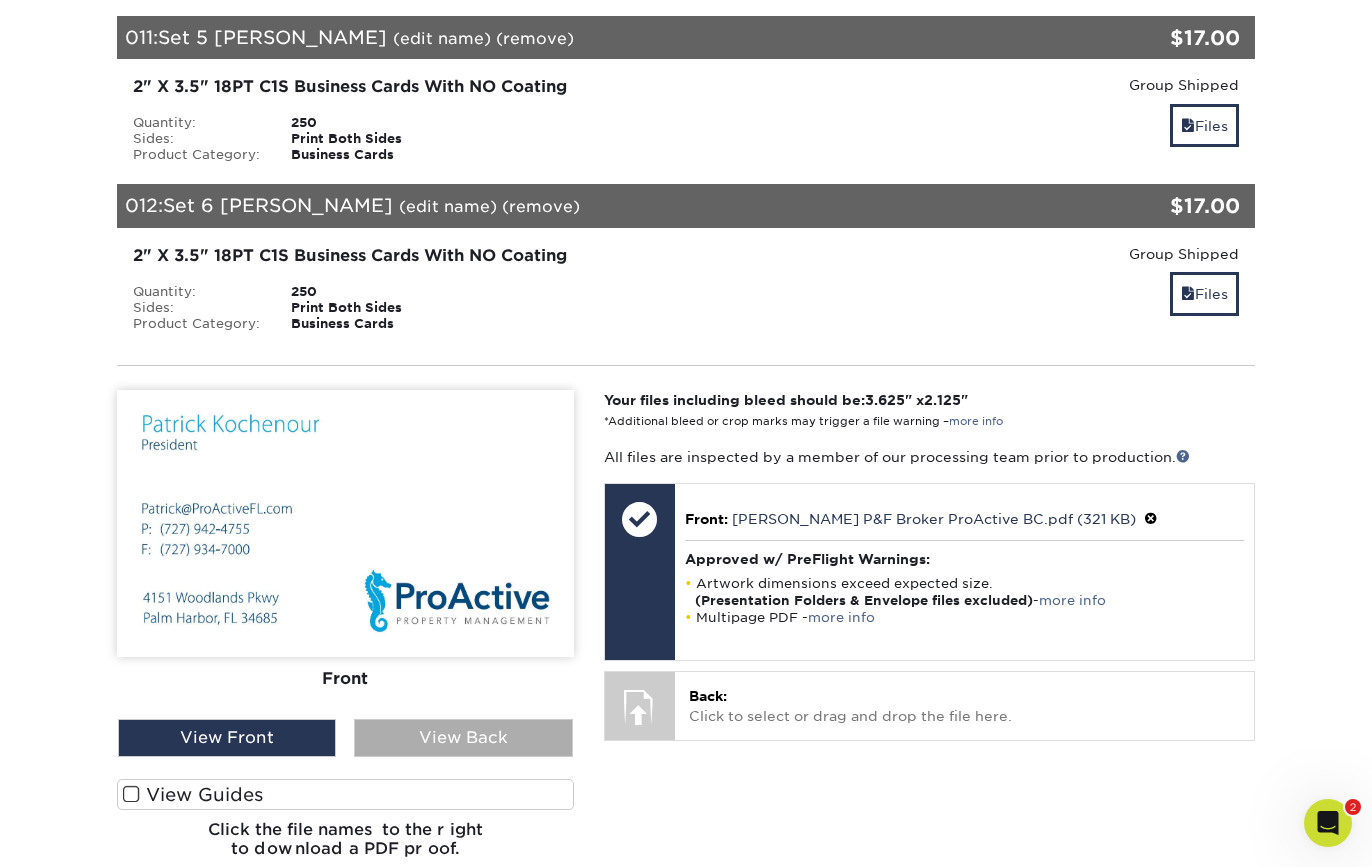 click on "View Back" at bounding box center [463, 738] 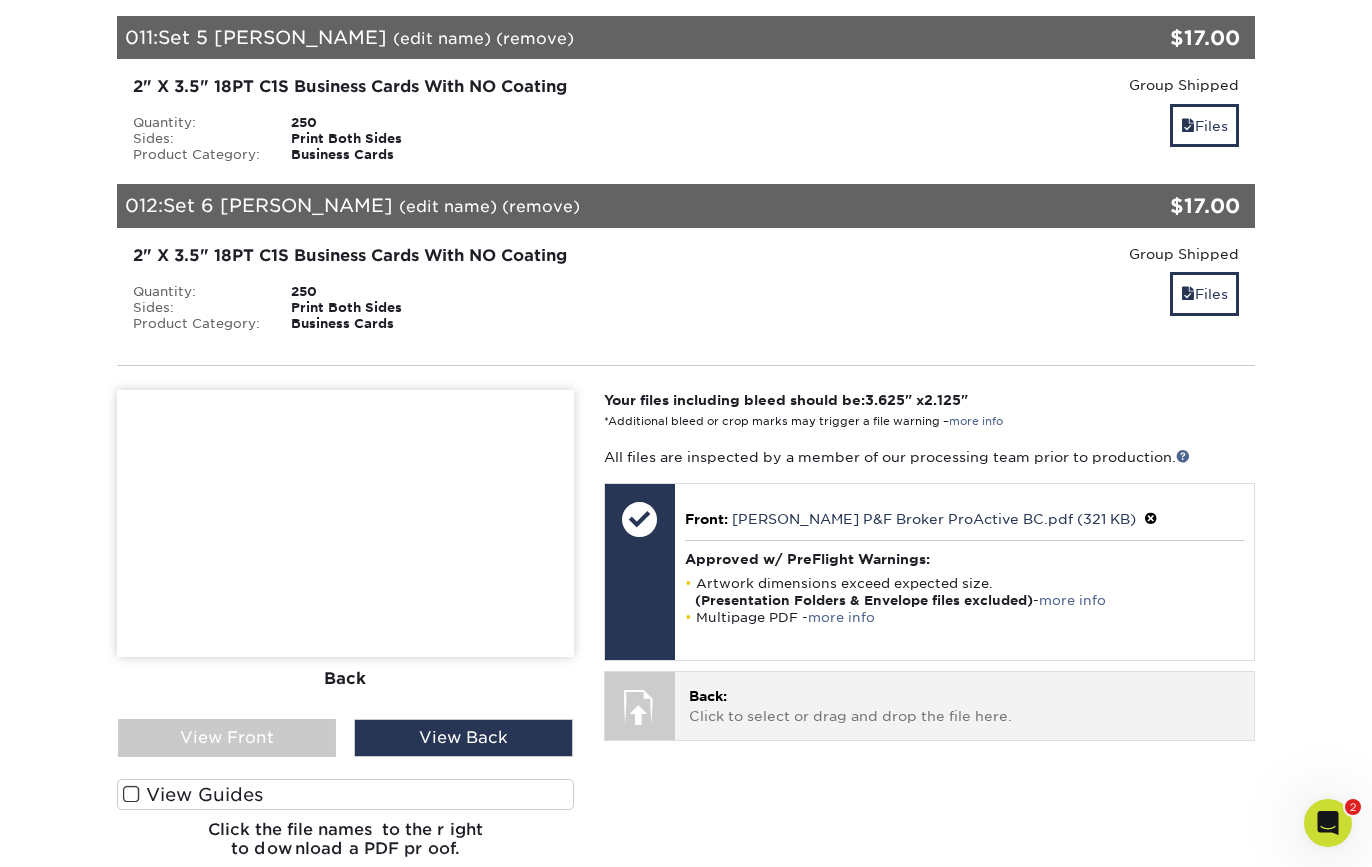 click on "Back: Click to select or drag and drop the file here." at bounding box center [964, 706] 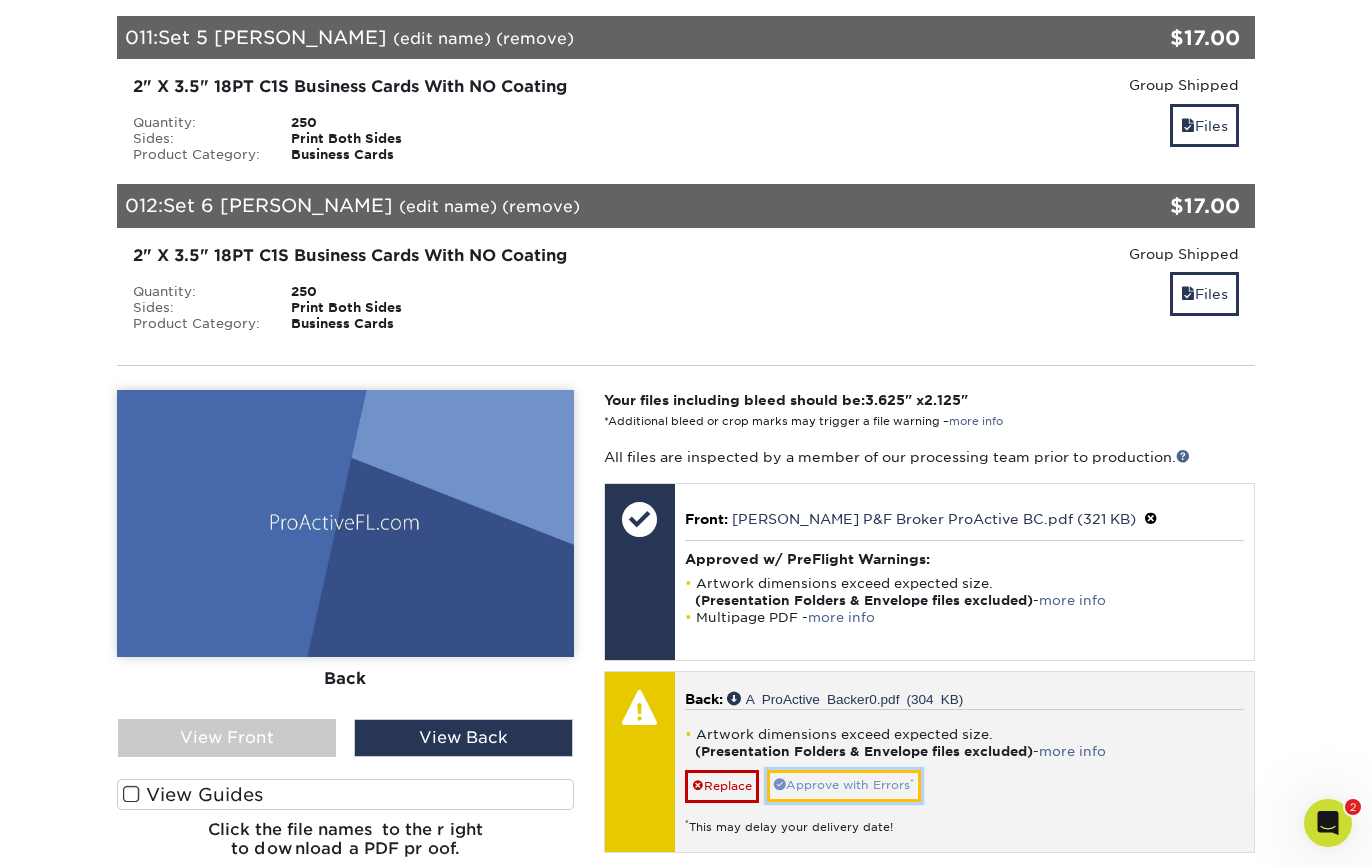 click on "Approve with Errors *" at bounding box center [844, 785] 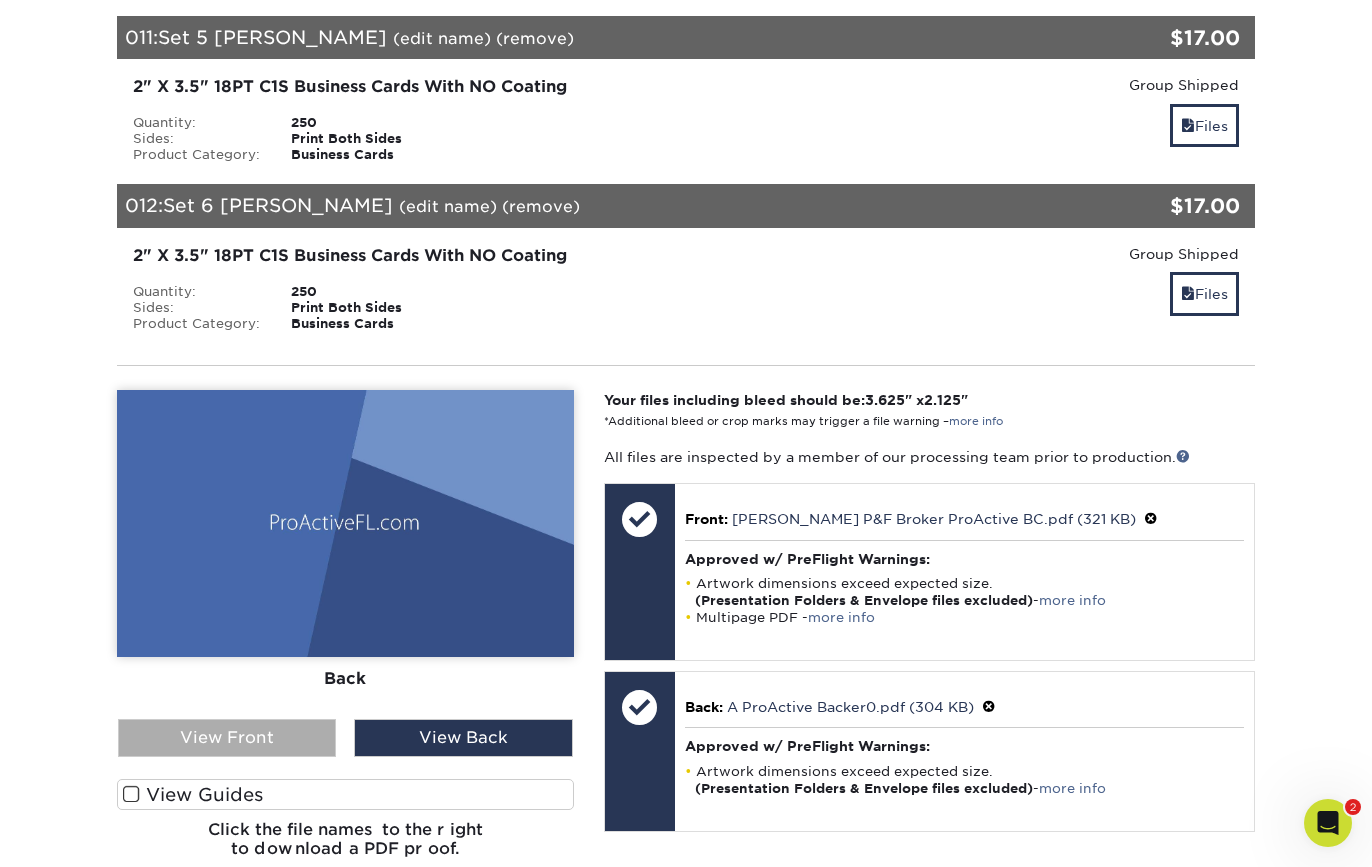 click on "View Front" at bounding box center (227, 738) 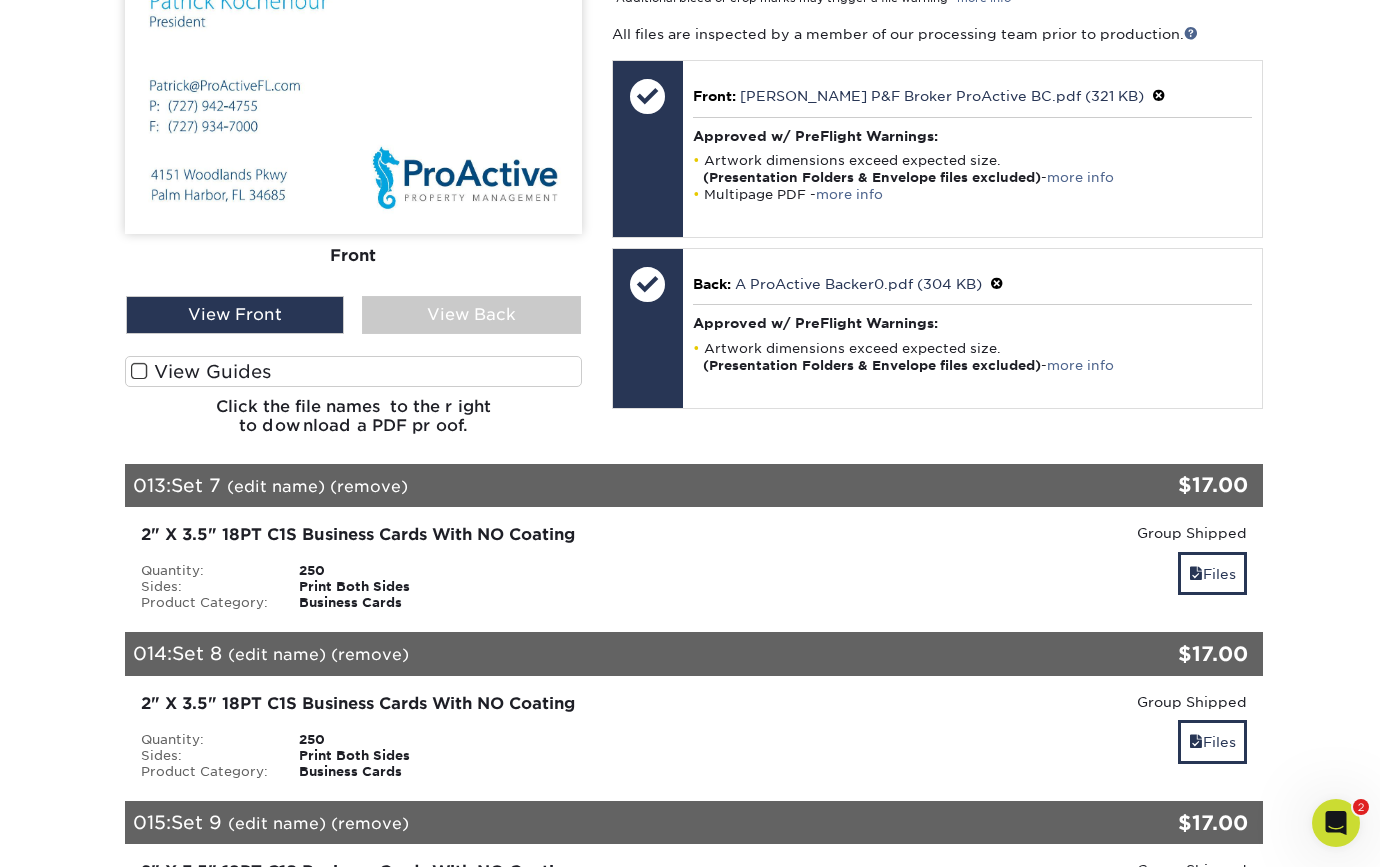 scroll, scrollTop: 3104, scrollLeft: 0, axis: vertical 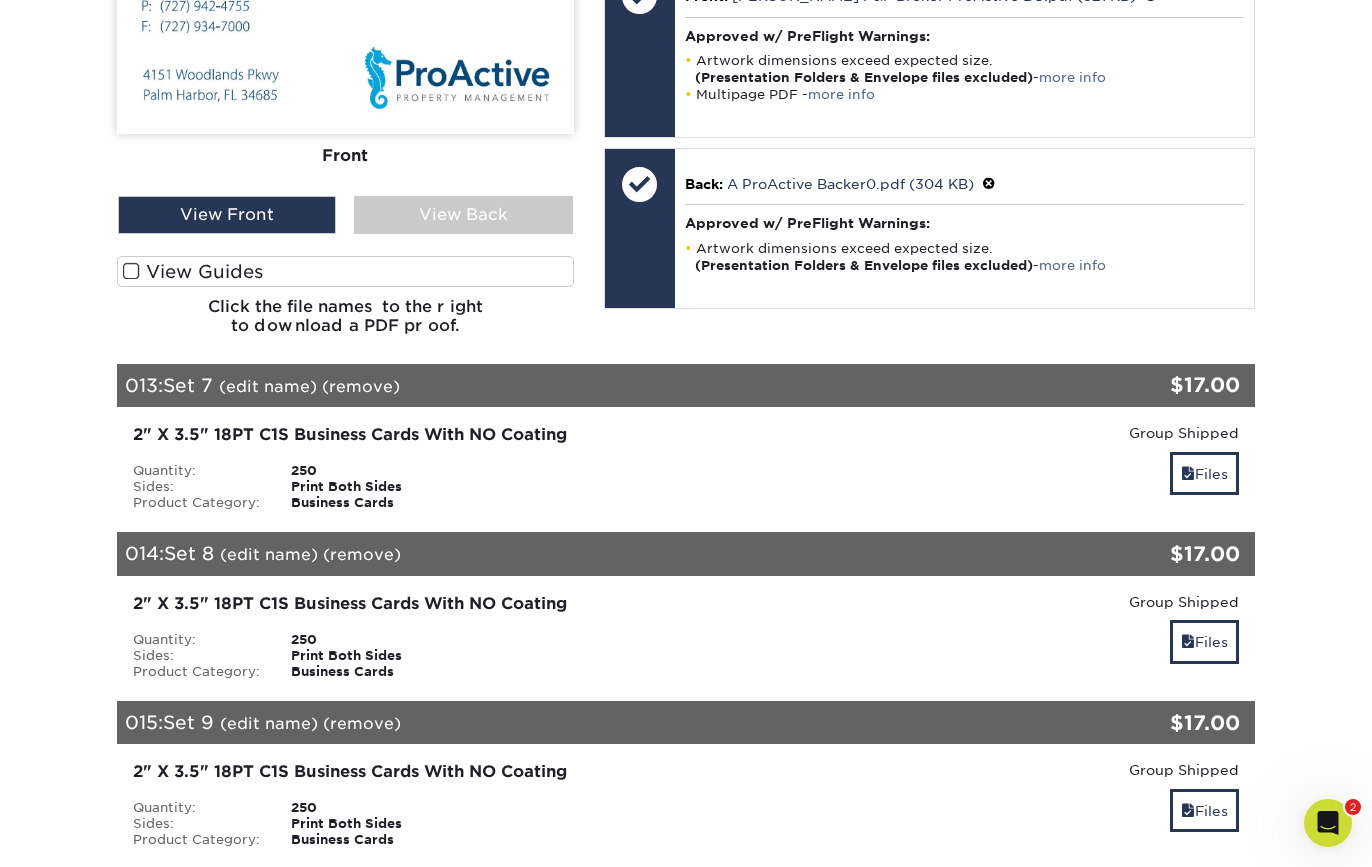 click on "(edit name)" at bounding box center (268, 386) 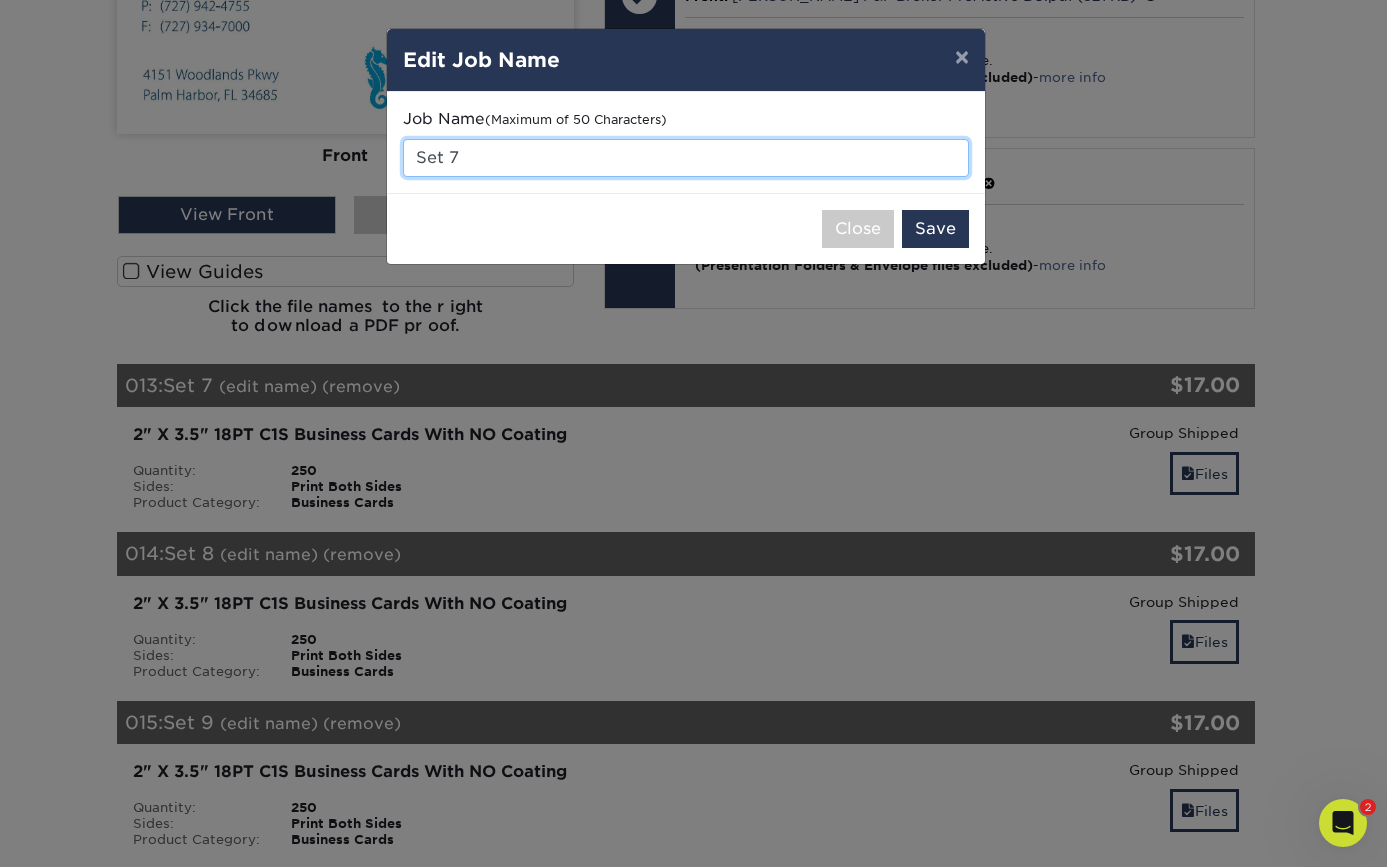 click on "Set 7" at bounding box center [686, 158] 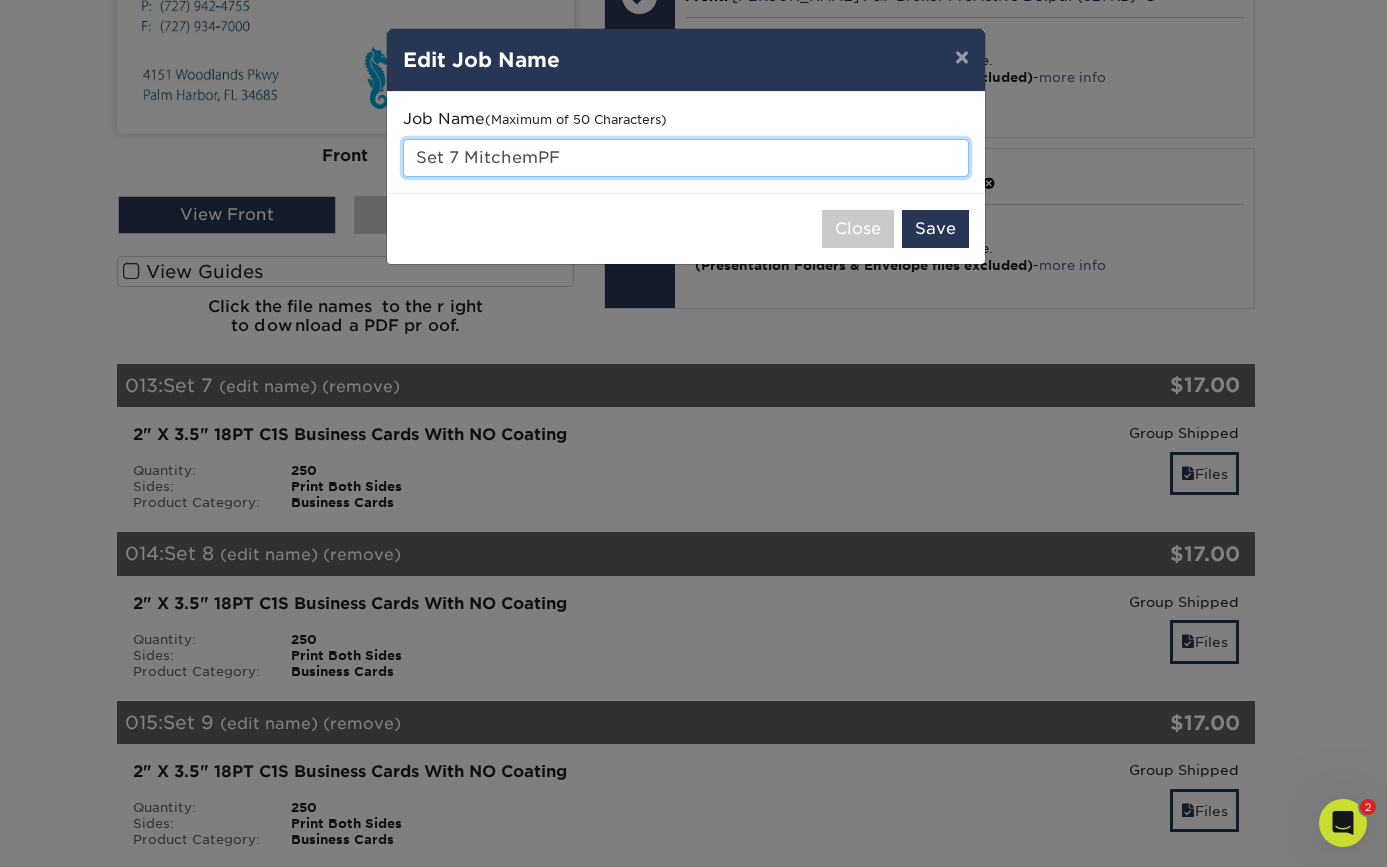 drag, startPoint x: 538, startPoint y: 148, endPoint x: 541, endPoint y: 167, distance: 19.235384 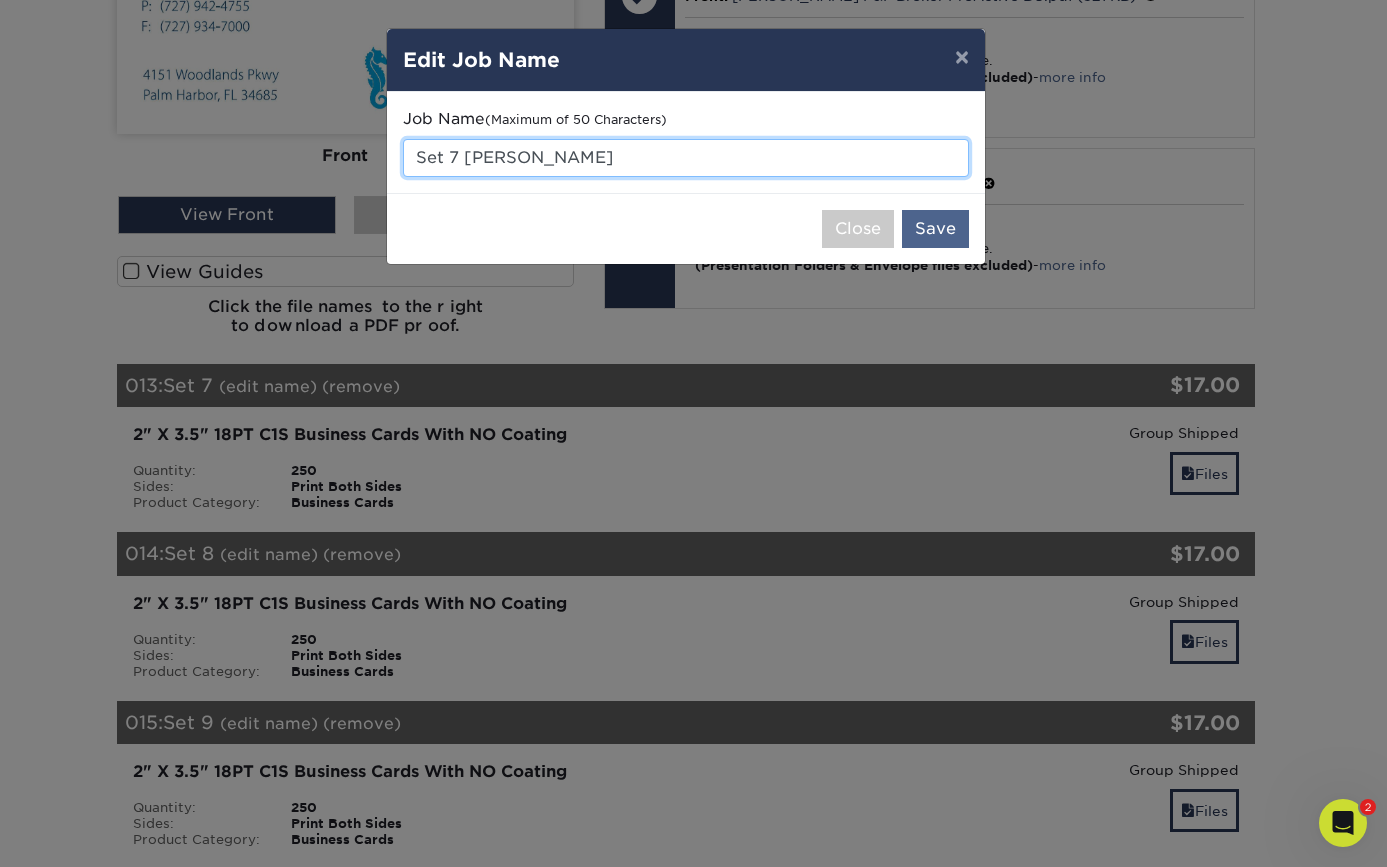type on "Set 7 [PERSON_NAME]" 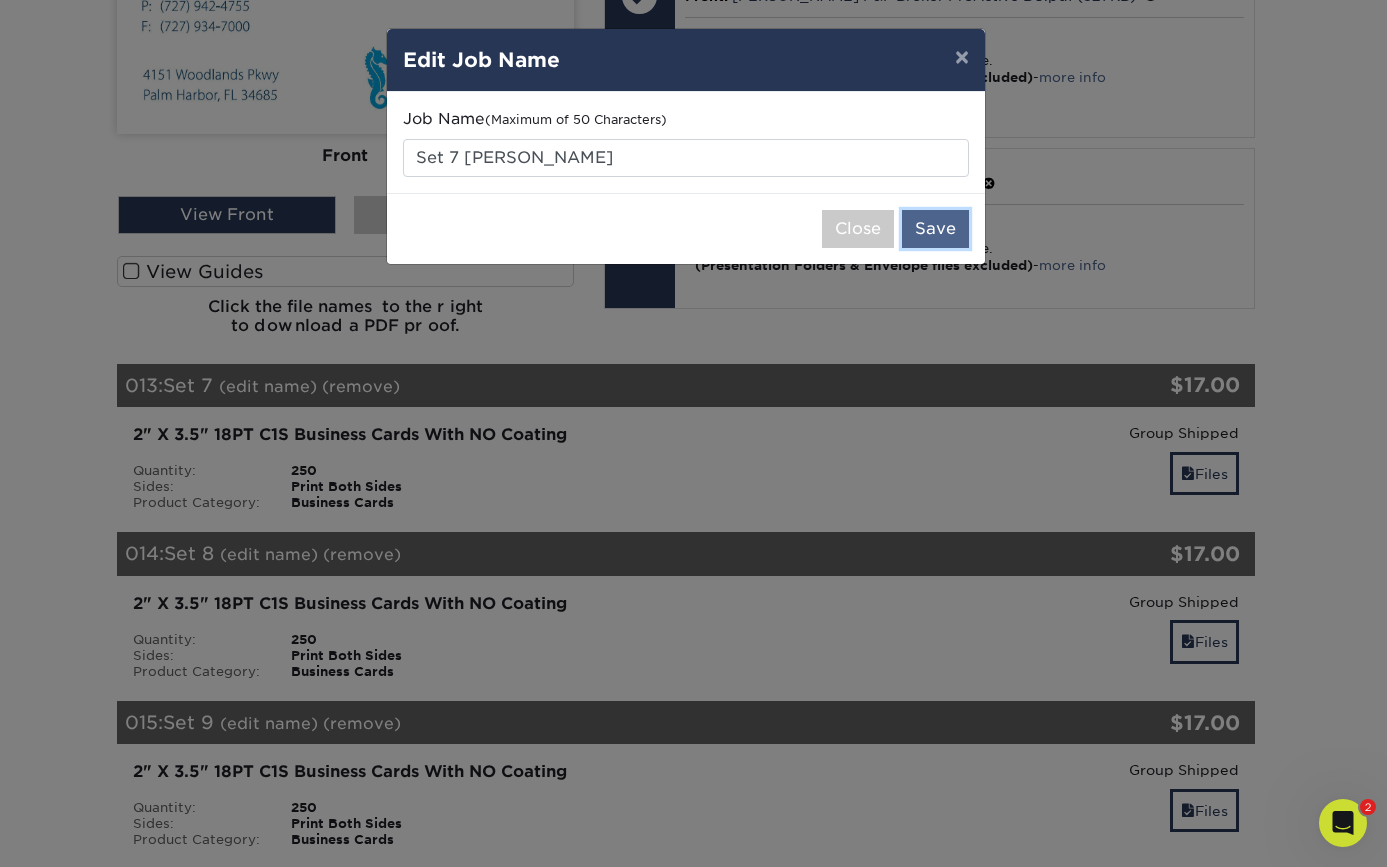 click on "Save" at bounding box center (935, 229) 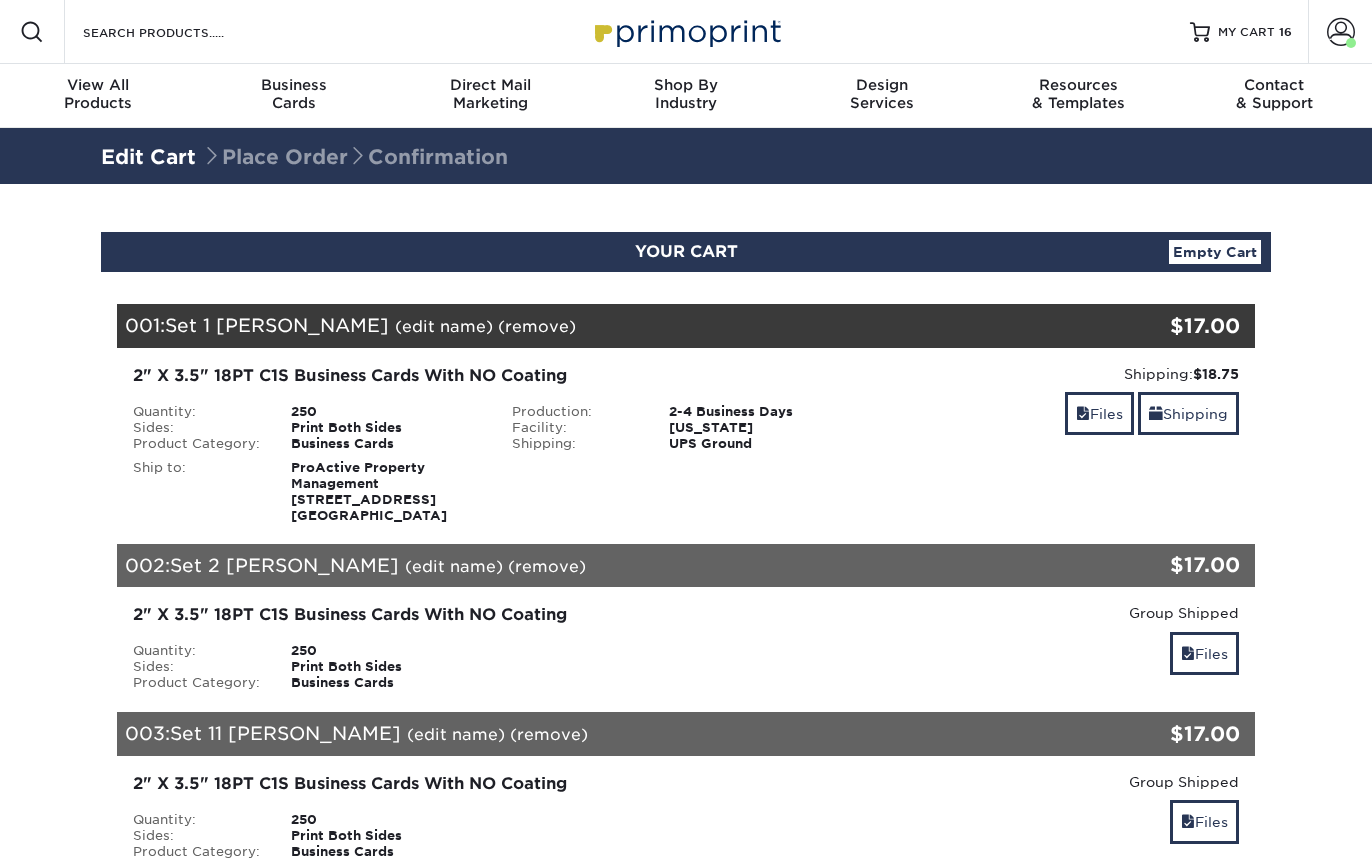 scroll, scrollTop: 0, scrollLeft: 0, axis: both 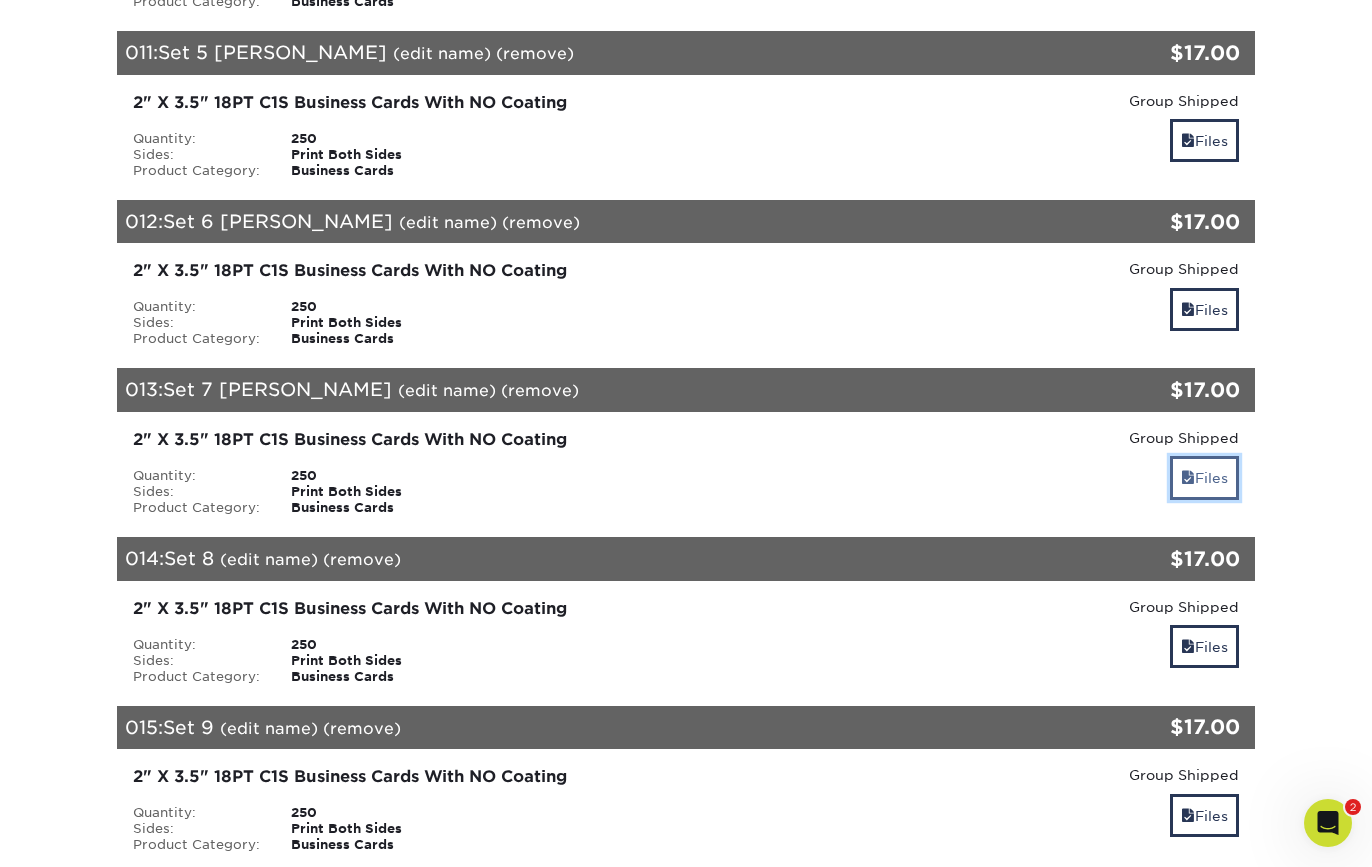 click on "Files" at bounding box center (1204, 477) 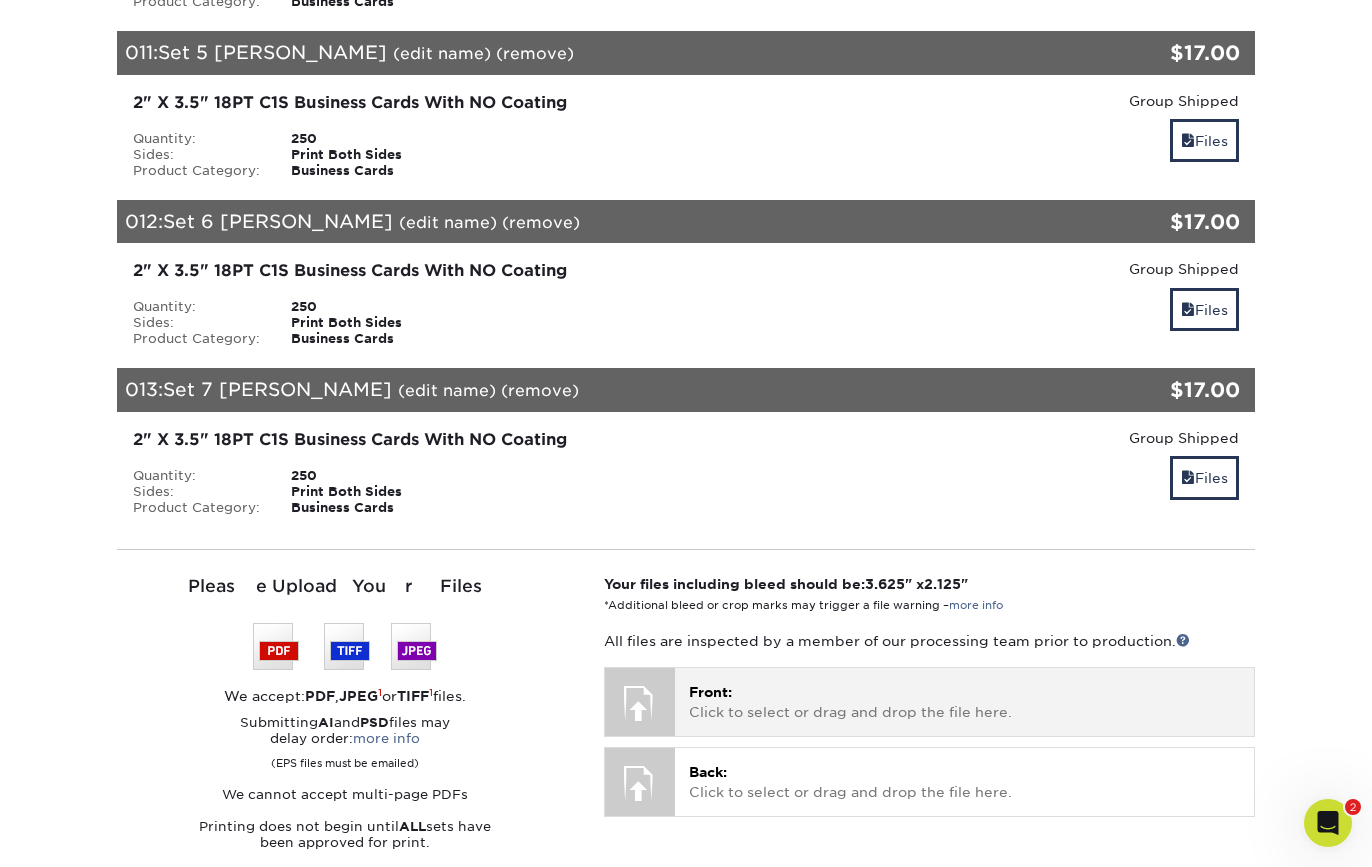 click on "Front: Click to select or drag and drop the file here." at bounding box center (964, 702) 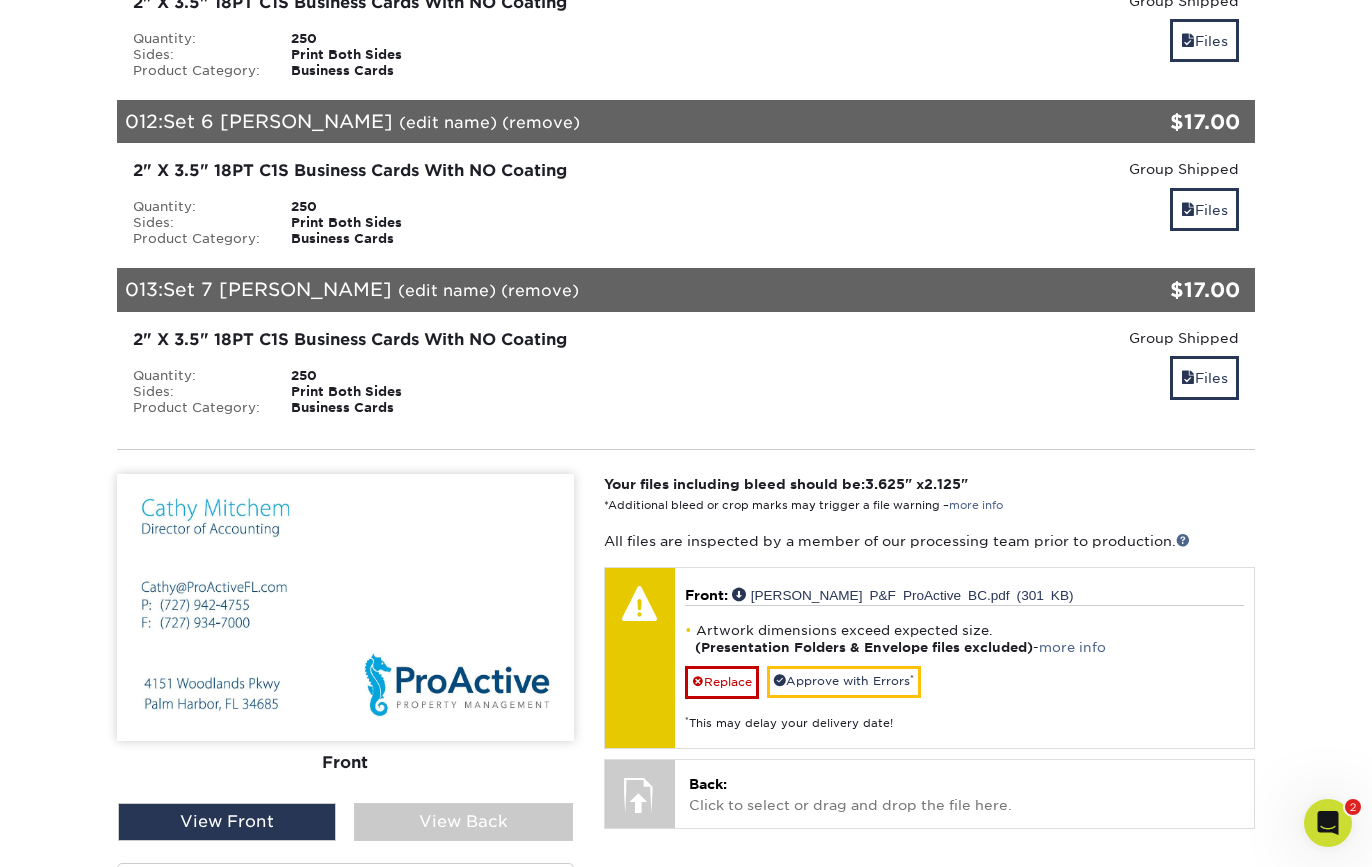 scroll, scrollTop: 2303, scrollLeft: 0, axis: vertical 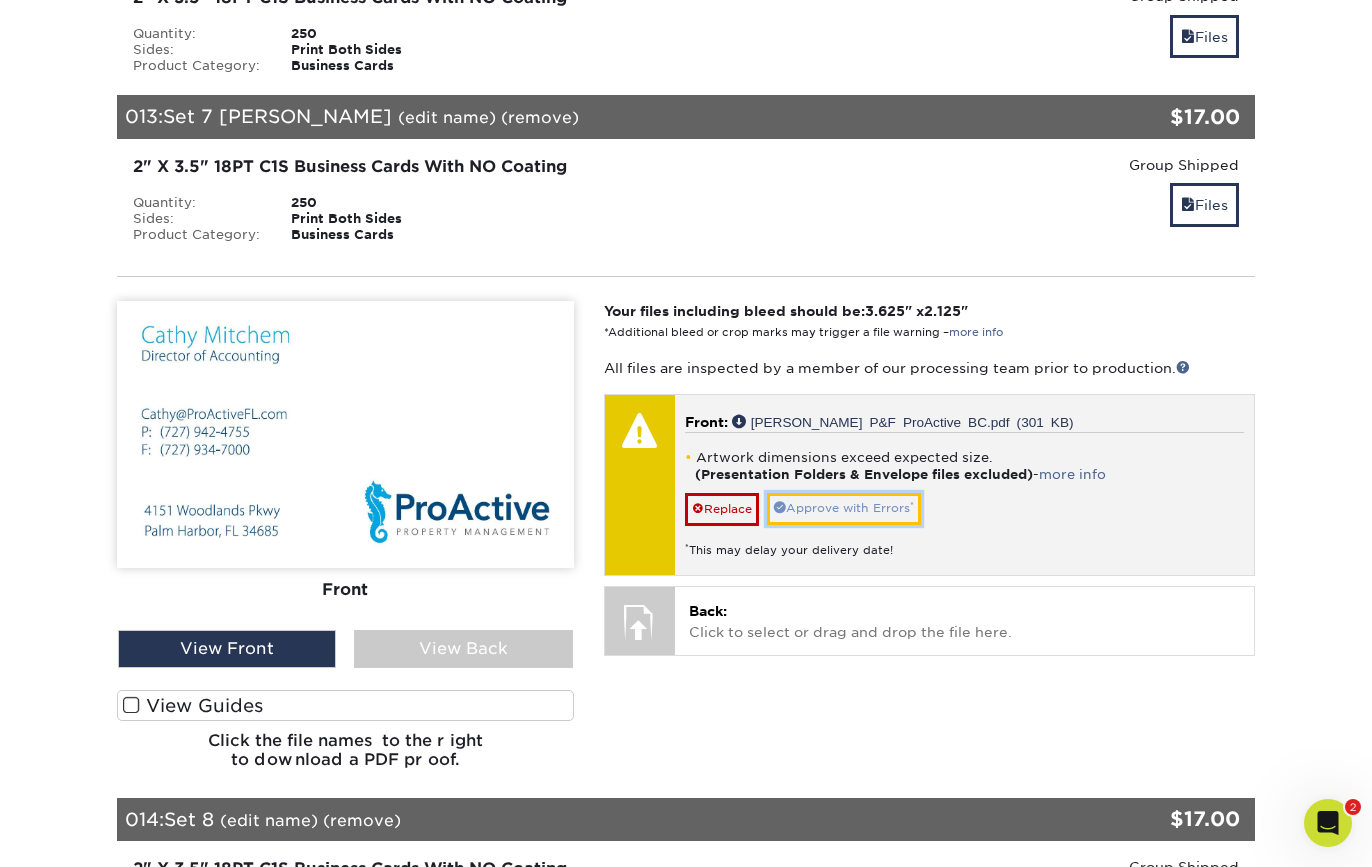 click on "Approve with Errors *" at bounding box center (844, 508) 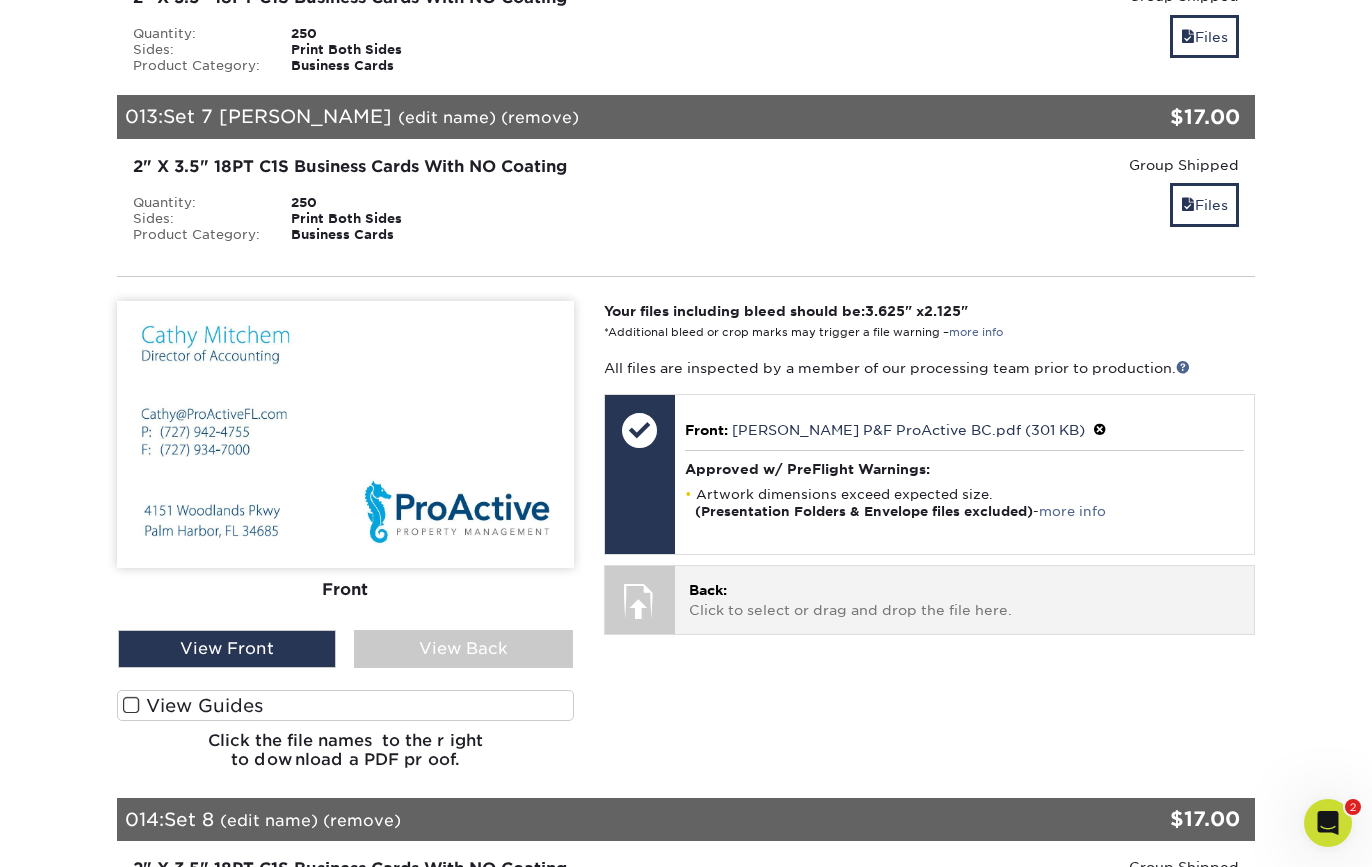 click on "Back: Click to select or drag and drop the file here." at bounding box center (964, 600) 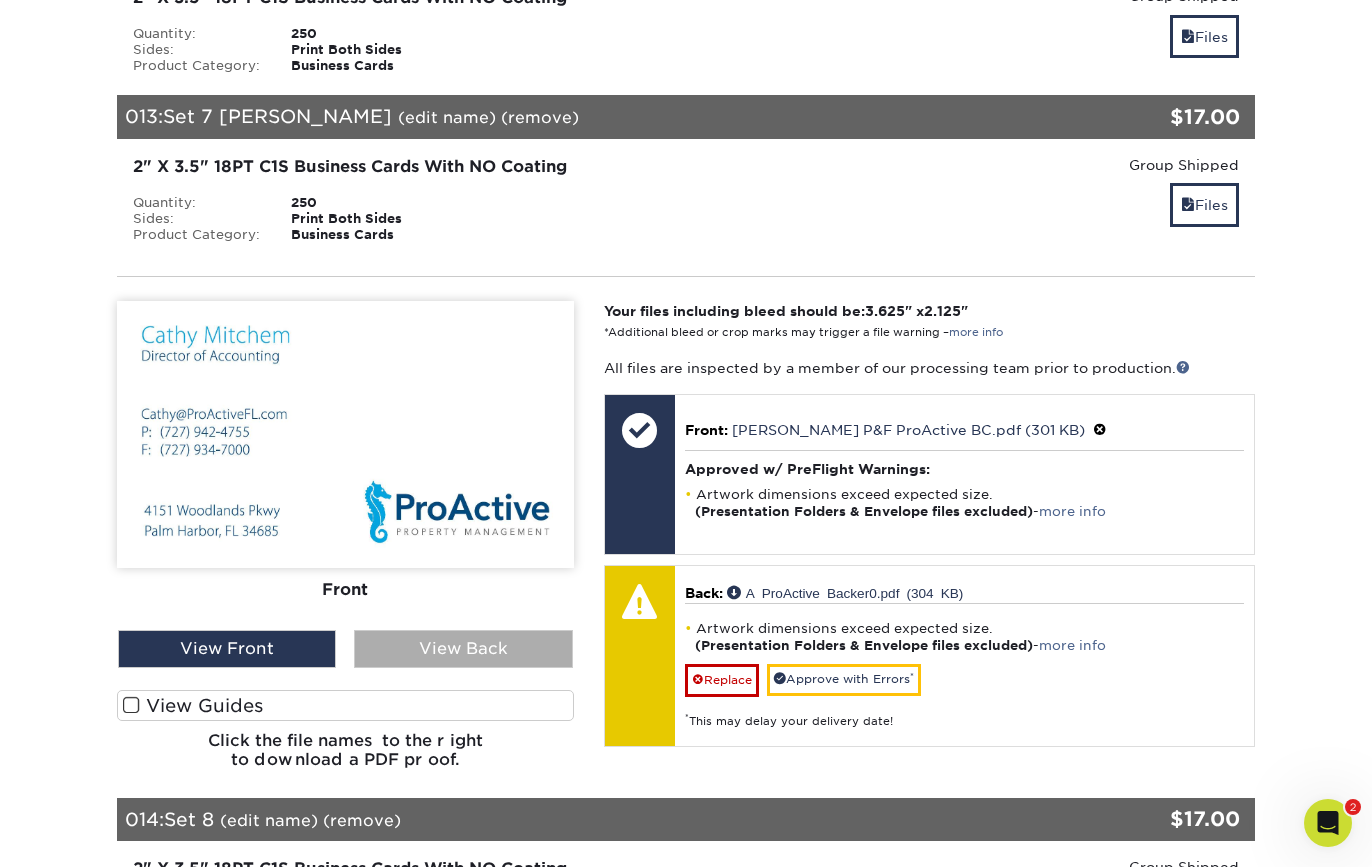 click on "View Back" at bounding box center (463, 649) 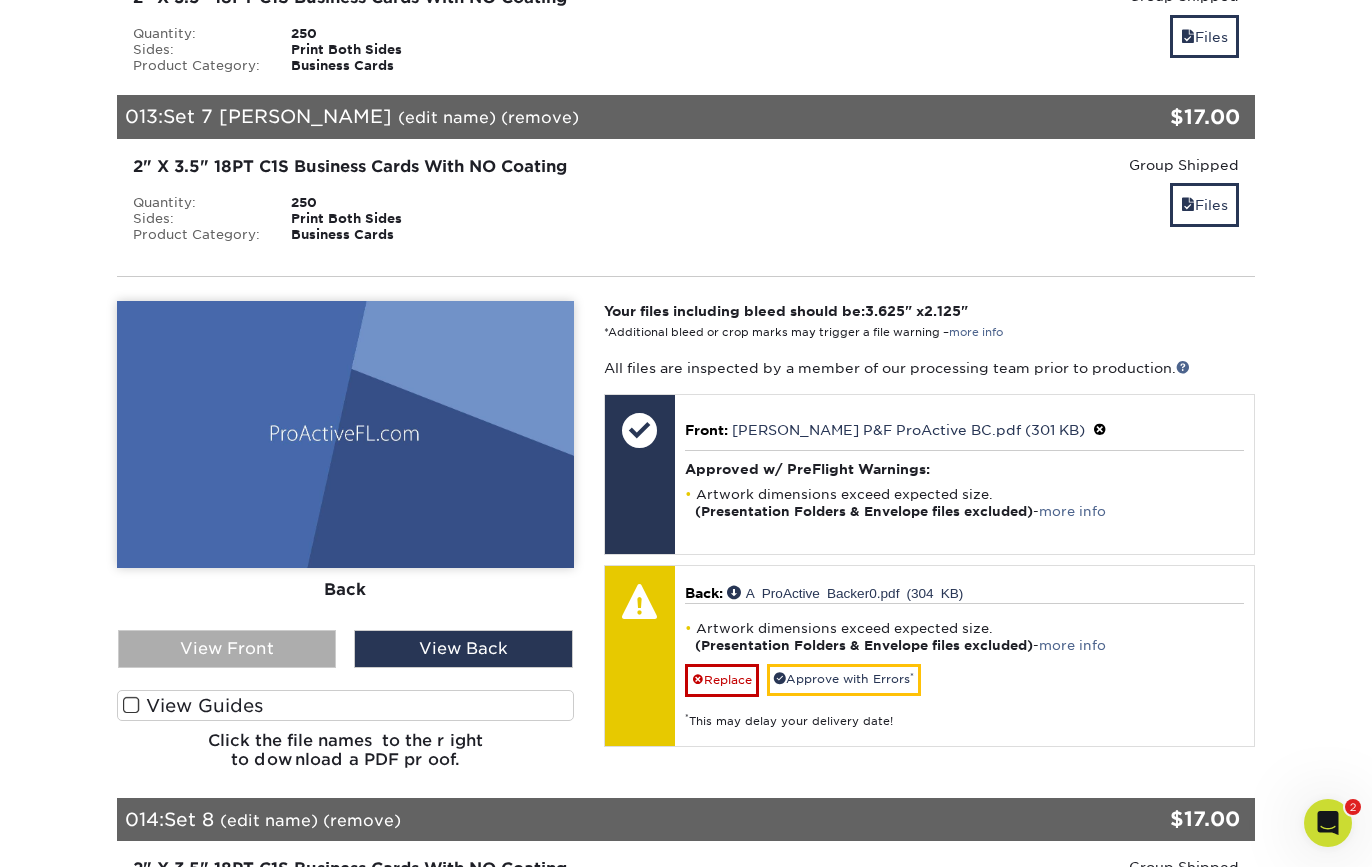 click on "View Front" at bounding box center [227, 649] 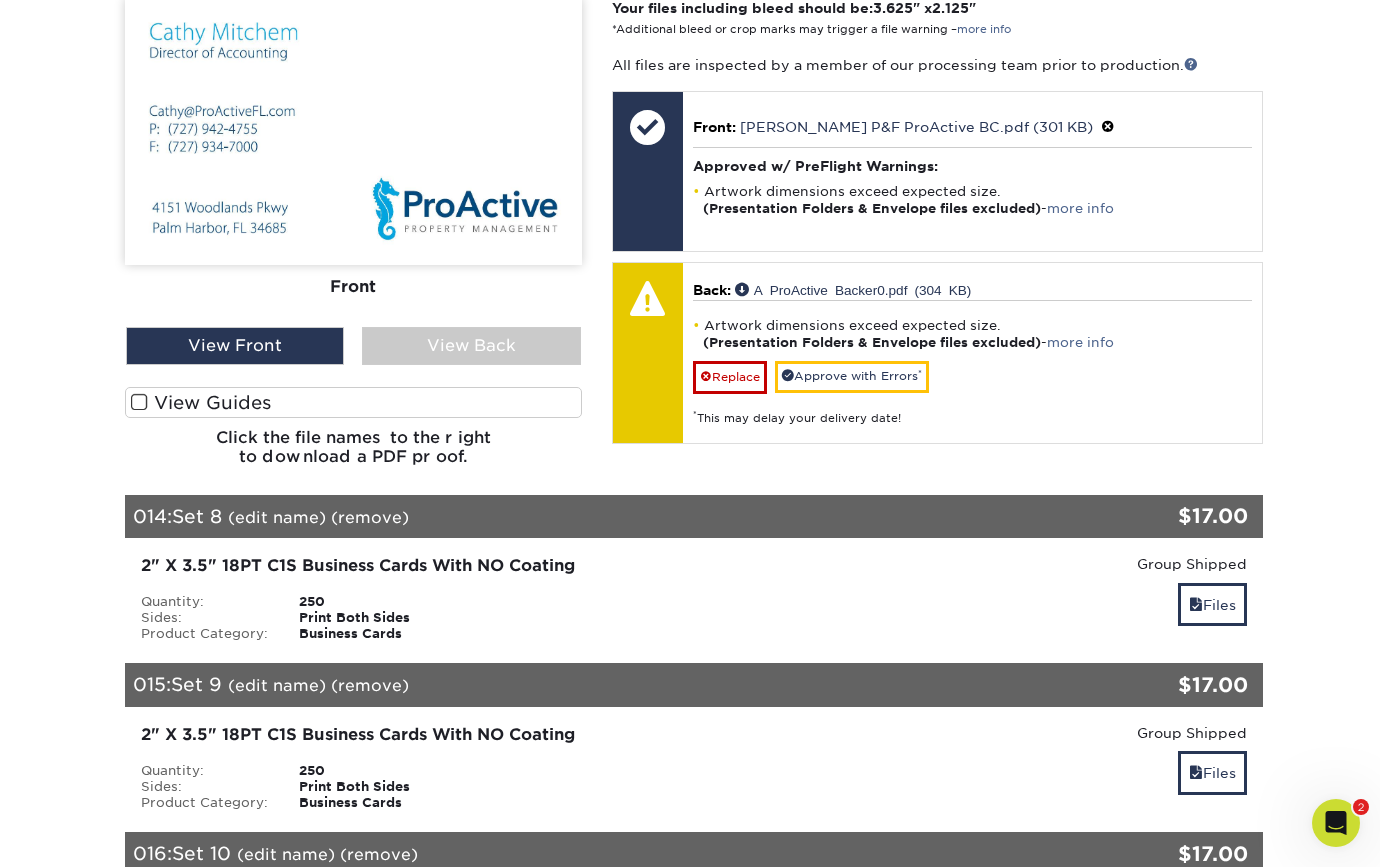 scroll, scrollTop: 2643, scrollLeft: 0, axis: vertical 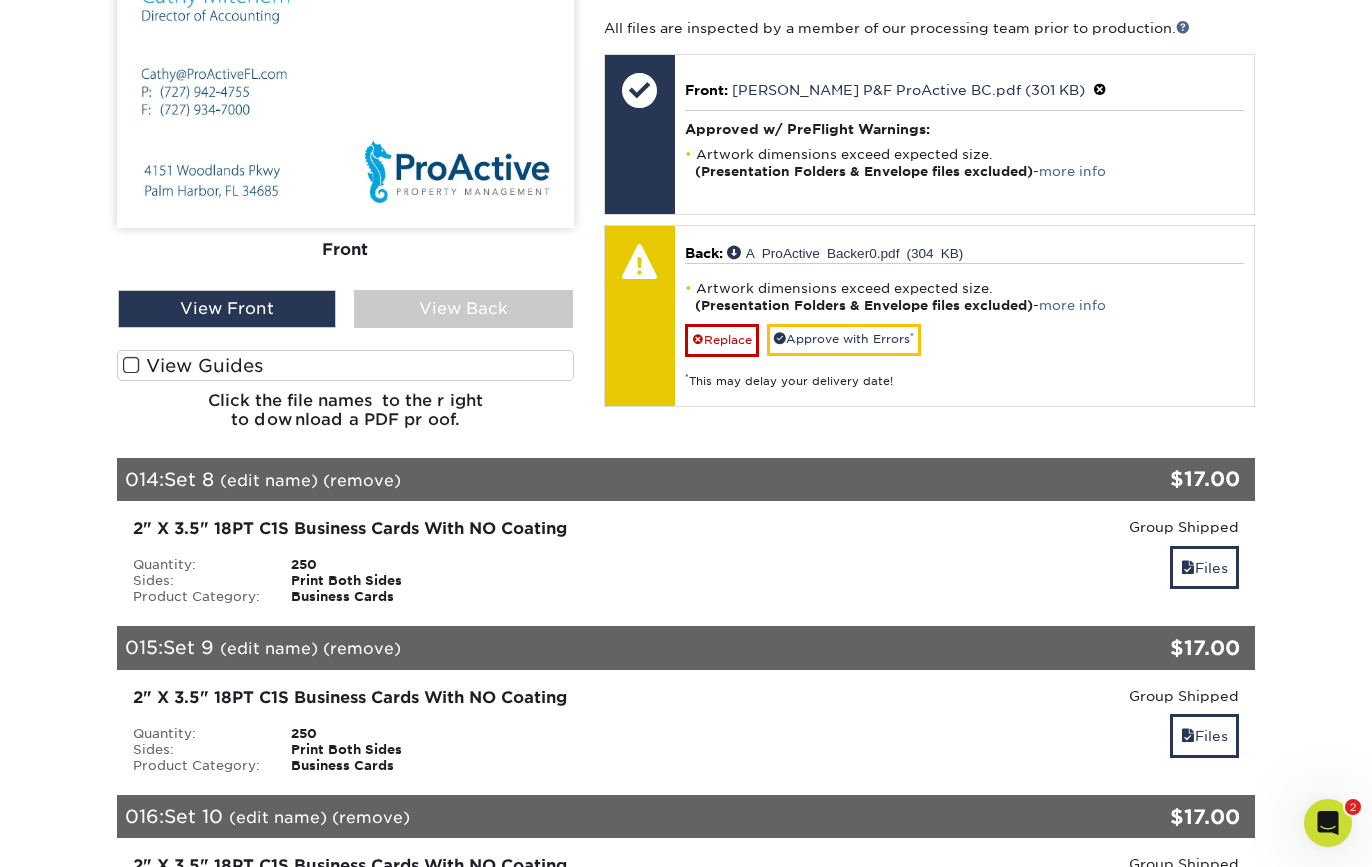 click on "(edit name)" at bounding box center [269, 480] 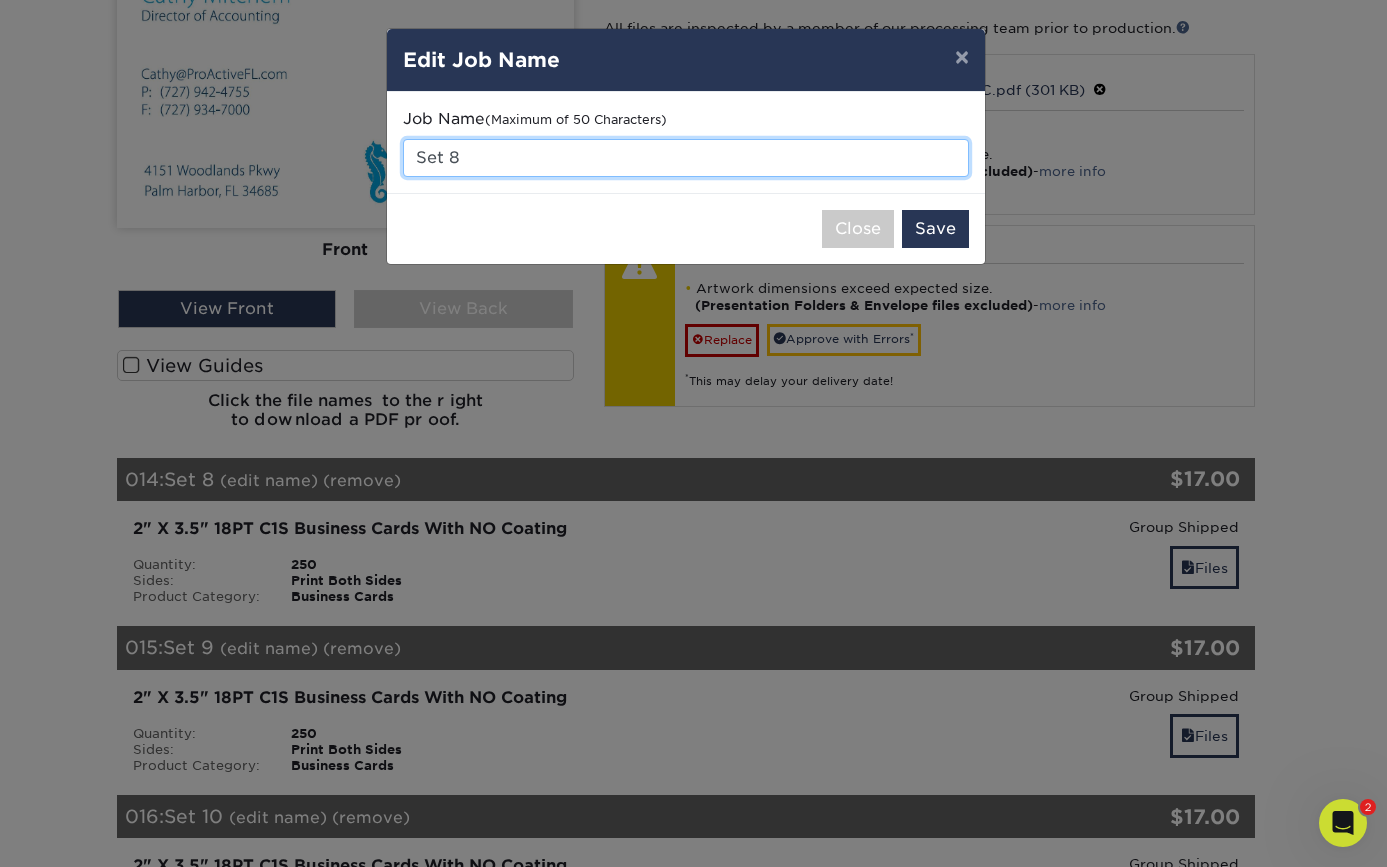 click on "Set 8" at bounding box center (686, 158) 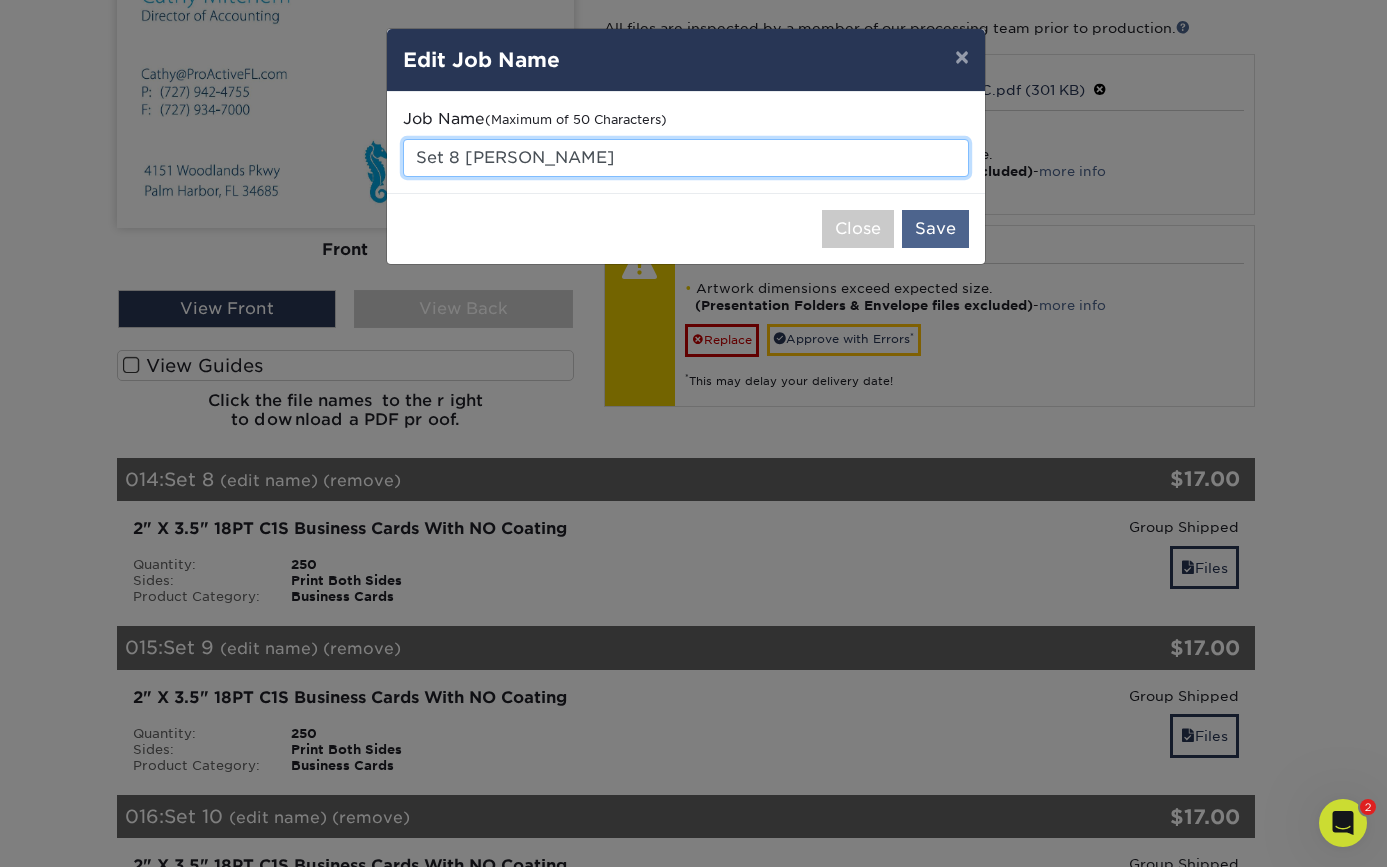 type on "Set 8 [PERSON_NAME]" 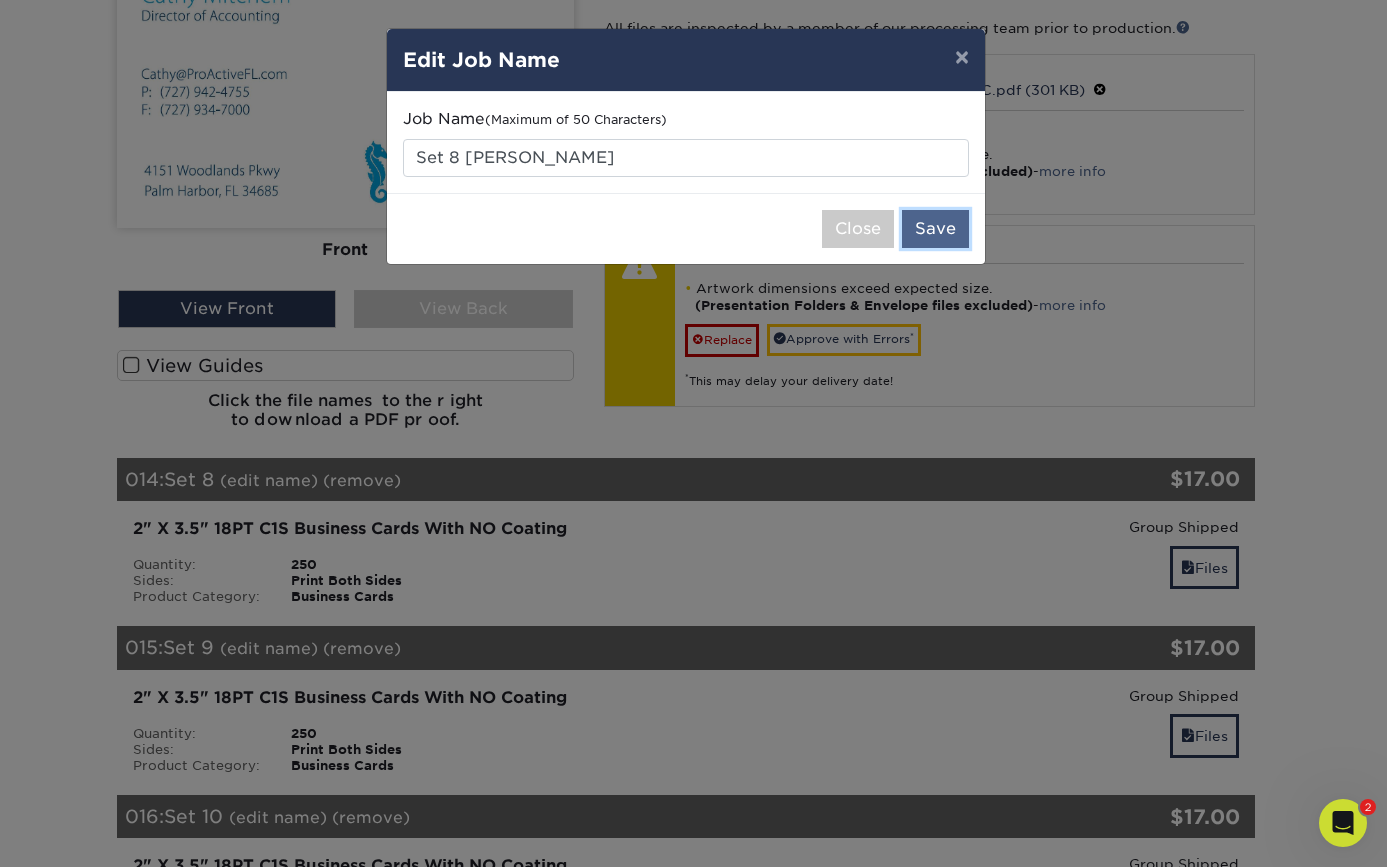 click on "Save" at bounding box center [935, 229] 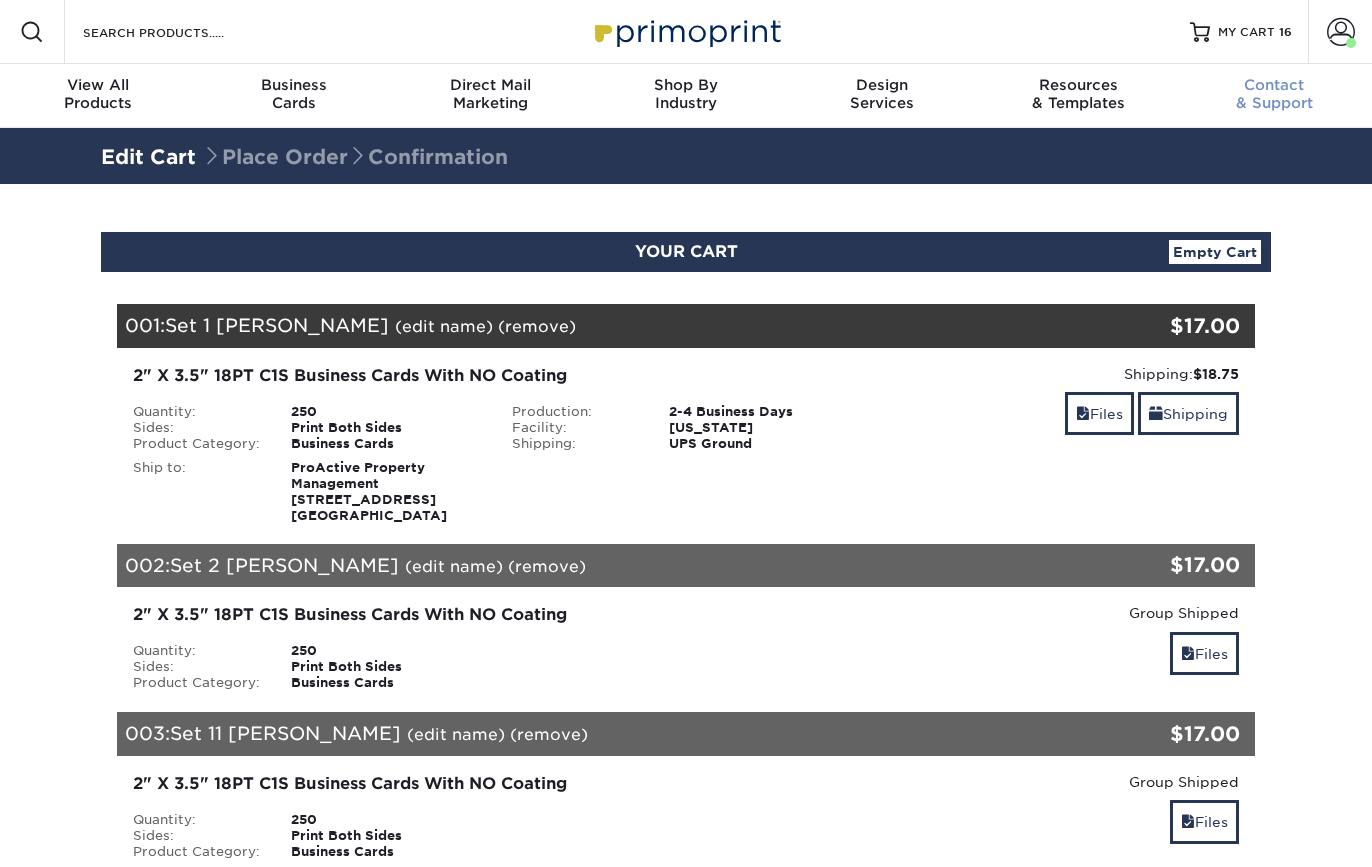 scroll, scrollTop: 0, scrollLeft: 0, axis: both 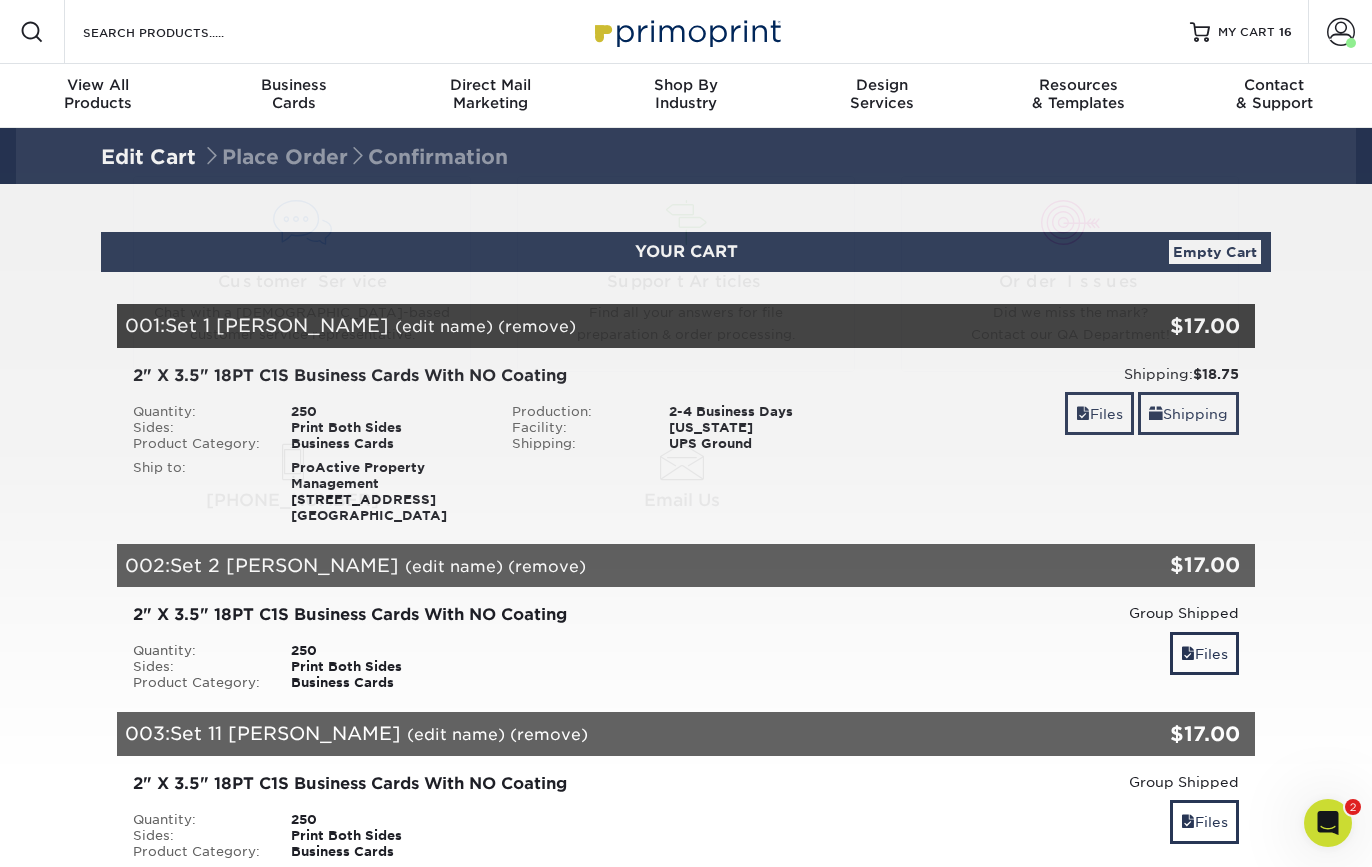 click on "2" X 3.5" 18PT C1S Business Cards With NO Coating
Quantity:
250
Sides:
Print Both Sides
Product Category:   Business Cards
Production: 2-4 Business Days [US_STATE]" at bounding box center [686, 816] 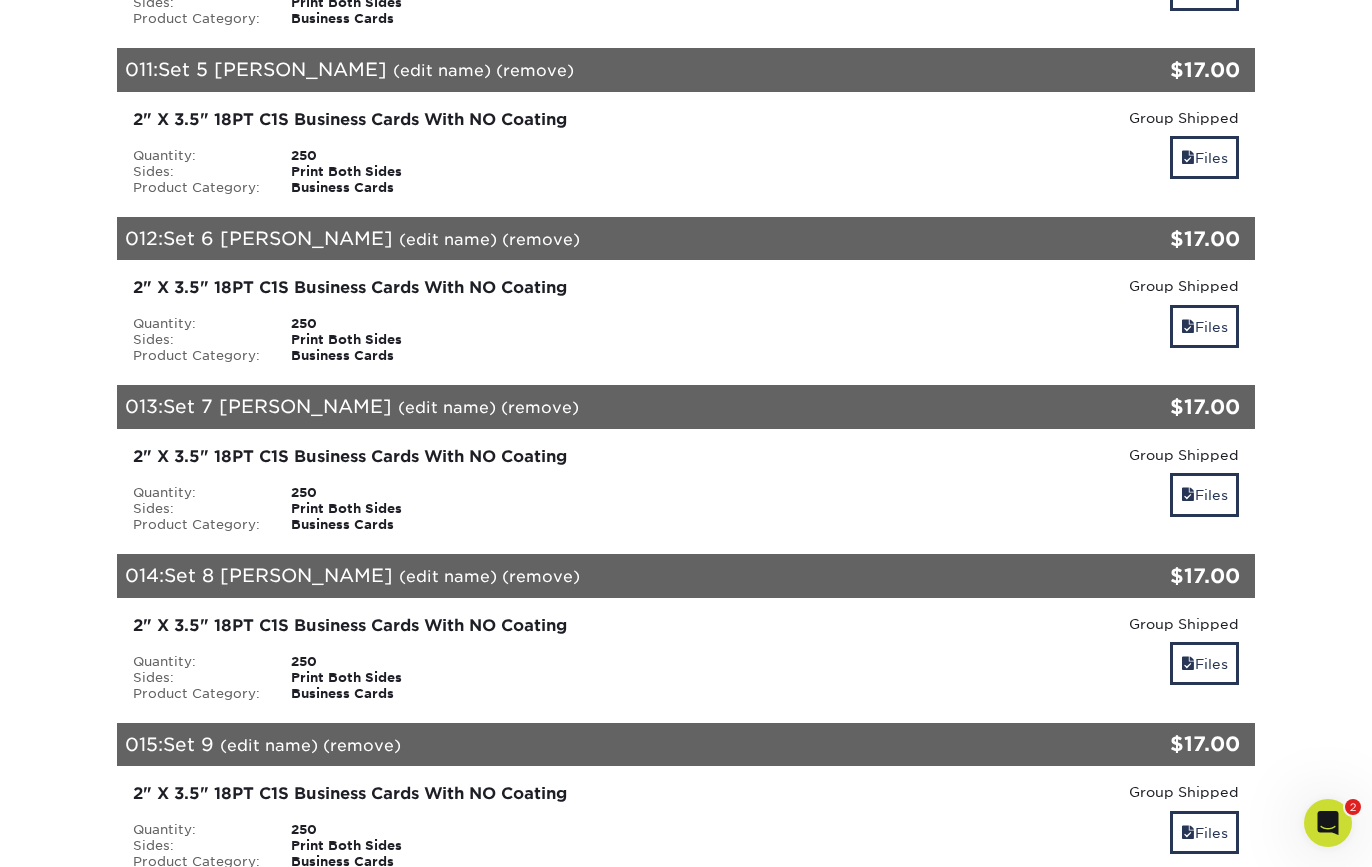 scroll, scrollTop: 1981, scrollLeft: 0, axis: vertical 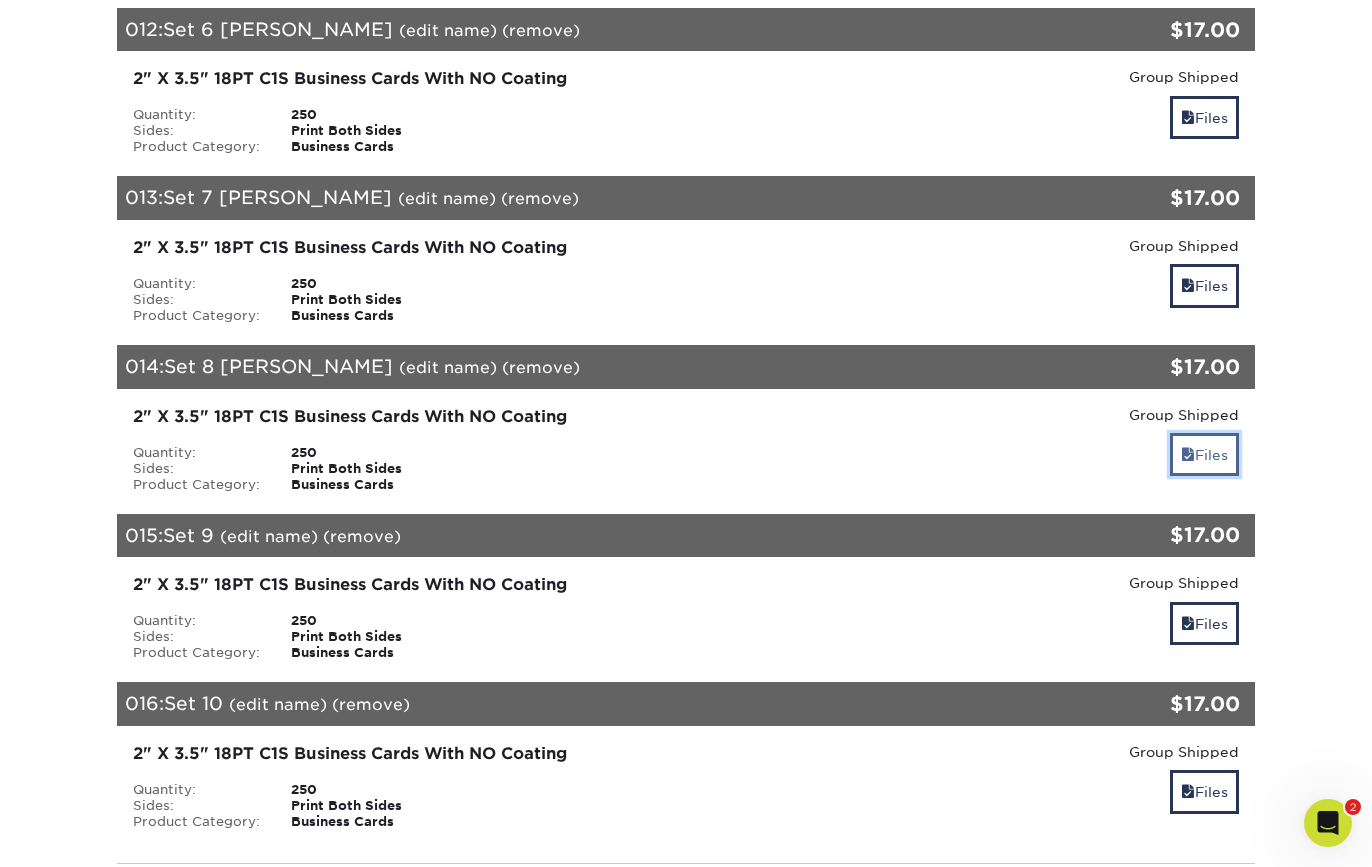 click on "Files" at bounding box center (1204, 454) 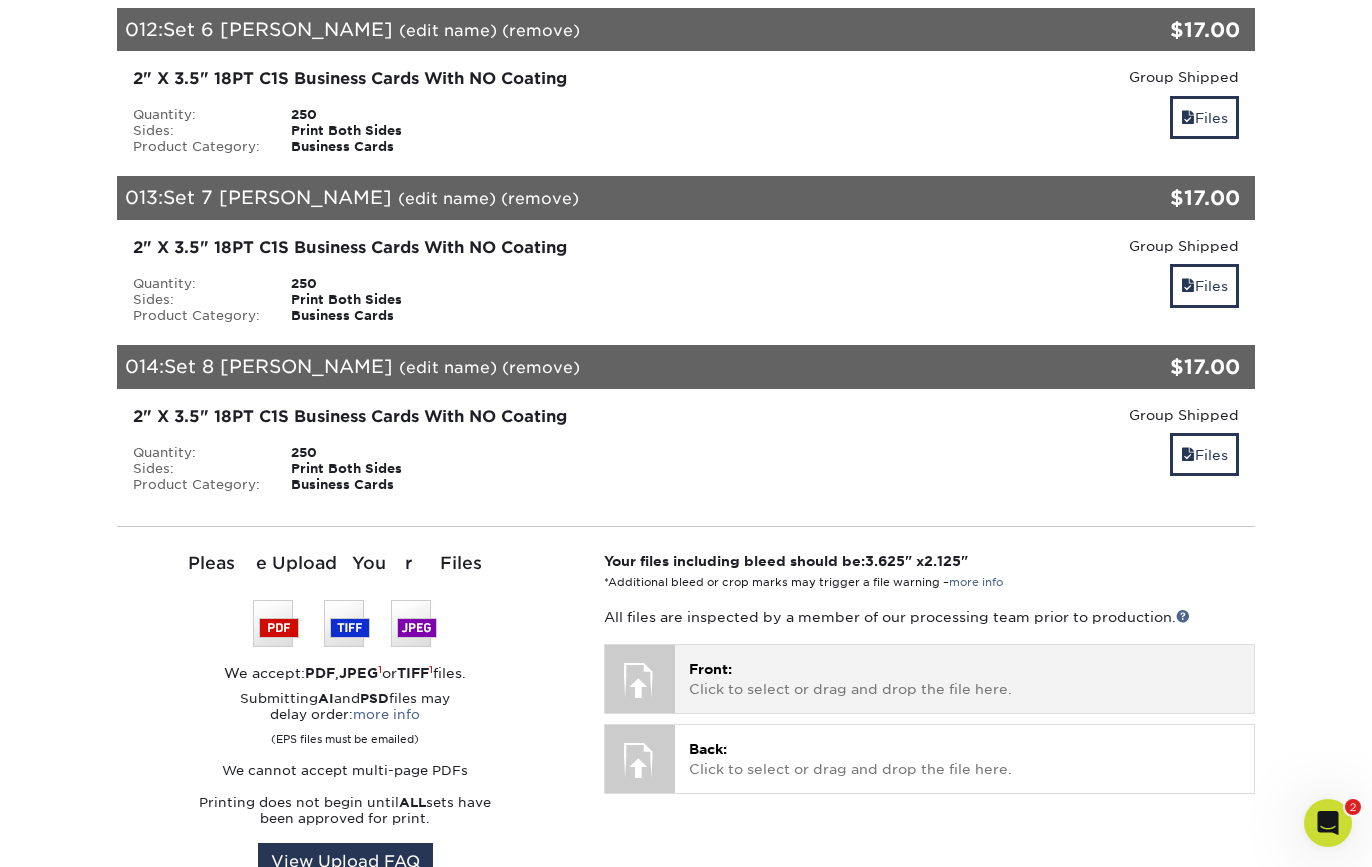 click on "Front: Click to select or drag and drop the file here." at bounding box center [964, 679] 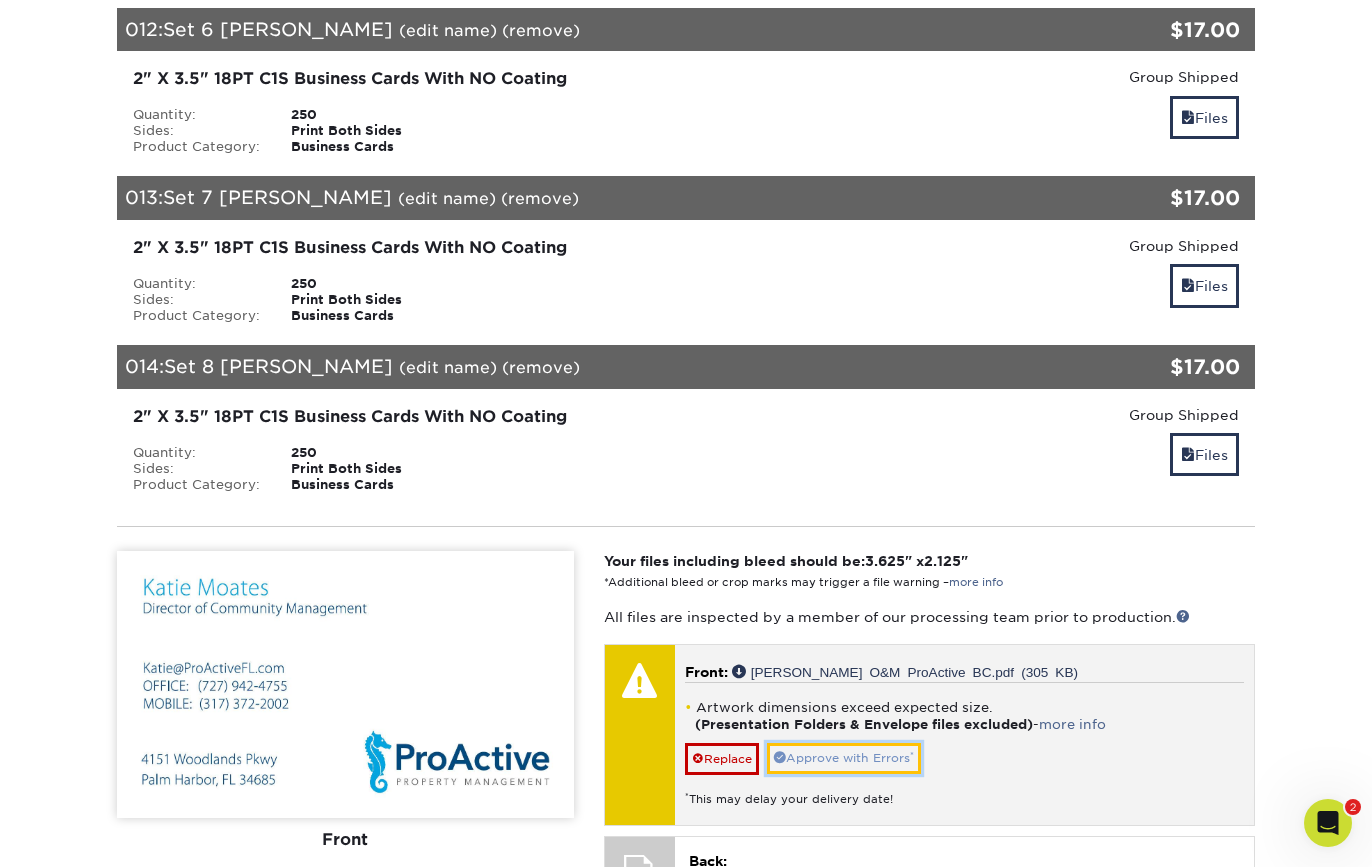 click on "Approve with Errors *" at bounding box center [844, 758] 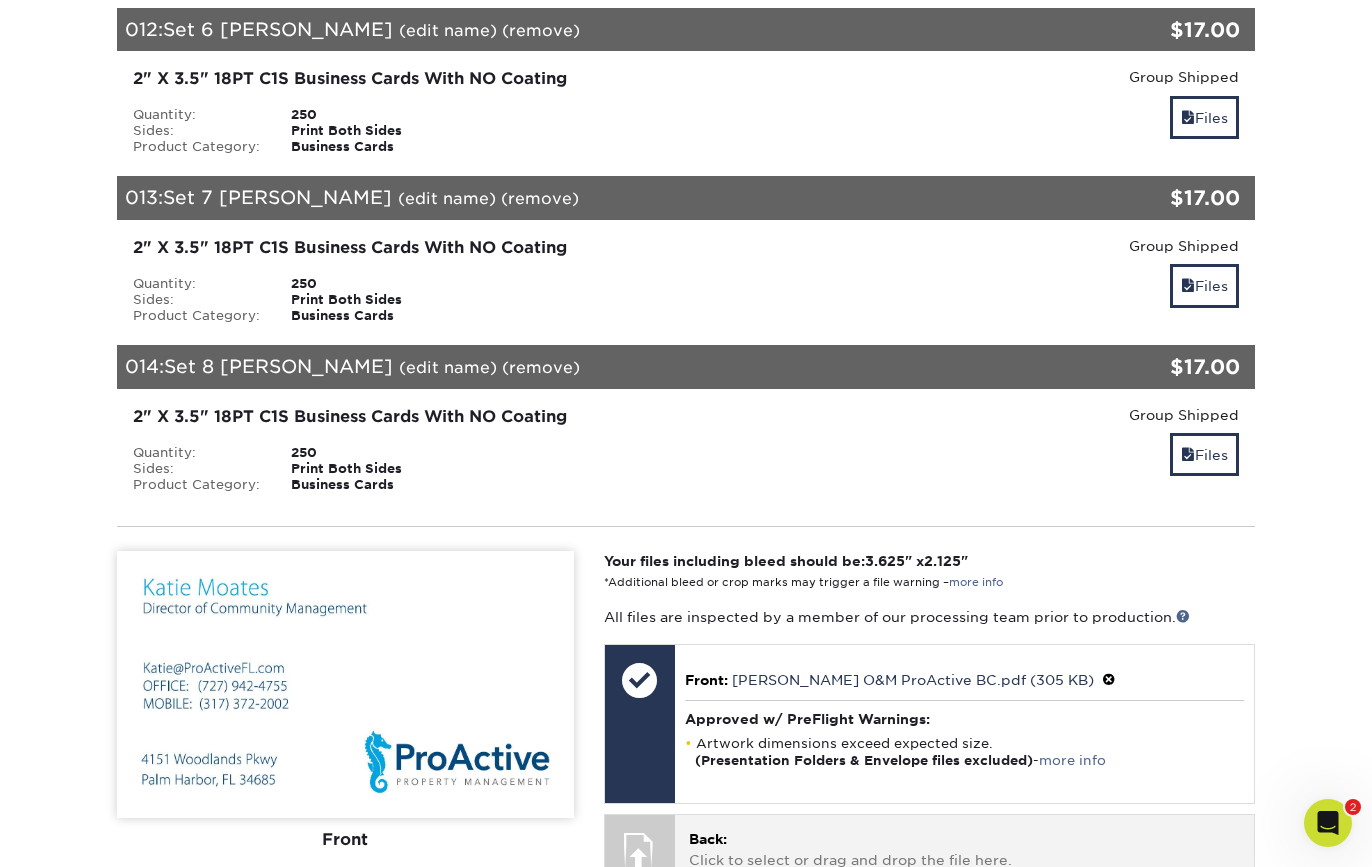 click on "Back: Click to select or drag and drop the file here." at bounding box center [964, 849] 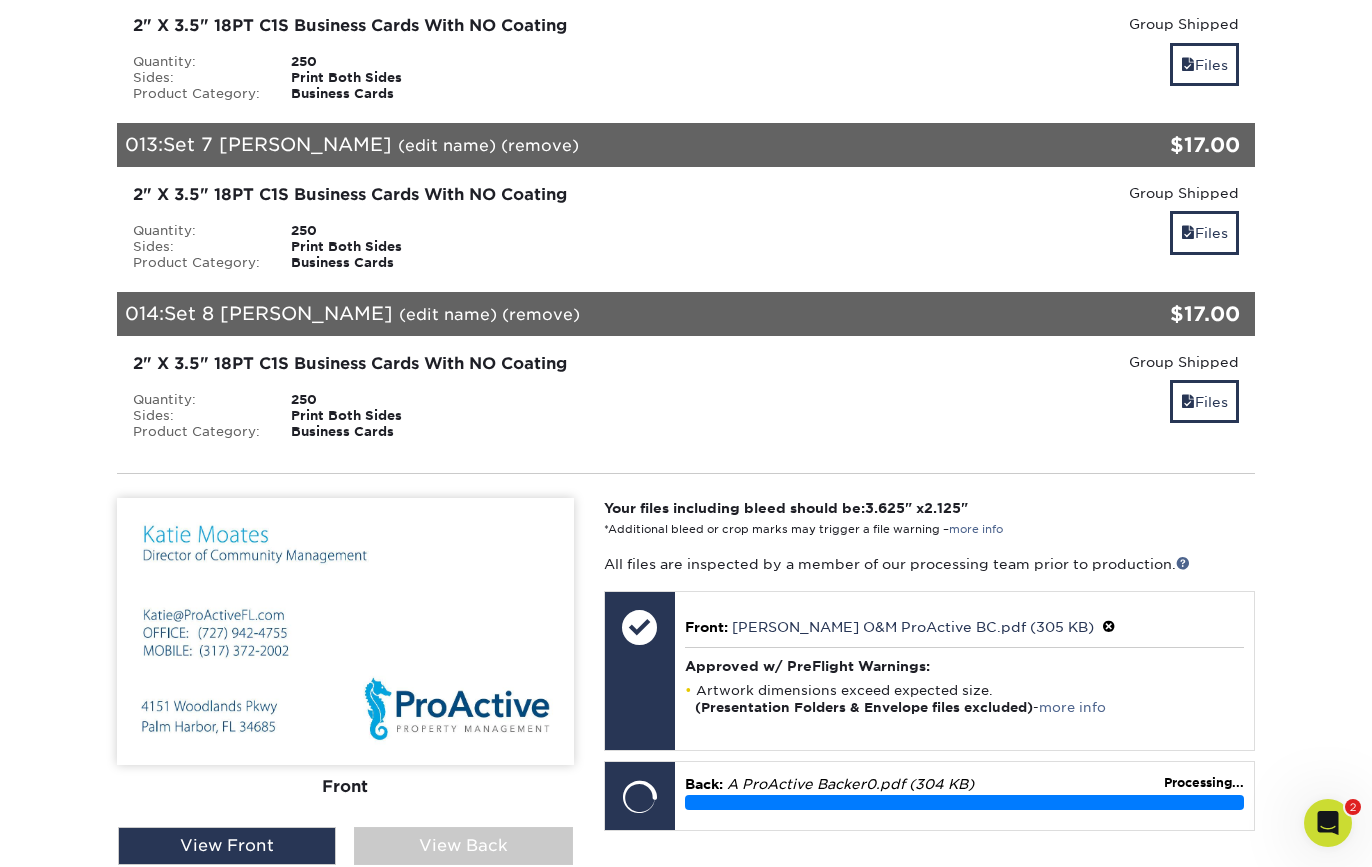 scroll, scrollTop: 2307, scrollLeft: 0, axis: vertical 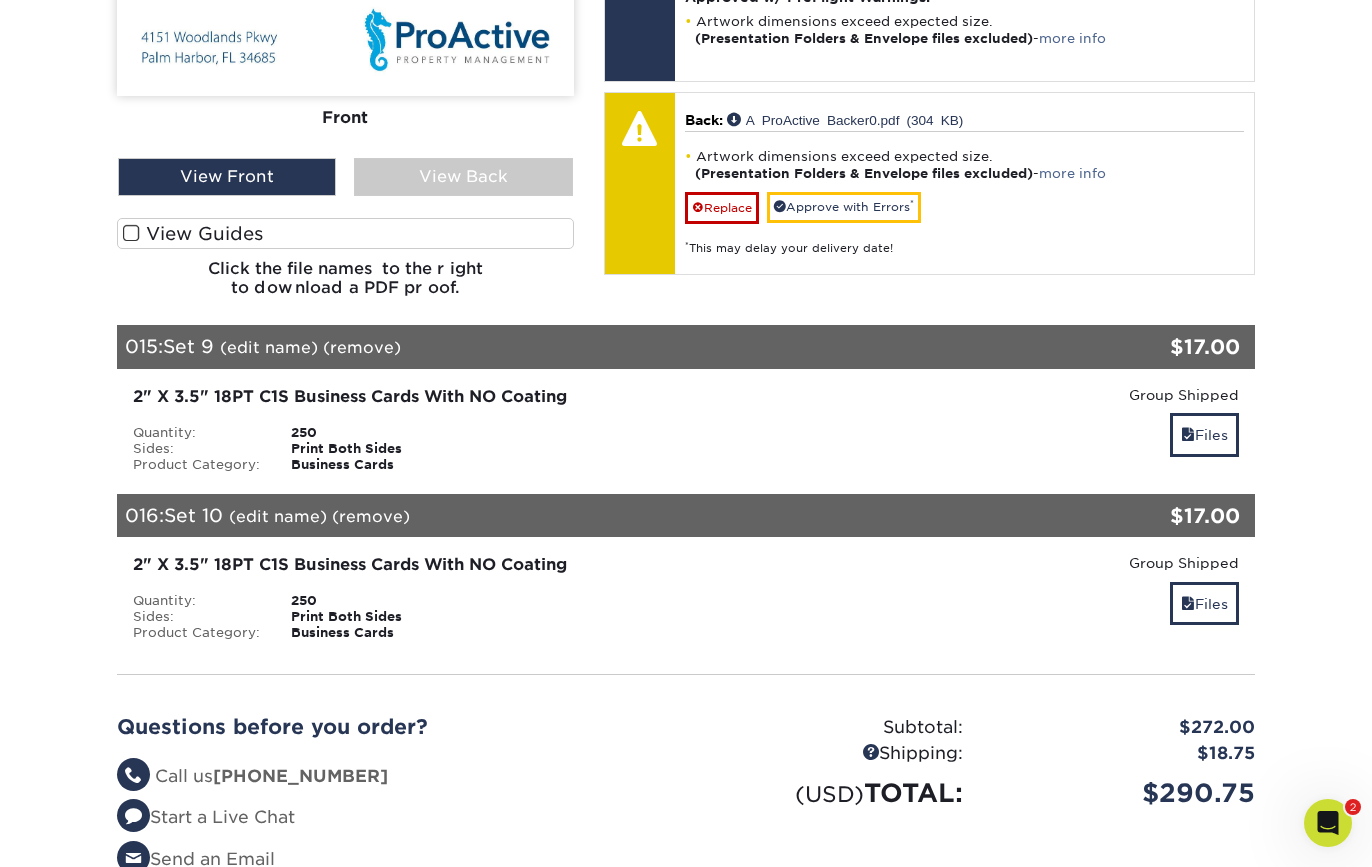 click on "(edit name)" at bounding box center [269, 347] 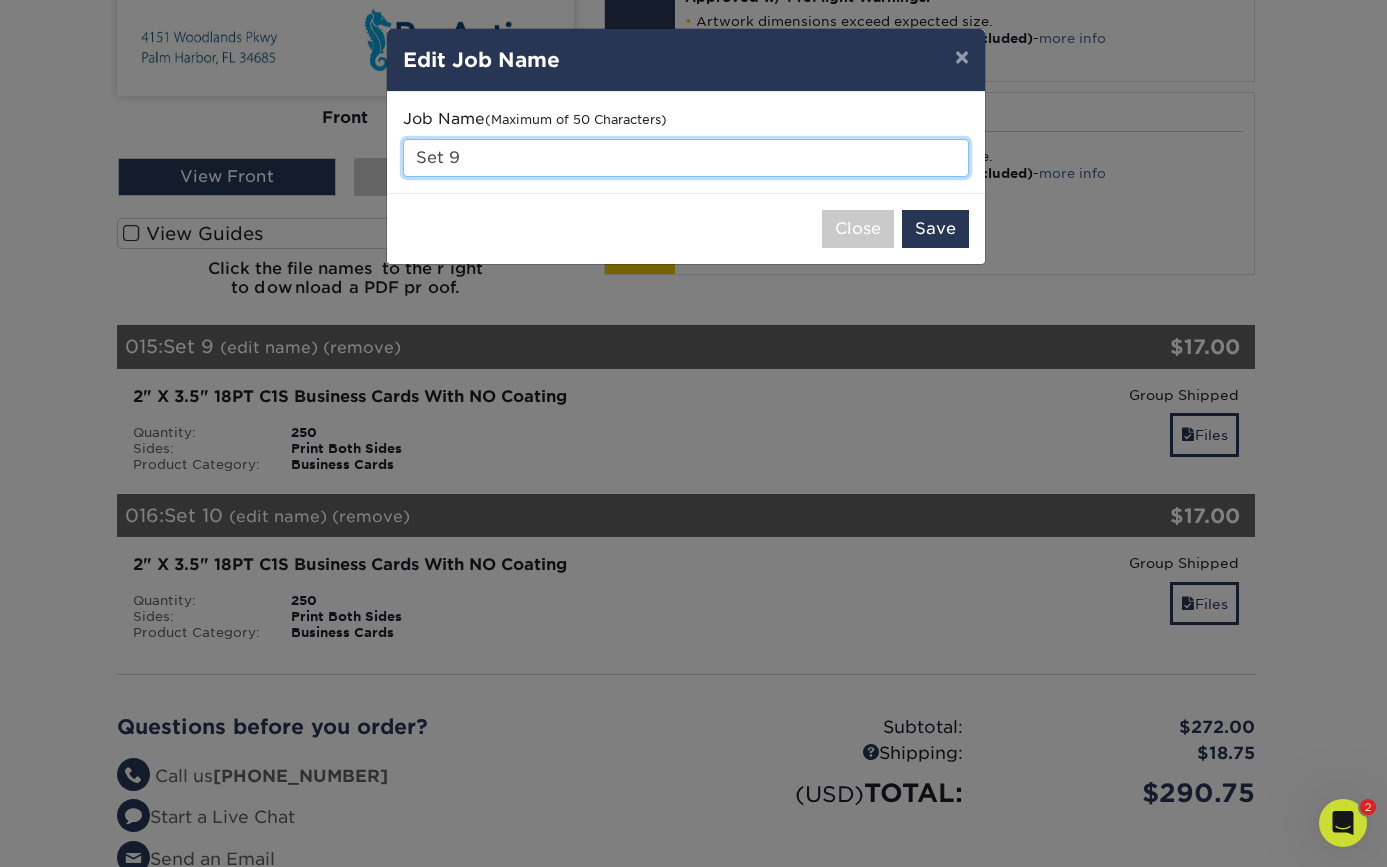 click on "Set 9" at bounding box center [686, 158] 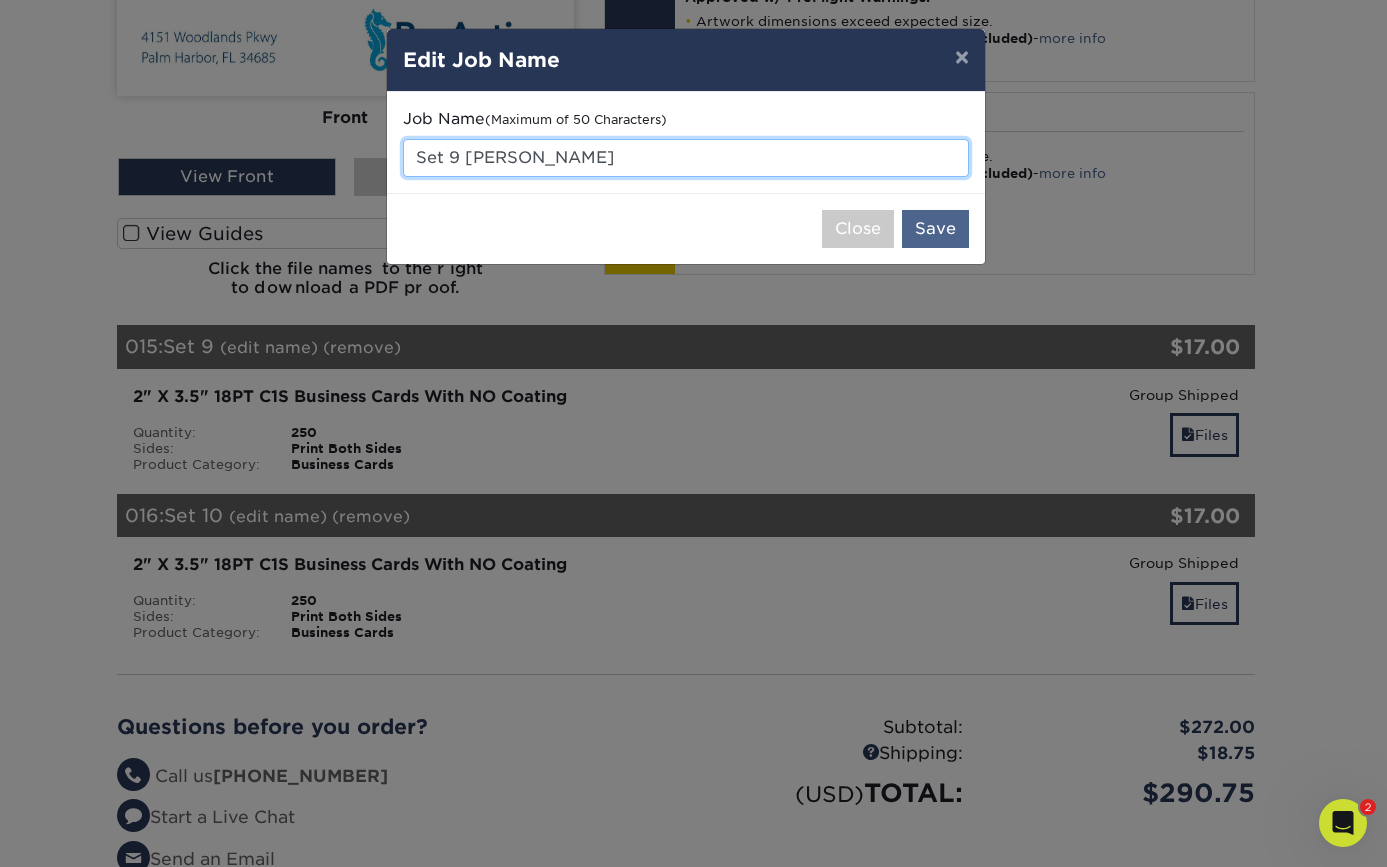 type on "Set 9 [PERSON_NAME]" 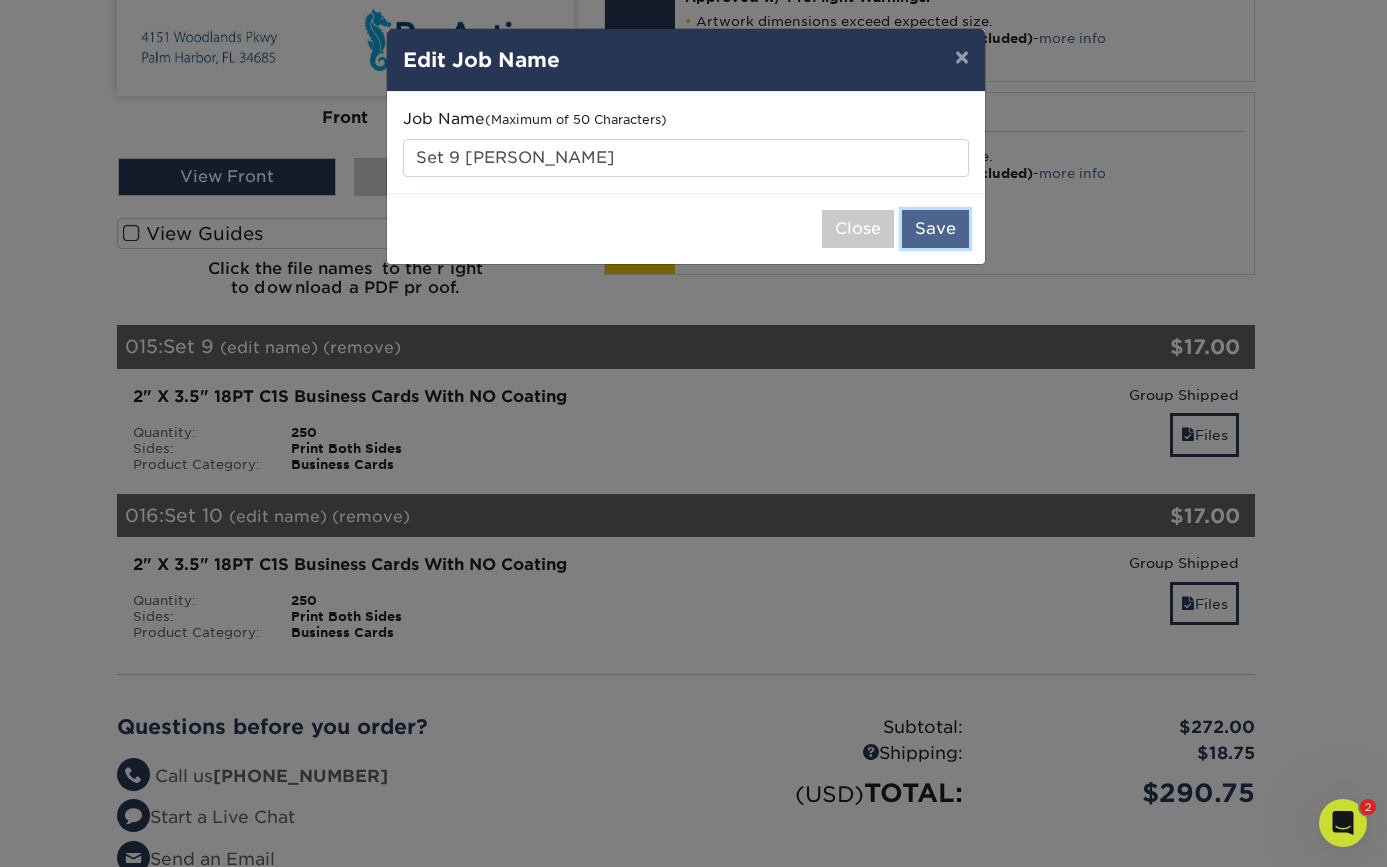 click on "Save" at bounding box center (935, 229) 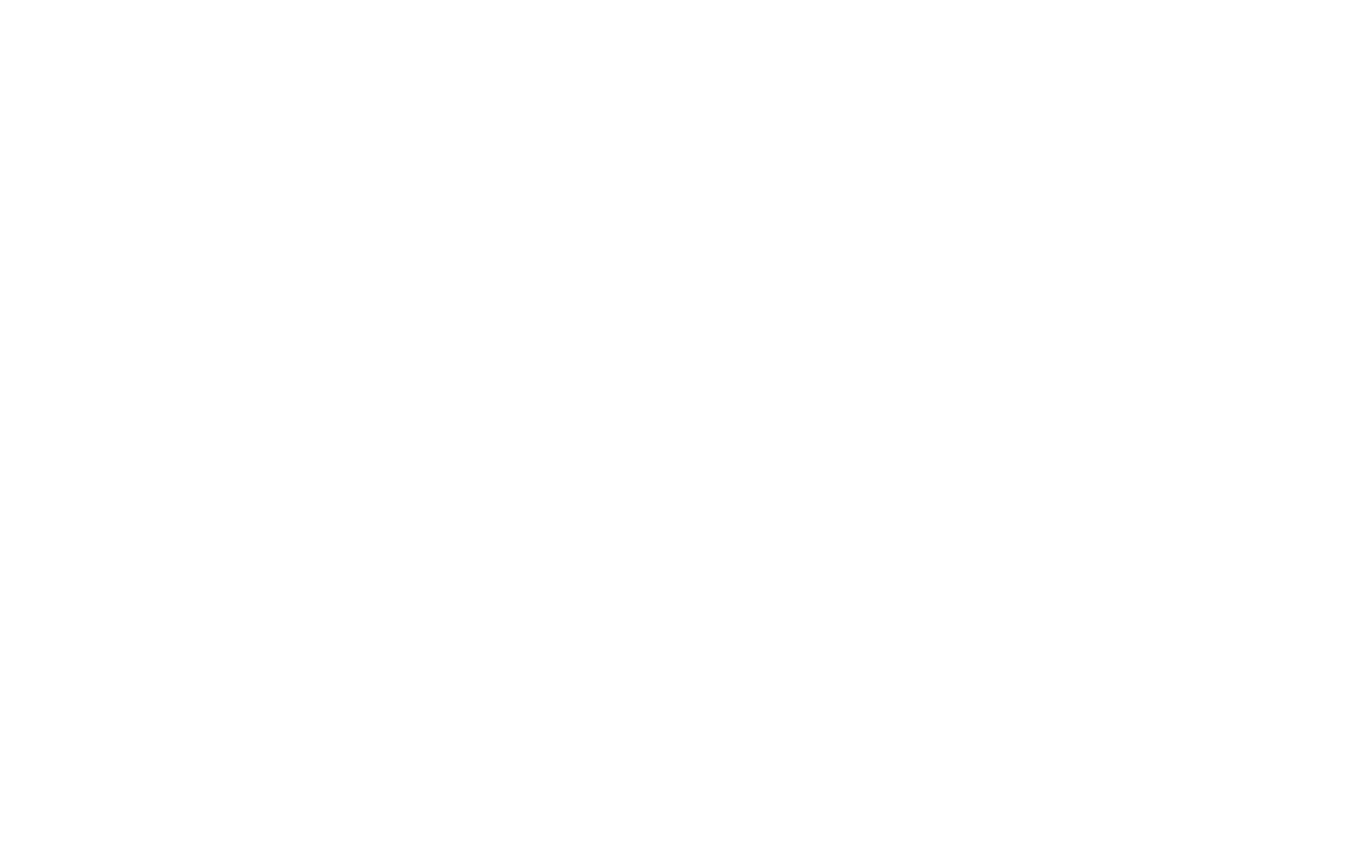 scroll, scrollTop: 0, scrollLeft: 0, axis: both 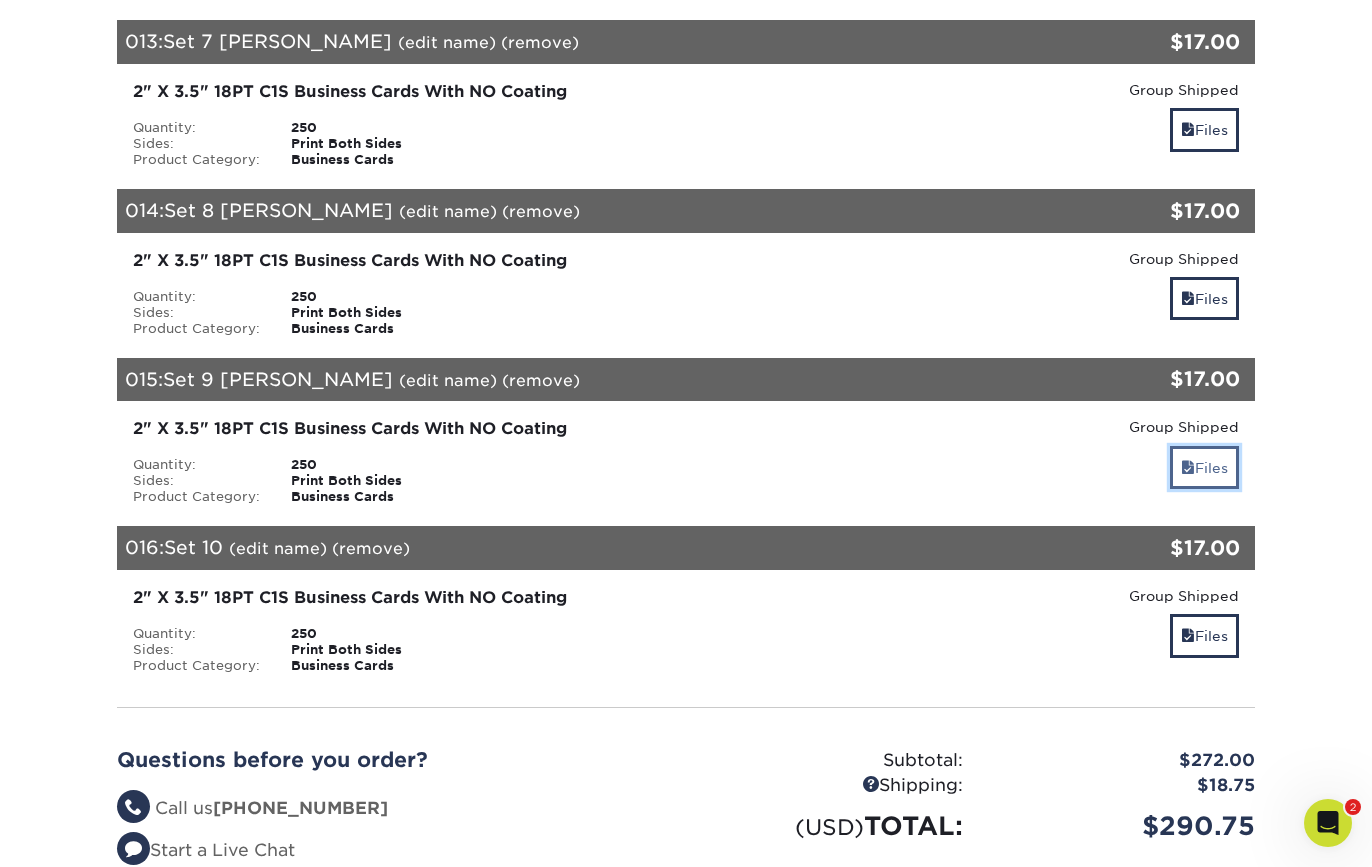 click on "Files" at bounding box center [1204, 467] 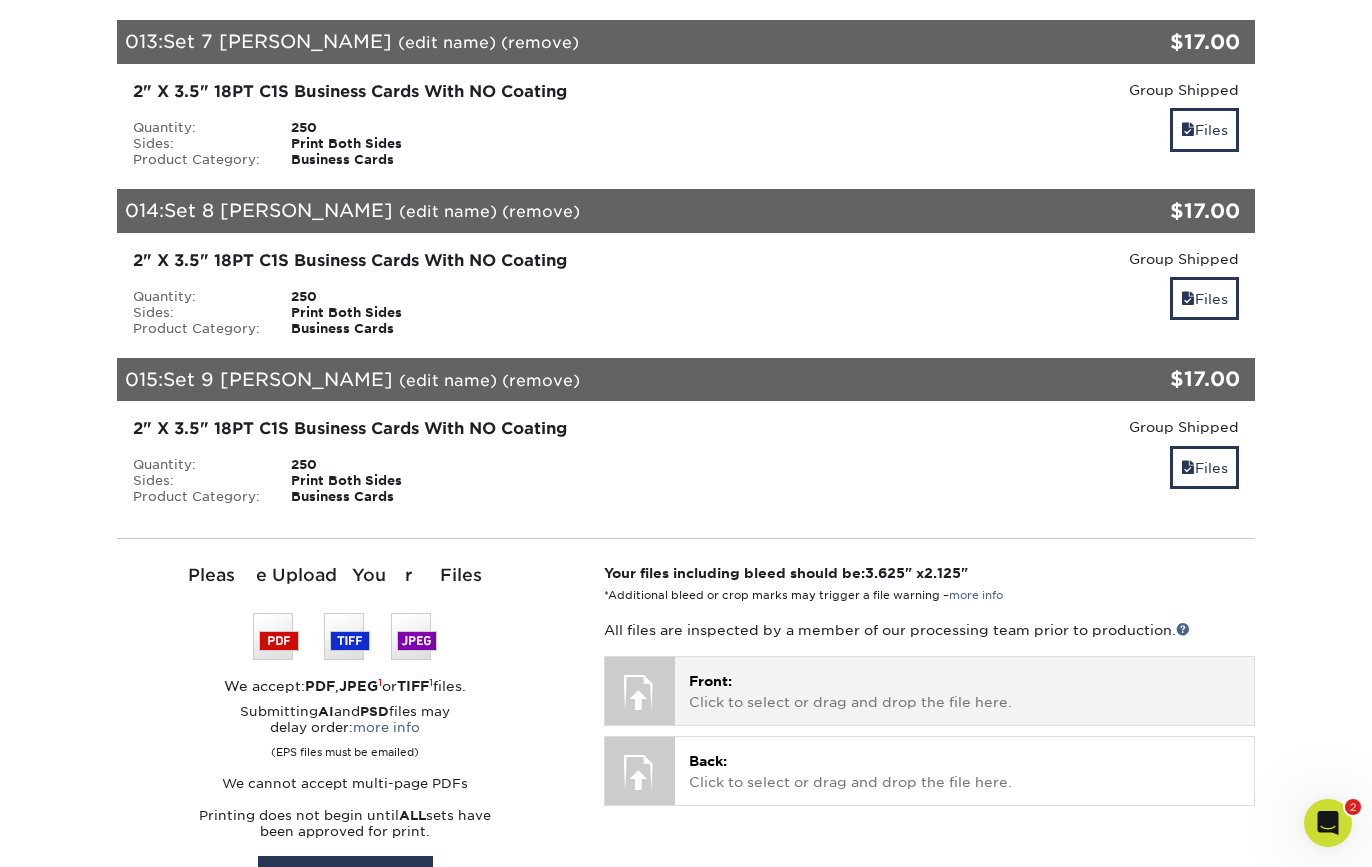 click on "Front: Click to select or drag and drop the file here." at bounding box center (964, 691) 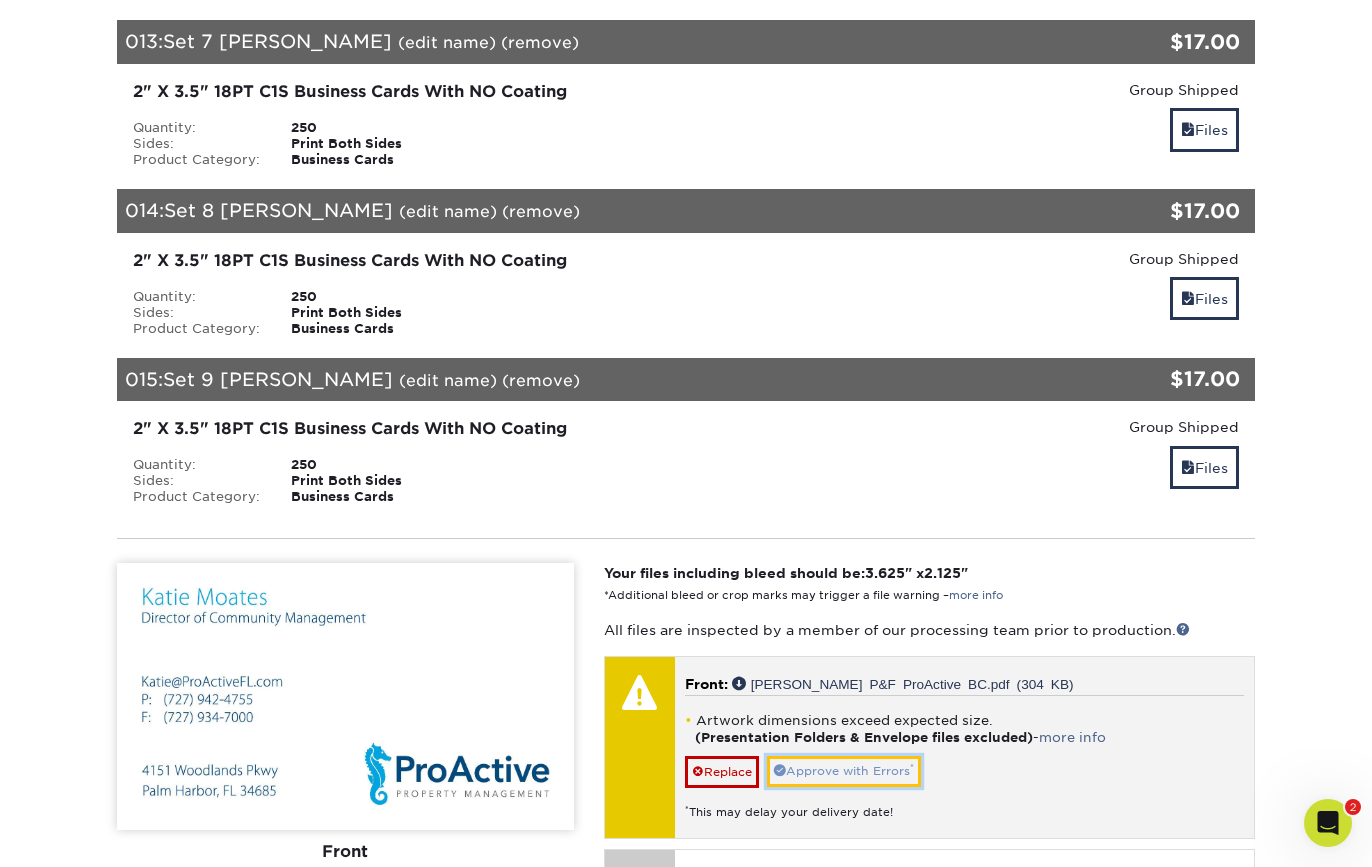 click on "Approve with Errors *" at bounding box center [844, 771] 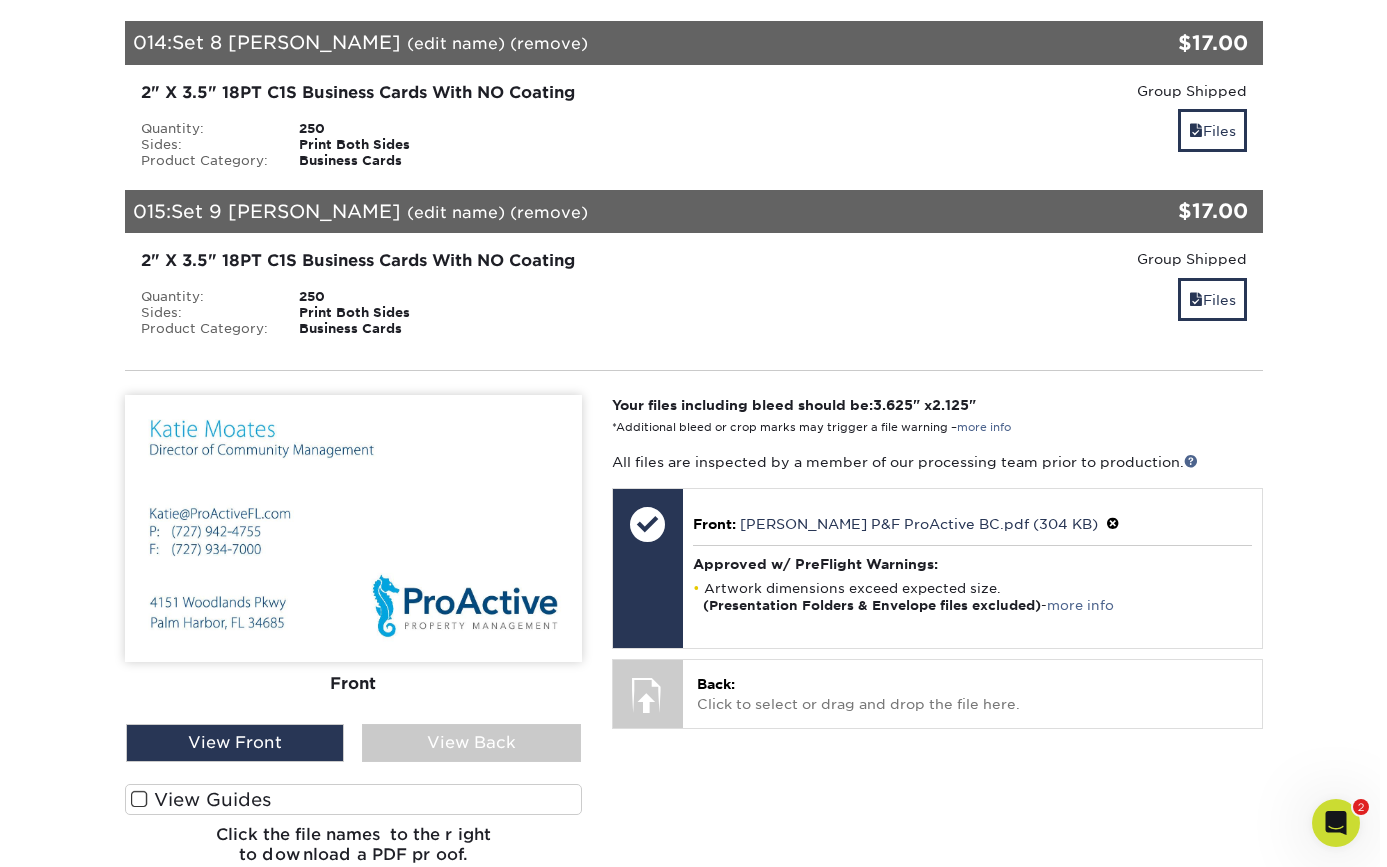 scroll, scrollTop: 2829, scrollLeft: 0, axis: vertical 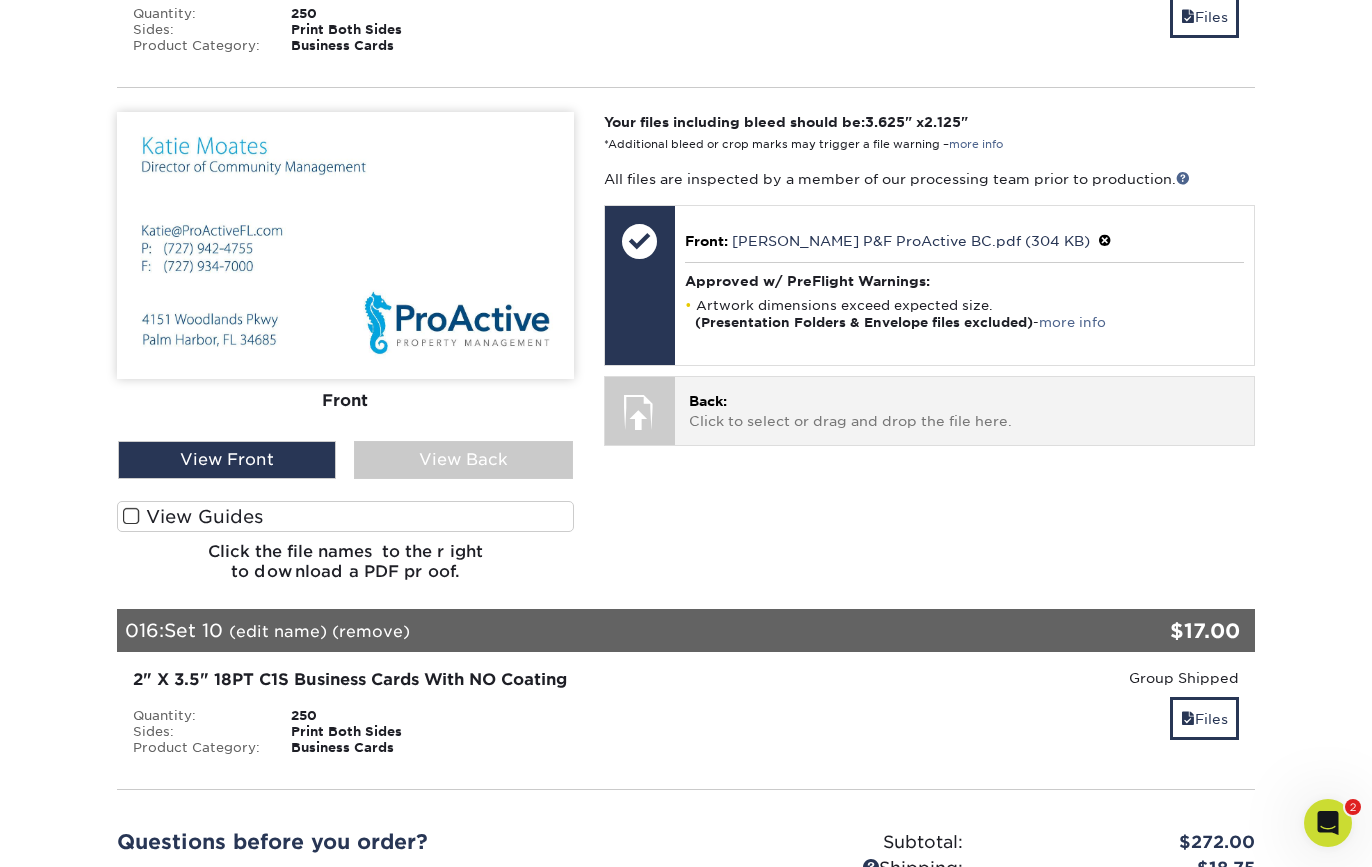 click on "Back: Click to select or drag and drop the file here." at bounding box center [964, 411] 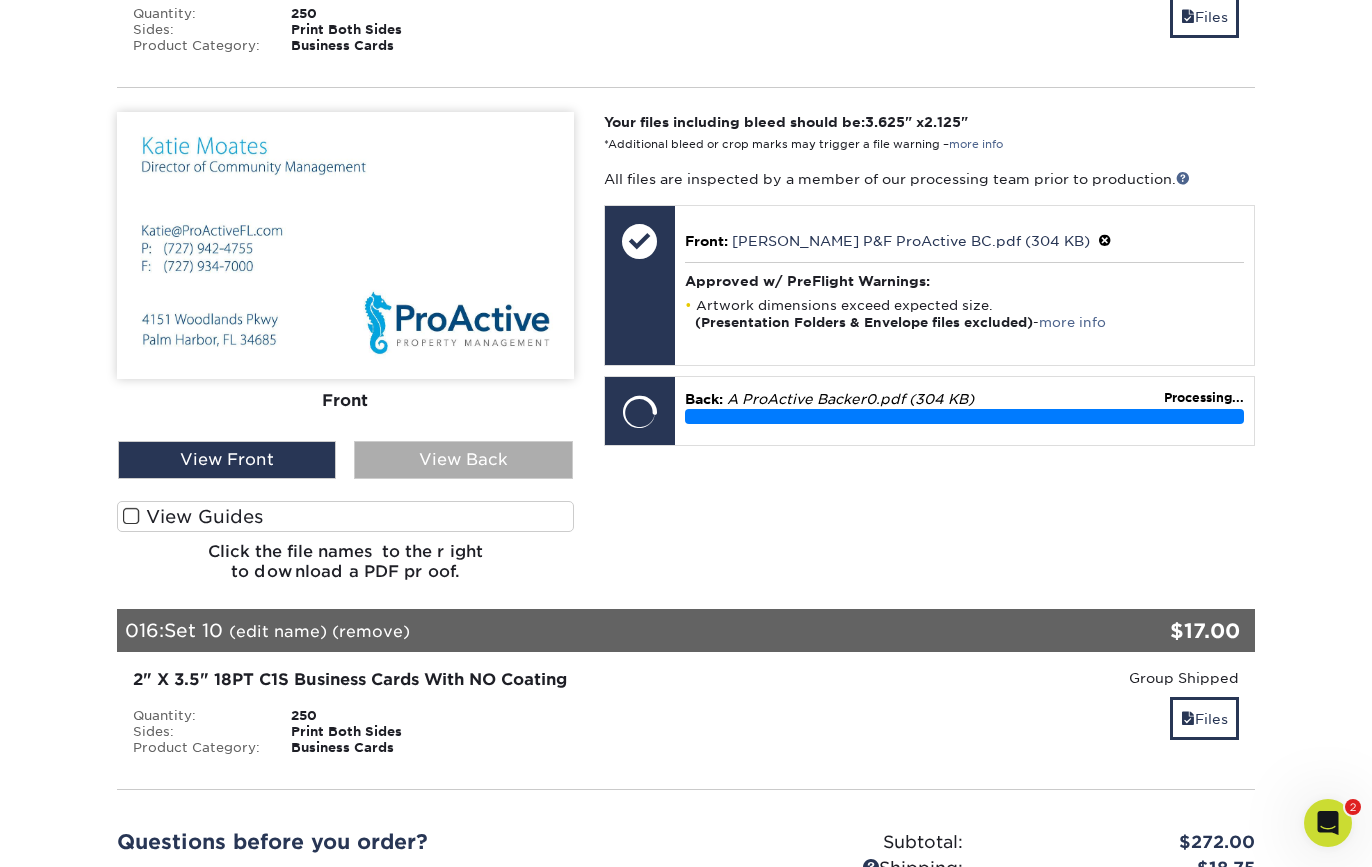 click on "View Back" at bounding box center [463, 460] 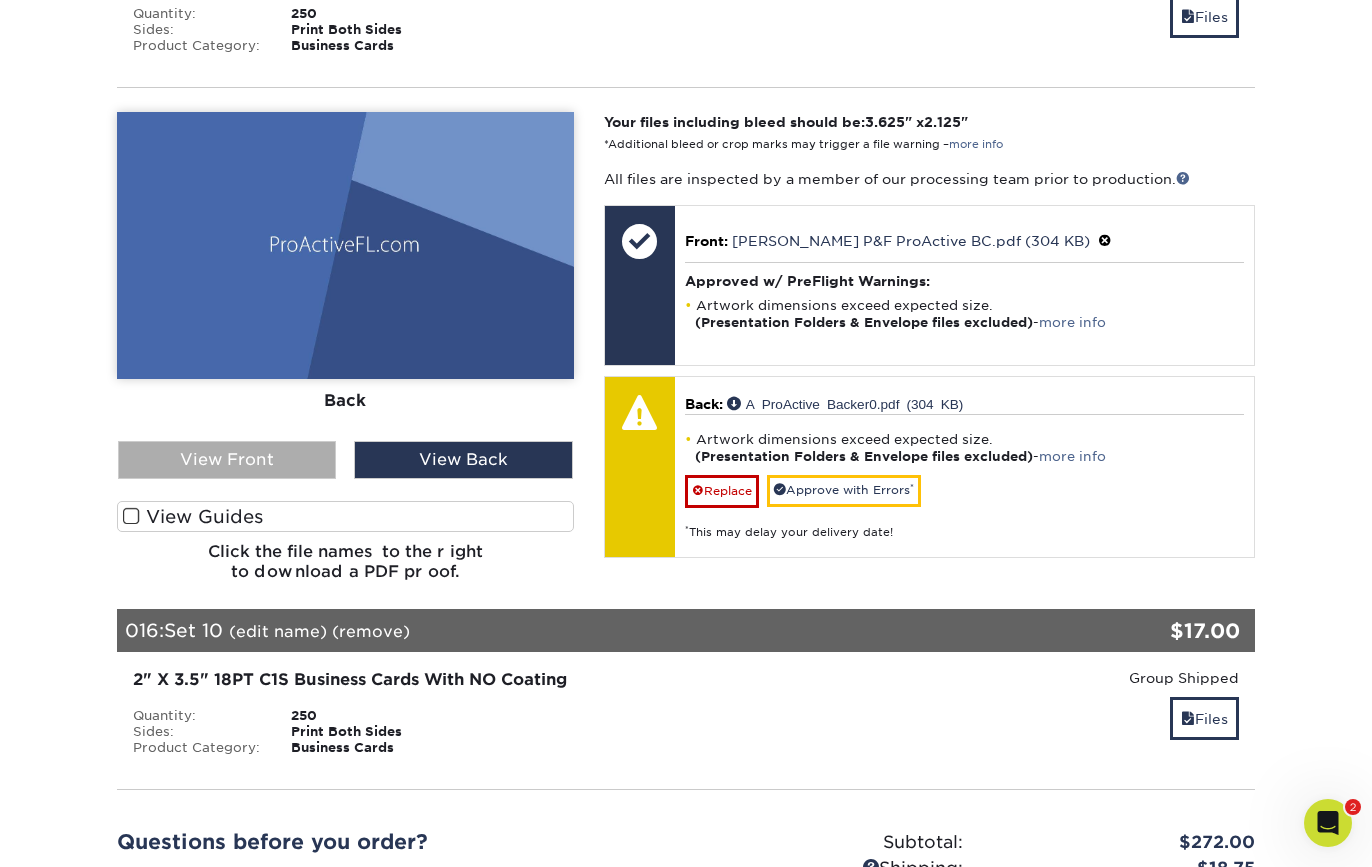 click on "View Front" at bounding box center [227, 460] 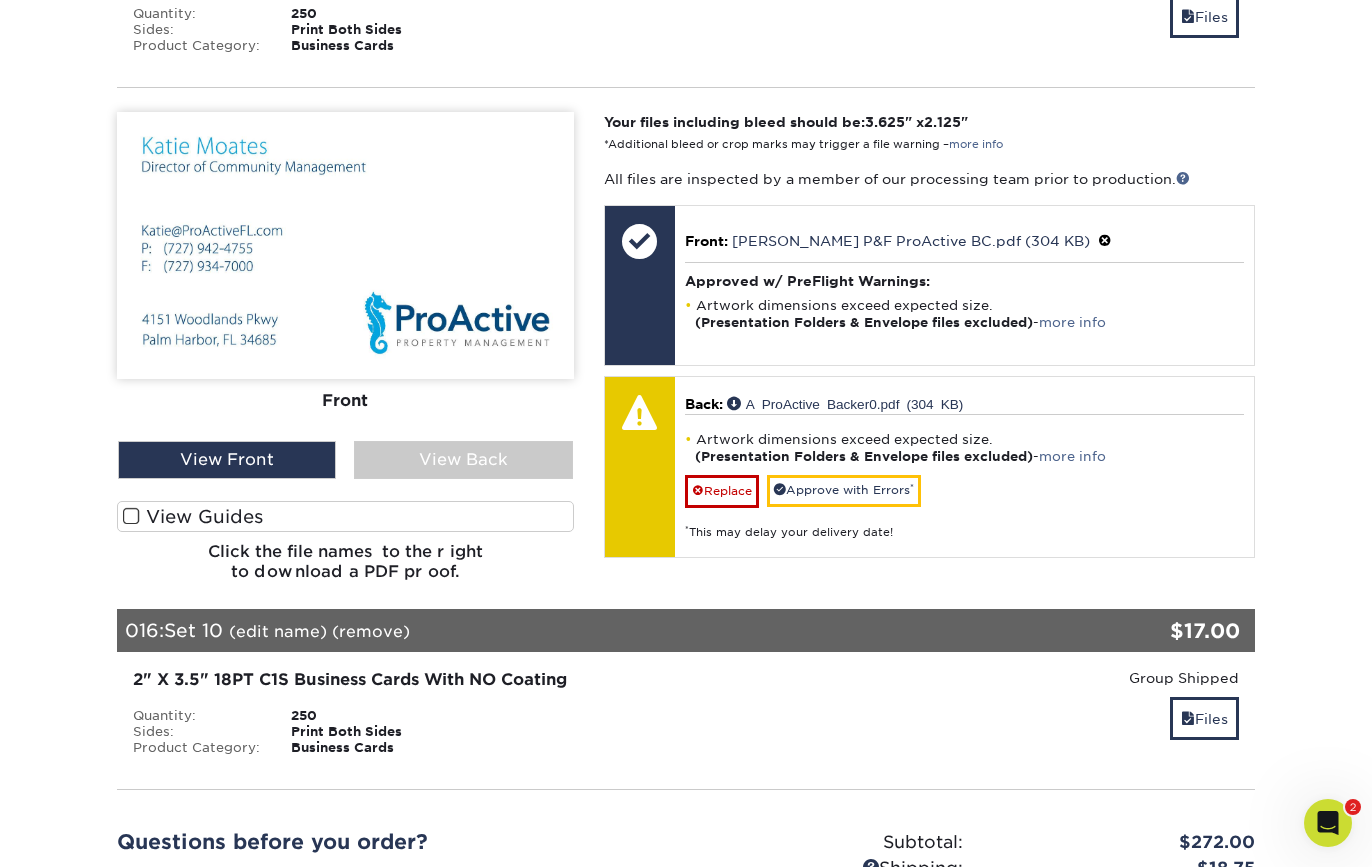 click on "(edit name)" at bounding box center [278, 631] 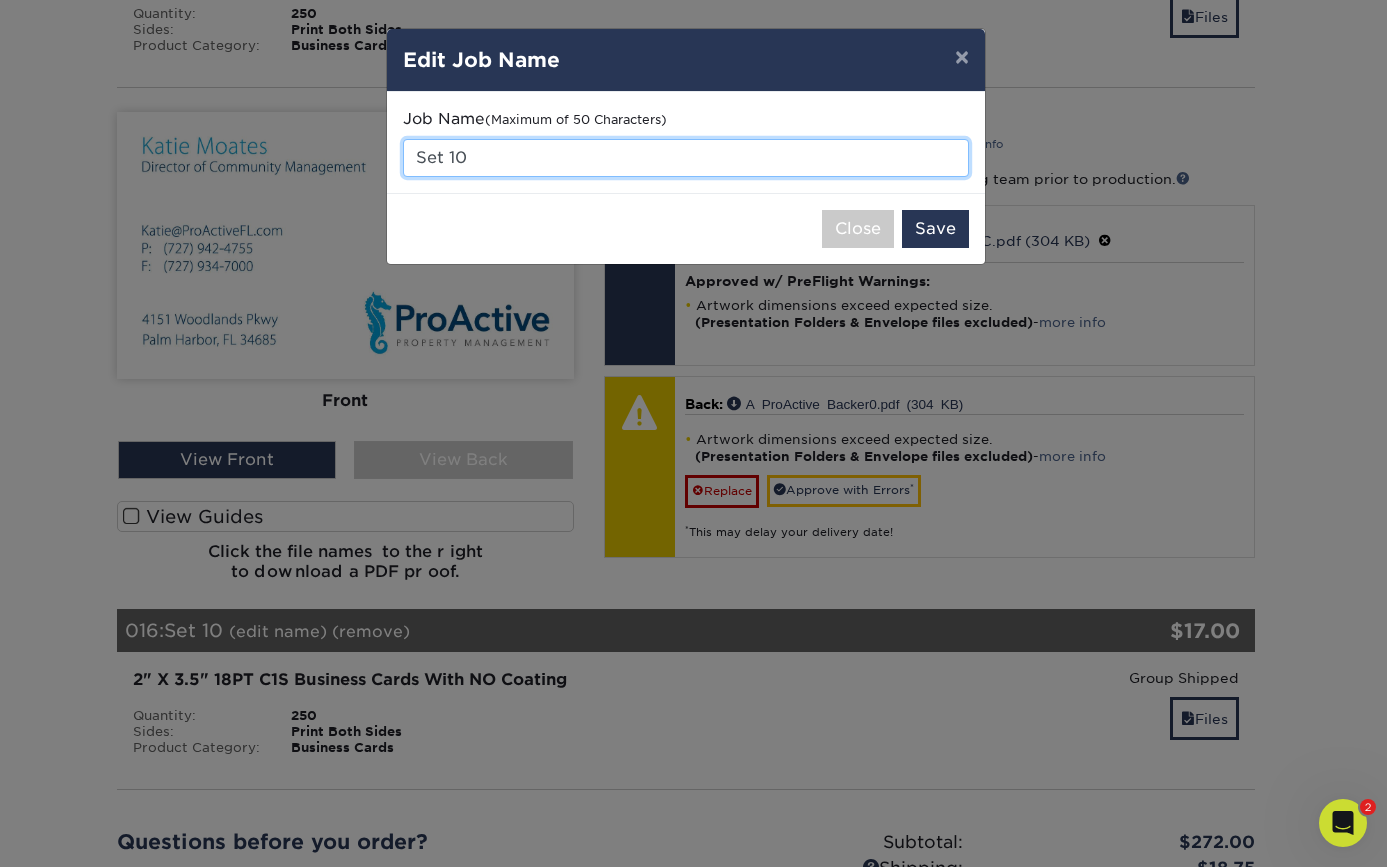 click on "Set 10" at bounding box center [686, 158] 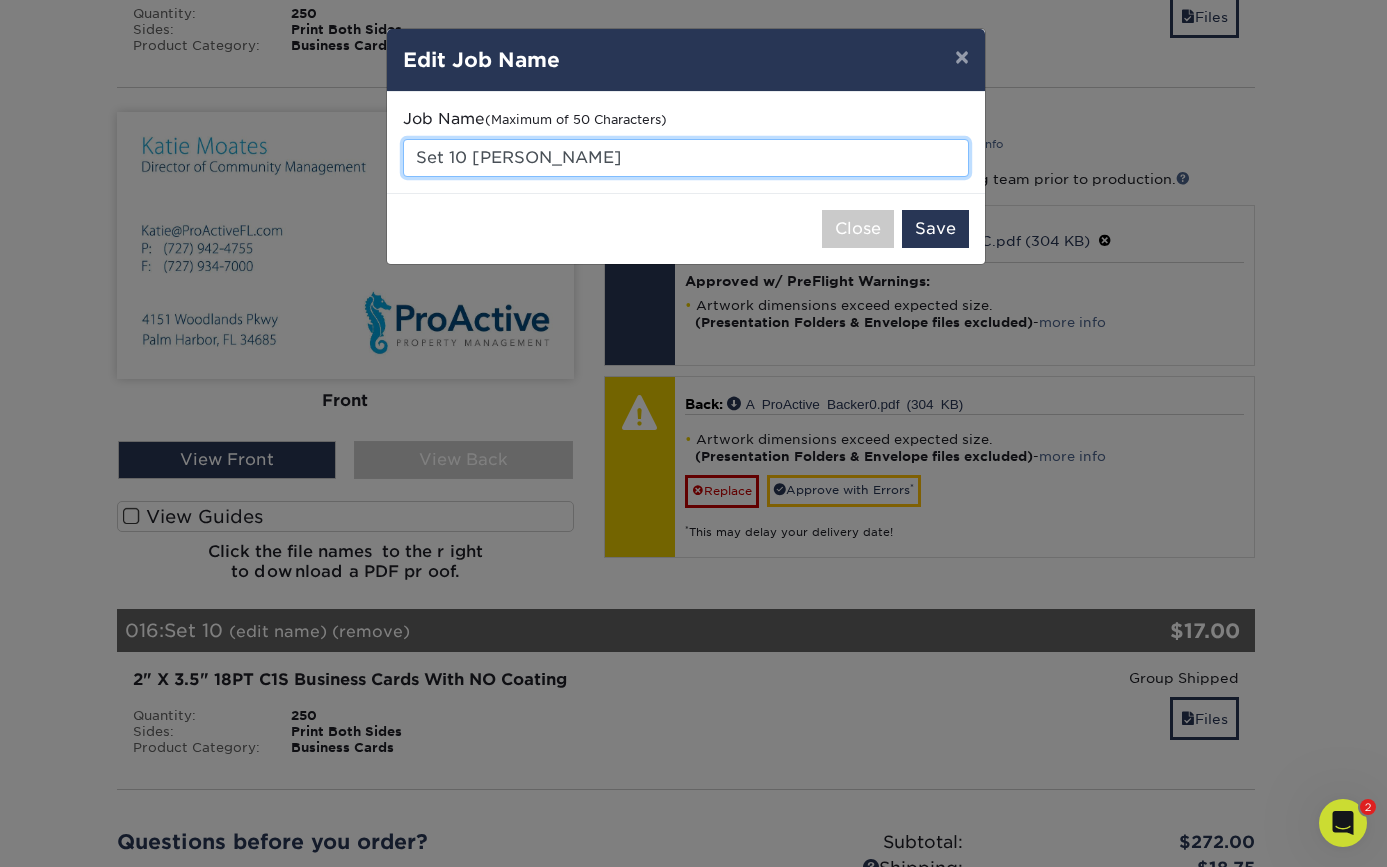 click on "Set 10 morgan" at bounding box center (686, 158) 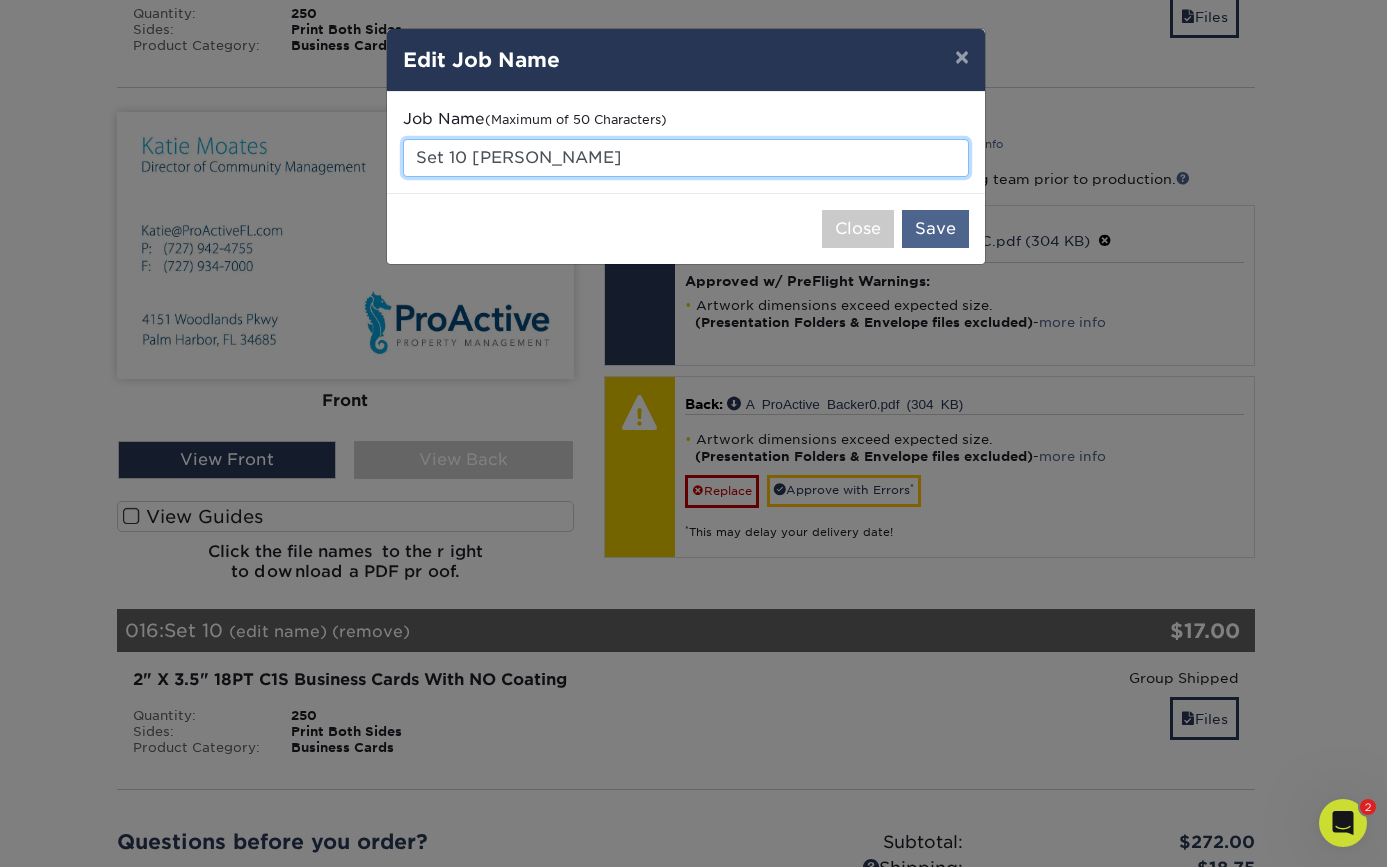 type on "Set 10 Morgan" 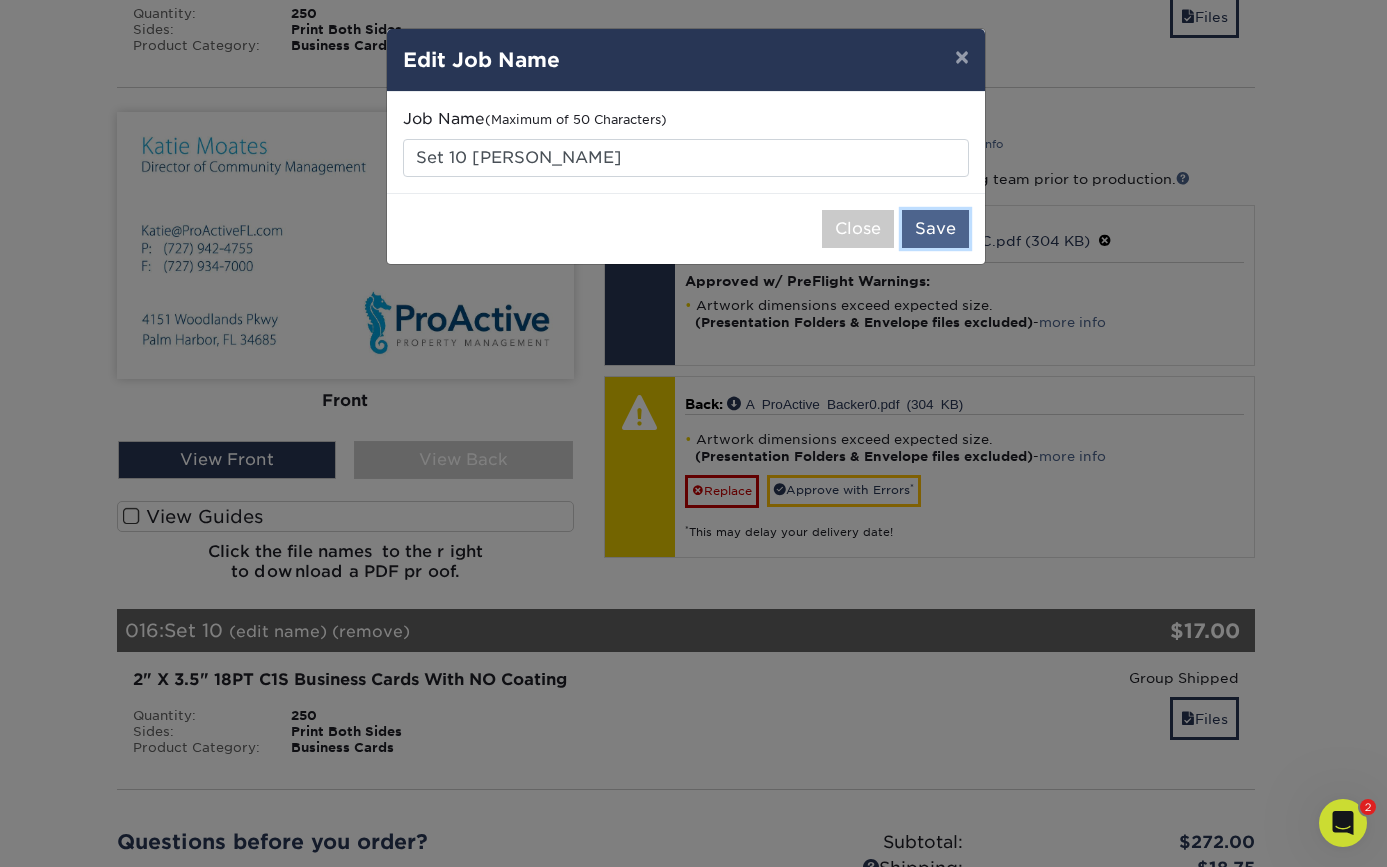 click on "Save" at bounding box center (935, 229) 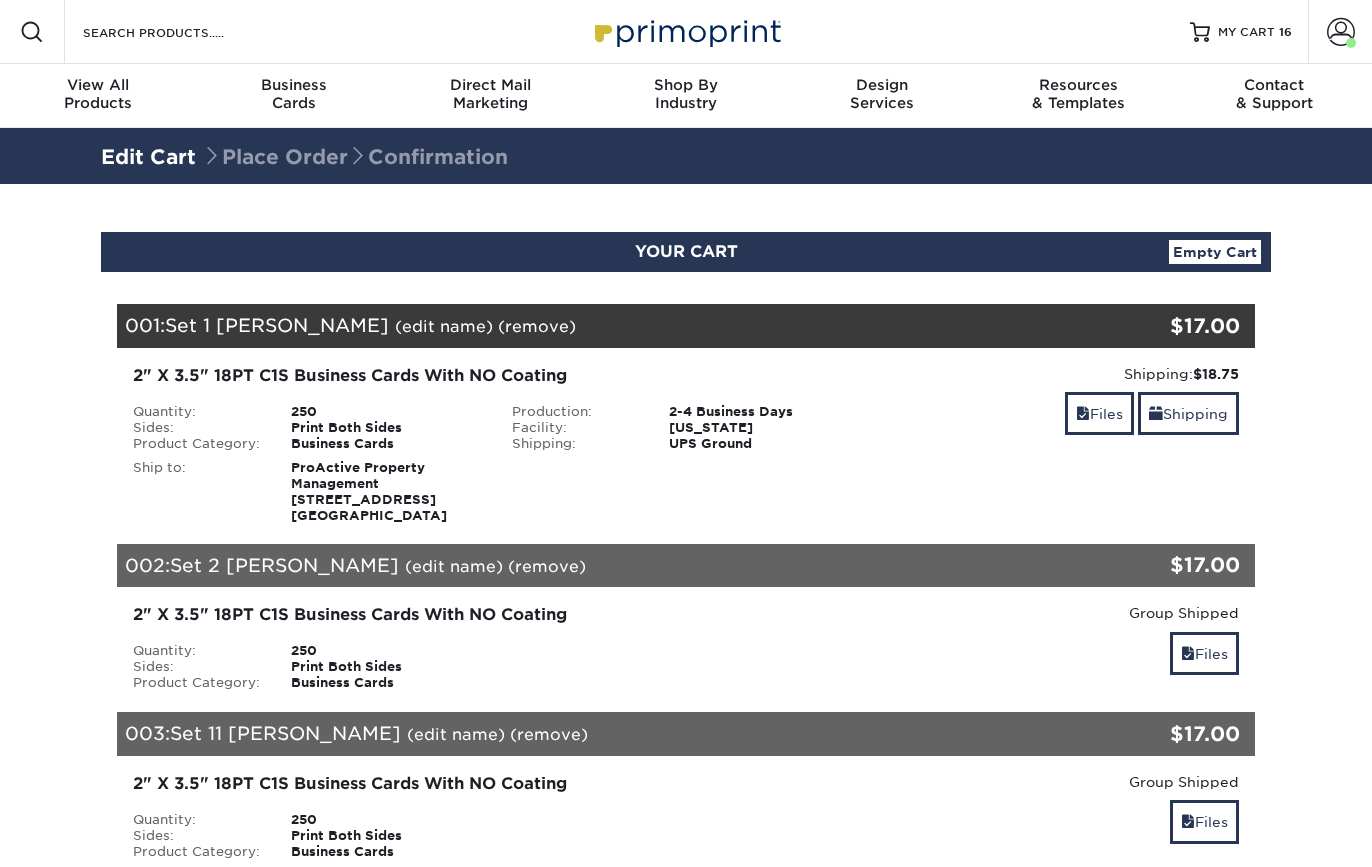 scroll, scrollTop: 0, scrollLeft: 0, axis: both 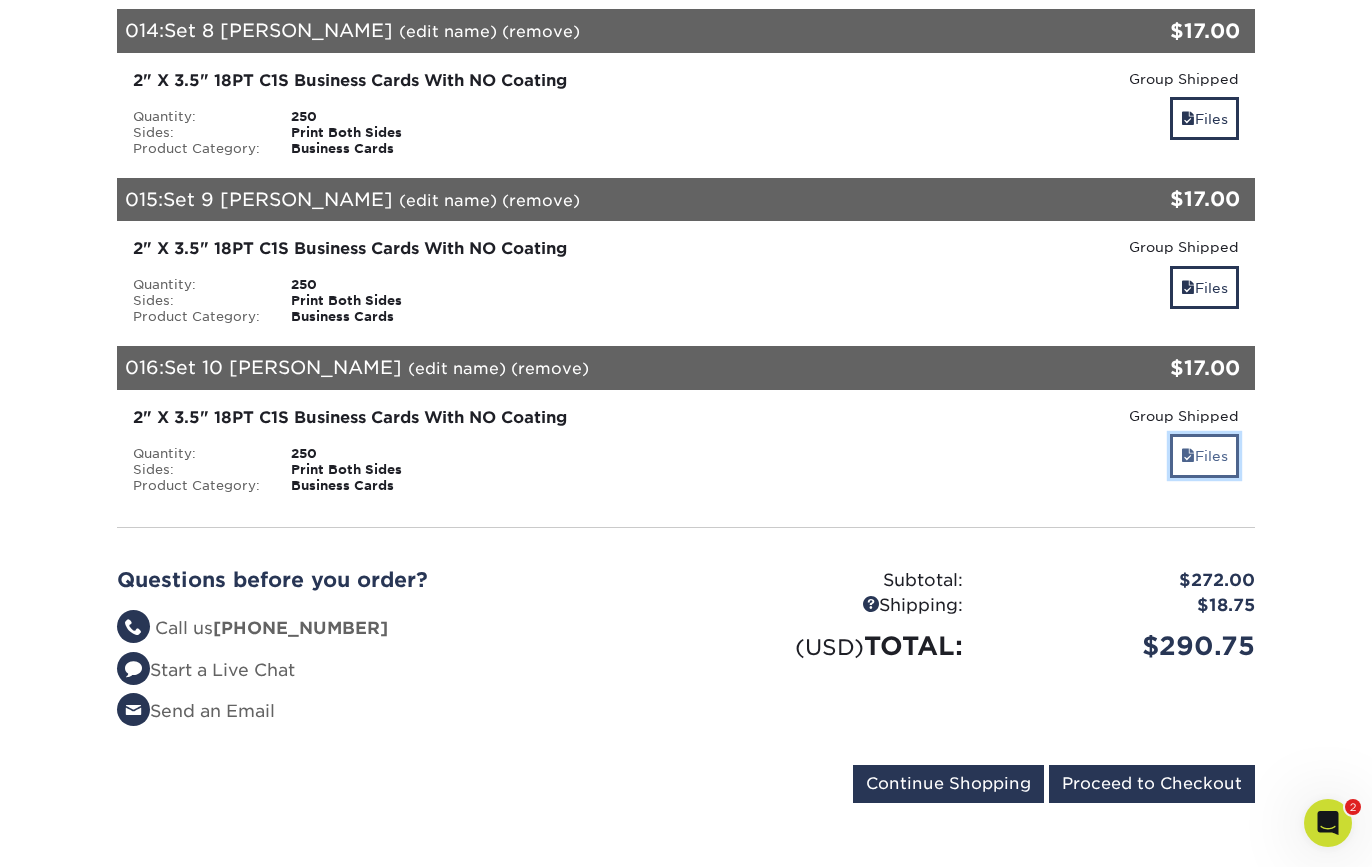 click on "Files" at bounding box center (1204, 455) 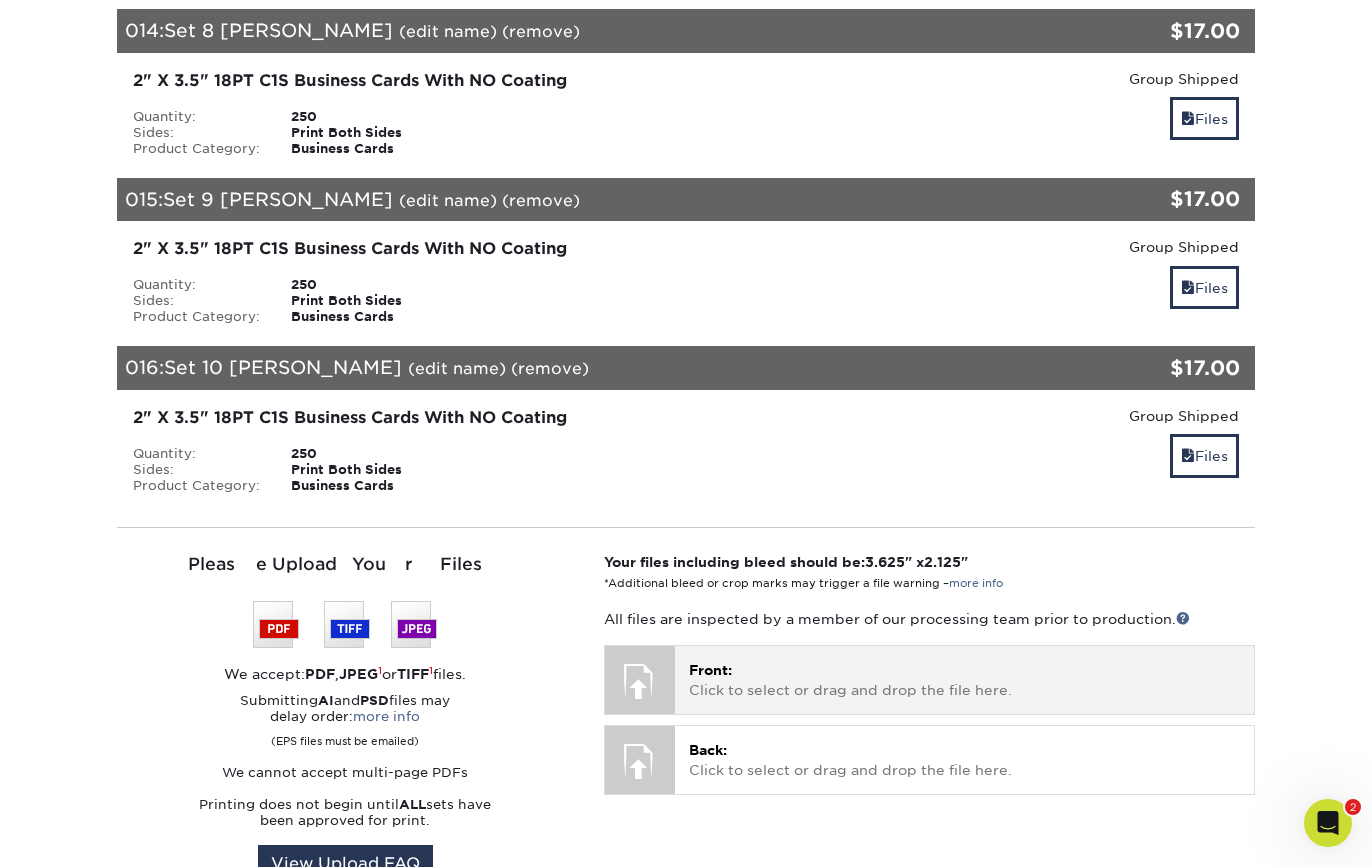 click on "Front: Click to select or drag and drop the file here." at bounding box center (964, 680) 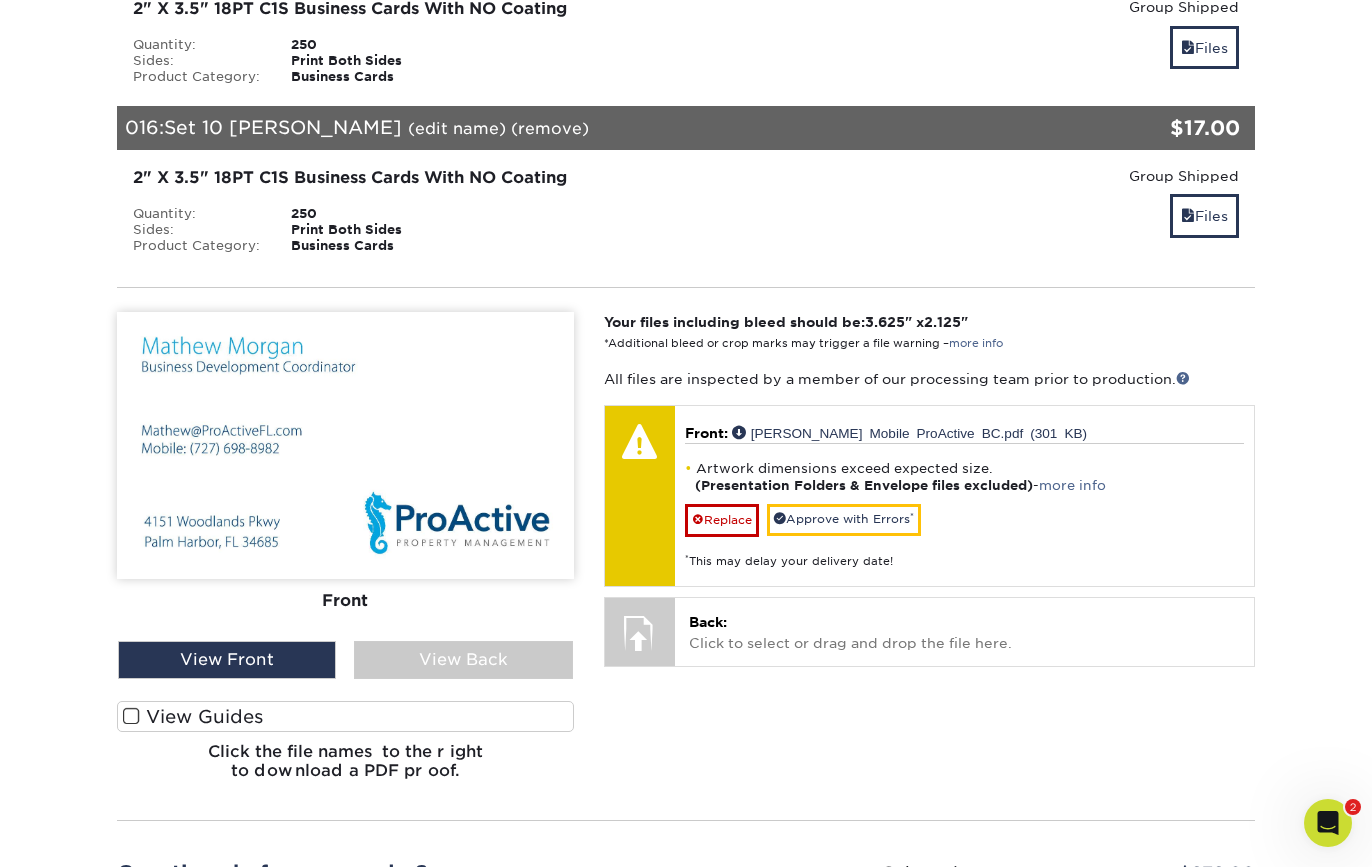 scroll, scrollTop: 2819, scrollLeft: 0, axis: vertical 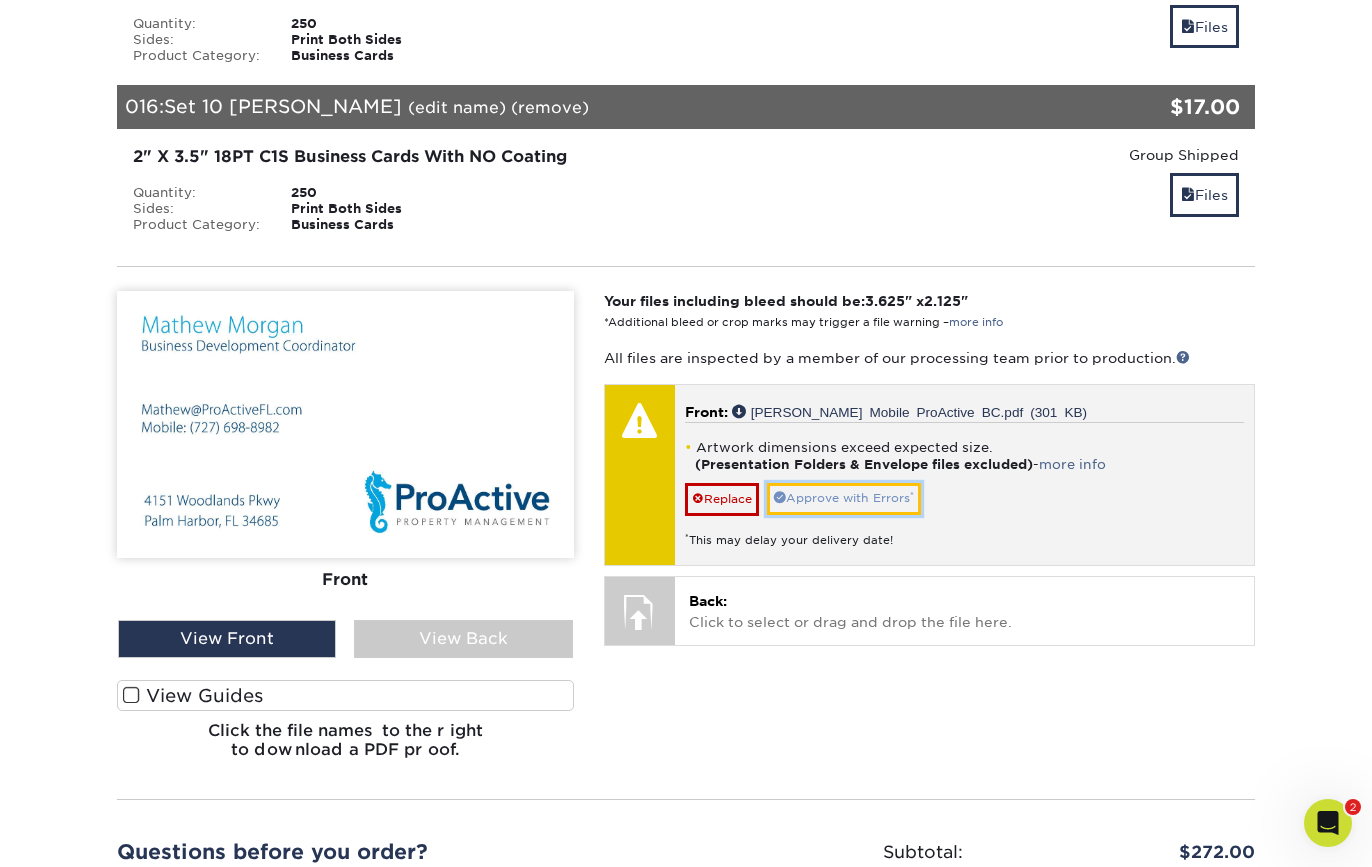click on "Approve with Errors *" at bounding box center (844, 498) 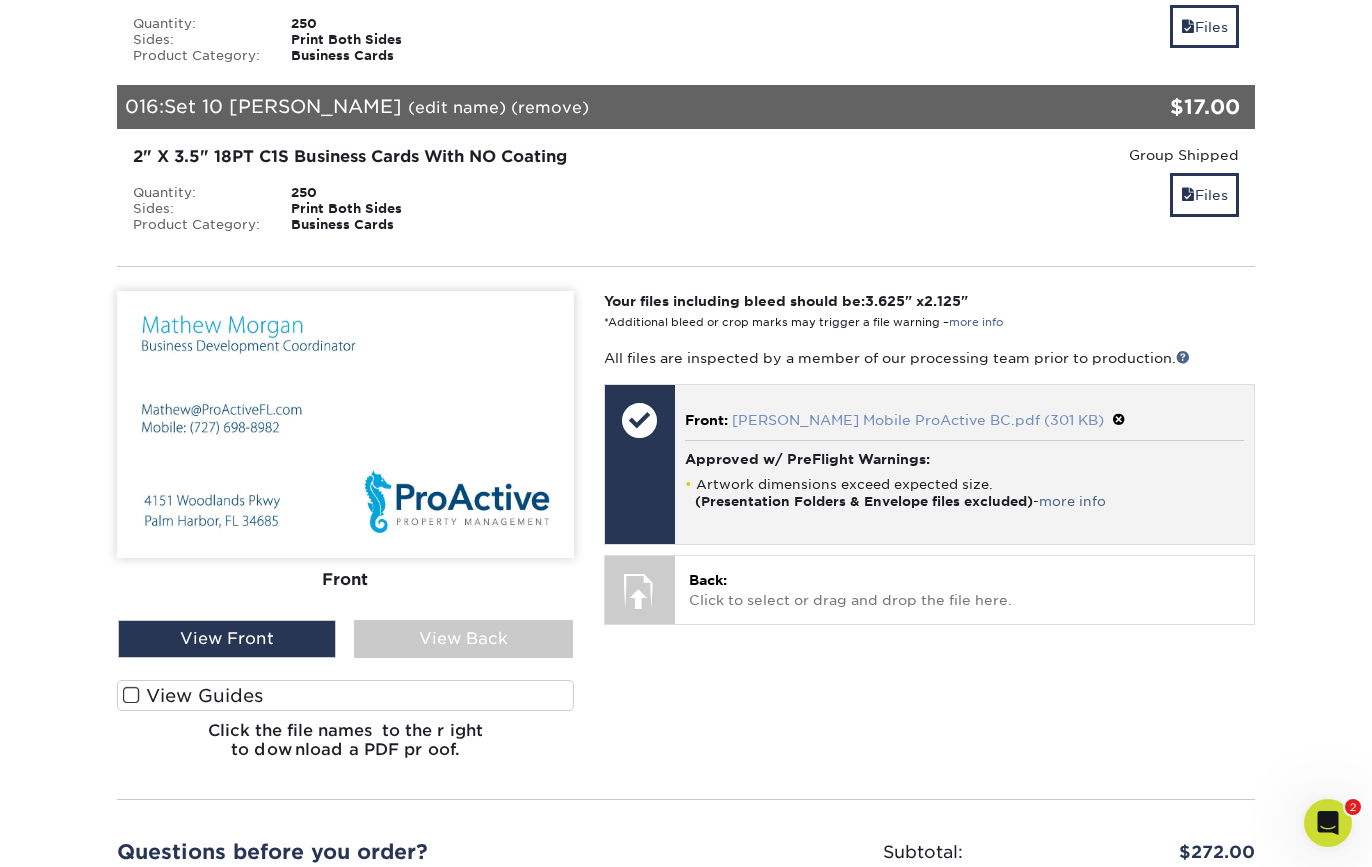 click on "[PERSON_NAME] Mobile ProActive BC.pdf (301 KB)" at bounding box center [918, 420] 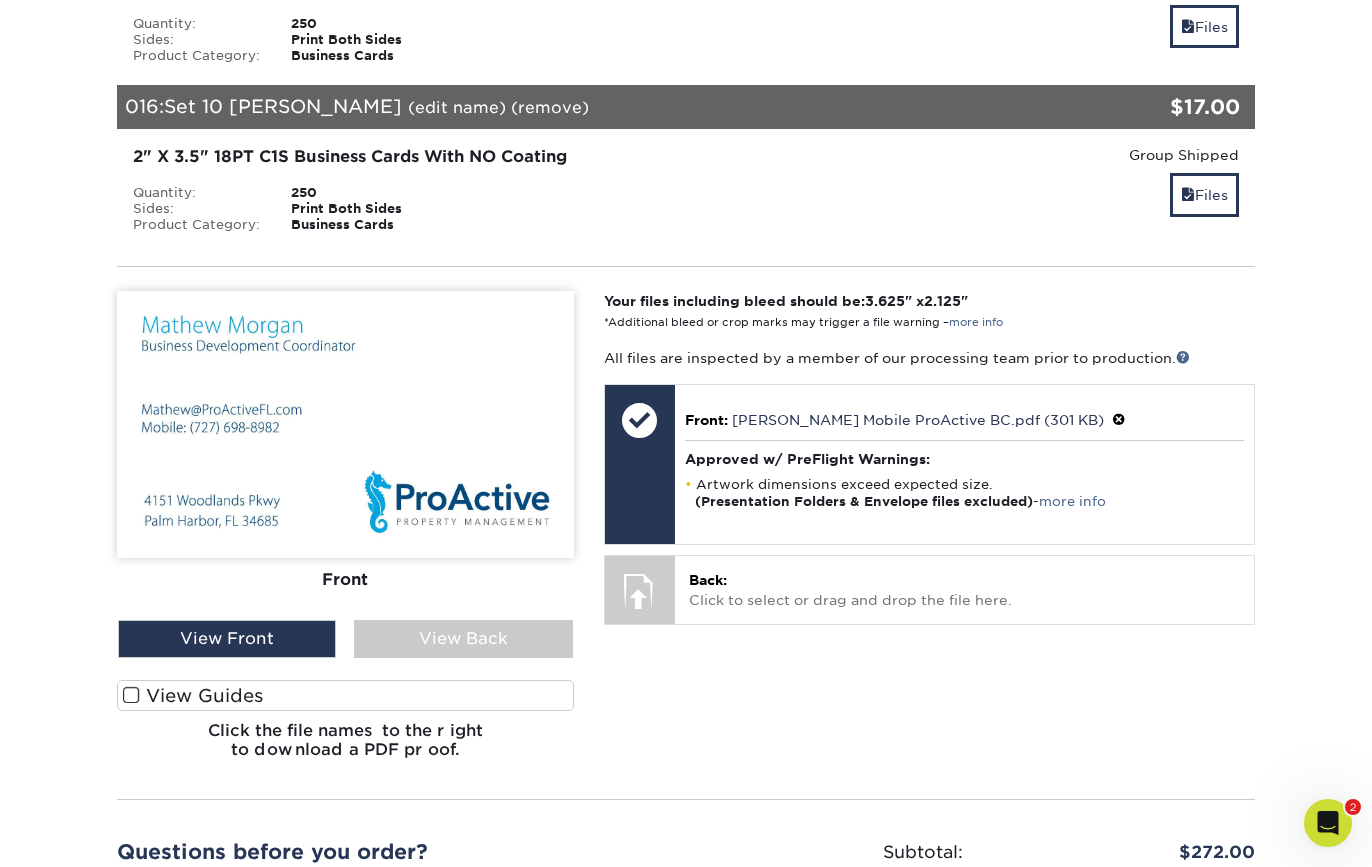 click at bounding box center [345, 424] 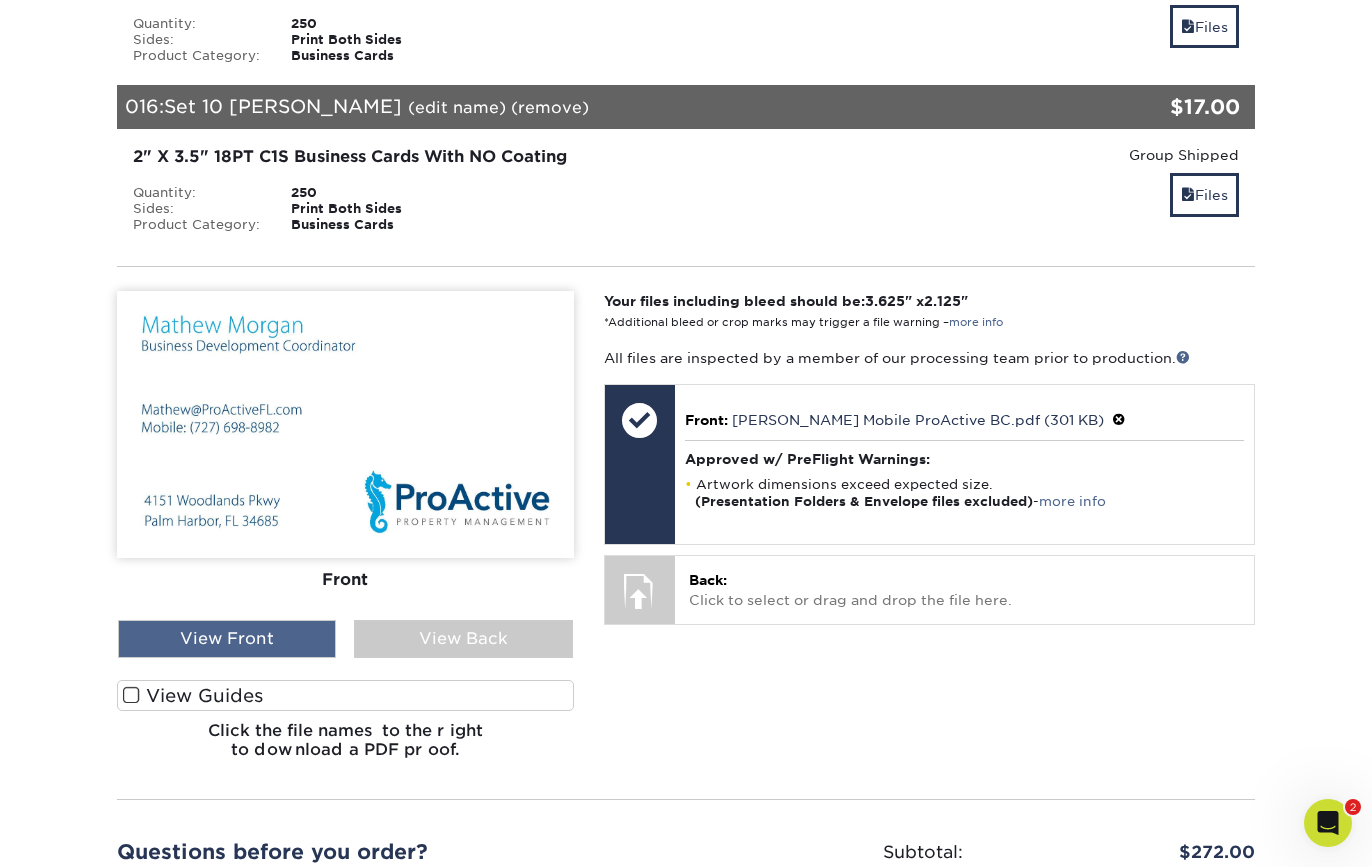 click on "View Front" at bounding box center [227, 639] 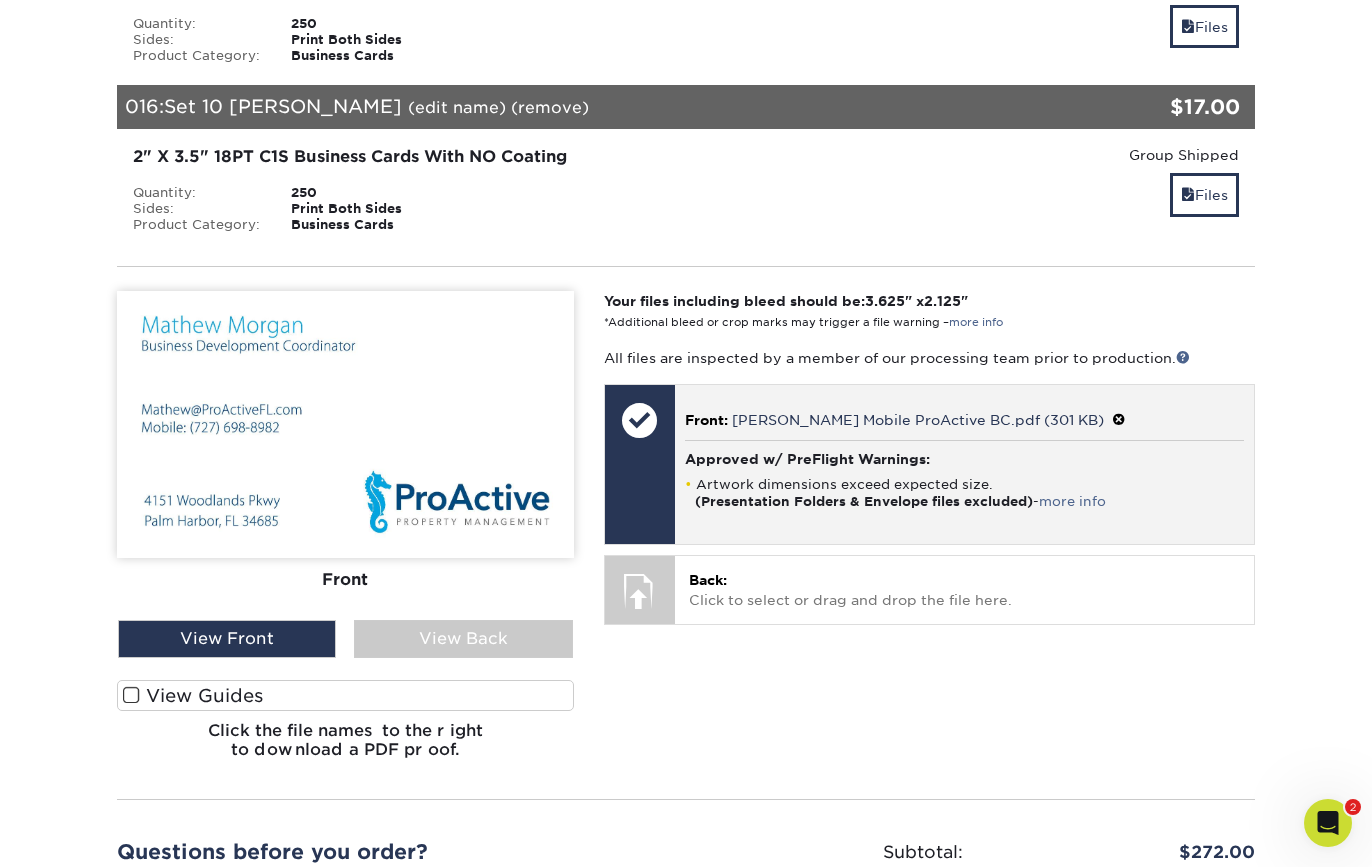 click on "Artwork dimensions exceed expected size. (Presentation Folders & Envelope files excluded)  -  more info" at bounding box center (964, 493) 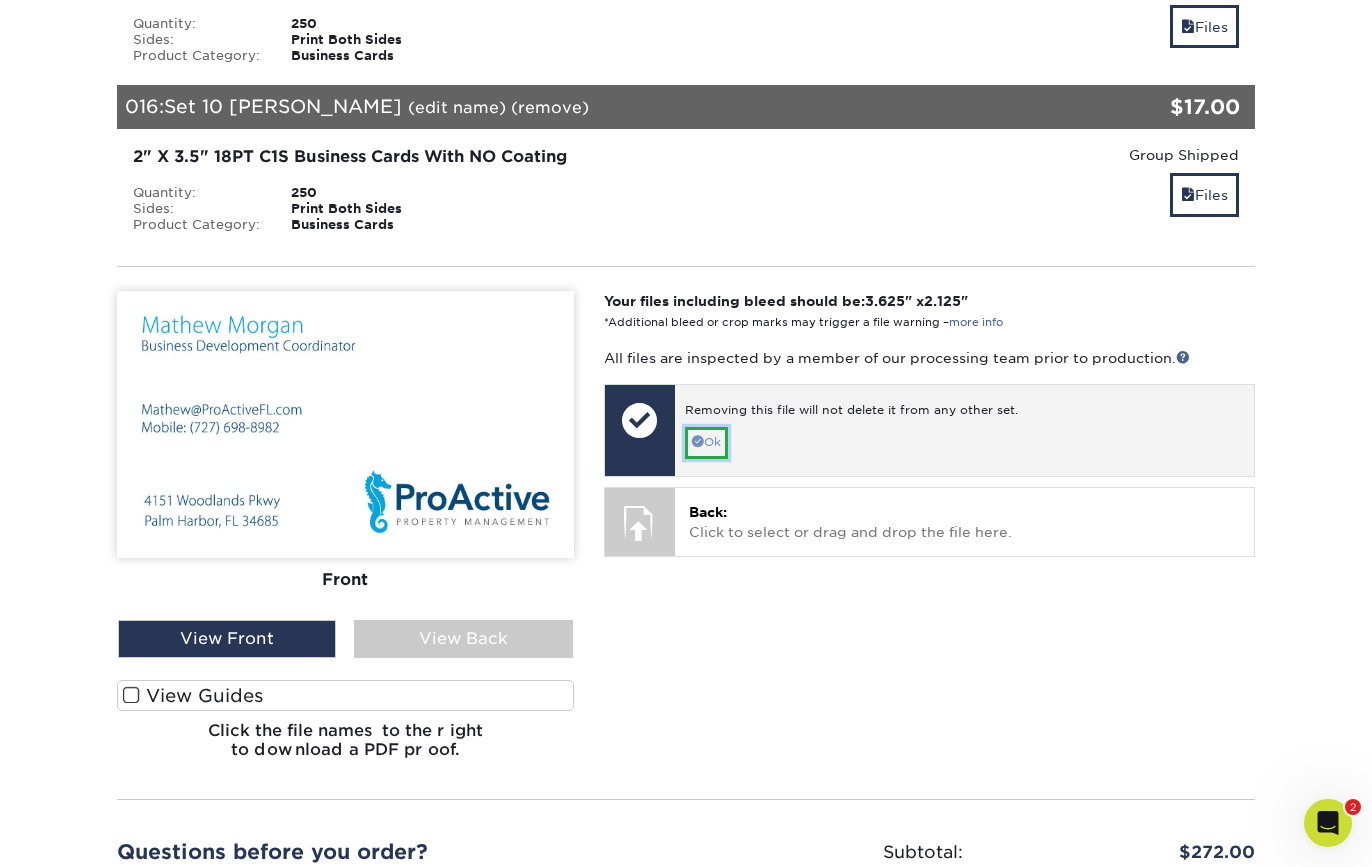 click on "Ok" at bounding box center (706, 442) 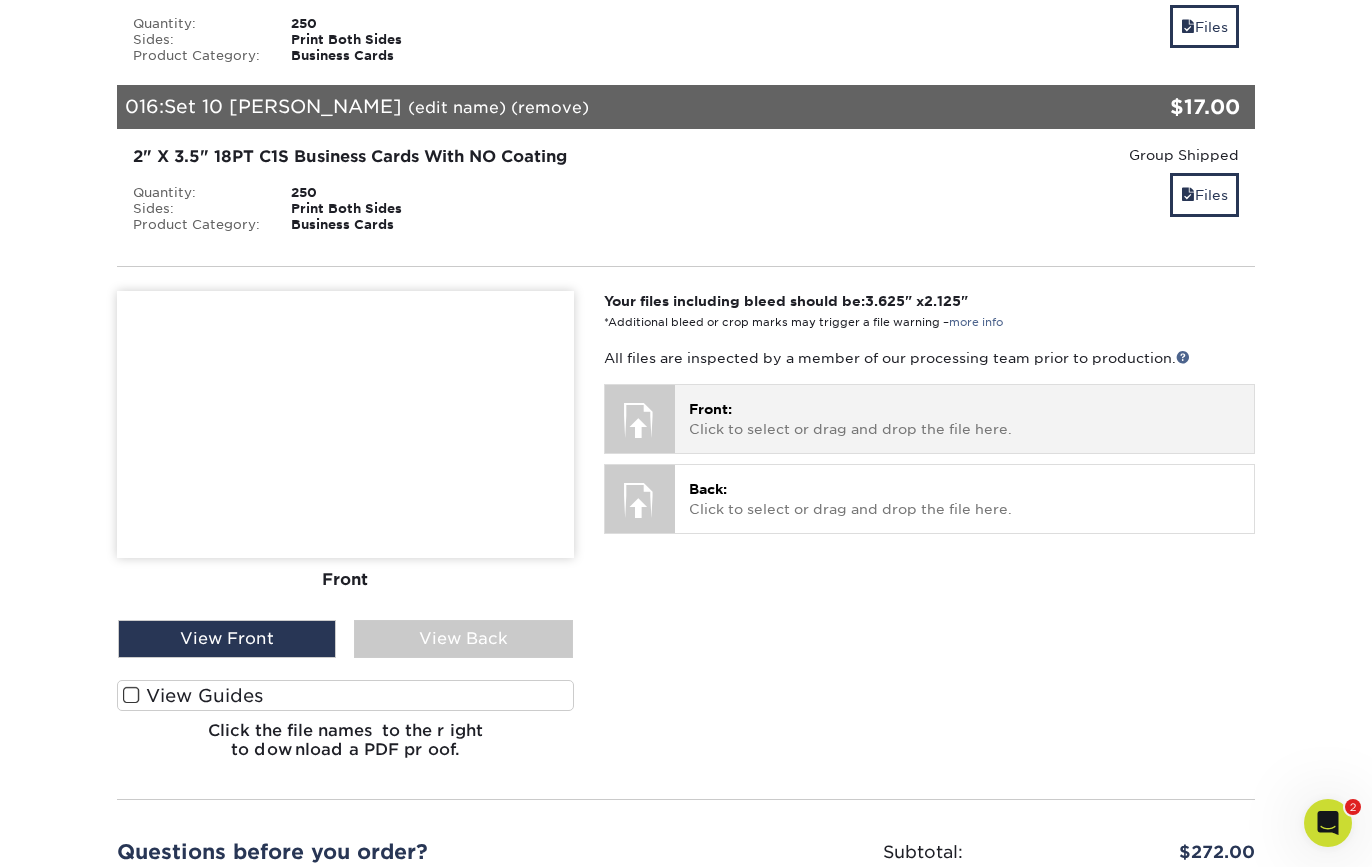 click on "Front: Click to select or drag and drop the file here." at bounding box center (964, 419) 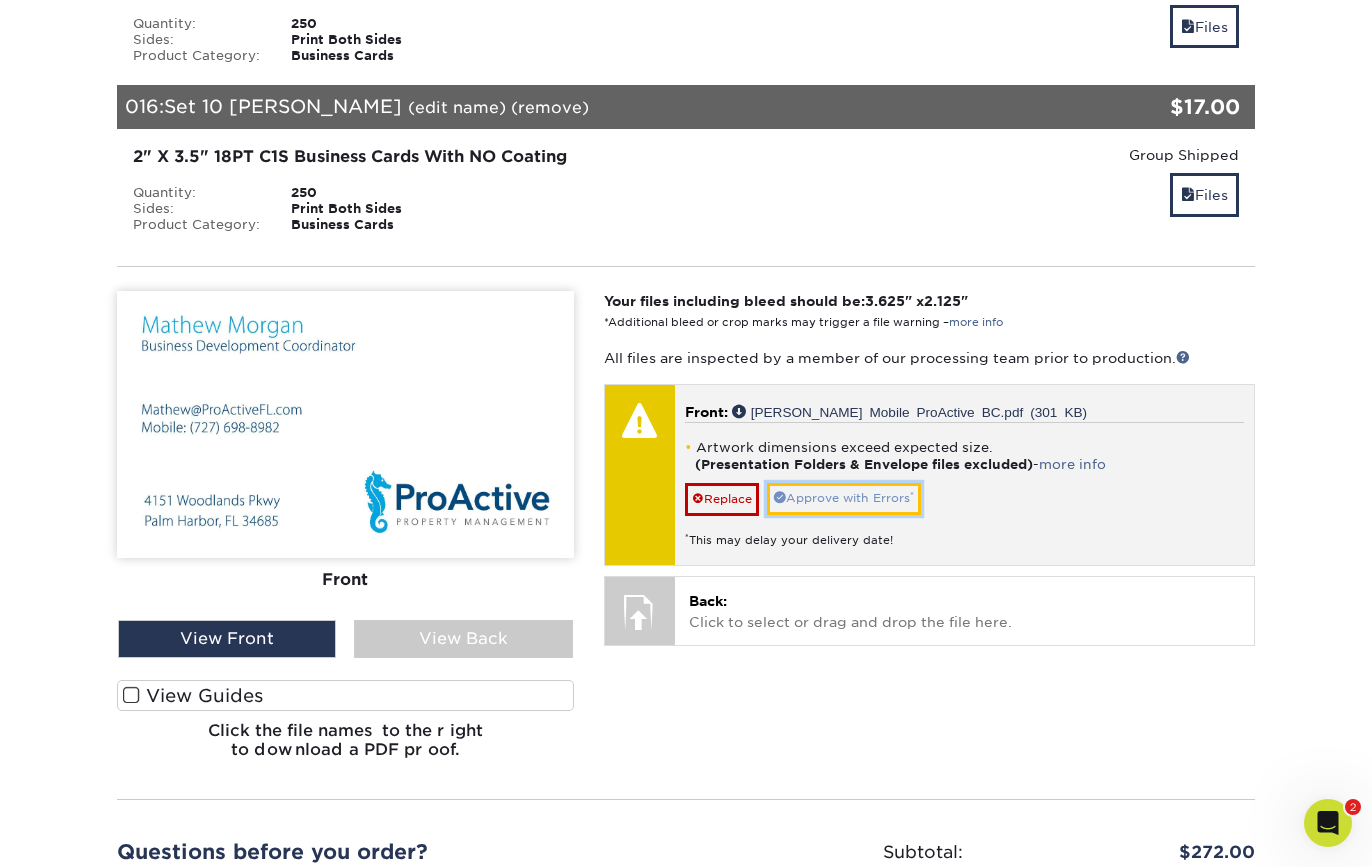 click on "Approve with Errors *" at bounding box center [844, 498] 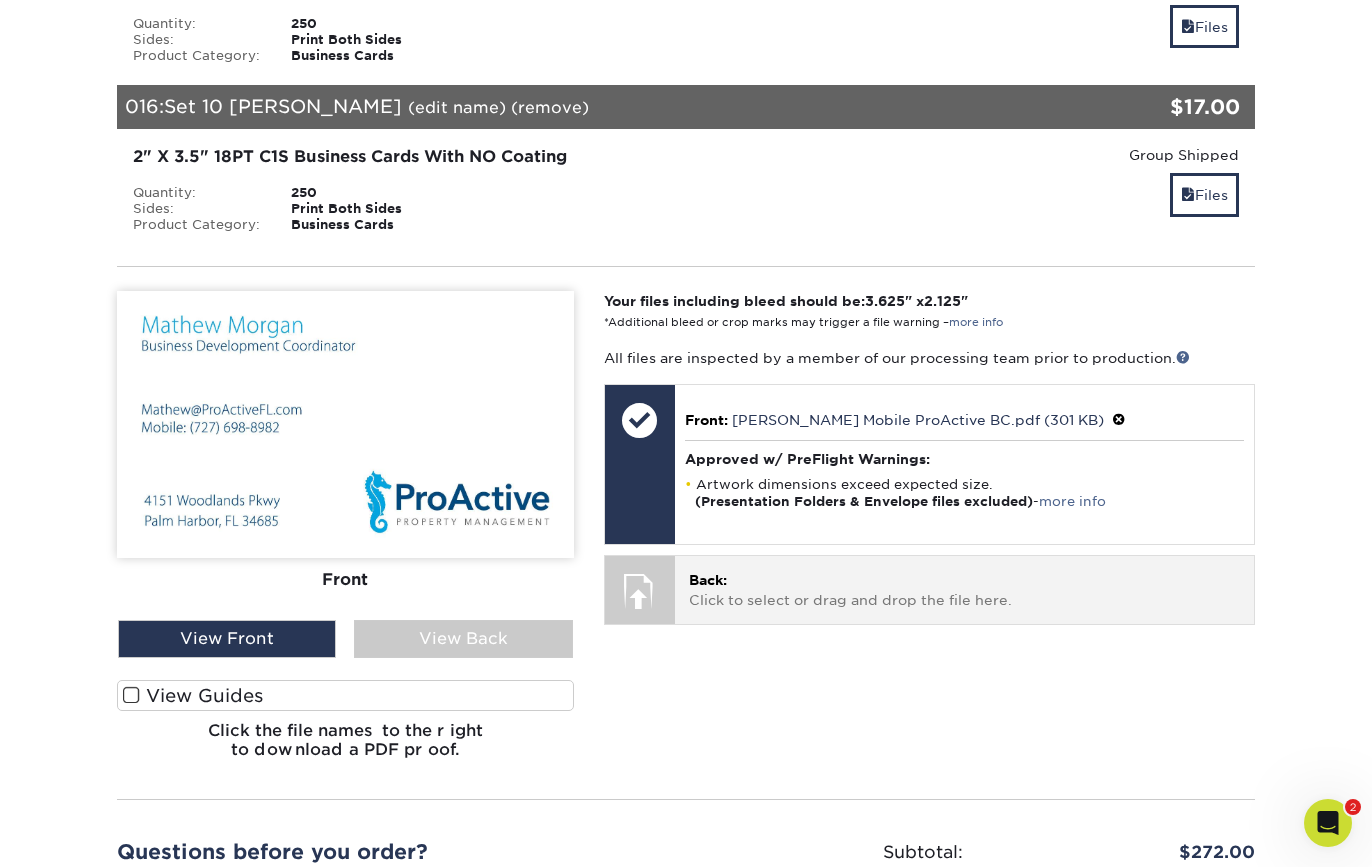 click on "Back: Click to select or drag and drop the file here." at bounding box center [964, 590] 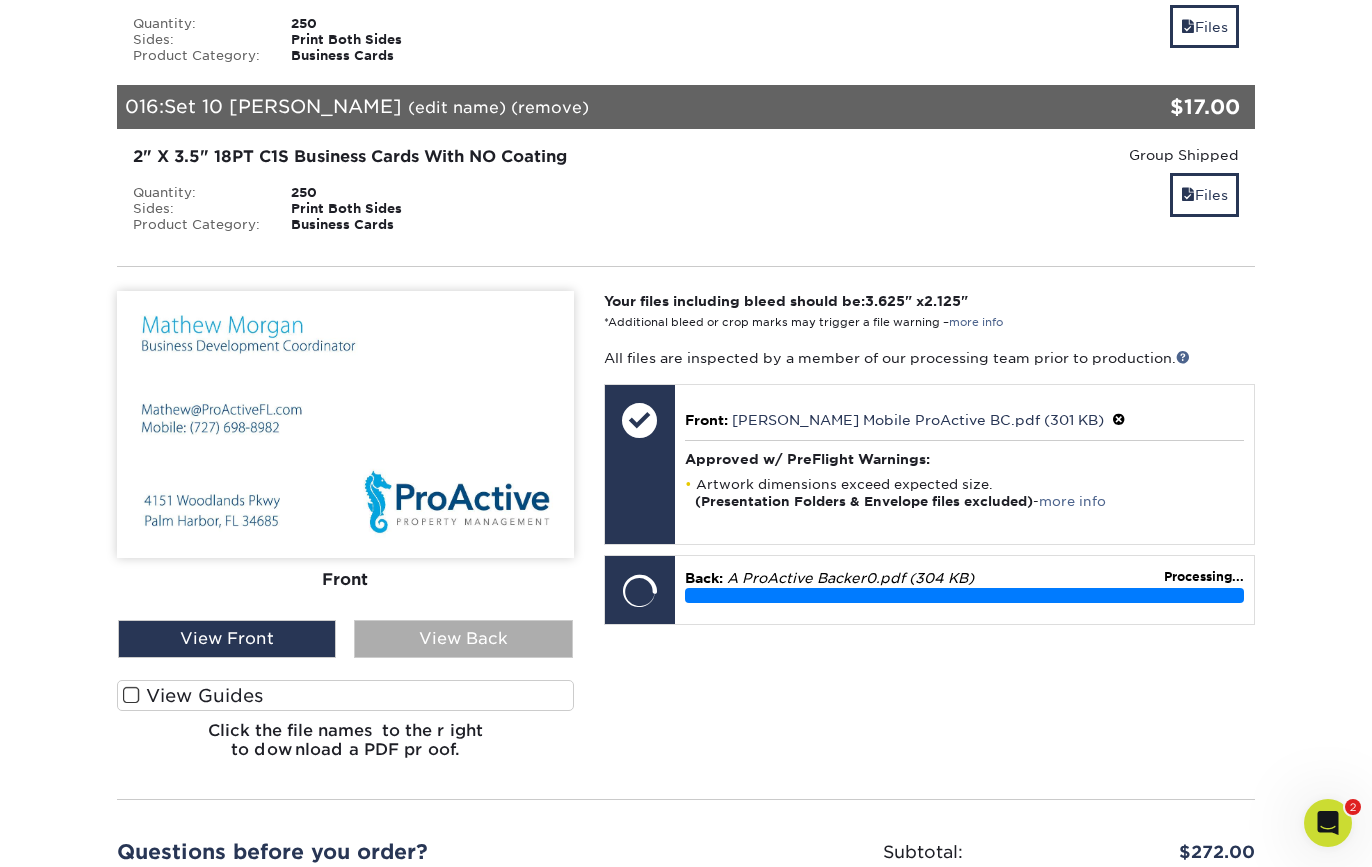 click on "View Back" at bounding box center (463, 639) 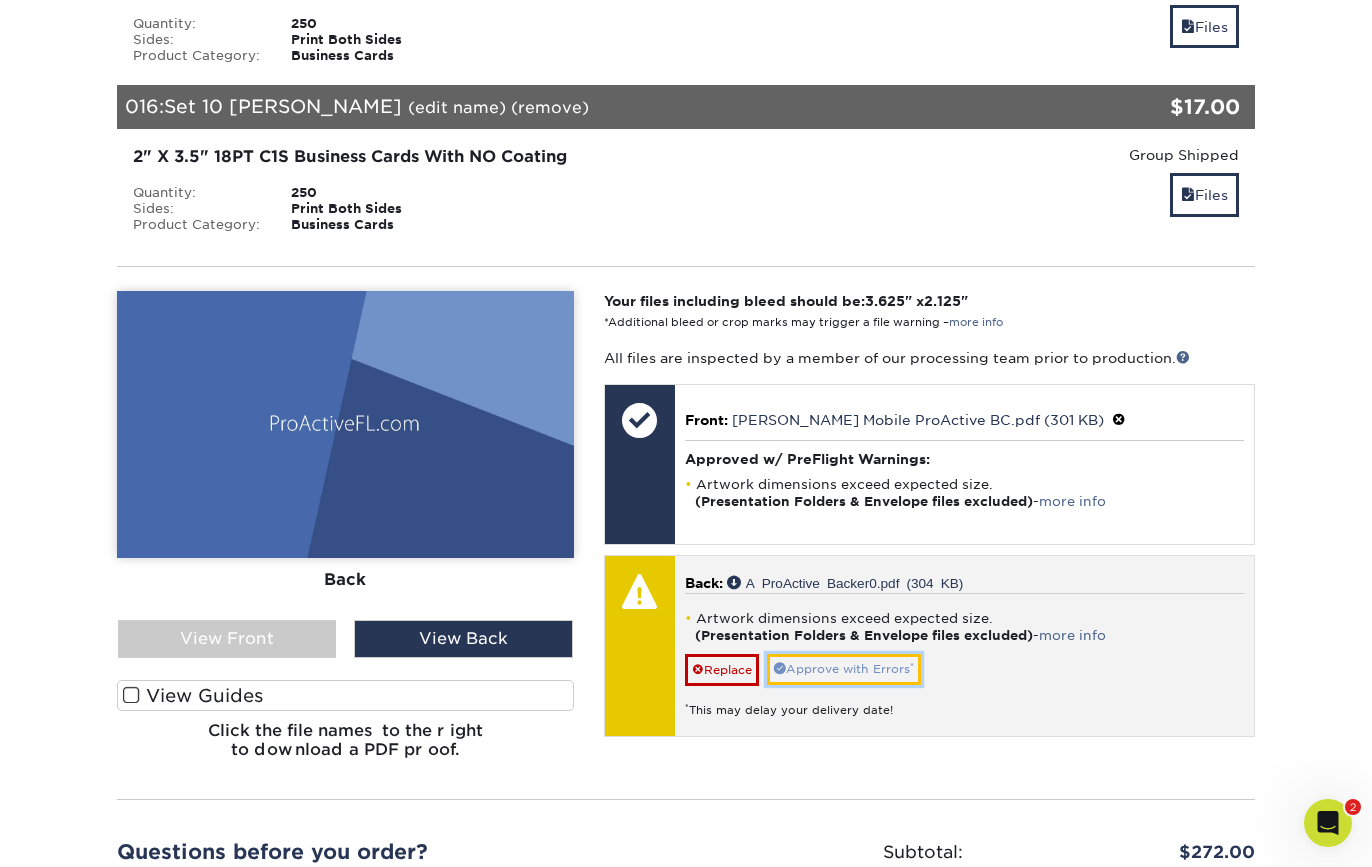 click on "Approve with Errors *" at bounding box center (844, 669) 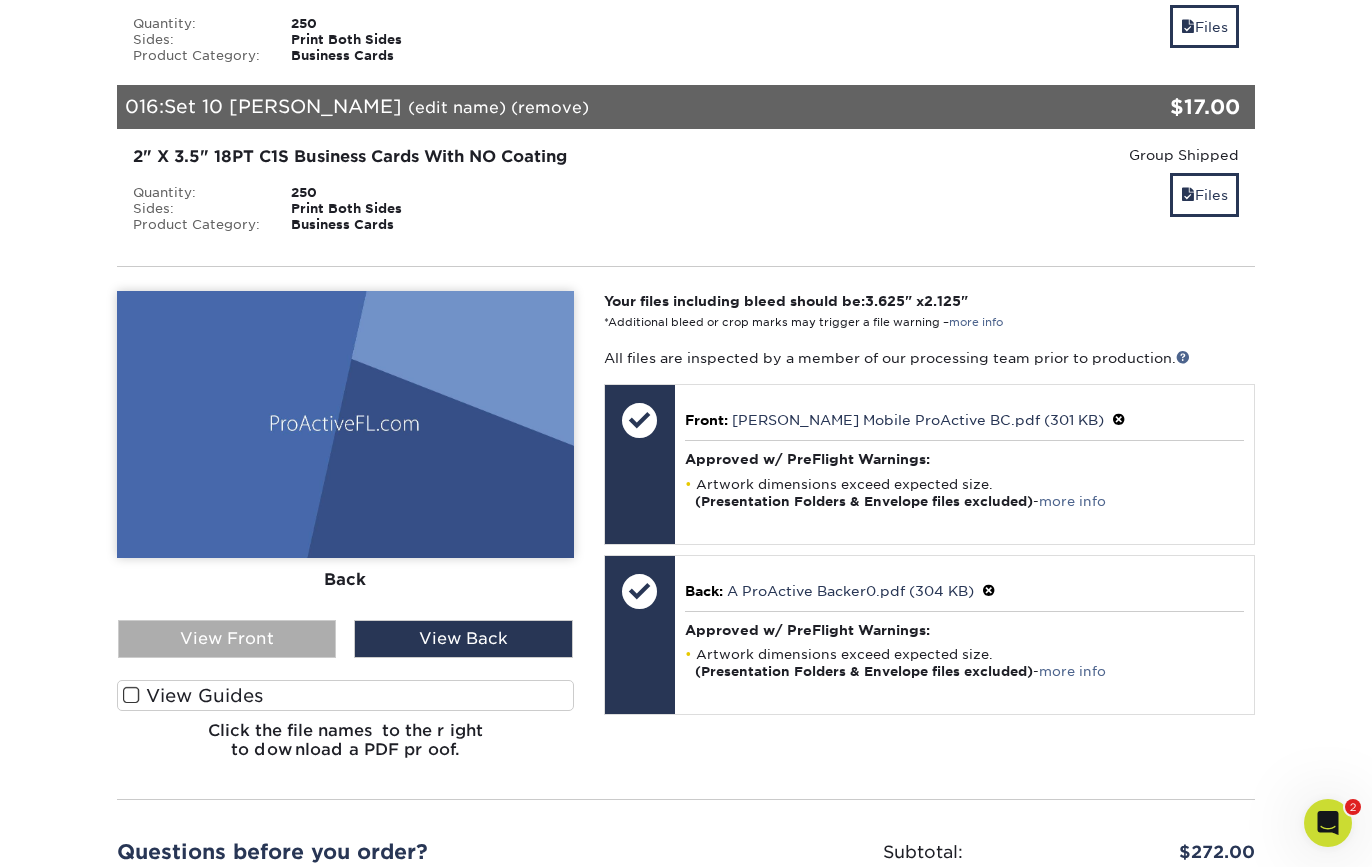 click on "View Front" at bounding box center [227, 639] 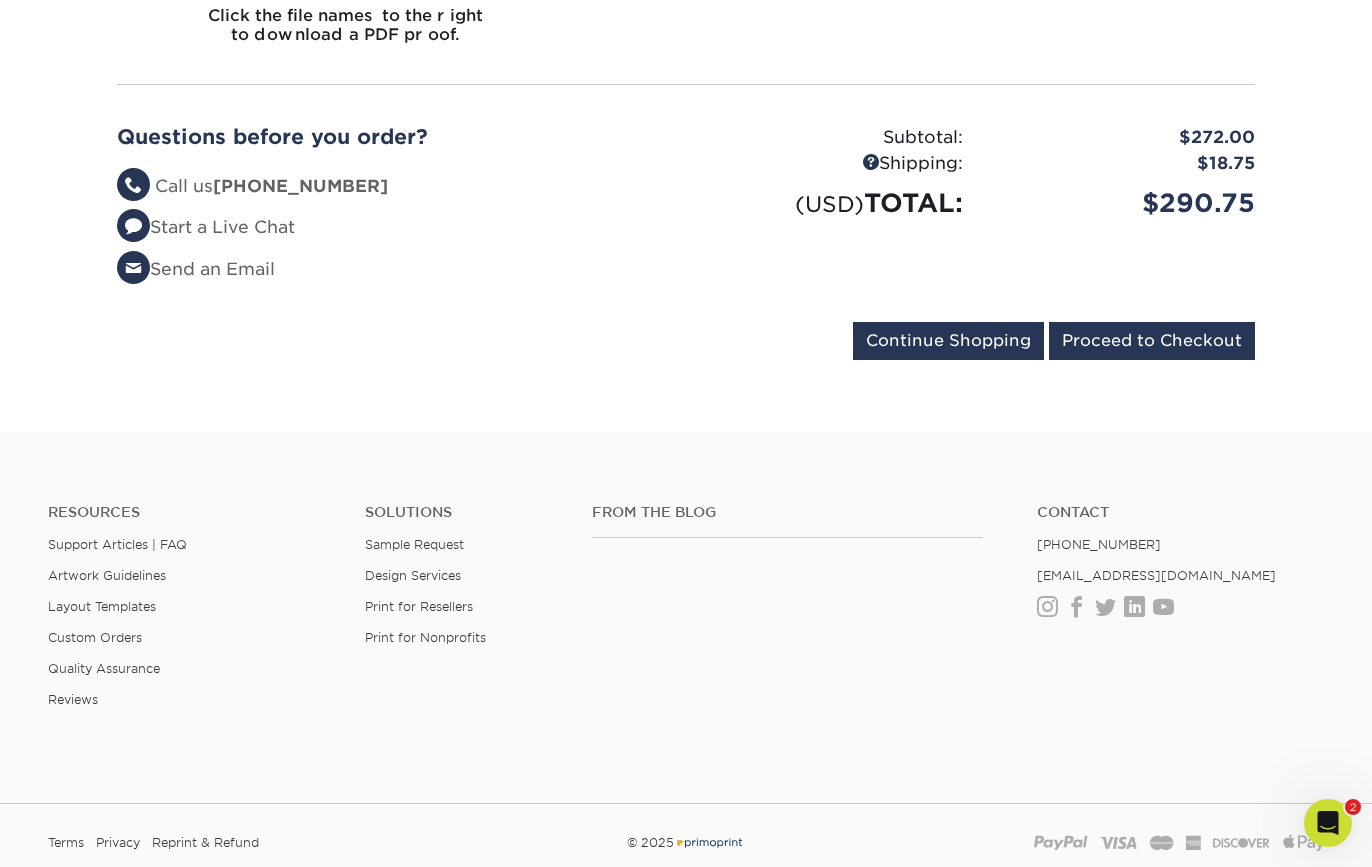 scroll, scrollTop: 3613, scrollLeft: 0, axis: vertical 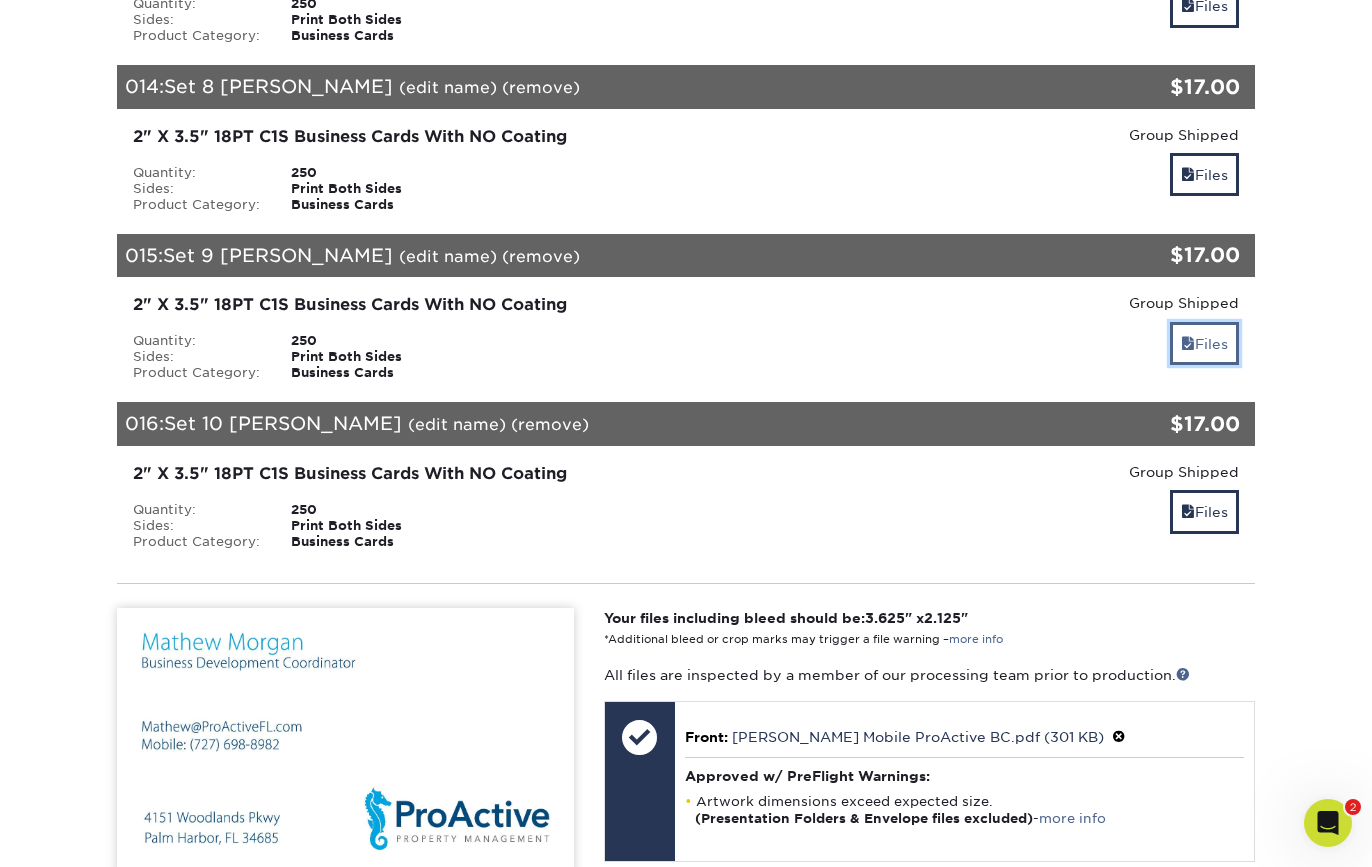 click on "Files" at bounding box center (1204, 343) 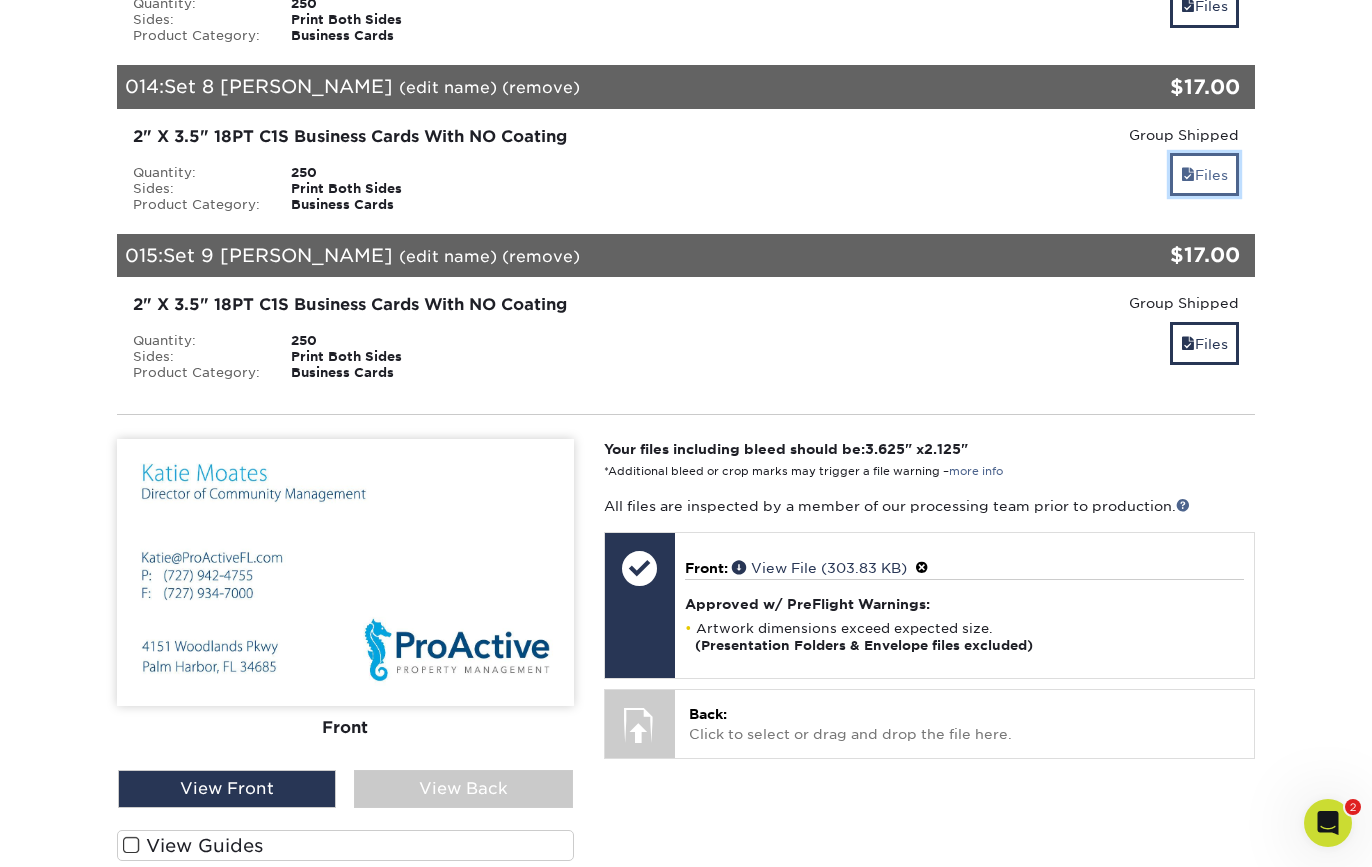 click on "Files" at bounding box center (1204, 174) 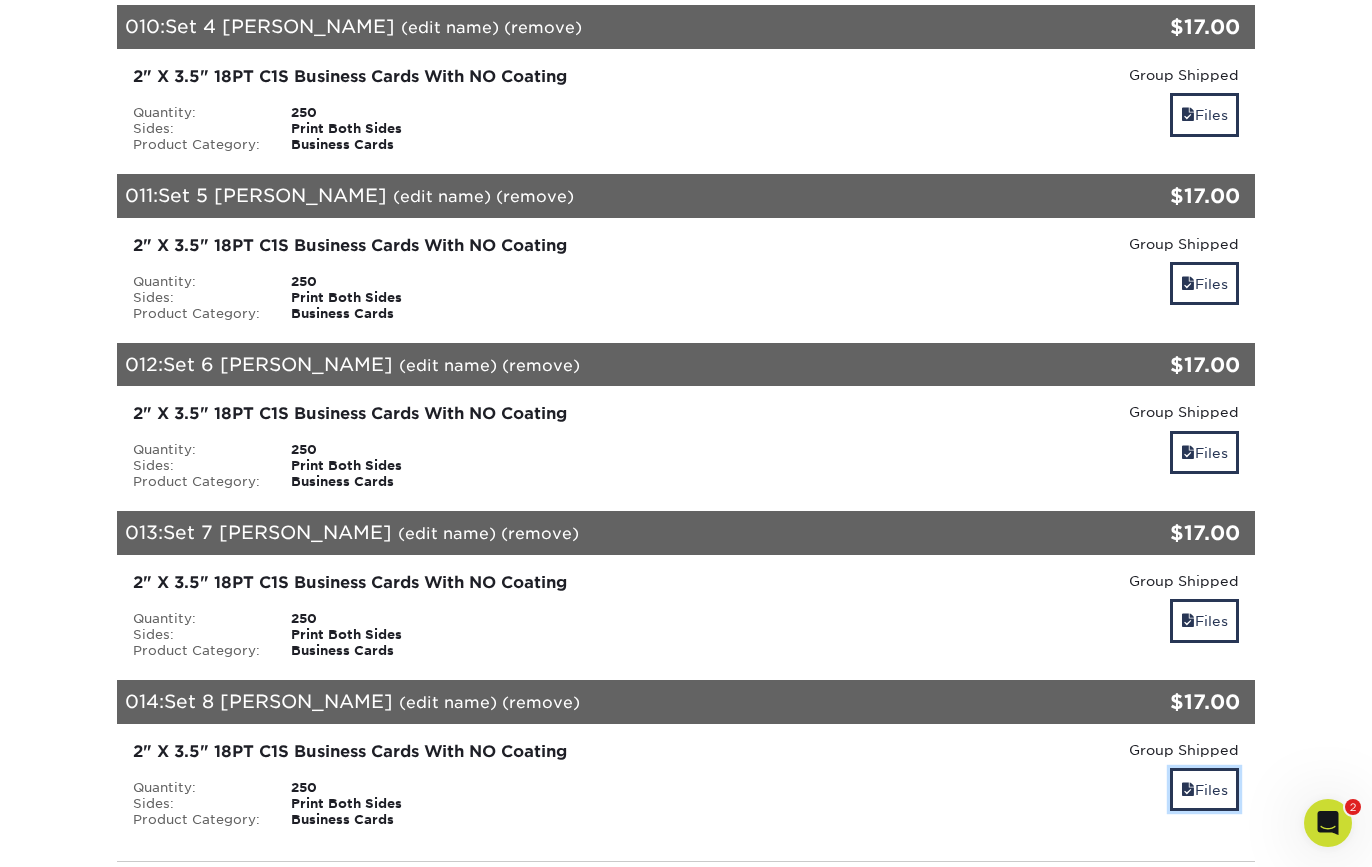 scroll, scrollTop: 1855, scrollLeft: 0, axis: vertical 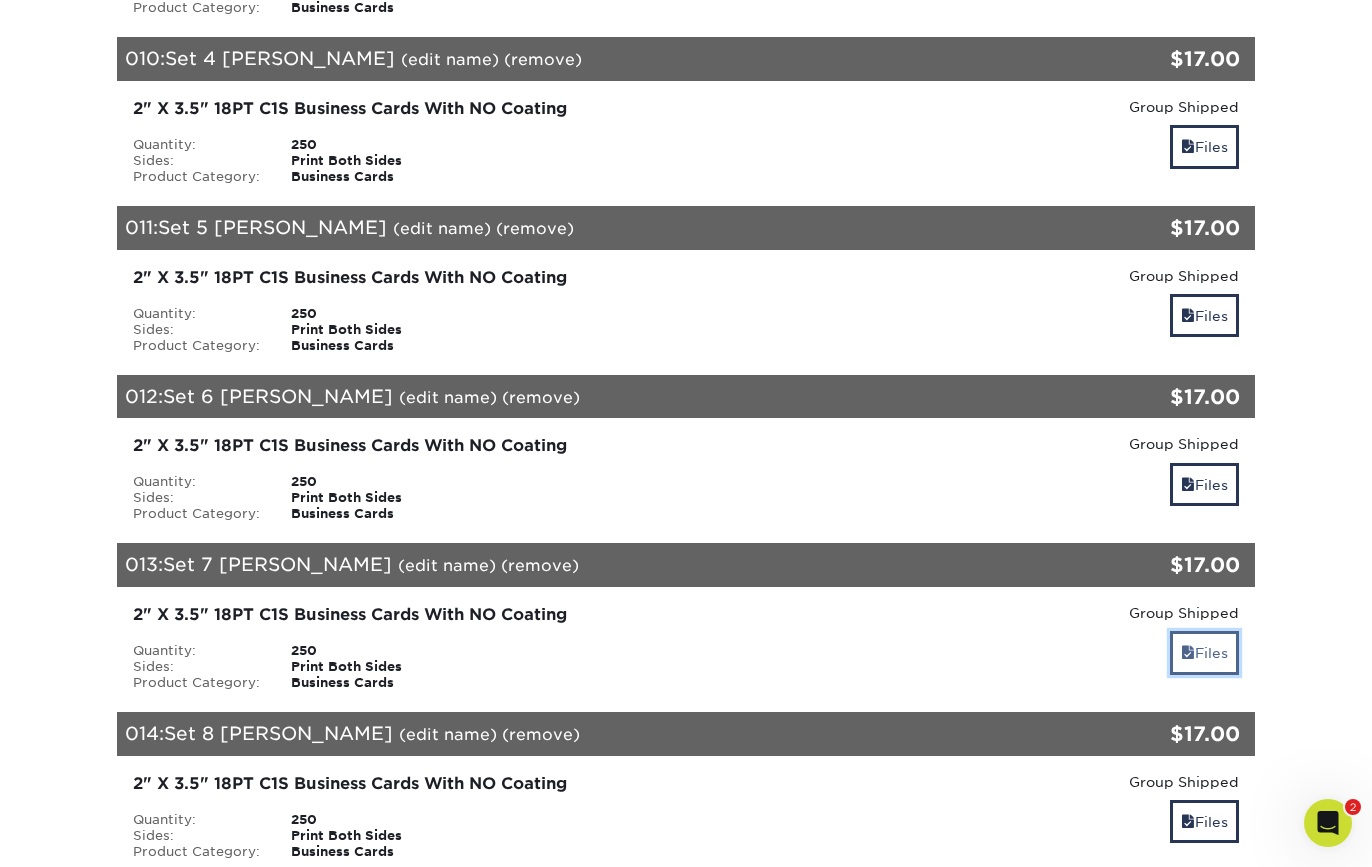 click on "Files" at bounding box center [1204, 652] 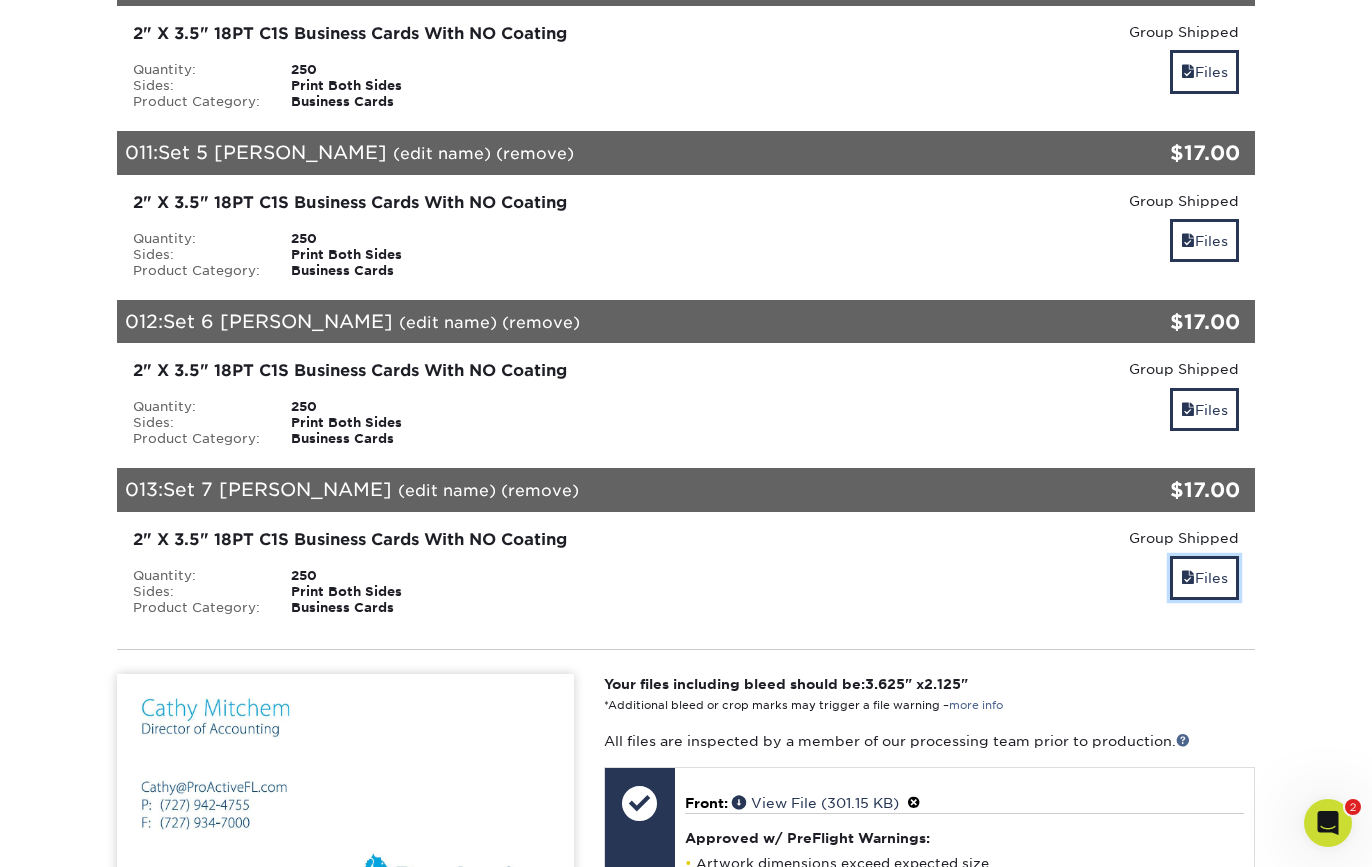 scroll, scrollTop: 1994, scrollLeft: 0, axis: vertical 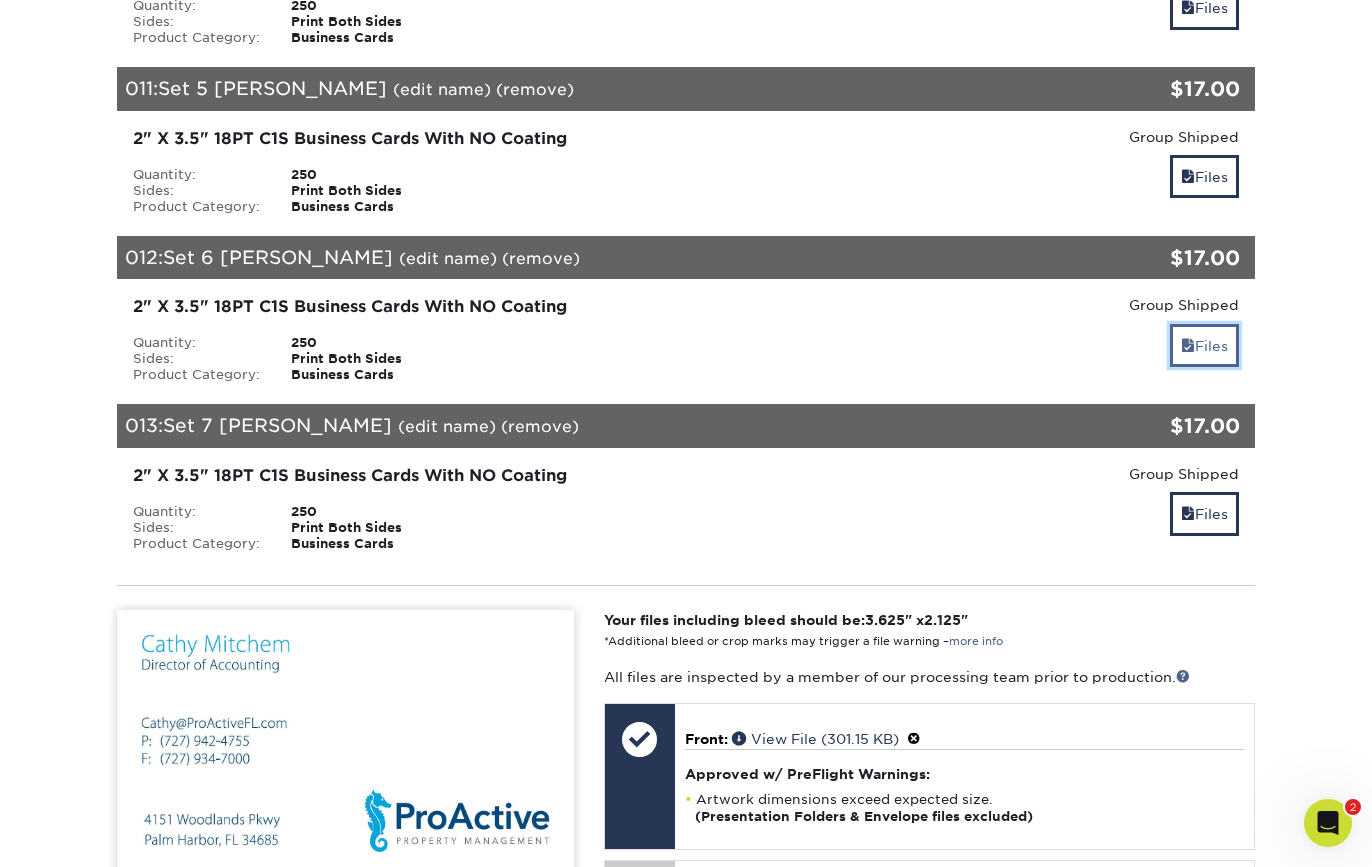 click on "Files" at bounding box center [1204, 345] 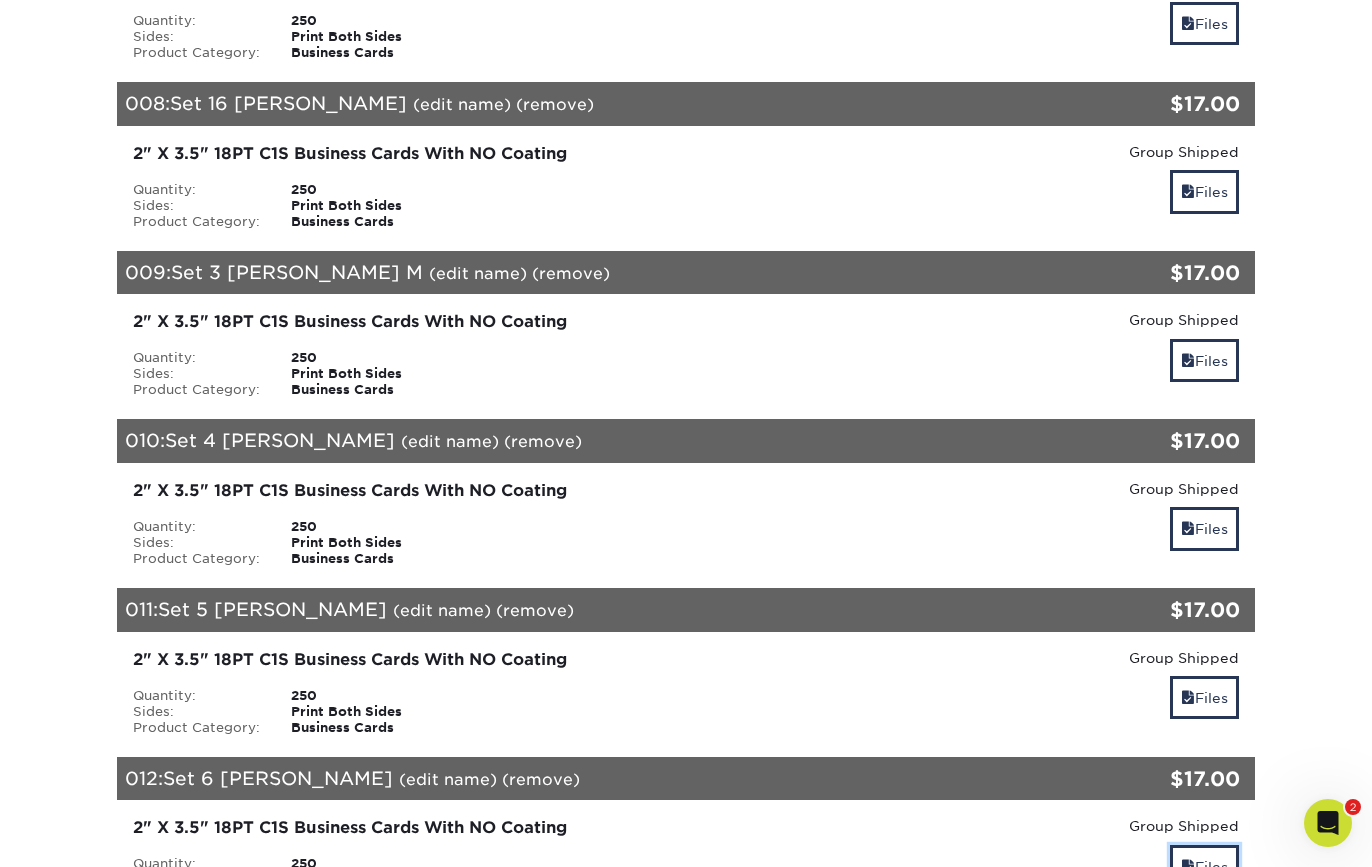 scroll, scrollTop: 1489, scrollLeft: 0, axis: vertical 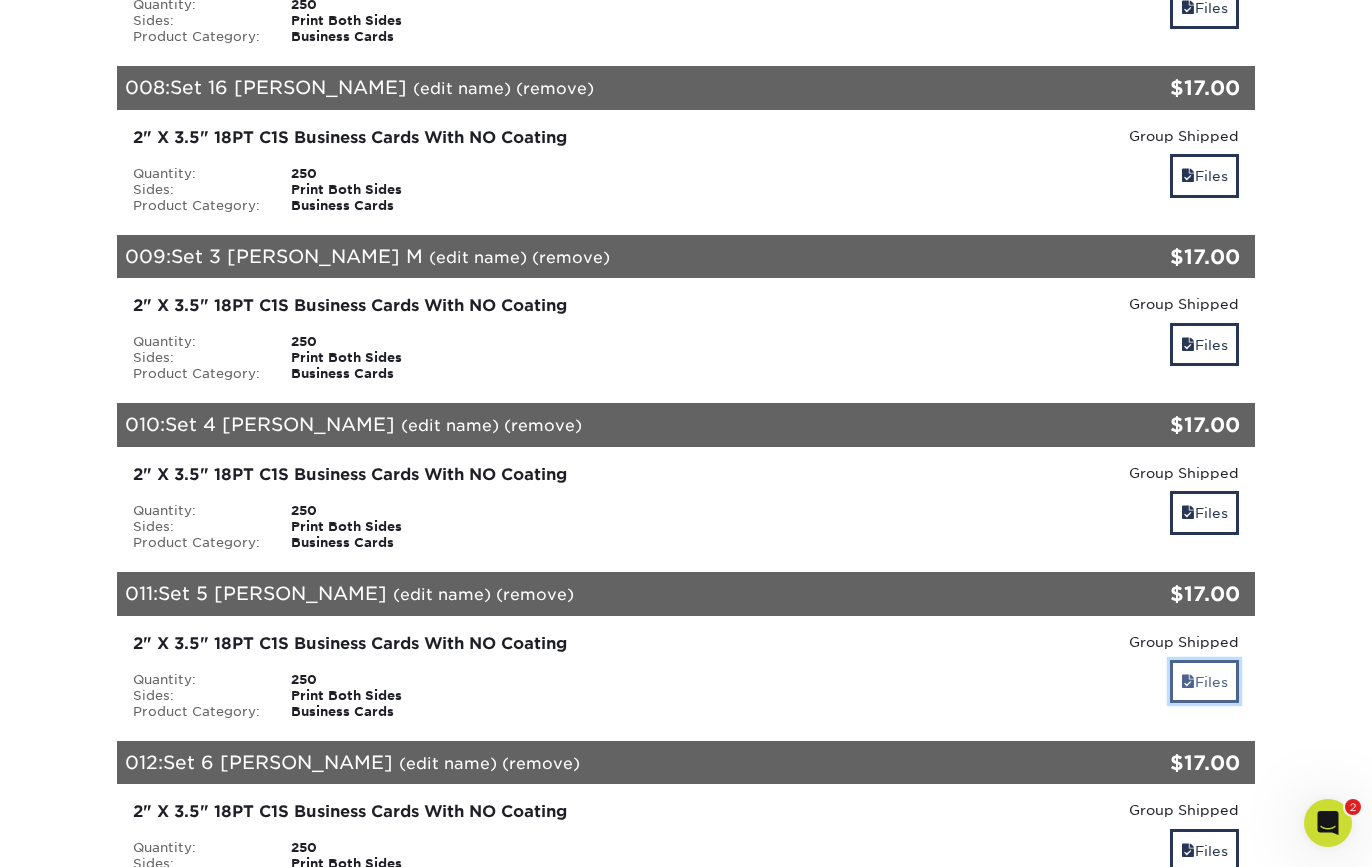click on "Files" at bounding box center [1204, 681] 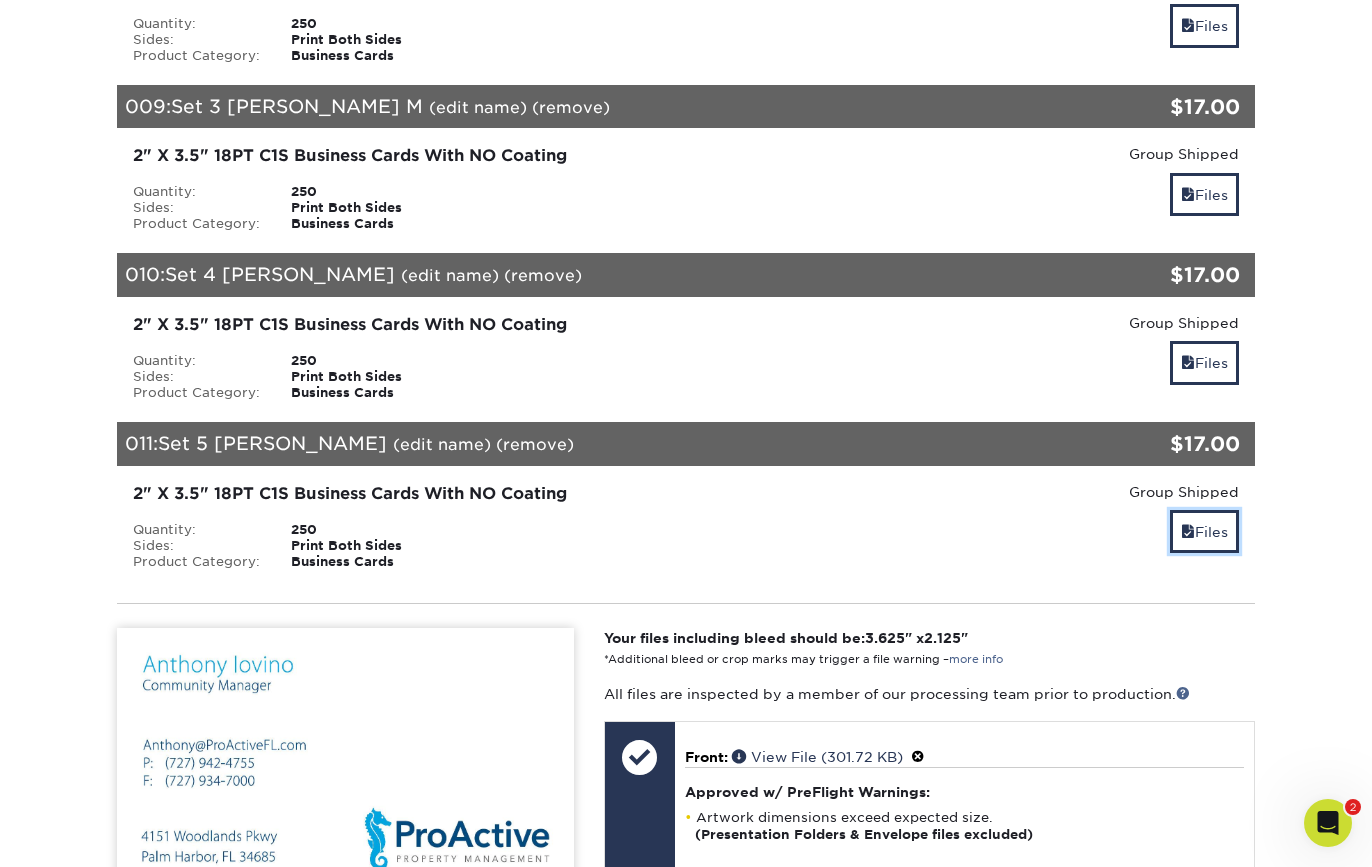 scroll, scrollTop: 1672, scrollLeft: 0, axis: vertical 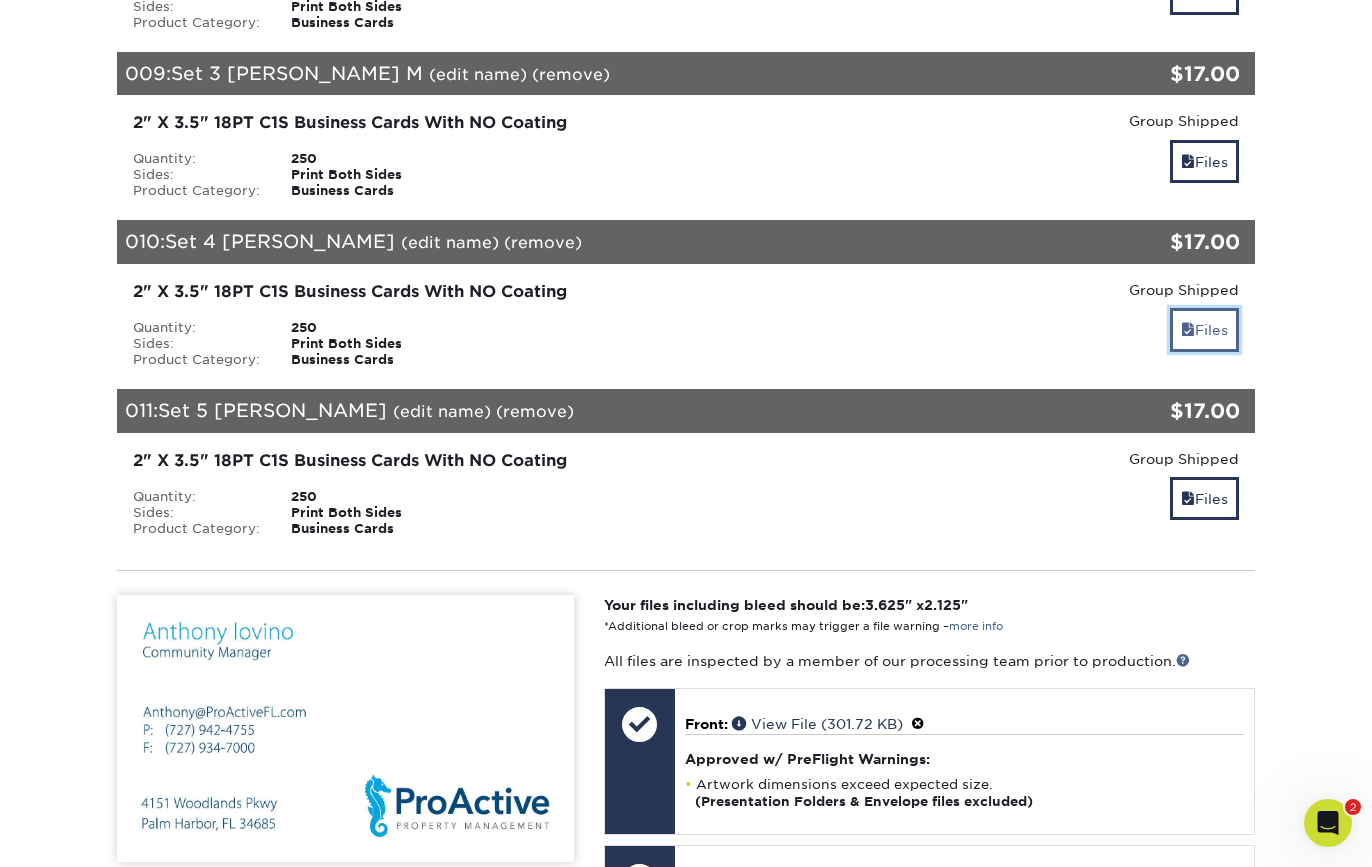 click on "Files" at bounding box center [1204, 329] 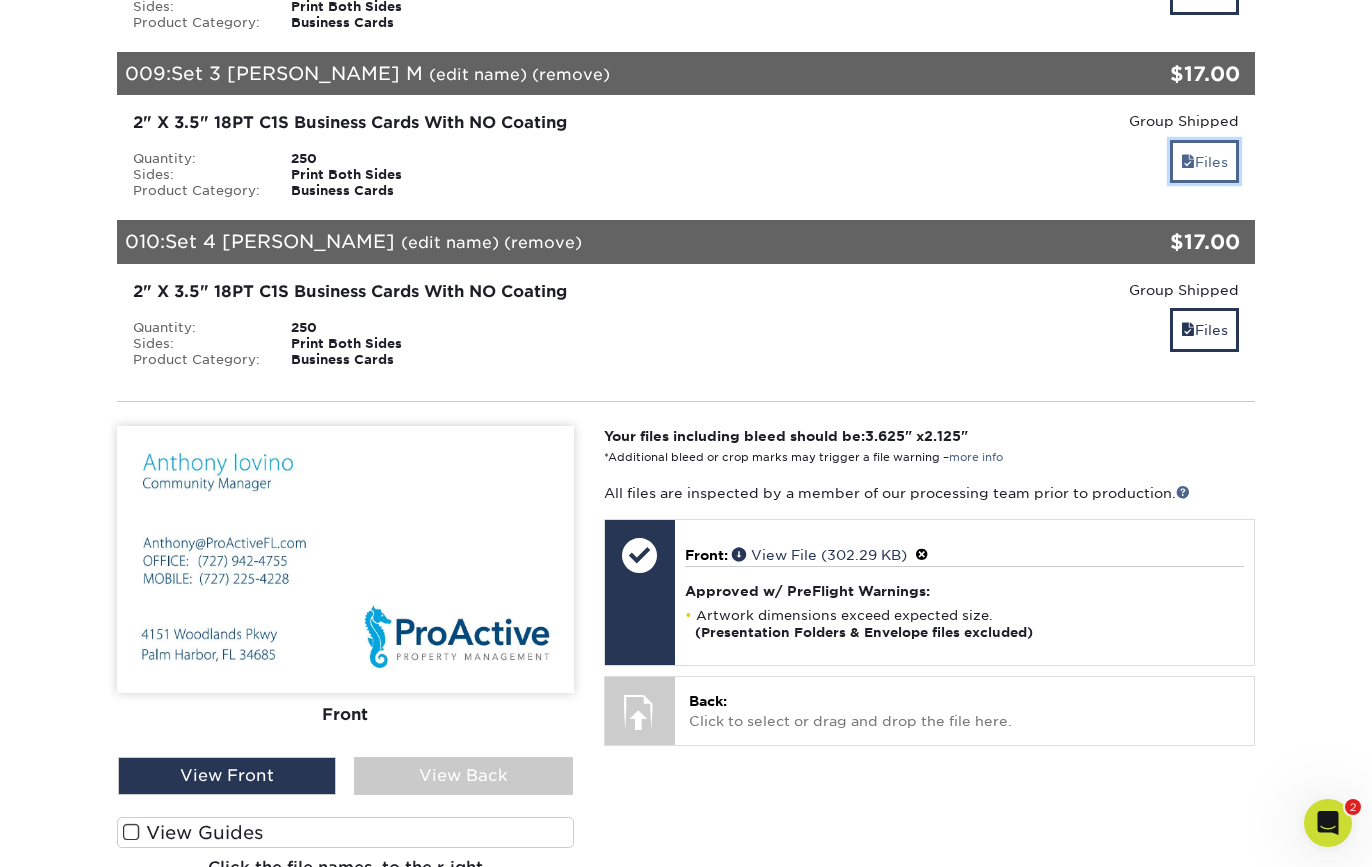 click on "Files" at bounding box center [1204, 161] 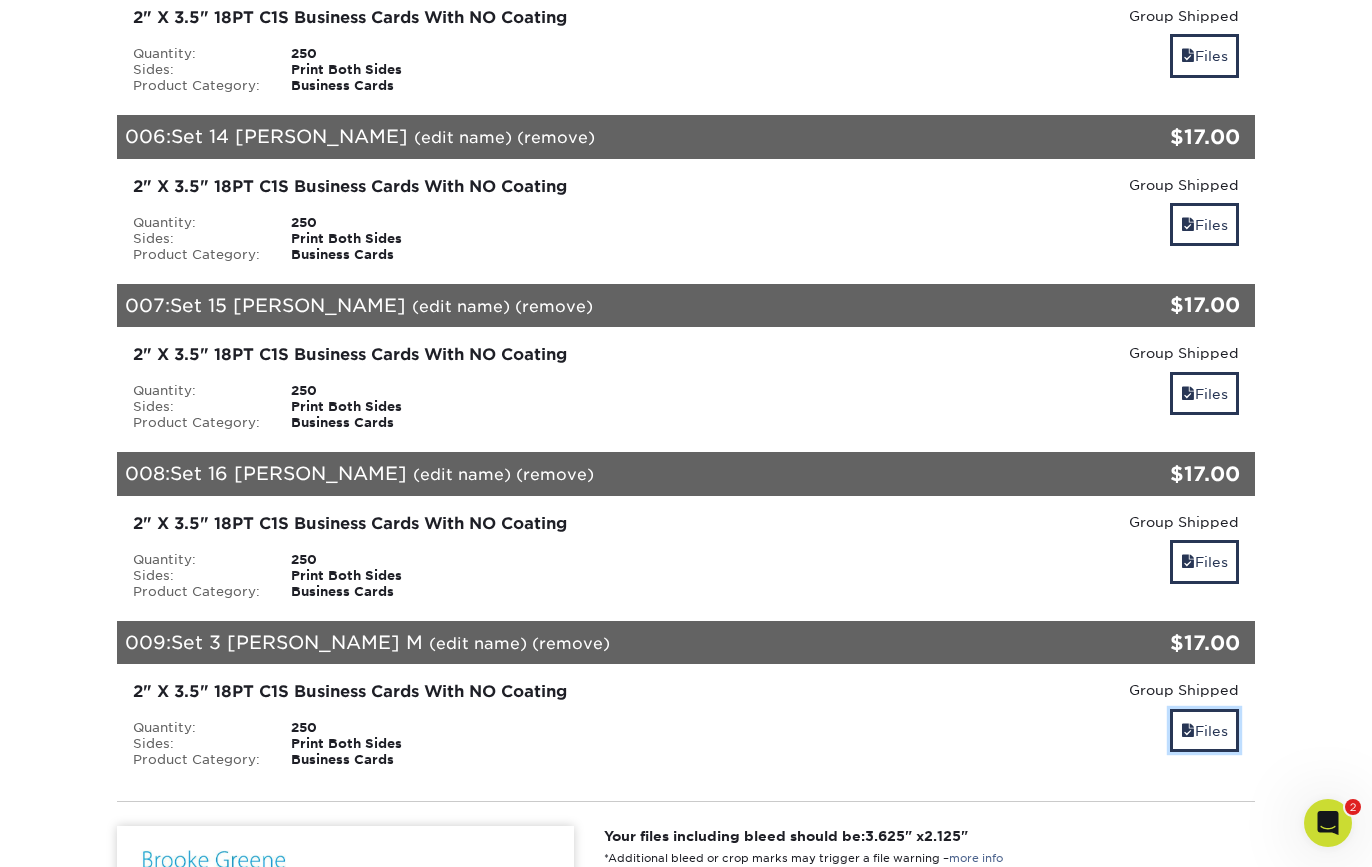 scroll, scrollTop: 1055, scrollLeft: 0, axis: vertical 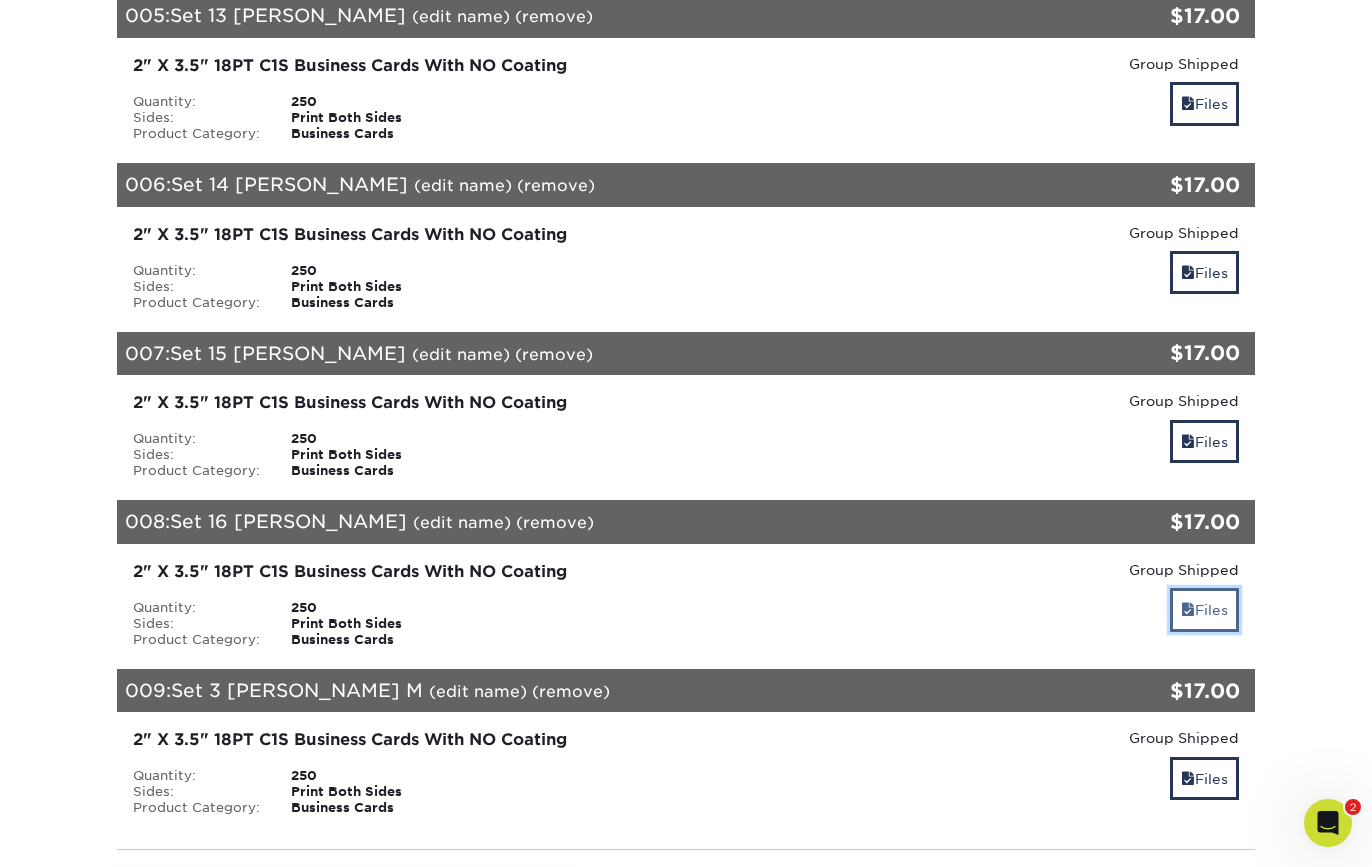 click on "Files" at bounding box center (1204, 609) 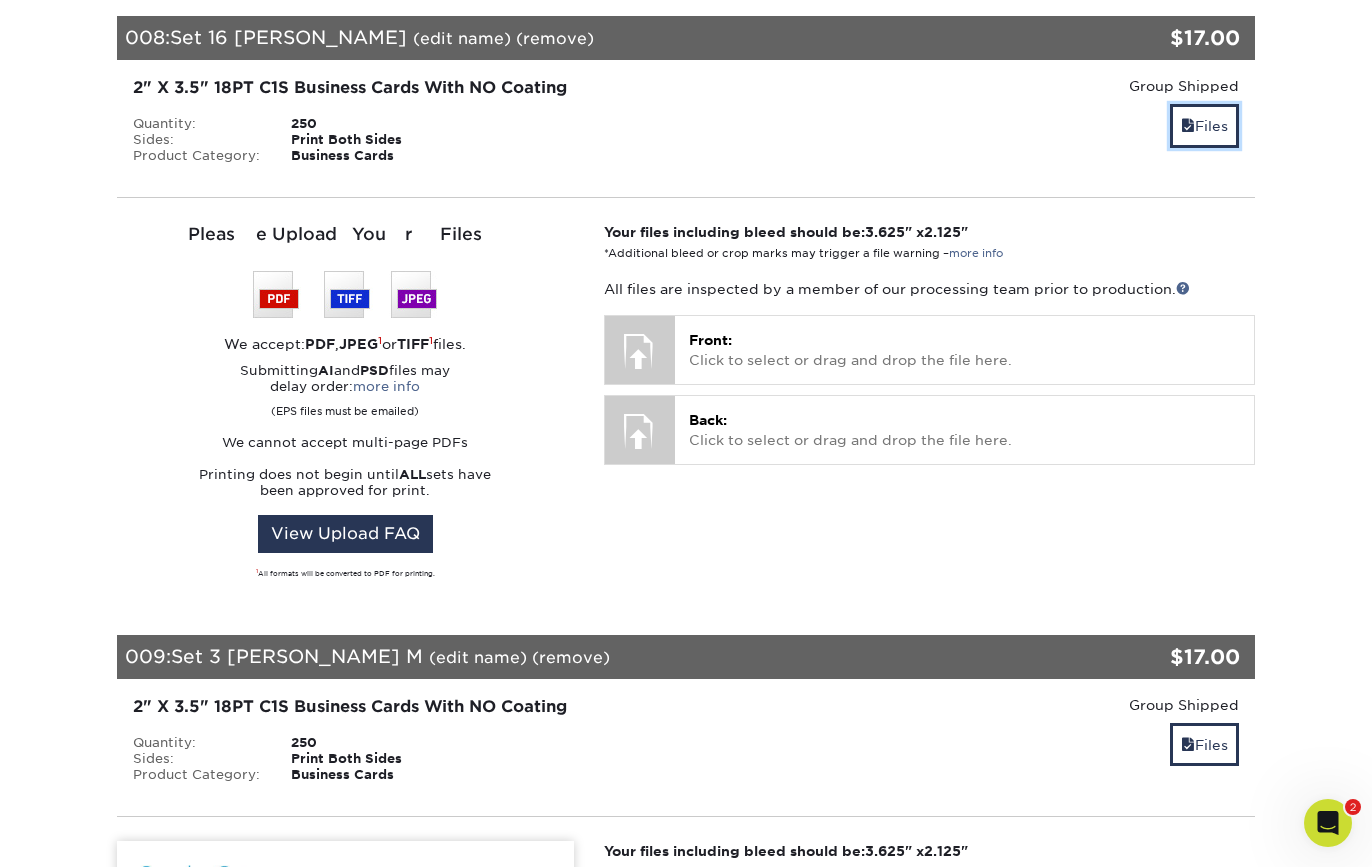 scroll, scrollTop: 1489, scrollLeft: 0, axis: vertical 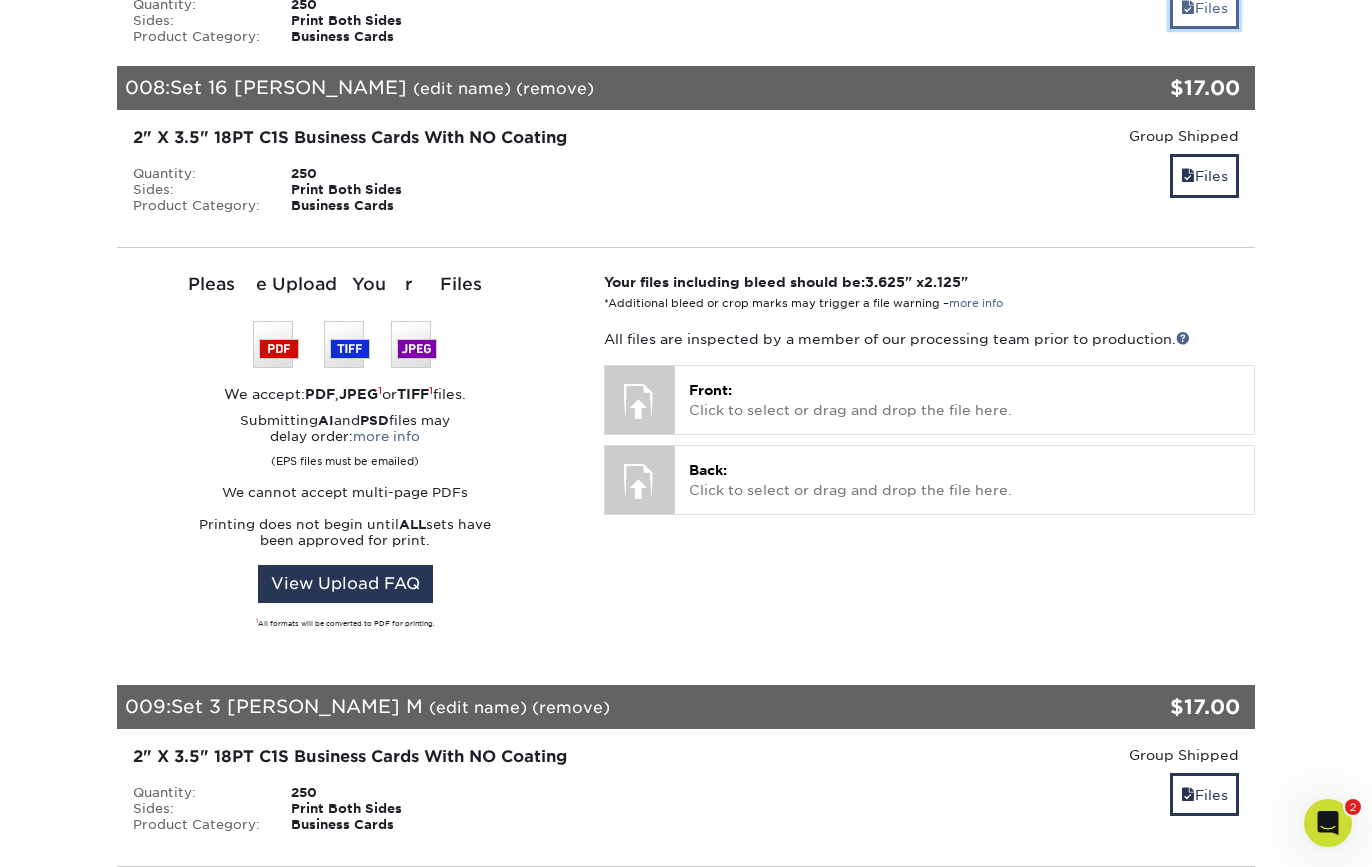 click at bounding box center (1188, 8) 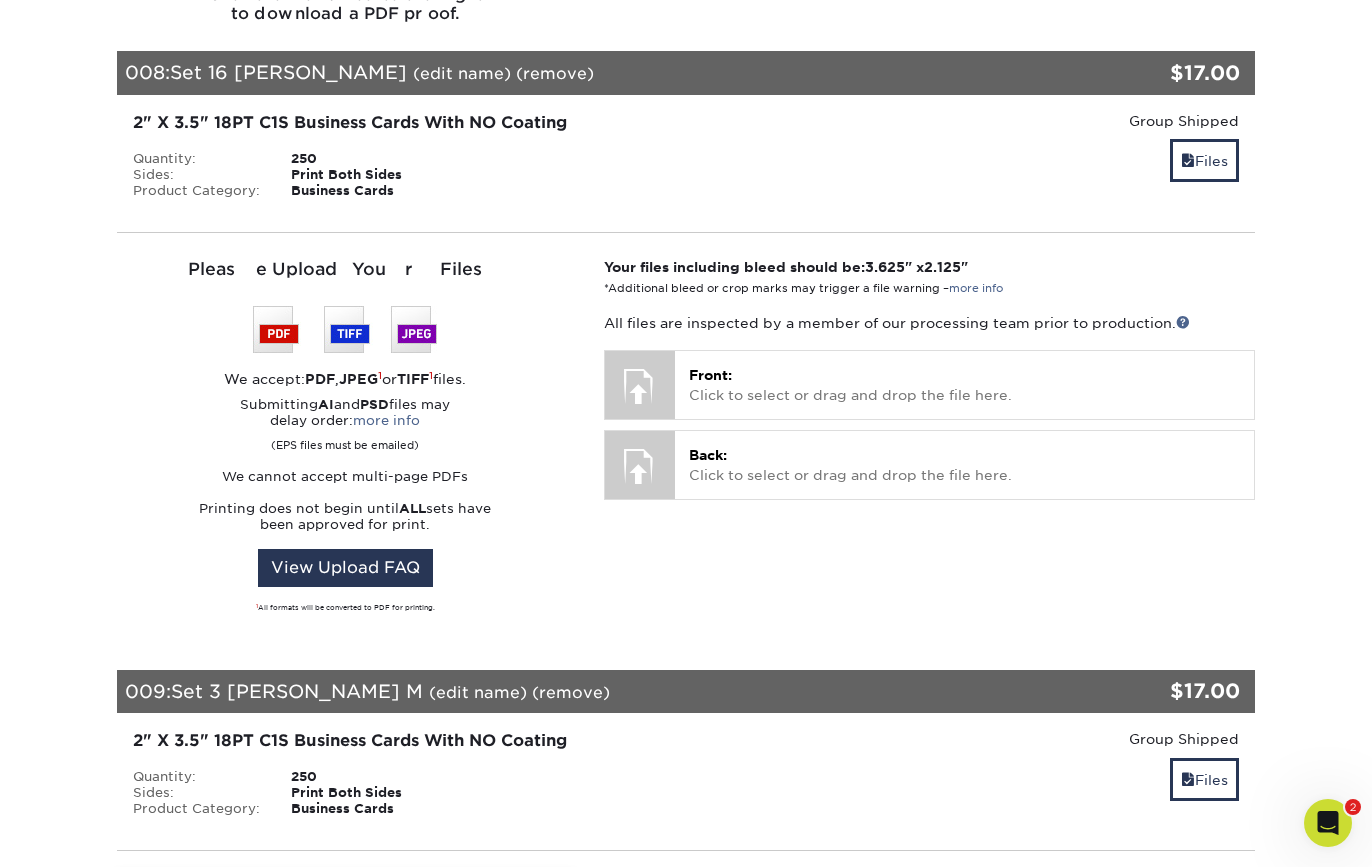 scroll, scrollTop: 2029, scrollLeft: 0, axis: vertical 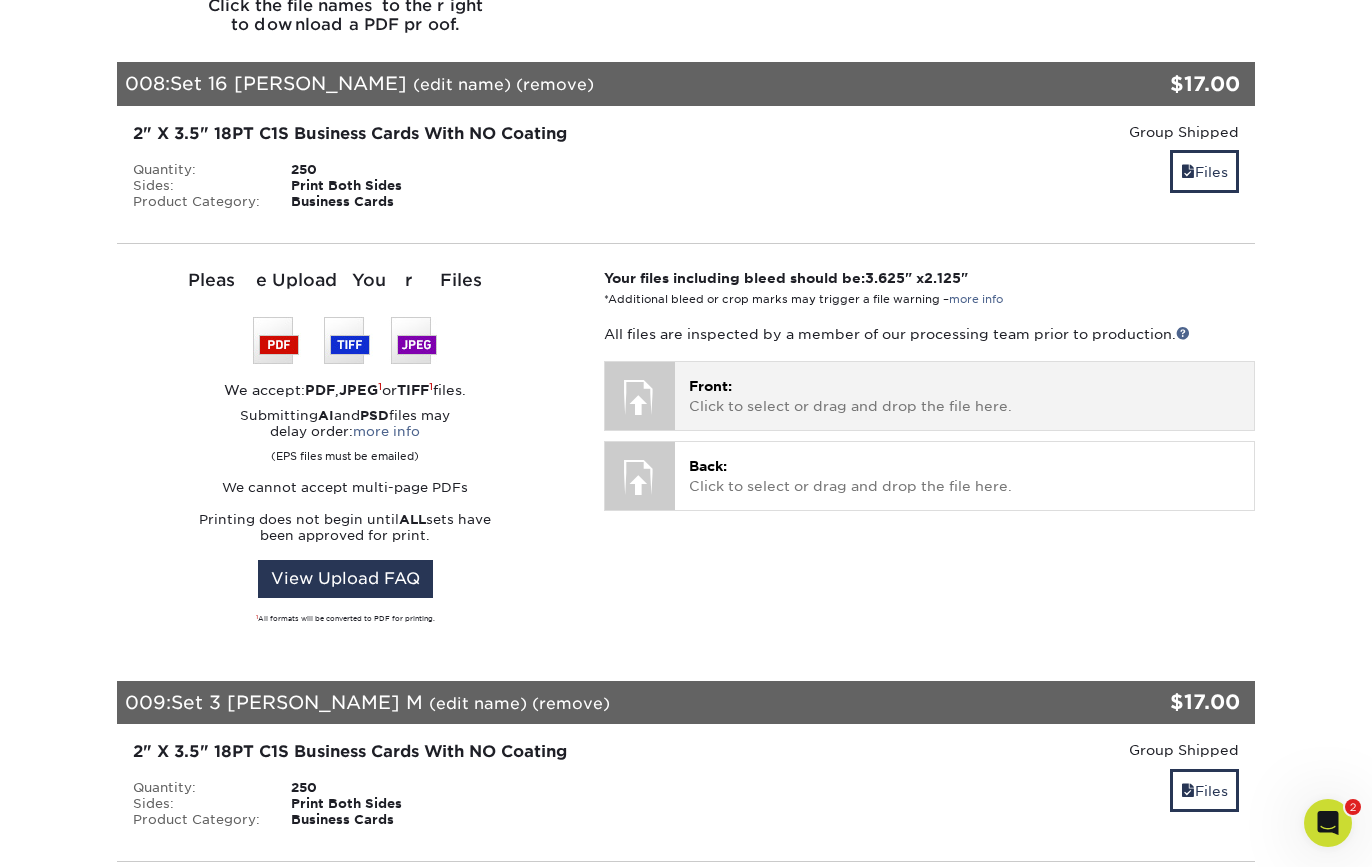 click on "Front: Click to select or drag and drop the file here." at bounding box center [964, 396] 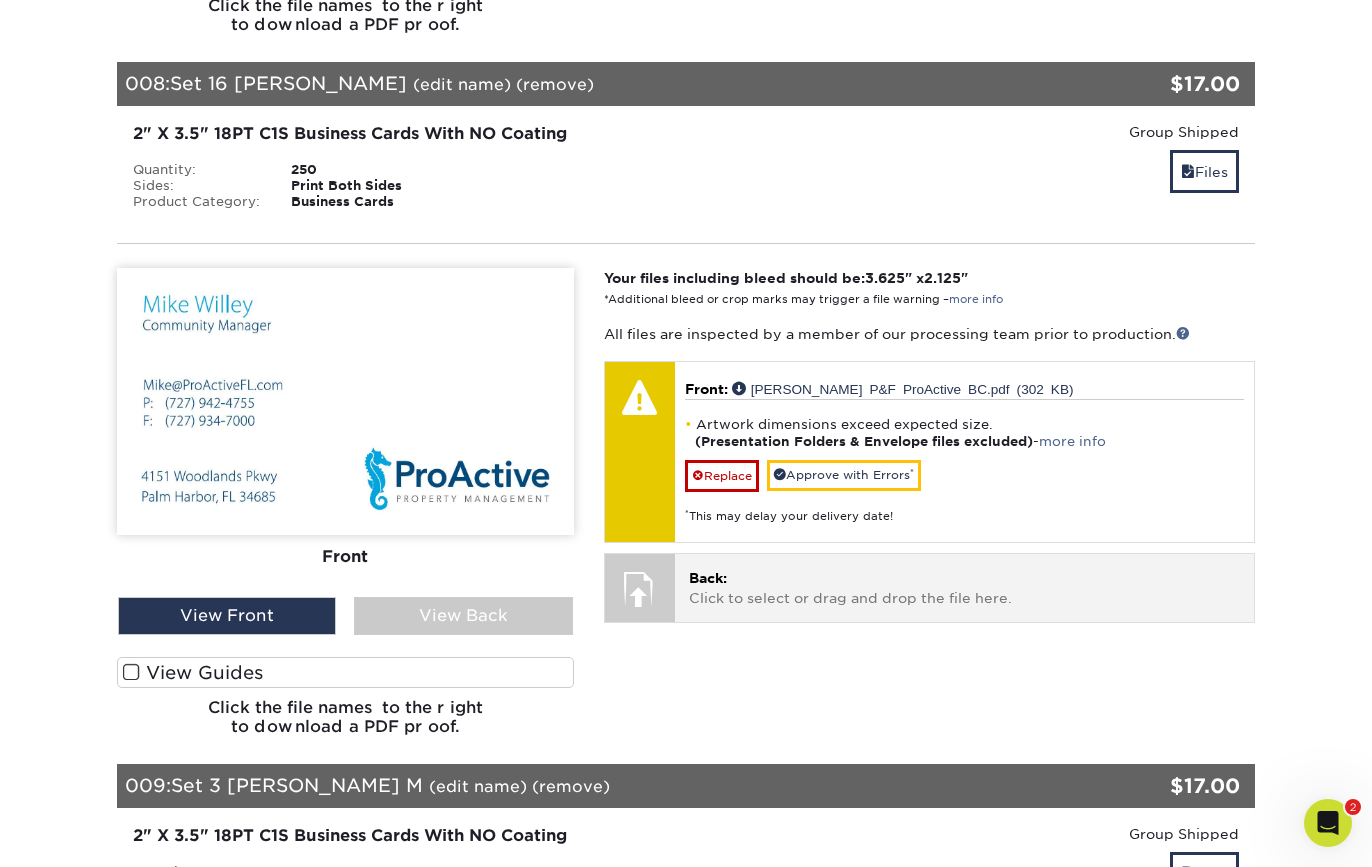 click on "Back: Click to select or drag and drop the file here." at bounding box center (964, 588) 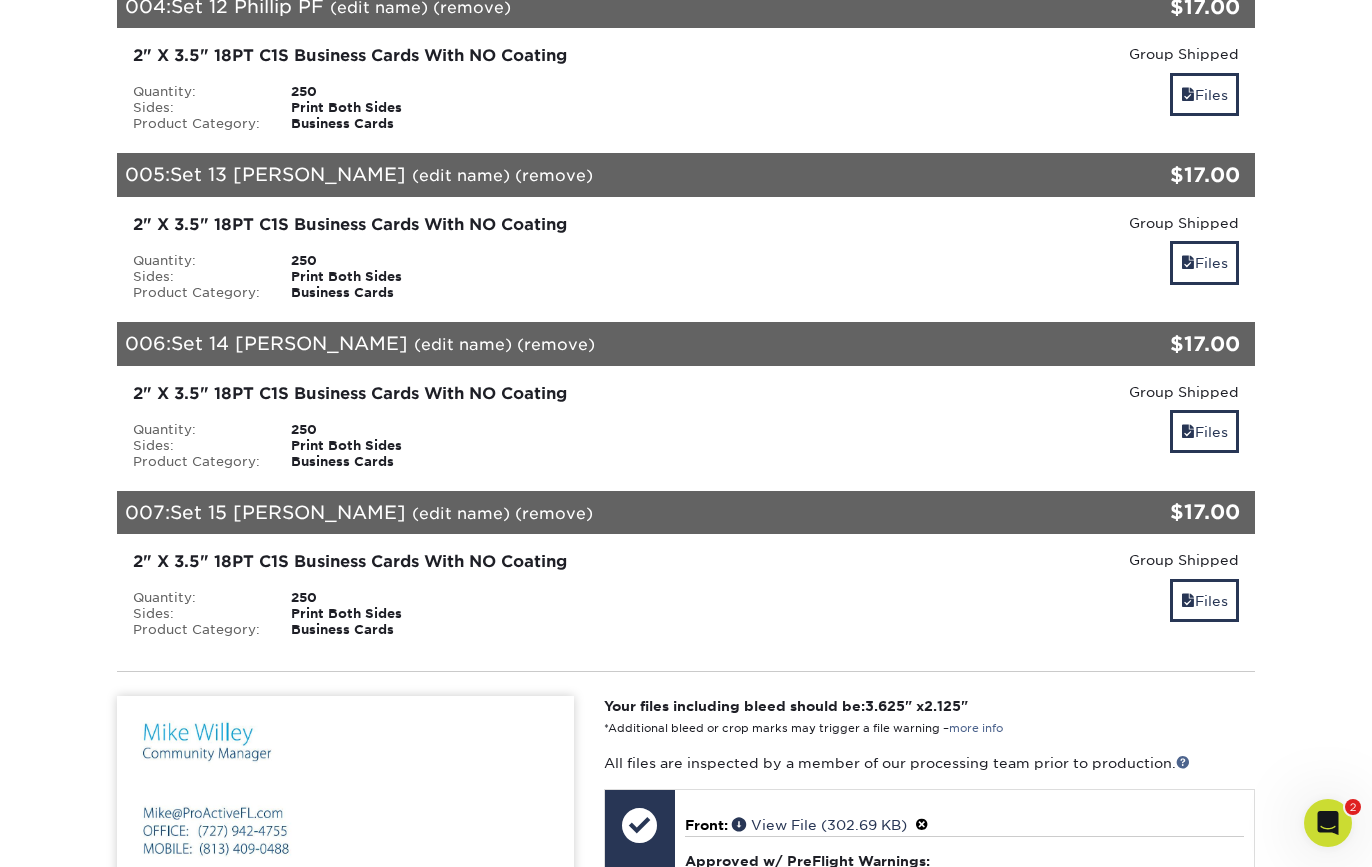 scroll, scrollTop: 950, scrollLeft: 0, axis: vertical 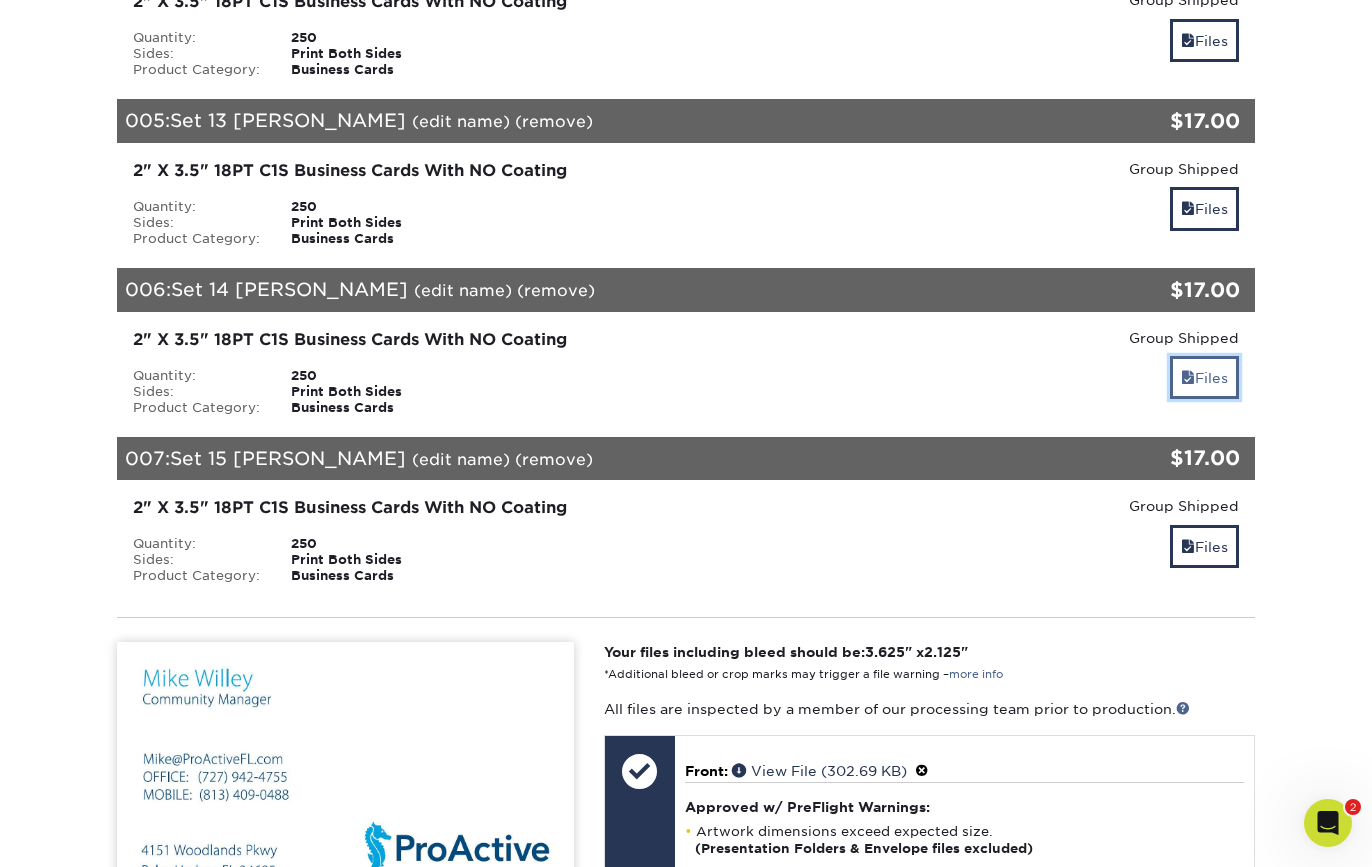 click on "Files" at bounding box center [1204, 377] 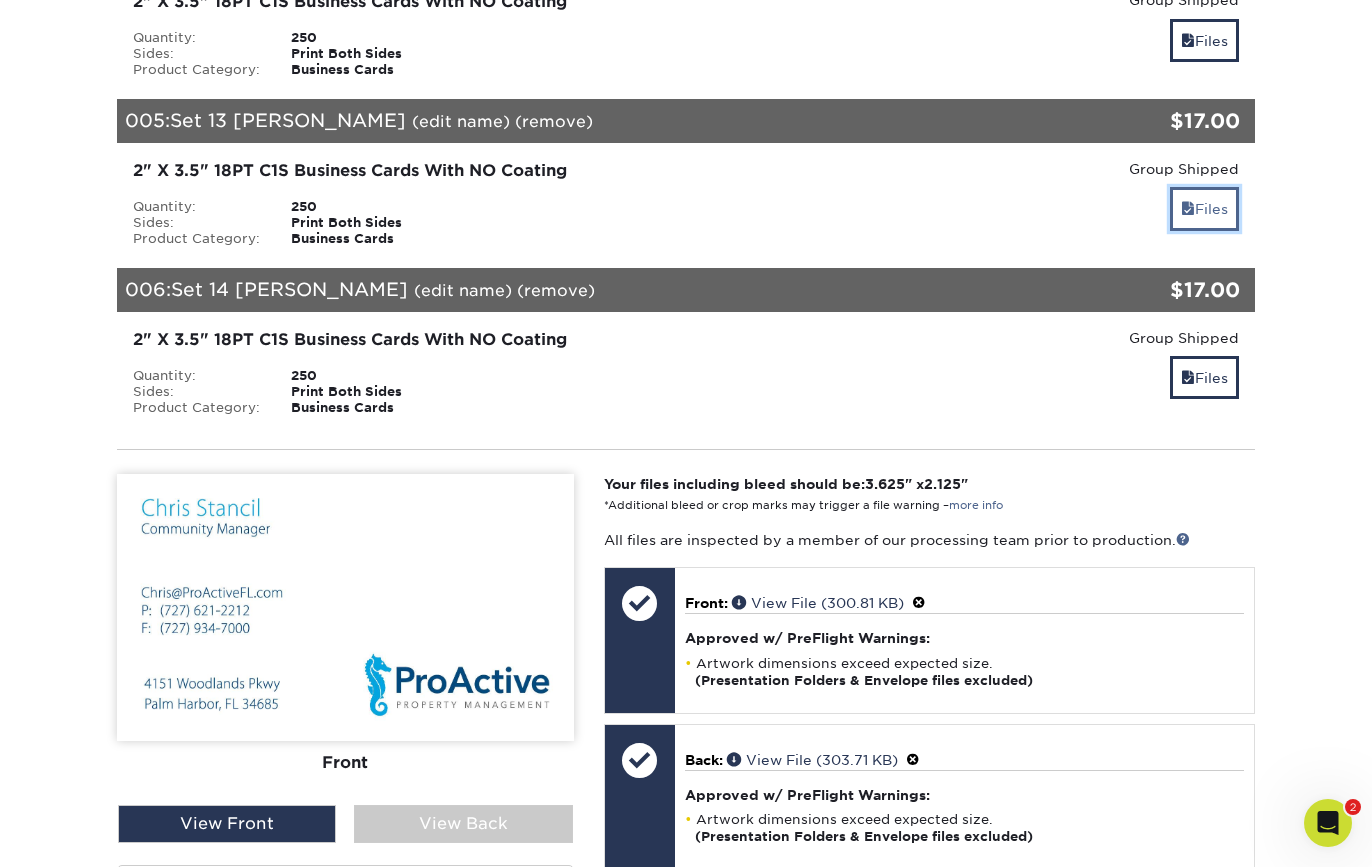 click on "Files" at bounding box center (1204, 208) 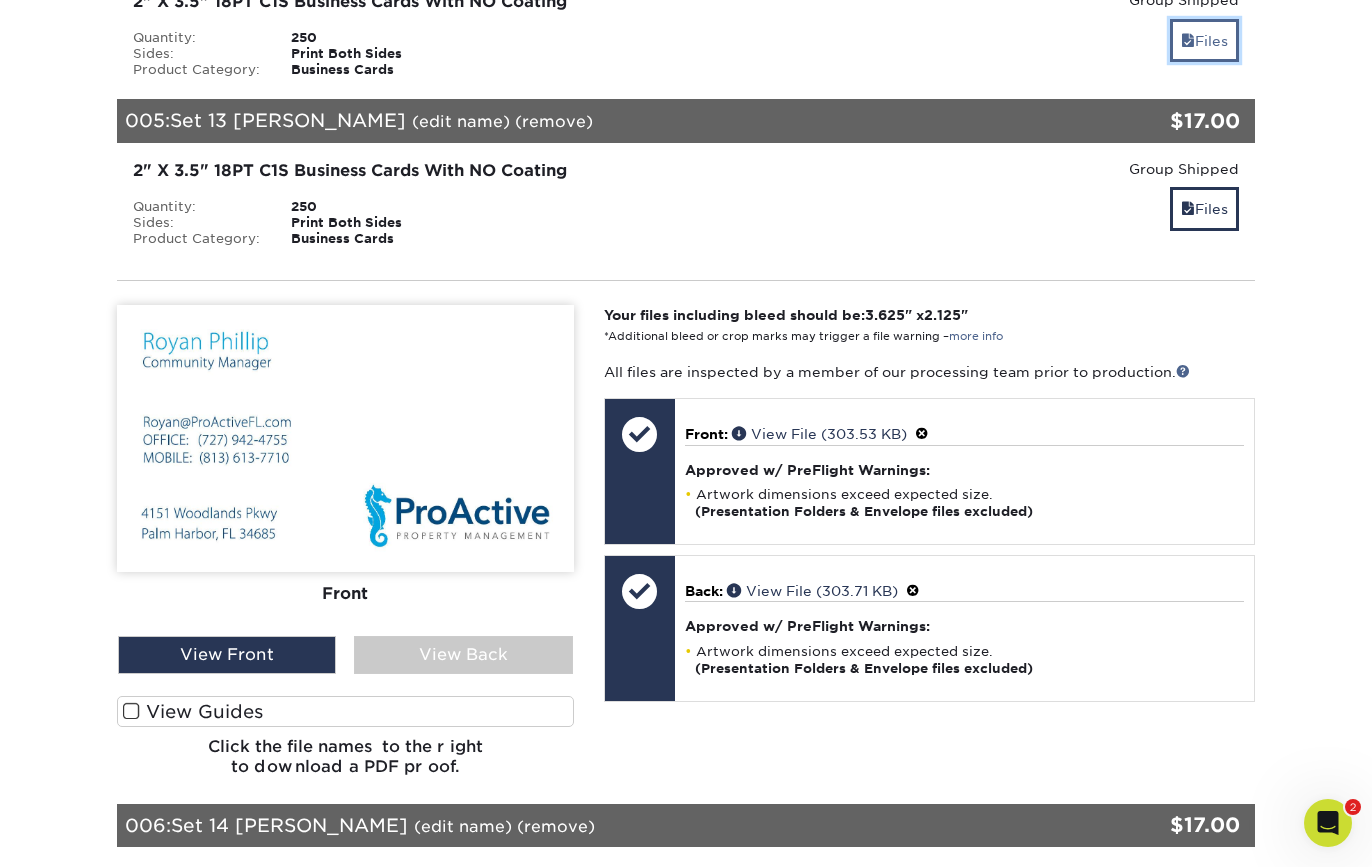 click on "Files" at bounding box center [1204, 40] 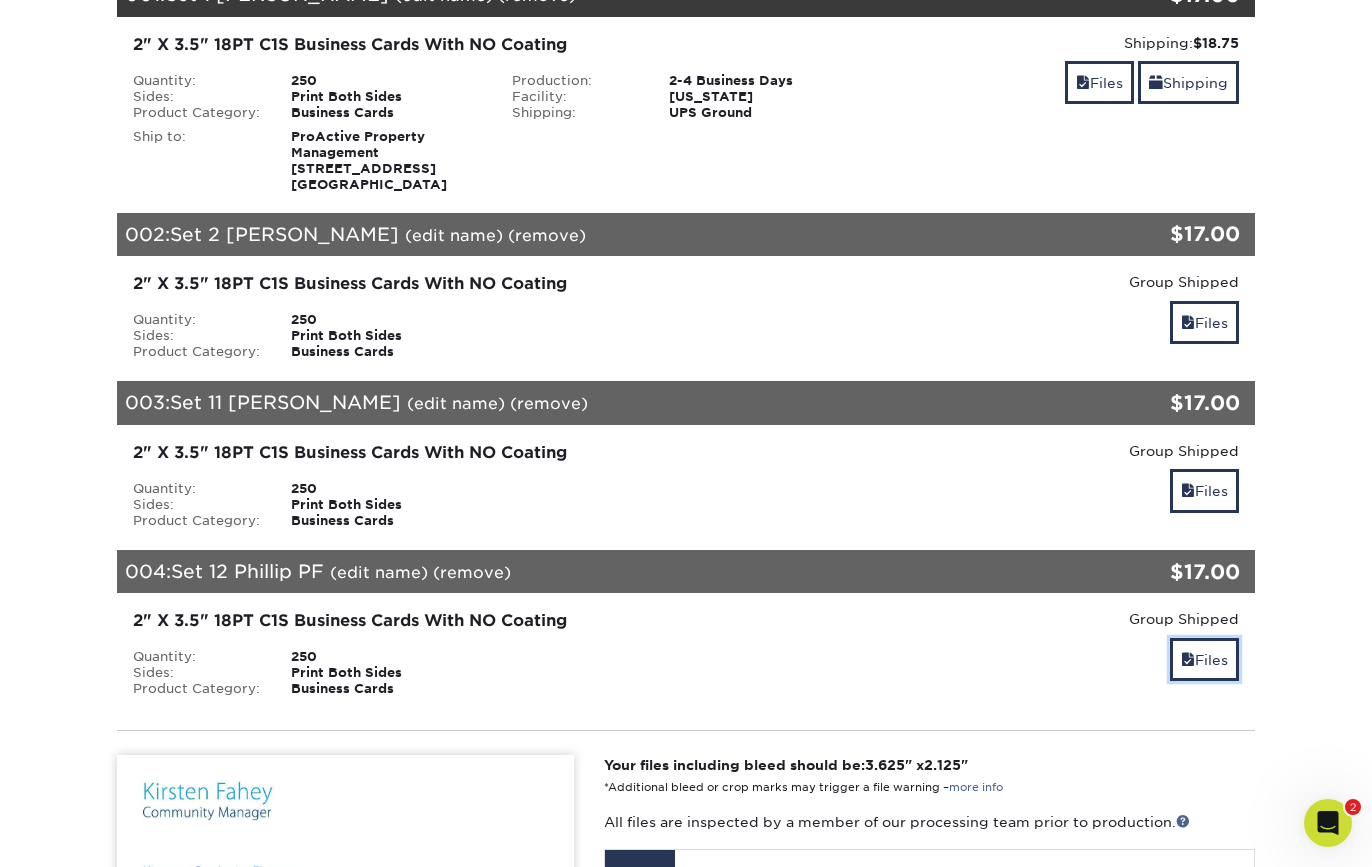 scroll, scrollTop: 255, scrollLeft: 0, axis: vertical 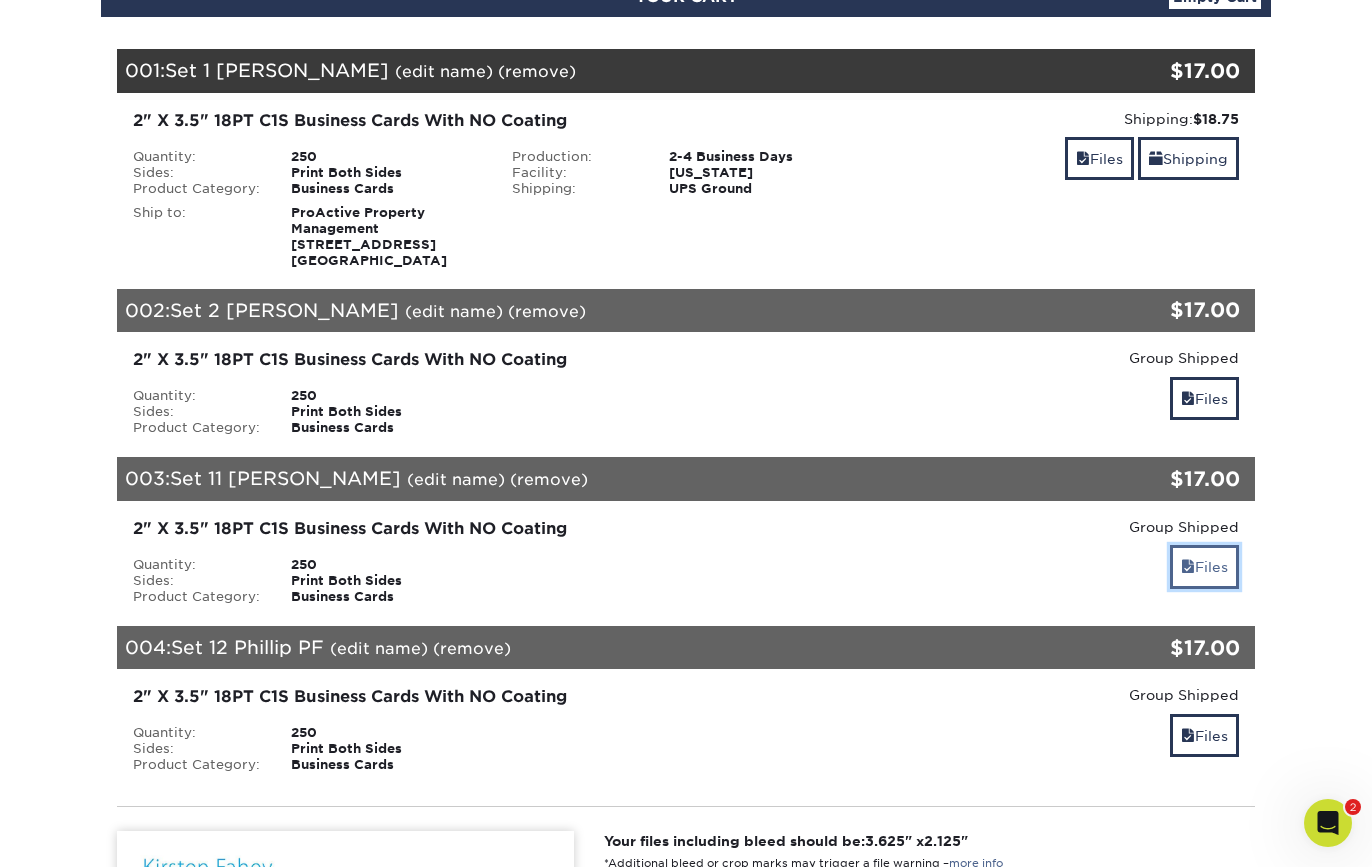 click on "Files" at bounding box center (1204, 566) 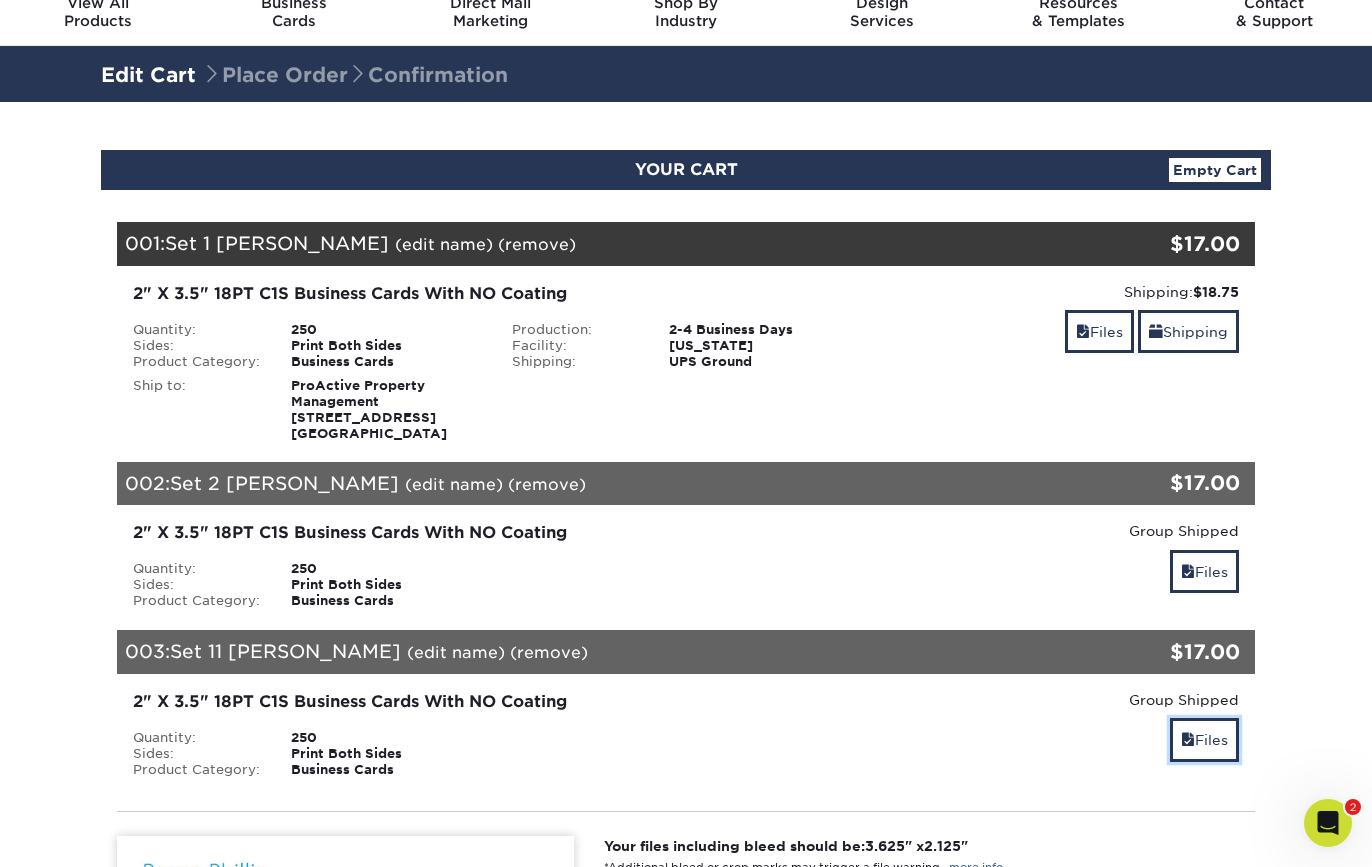 scroll, scrollTop: 68, scrollLeft: 0, axis: vertical 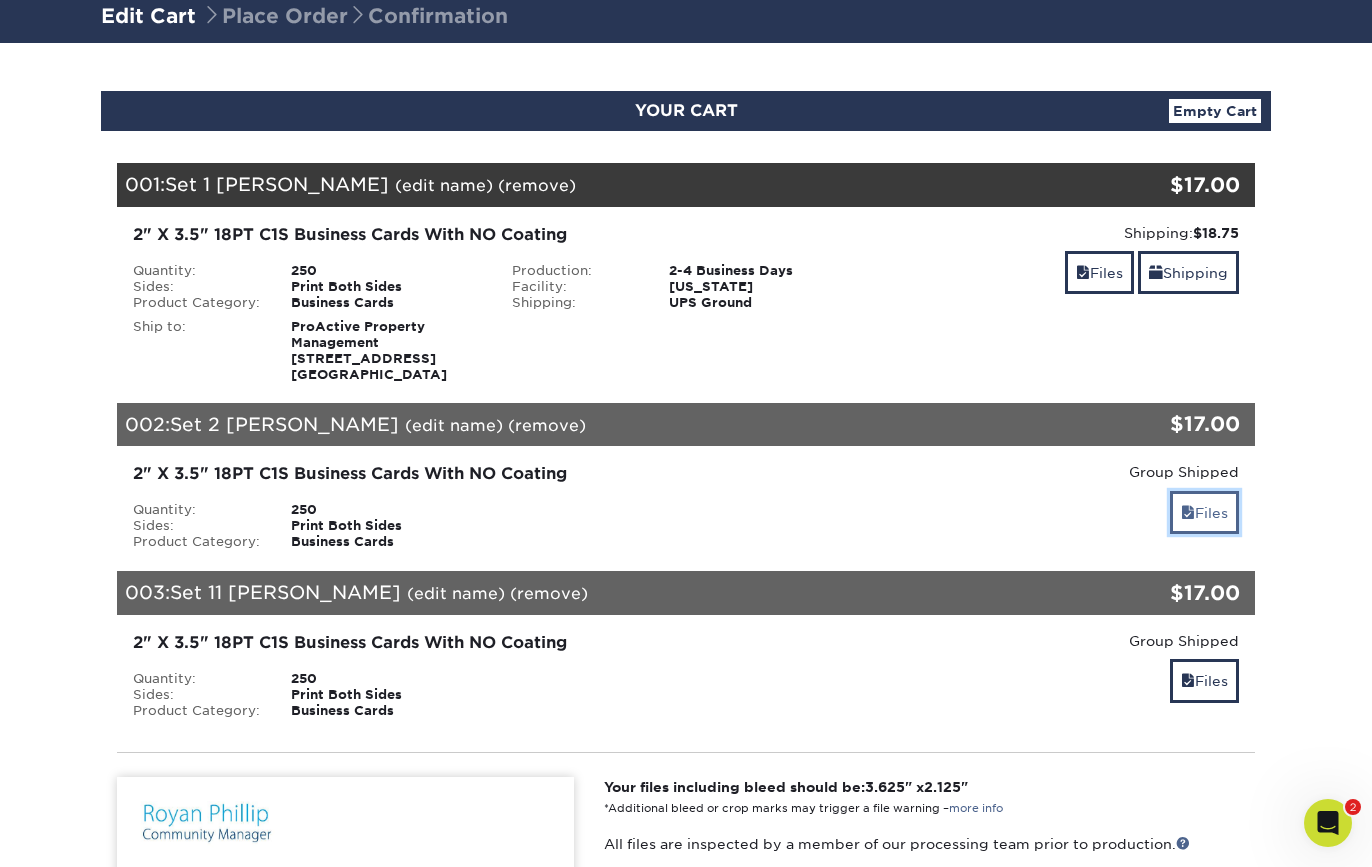click on "Files" at bounding box center (1204, 512) 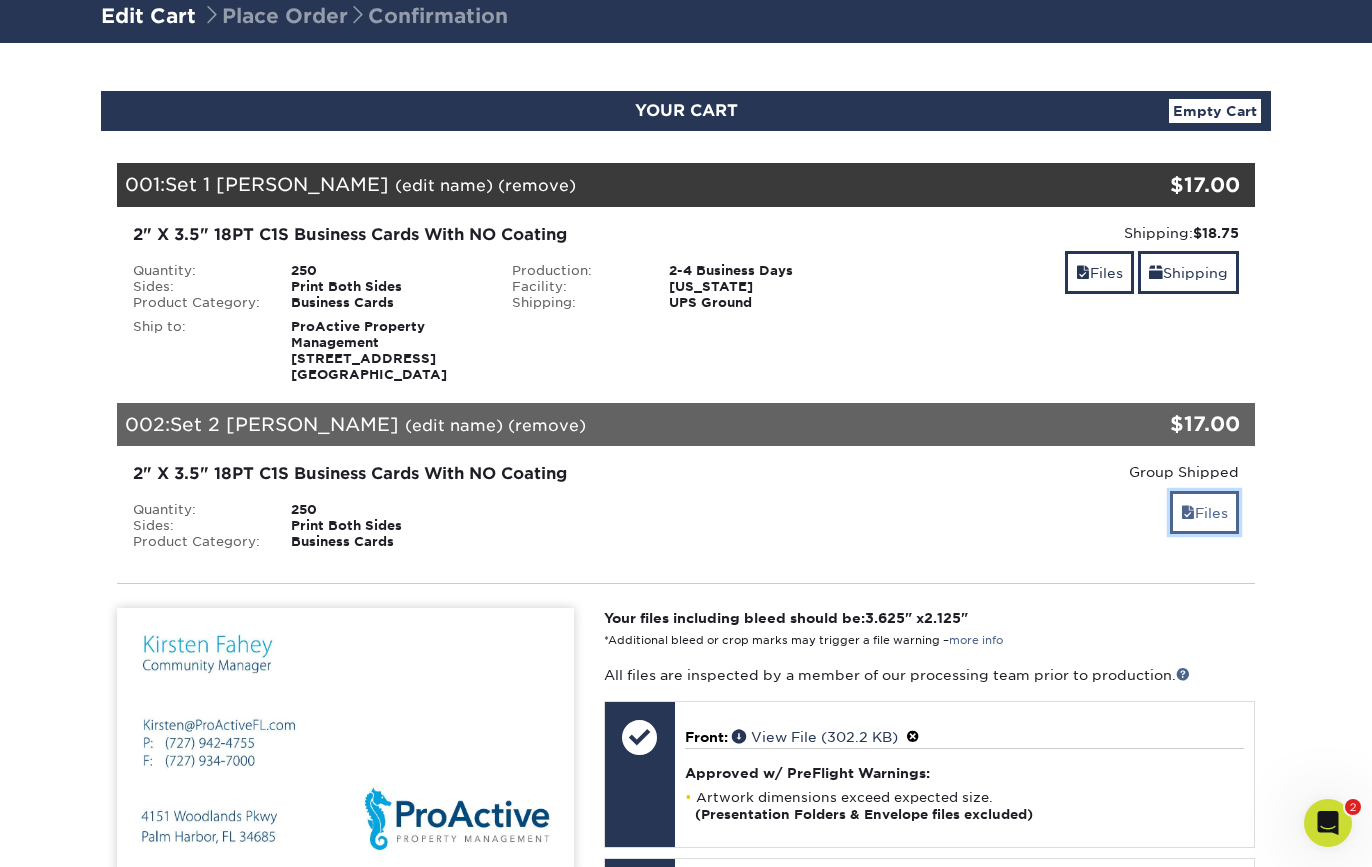 click on "Files" at bounding box center [1204, 512] 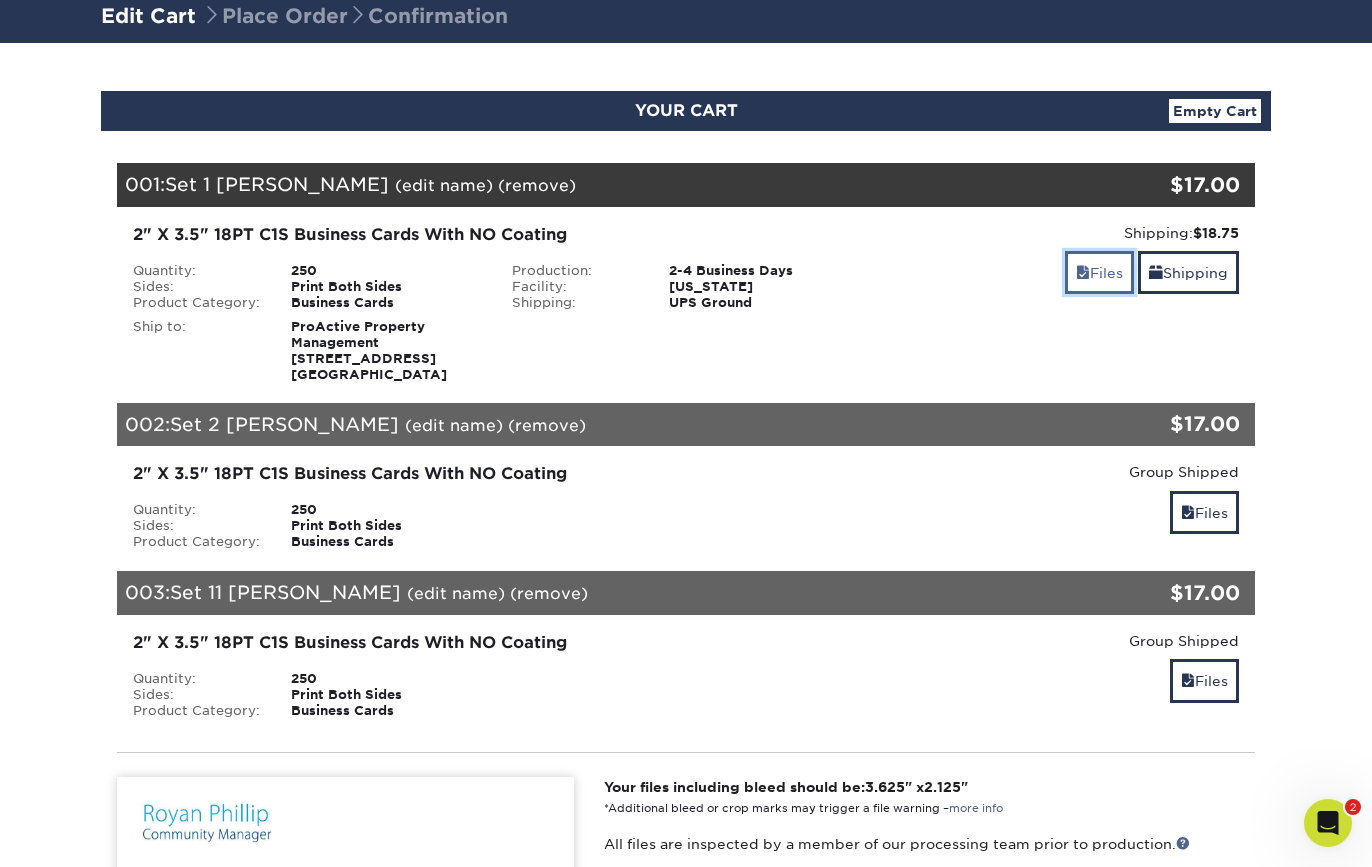 click on "Files" at bounding box center [1099, 272] 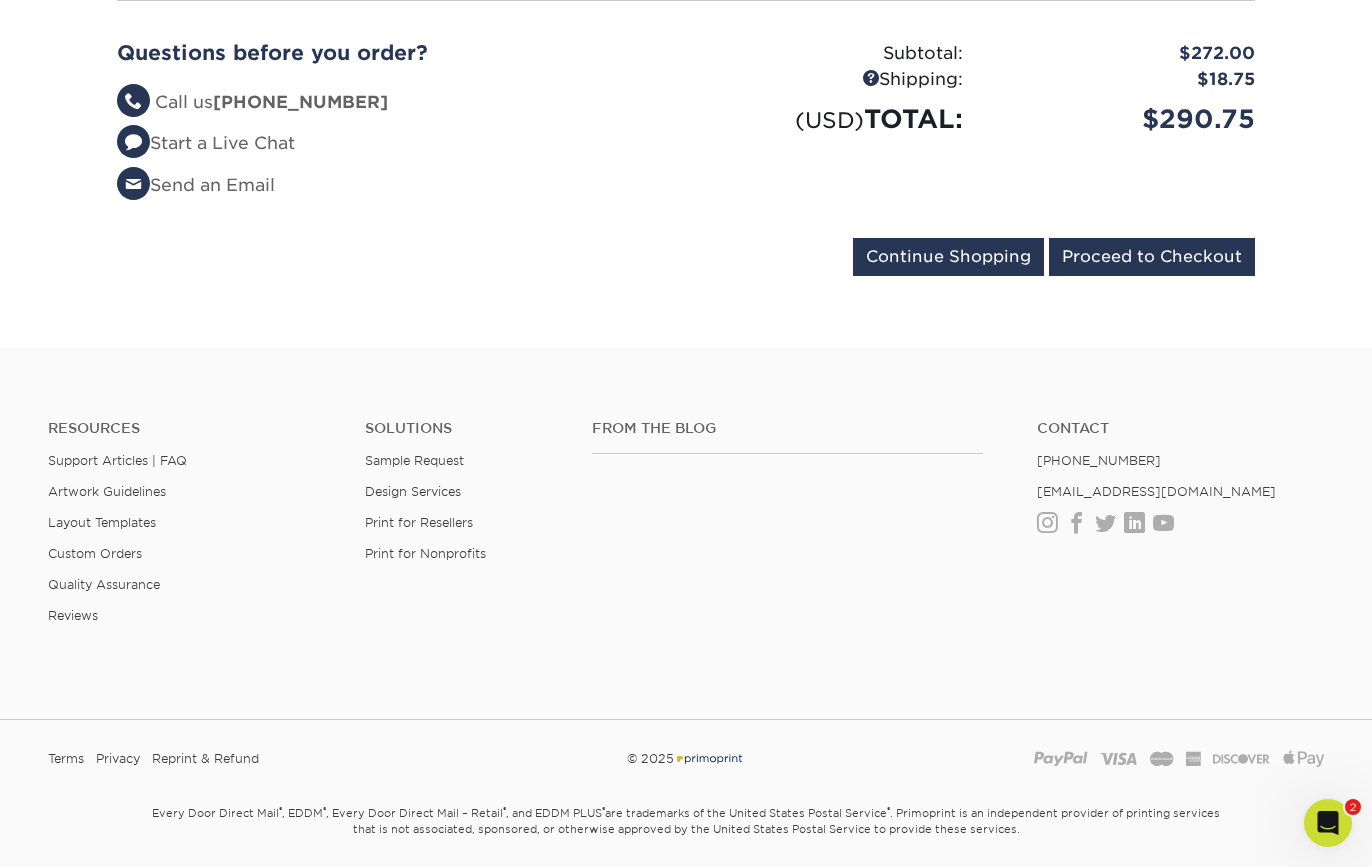 scroll, scrollTop: 11182, scrollLeft: 0, axis: vertical 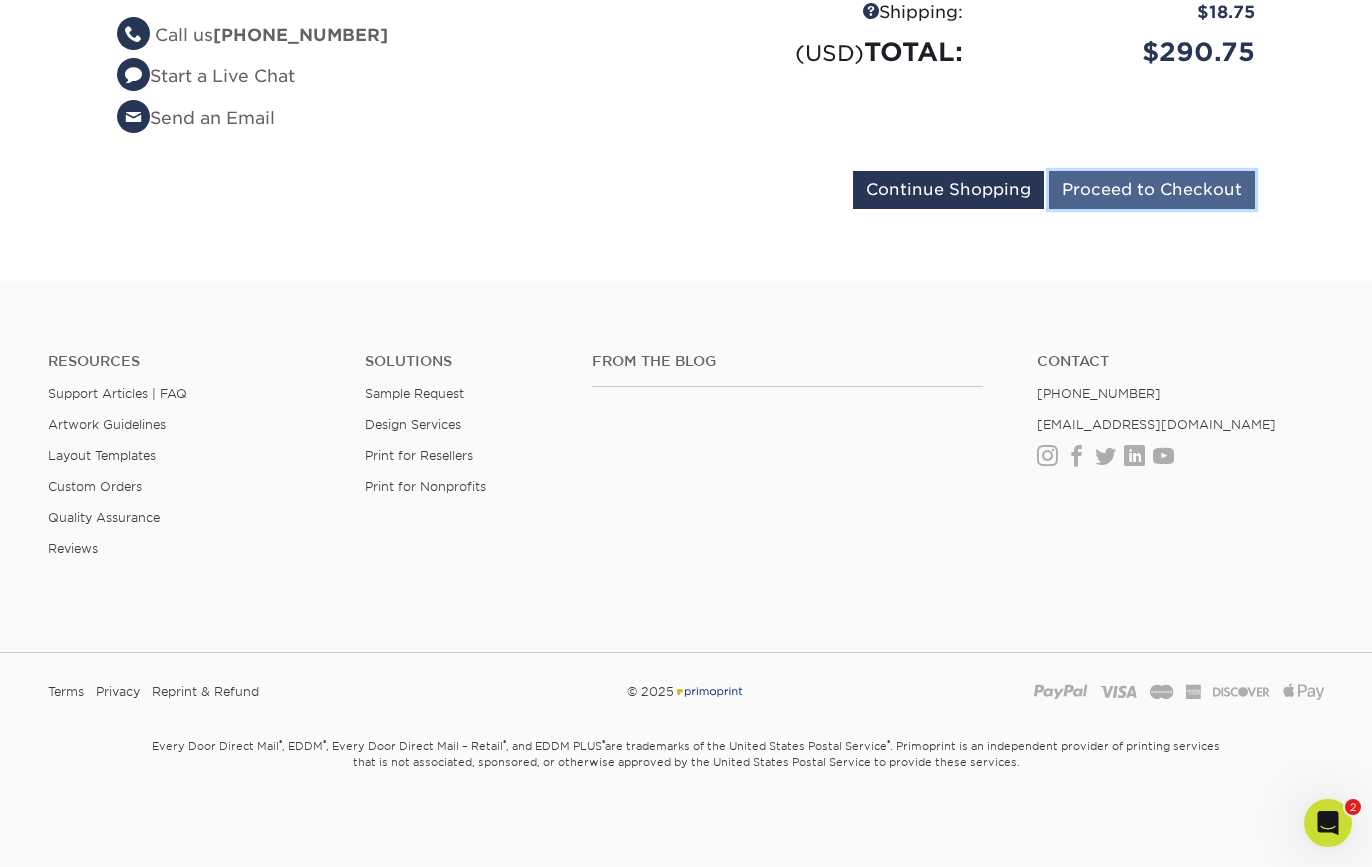 click on "Proceed to Checkout" at bounding box center [1152, 190] 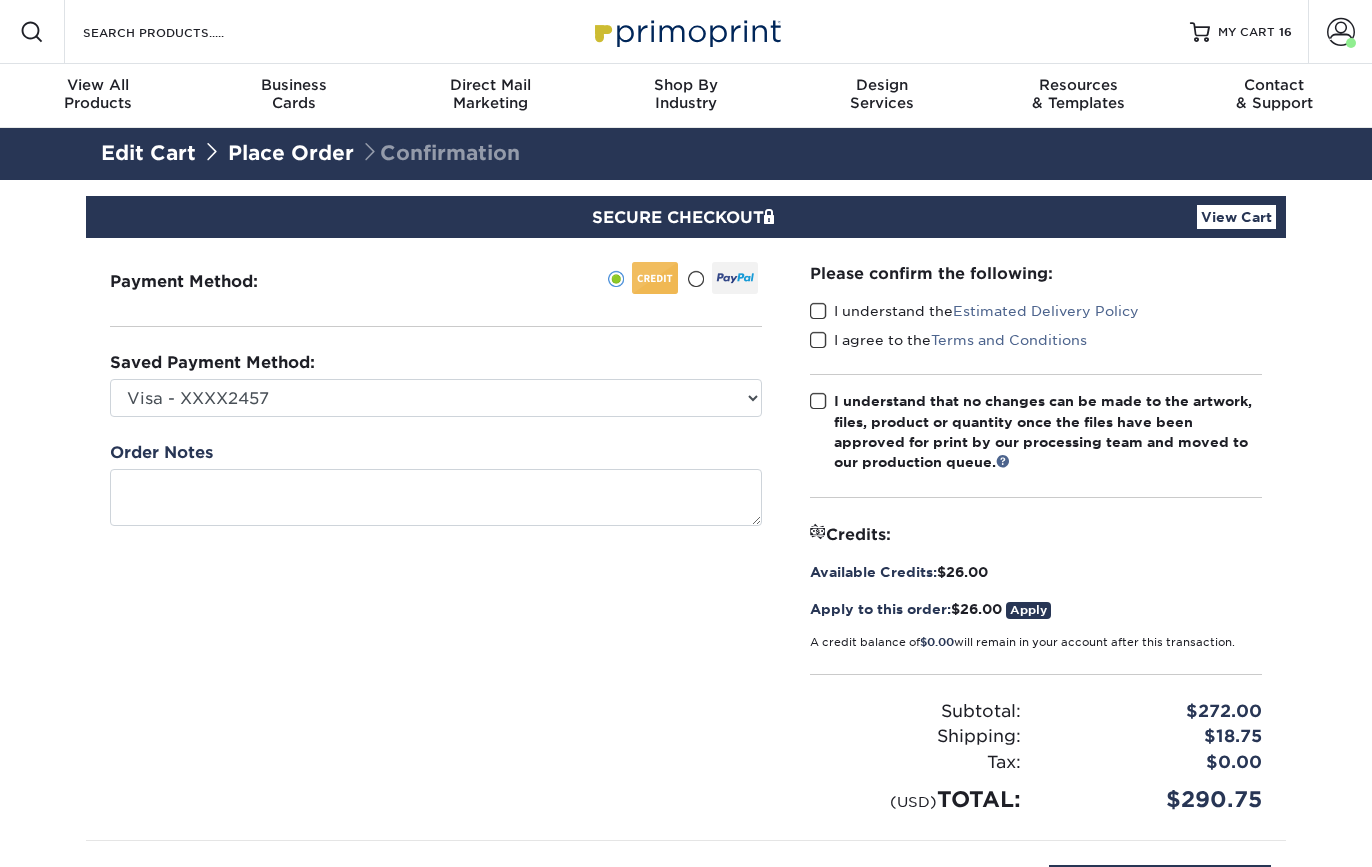 scroll, scrollTop: 0, scrollLeft: 0, axis: both 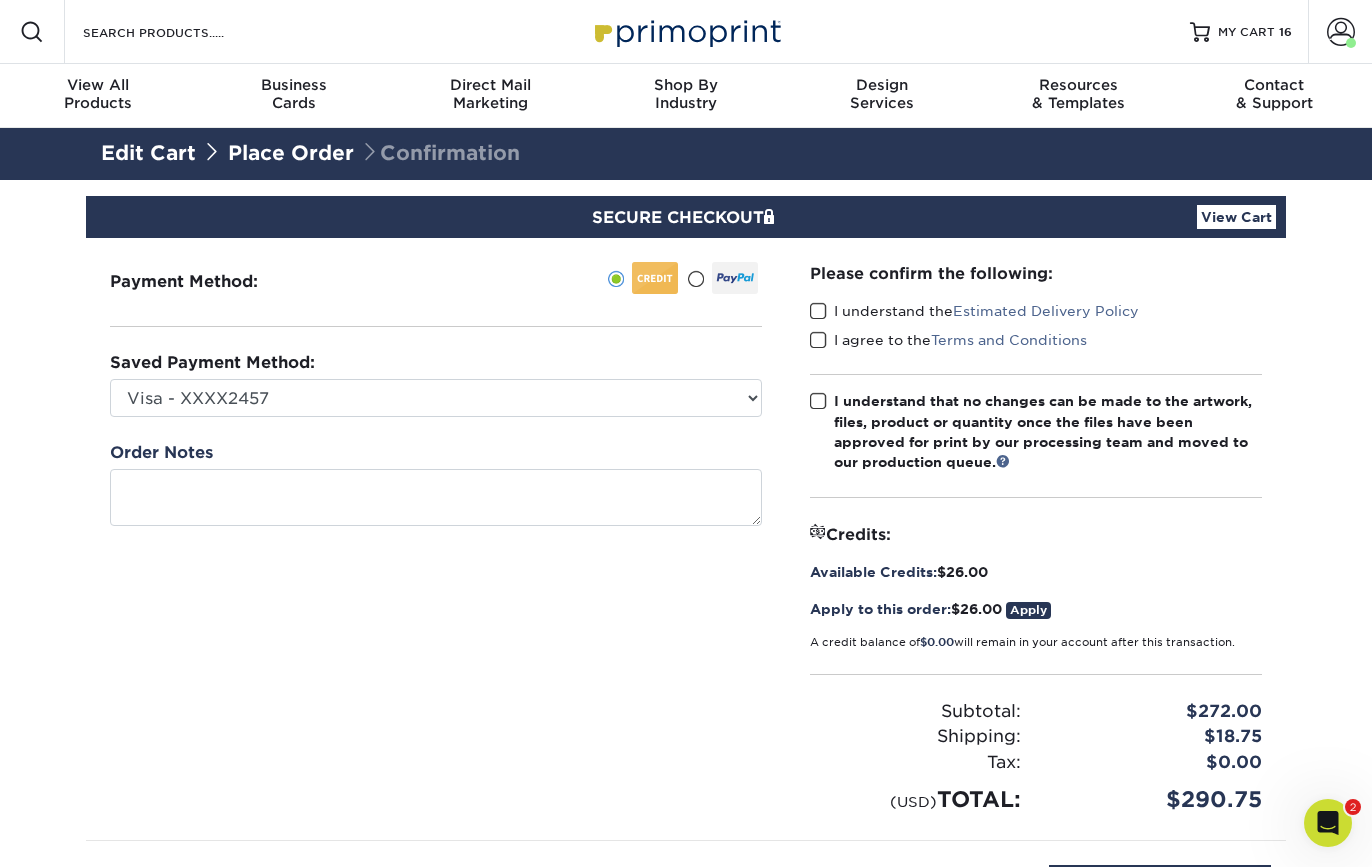 click at bounding box center [655, 278] 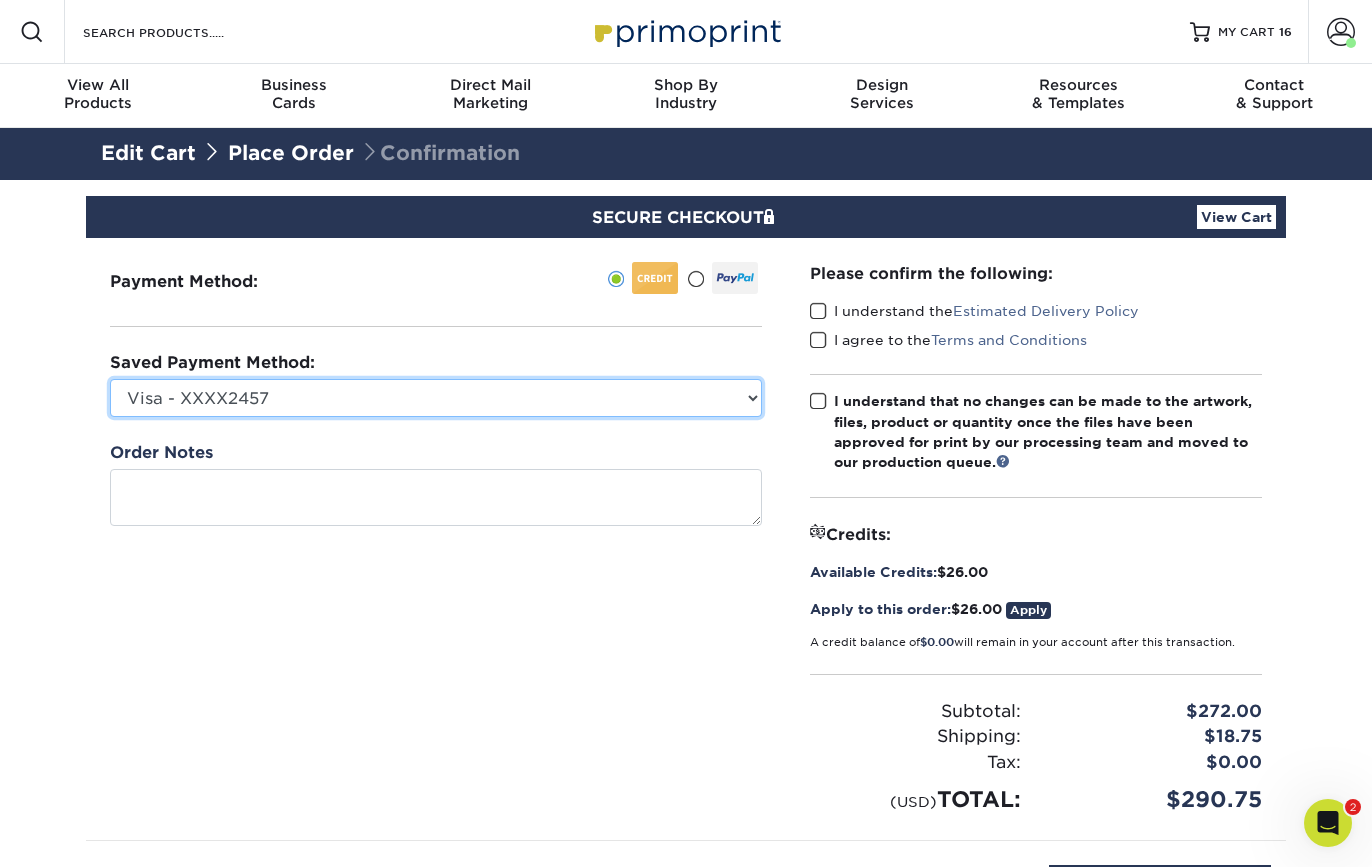 click on "Visa - XXXX2457 Visa - XXXX2187 New Credit Card" at bounding box center [436, 398] 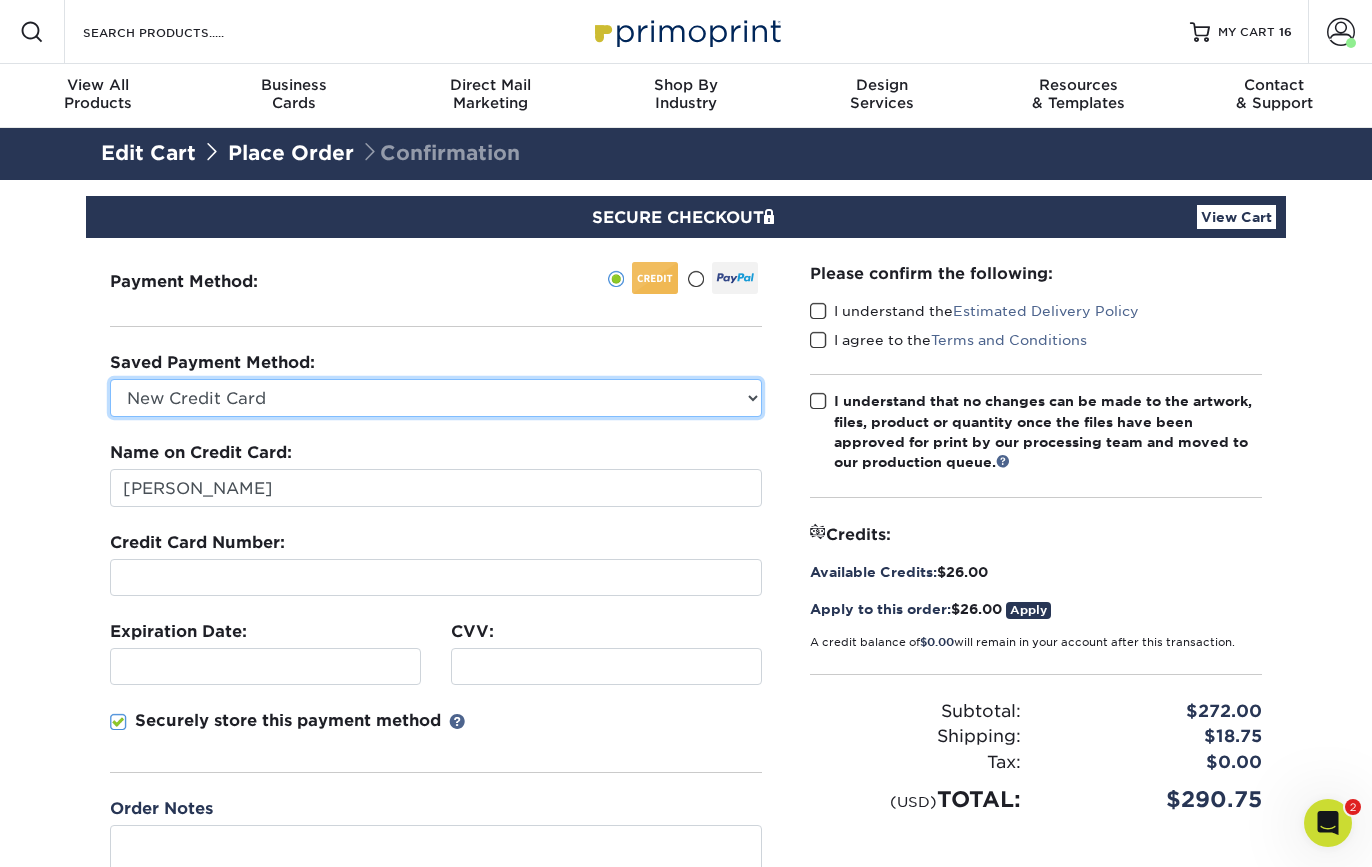 click on "Visa - XXXX2457 Visa - XXXX2187 New Credit Card" at bounding box center [436, 398] 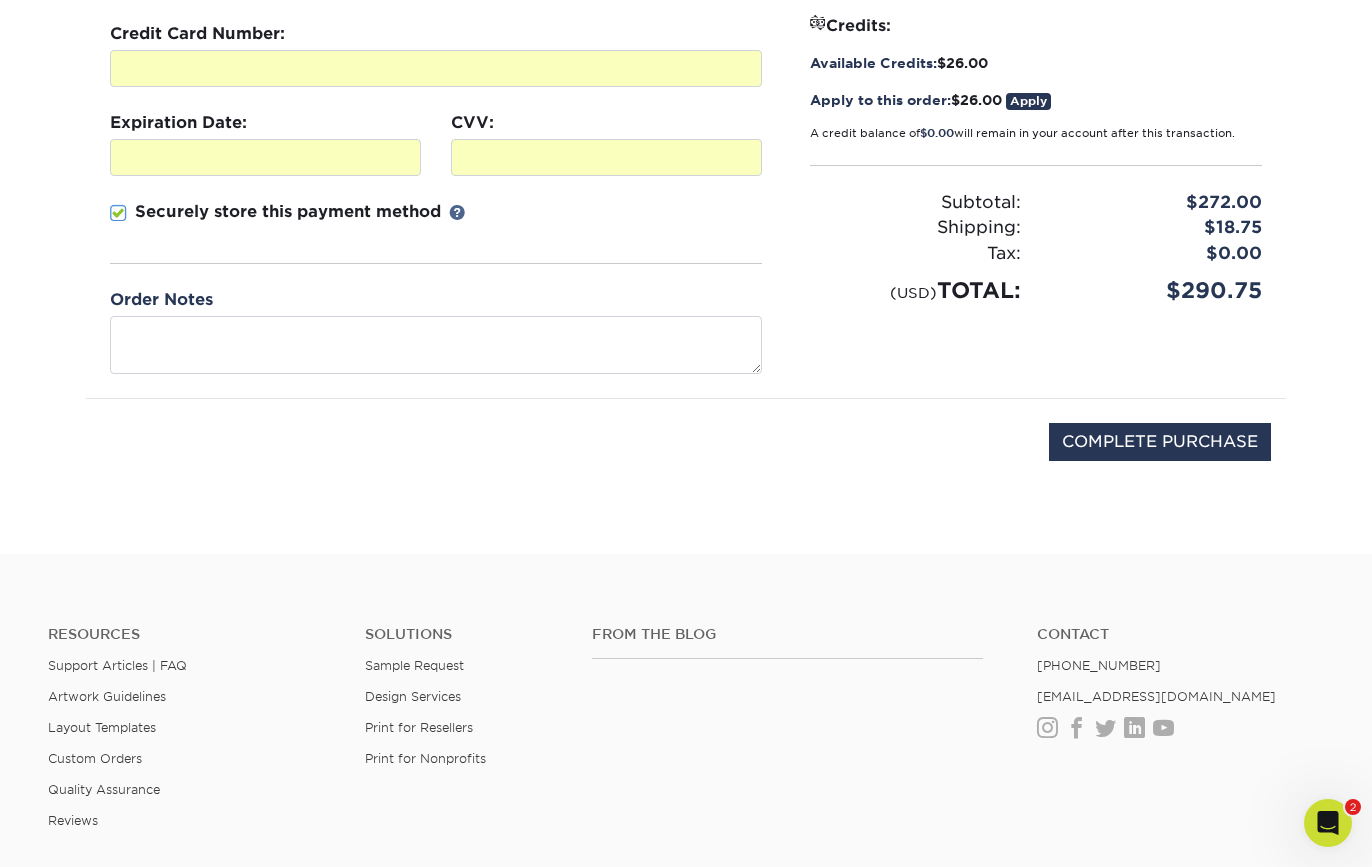 scroll, scrollTop: 520, scrollLeft: 0, axis: vertical 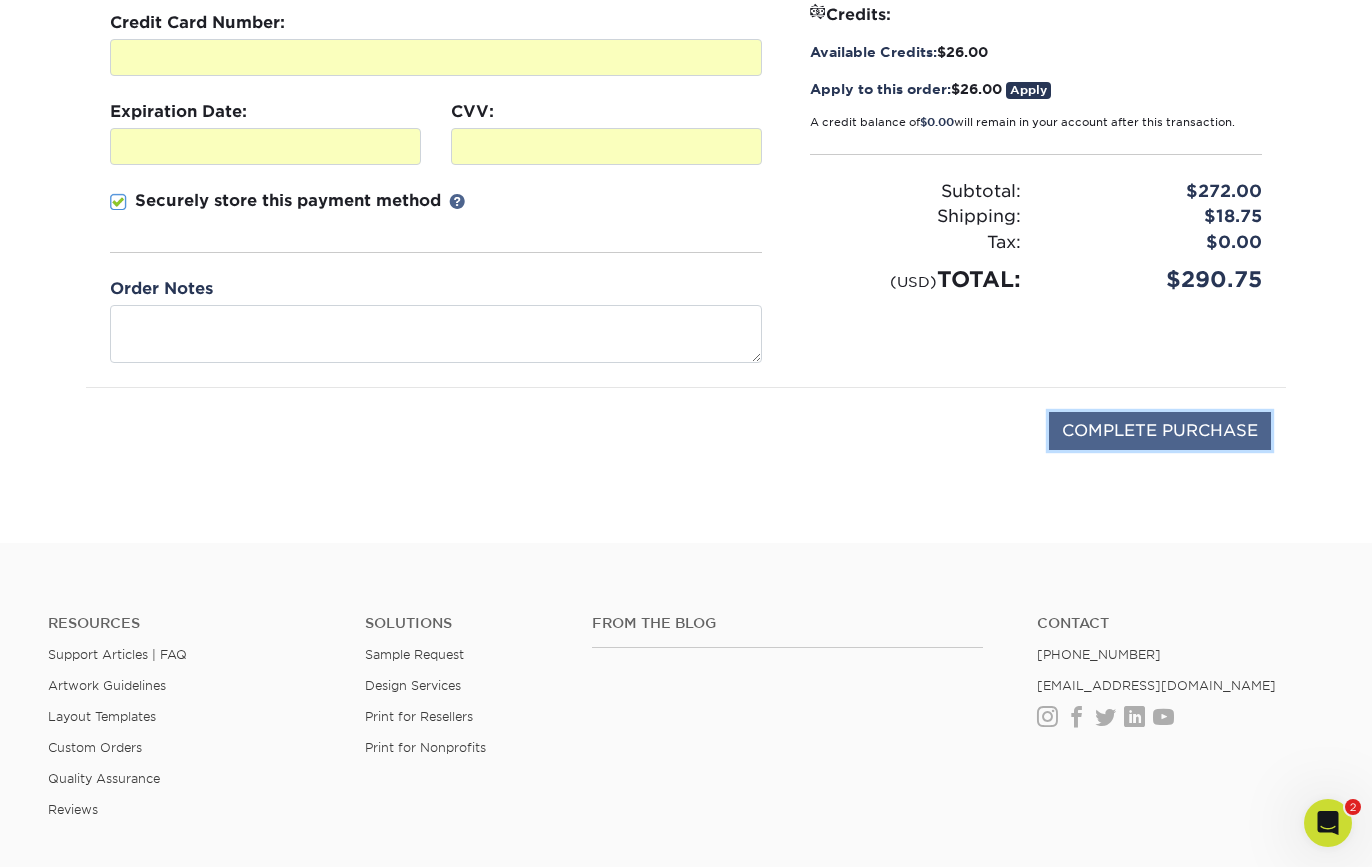 click on "COMPLETE PURCHASE" at bounding box center [1160, 431] 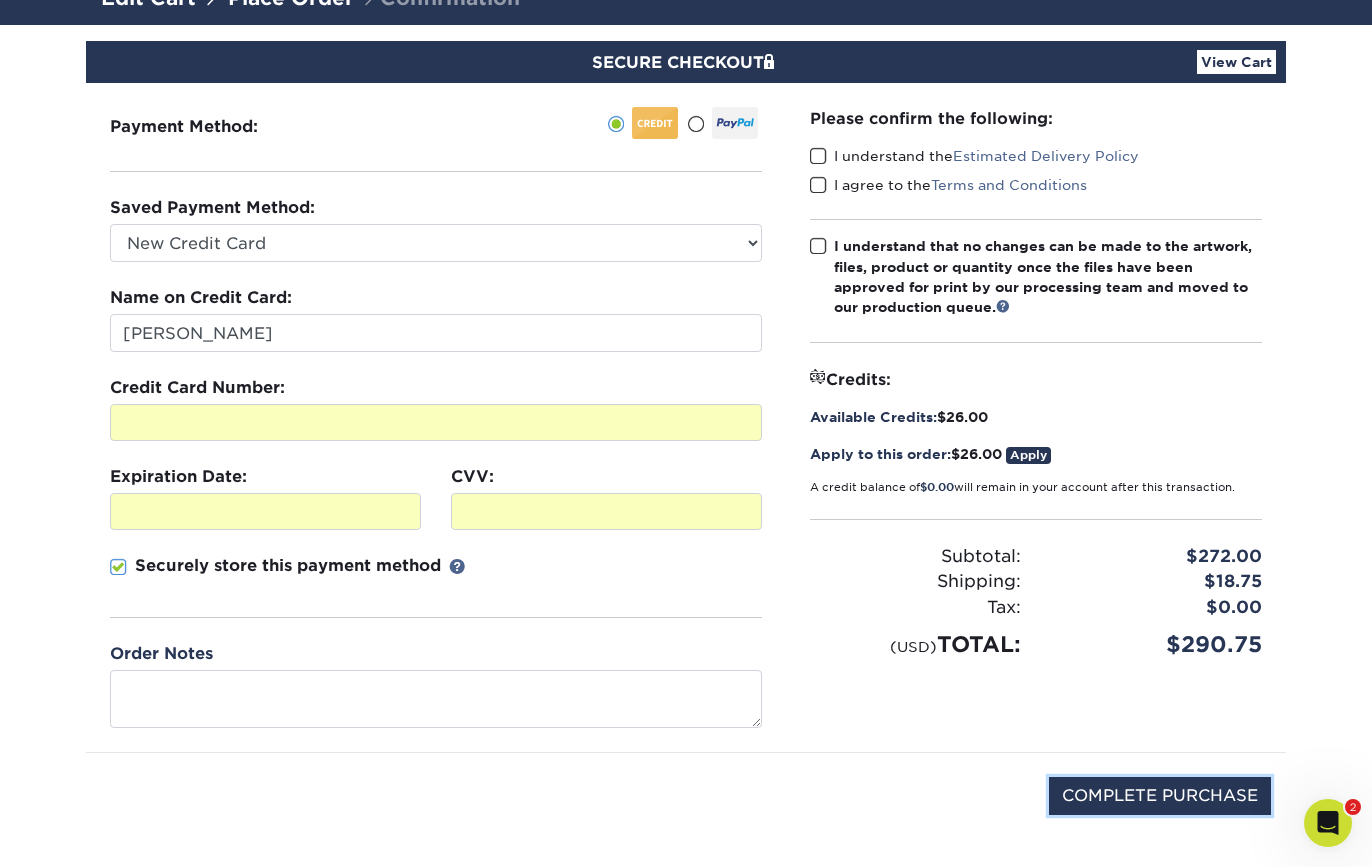 scroll, scrollTop: 149, scrollLeft: 0, axis: vertical 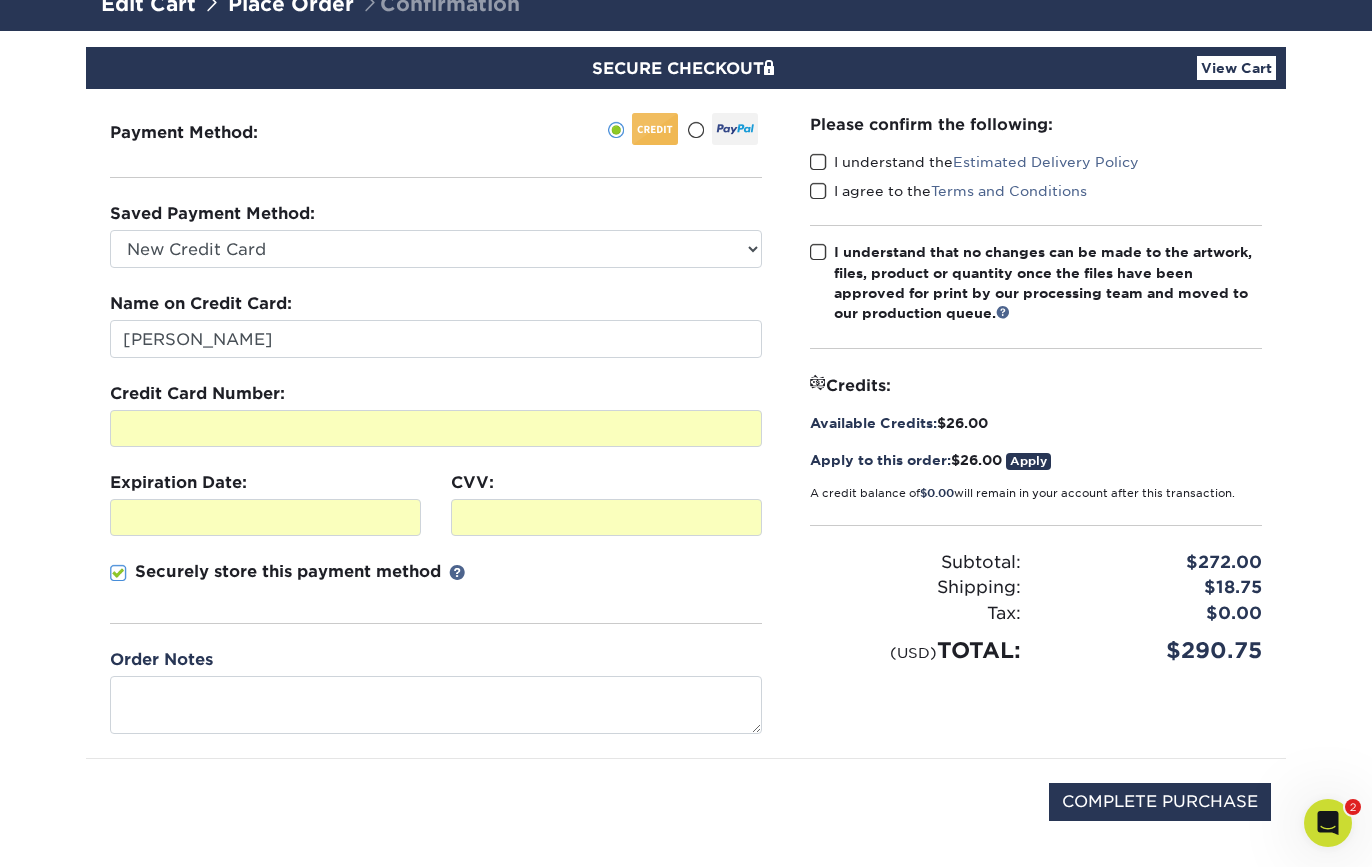 click at bounding box center [818, 162] 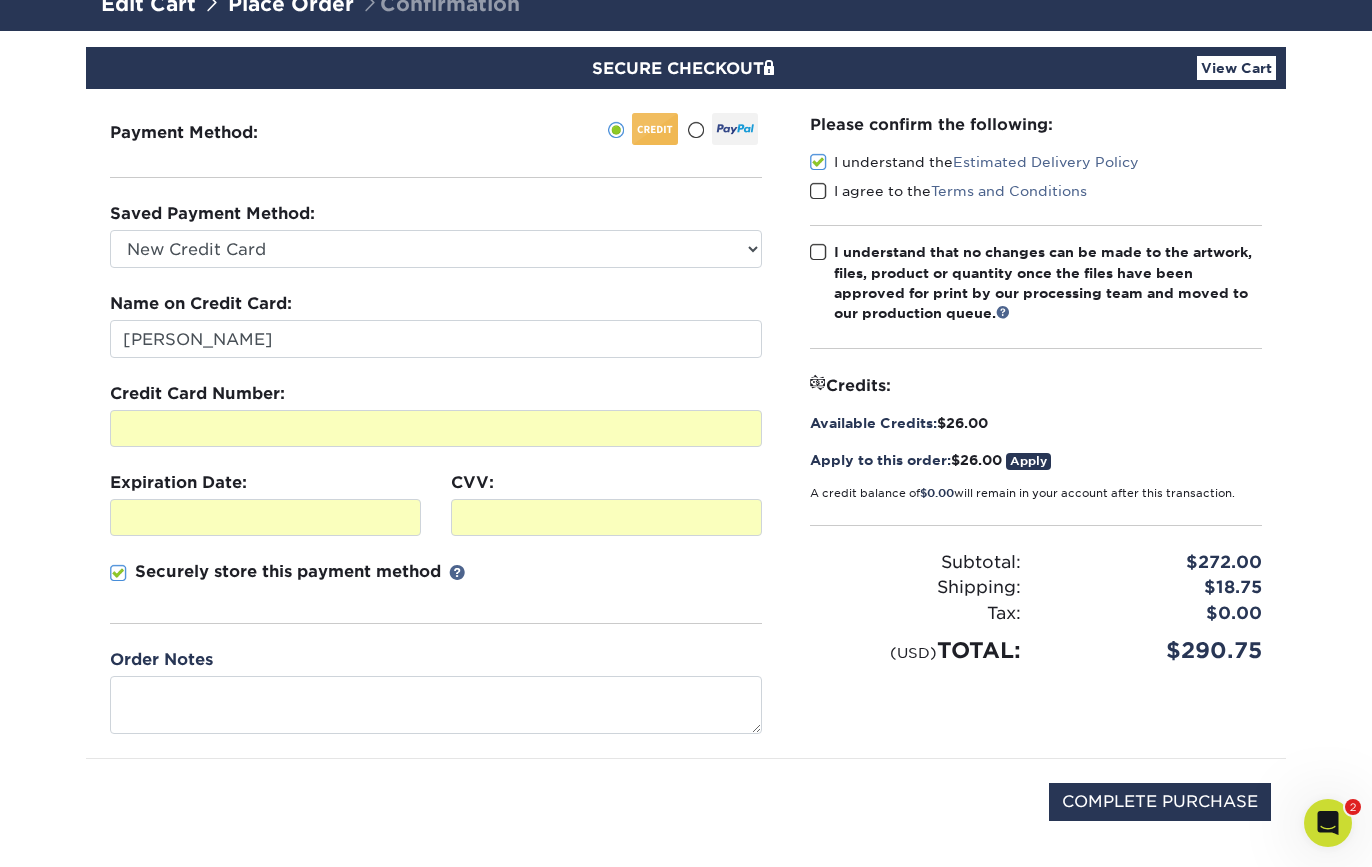 click at bounding box center (818, 191) 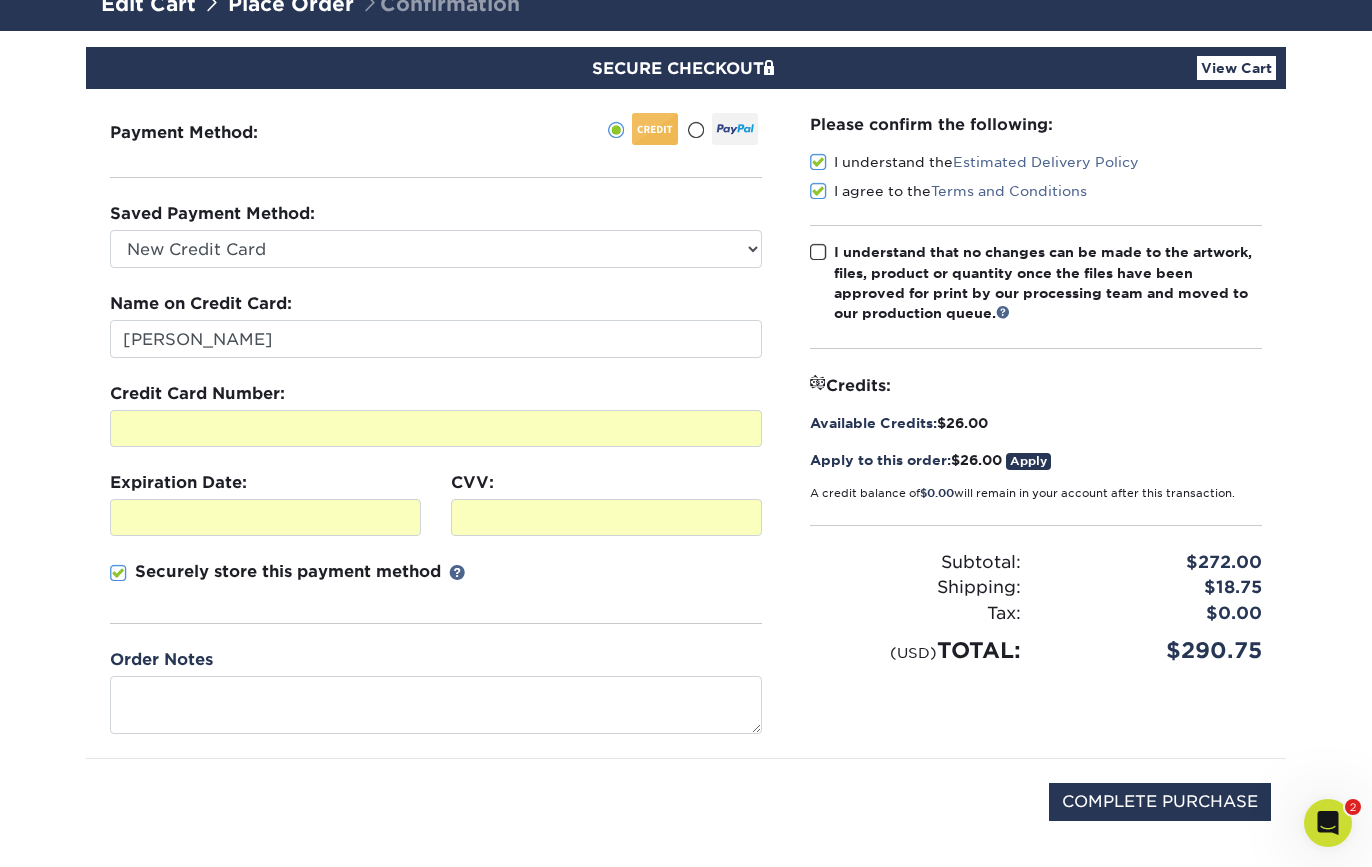 click at bounding box center (818, 252) 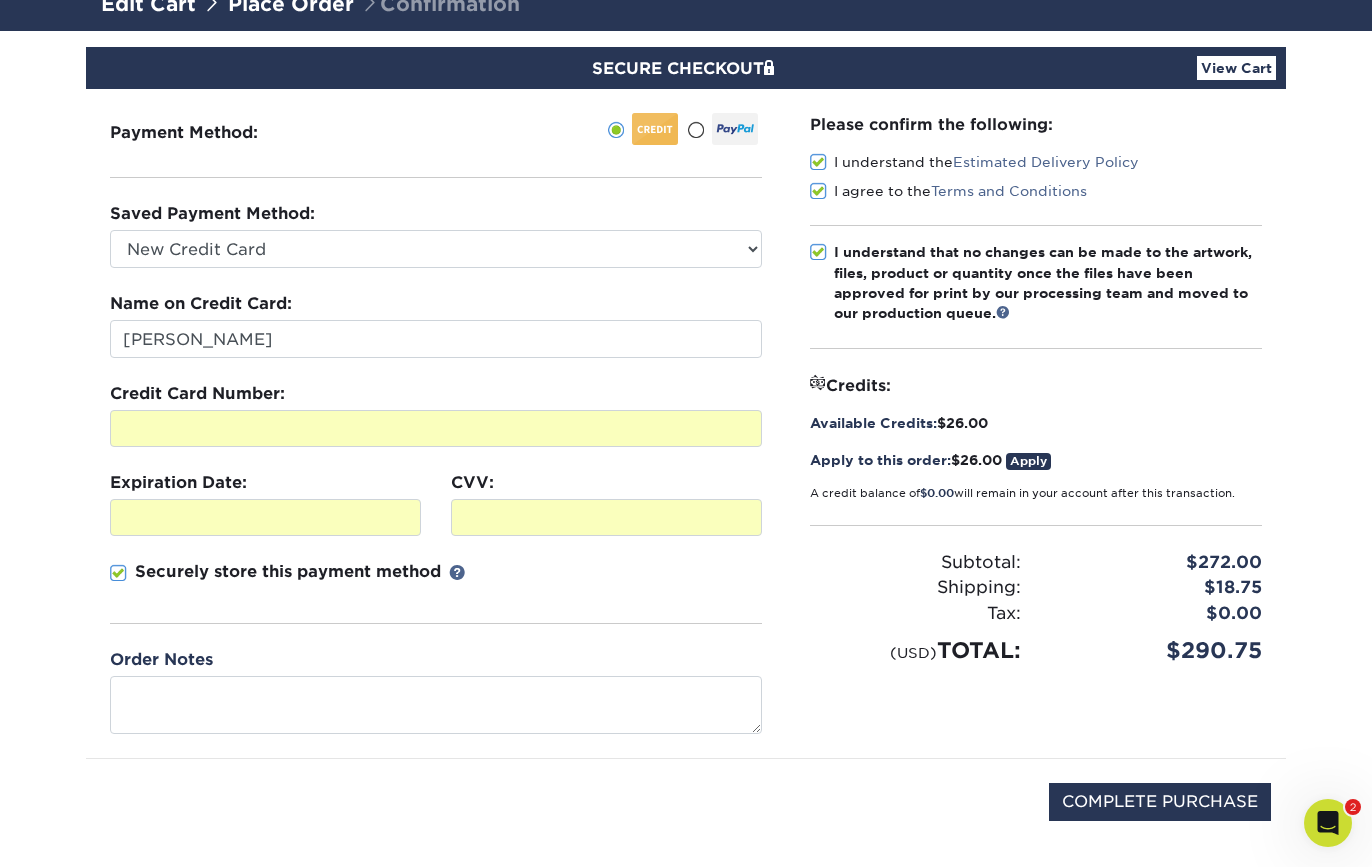 click on "Apply" at bounding box center [1028, 461] 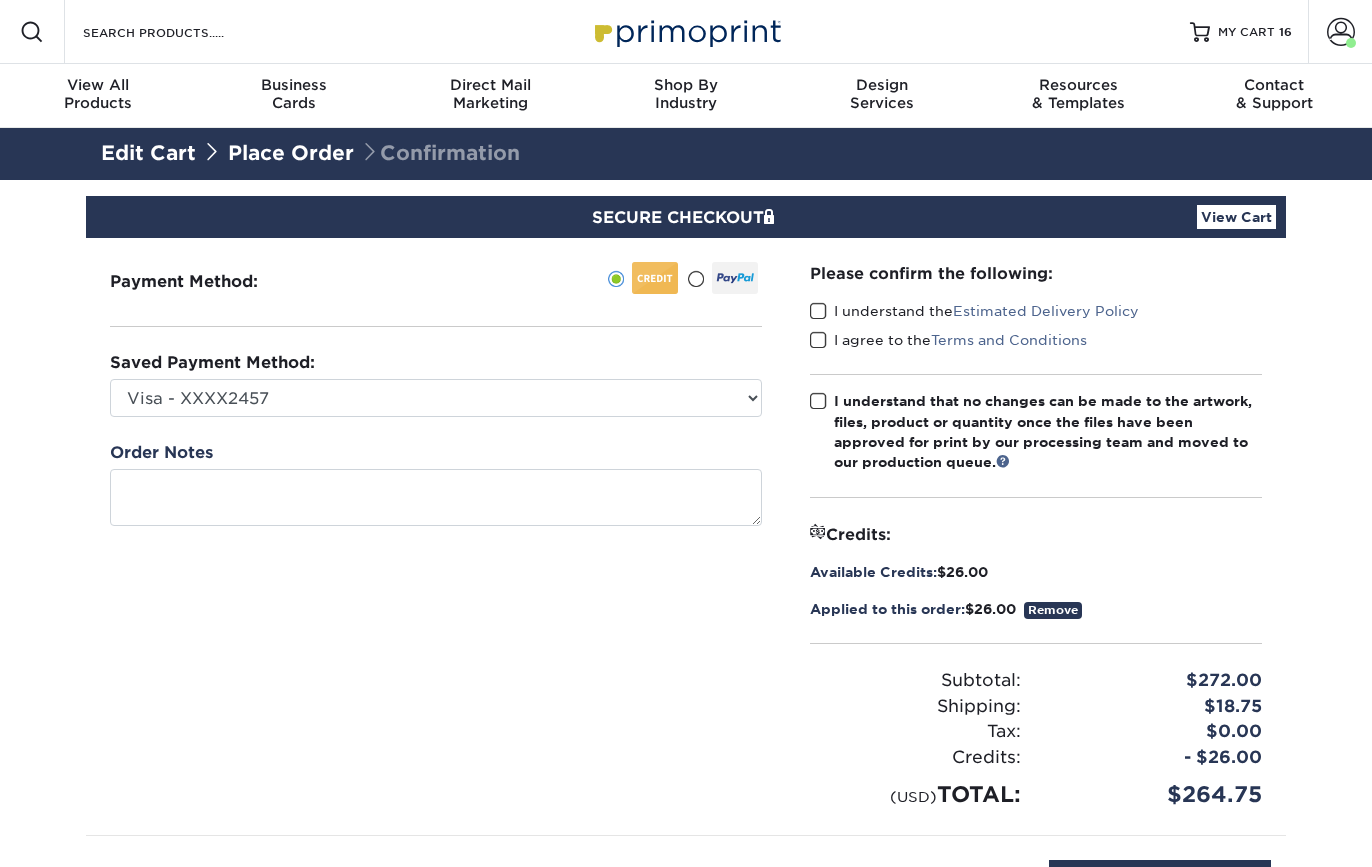 scroll, scrollTop: 0, scrollLeft: 0, axis: both 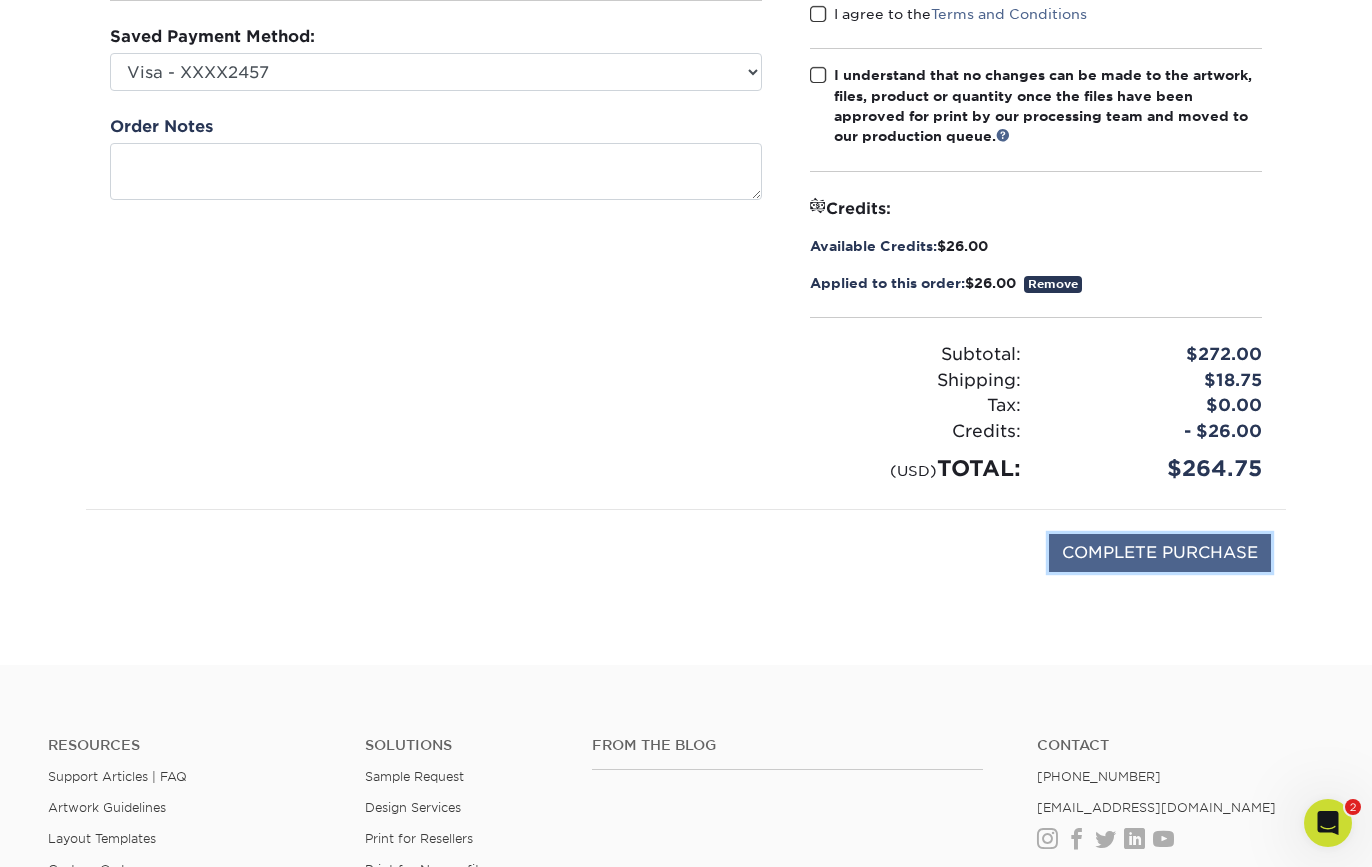 click on "COMPLETE PURCHASE" at bounding box center [1160, 553] 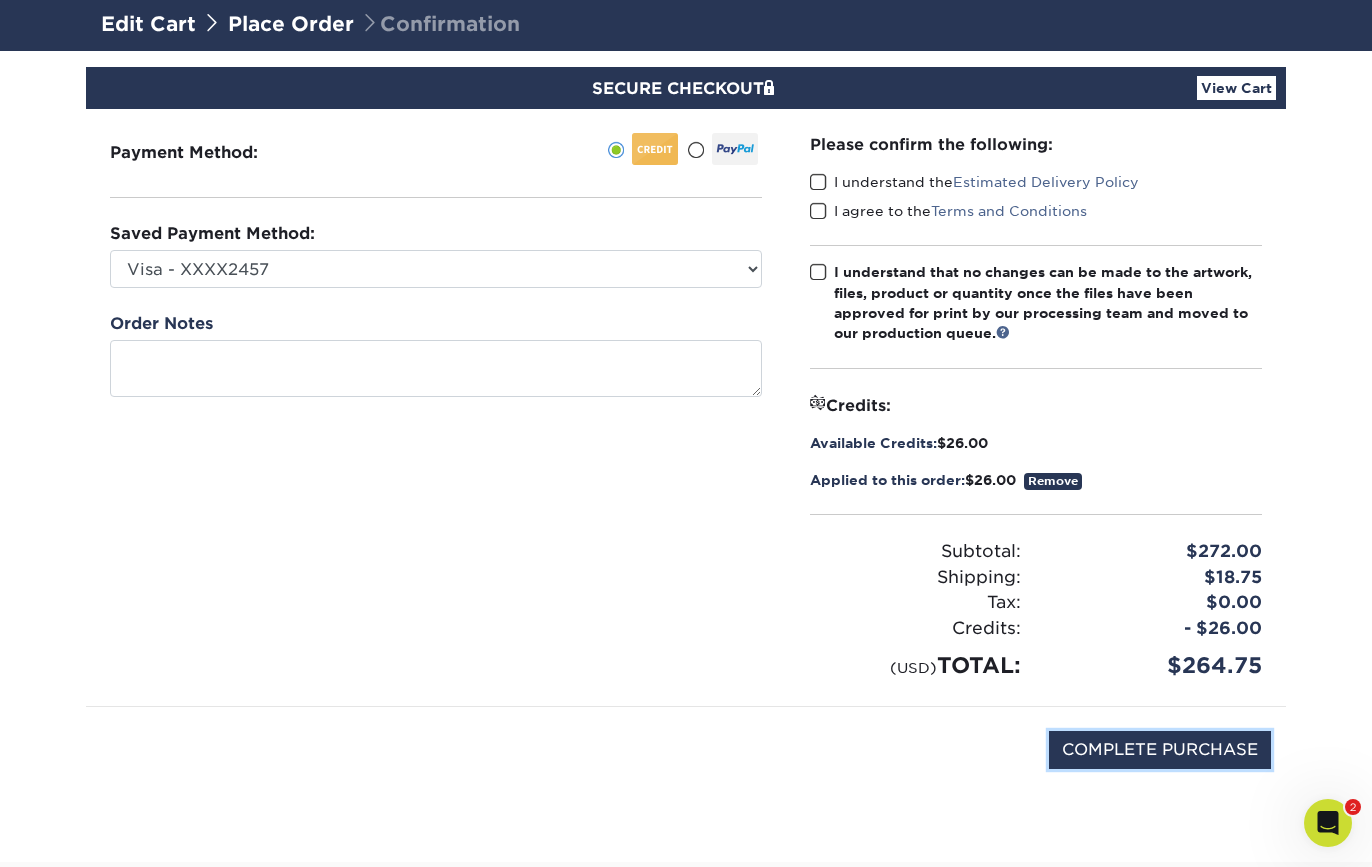 scroll, scrollTop: 97, scrollLeft: 0, axis: vertical 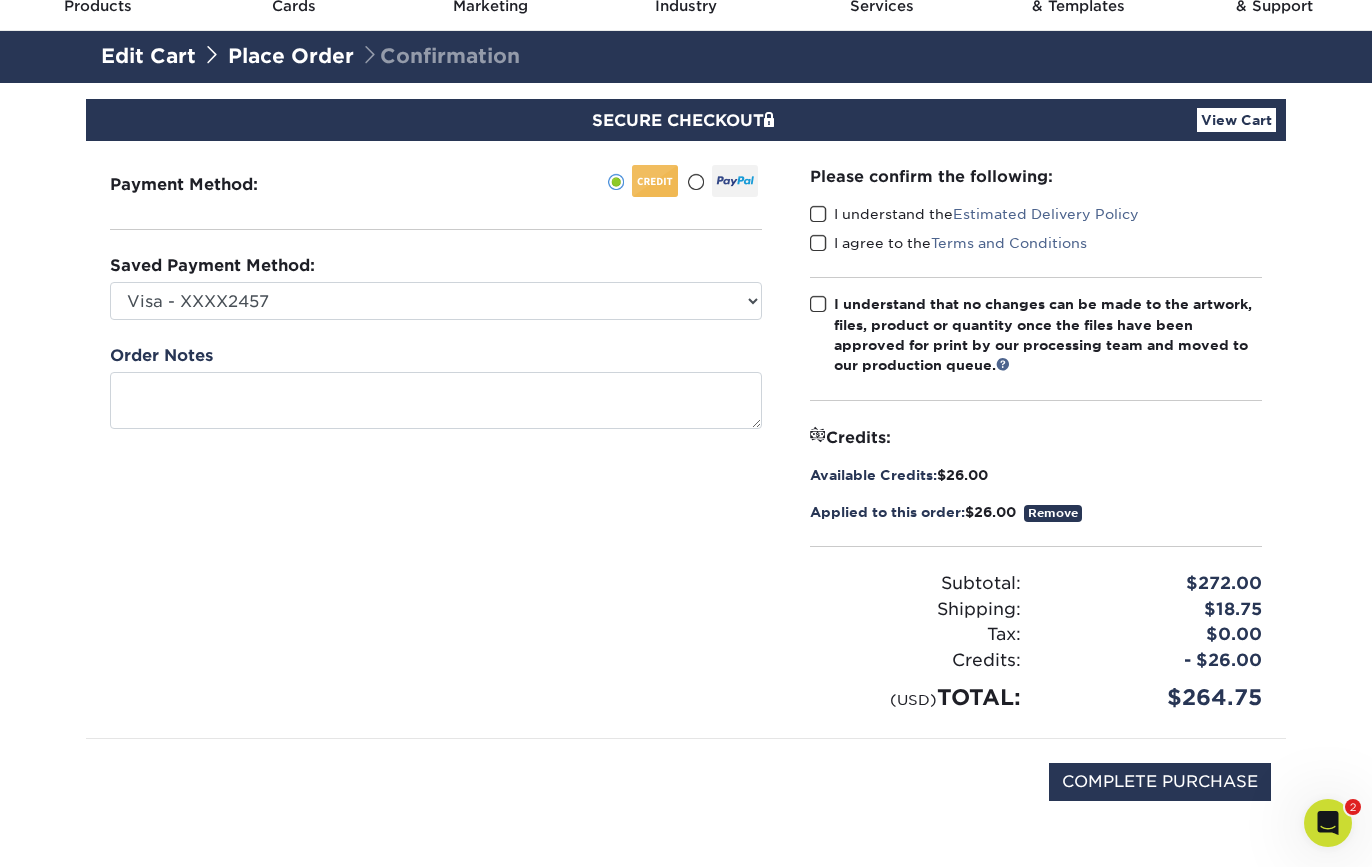 click at bounding box center [818, 214] 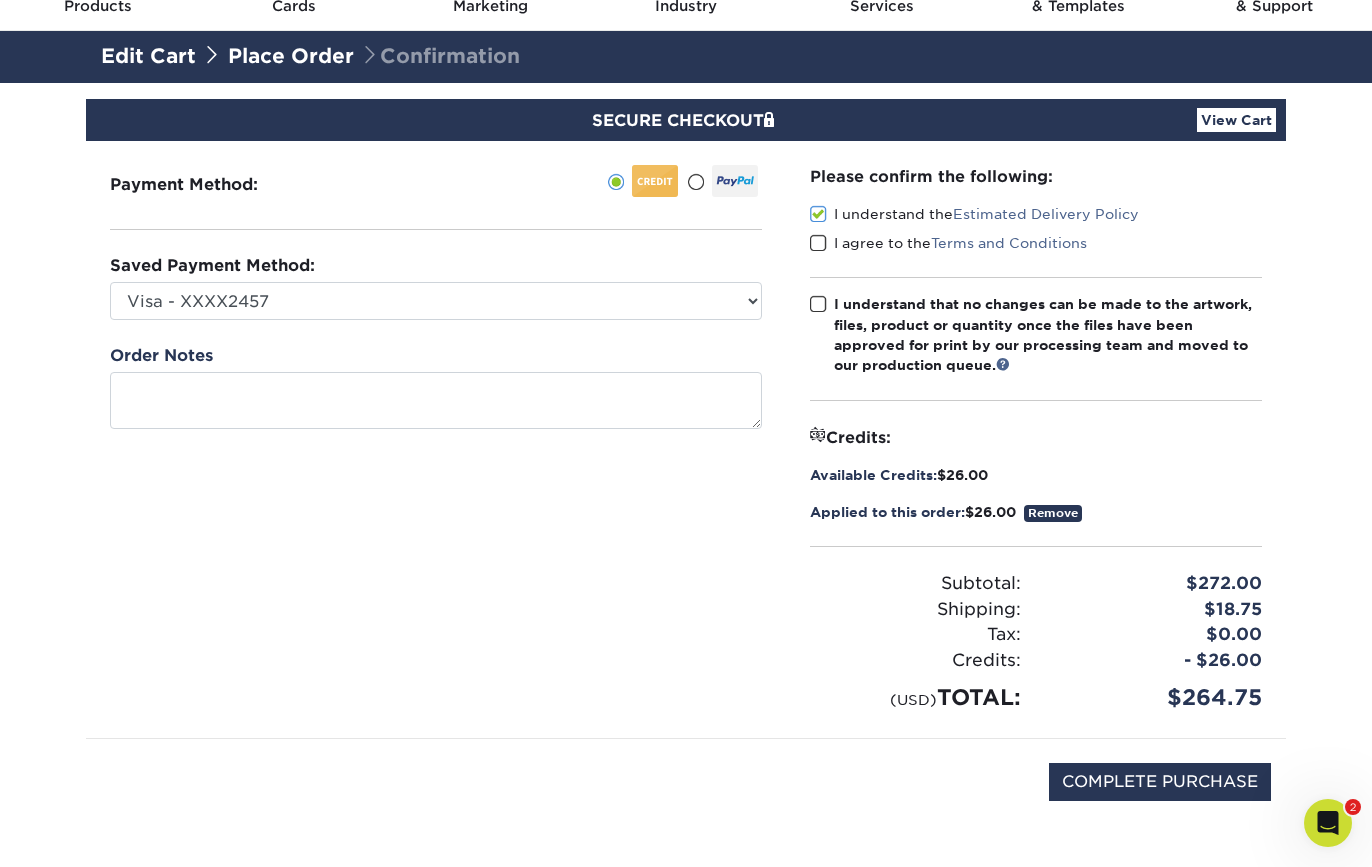 click at bounding box center (818, 243) 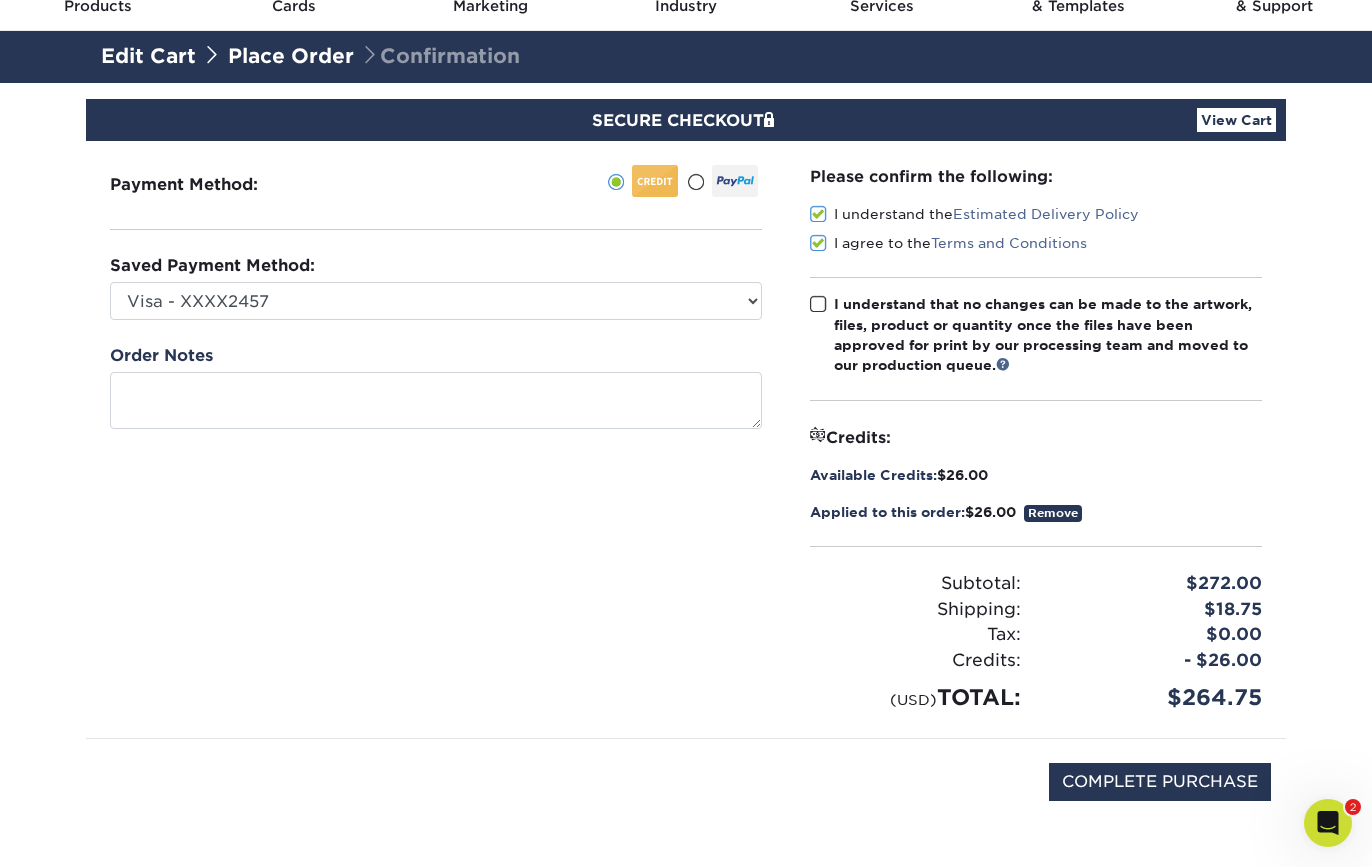 click at bounding box center [818, 304] 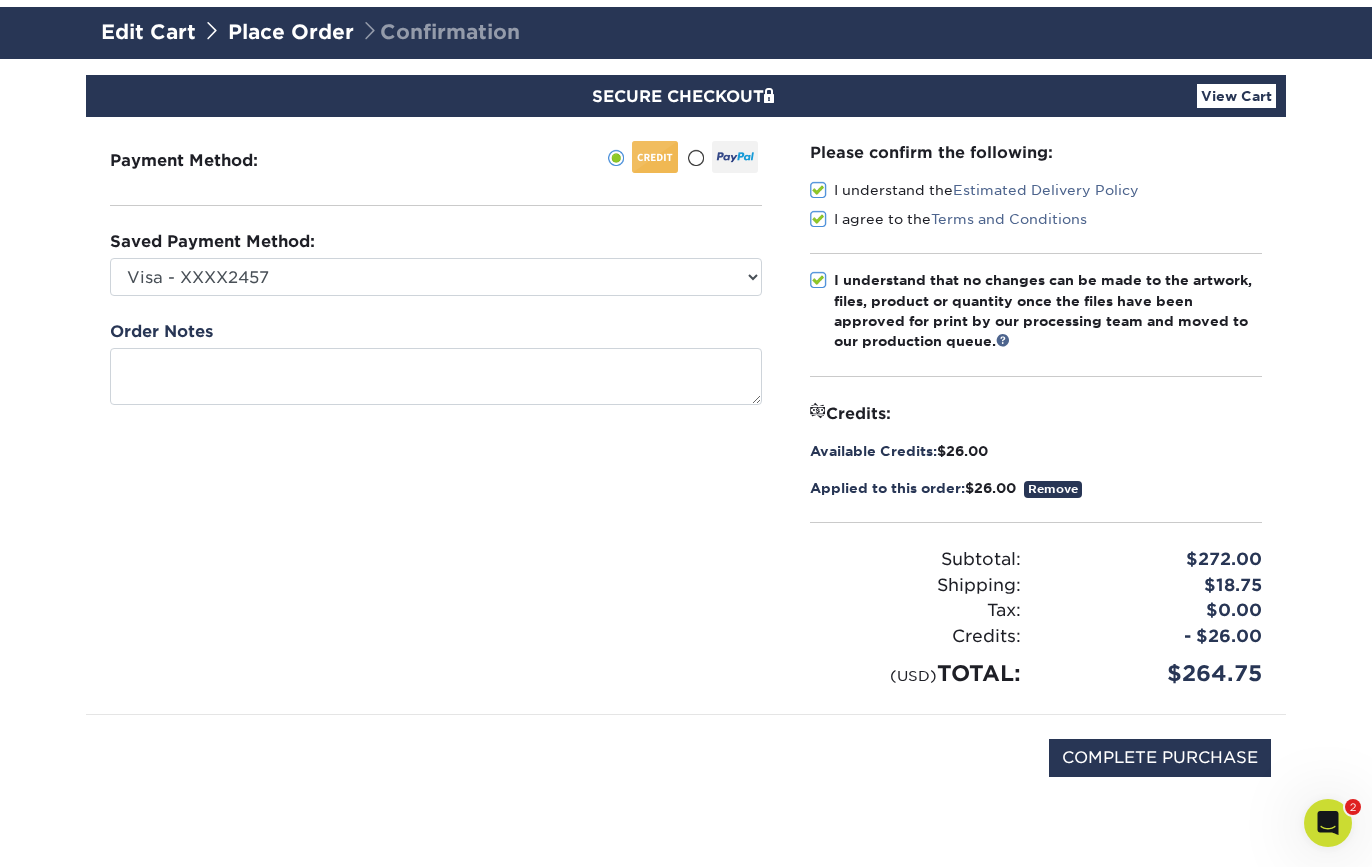 scroll, scrollTop: 136, scrollLeft: 0, axis: vertical 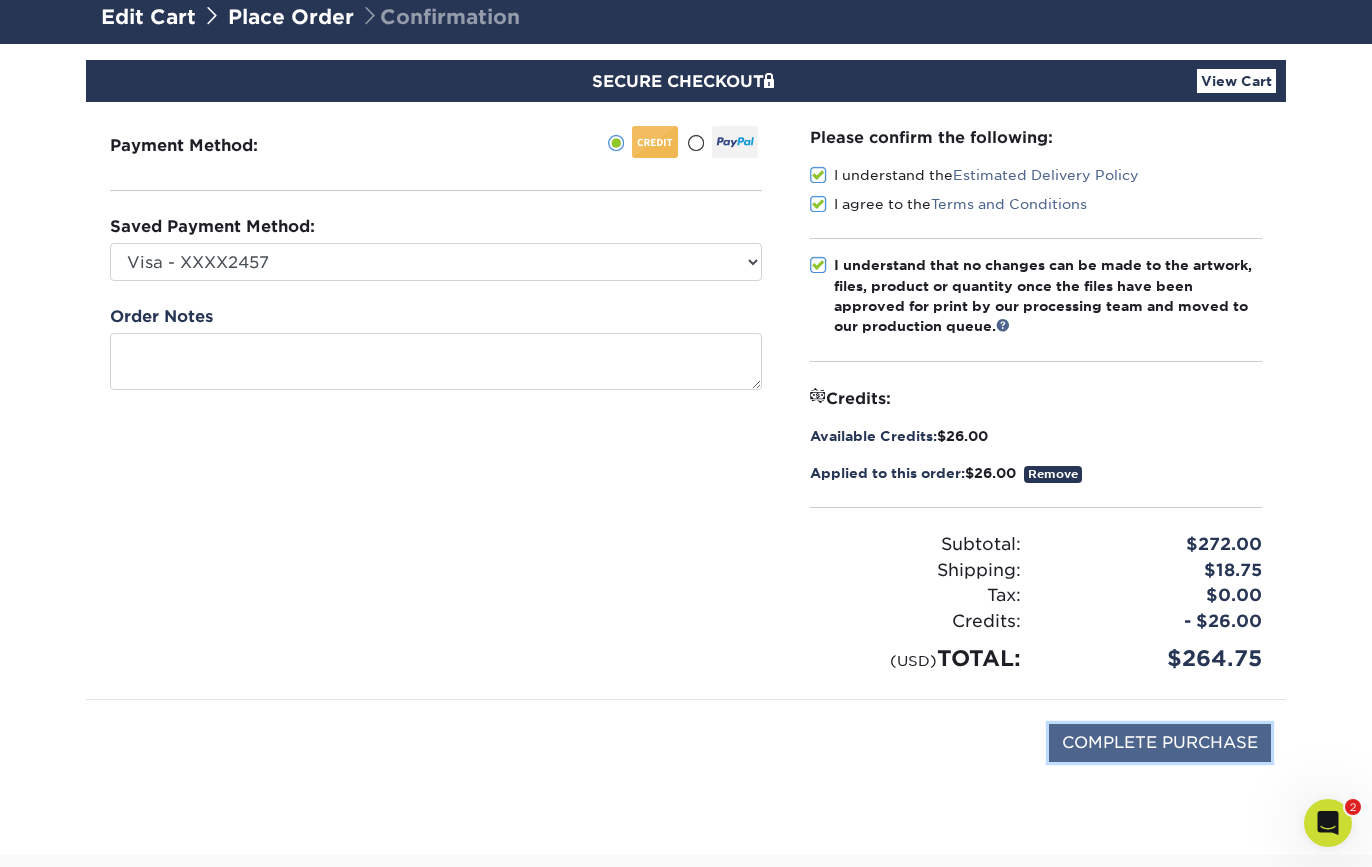 click on "COMPLETE PURCHASE" at bounding box center (1160, 743) 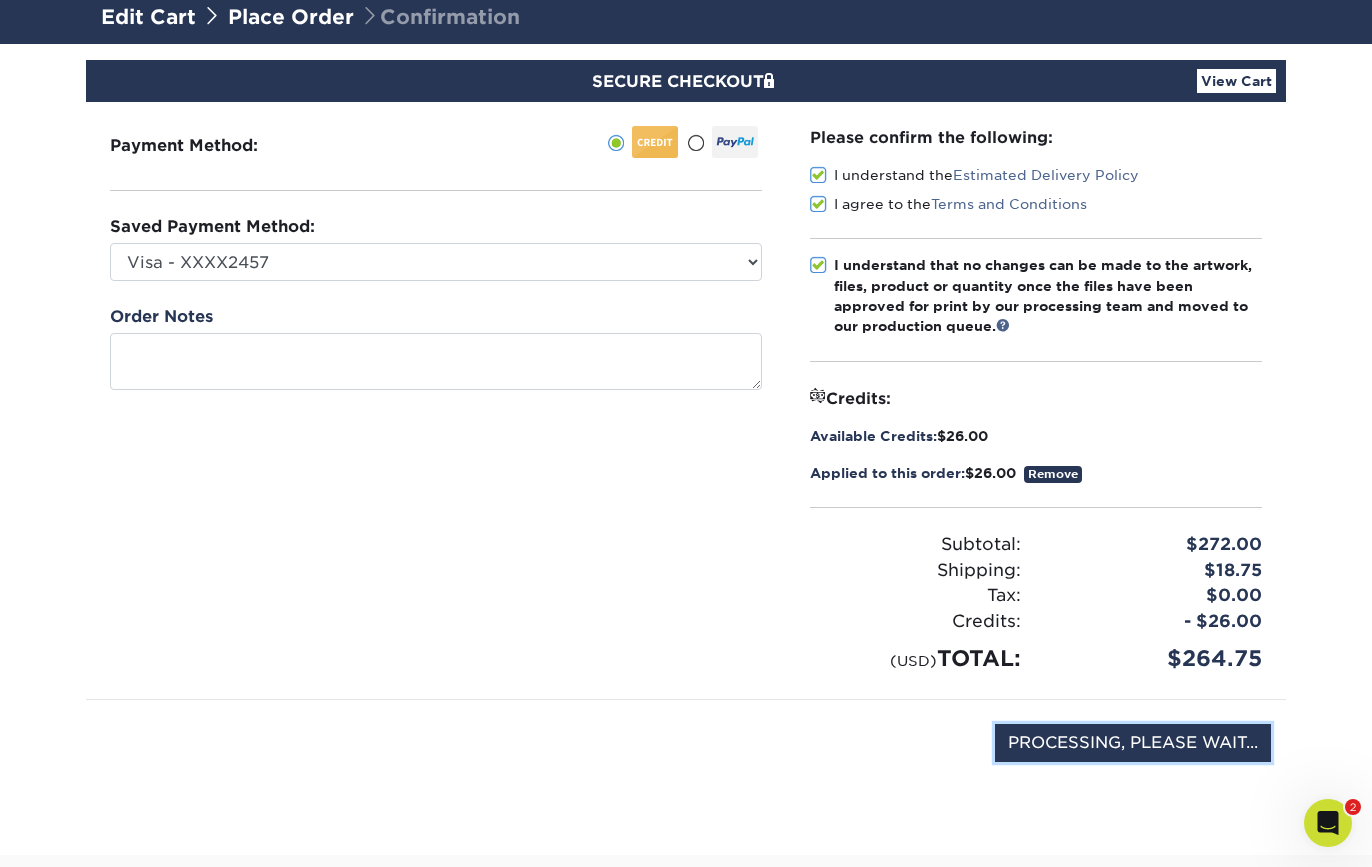 type on "COMPLETE PURCHASE" 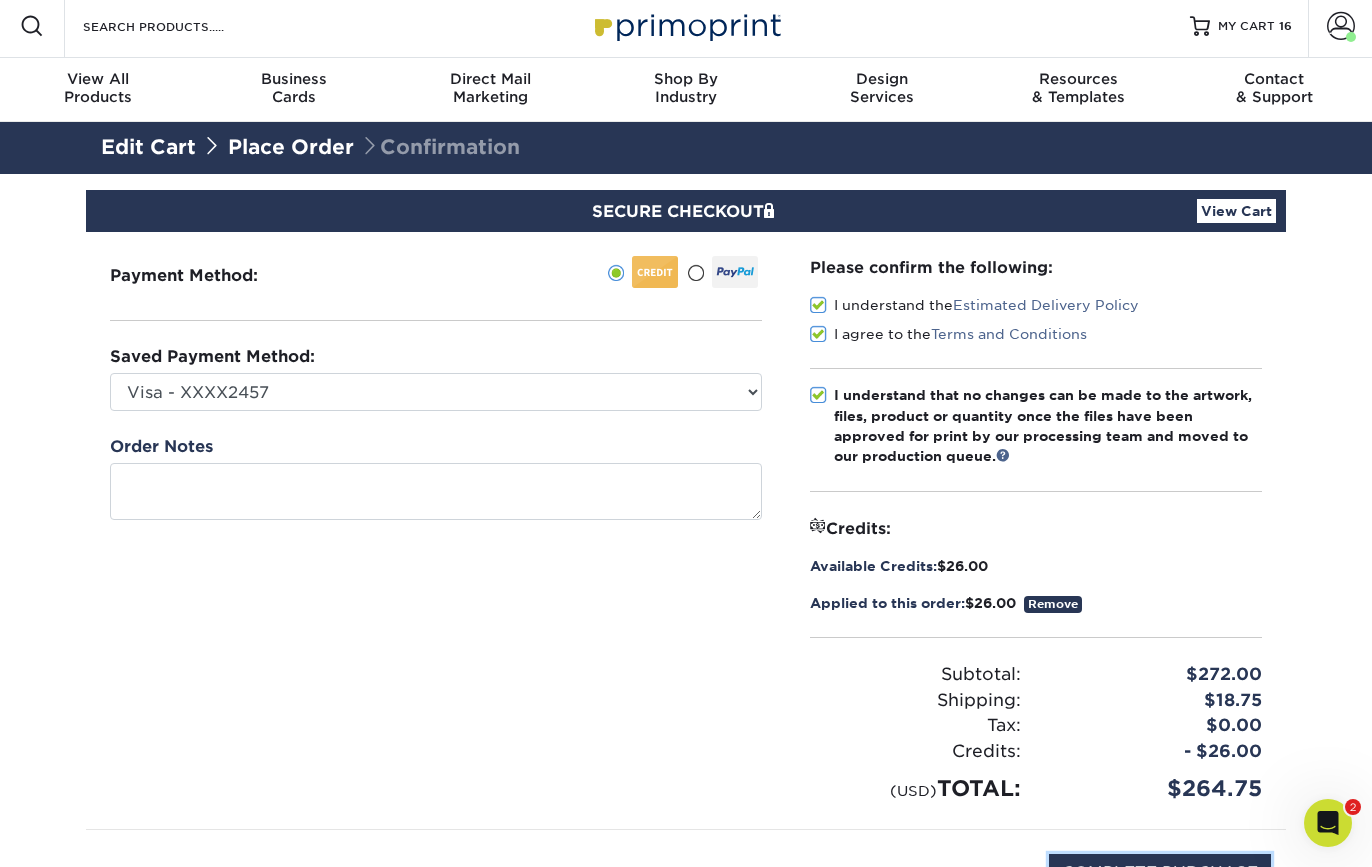 scroll, scrollTop: 0, scrollLeft: 0, axis: both 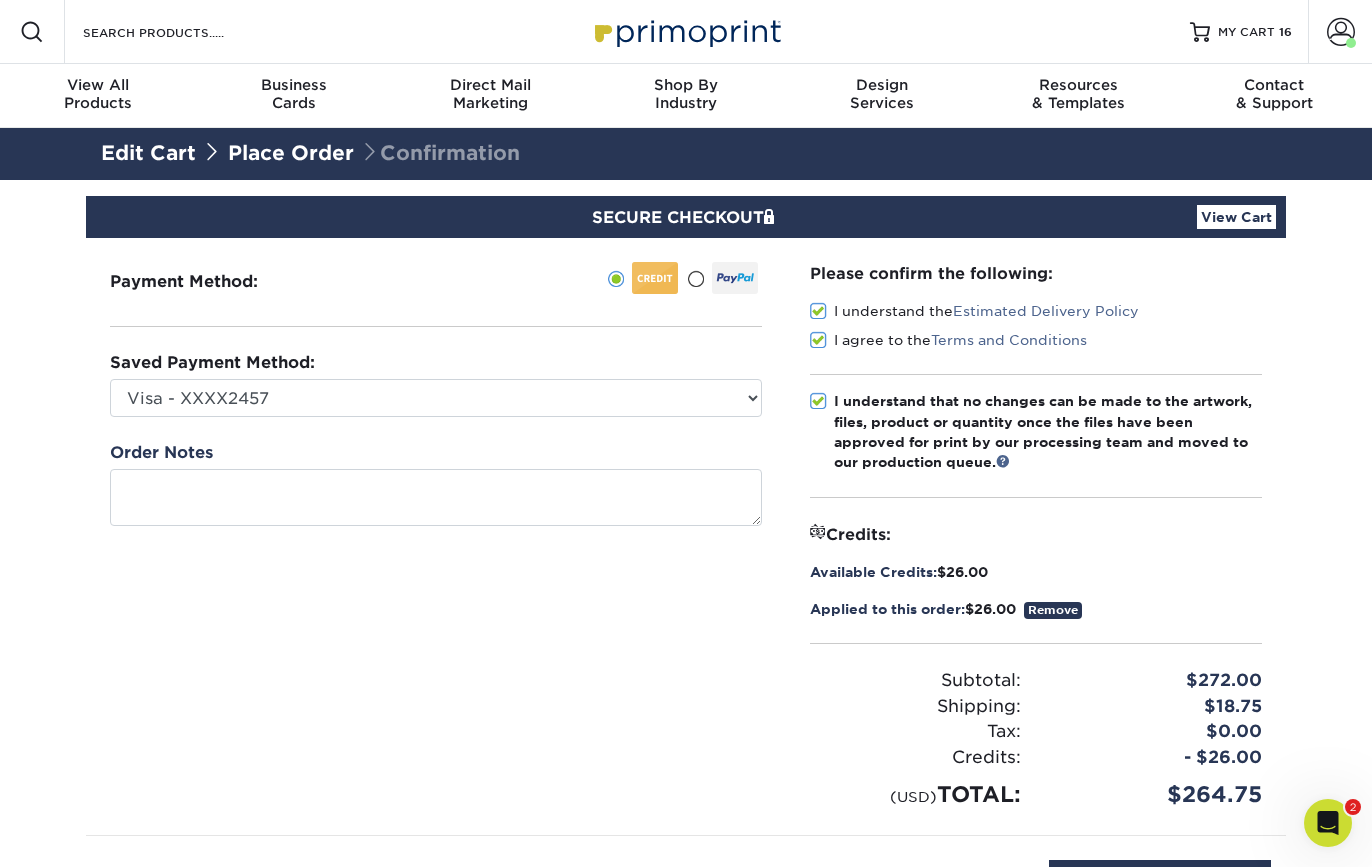 click on "View Cart" at bounding box center [1236, 217] 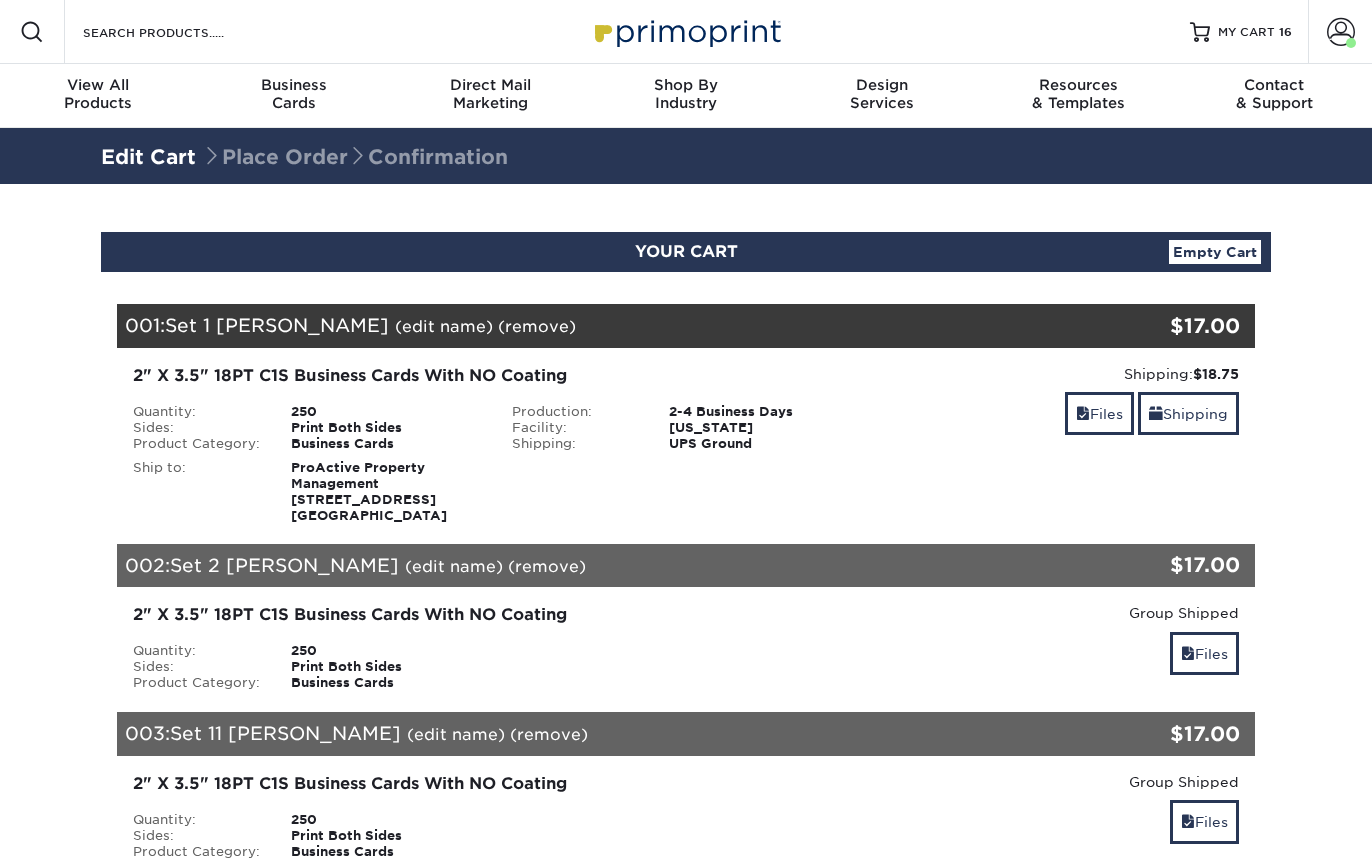 scroll, scrollTop: 0, scrollLeft: 0, axis: both 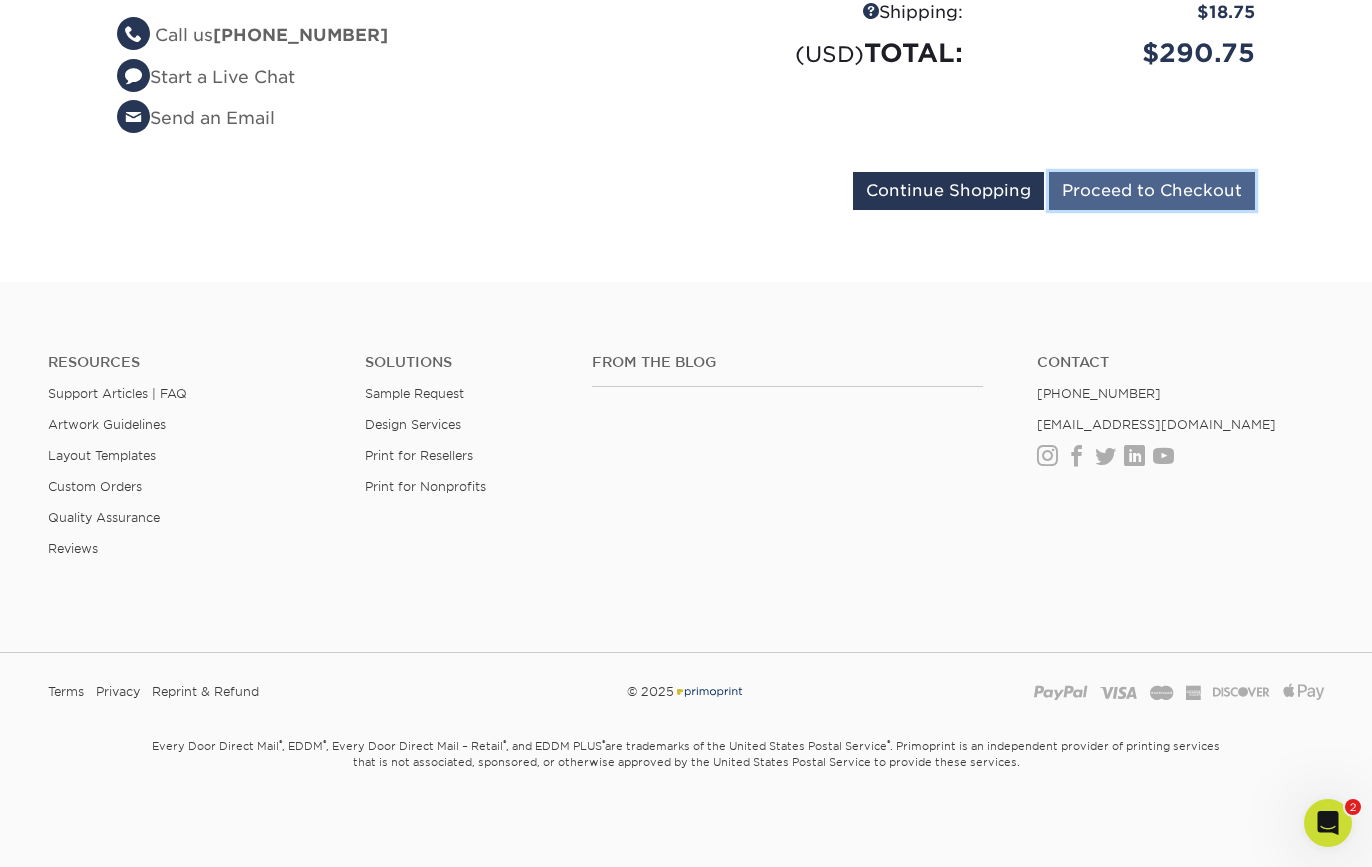 click on "Proceed to Checkout" at bounding box center [1152, 191] 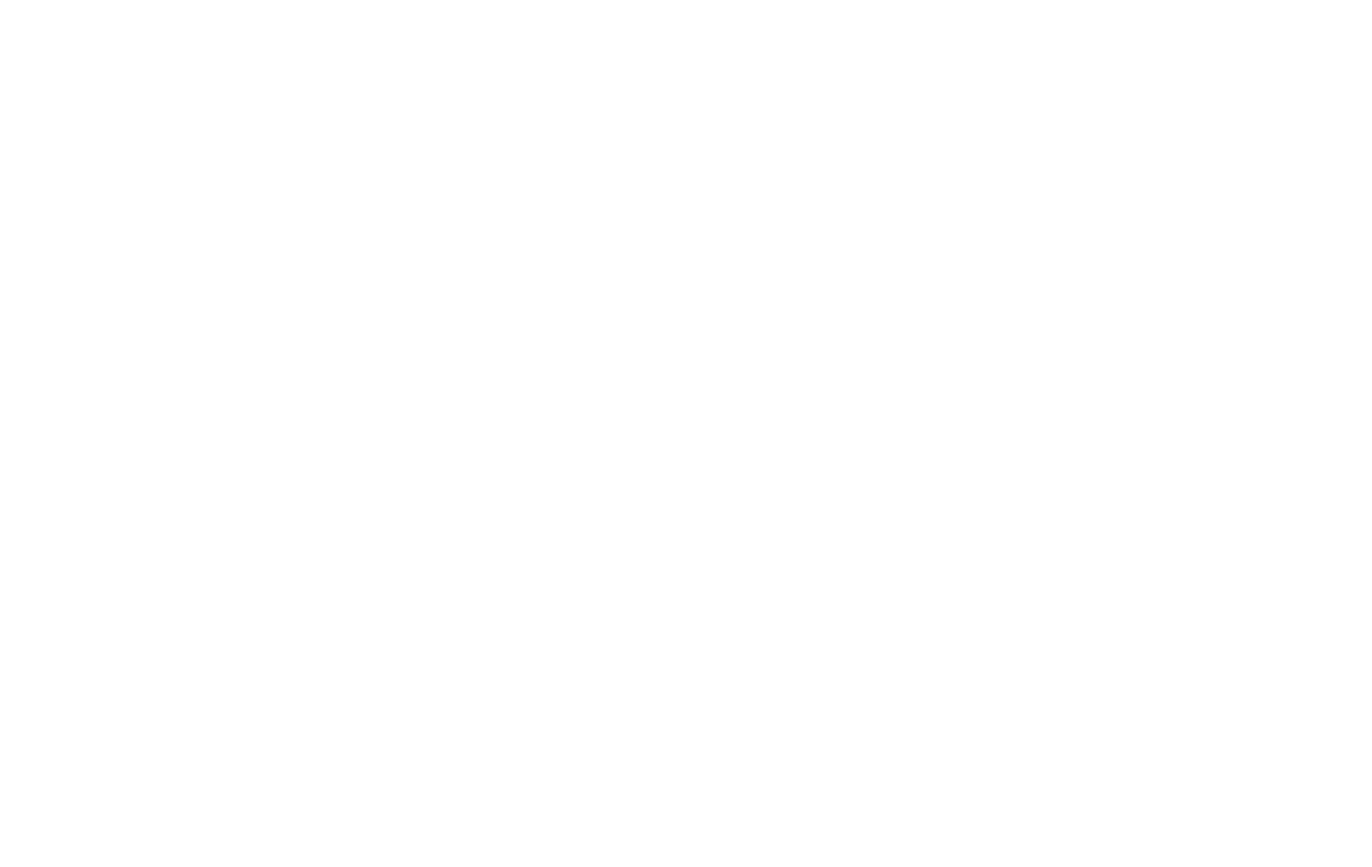 scroll, scrollTop: 0, scrollLeft: 0, axis: both 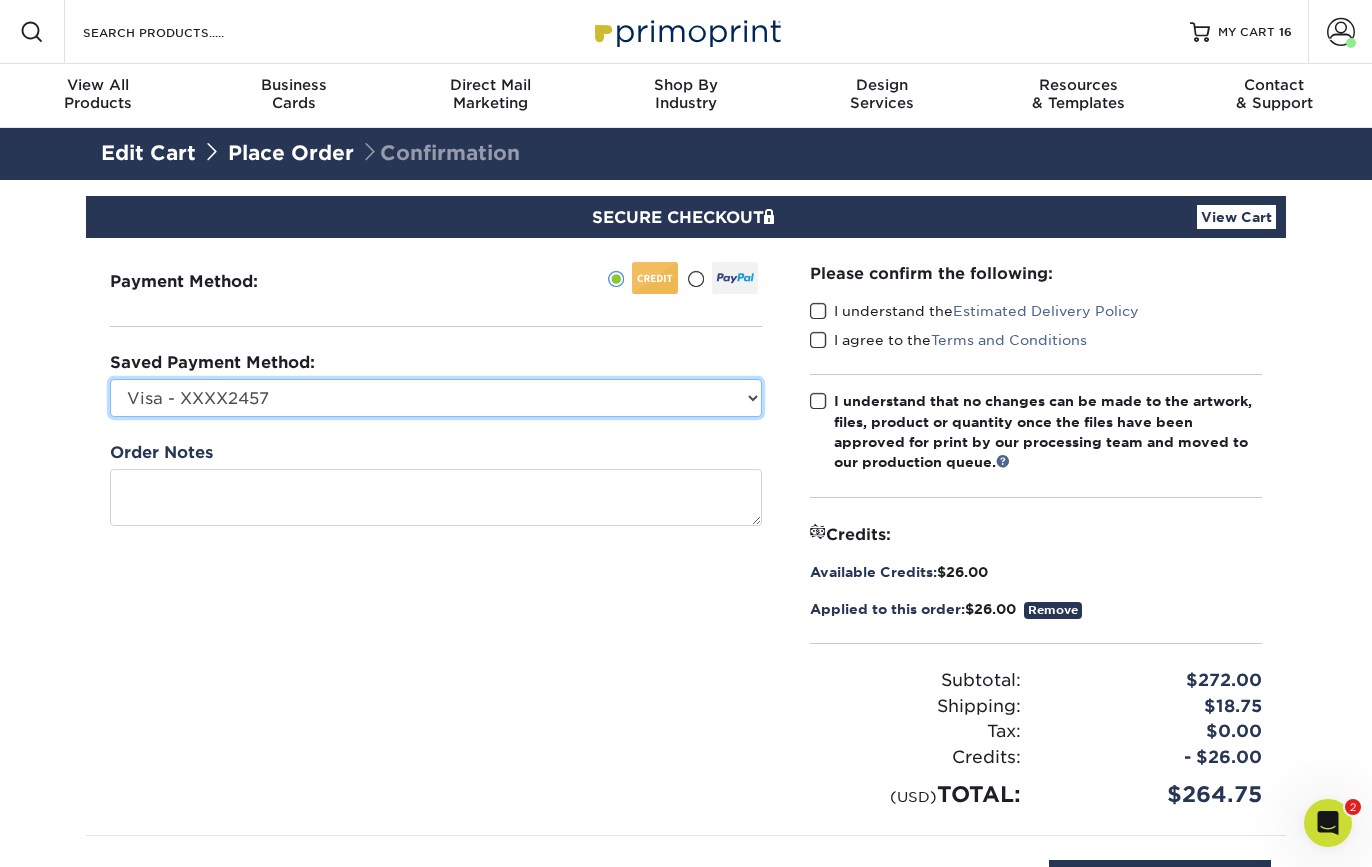 click on "Visa - XXXX2457 Visa - XXXX2187 New Credit Card" at bounding box center [436, 398] 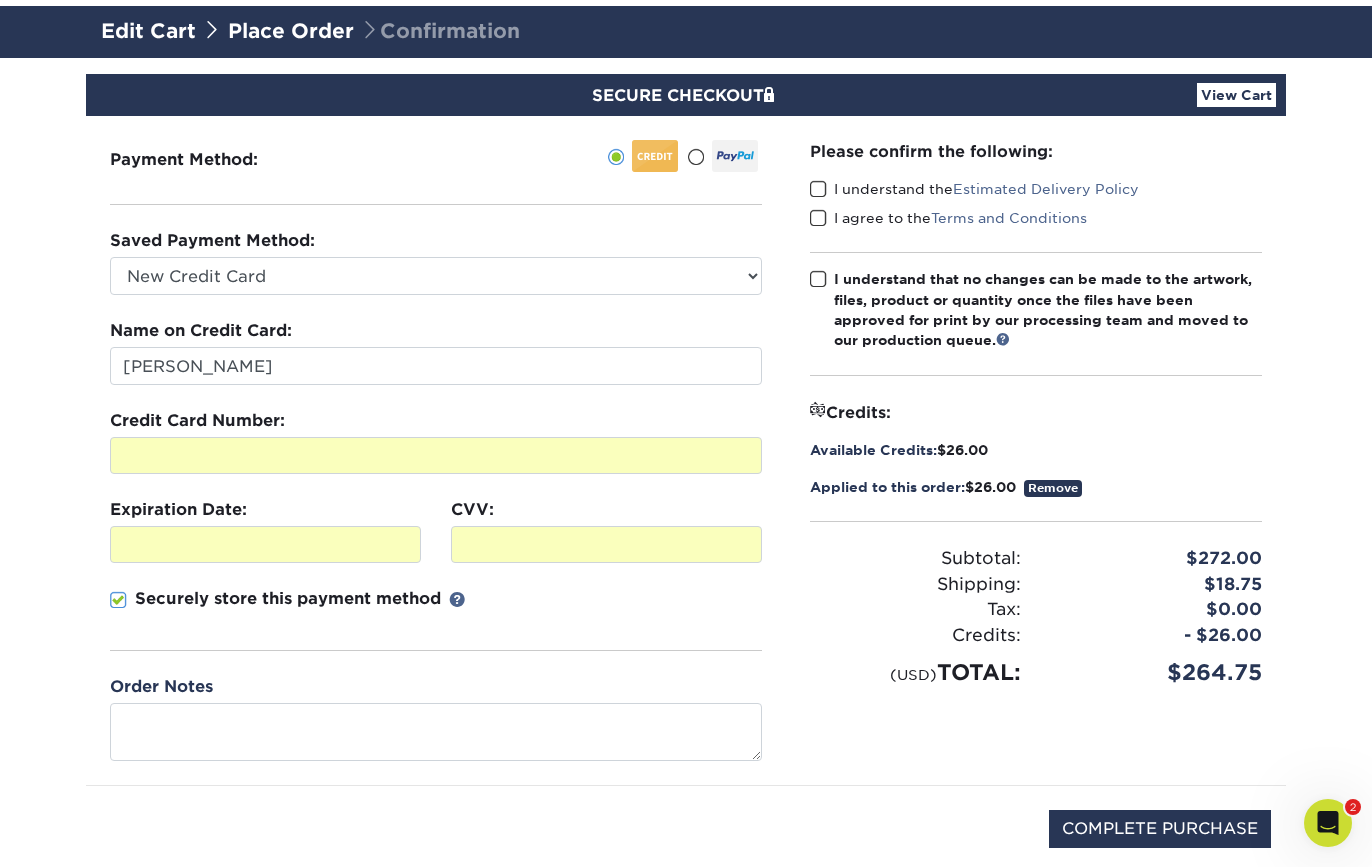 scroll, scrollTop: 142, scrollLeft: 0, axis: vertical 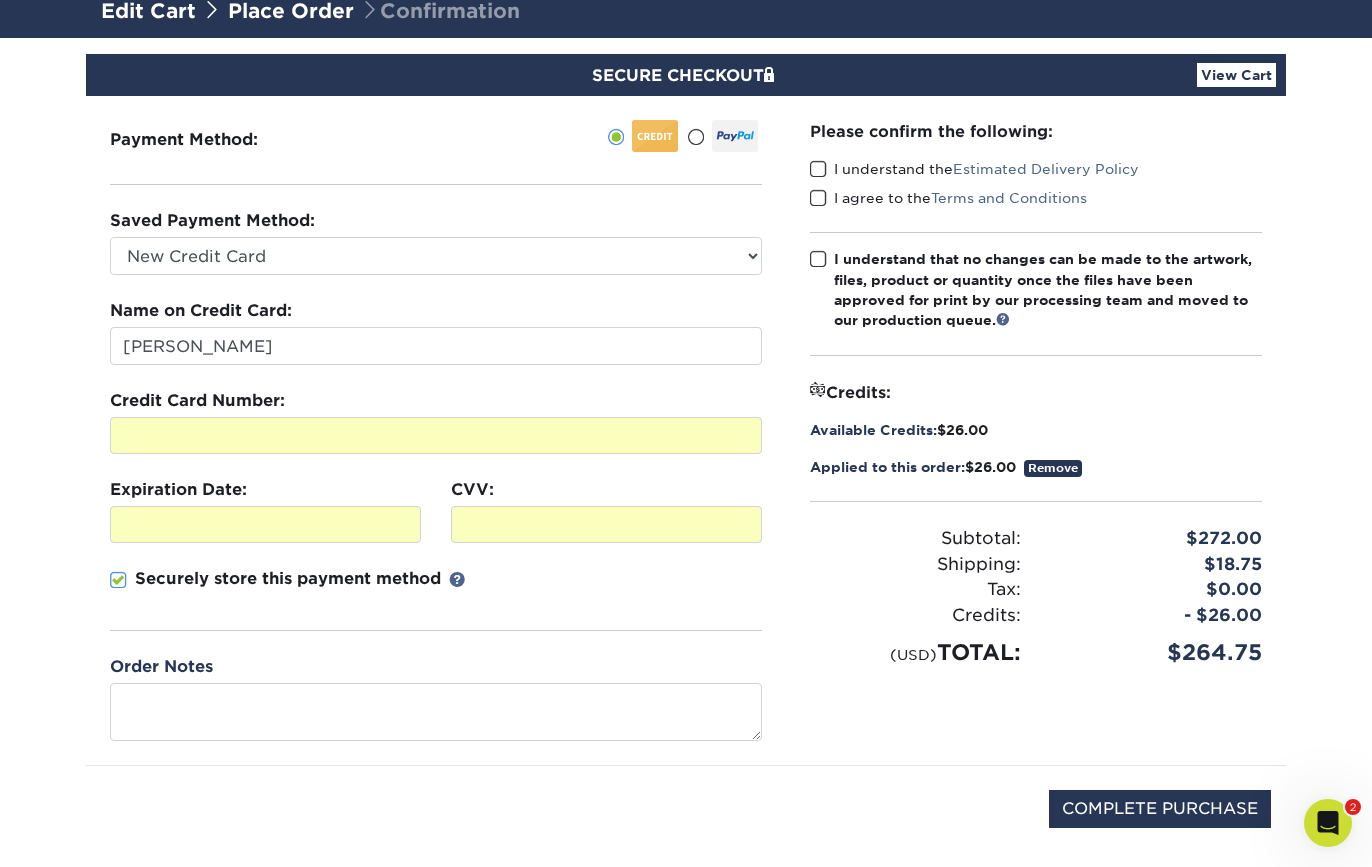 click at bounding box center (818, 169) 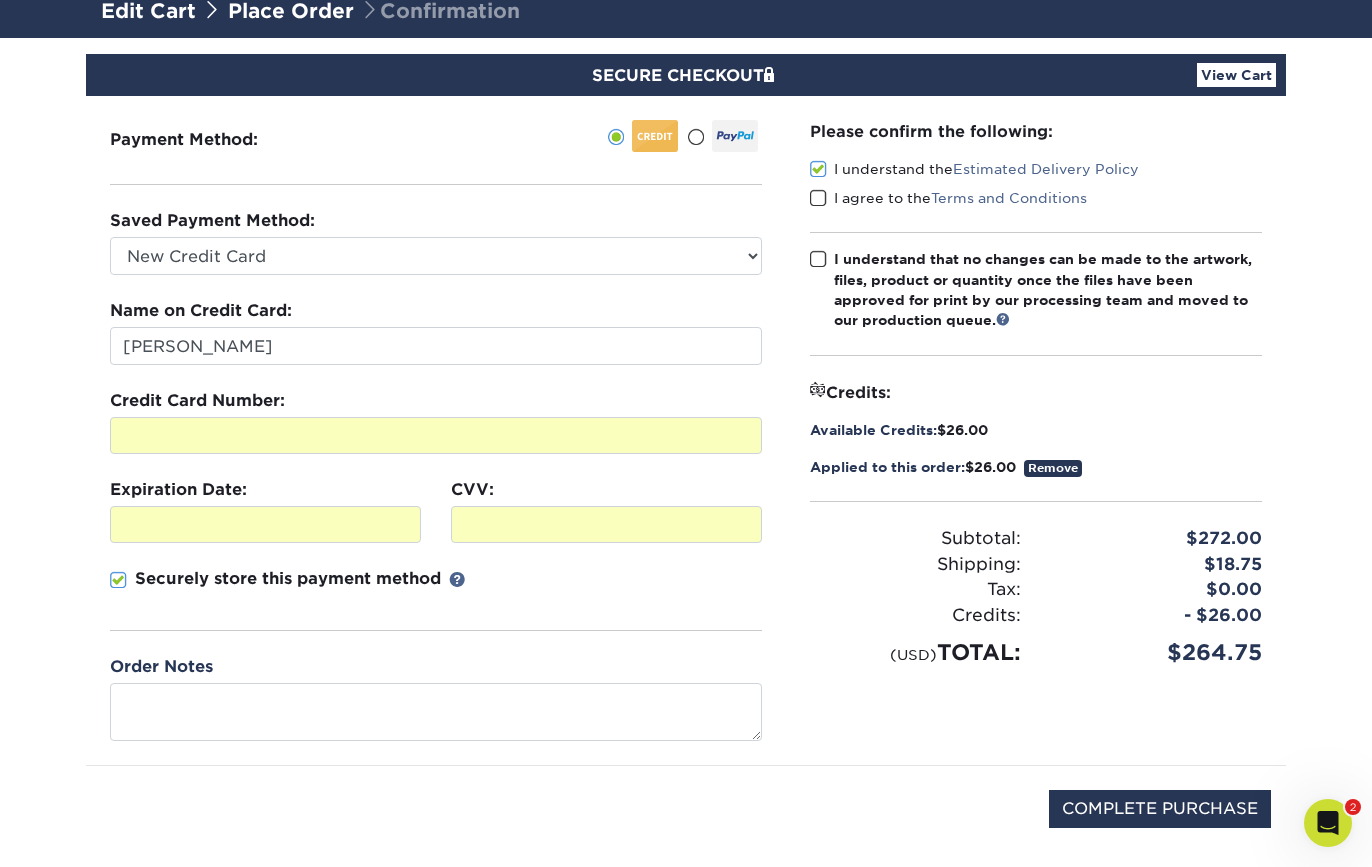 click at bounding box center [818, 198] 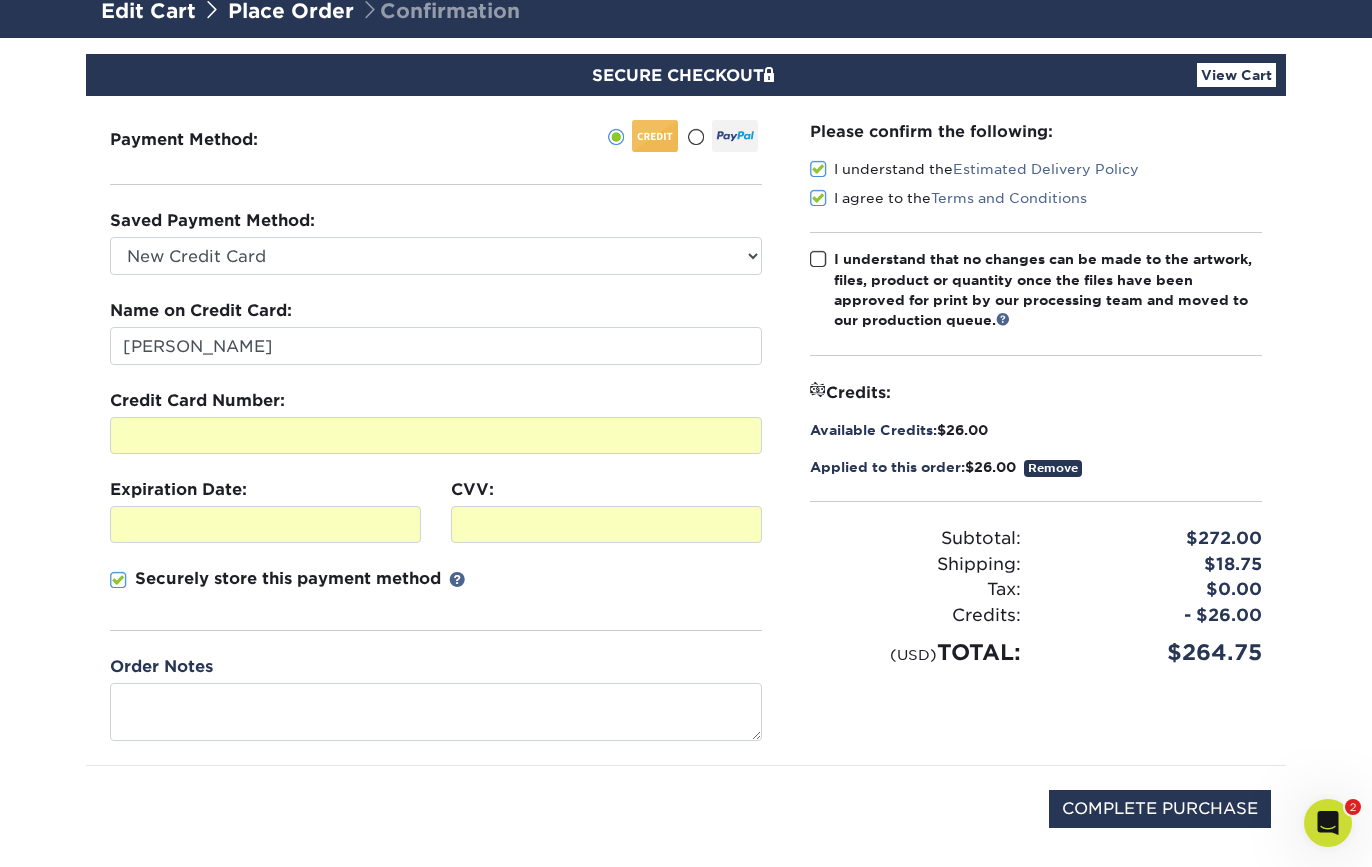 click at bounding box center (818, 259) 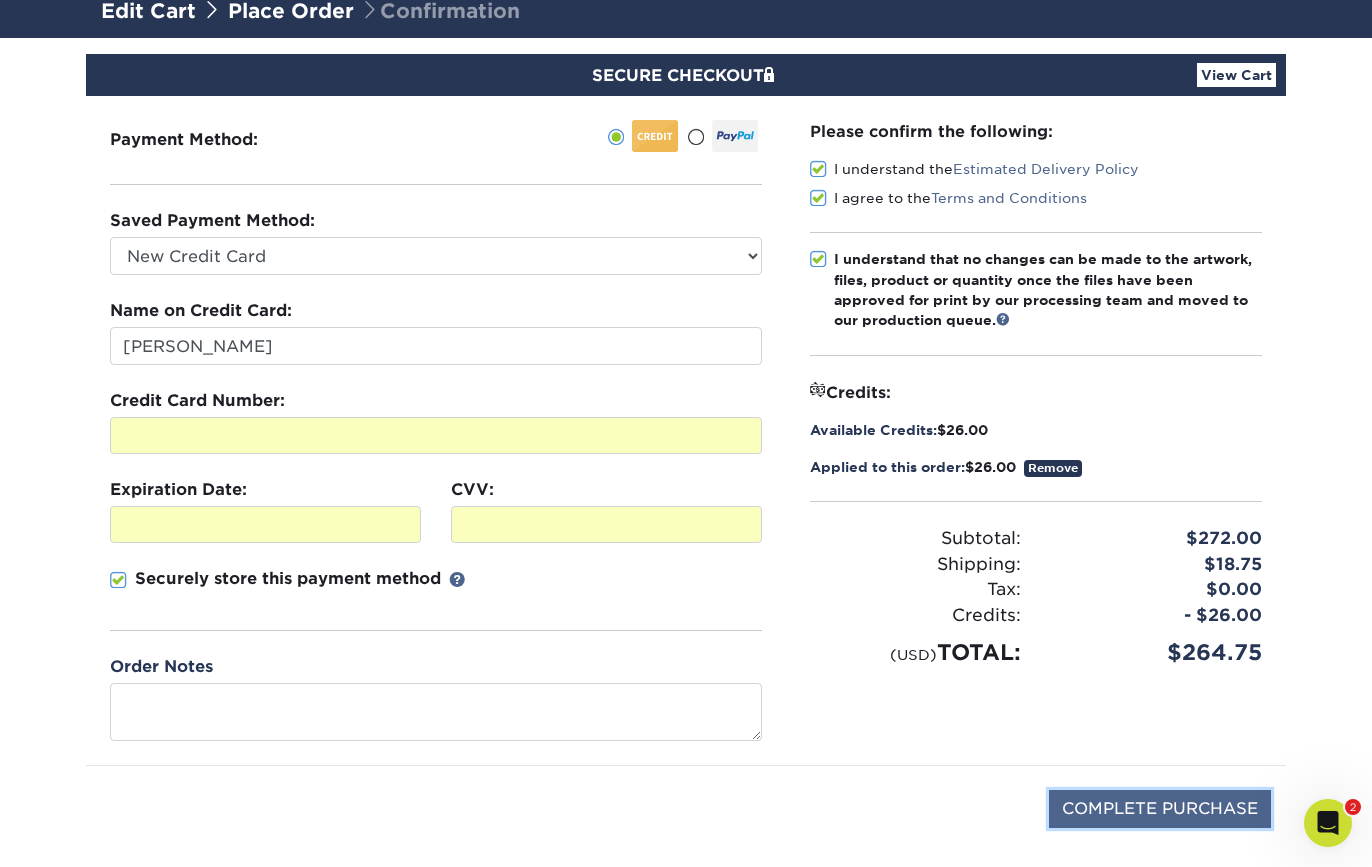 click on "COMPLETE PURCHASE" at bounding box center (1160, 809) 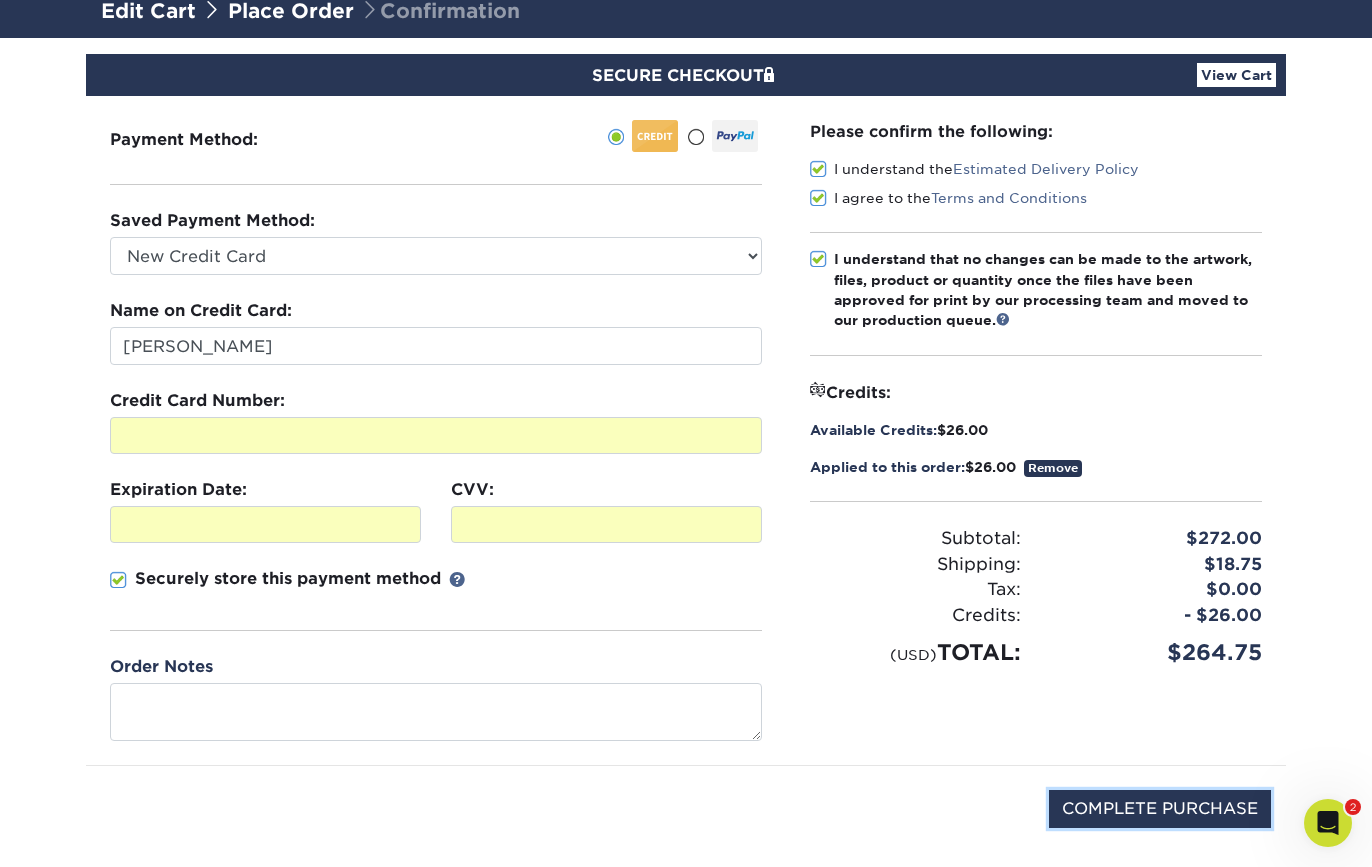 type on "PROCESSING, PLEASE WAIT..." 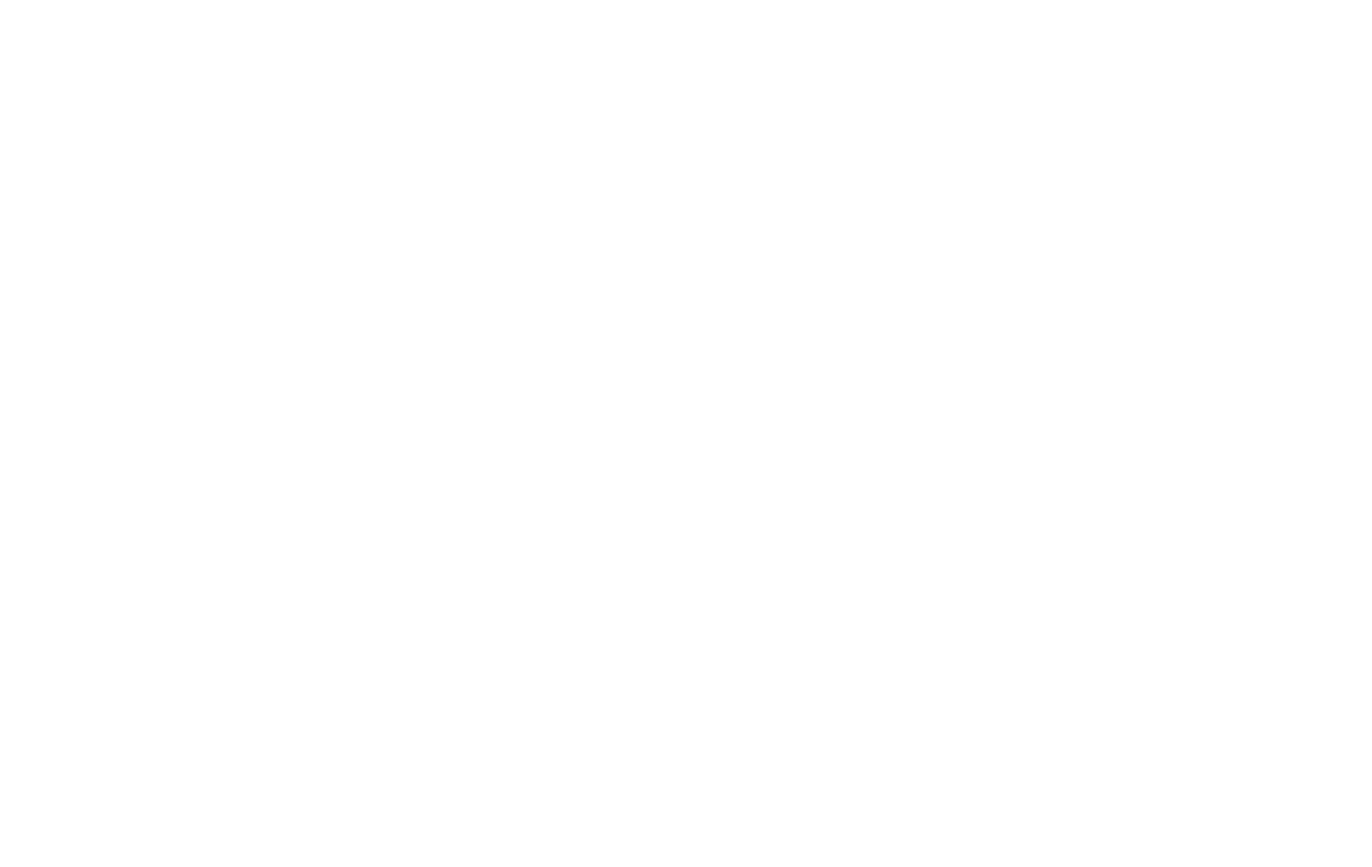 scroll, scrollTop: 0, scrollLeft: 0, axis: both 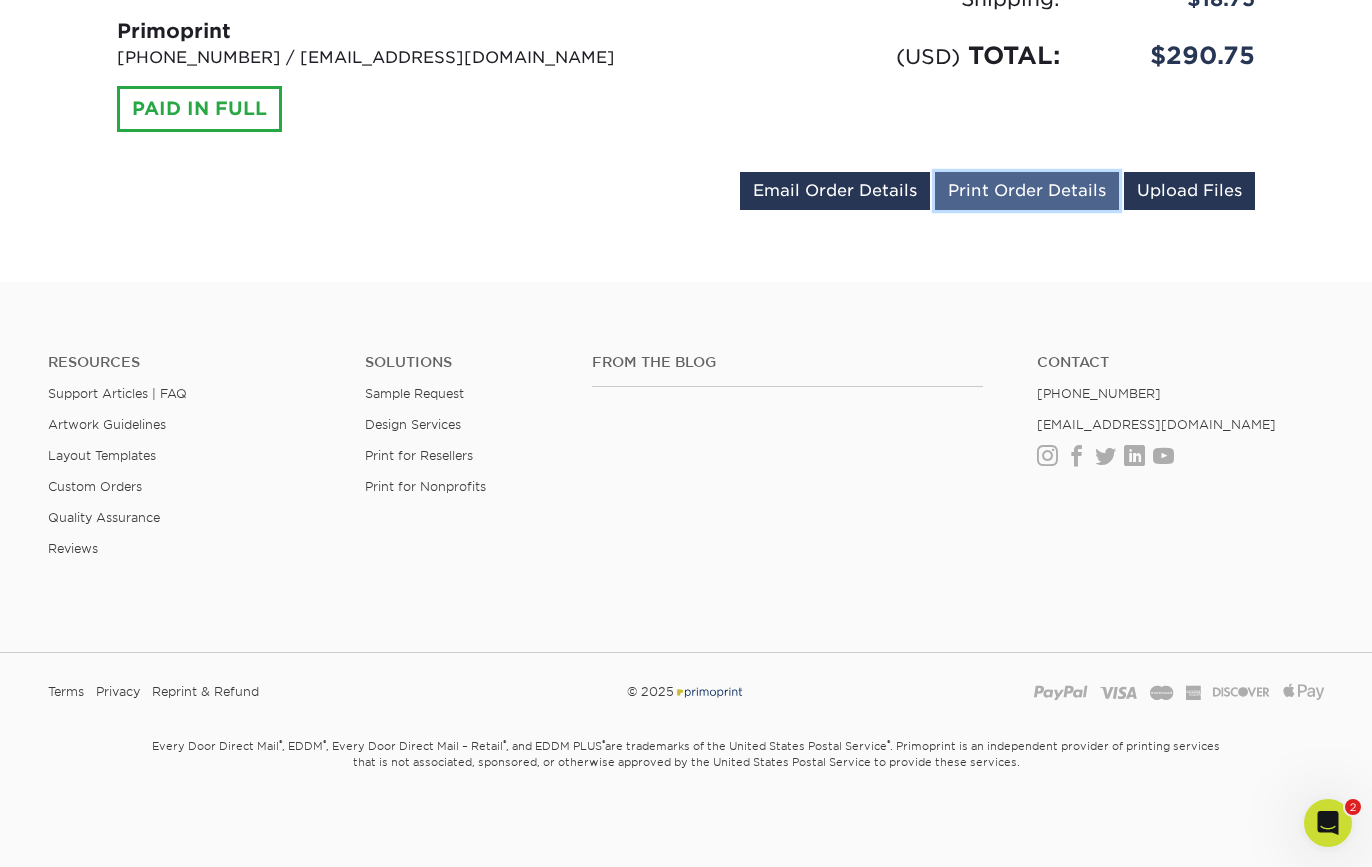 click on "Print Order Details" at bounding box center (1027, 191) 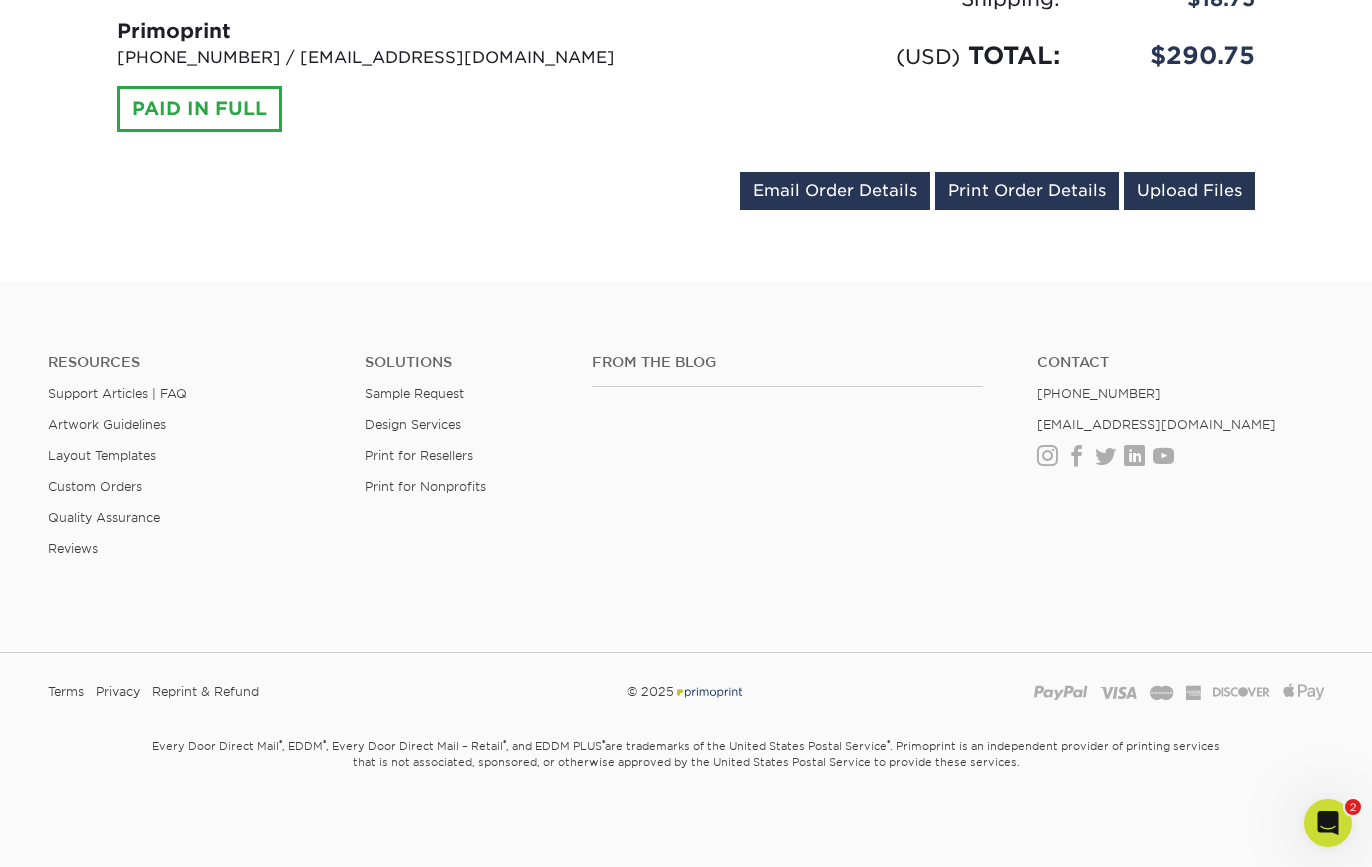 click on "Your order has been placed!
Order #:  25728-22286-71245
07/28/2025 2:22pm
Go to My Account
Continue Shopping
Thank you for placing your order with Primoprint. You will receive an email confirmation of your order shortly. If you have any questions regarding your order or need to make any changes we would ask that you  contact us  immediately so that we can place your order on hold. Also you will receive an email with your targeted mailing lists." at bounding box center [686, -2458] 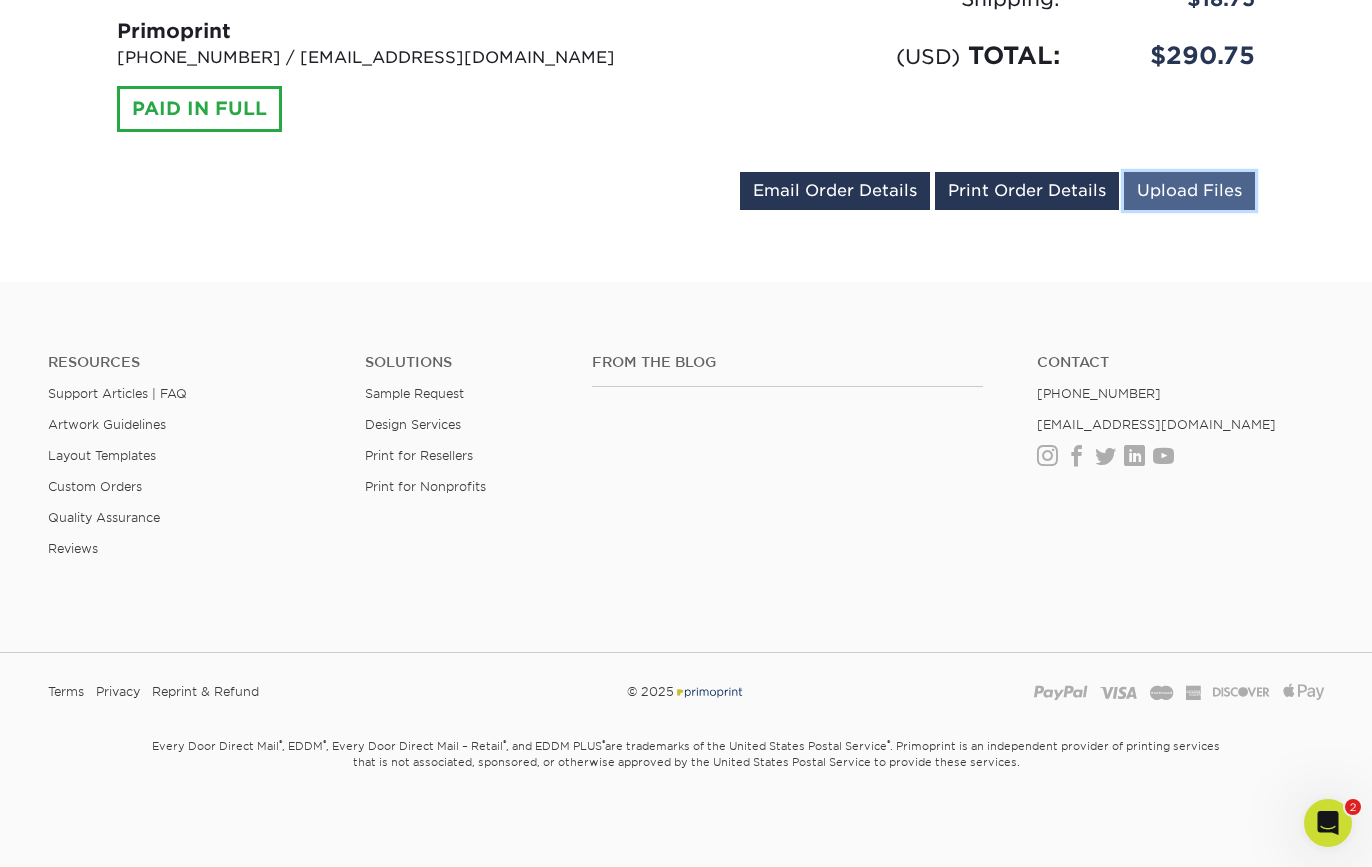 click on "Upload Files" at bounding box center [1189, 191] 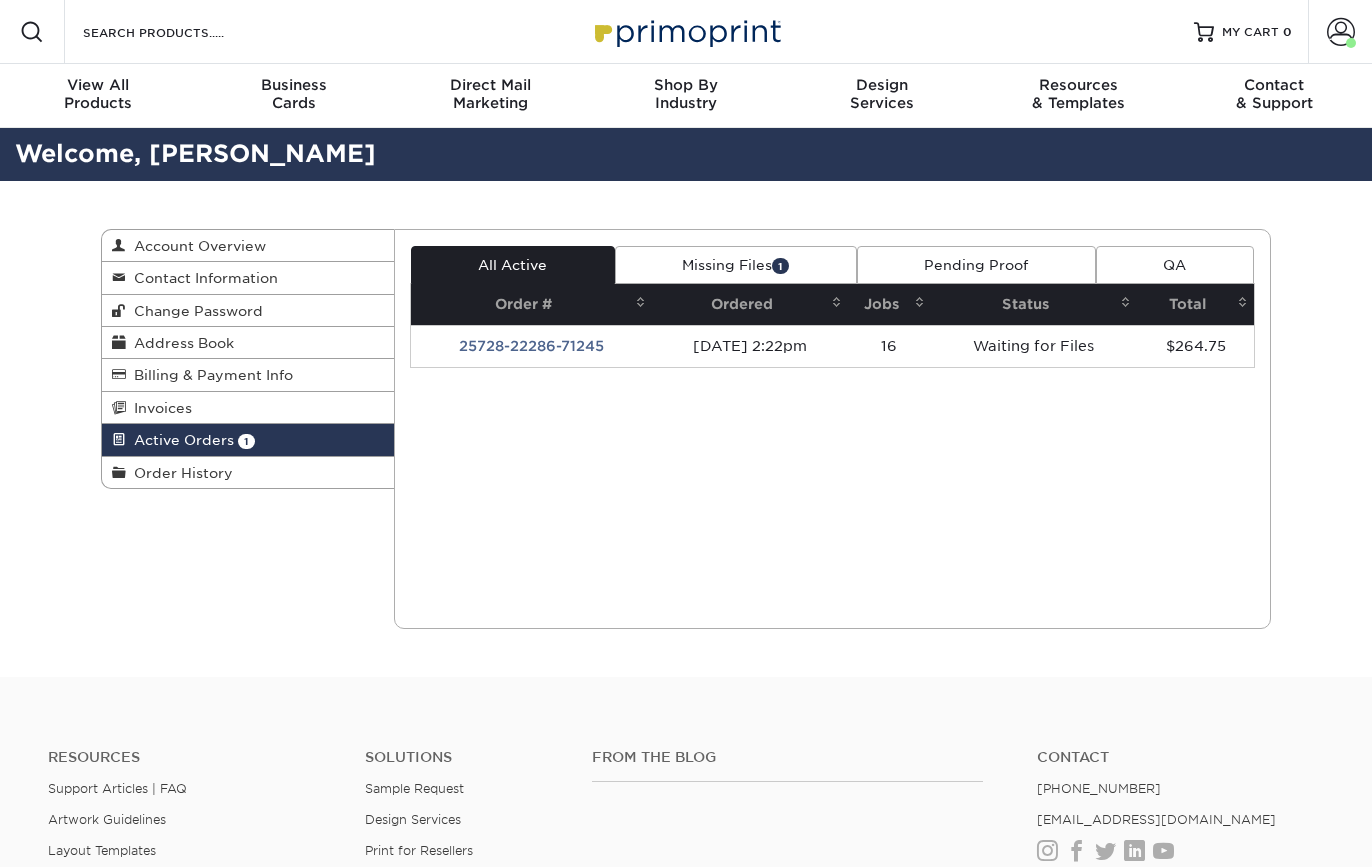 scroll, scrollTop: 0, scrollLeft: 0, axis: both 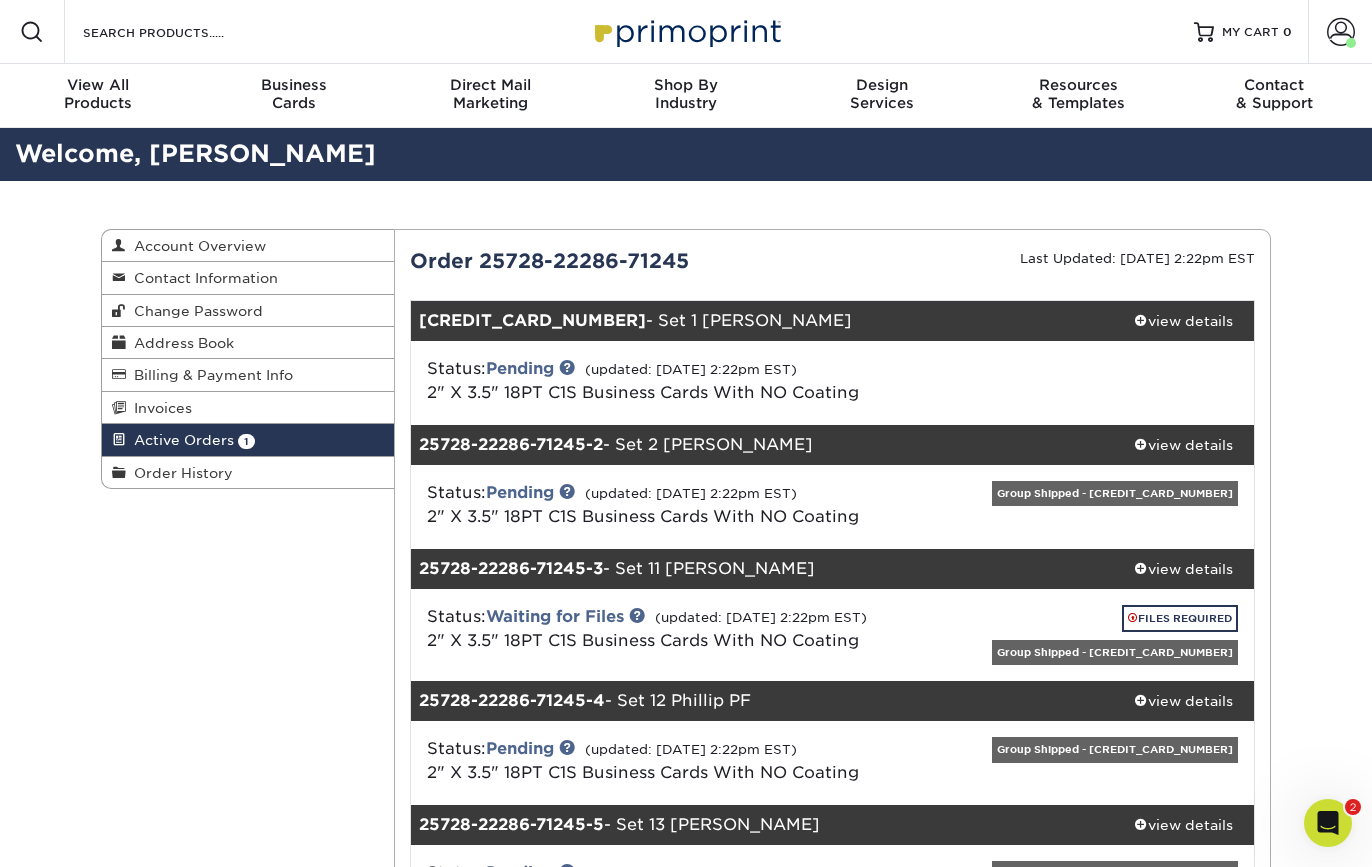click 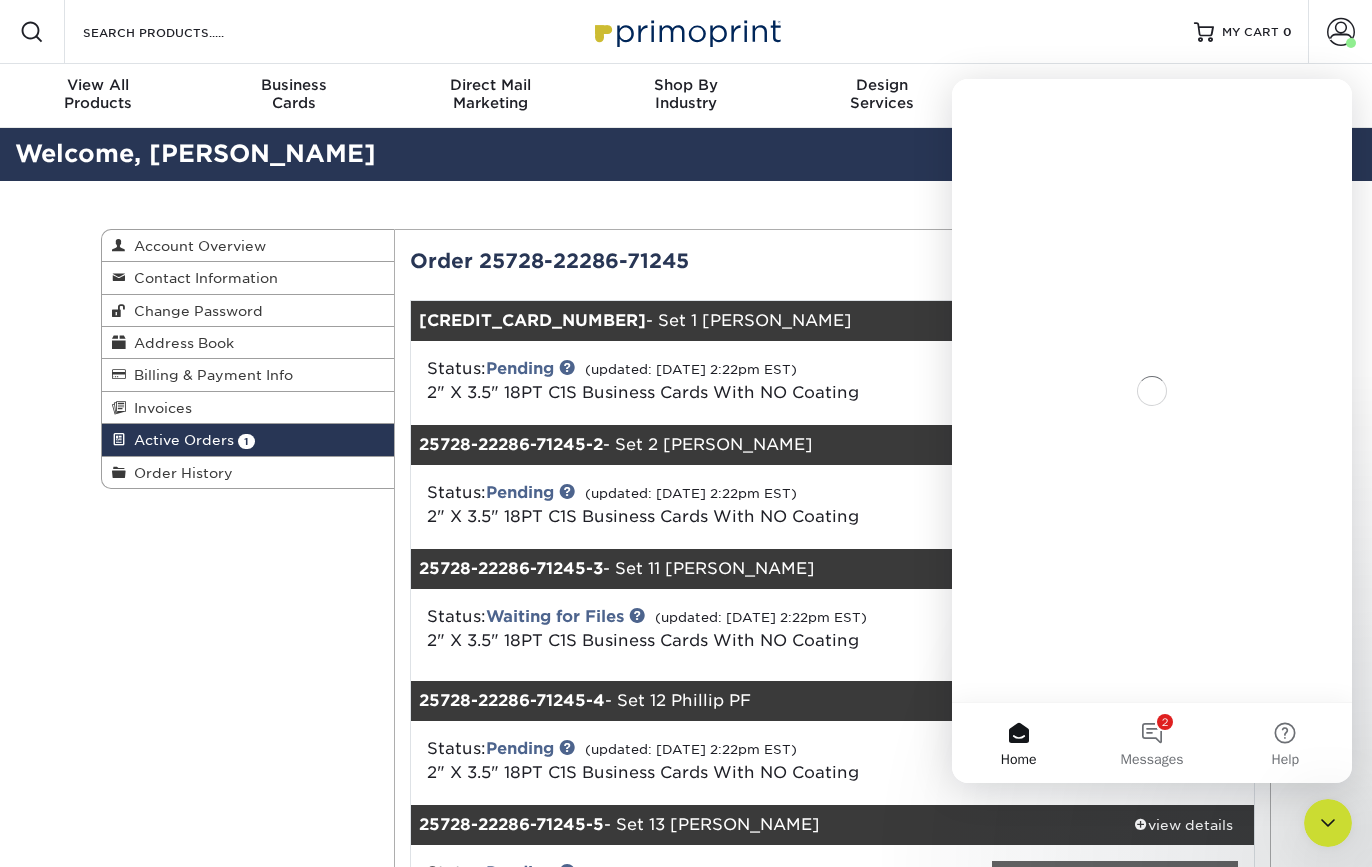 scroll, scrollTop: 0, scrollLeft: 0, axis: both 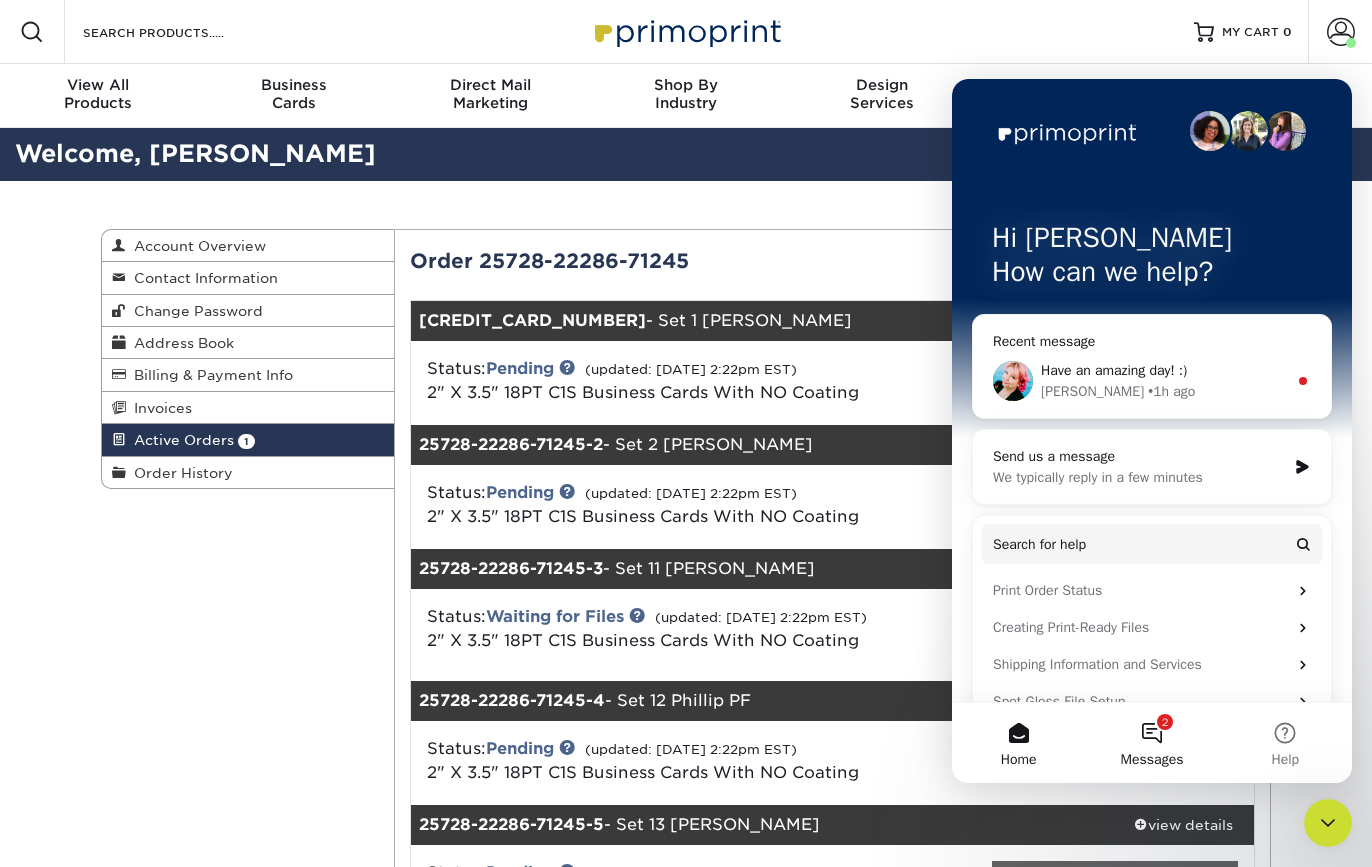 click on "2 Messages" at bounding box center [1151, 743] 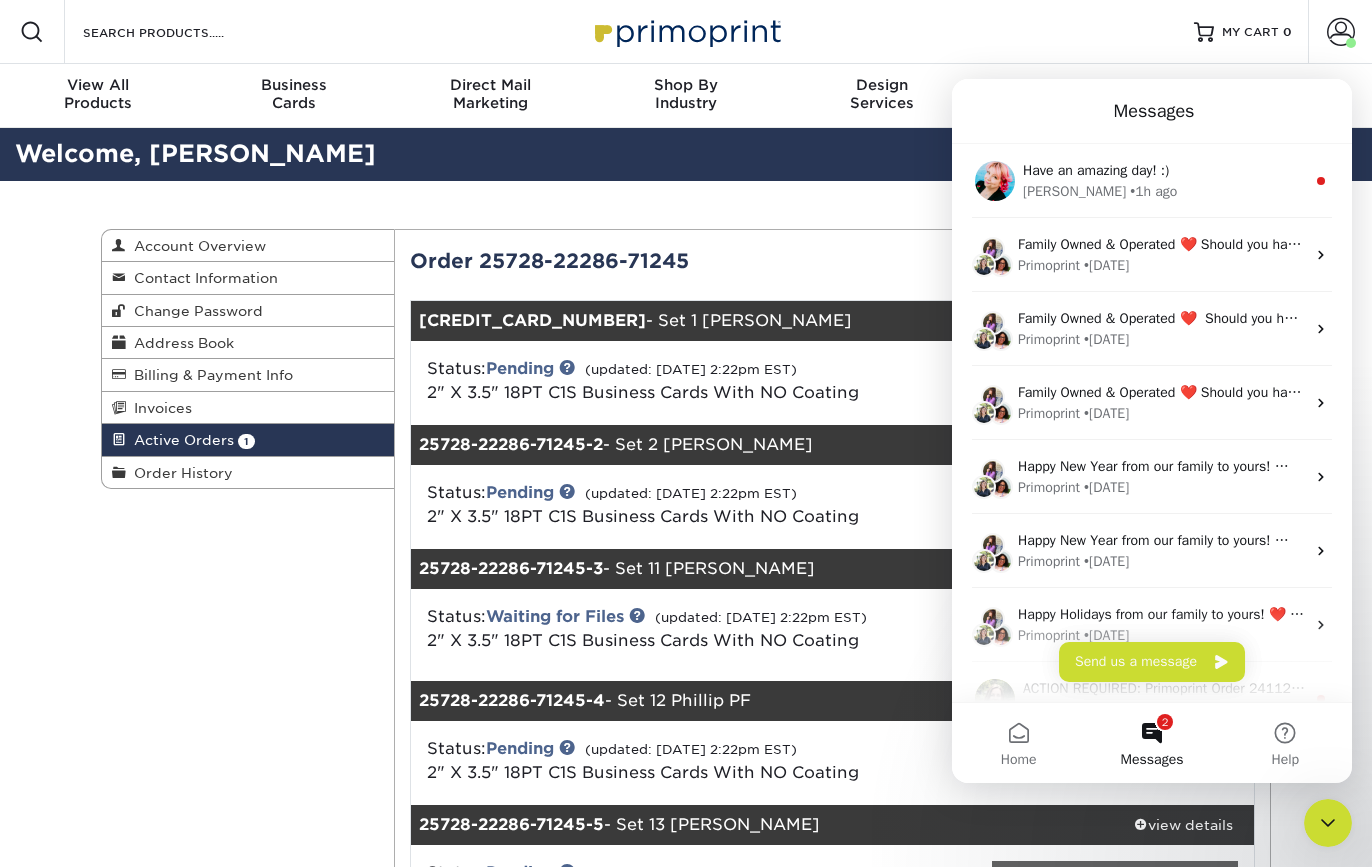 click 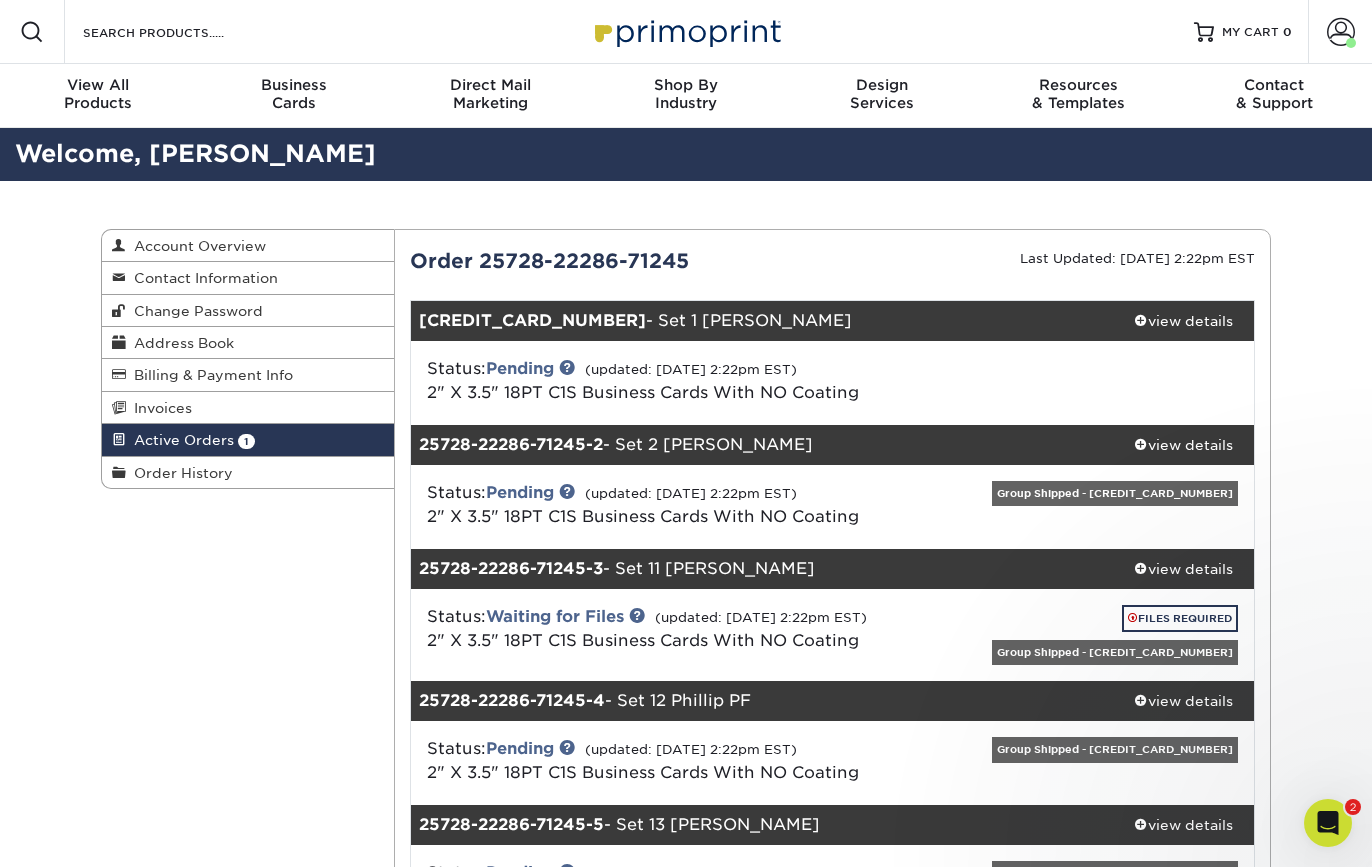 scroll, scrollTop: 0, scrollLeft: 0, axis: both 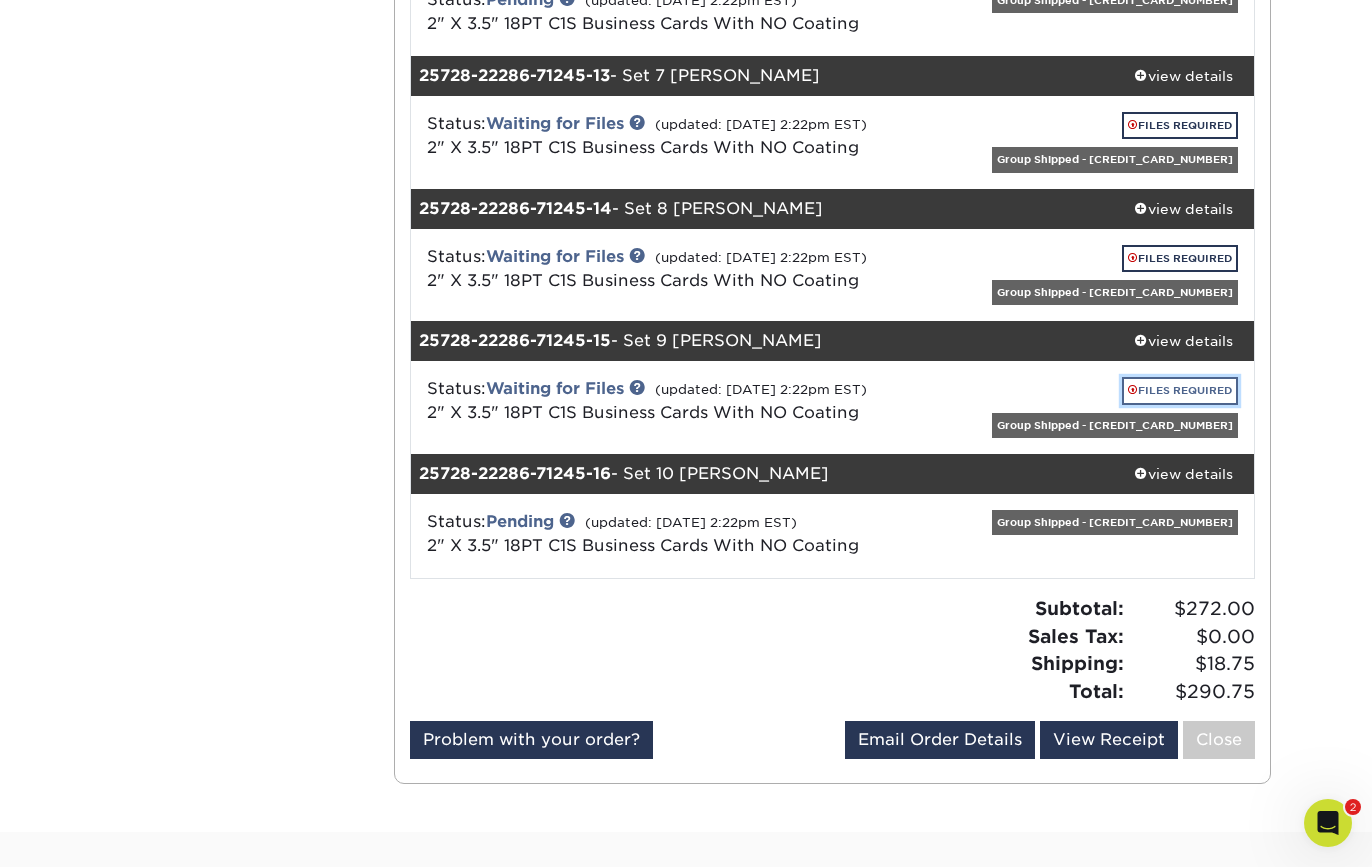 click on "FILES REQUIRED" at bounding box center (1180, 390) 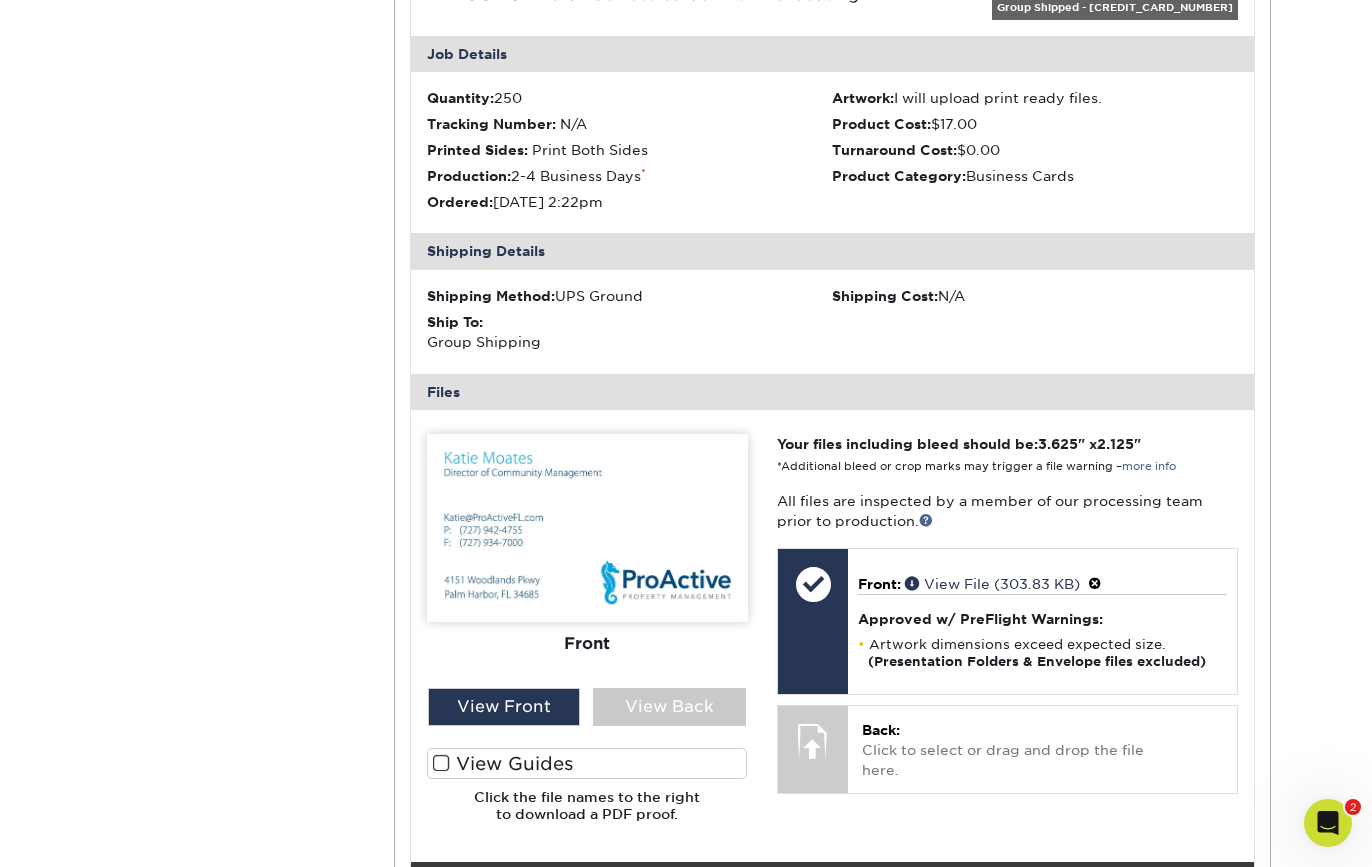 scroll, scrollTop: 2189, scrollLeft: 0, axis: vertical 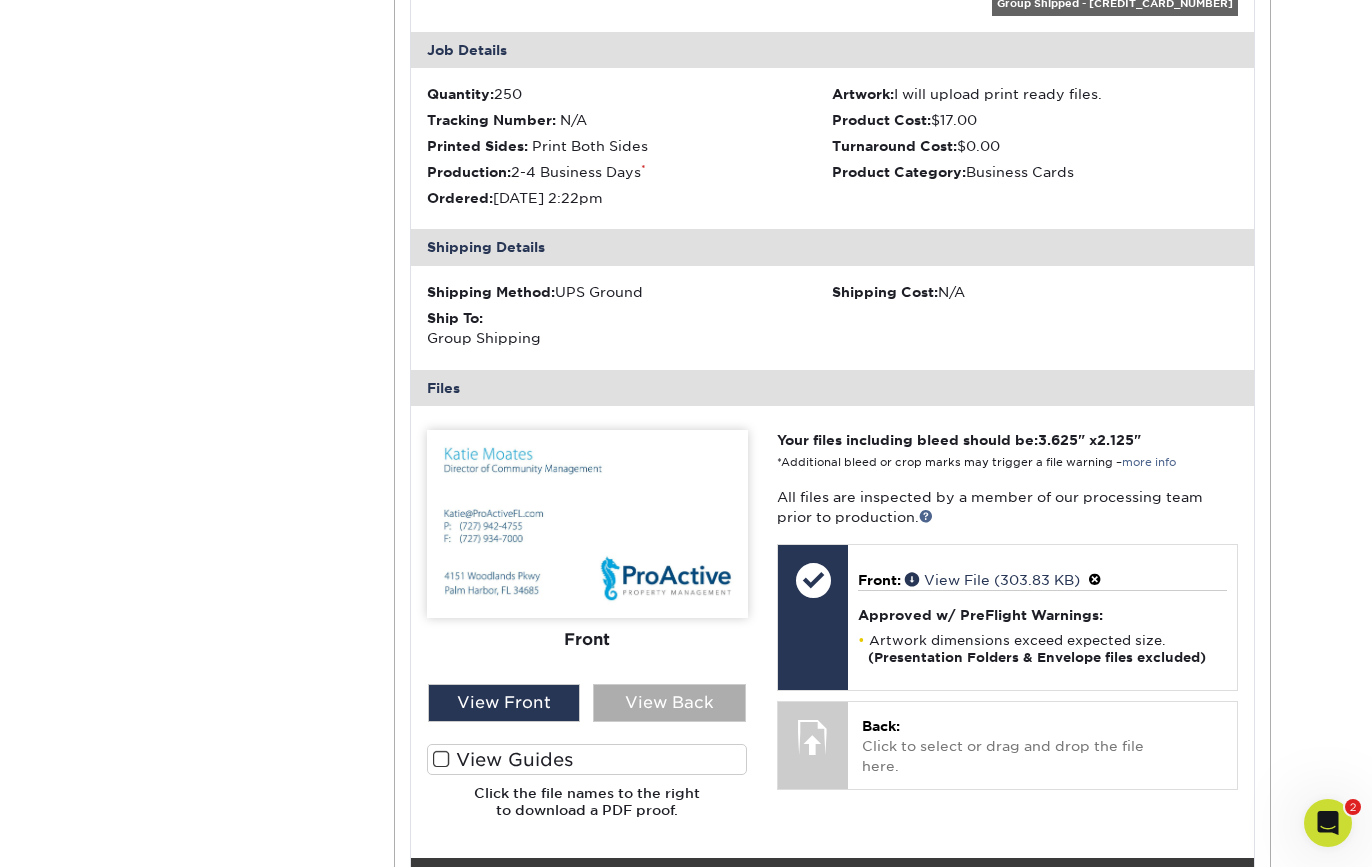 click on "View Back" at bounding box center [669, 703] 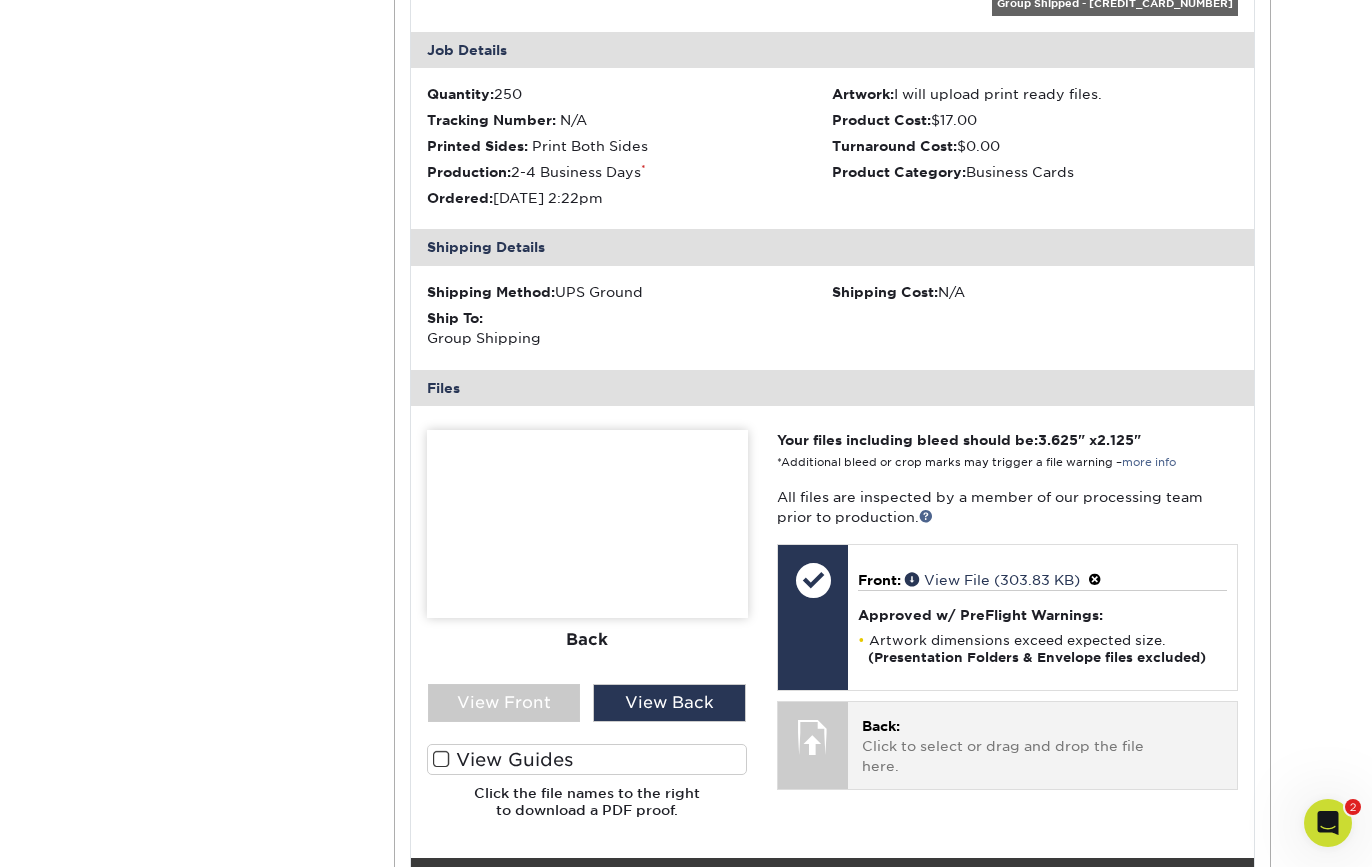 click on "Back: Click to select or drag and drop the file here." at bounding box center (1042, 746) 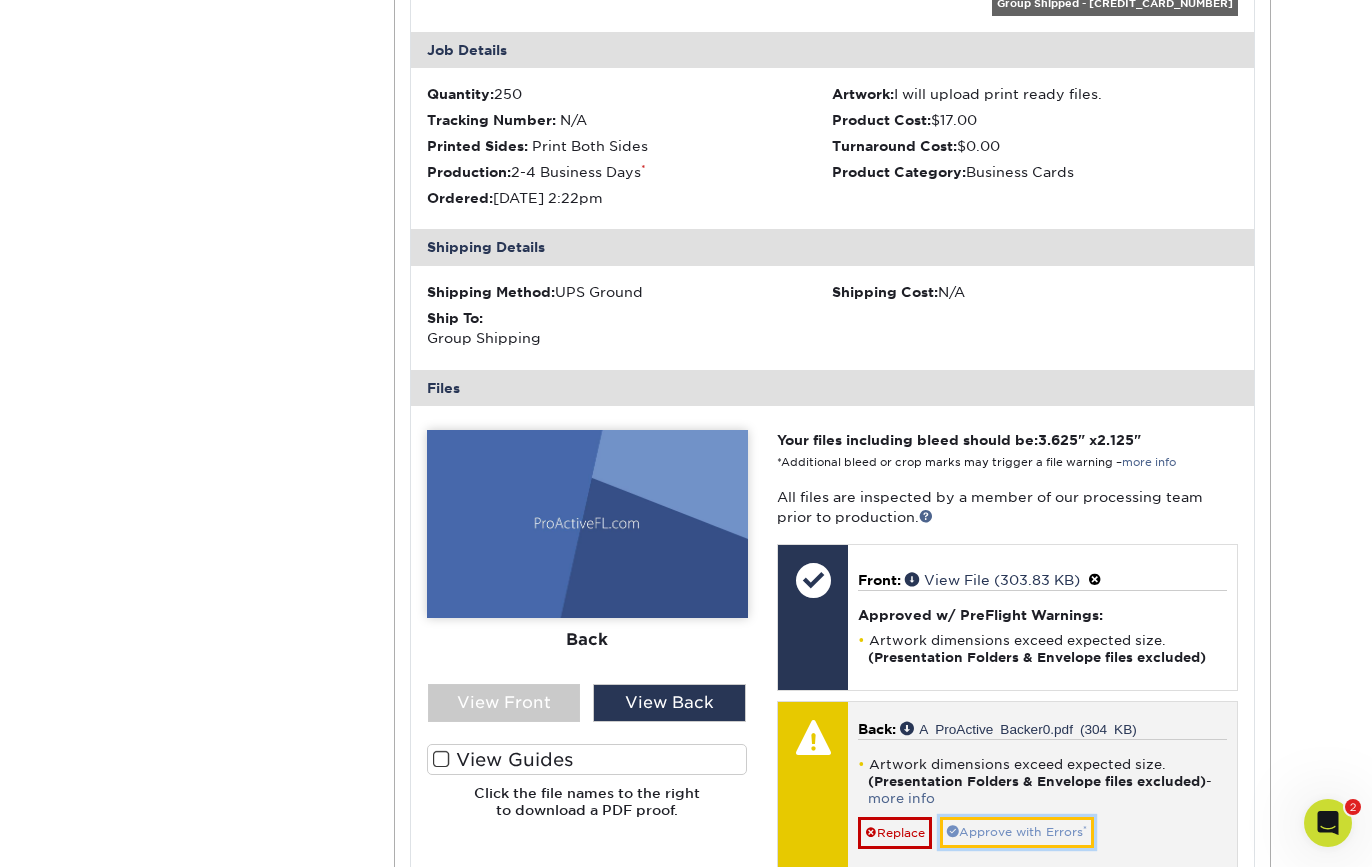 click on "Approve with Errors *" at bounding box center [1017, 832] 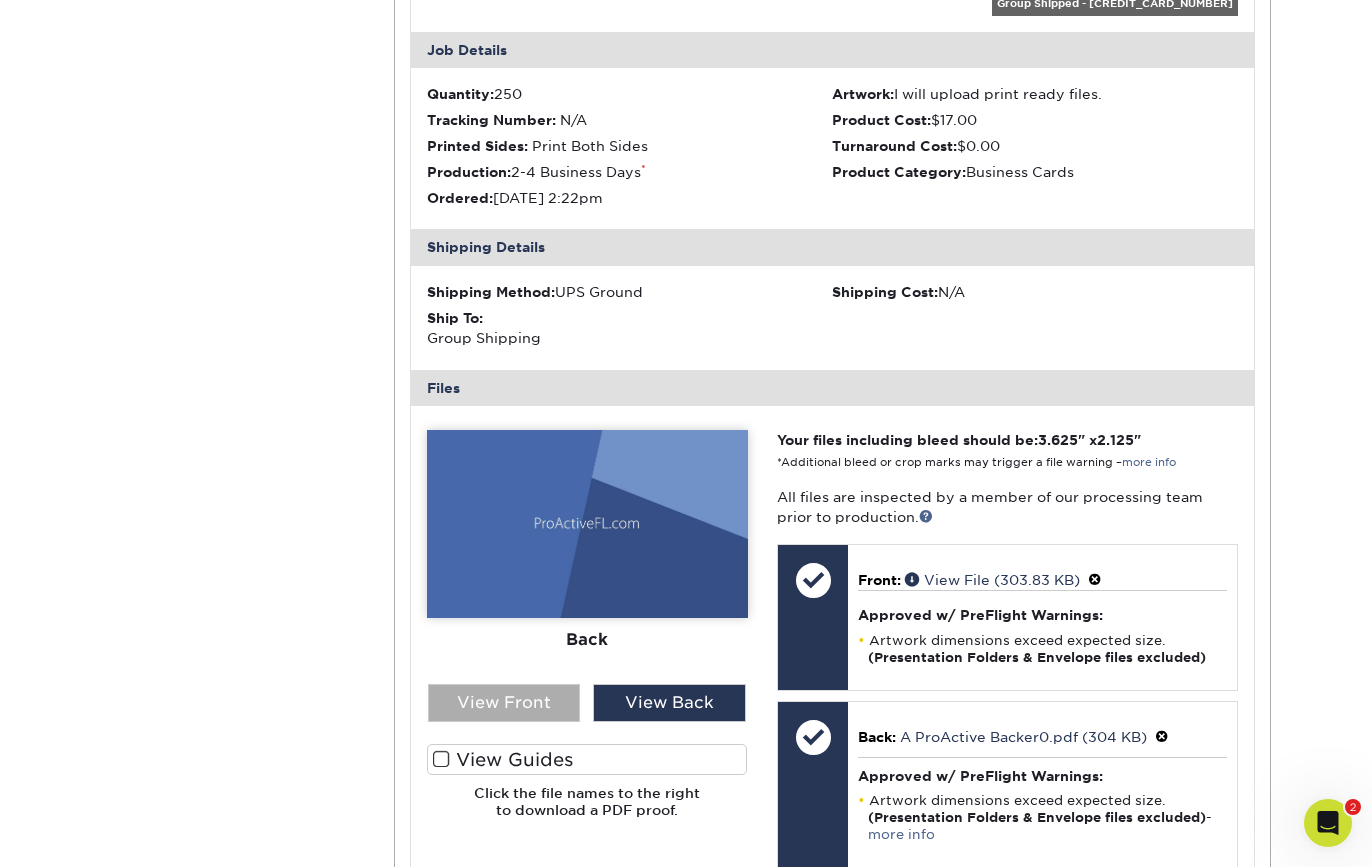 click on "View Front" at bounding box center (504, 703) 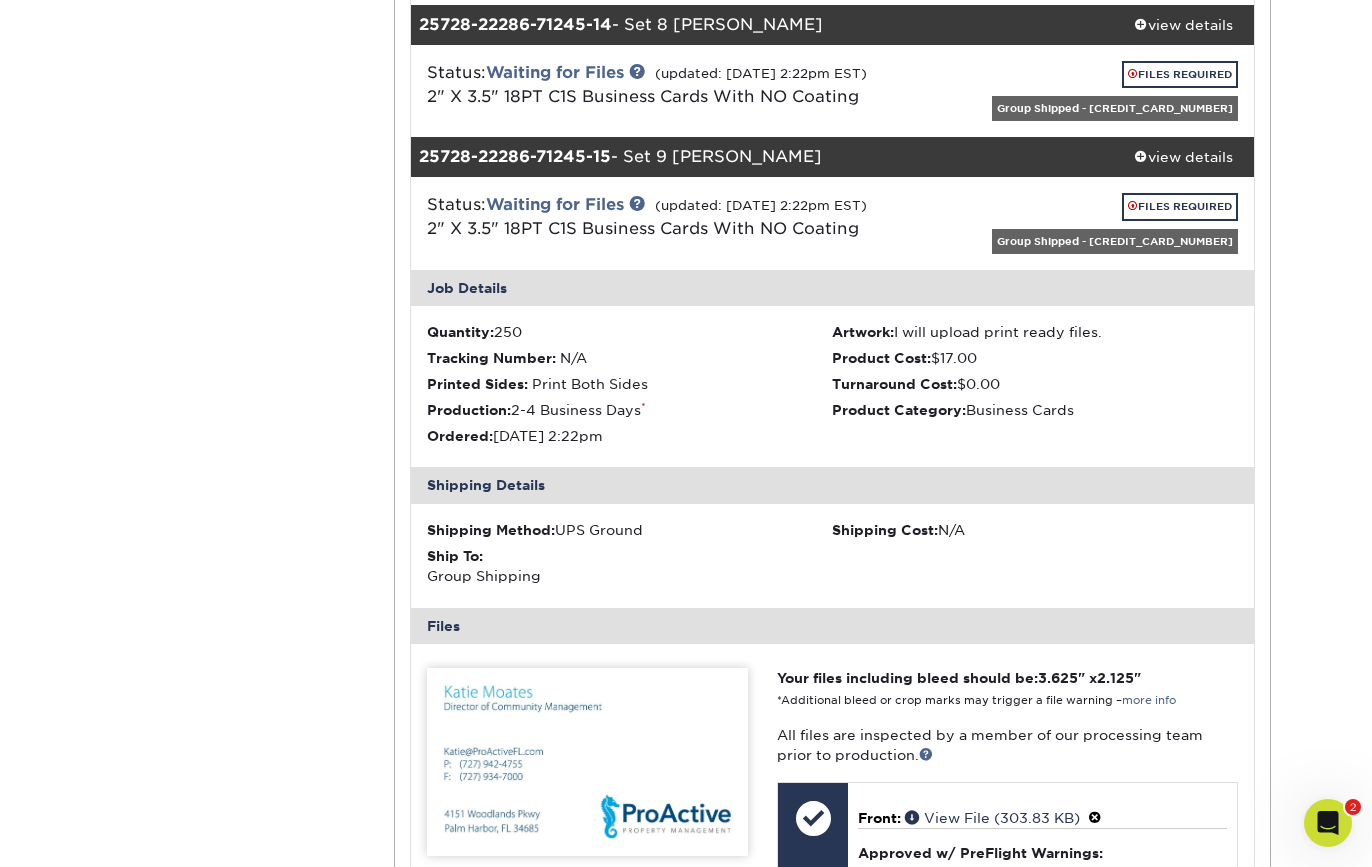 scroll, scrollTop: 1937, scrollLeft: 0, axis: vertical 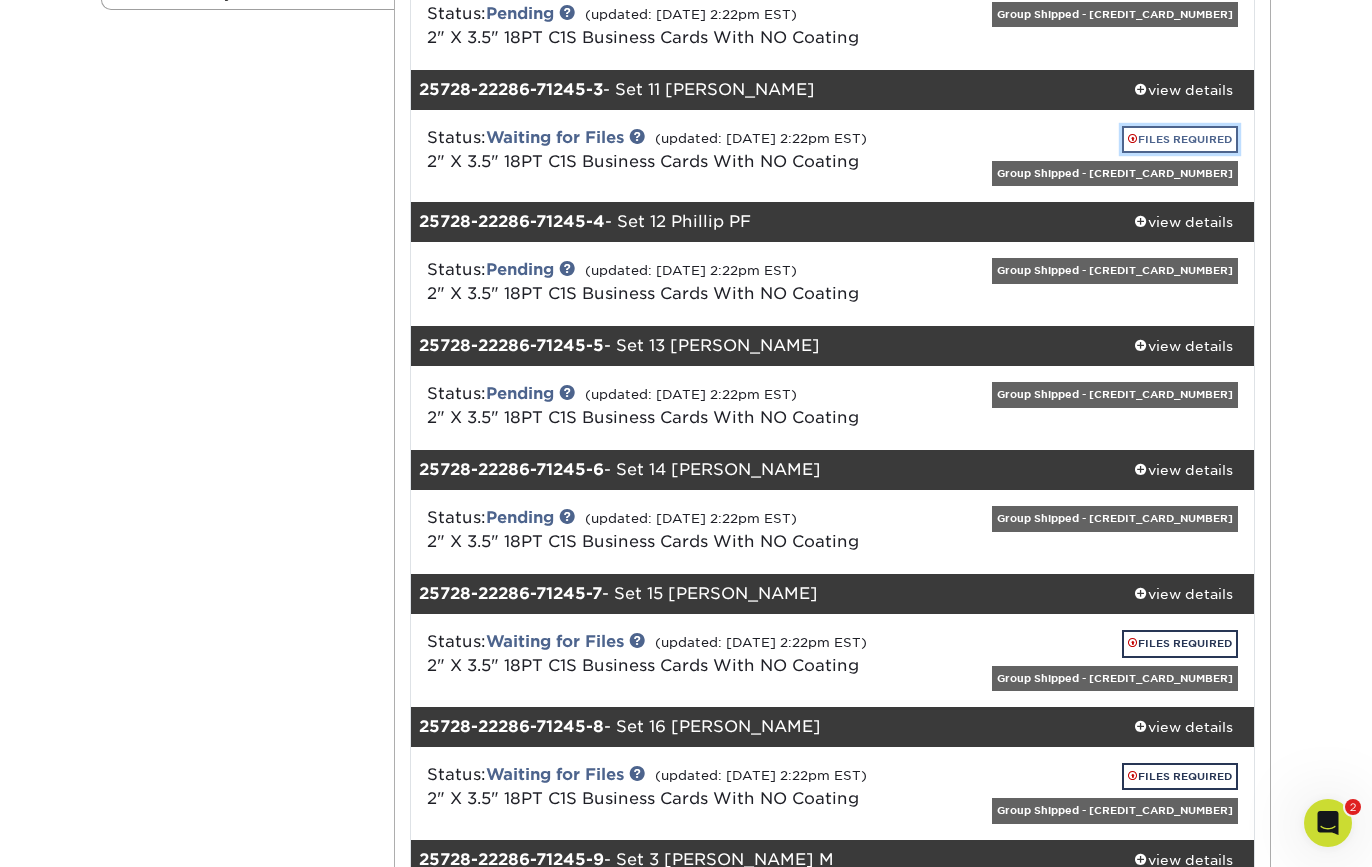 click on "FILES REQUIRED" at bounding box center [1180, 139] 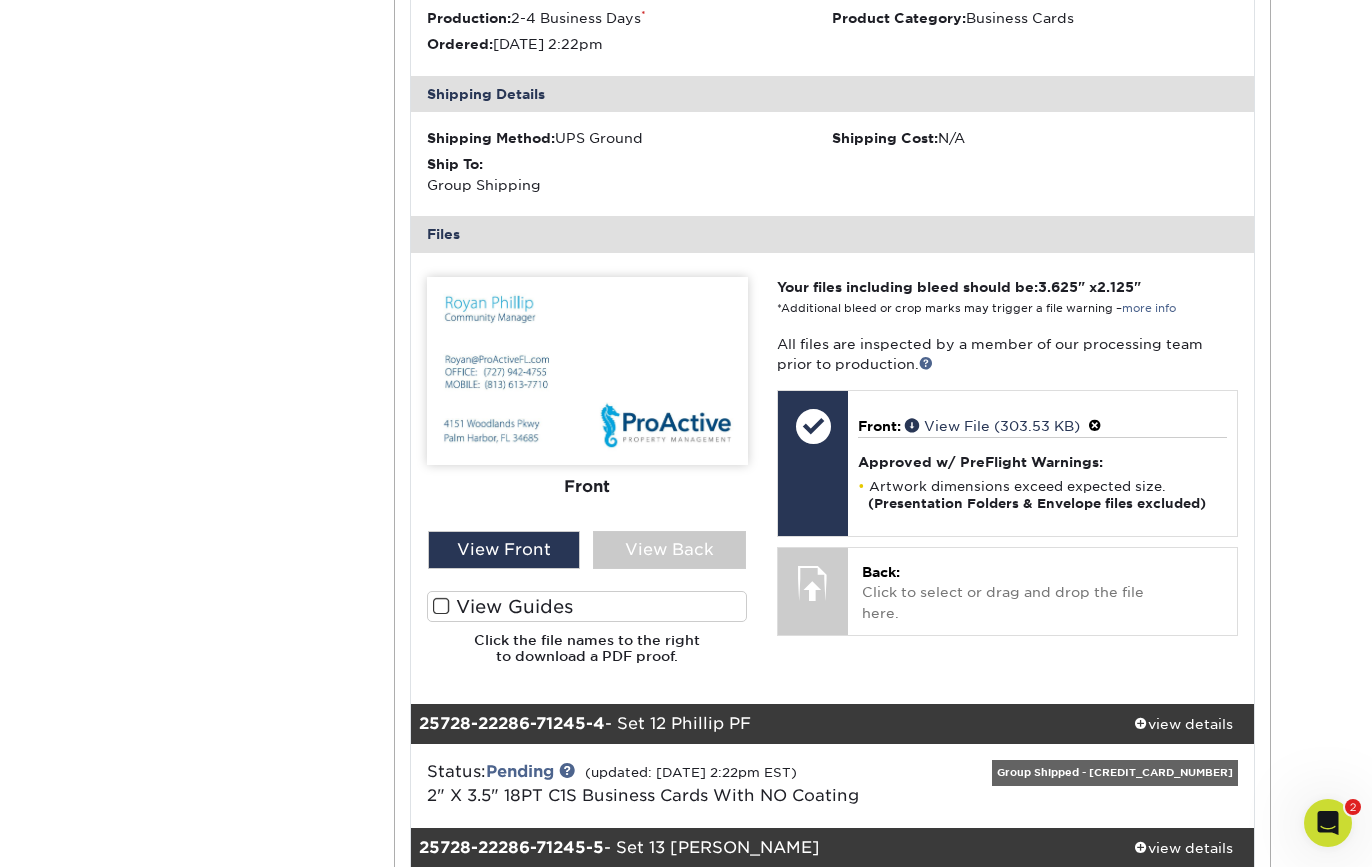 scroll, scrollTop: 882, scrollLeft: 0, axis: vertical 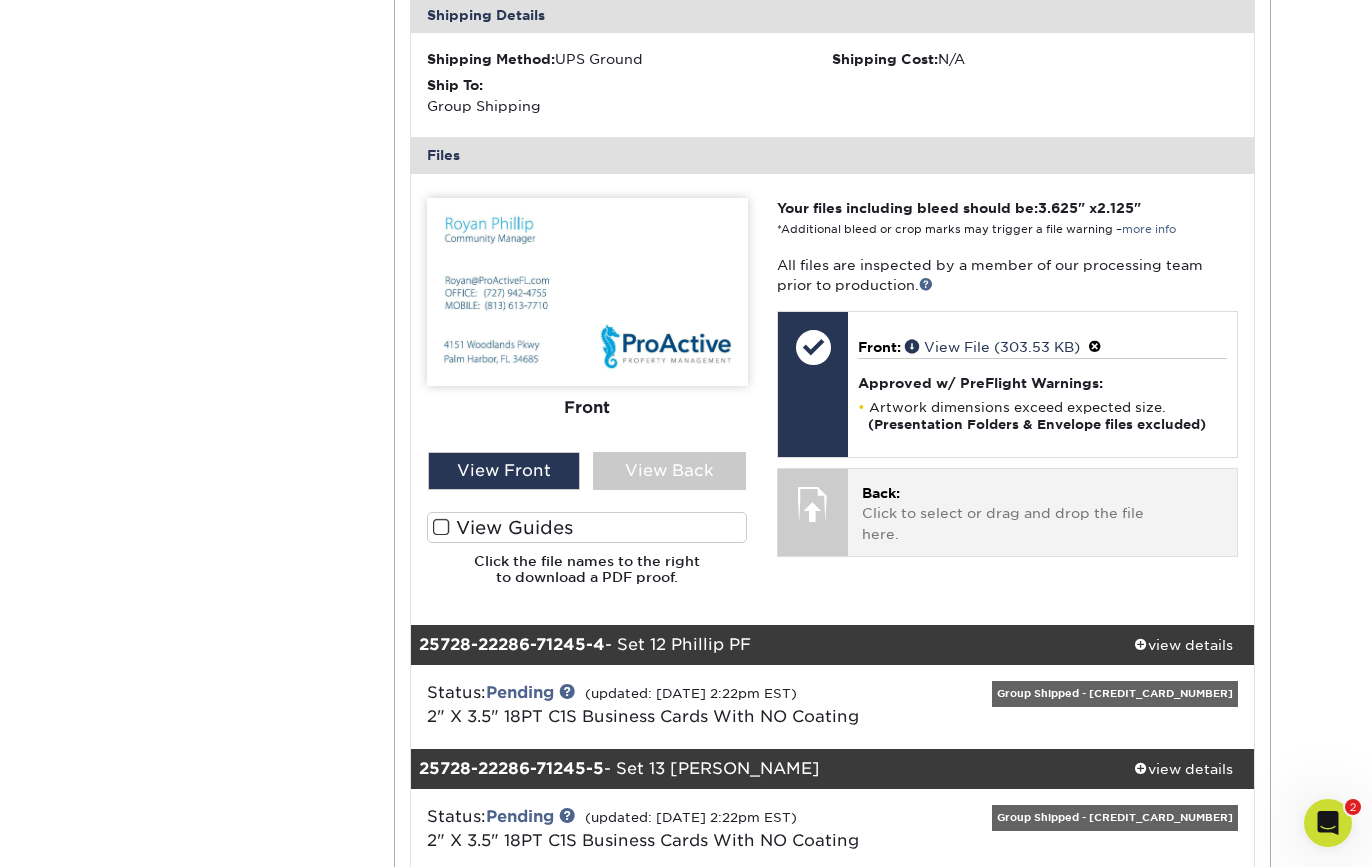 click on "Back: Click to select or drag and drop the file here." at bounding box center [1042, 513] 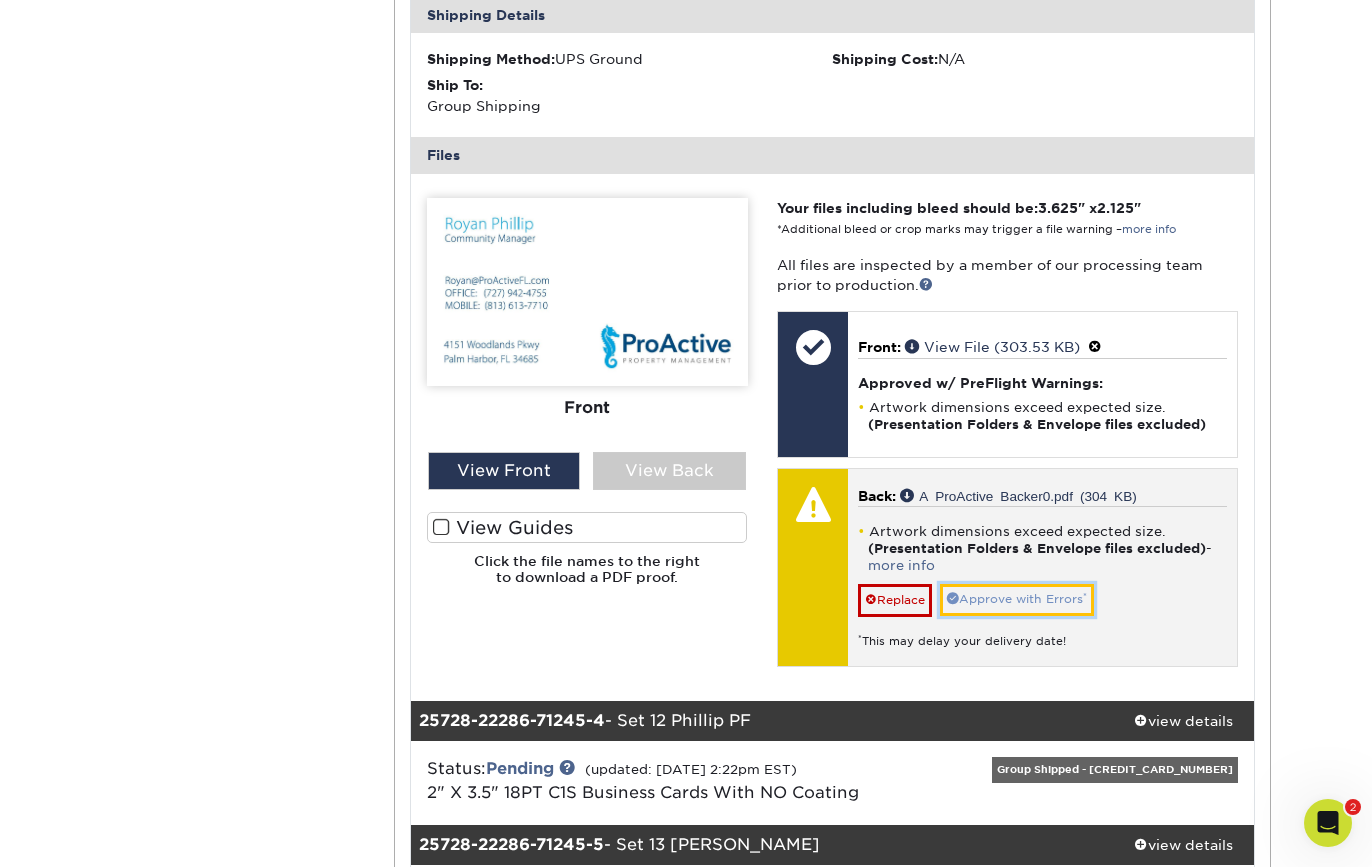 click on "Approve with Errors *" at bounding box center [1017, 599] 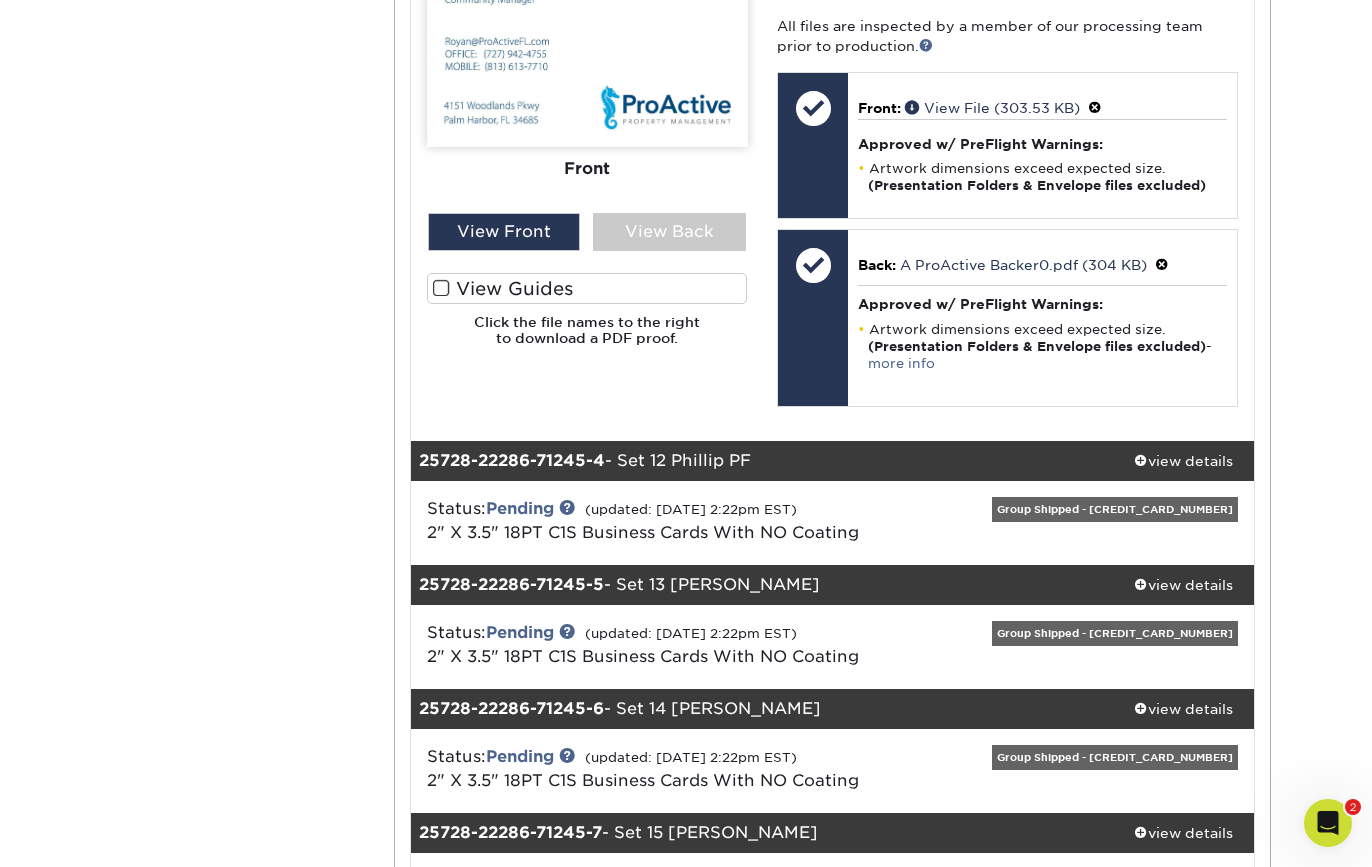 scroll, scrollTop: 1144, scrollLeft: 0, axis: vertical 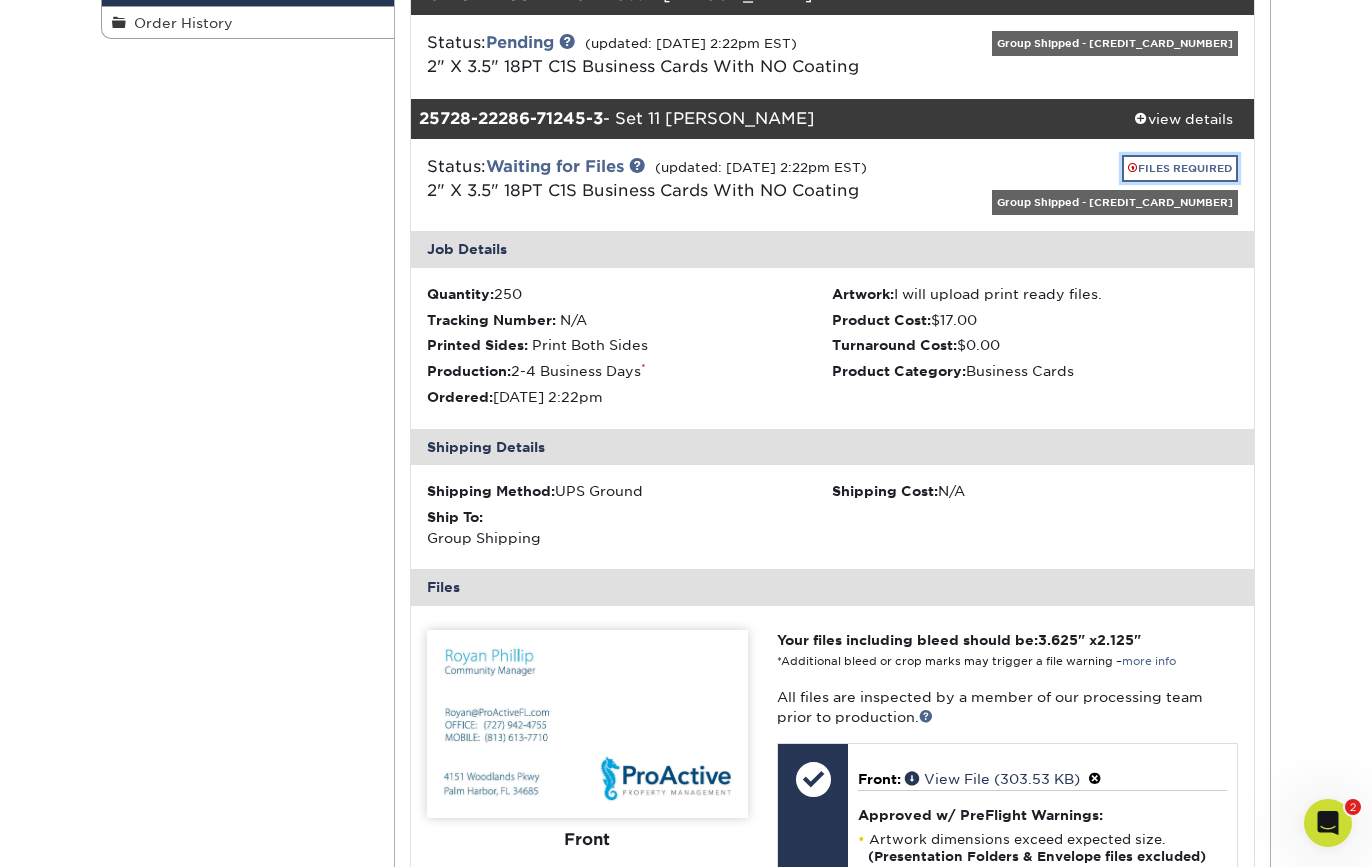 click on "FILES REQUIRED" at bounding box center (1180, 168) 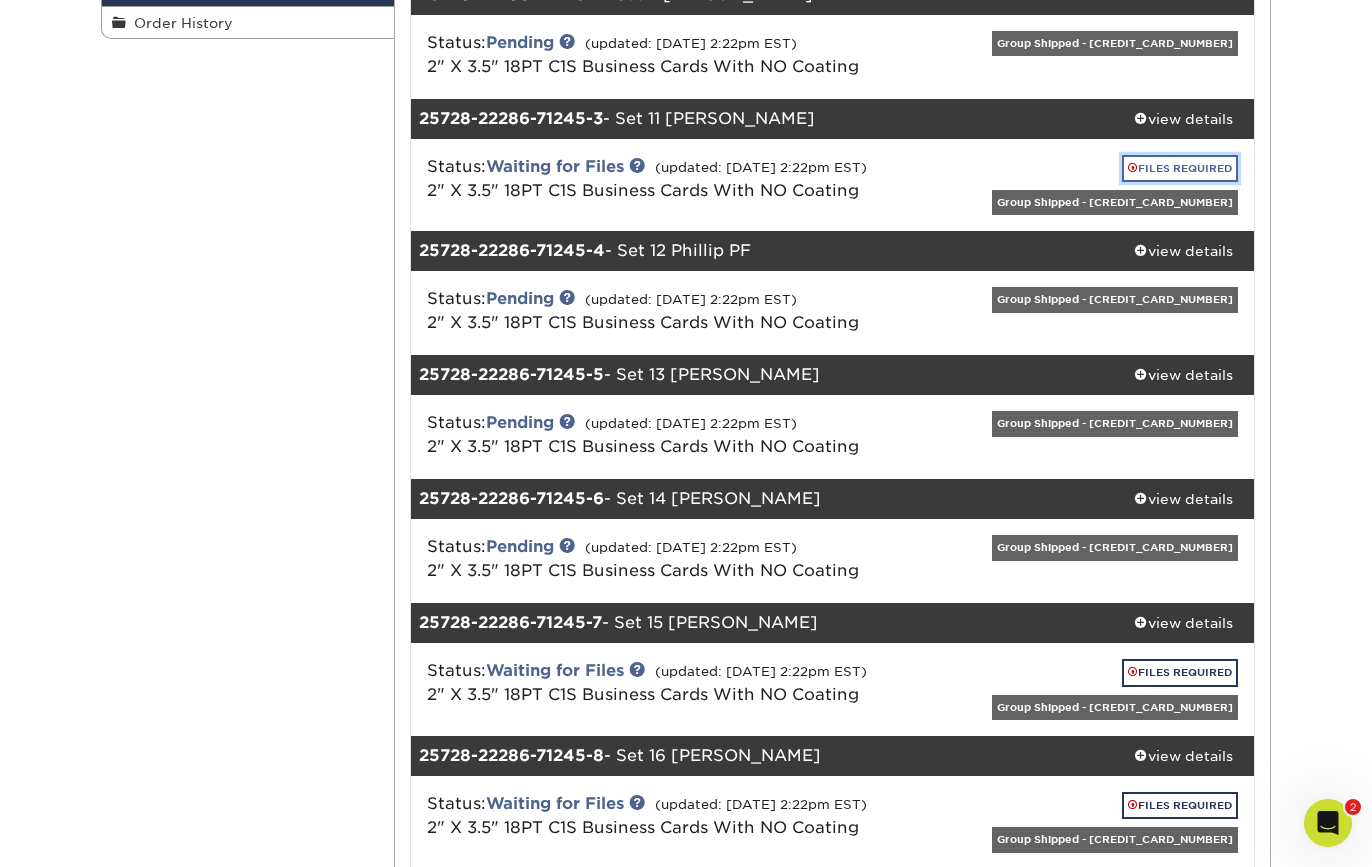 click on "FILES REQUIRED" at bounding box center [1180, 168] 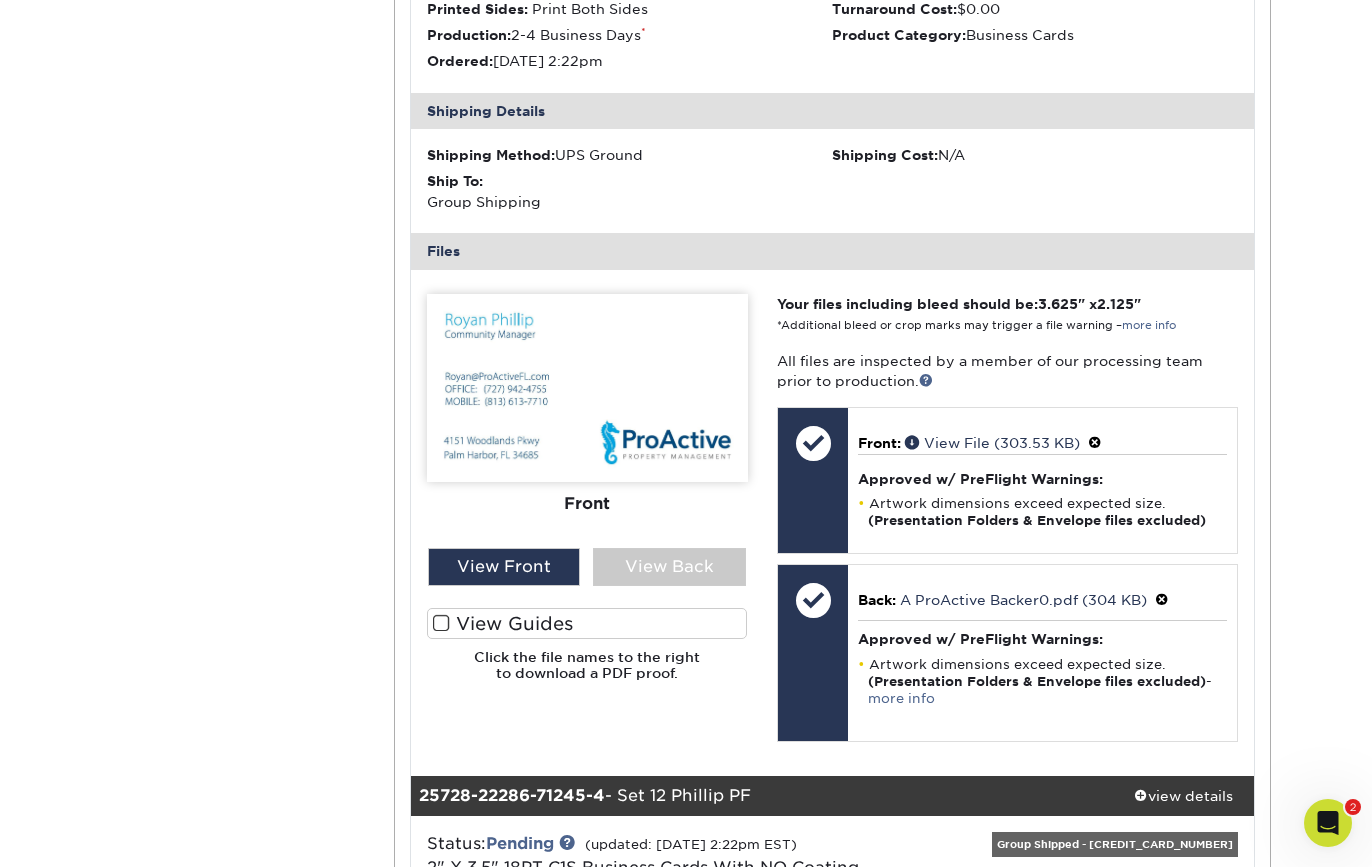 scroll, scrollTop: 831, scrollLeft: 0, axis: vertical 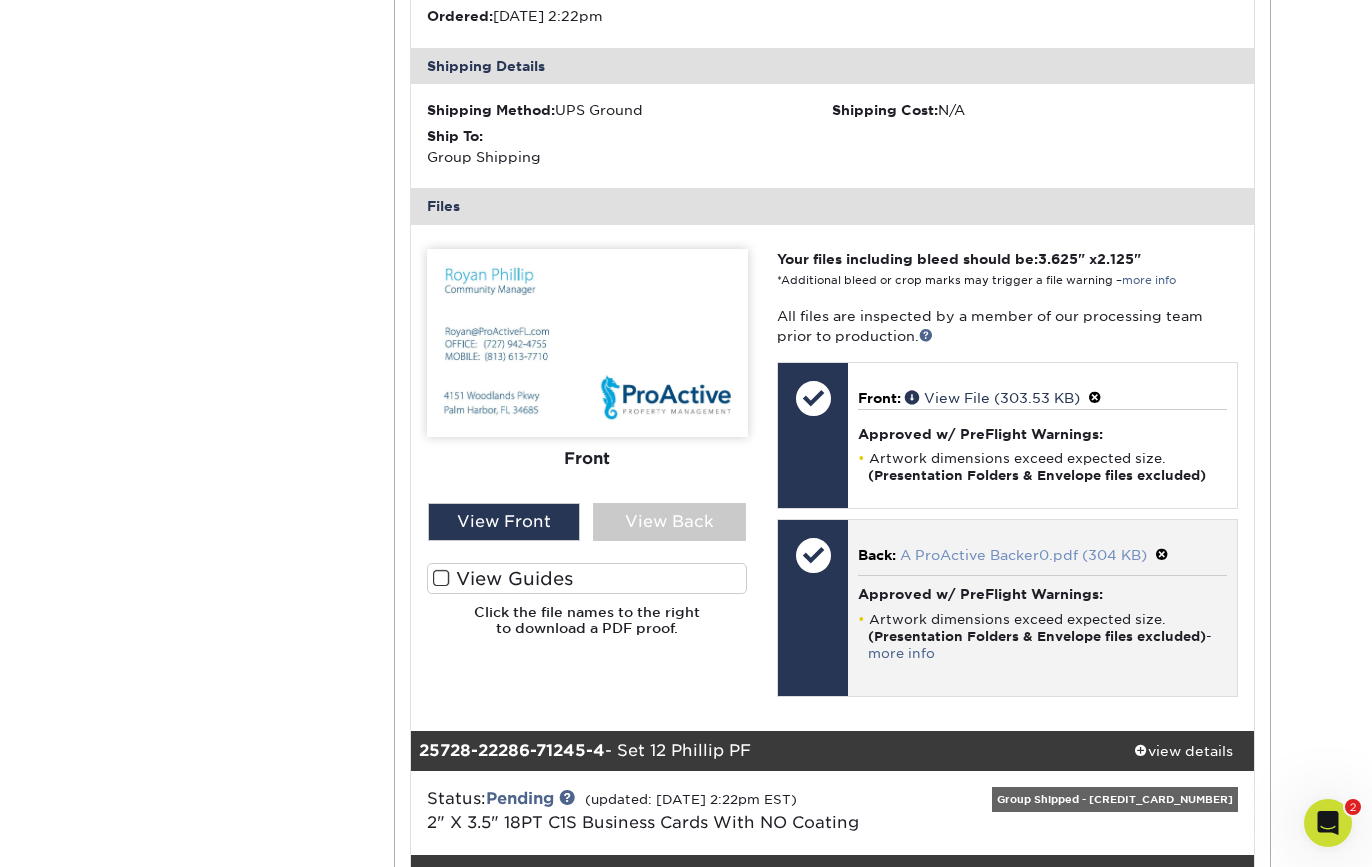 click on "A ProActive Backer0.pdf (304 KB)" at bounding box center [1023, 555] 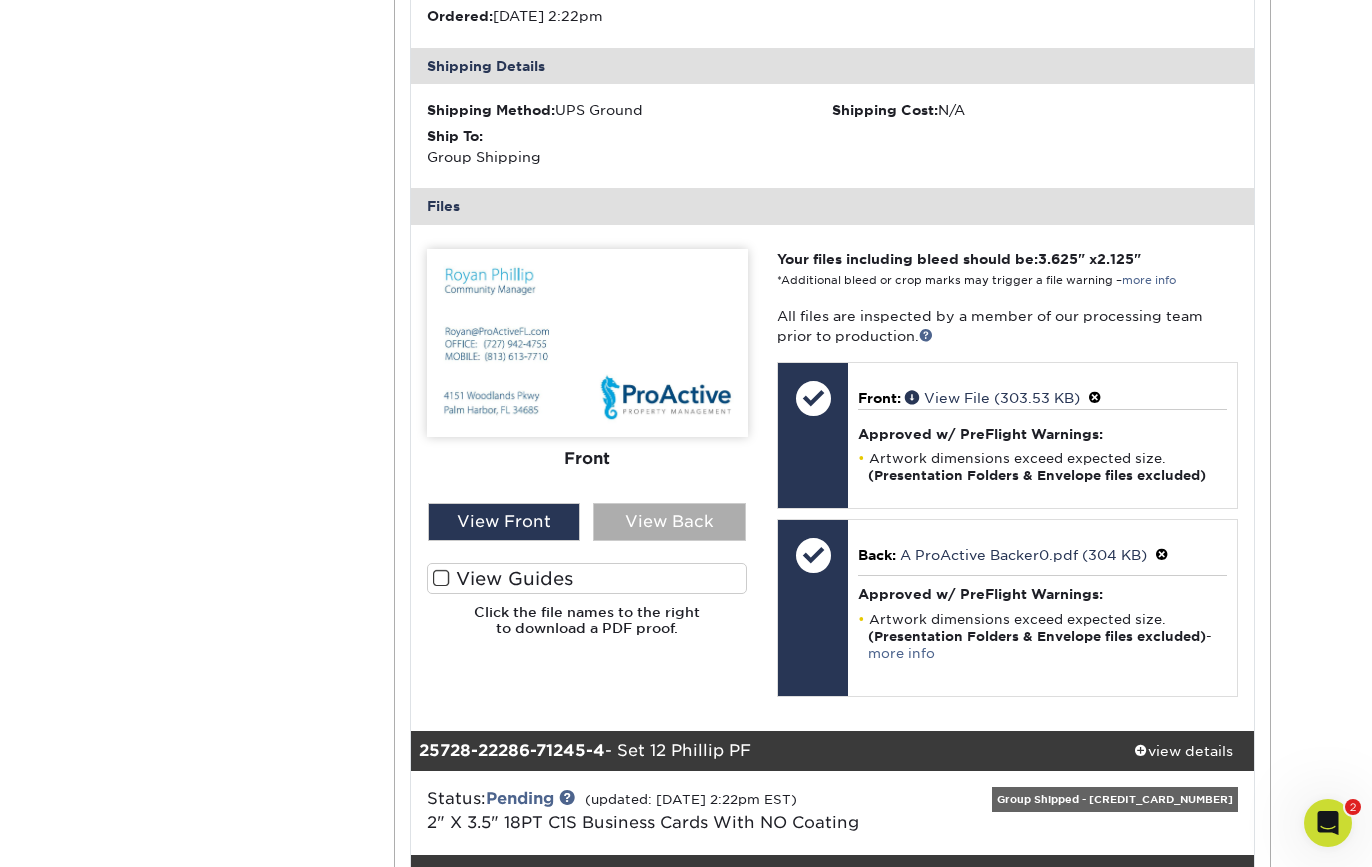 click on "View Back" at bounding box center [669, 522] 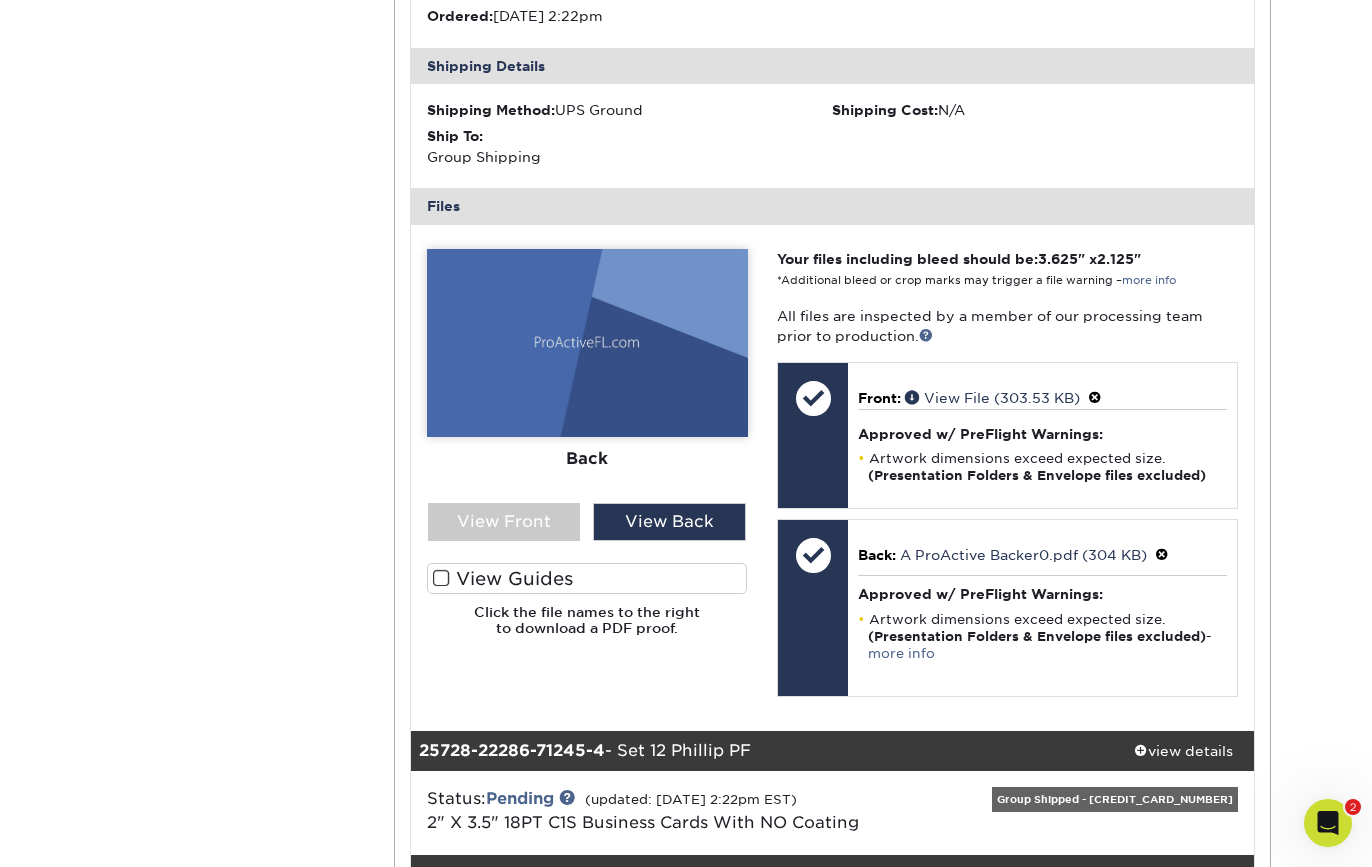 drag, startPoint x: 554, startPoint y: 519, endPoint x: 633, endPoint y: 491, distance: 83.81527 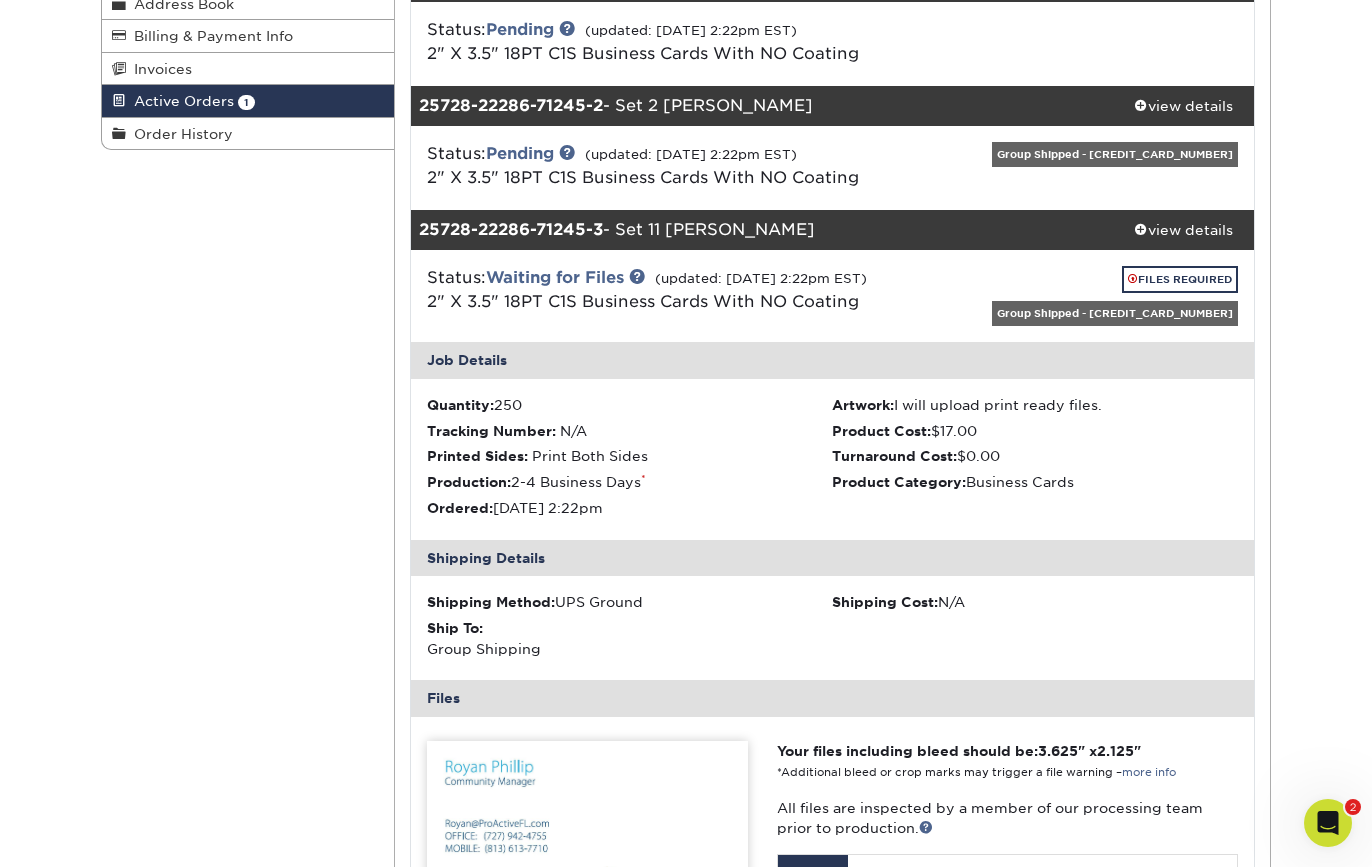 scroll, scrollTop: 327, scrollLeft: 0, axis: vertical 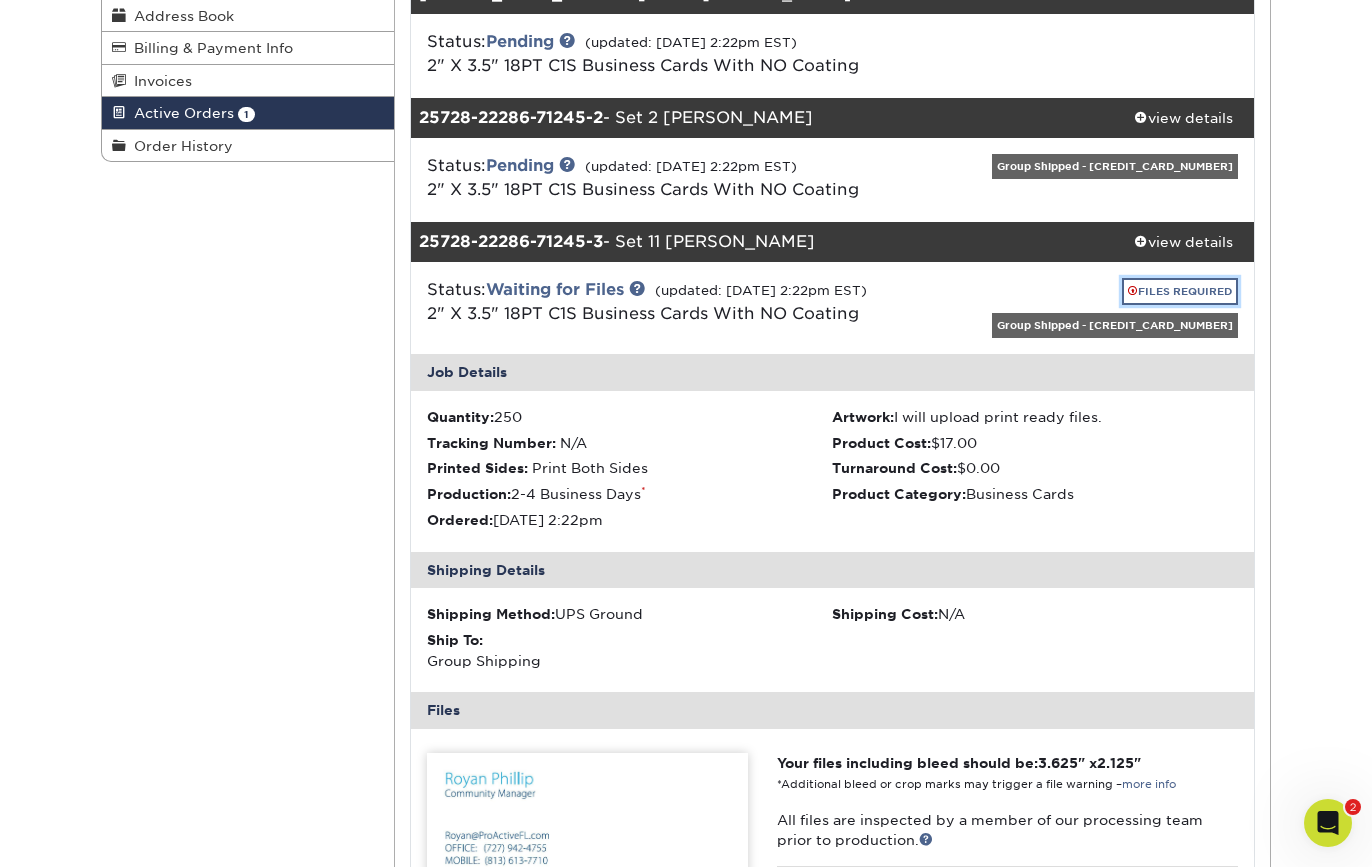 click on "FILES REQUIRED" at bounding box center (1180, 291) 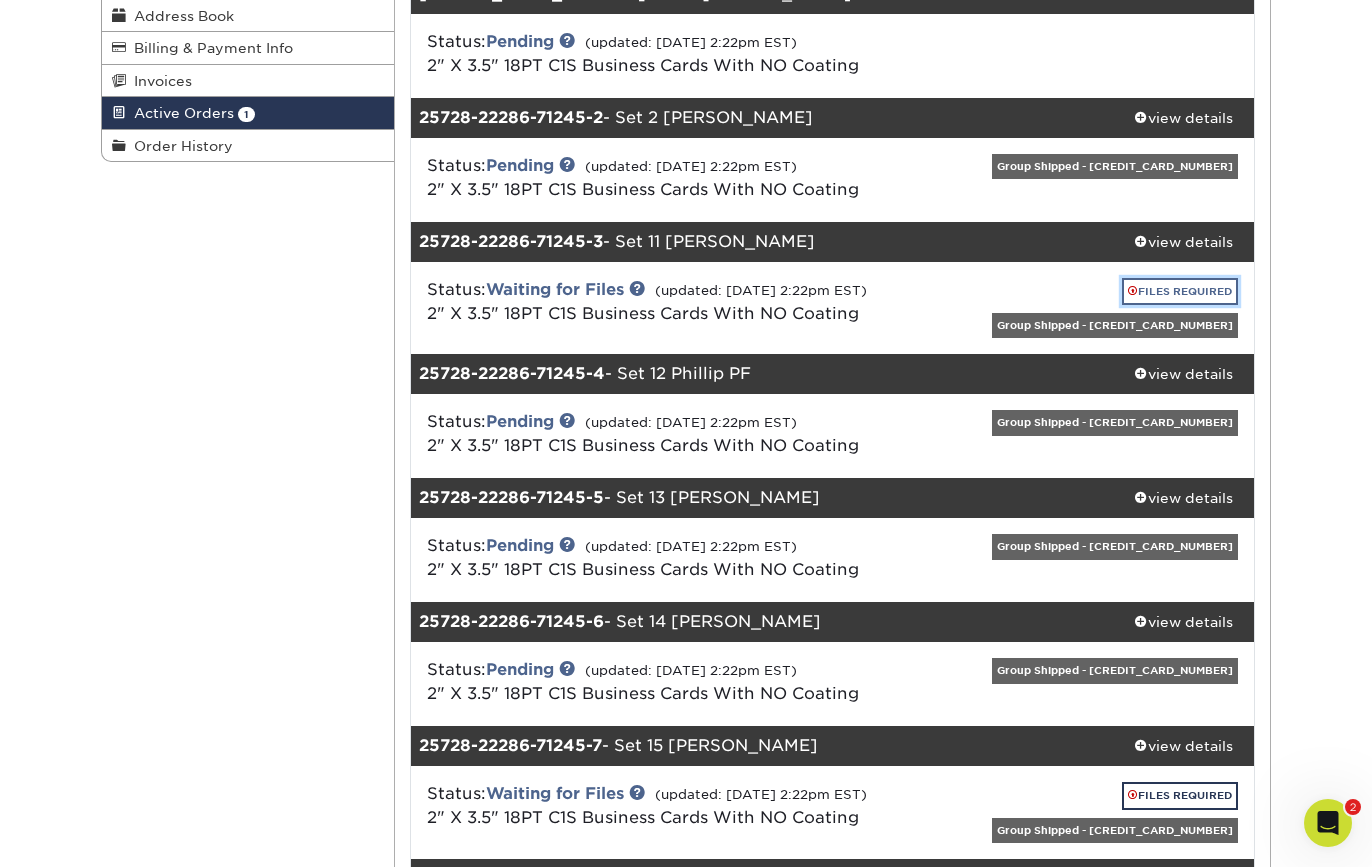 click on "FILES REQUIRED" at bounding box center [1180, 291] 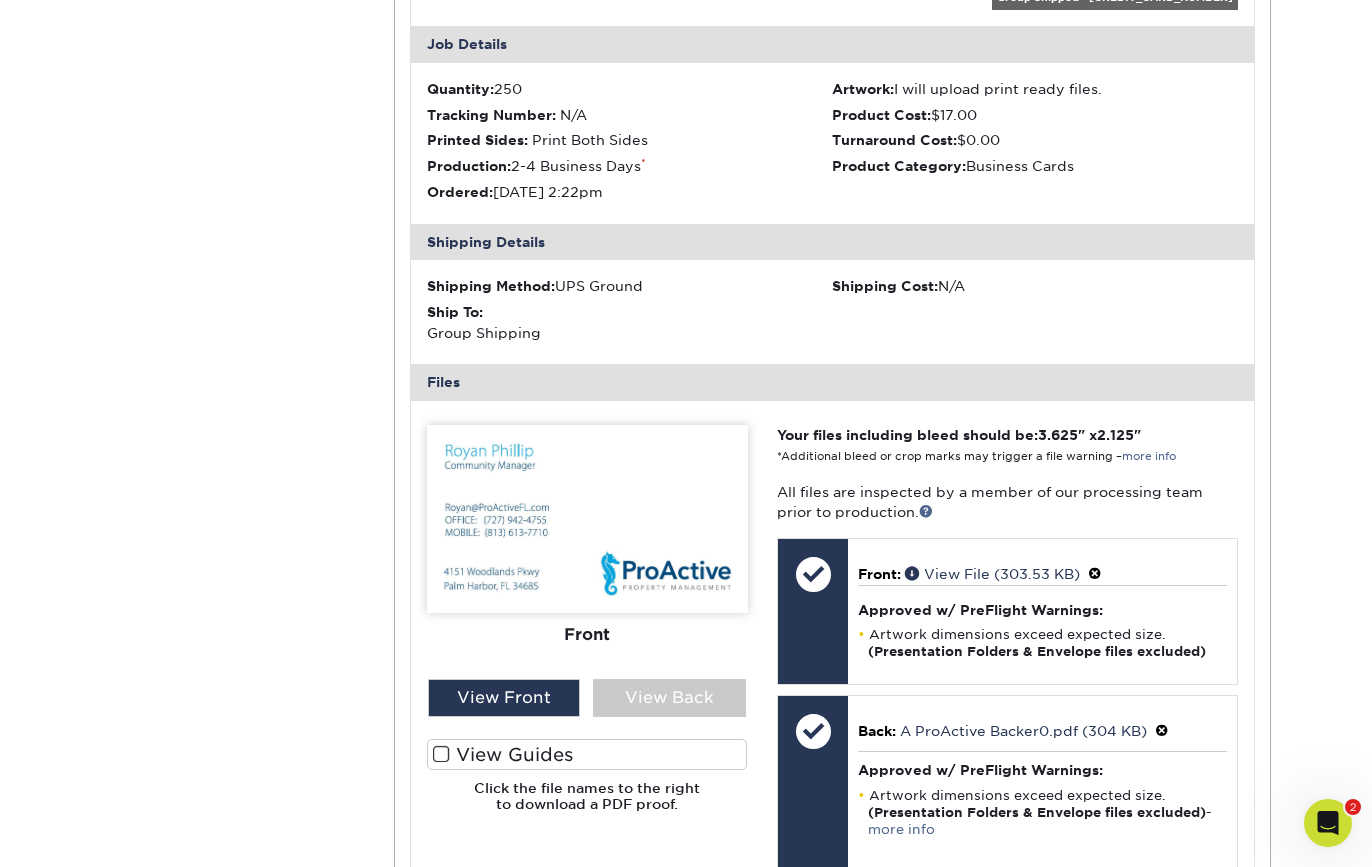 scroll, scrollTop: 877, scrollLeft: 0, axis: vertical 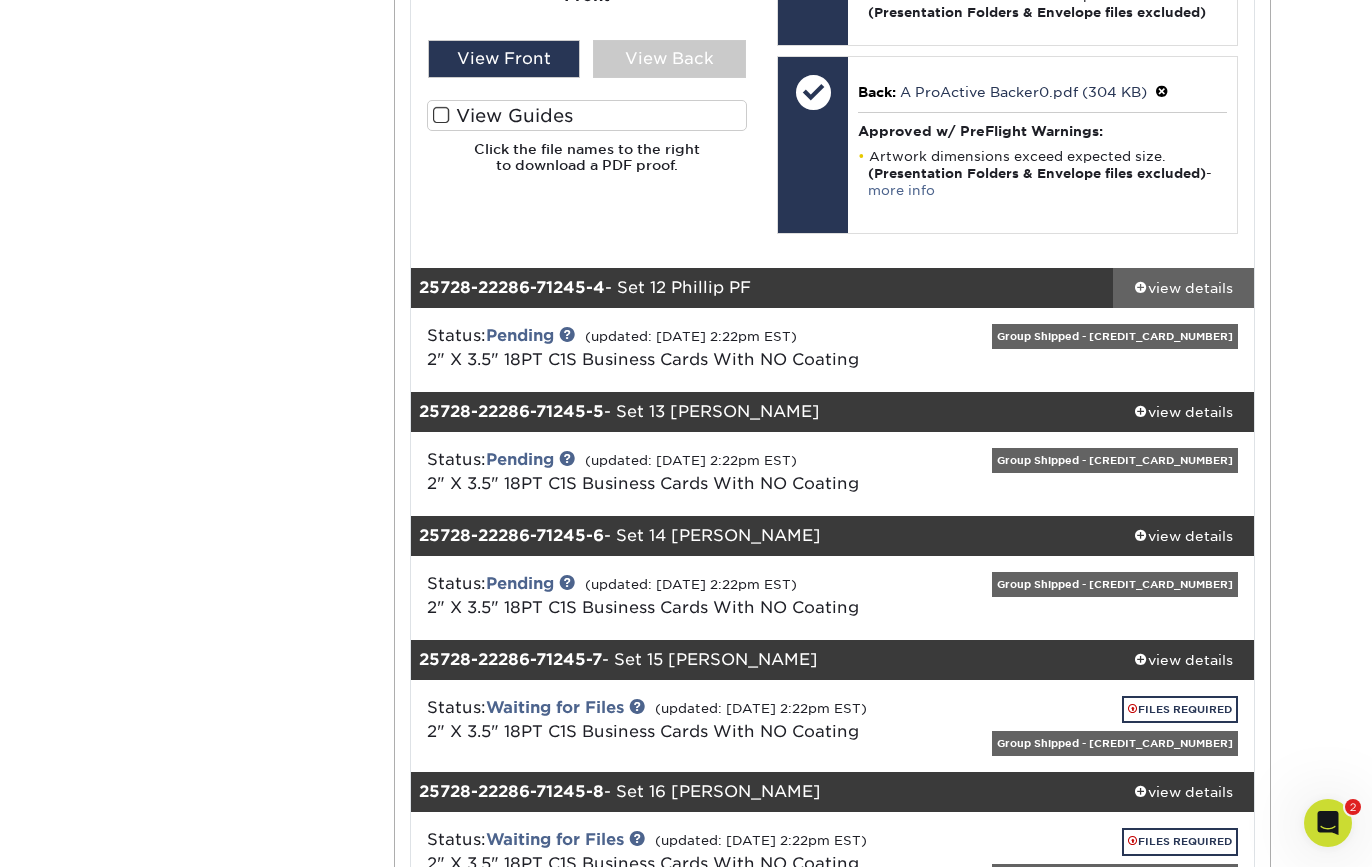 click on "view details" at bounding box center (1183, 288) 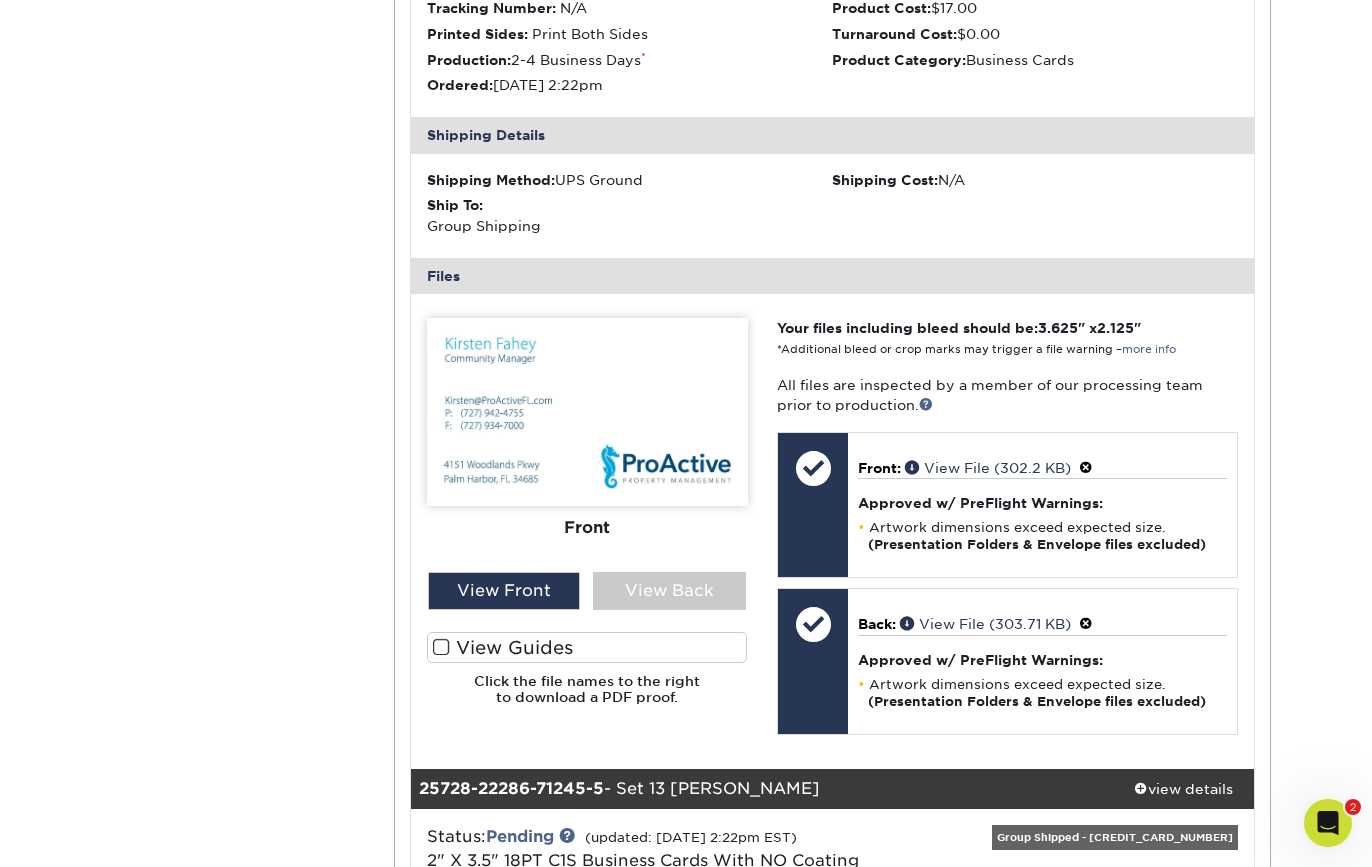 scroll, scrollTop: 1847, scrollLeft: 0, axis: vertical 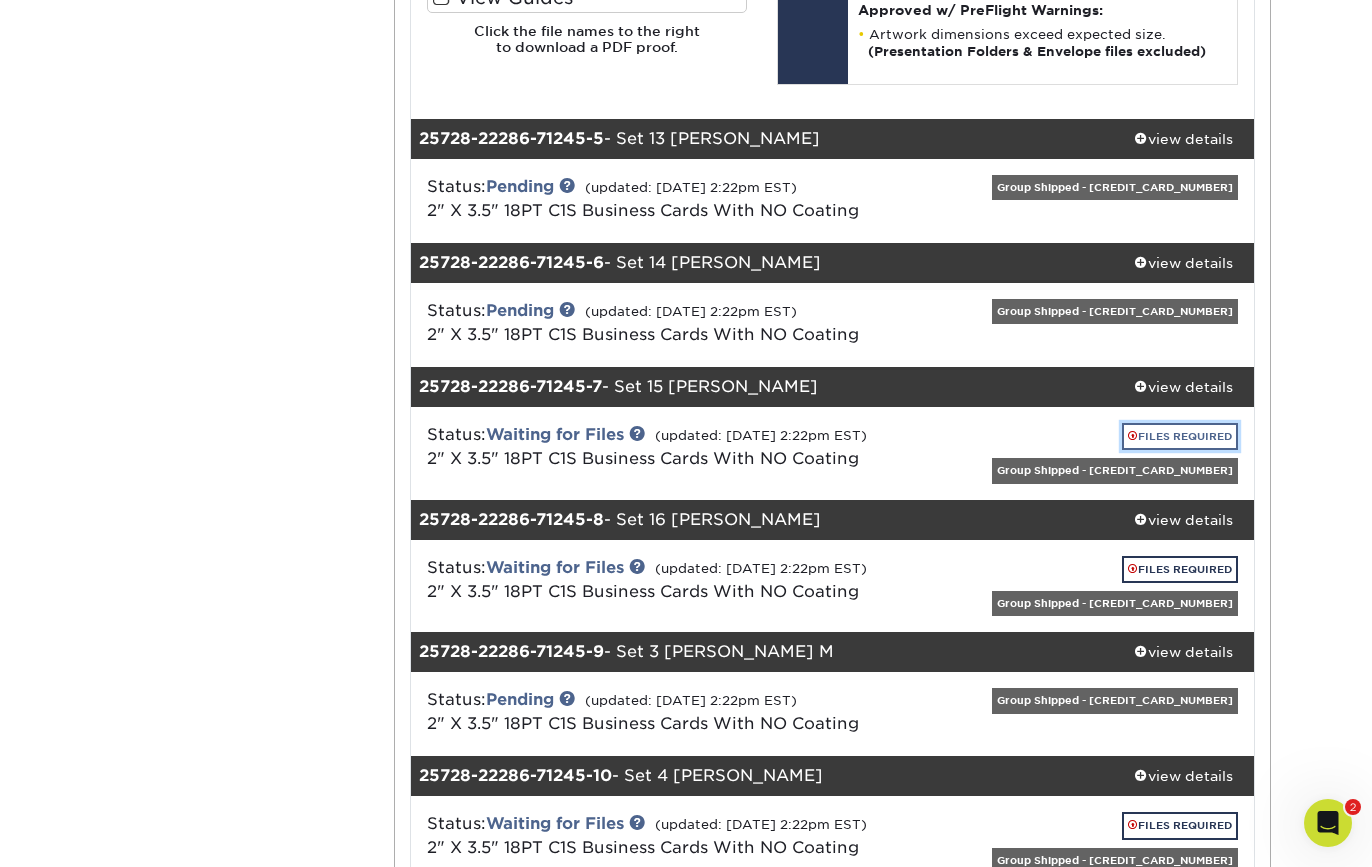 click on "FILES REQUIRED" at bounding box center (1180, 436) 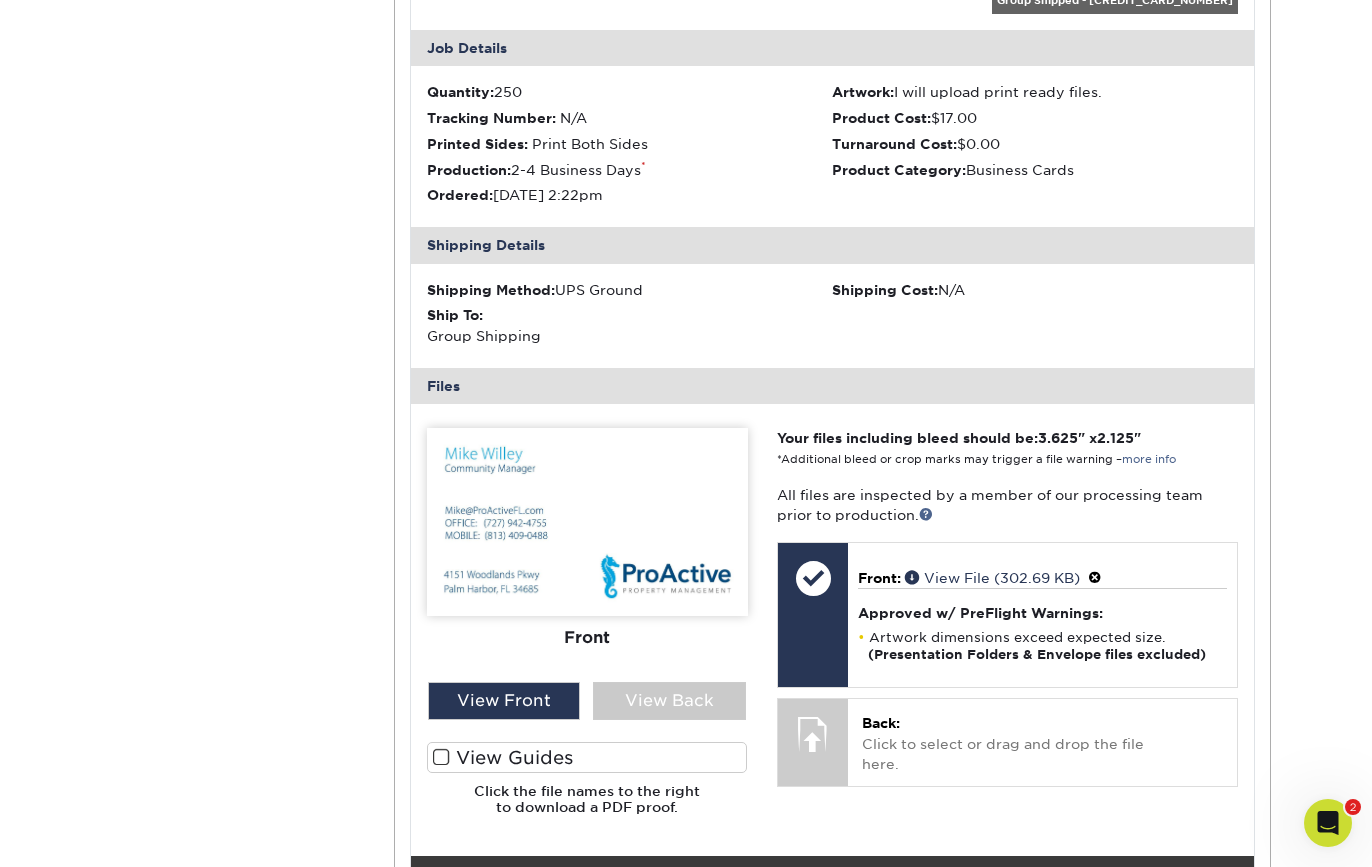 scroll, scrollTop: 3001, scrollLeft: 0, axis: vertical 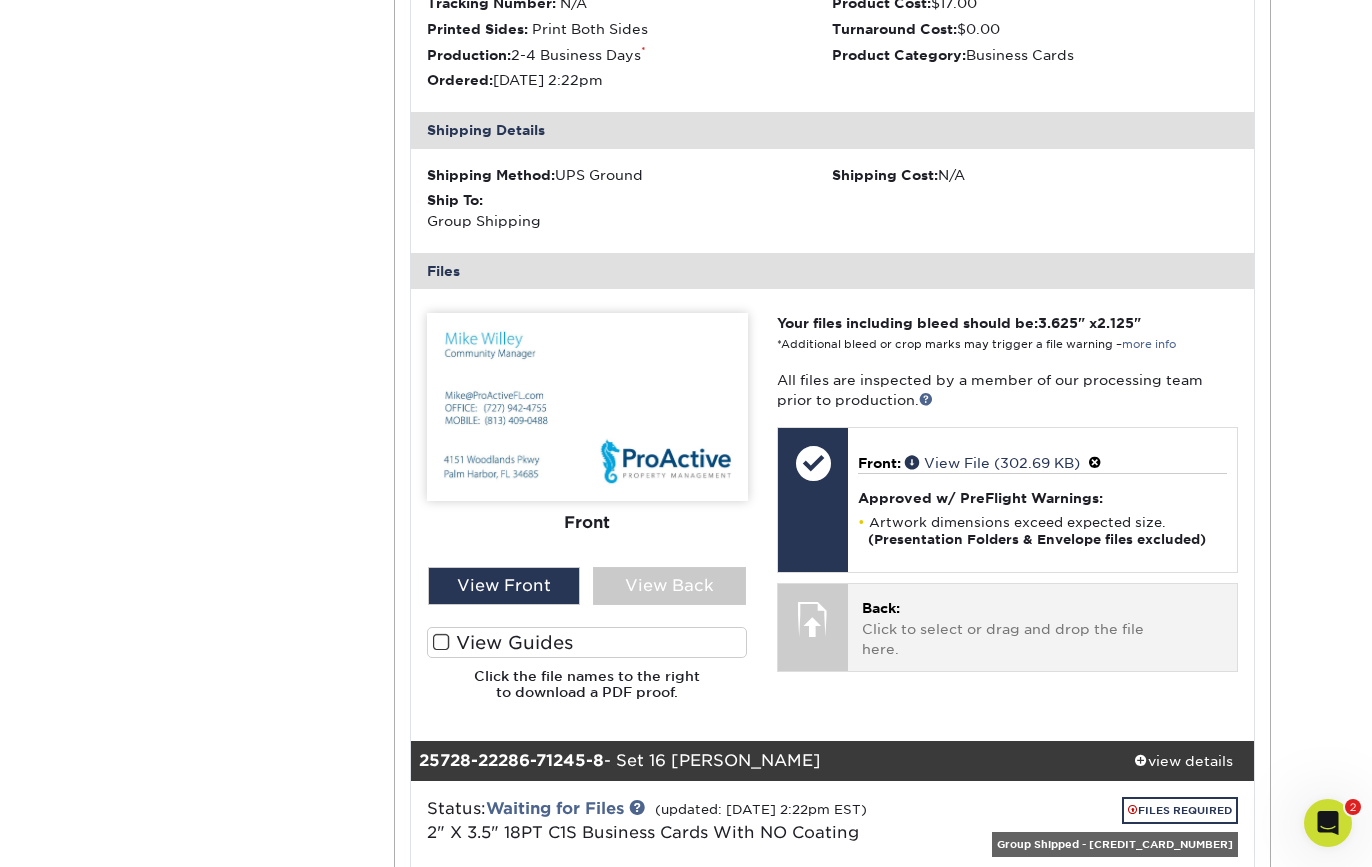 click on "Back: Click to select or drag and drop the file here." at bounding box center [1042, 628] 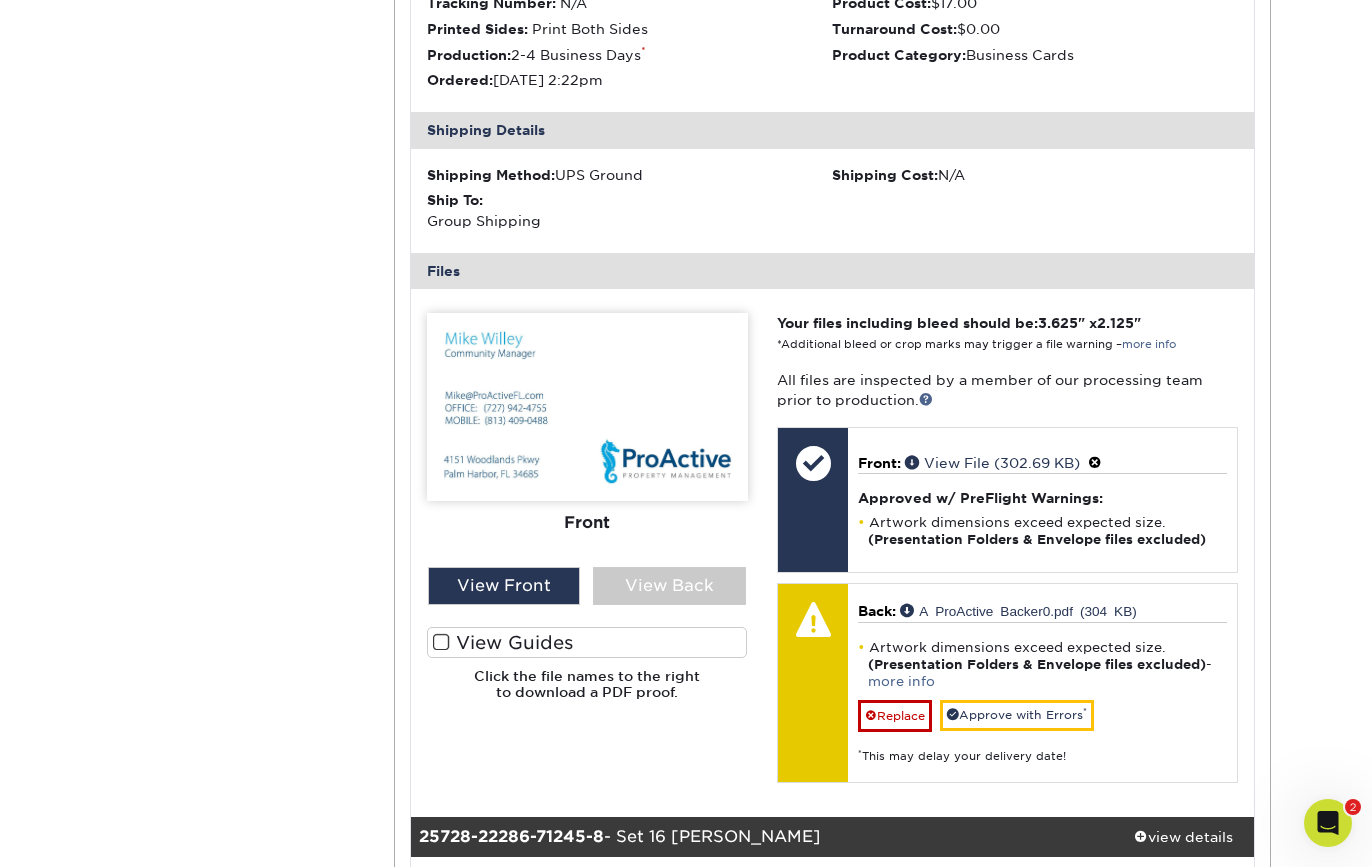 scroll, scrollTop: 3201, scrollLeft: 0, axis: vertical 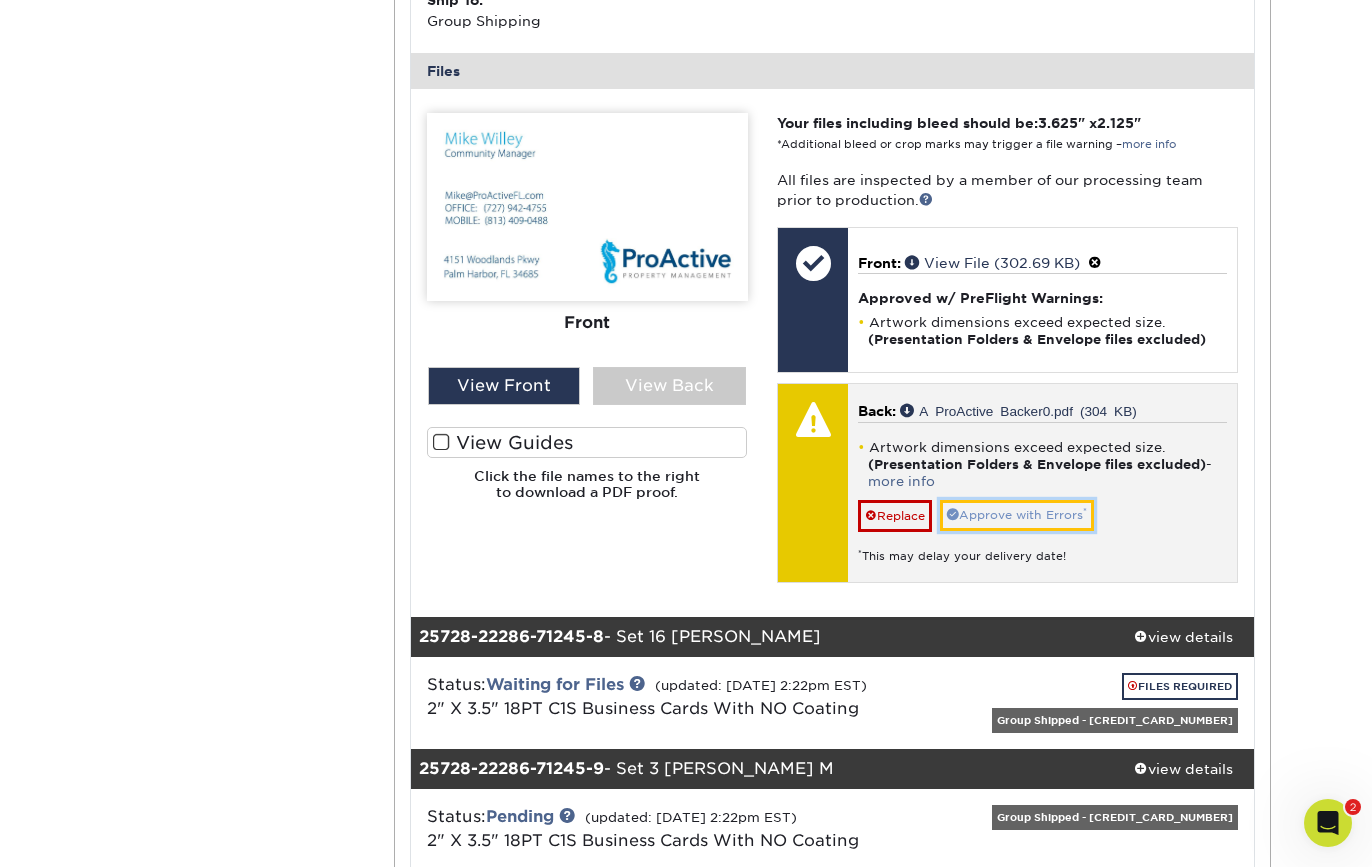 click on "Approve with Errors *" at bounding box center [1017, 515] 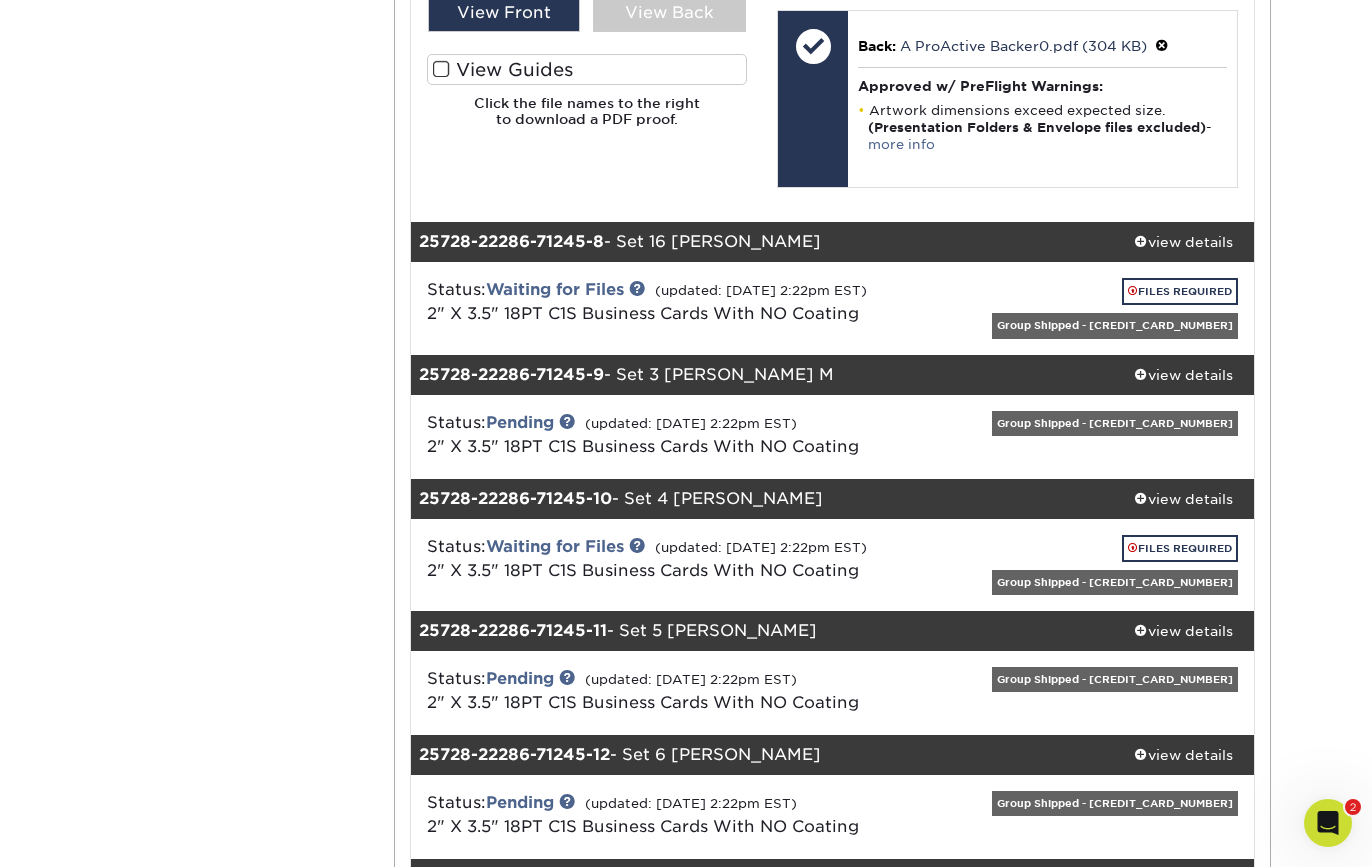 scroll, scrollTop: 3667, scrollLeft: 0, axis: vertical 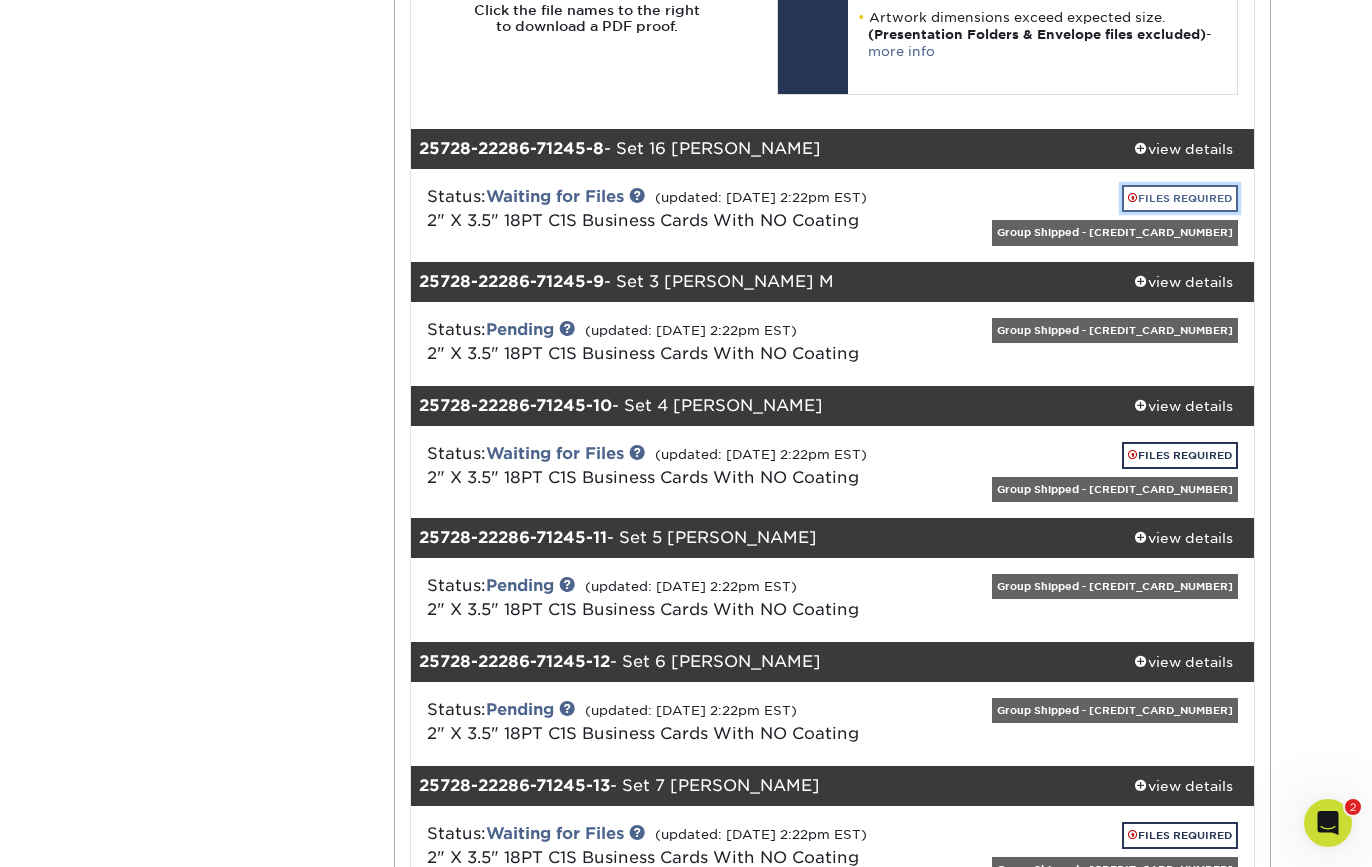 click on "FILES REQUIRED" at bounding box center [1180, 198] 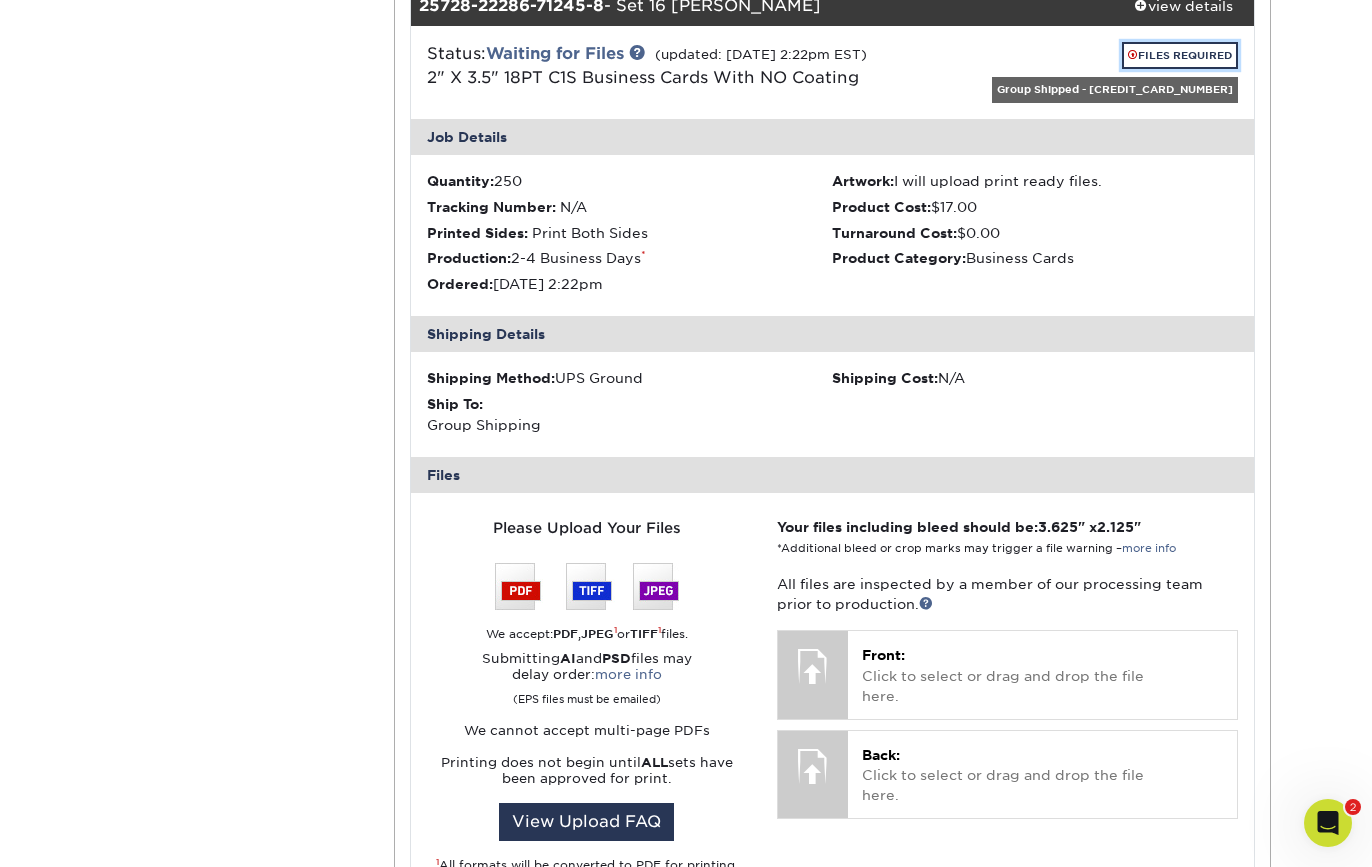 scroll, scrollTop: 3931, scrollLeft: 0, axis: vertical 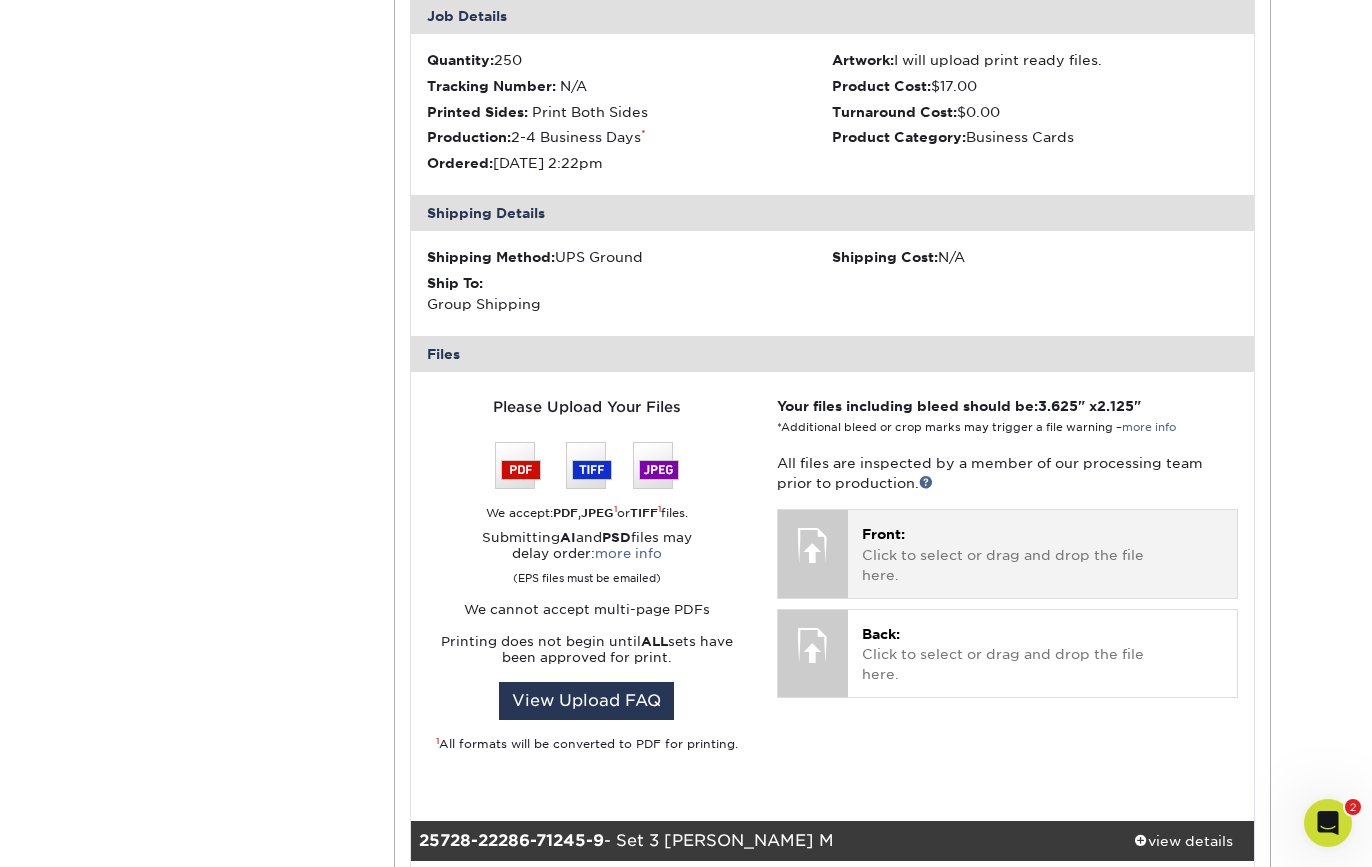 click on "Front: Click to select or drag and drop the file here." at bounding box center [1042, 554] 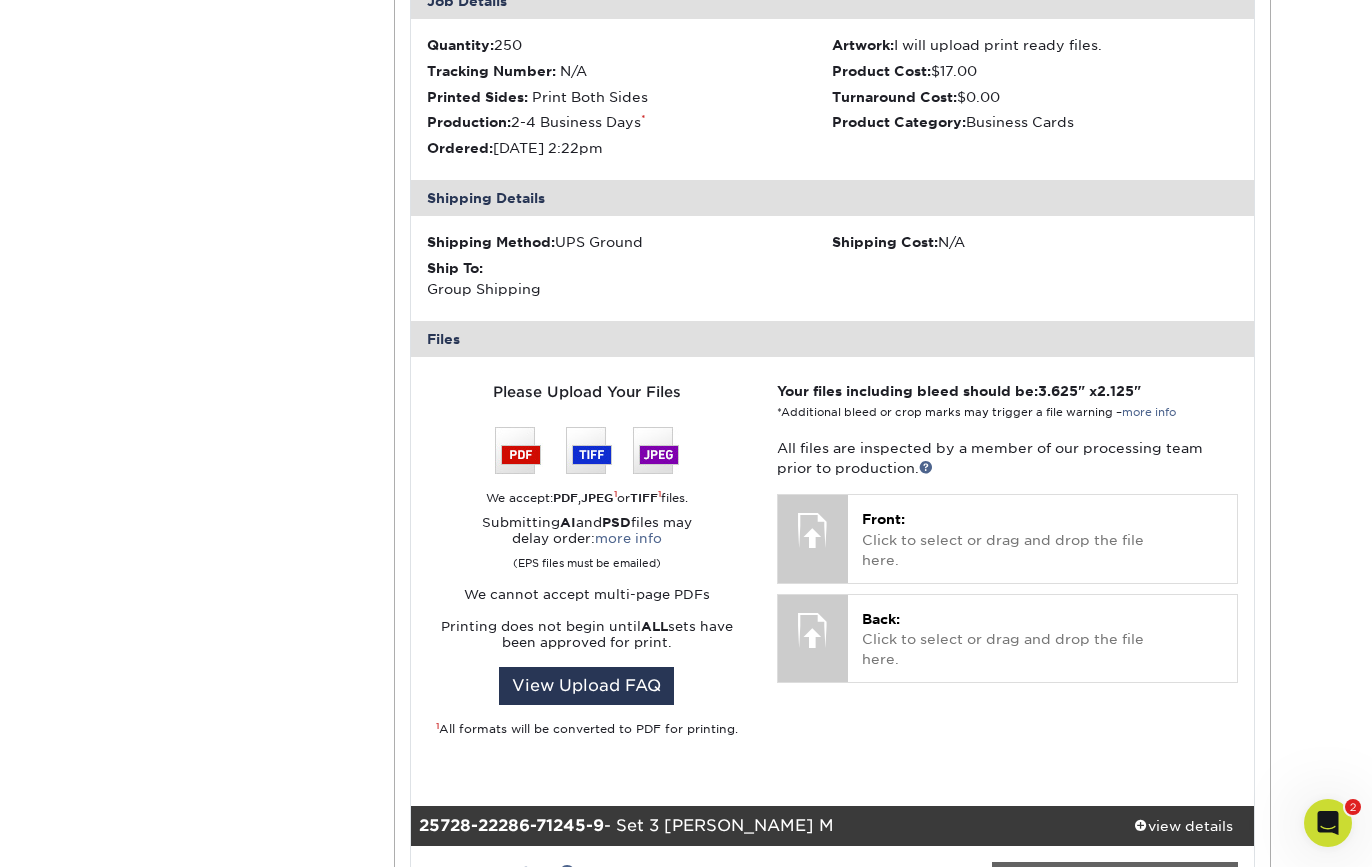 scroll, scrollTop: 3955, scrollLeft: 0, axis: vertical 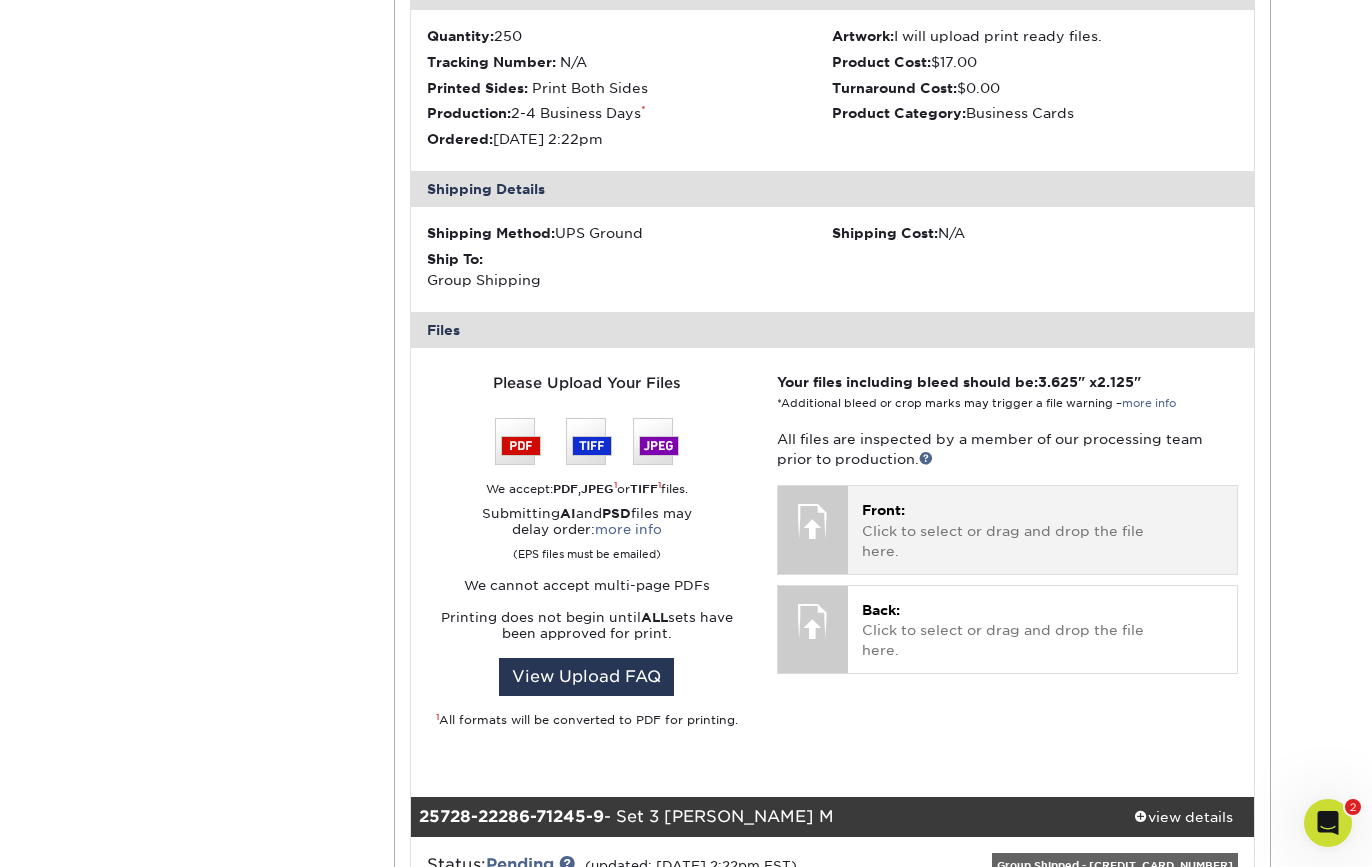 click on "Front: Click to select or drag and drop the file here." at bounding box center (1042, 530) 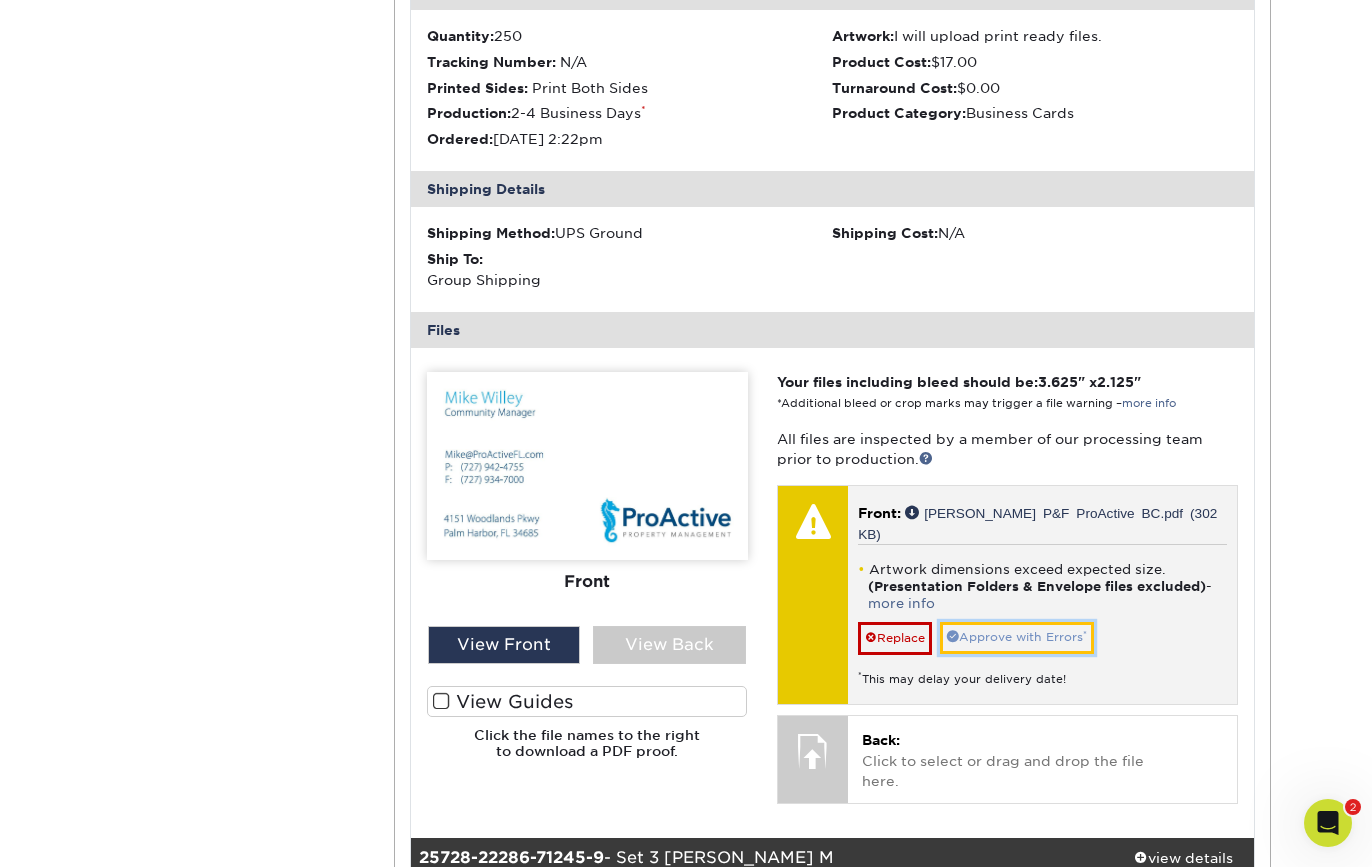click on "Approve with Errors *" at bounding box center [1017, 637] 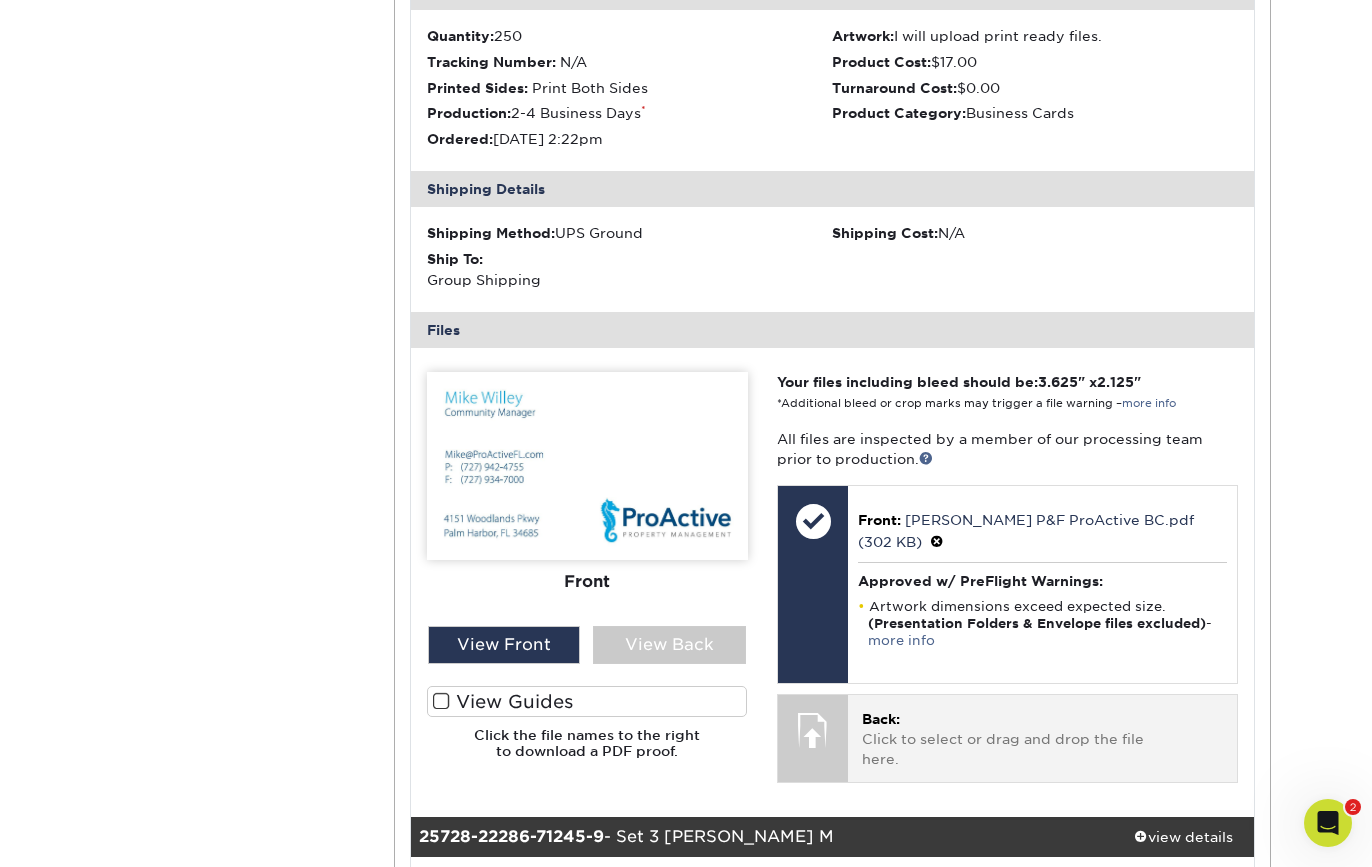 click on "Back: Click to select or drag and drop the file here." at bounding box center (1042, 739) 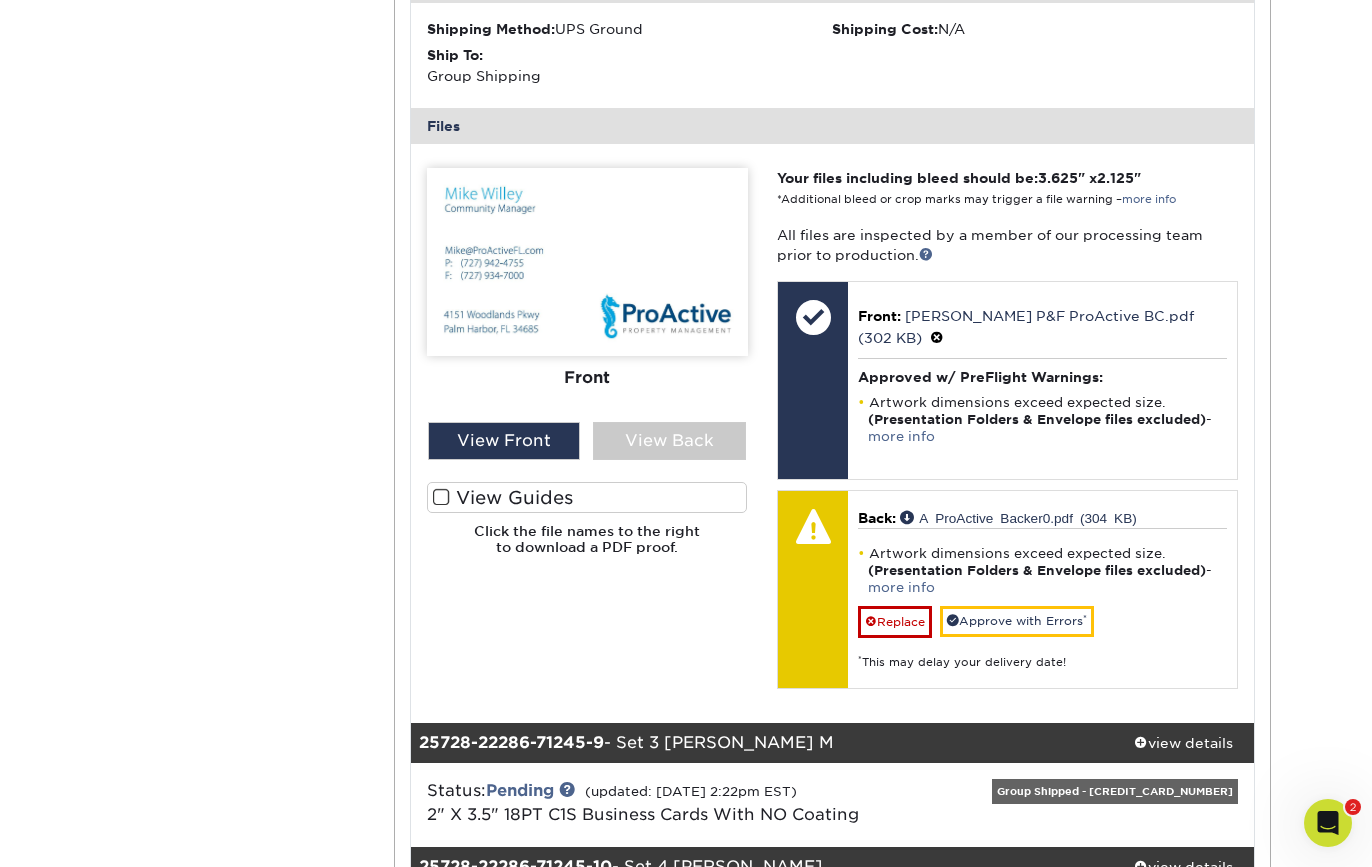 scroll, scrollTop: 4230, scrollLeft: 0, axis: vertical 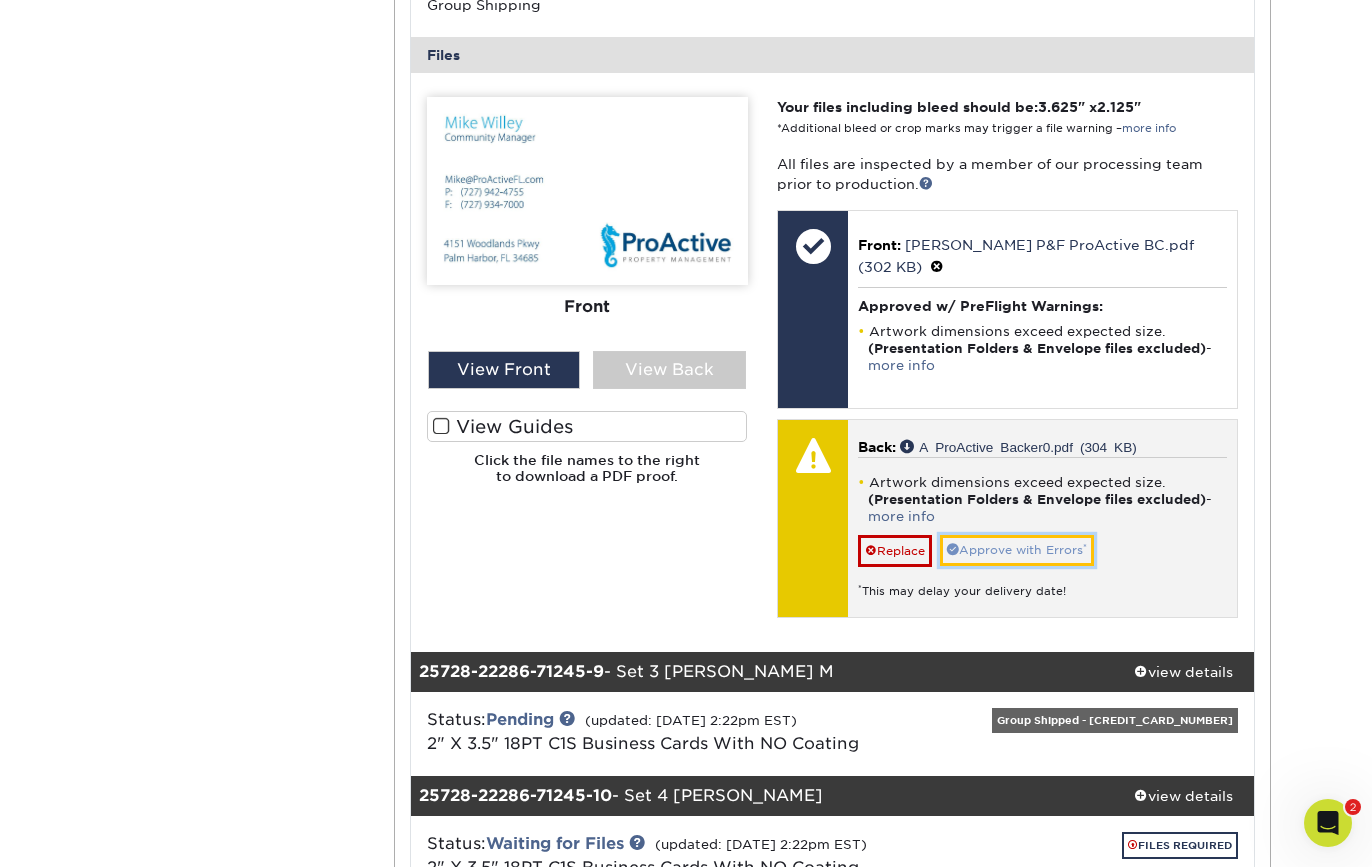 click on "Approve with Errors *" at bounding box center (1017, 550) 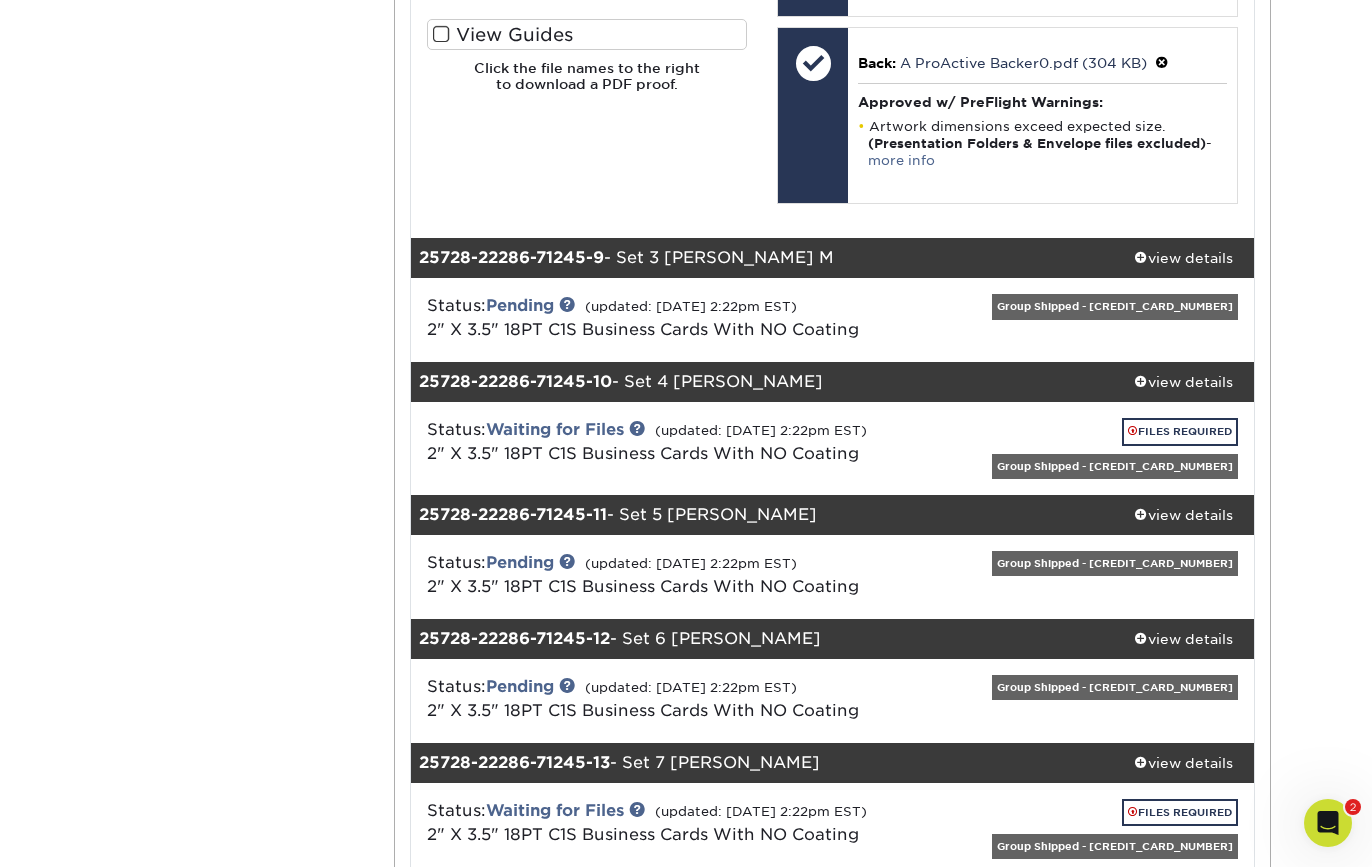 scroll, scrollTop: 4657, scrollLeft: 0, axis: vertical 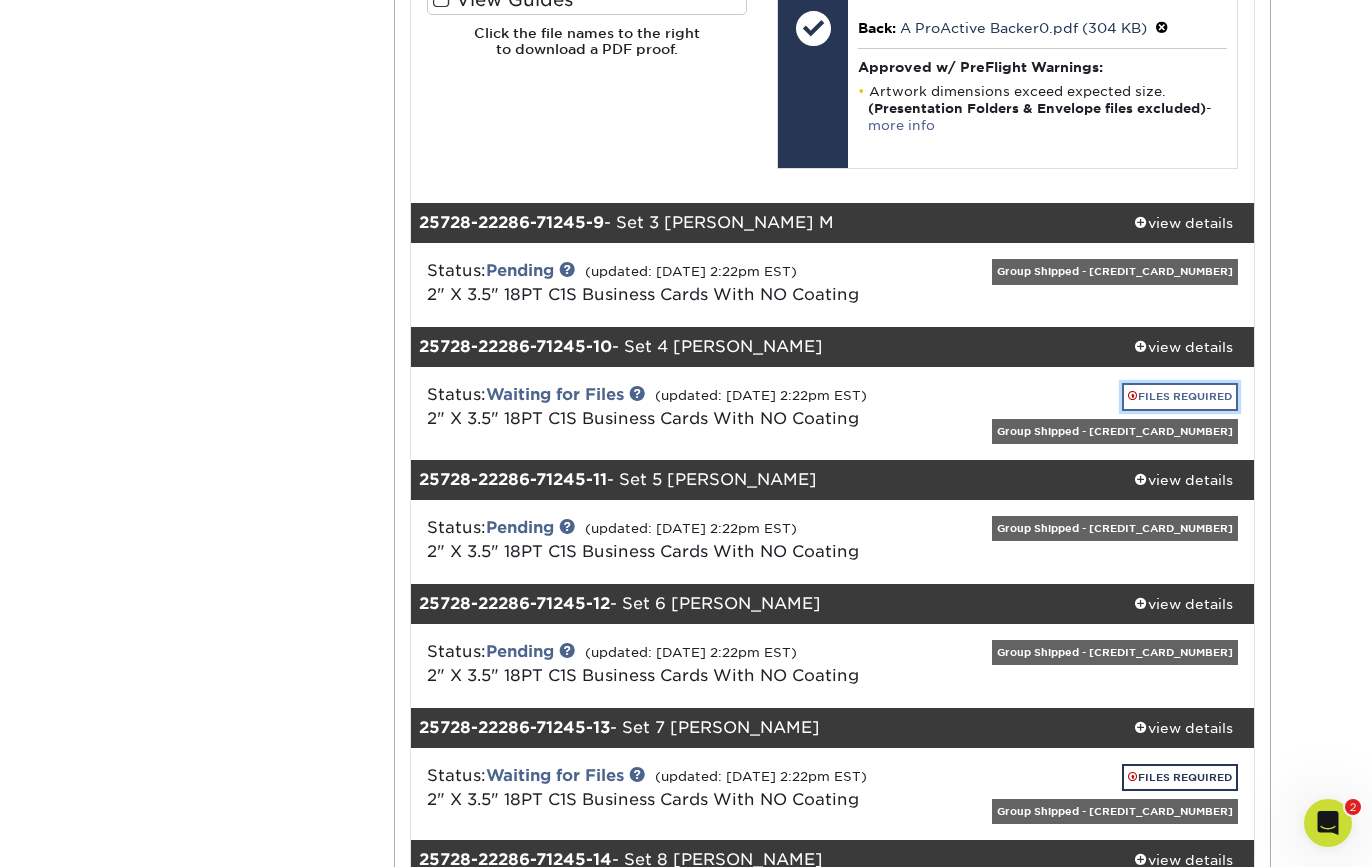 click on "FILES REQUIRED" at bounding box center (1180, 396) 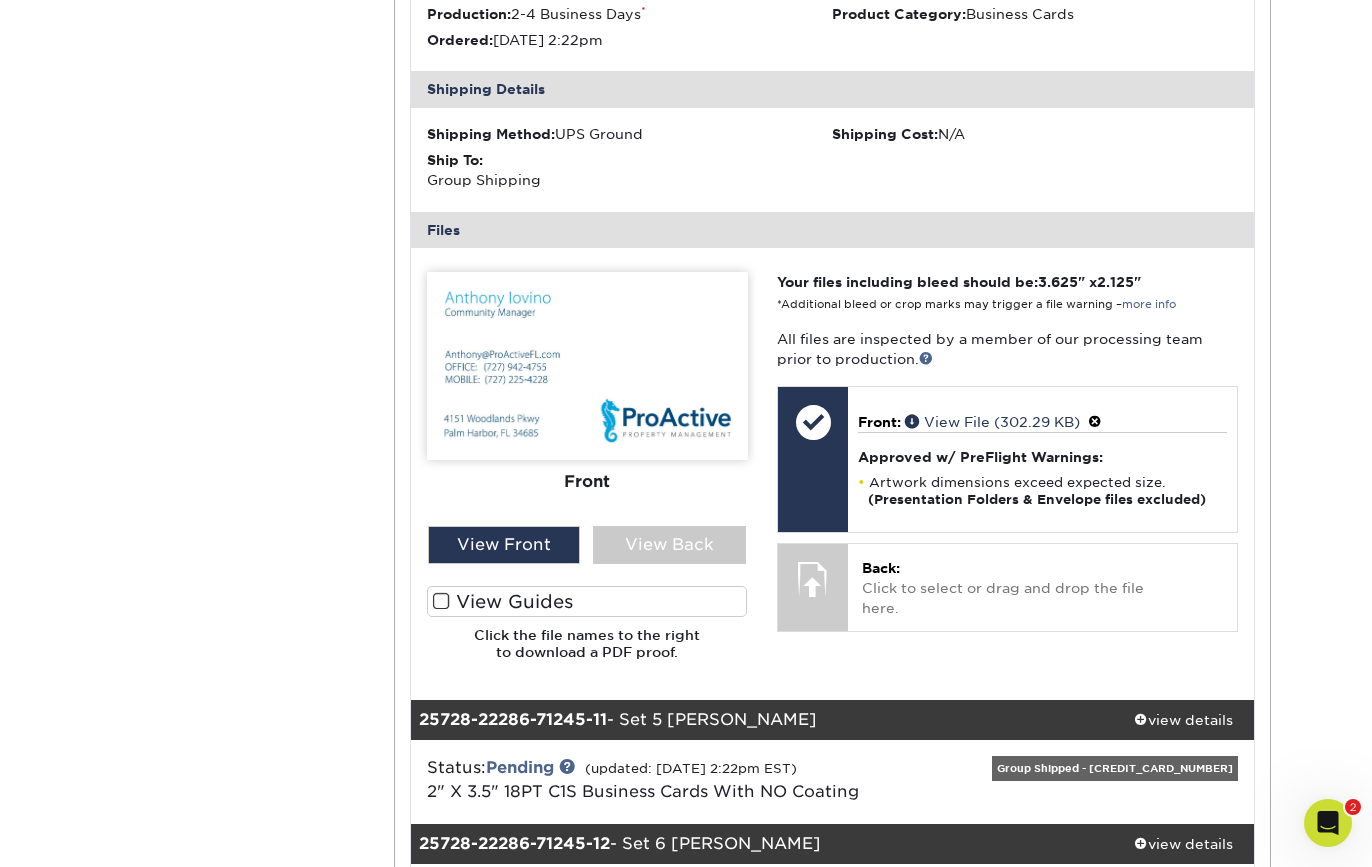 scroll, scrollTop: 5262, scrollLeft: 0, axis: vertical 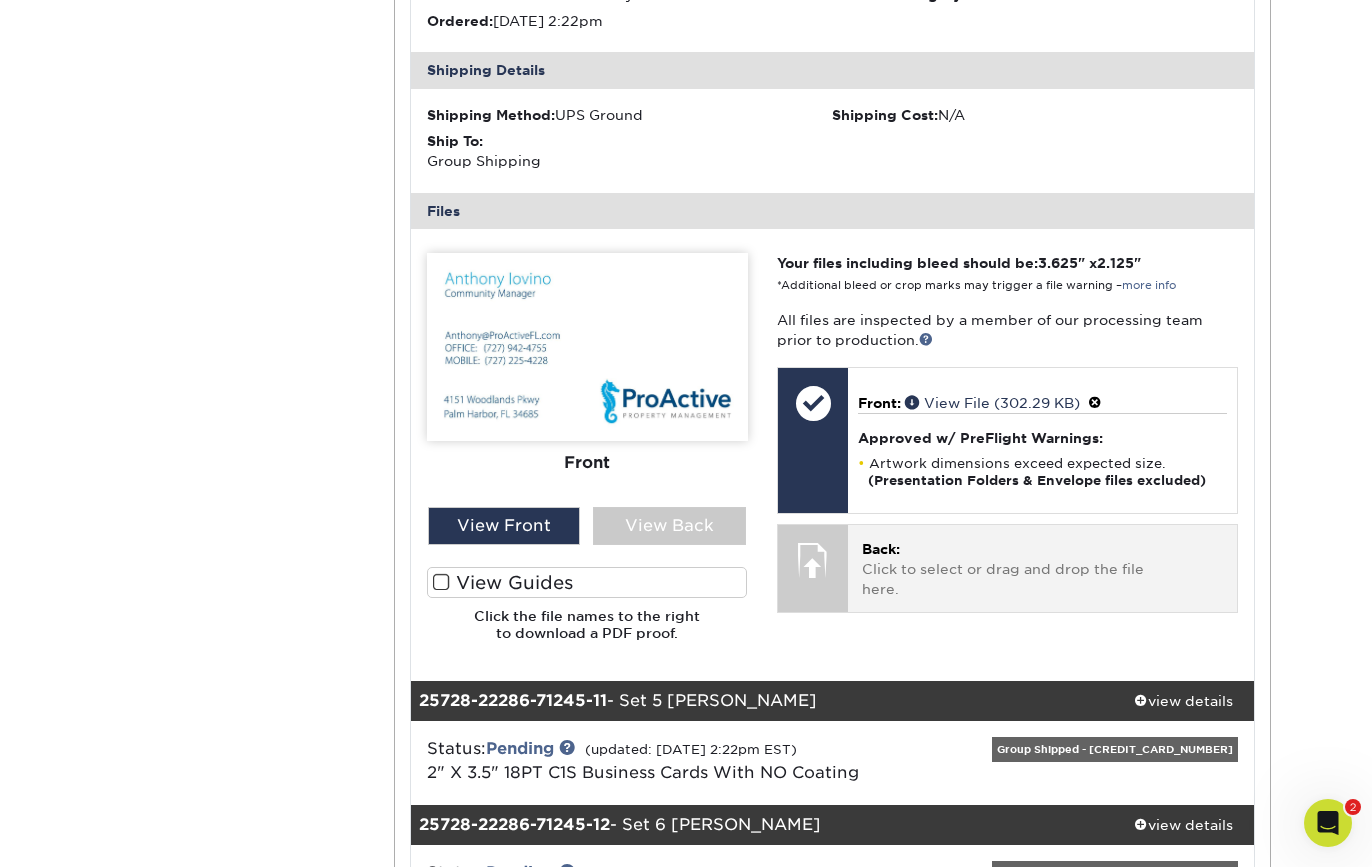 click on "Back: Click to select or drag and drop the file here." at bounding box center [1042, 569] 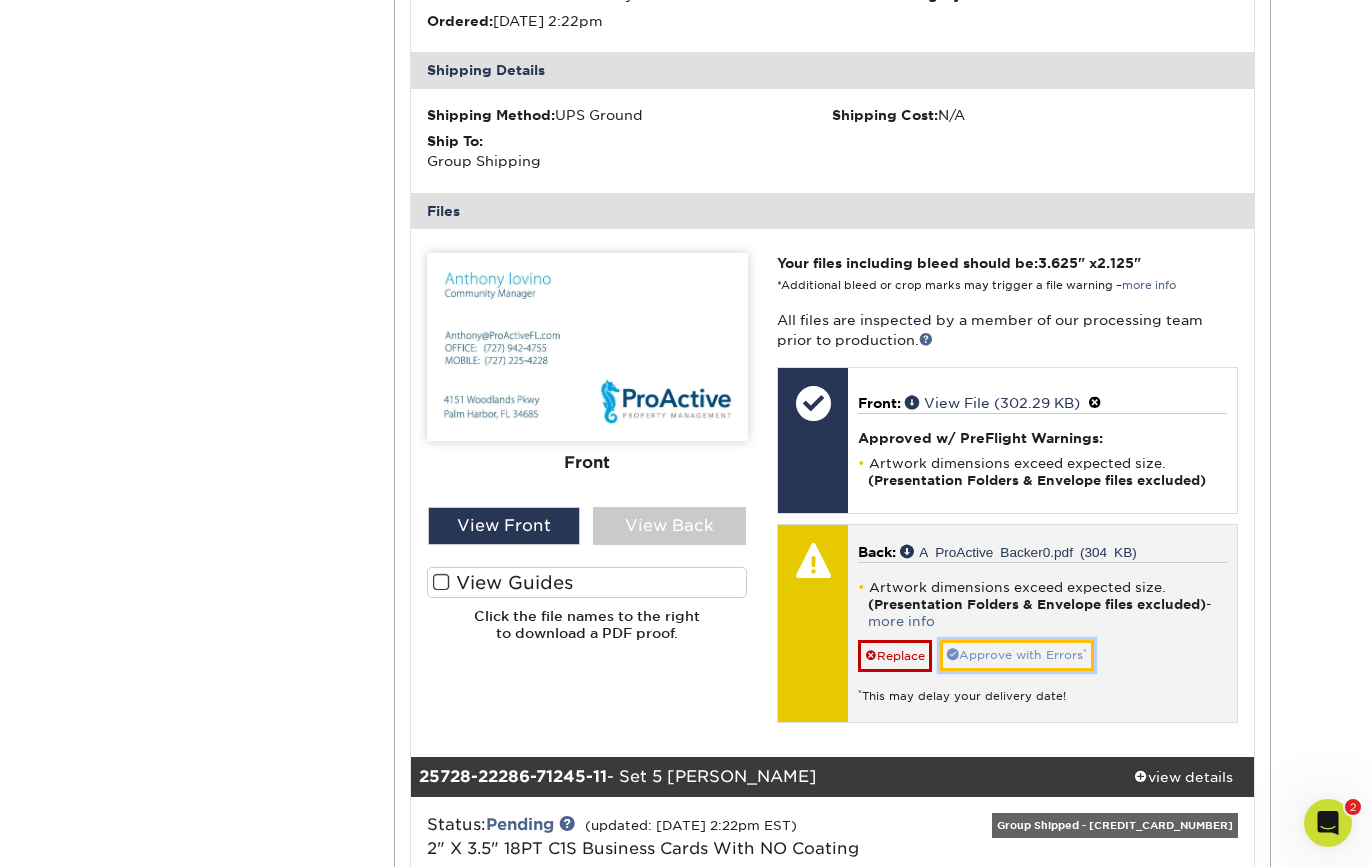 click on "Approve with Errors *" at bounding box center [1017, 655] 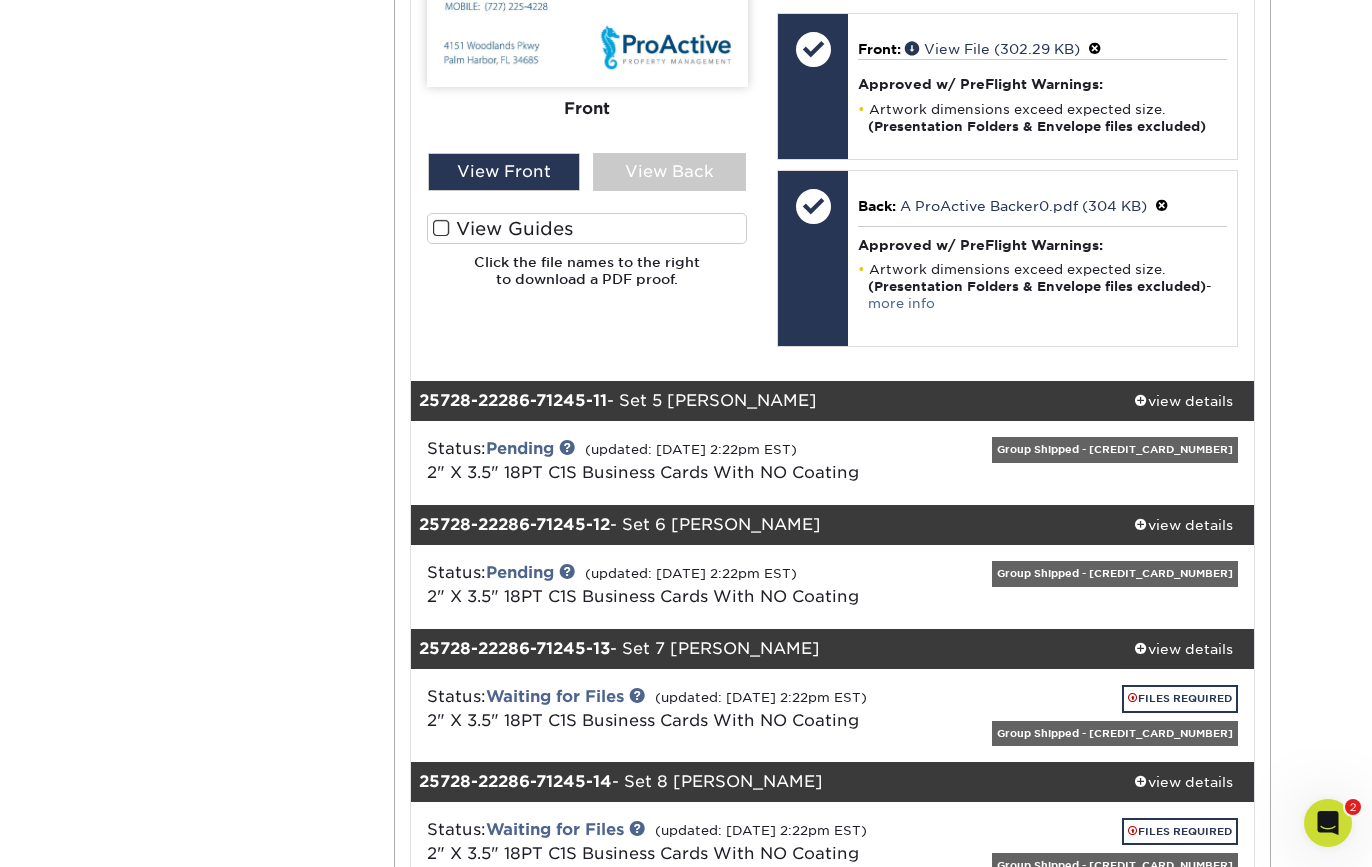 scroll, scrollTop: 5665, scrollLeft: 0, axis: vertical 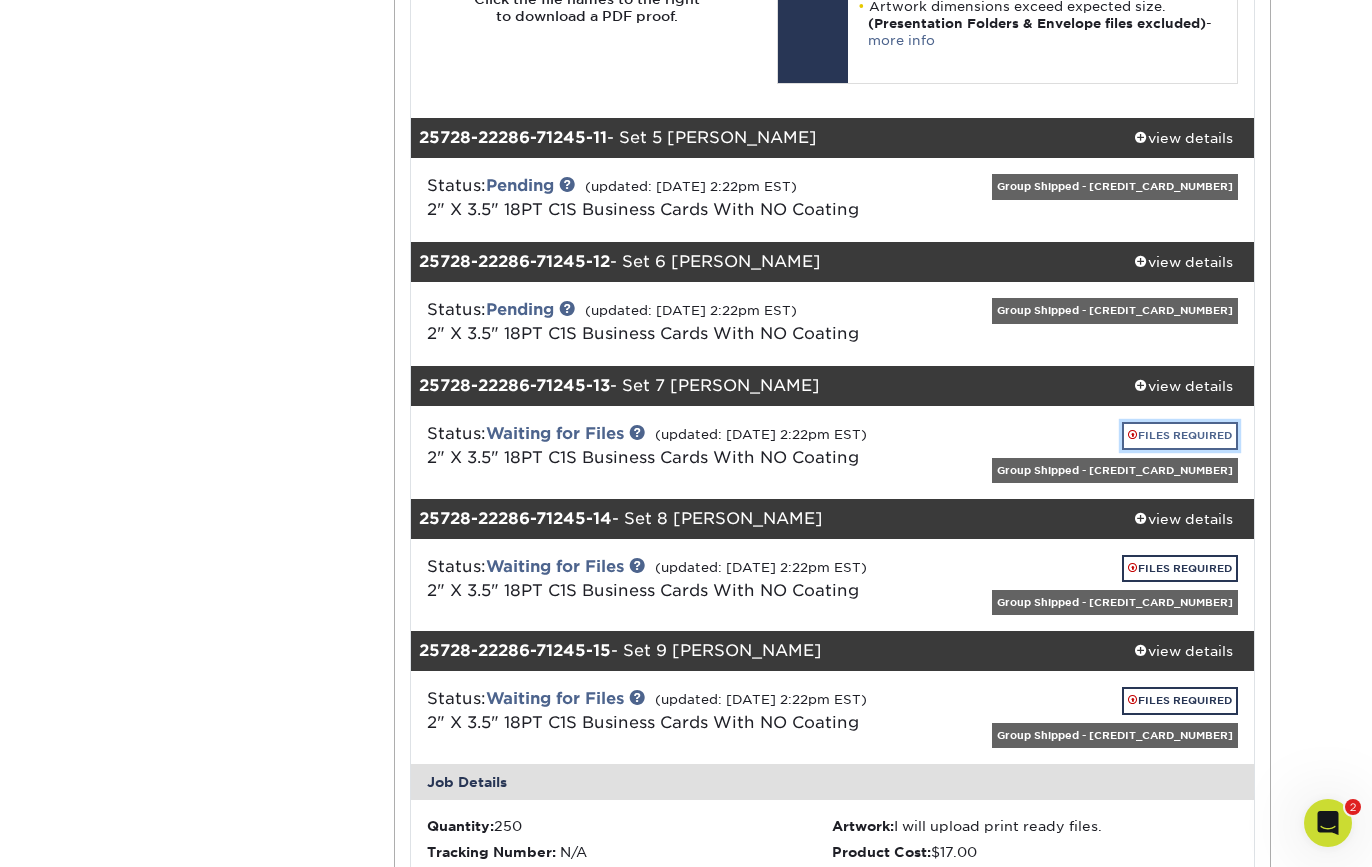 click on "FILES REQUIRED" at bounding box center [1180, 435] 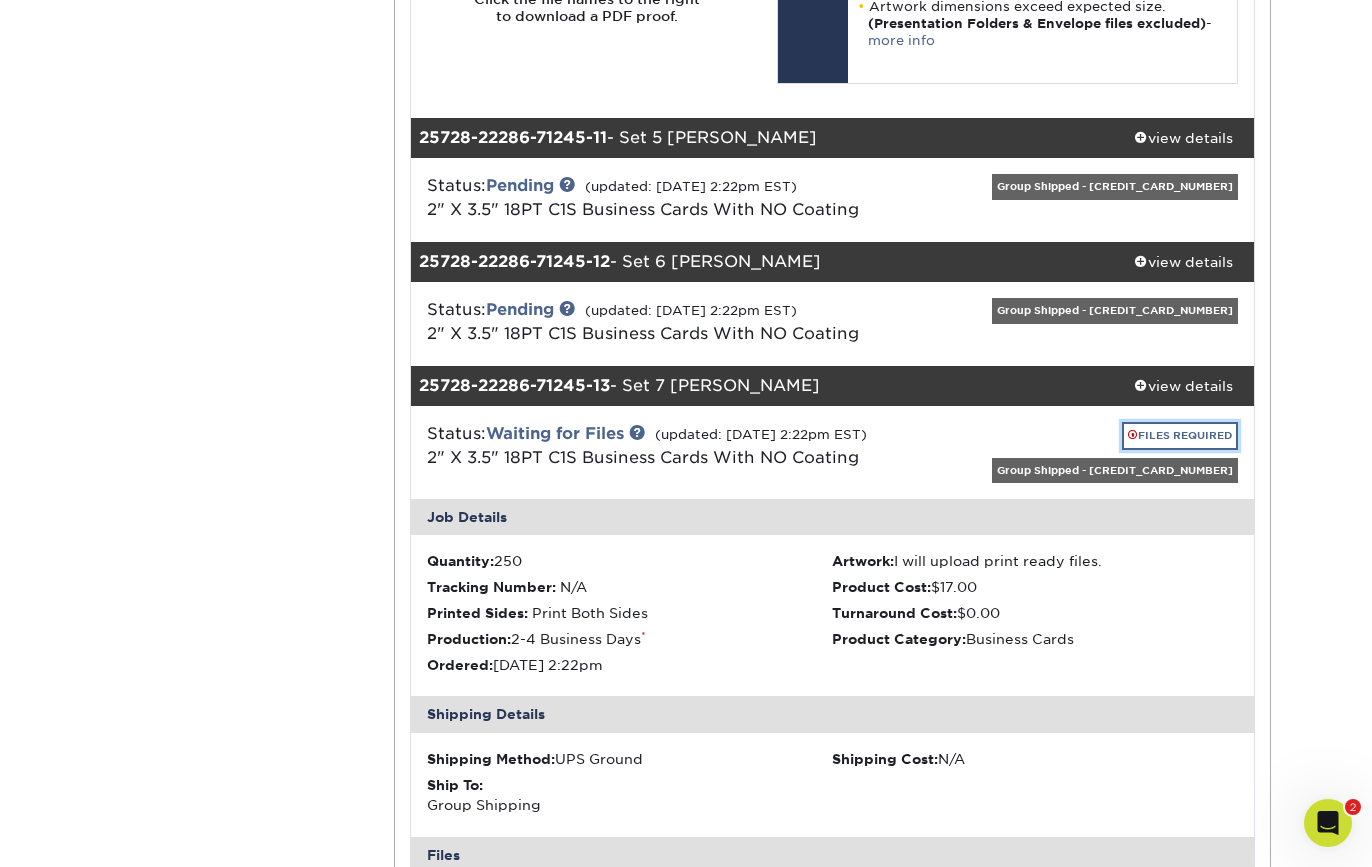 click on "FILES REQUIRED" at bounding box center [1180, 435] 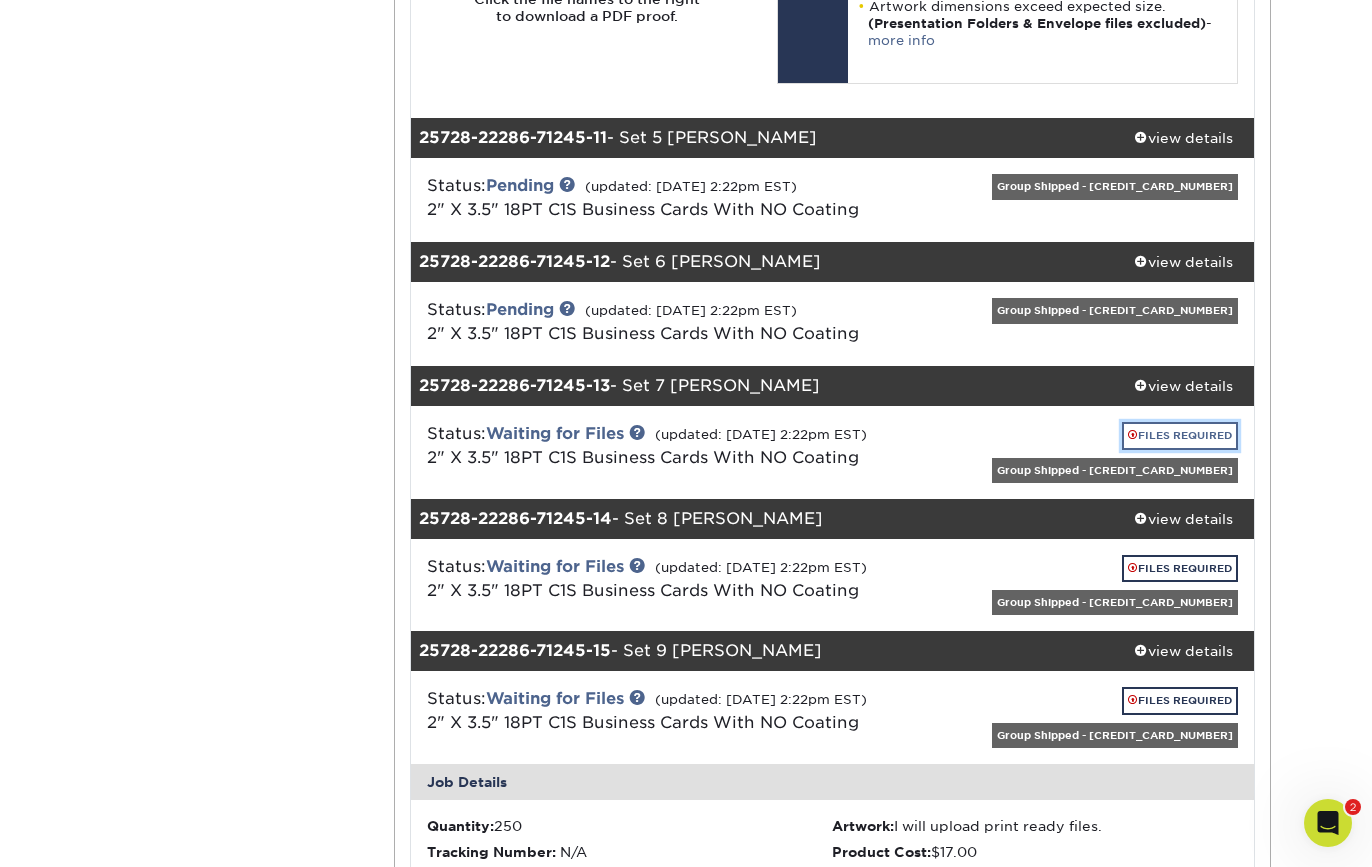 click on "FILES REQUIRED" at bounding box center [1180, 435] 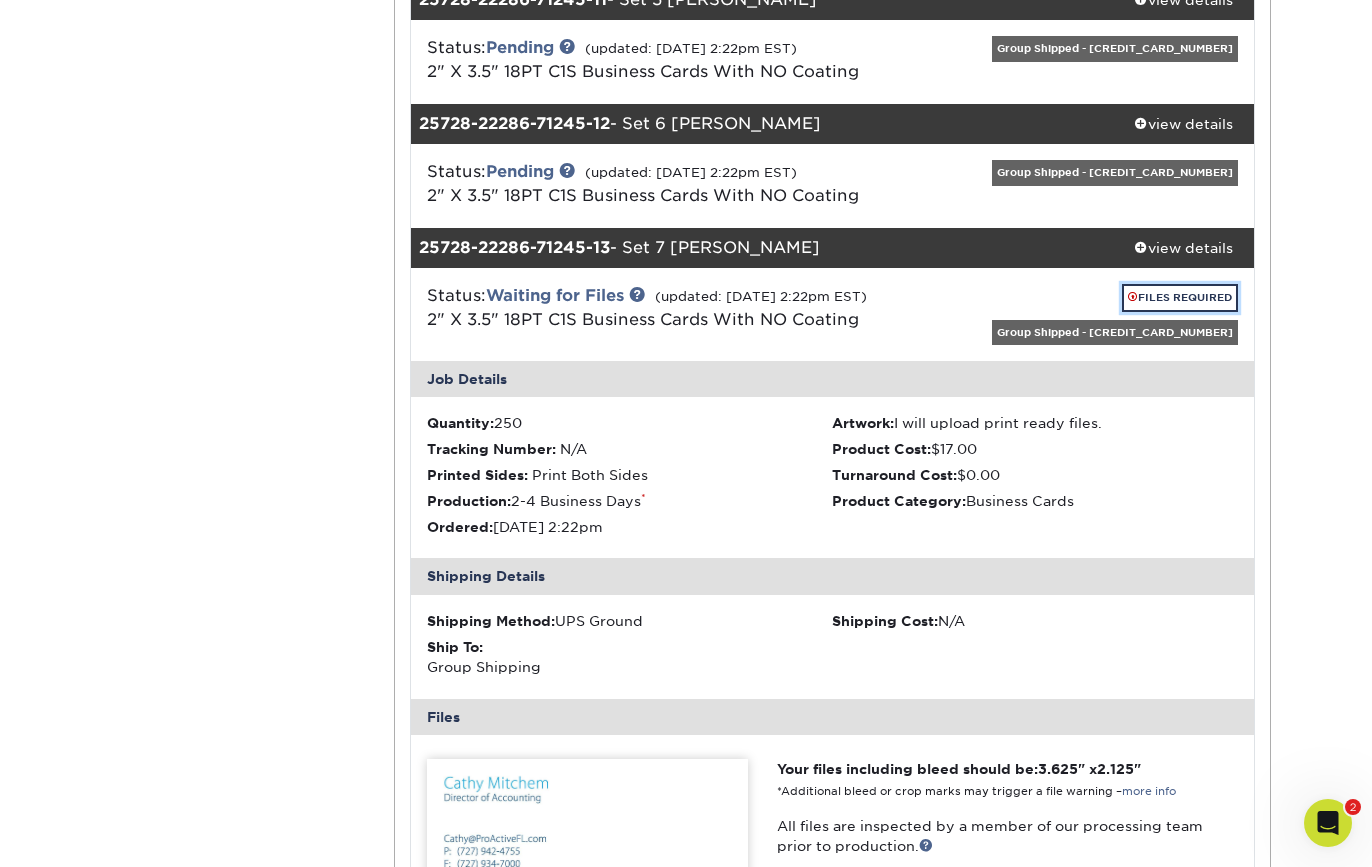 scroll, scrollTop: 6103, scrollLeft: 0, axis: vertical 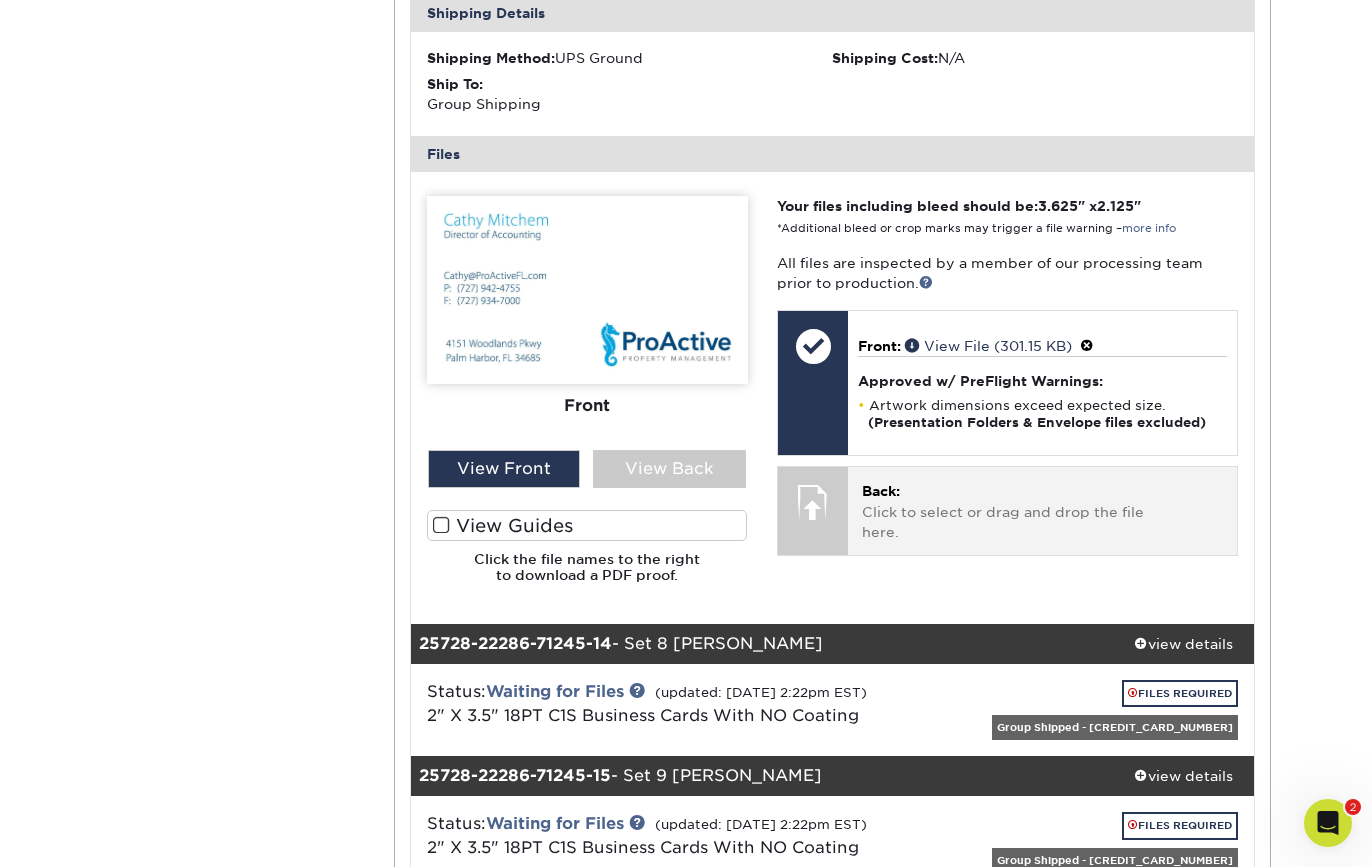 click on "Back: Click to select or drag and drop the file here." at bounding box center (1042, 511) 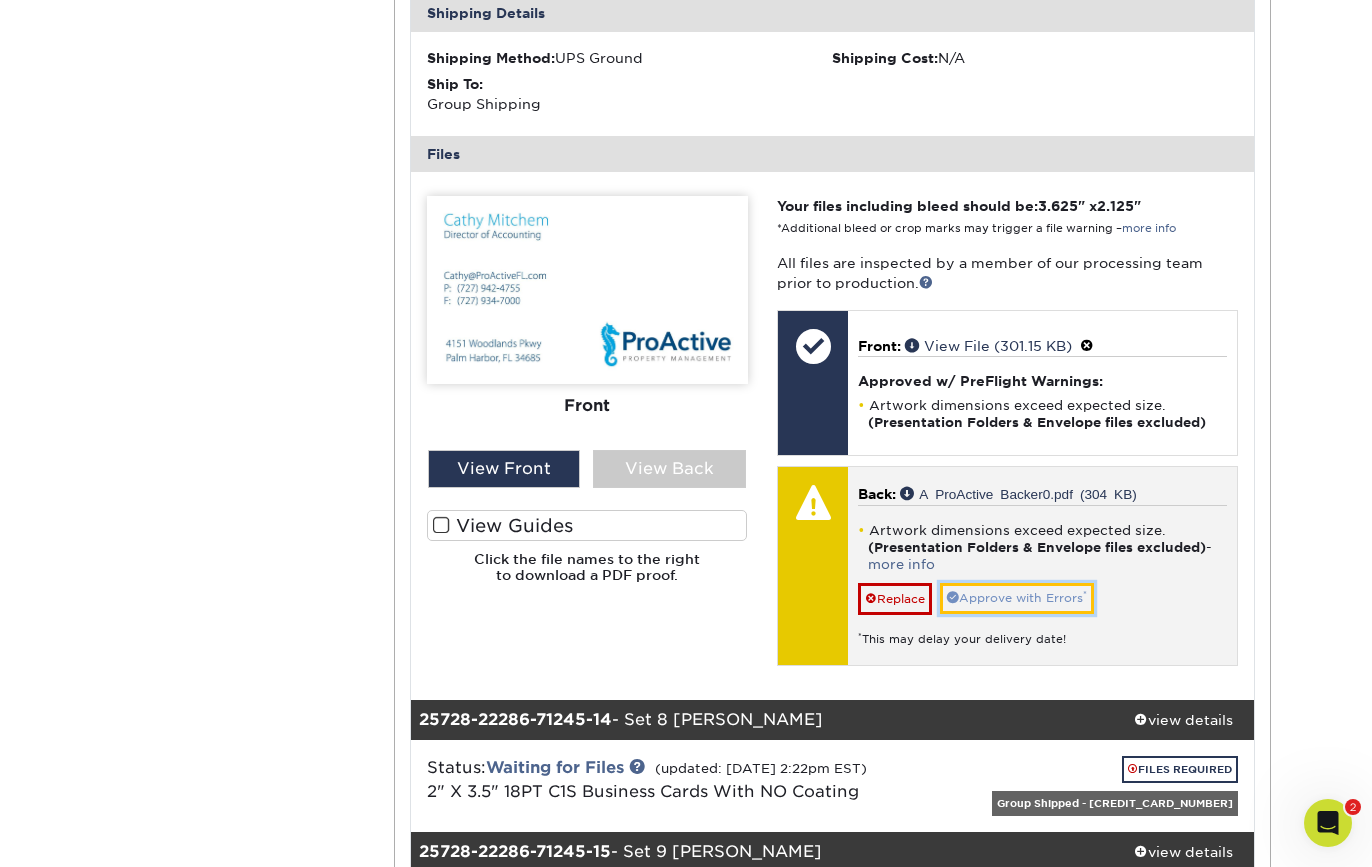 click on "Approve with Errors *" at bounding box center (1017, 598) 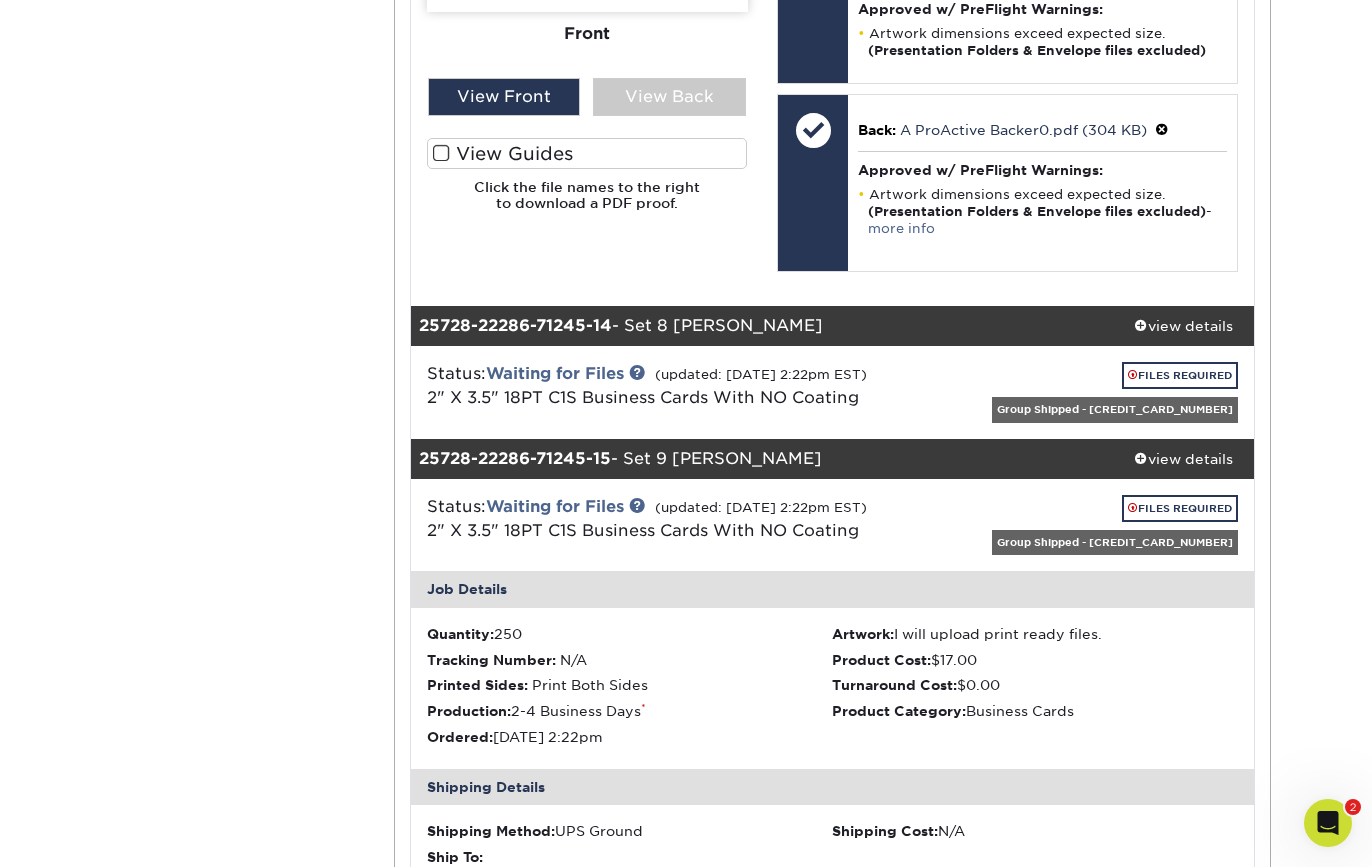scroll, scrollTop: 7017, scrollLeft: 0, axis: vertical 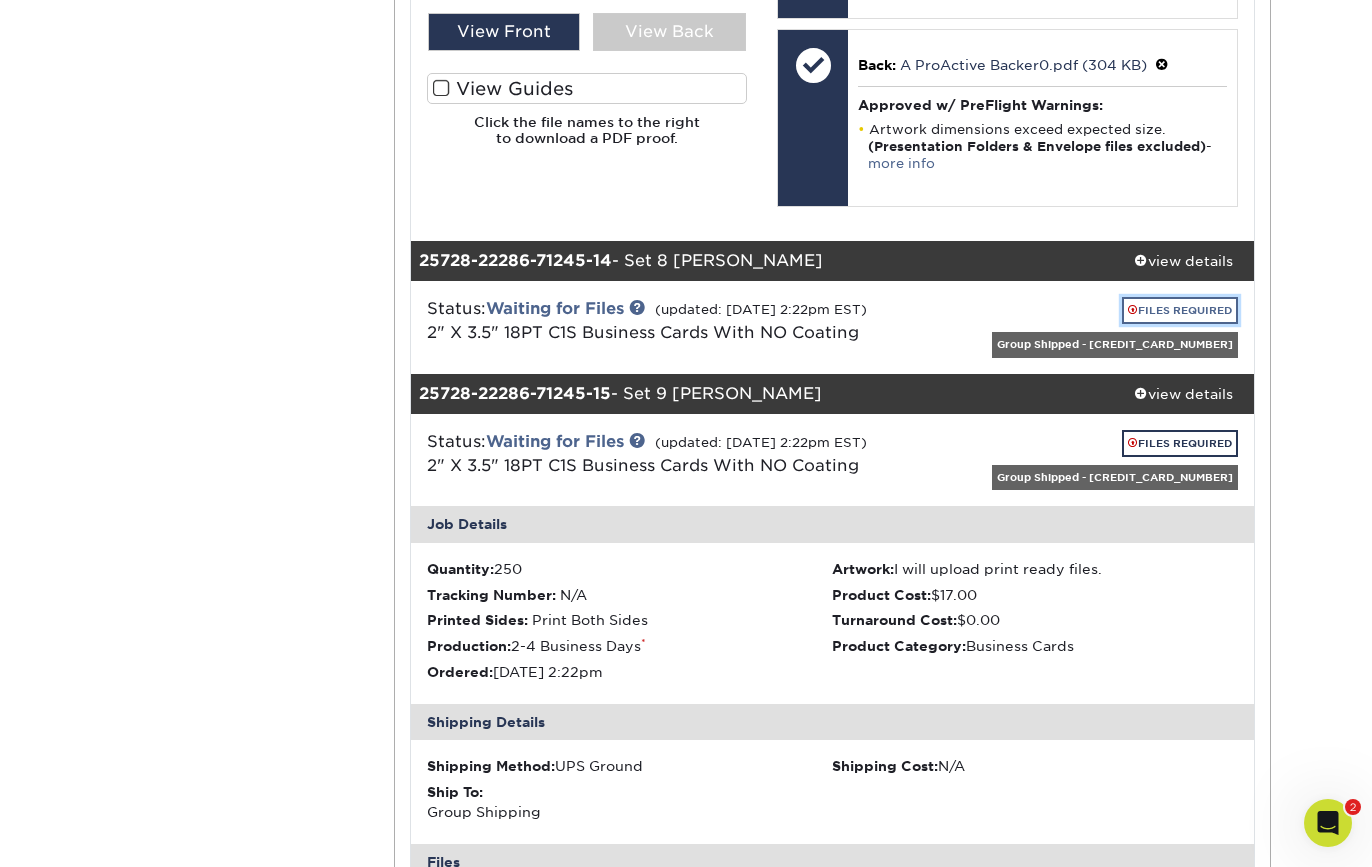 drag, startPoint x: 1153, startPoint y: 281, endPoint x: 1183, endPoint y: 287, distance: 30.594116 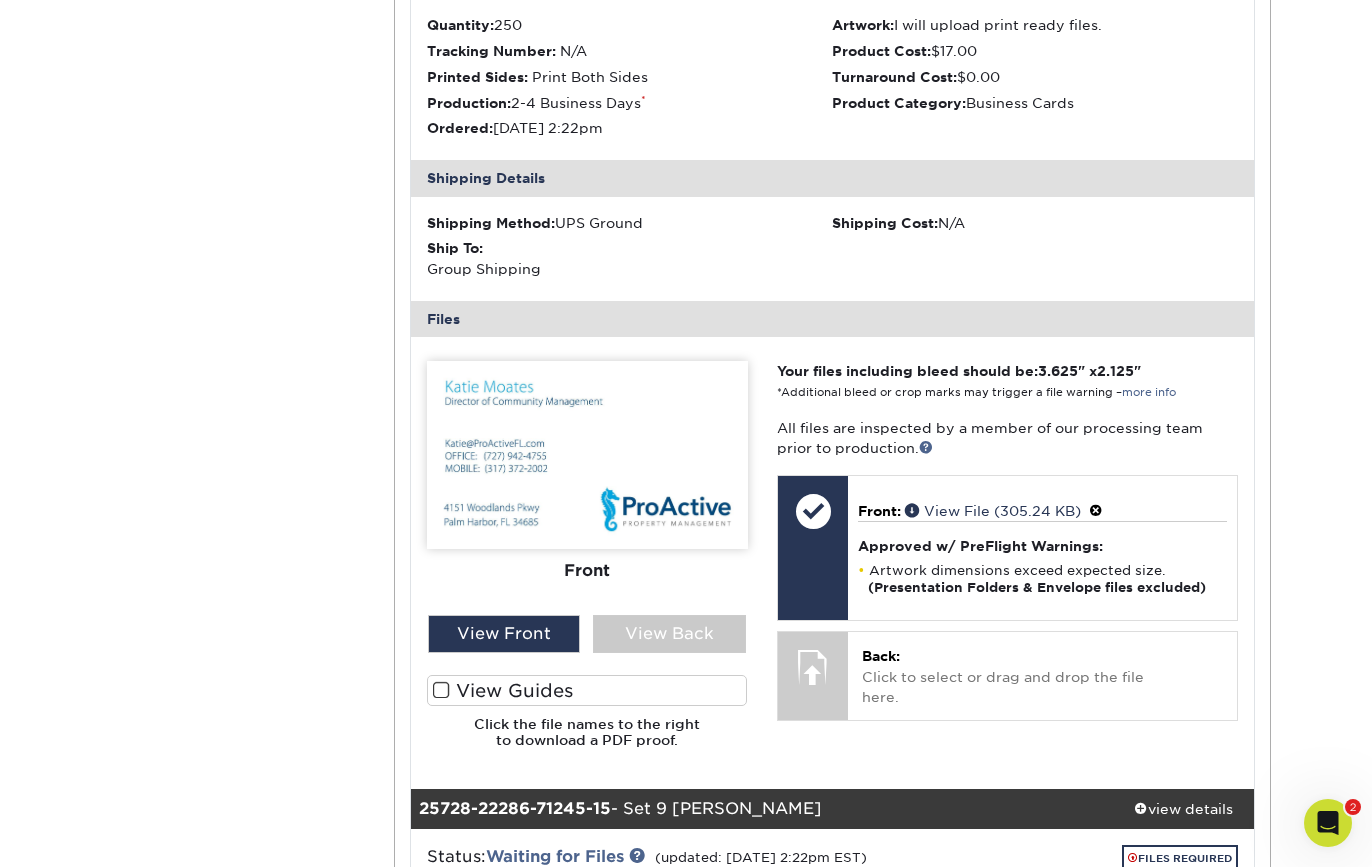 scroll, scrollTop: 7299, scrollLeft: 0, axis: vertical 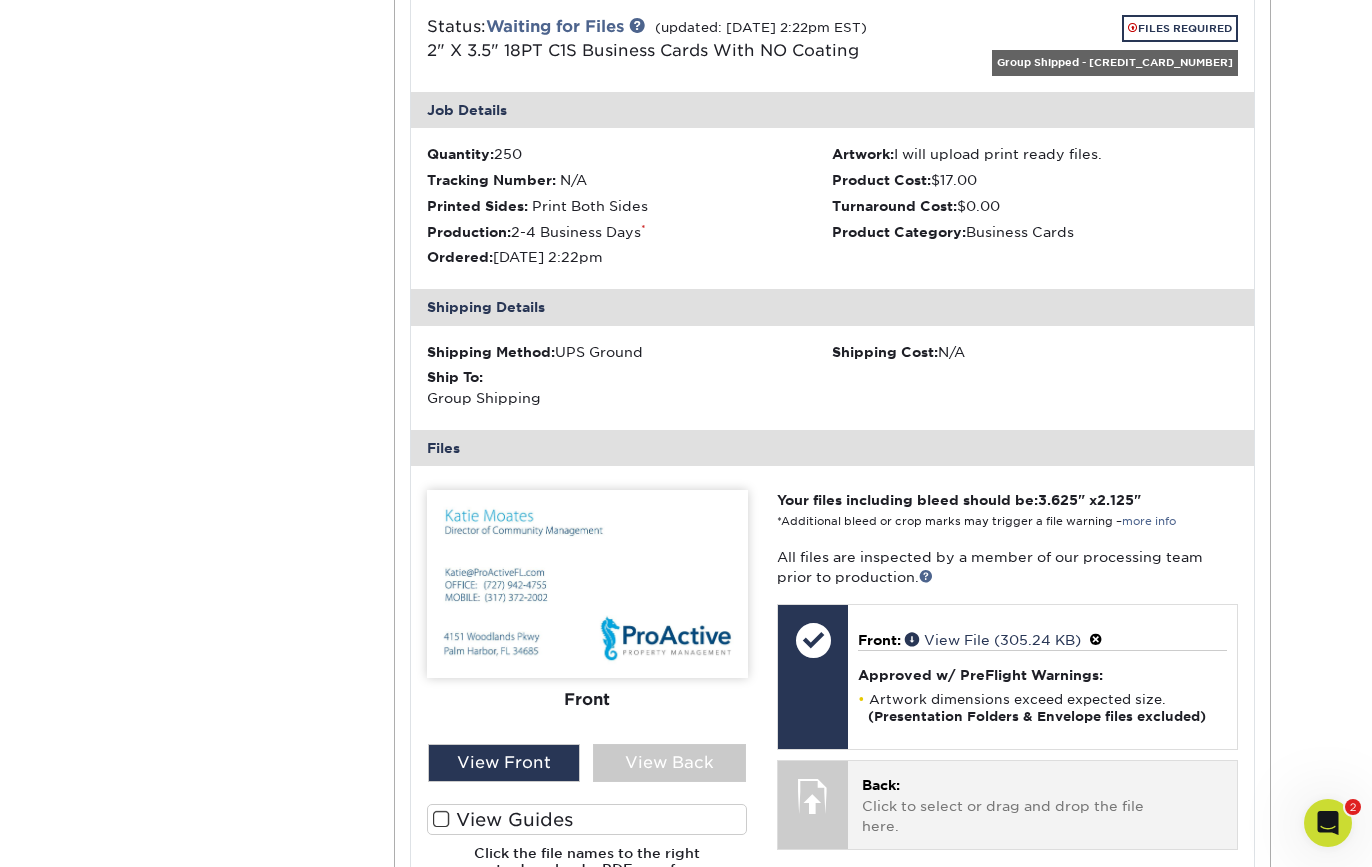 click on "Back: Click to select or drag and drop the file here." at bounding box center [1042, 805] 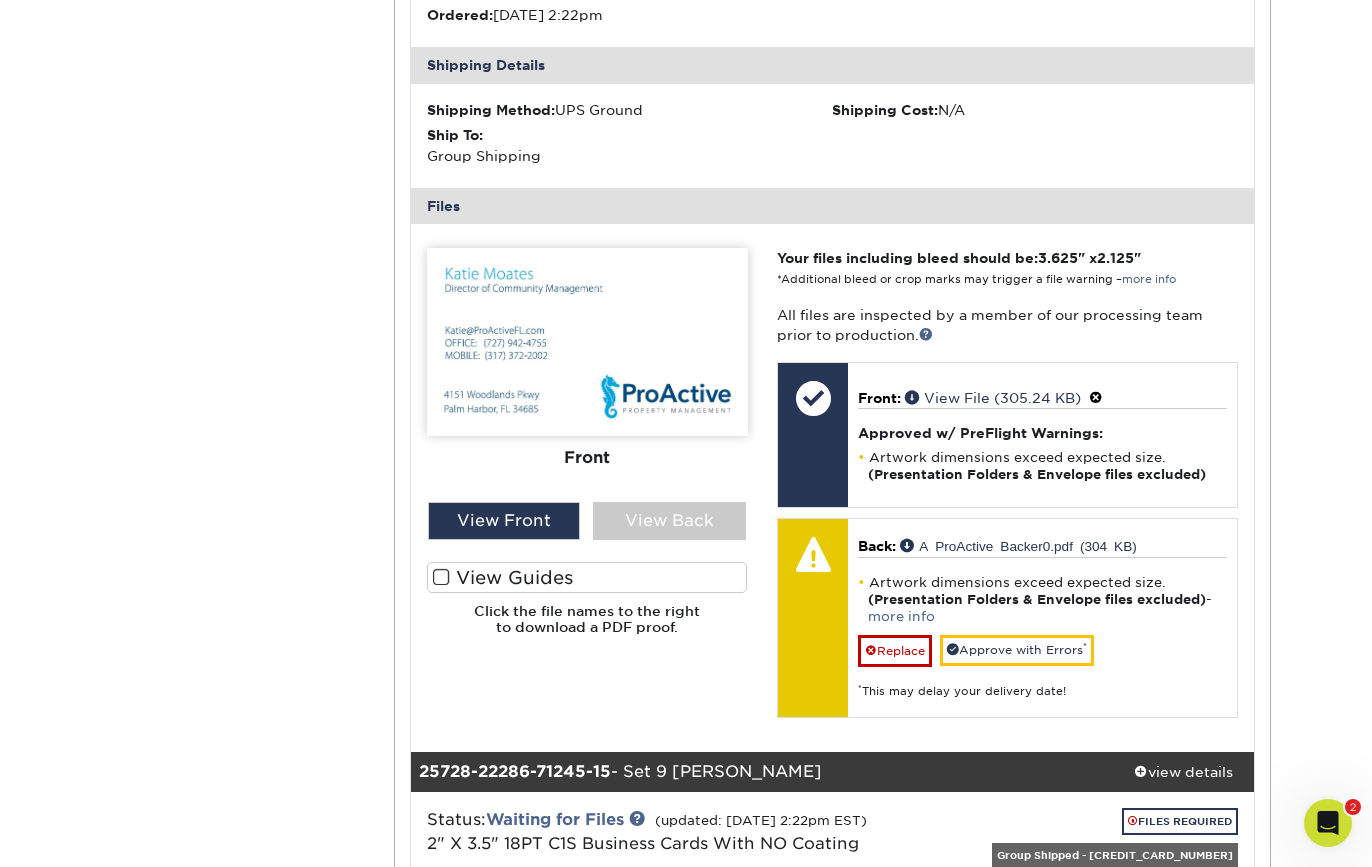 scroll, scrollTop: 7623, scrollLeft: 0, axis: vertical 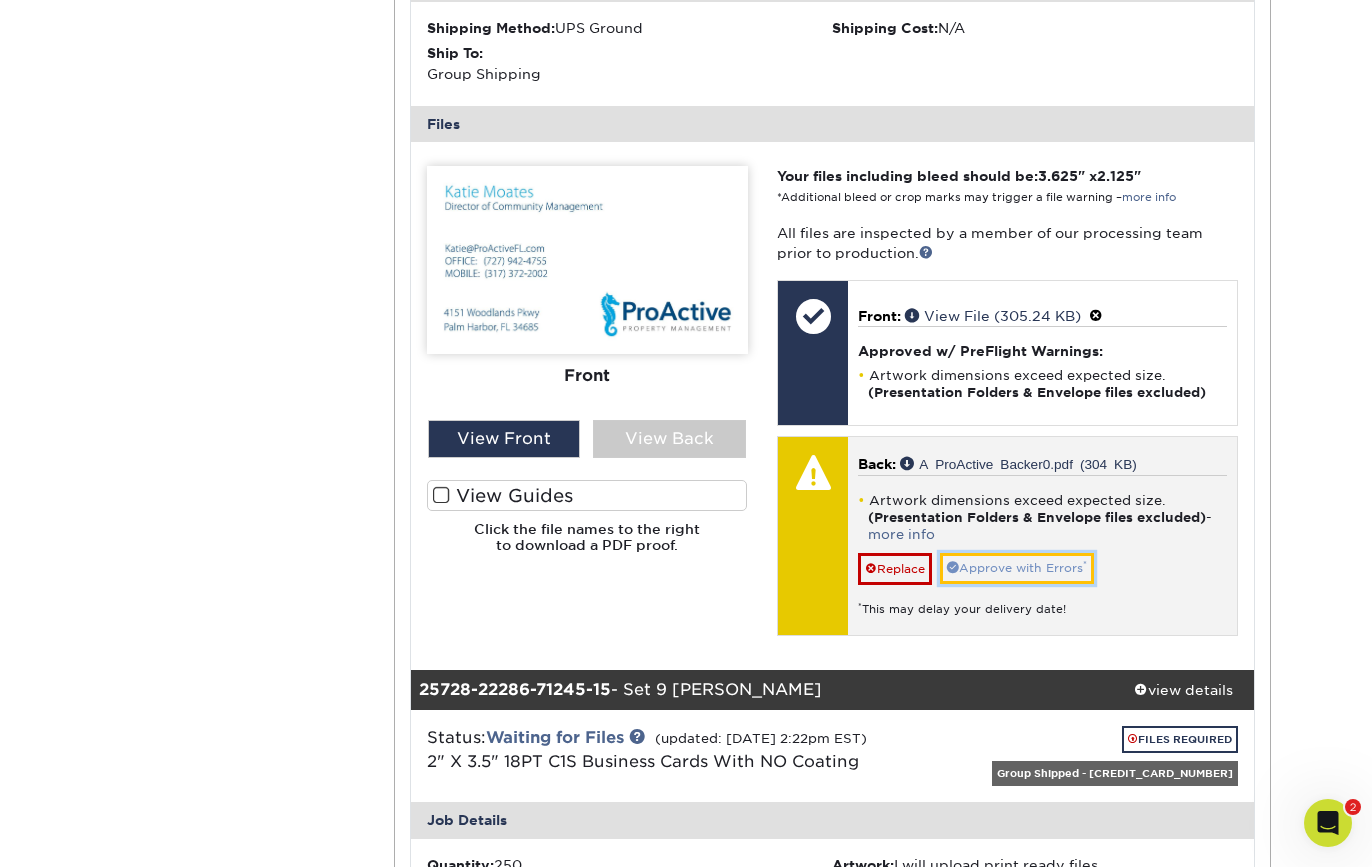 click on "Approve with Errors *" at bounding box center [1017, 568] 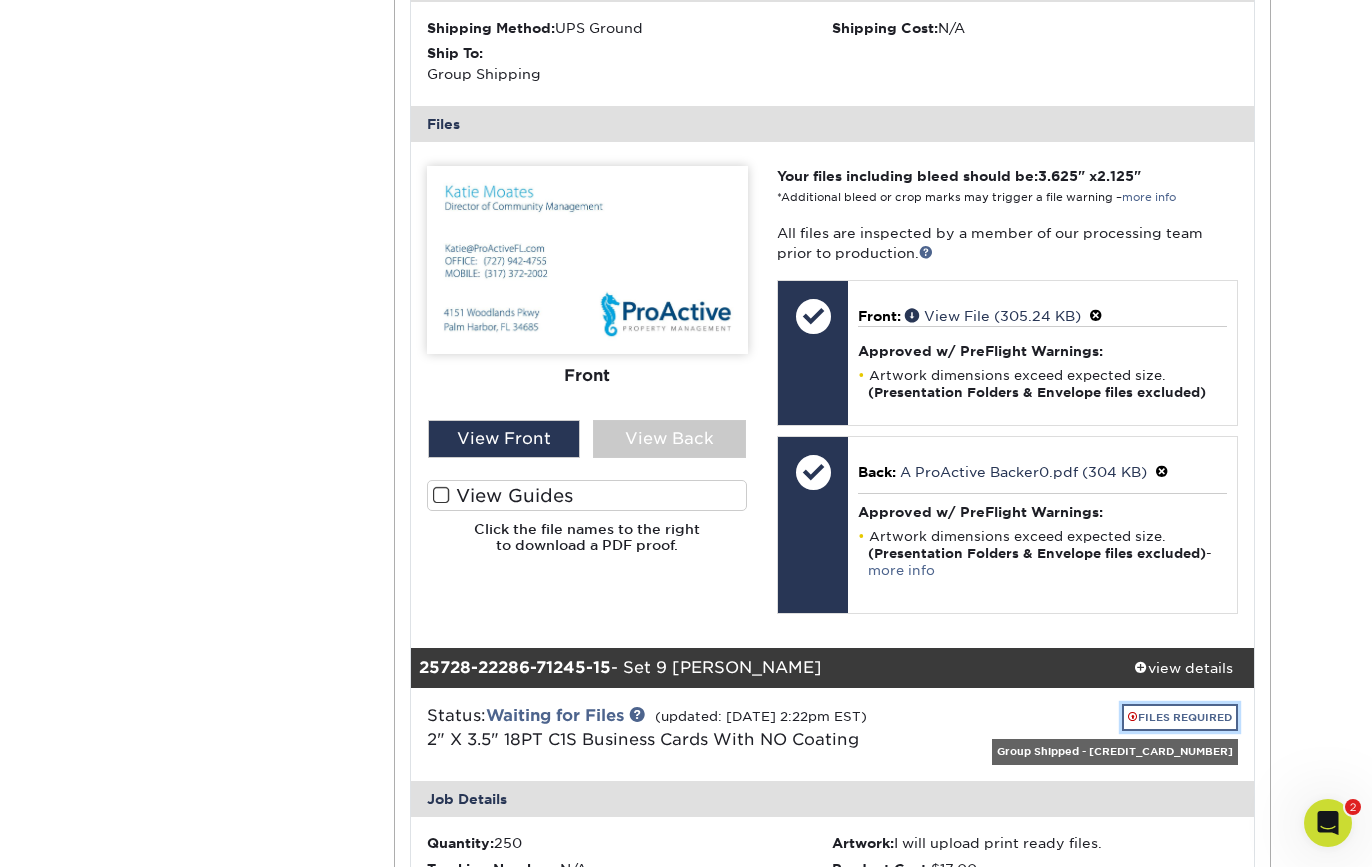 click on "FILES REQUIRED" at bounding box center (1180, 717) 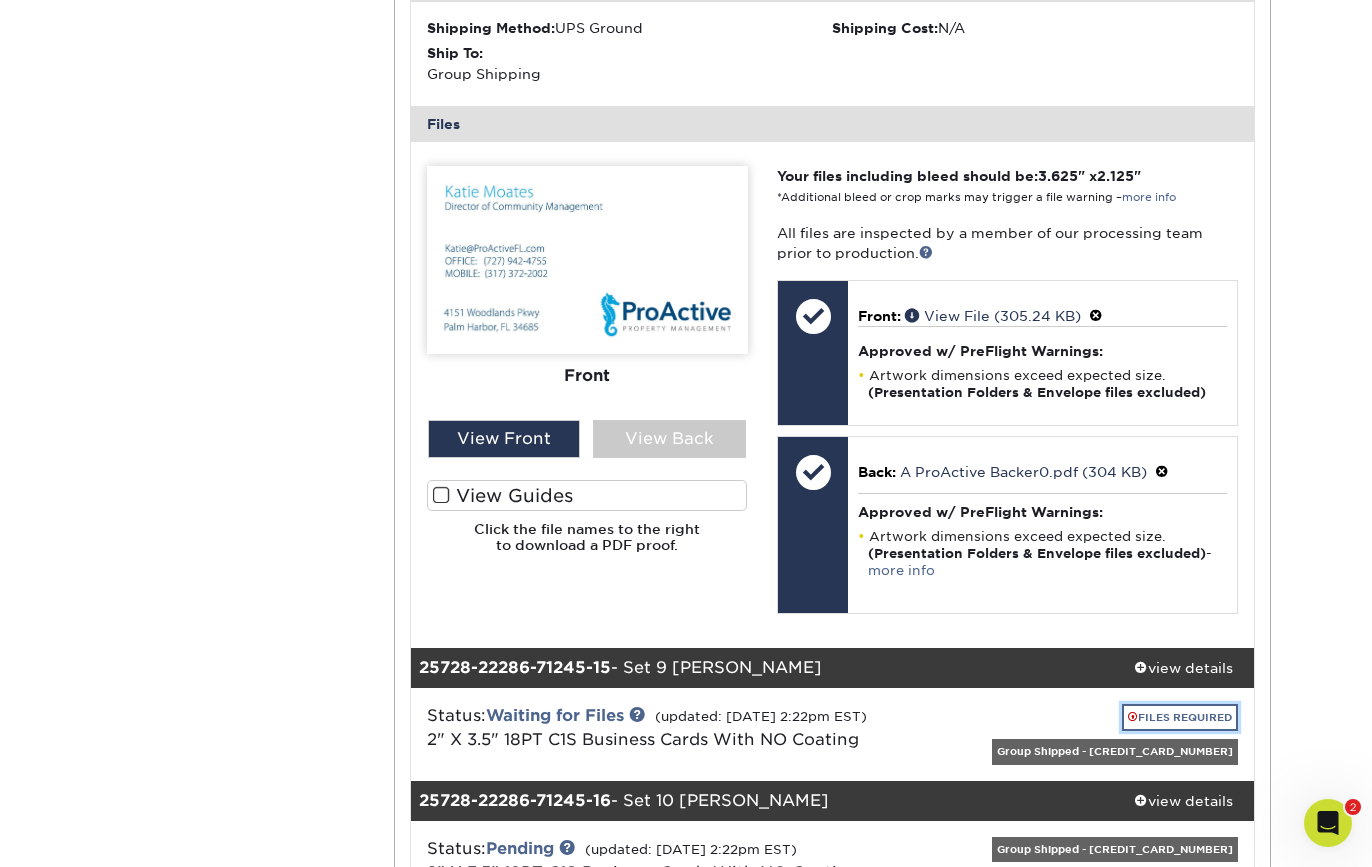 click on "FILES REQUIRED" at bounding box center [1180, 717] 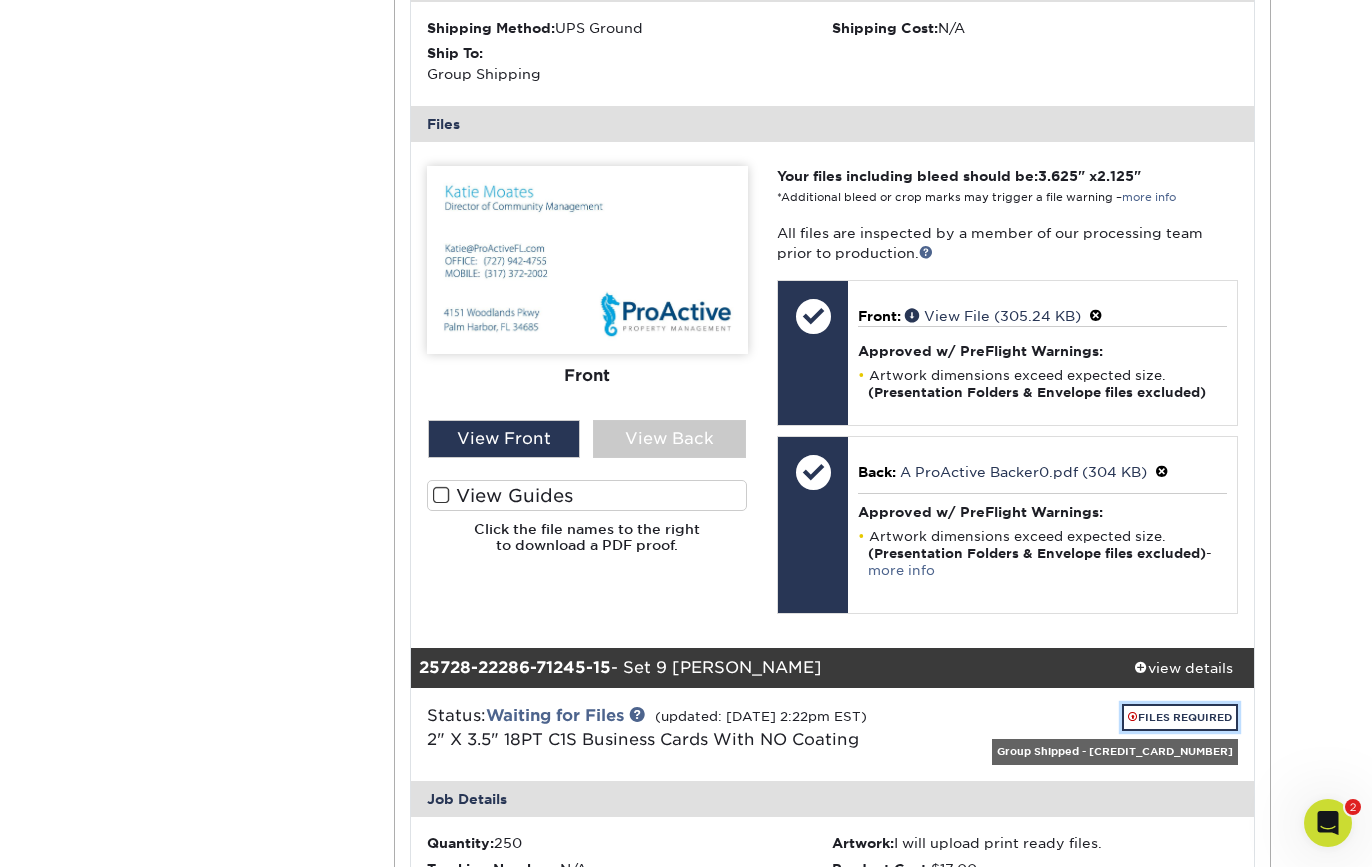drag, startPoint x: 1192, startPoint y: 702, endPoint x: 1299, endPoint y: 670, distance: 111.68259 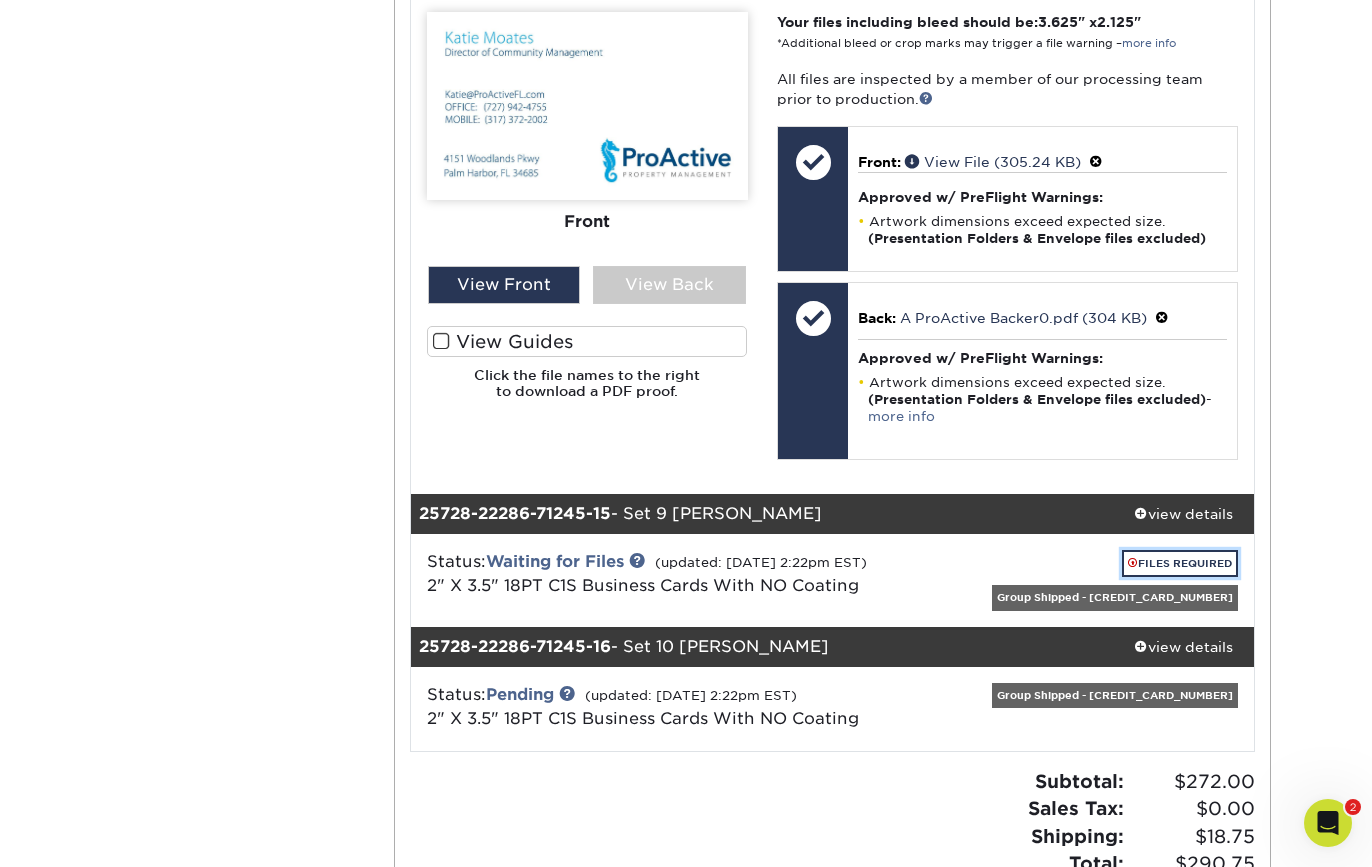 scroll, scrollTop: 8036, scrollLeft: 0, axis: vertical 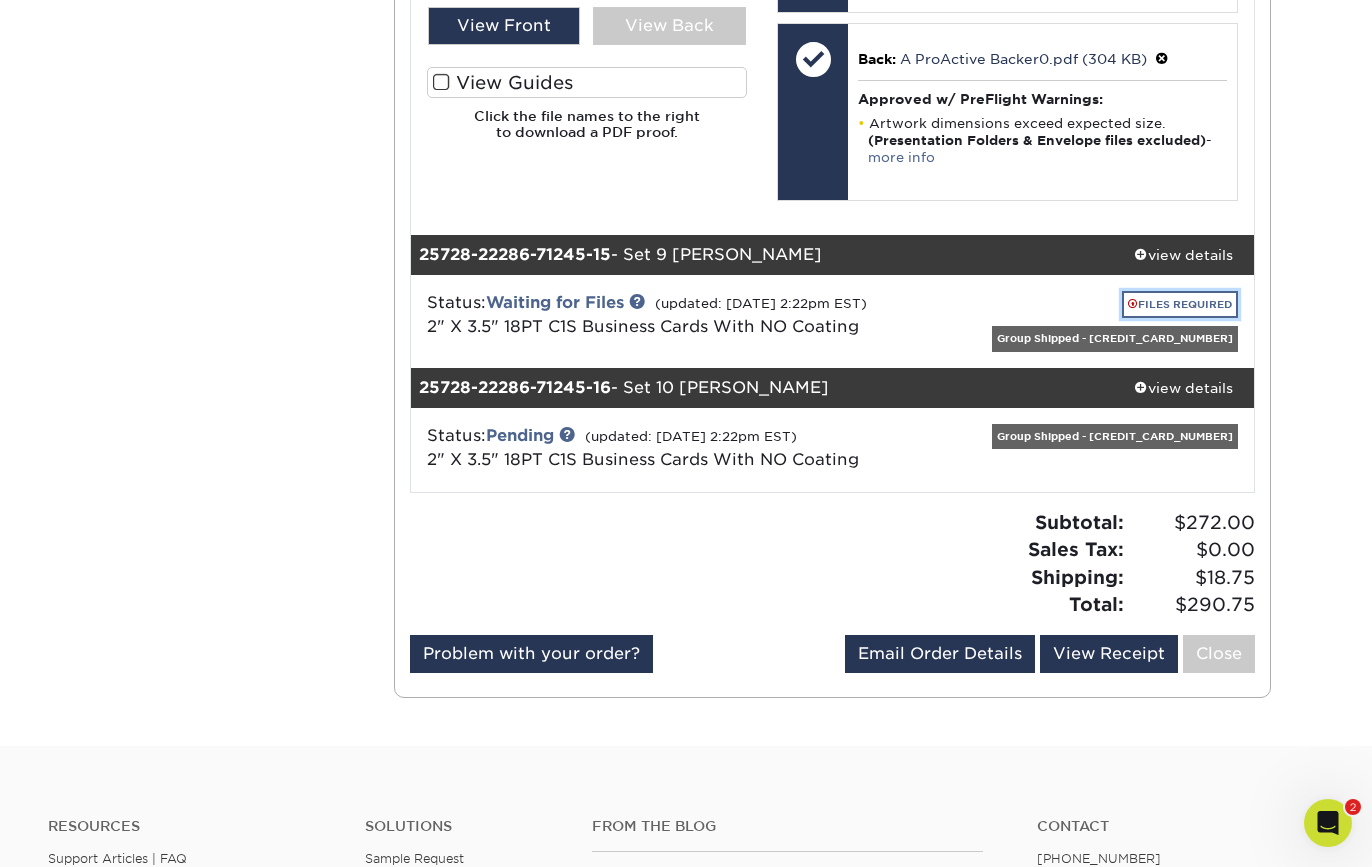 click on "FILES REQUIRED" at bounding box center (1180, 304) 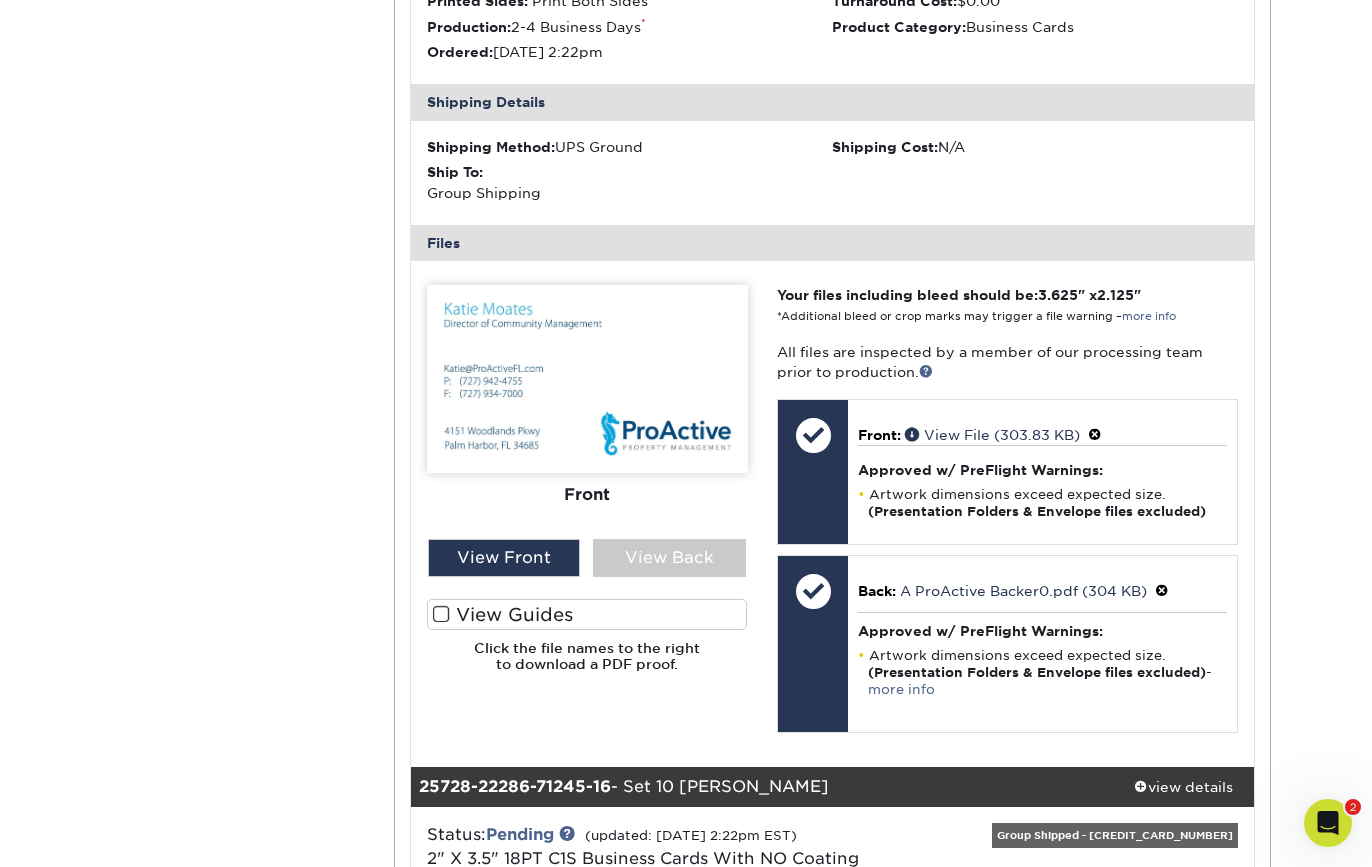 scroll, scrollTop: 8553, scrollLeft: 0, axis: vertical 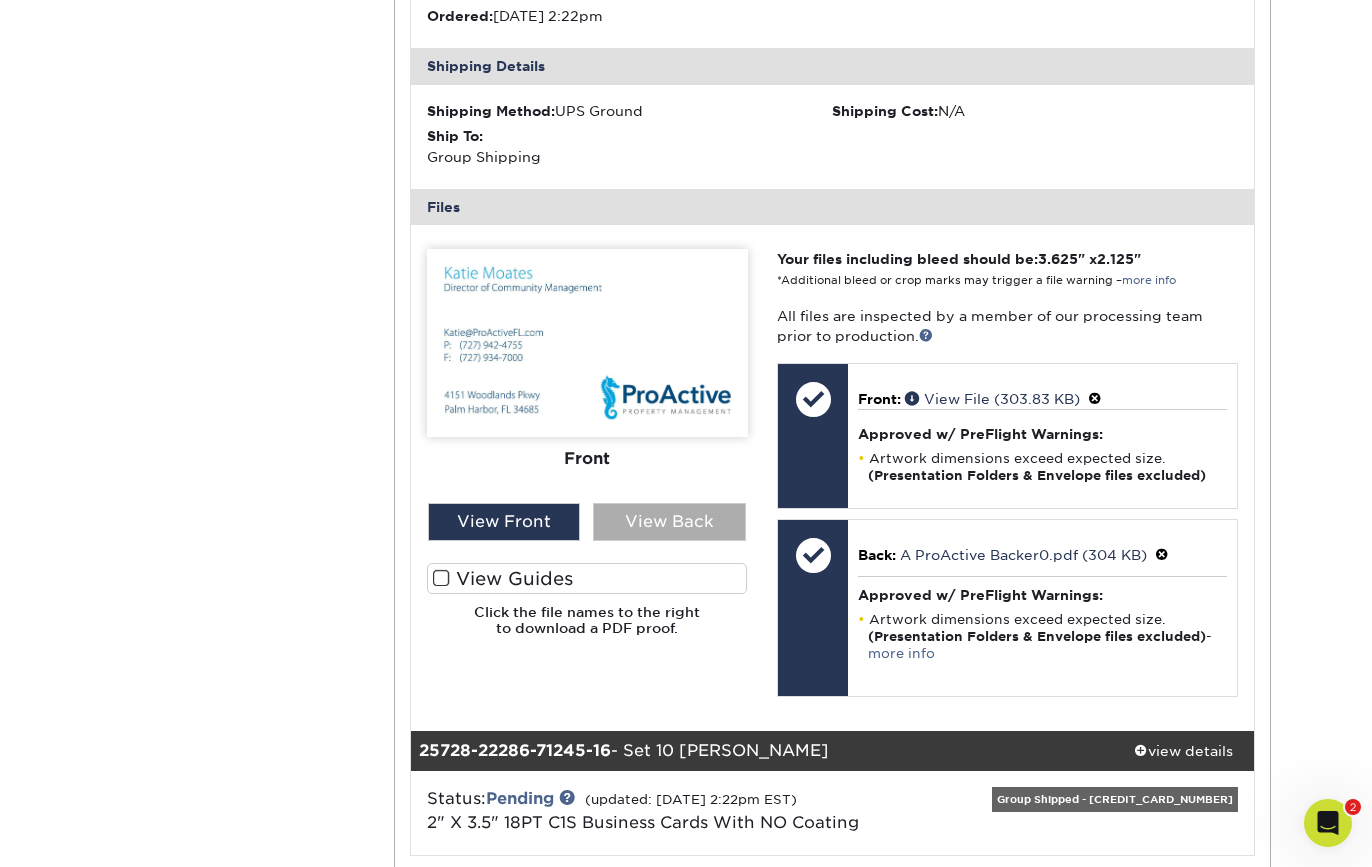 click on "View Back" at bounding box center (669, 522) 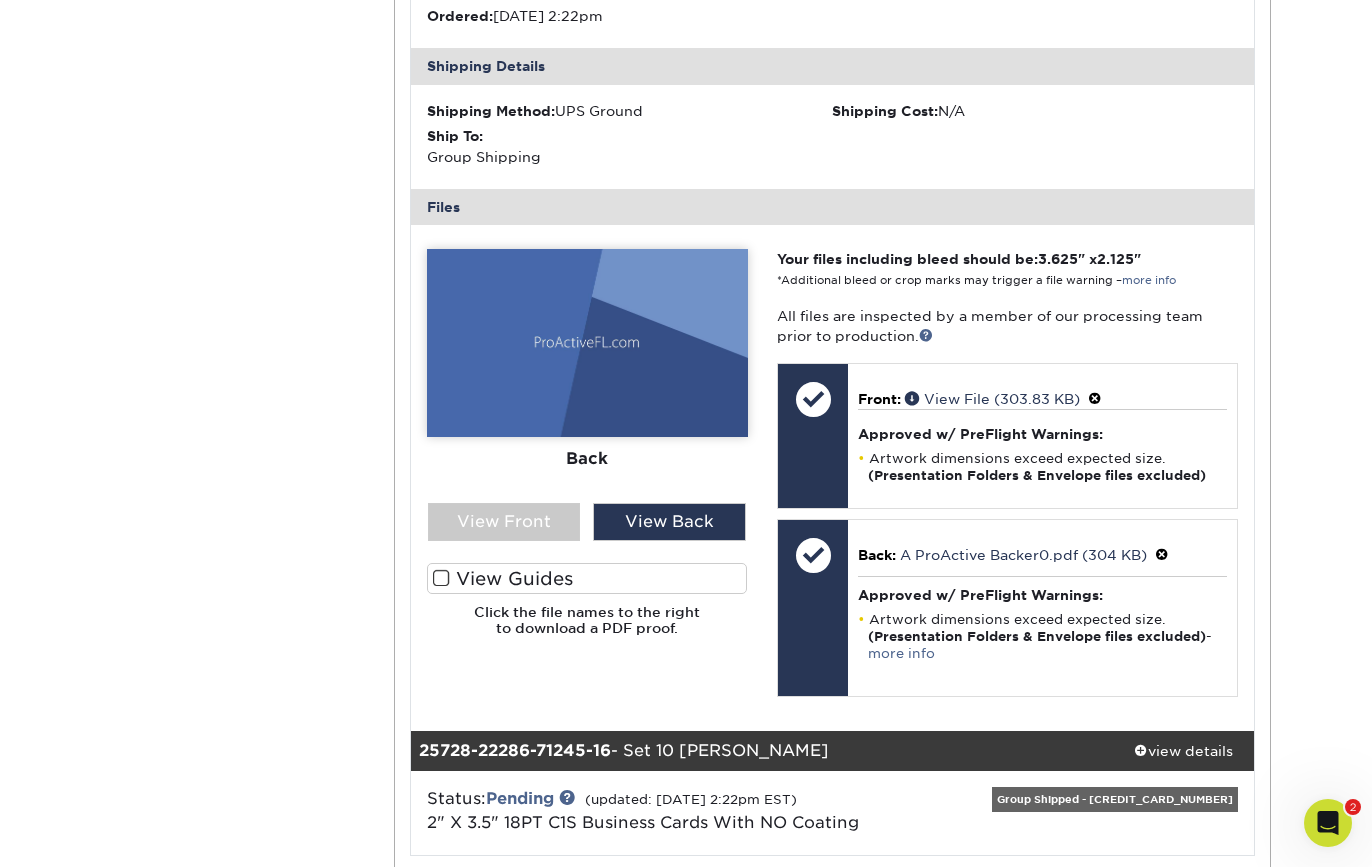 click on "Active Orders
Account Overview
Contact Information
Change Password
Address Book
Billing & Payment Info
1" at bounding box center (686, -3631) 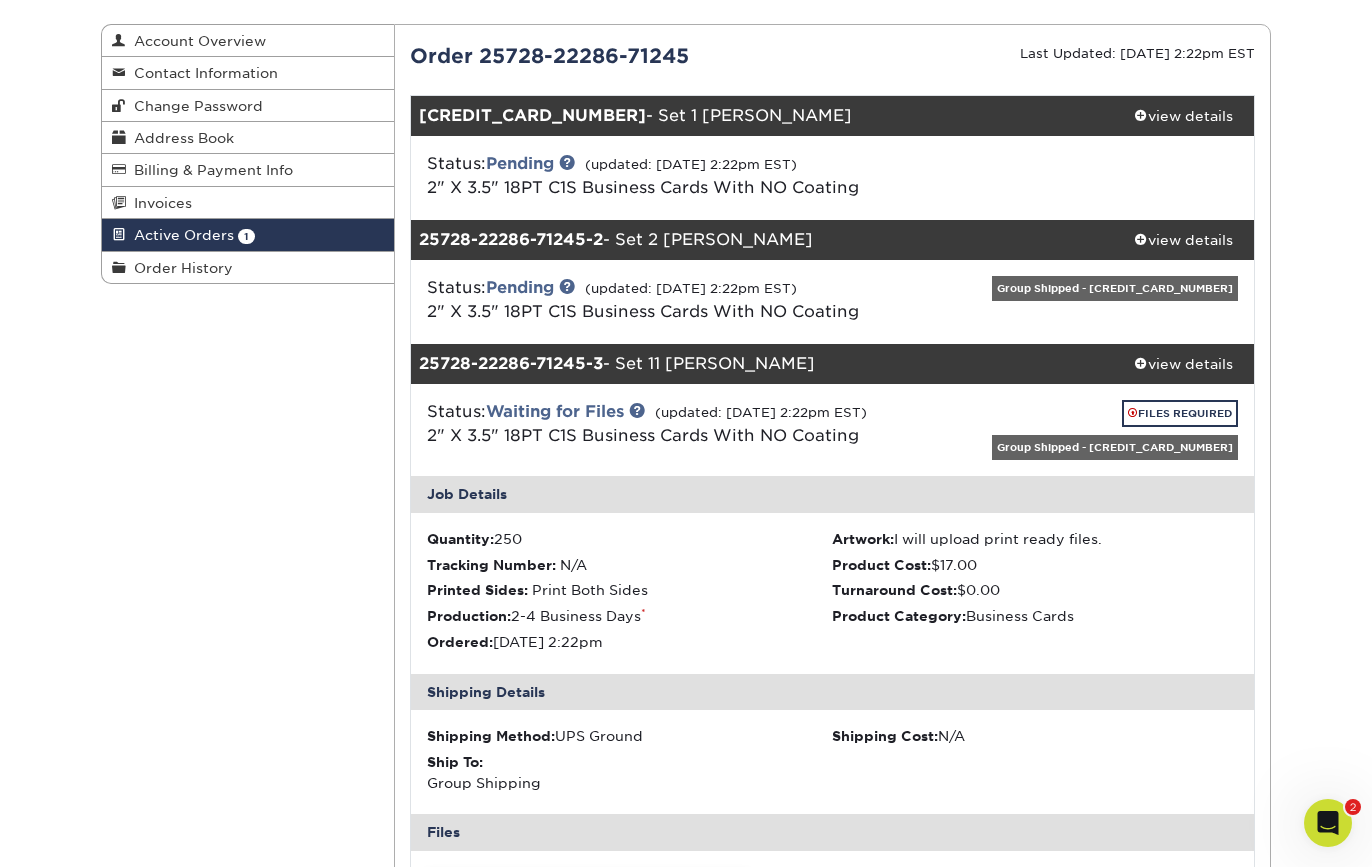 scroll, scrollTop: 0, scrollLeft: 0, axis: both 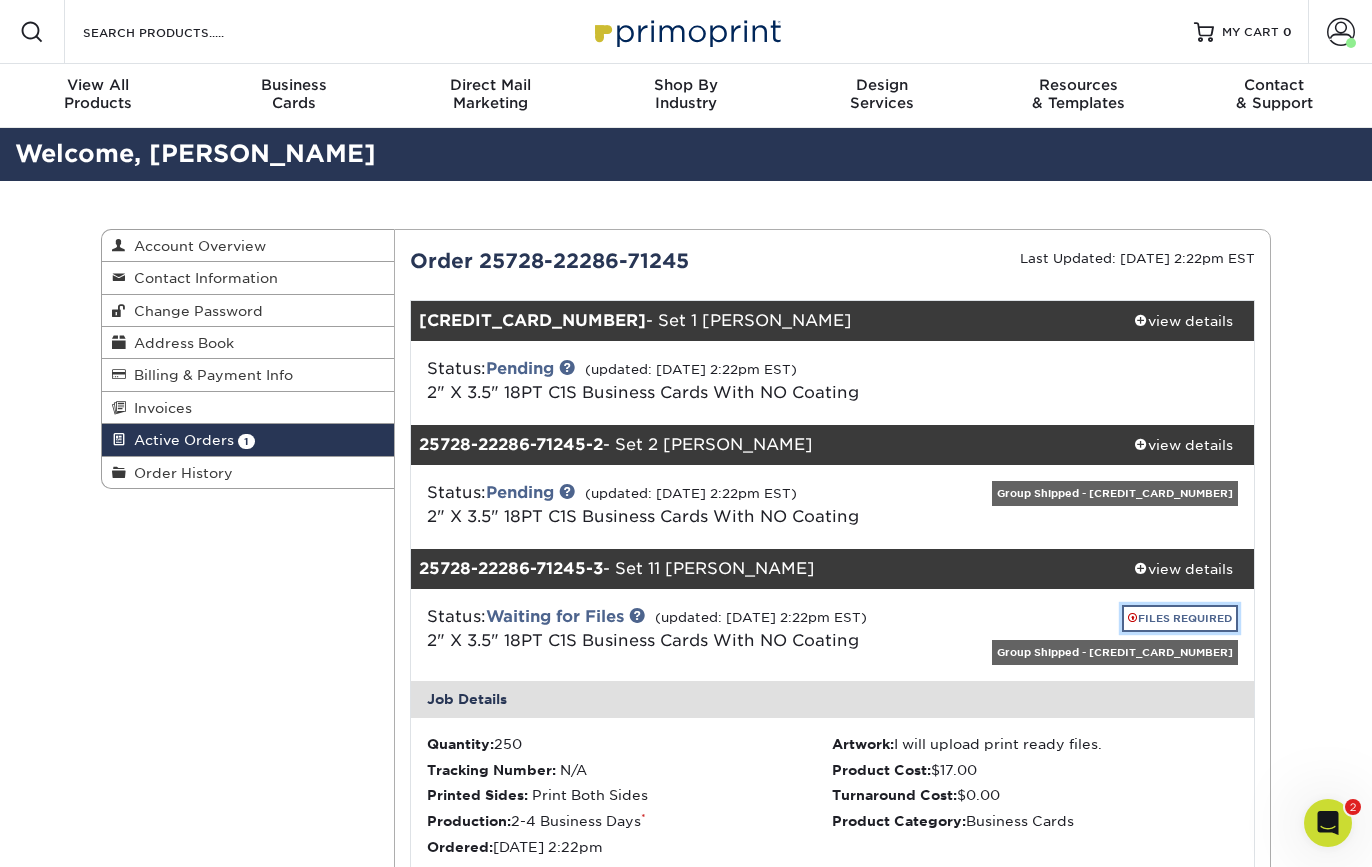 click on "FILES REQUIRED" at bounding box center (1180, 618) 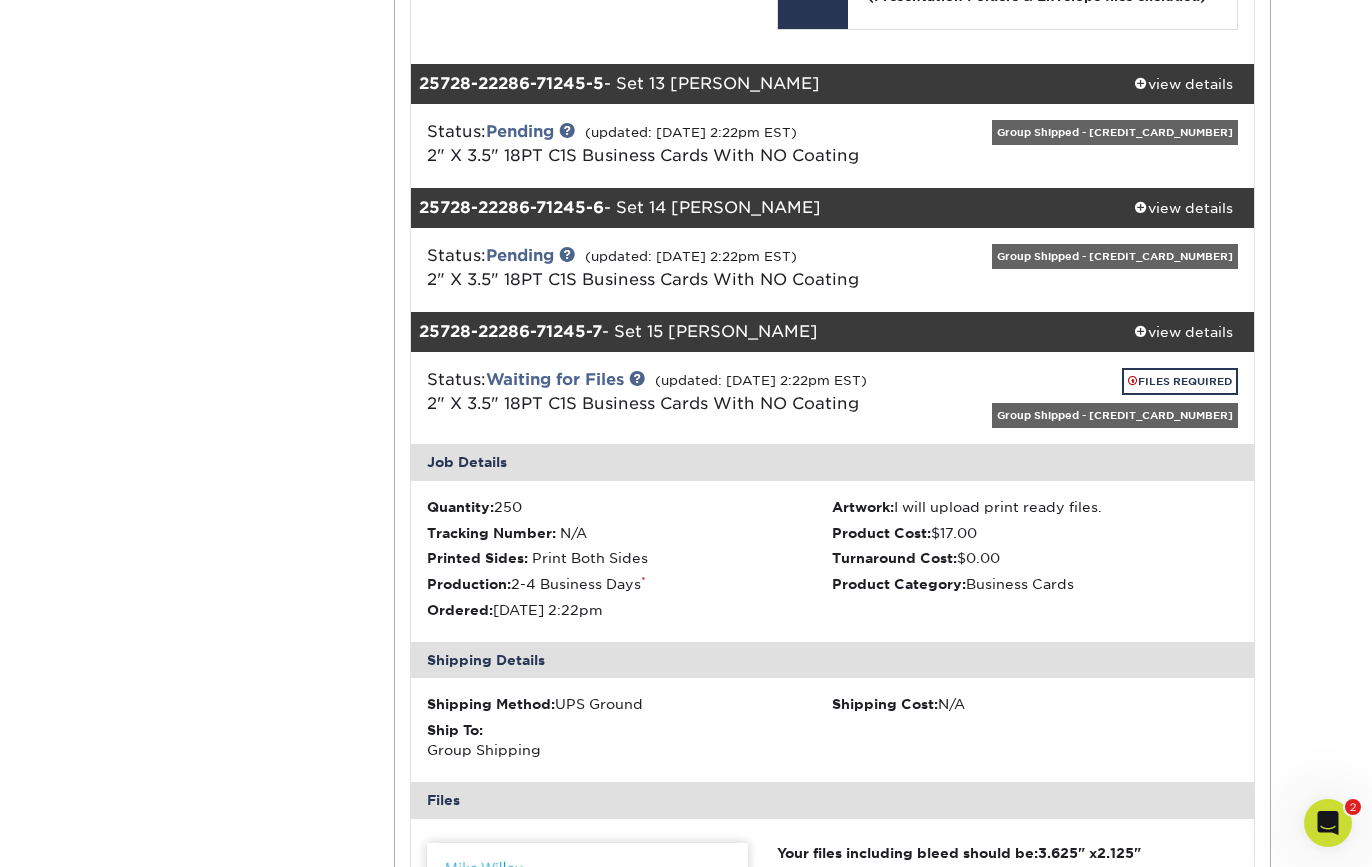 scroll, scrollTop: 1602, scrollLeft: 0, axis: vertical 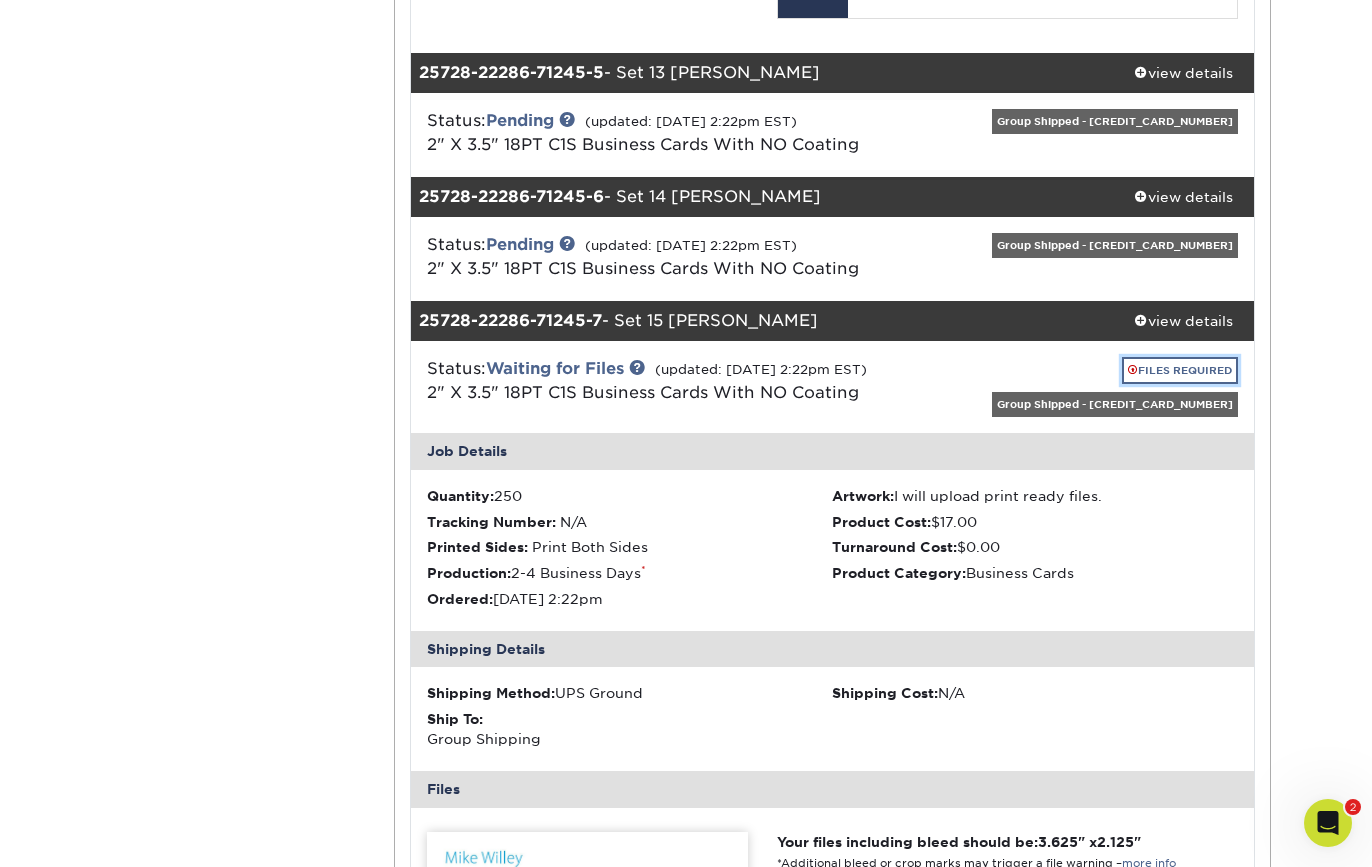 click on "FILES REQUIRED" at bounding box center (1180, 370) 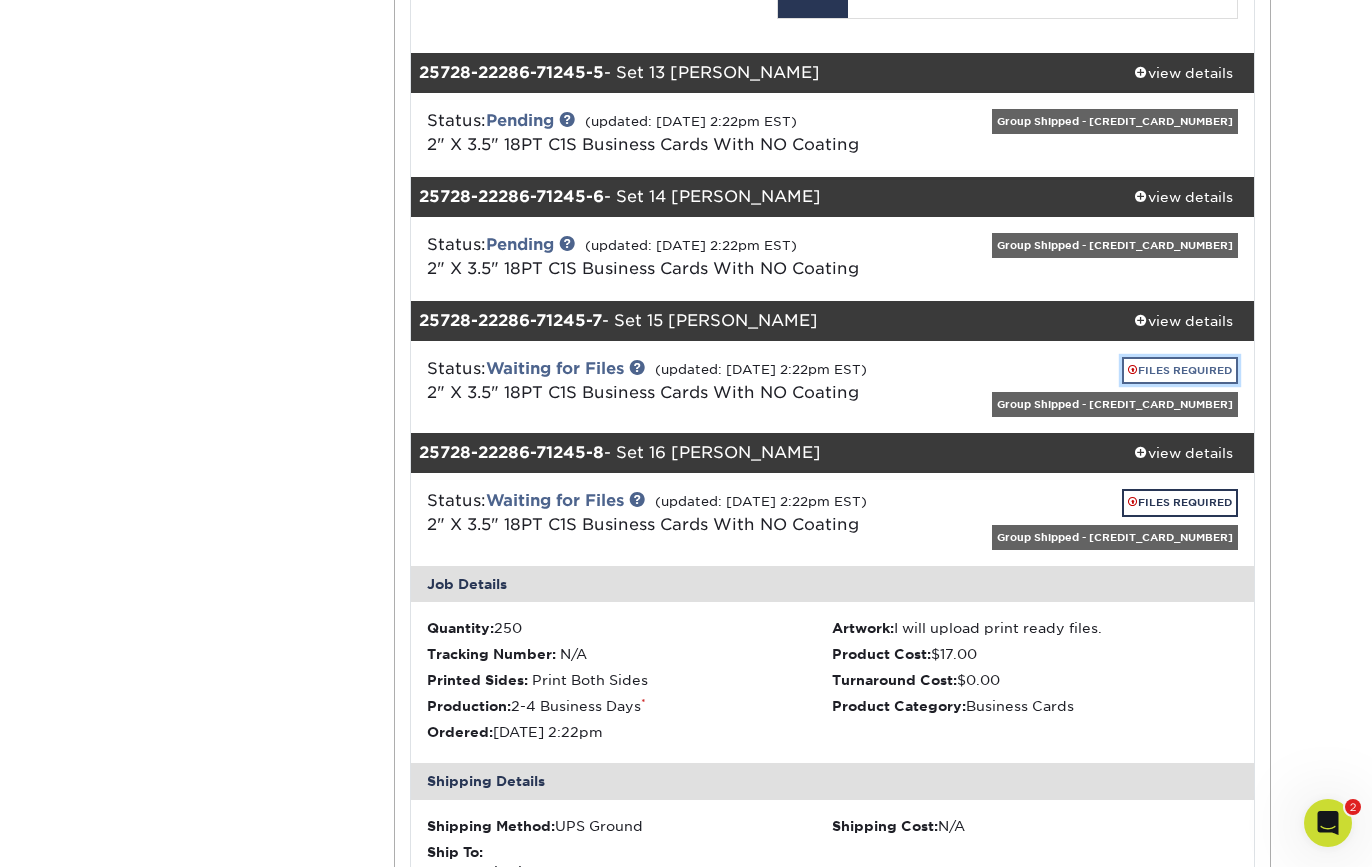 click on "FILES REQUIRED" at bounding box center (1180, 370) 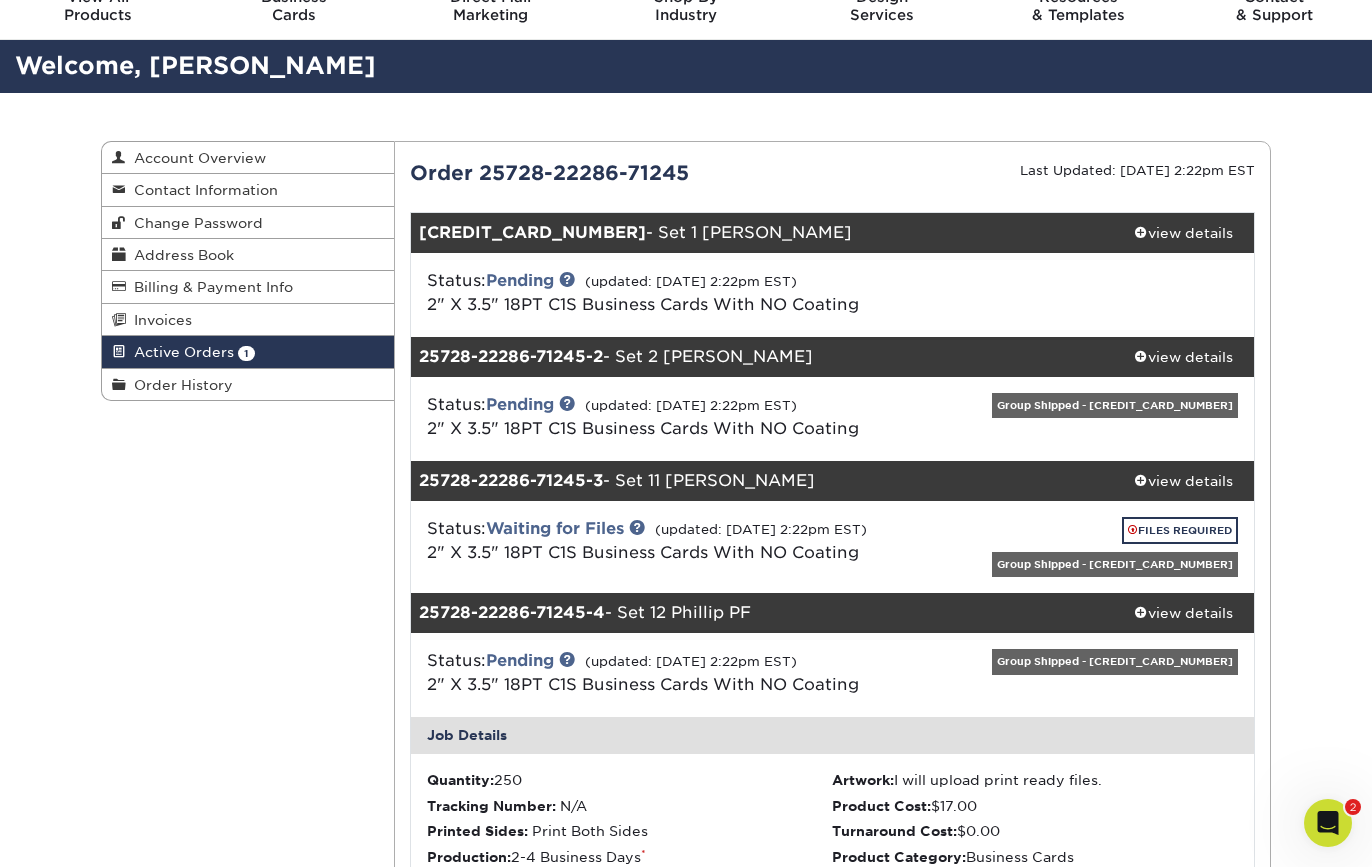 scroll, scrollTop: 0, scrollLeft: 0, axis: both 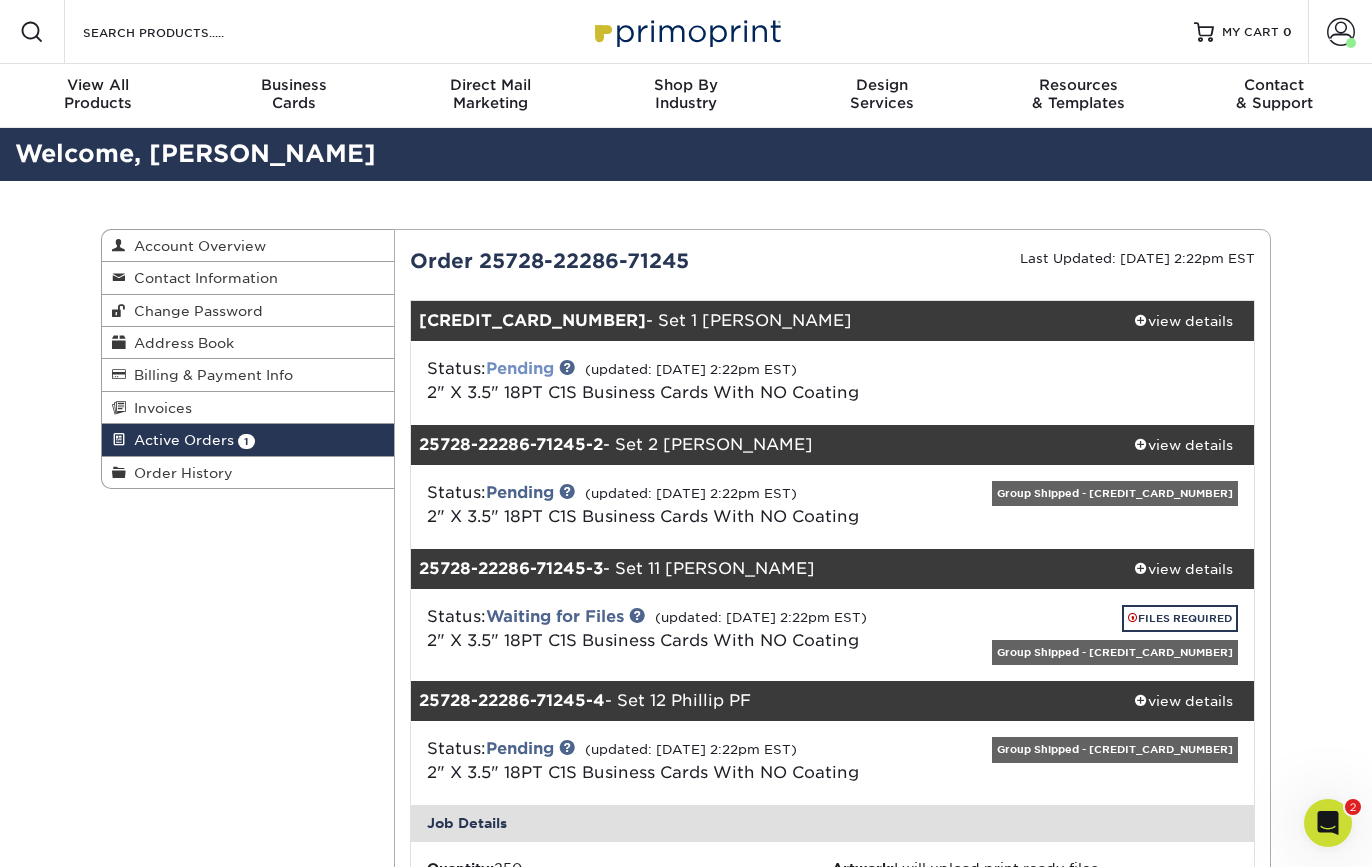 click on "Pending" at bounding box center (520, 368) 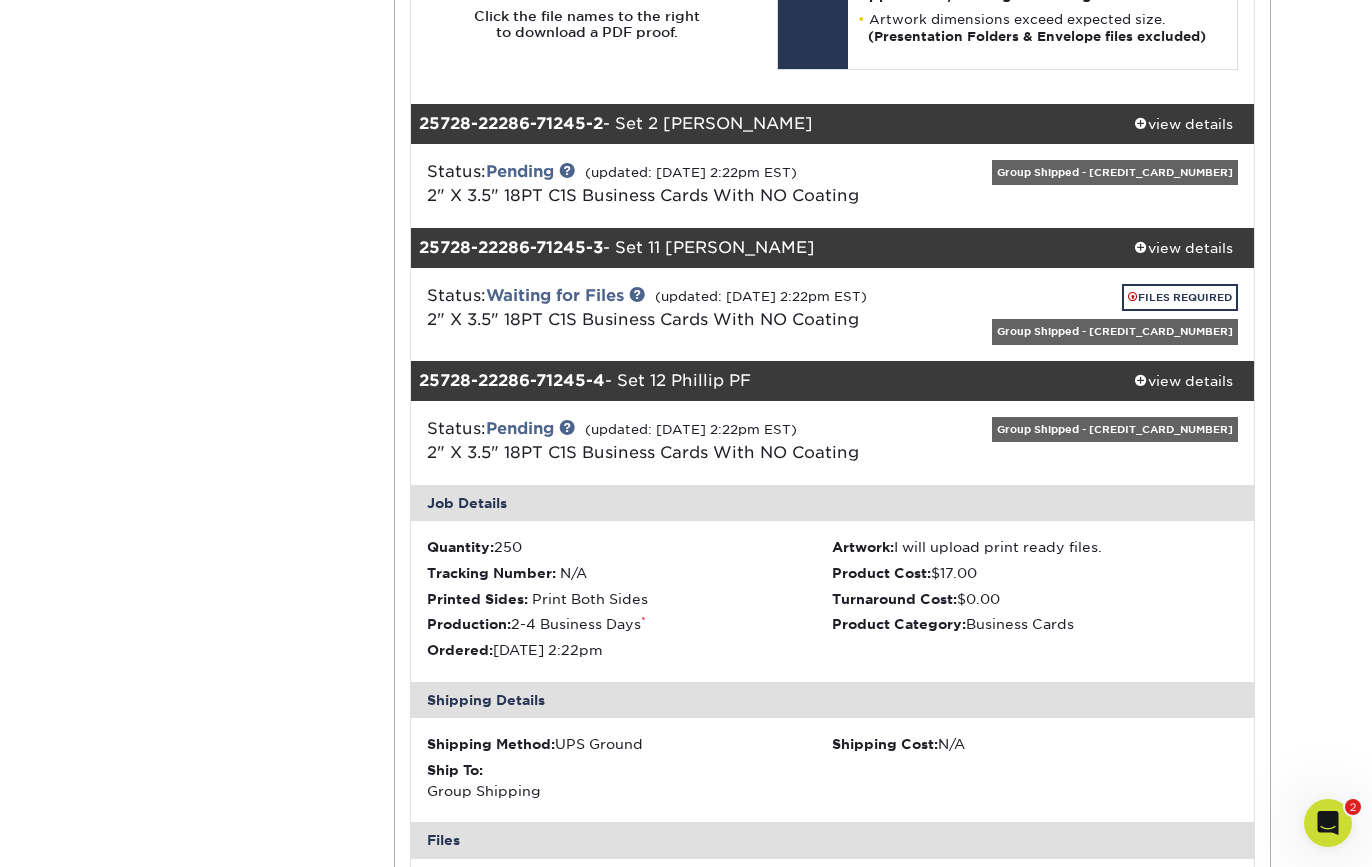 scroll, scrollTop: 1070, scrollLeft: 0, axis: vertical 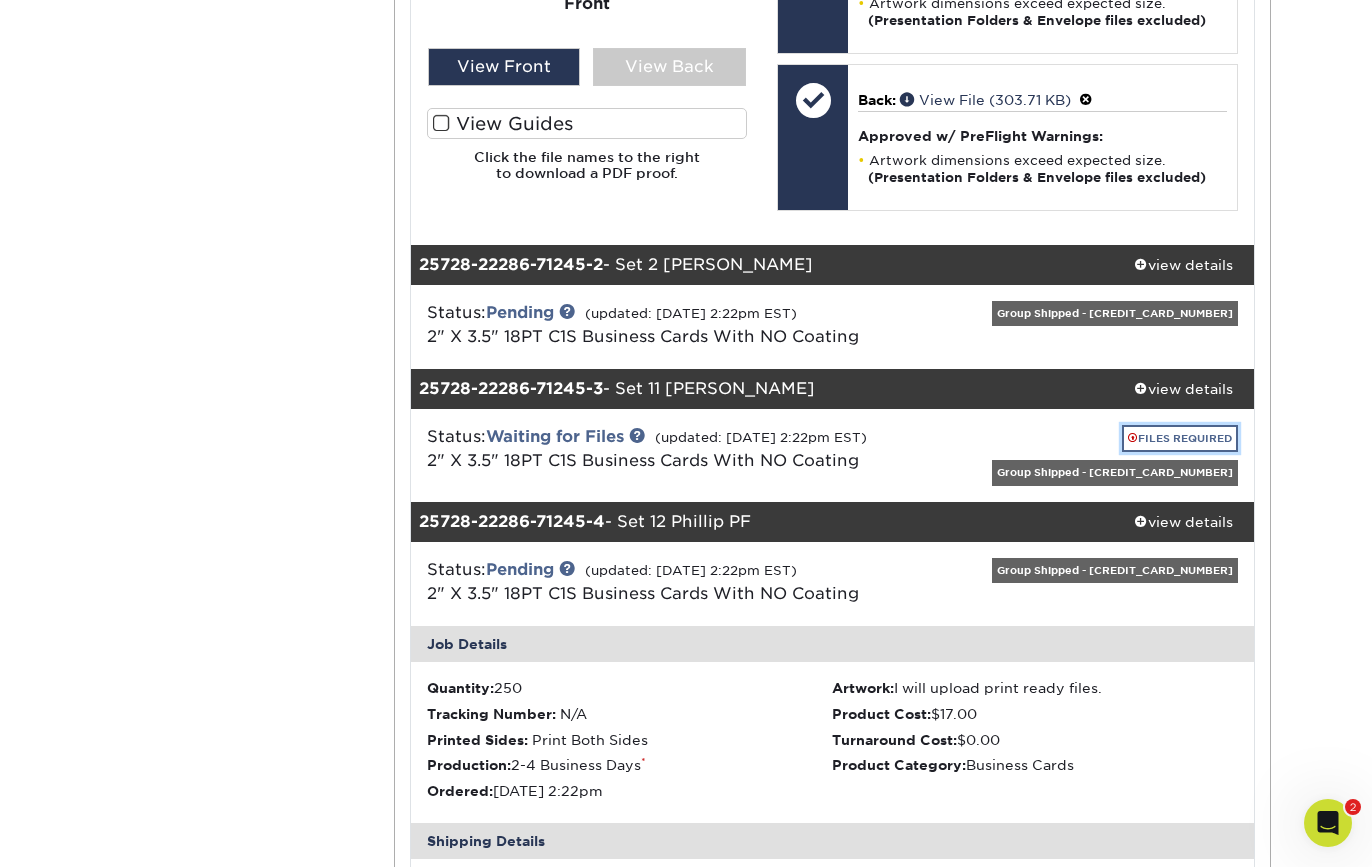 click on "FILES REQUIRED" at bounding box center (1180, 438) 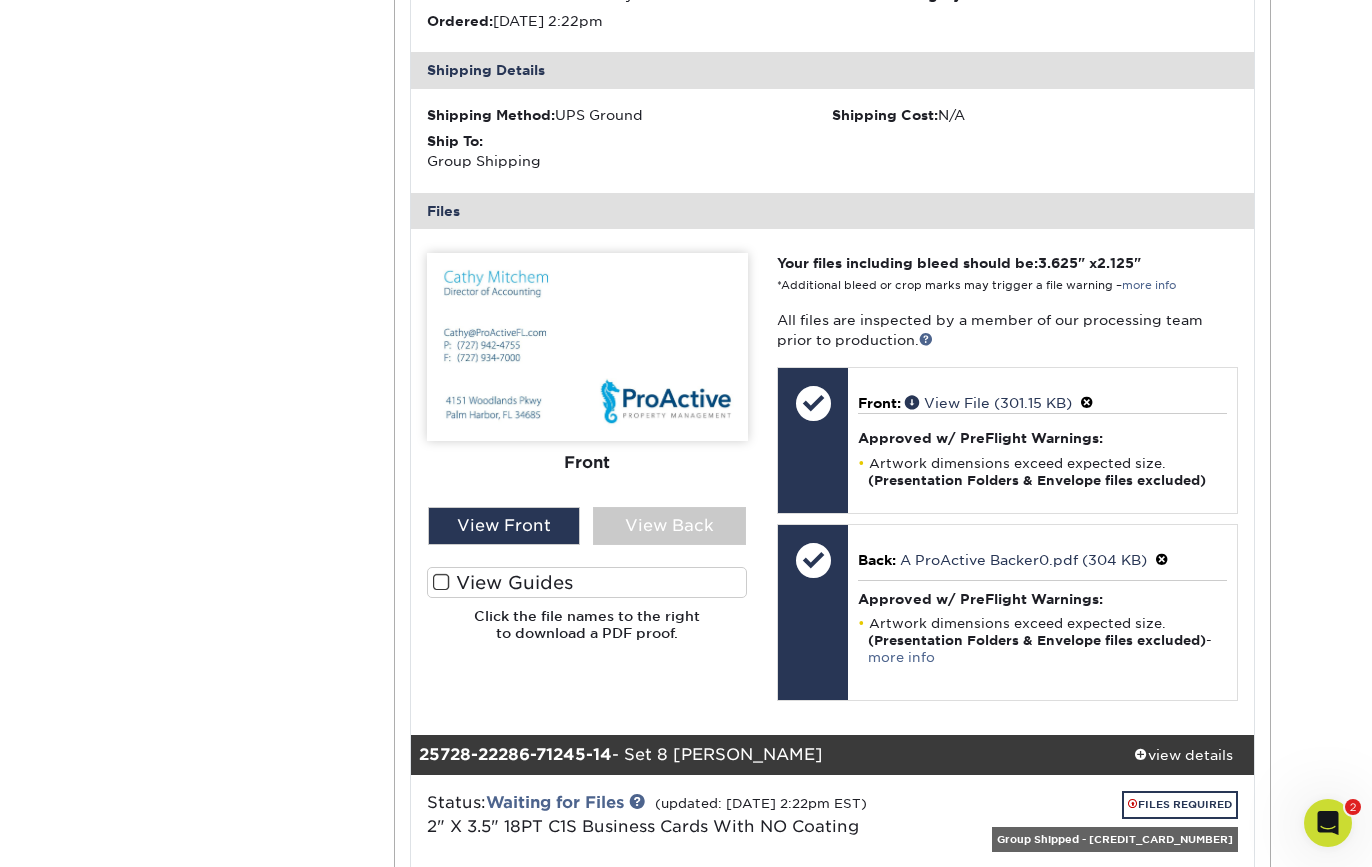 scroll, scrollTop: 7439, scrollLeft: 0, axis: vertical 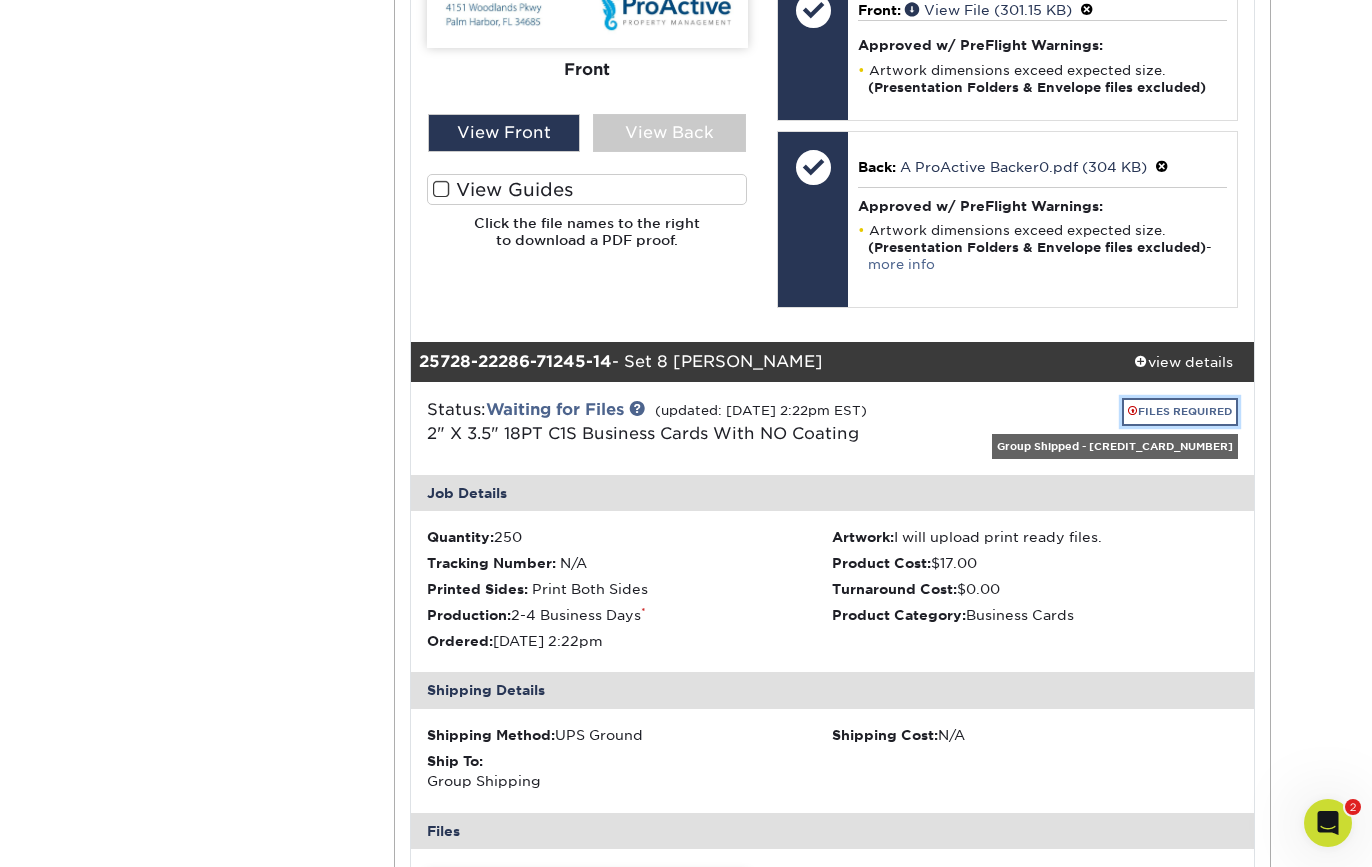 click on "FILES REQUIRED" at bounding box center [1180, 411] 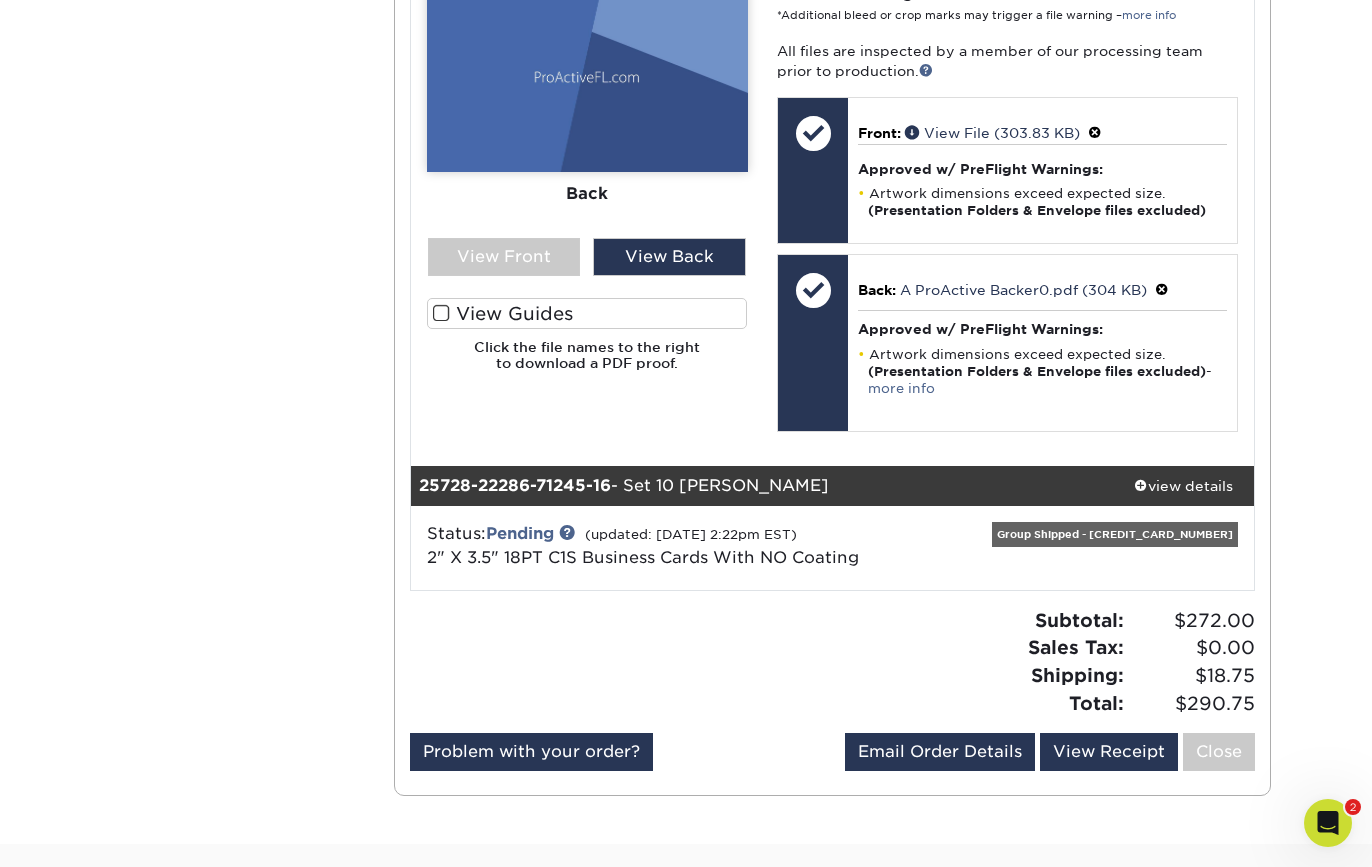scroll, scrollTop: 8851, scrollLeft: 0, axis: vertical 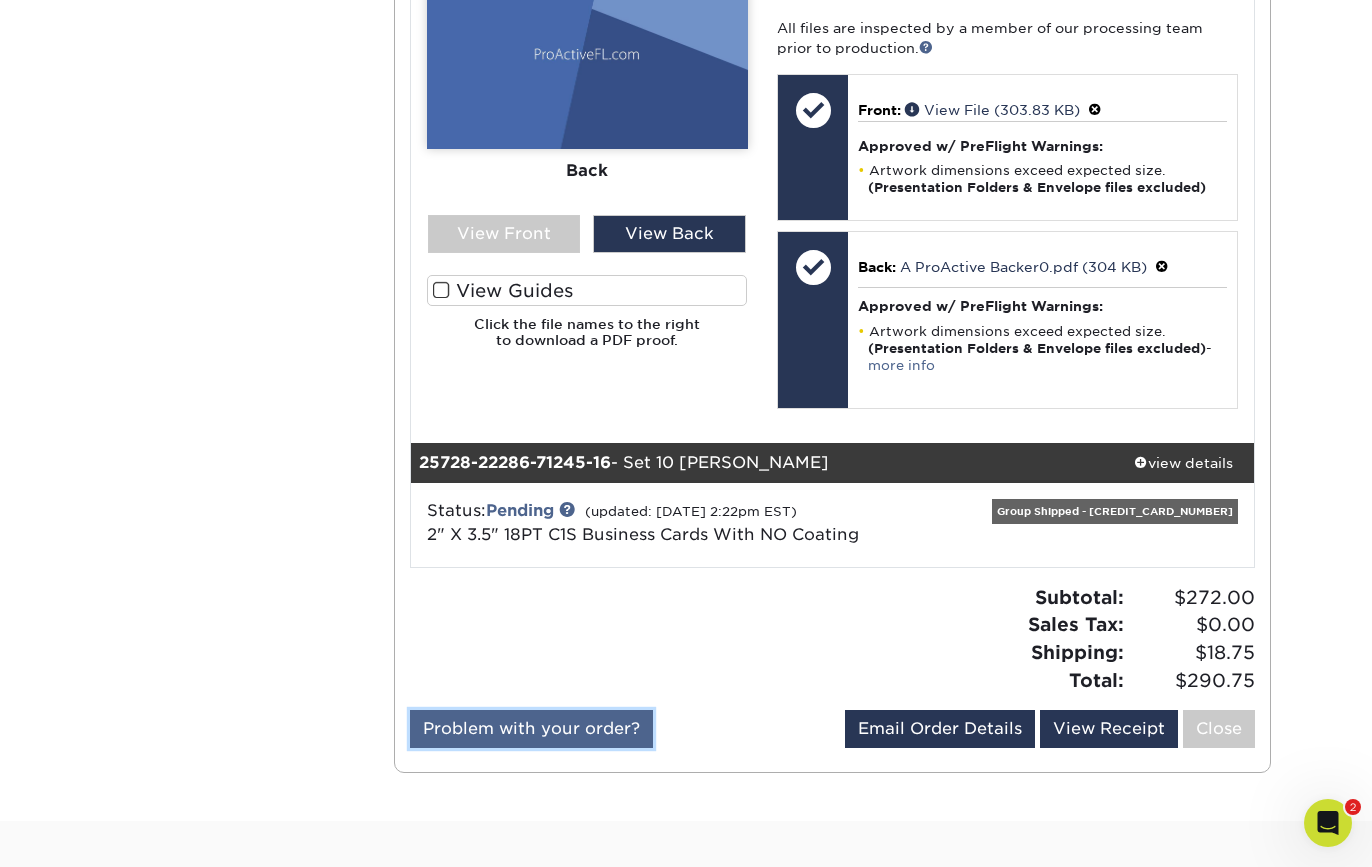 click on "Problem with your order?" at bounding box center [531, 729] 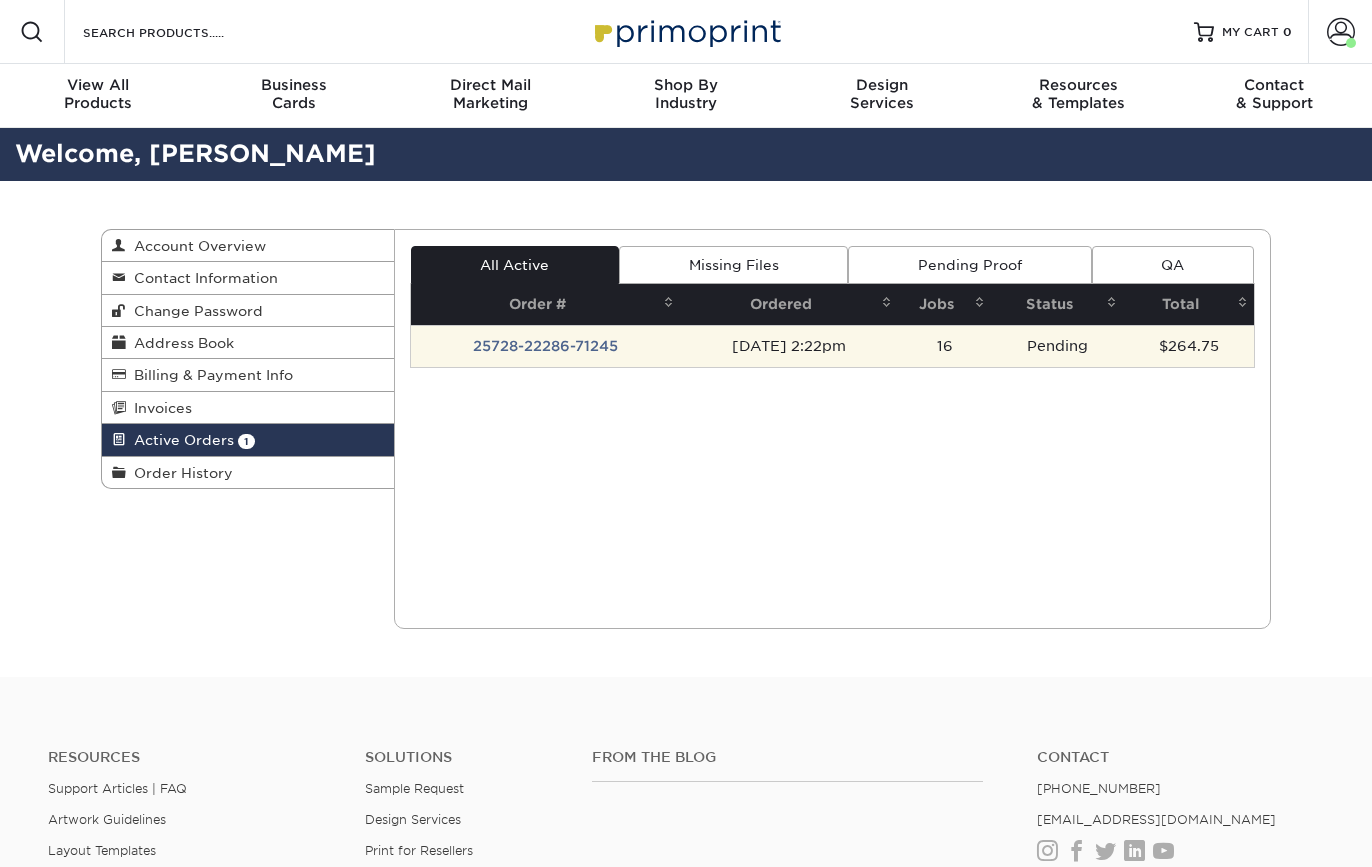scroll, scrollTop: 0, scrollLeft: 0, axis: both 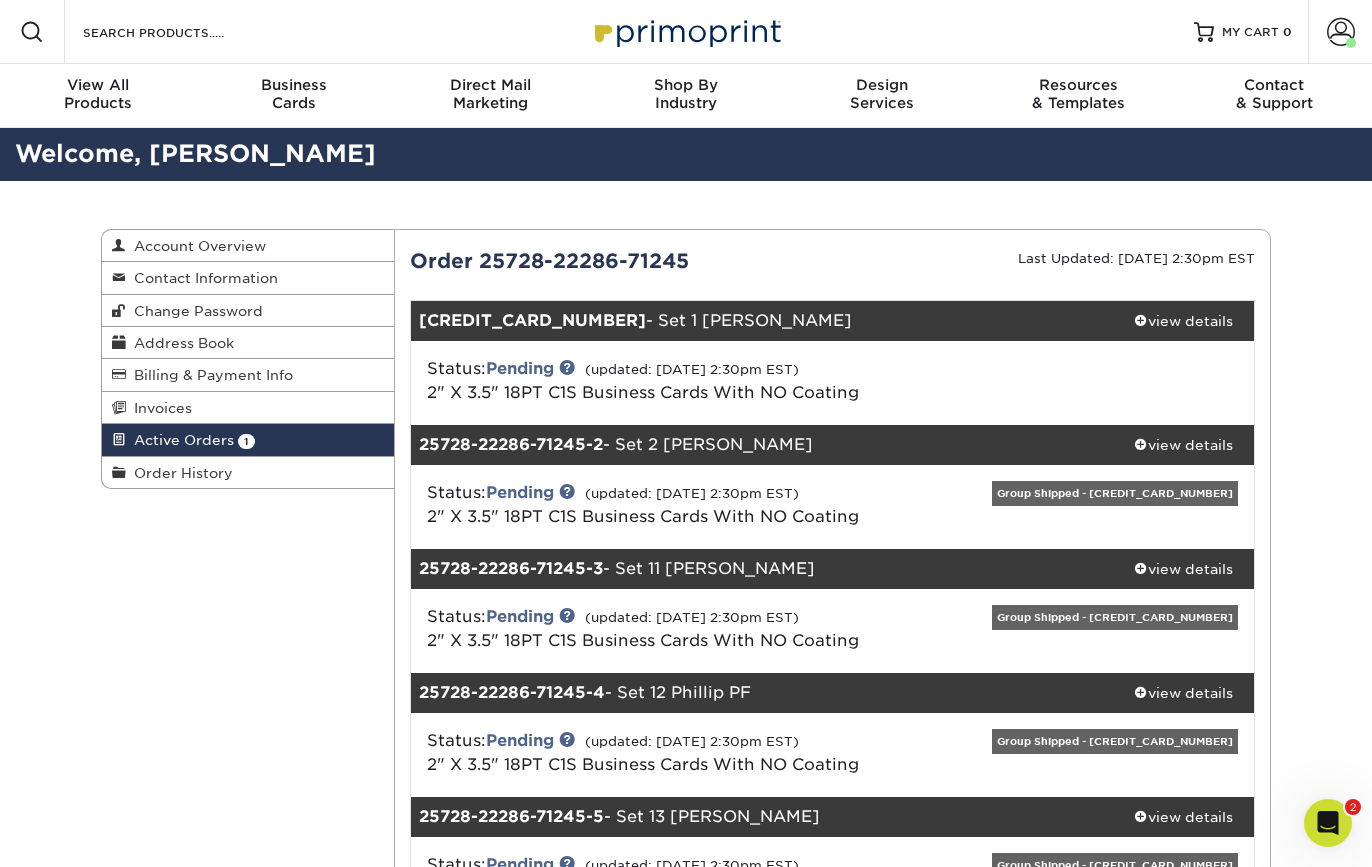 click 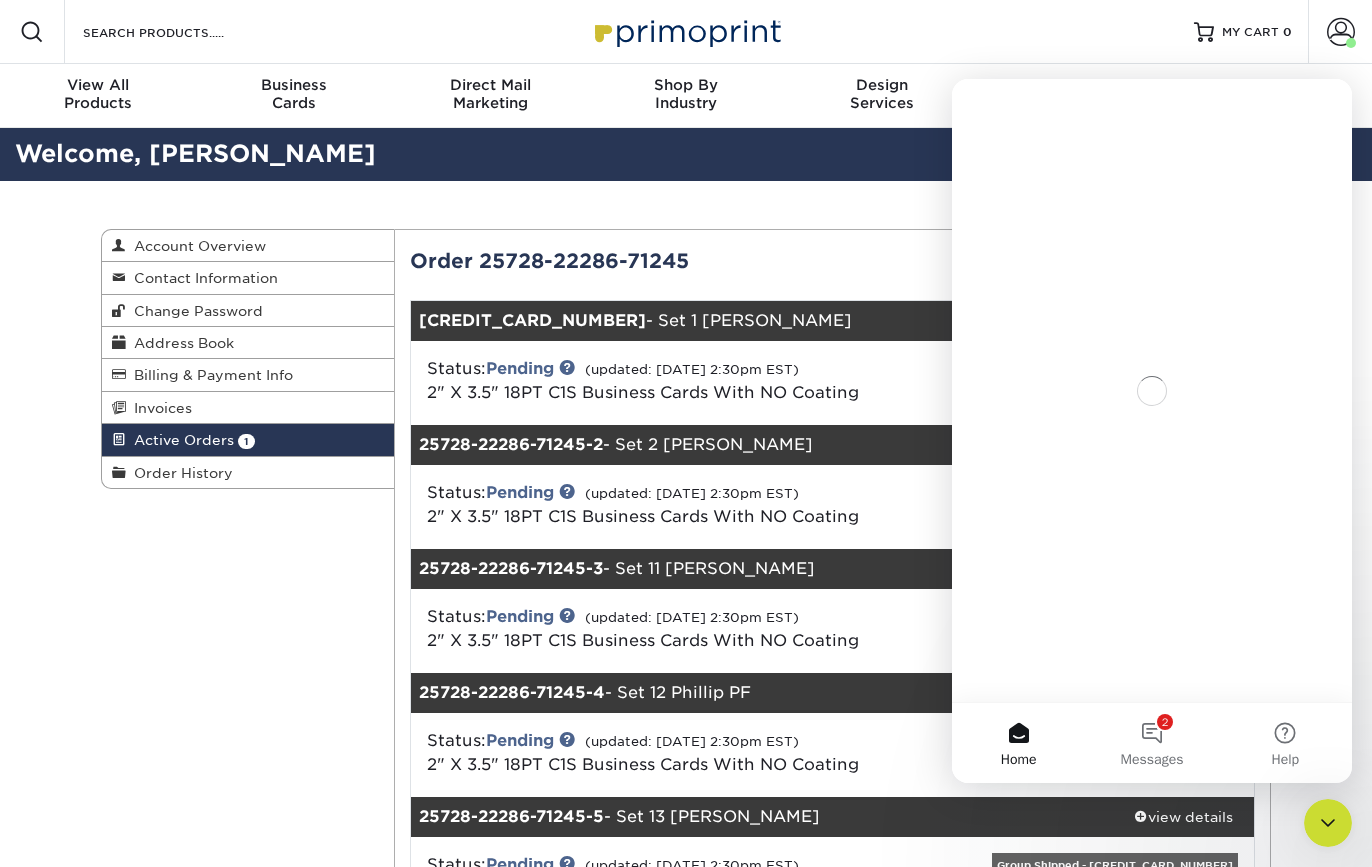 scroll, scrollTop: 0, scrollLeft: 0, axis: both 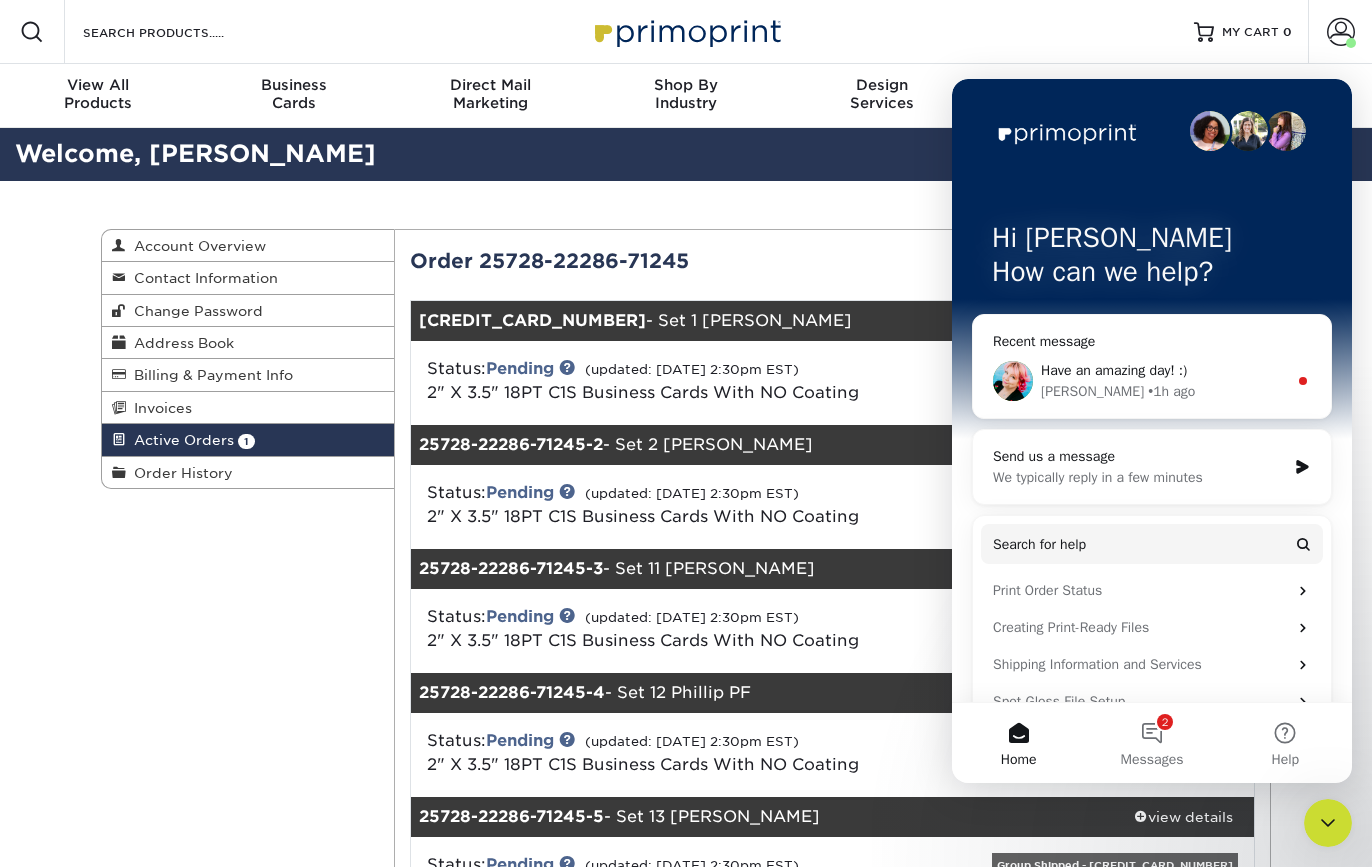 click 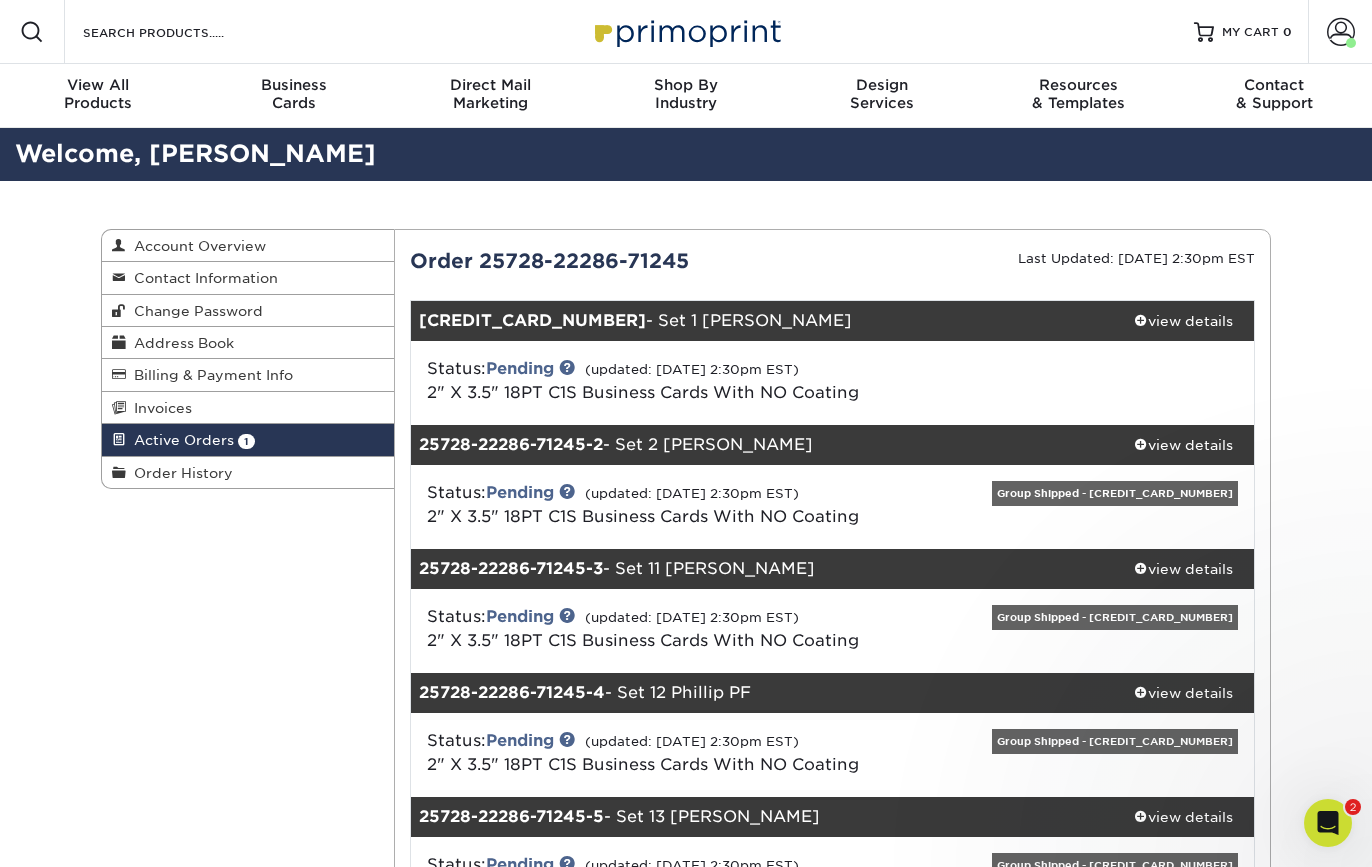 scroll, scrollTop: 0, scrollLeft: 0, axis: both 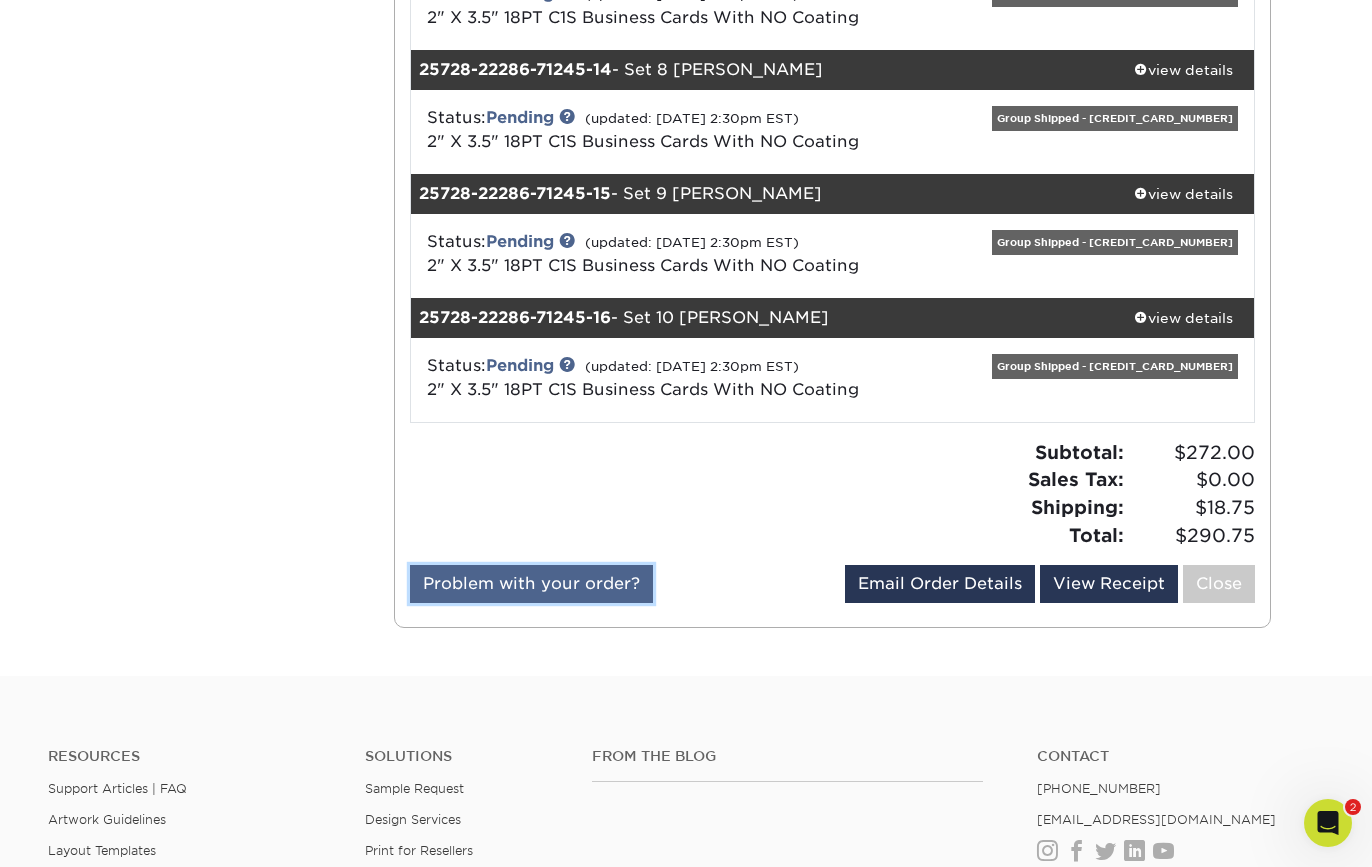 click on "Problem with your order?" at bounding box center [531, 584] 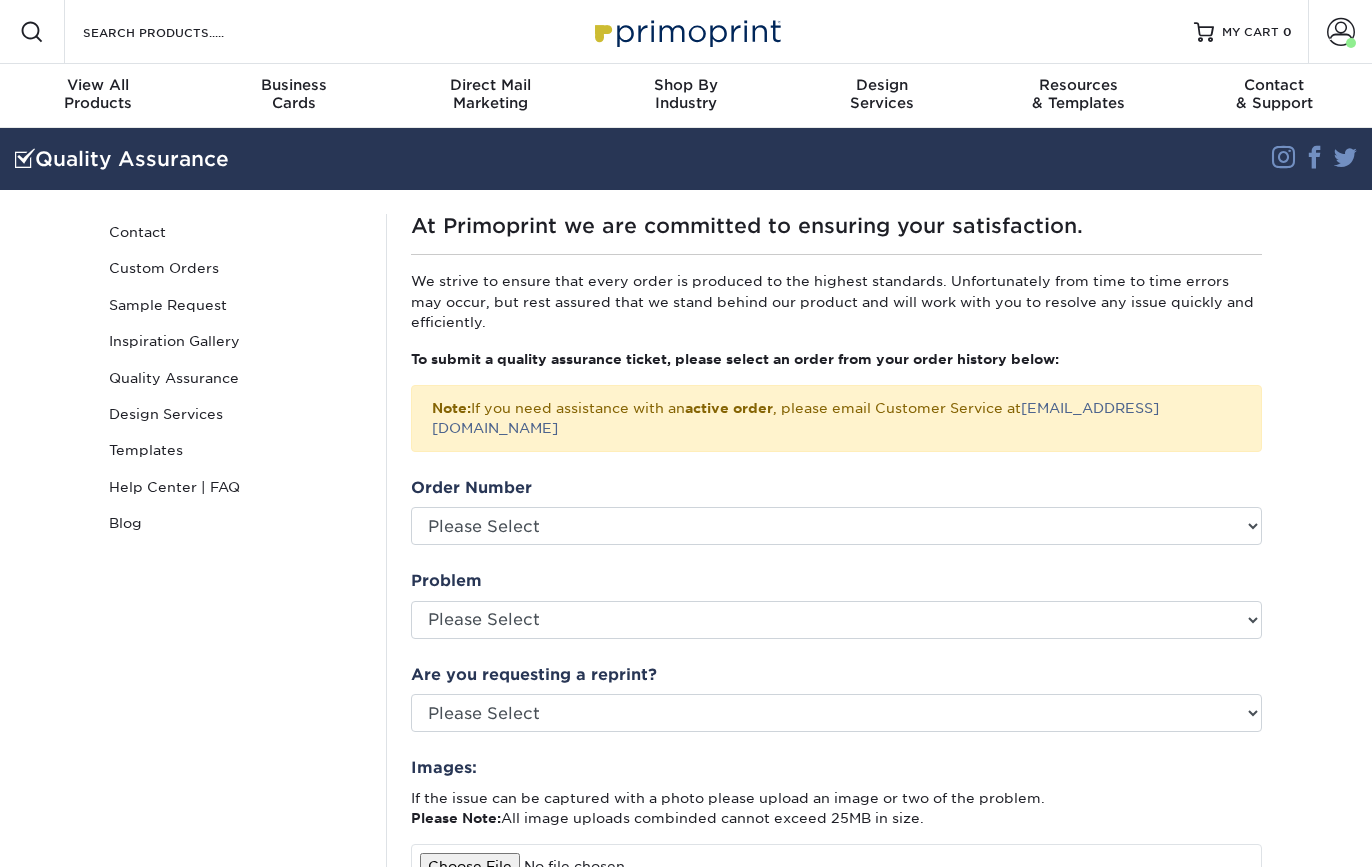 scroll, scrollTop: 0, scrollLeft: 0, axis: both 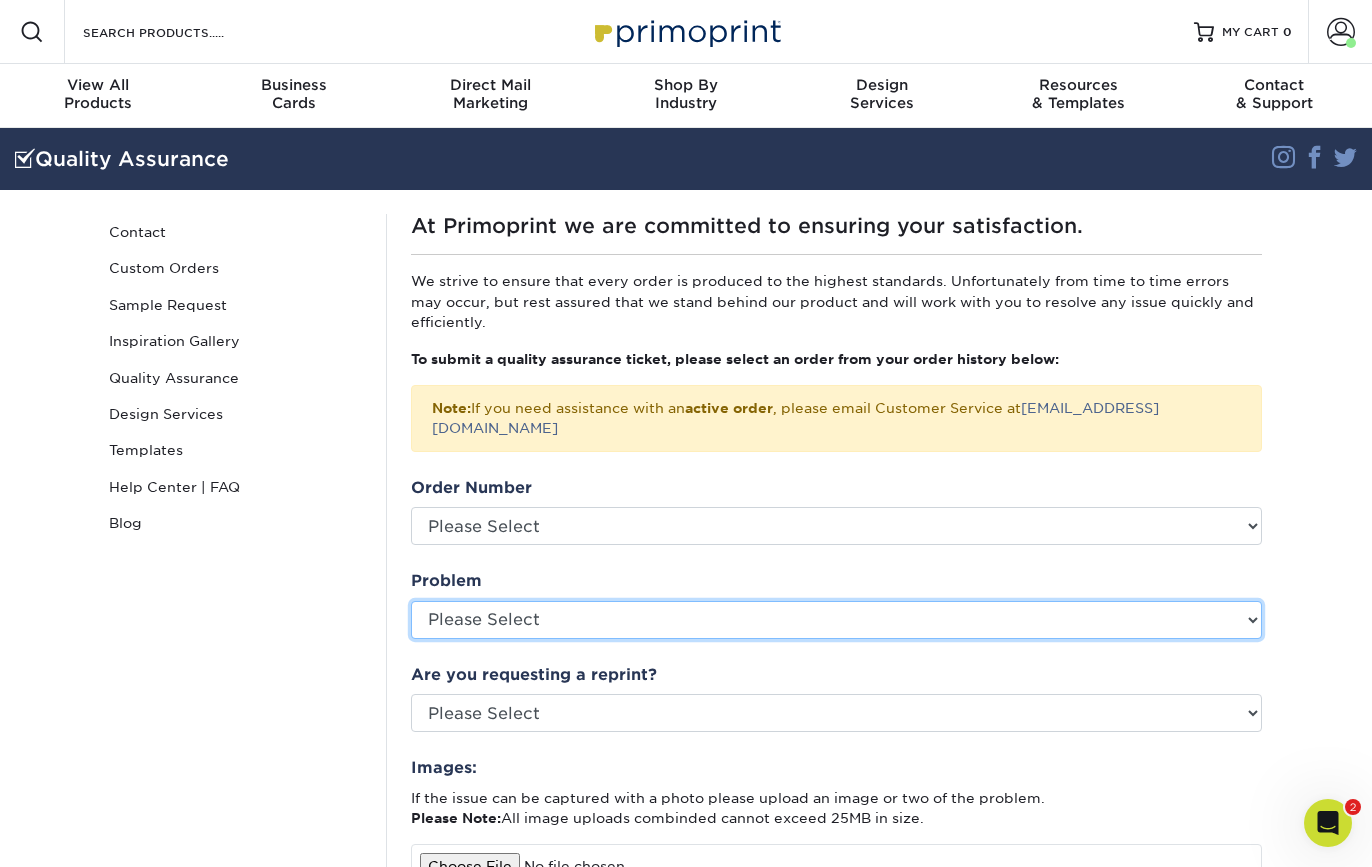 click on "Please Select
Coating
Missing Images
Bindery
Color
Cutting
Missing Hardware
Shipping
Other: Please Describe" at bounding box center [836, 620] 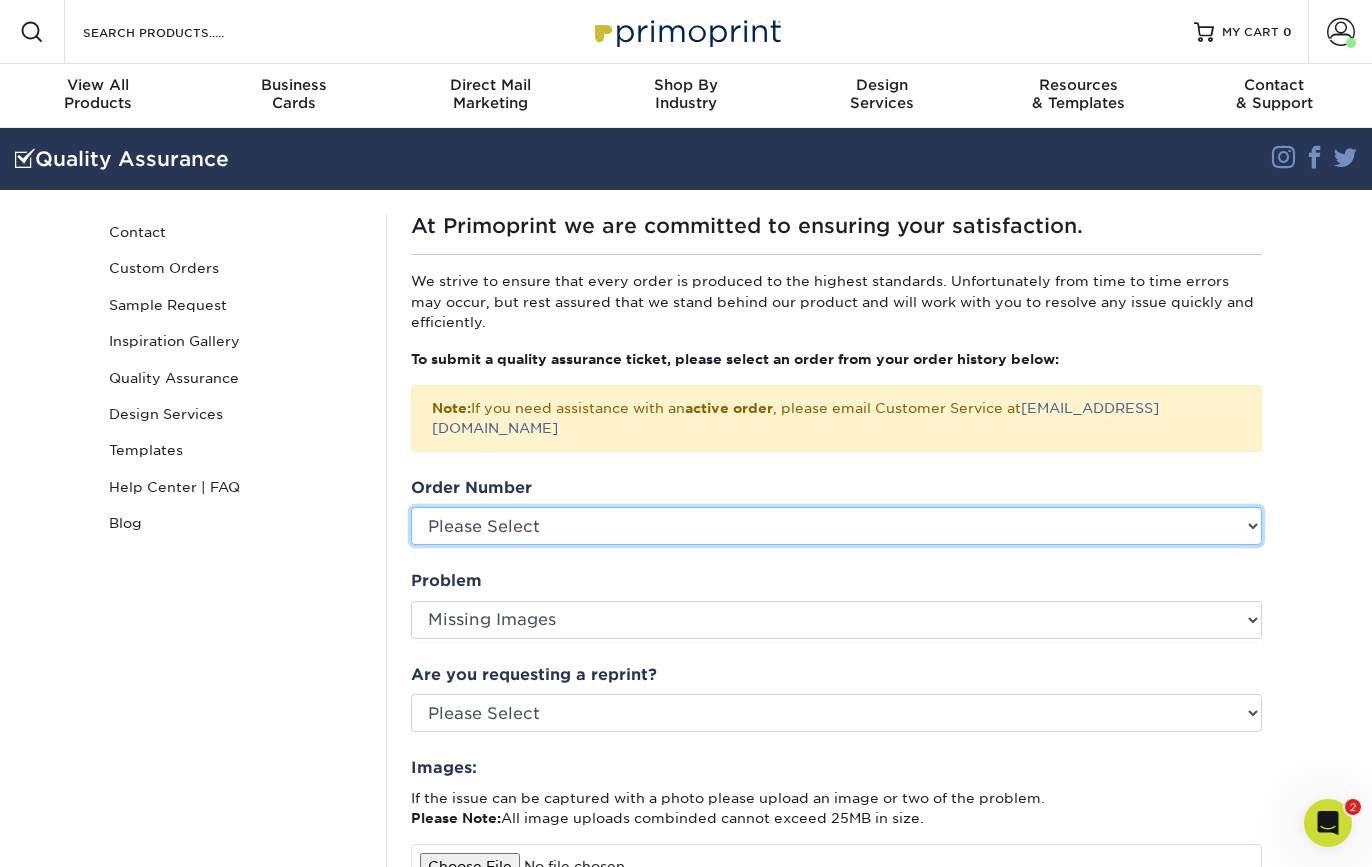 click on "Please Select
241123-103953-71245
24112-21289-71245
23226-10574-71245
23102-111315-71245
23102-104489-71245
22817-94334-71245
22429-10850-71245
221128-35878-71245
21825-12934-71245 21816-125119-71245" at bounding box center (836, 526) 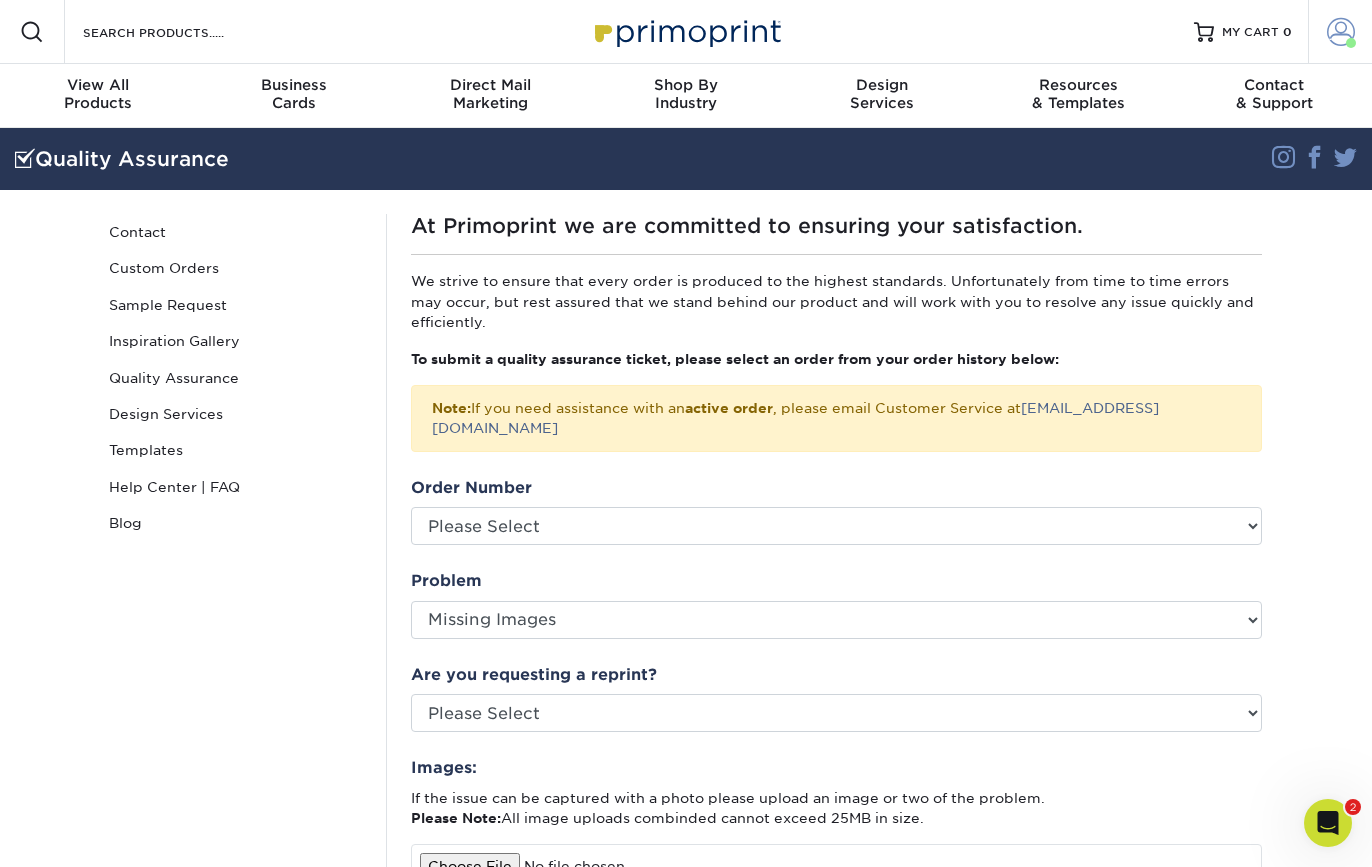 click at bounding box center [1341, 32] 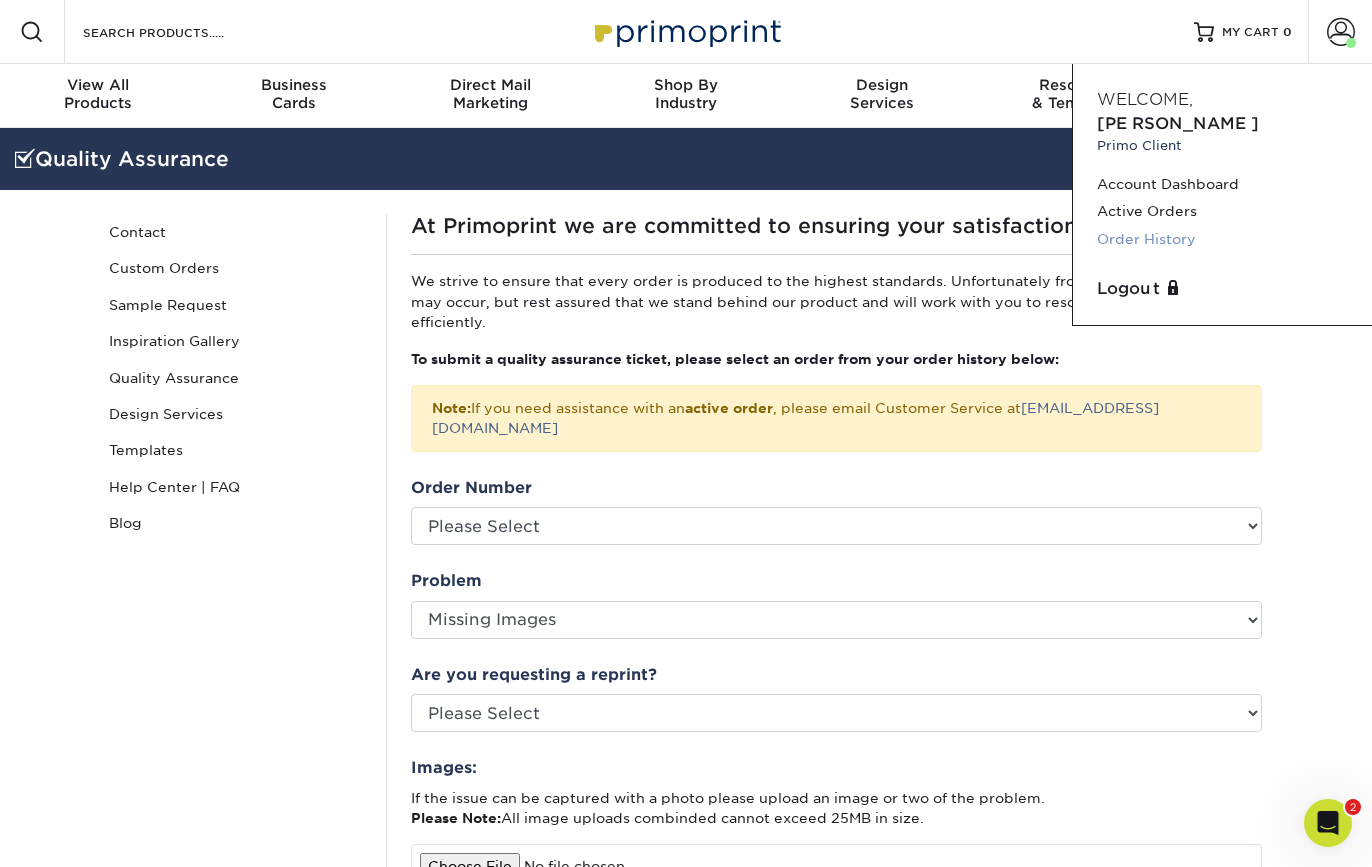 click on "Order History" at bounding box center [1222, 239] 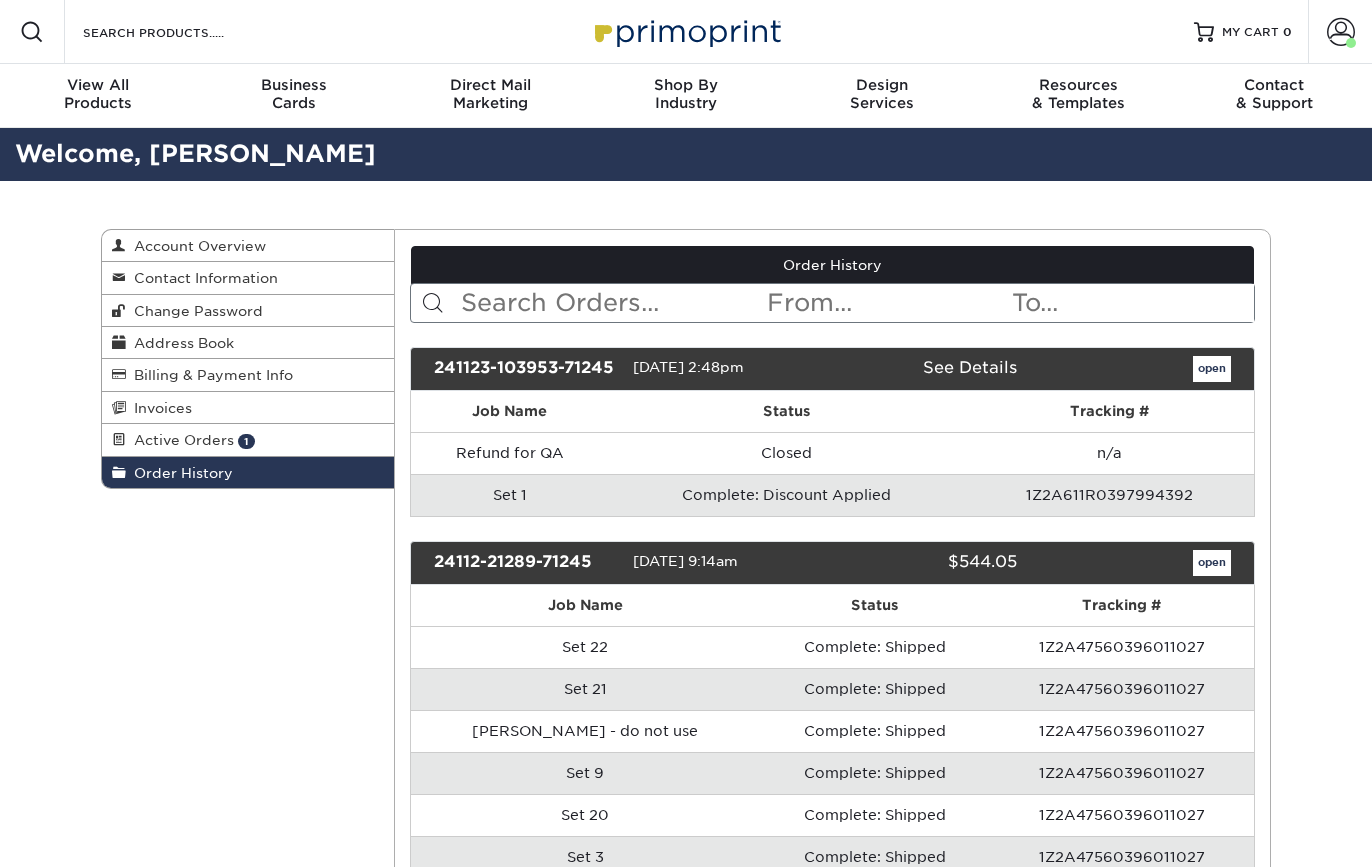scroll, scrollTop: 0, scrollLeft: 0, axis: both 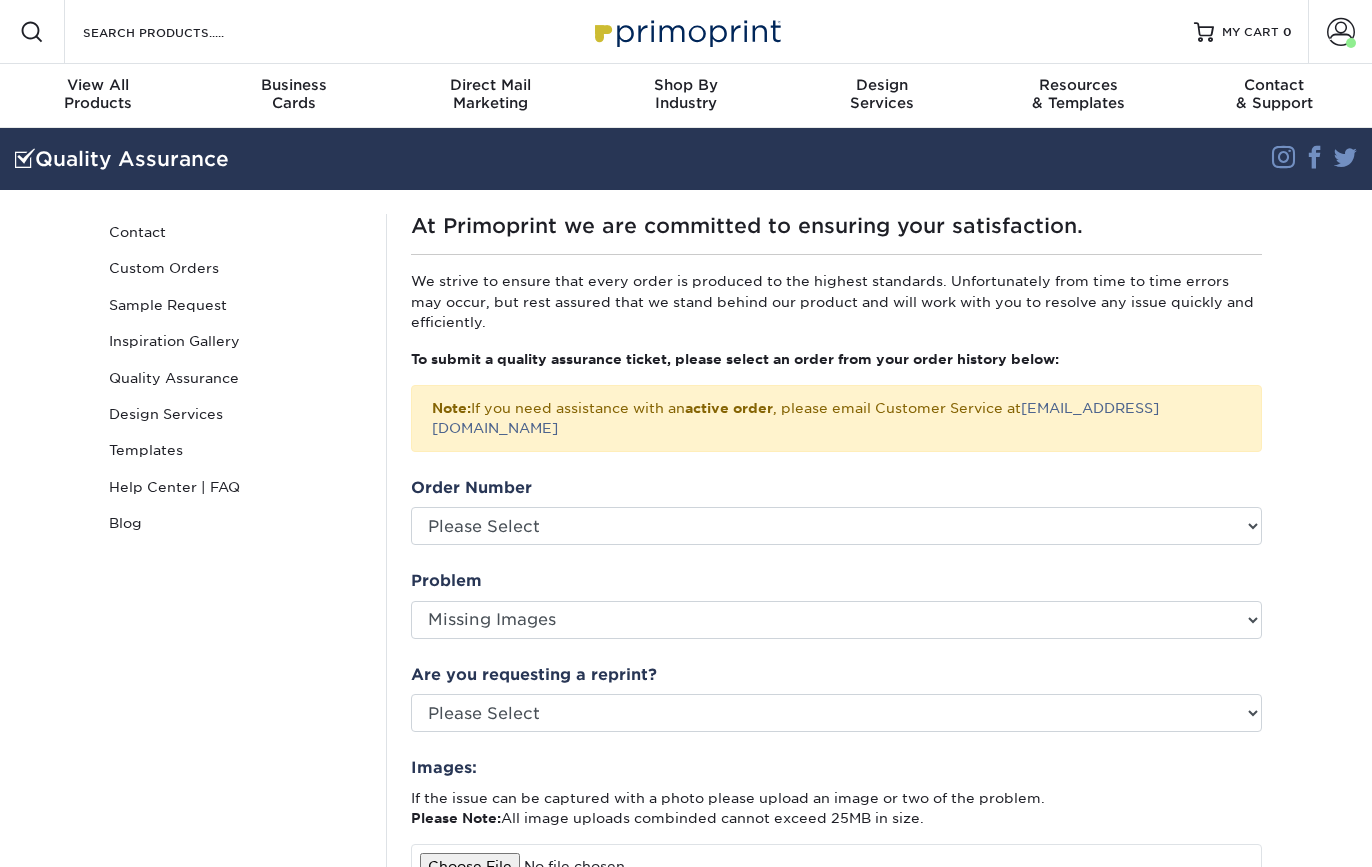 select on "Missing Images" 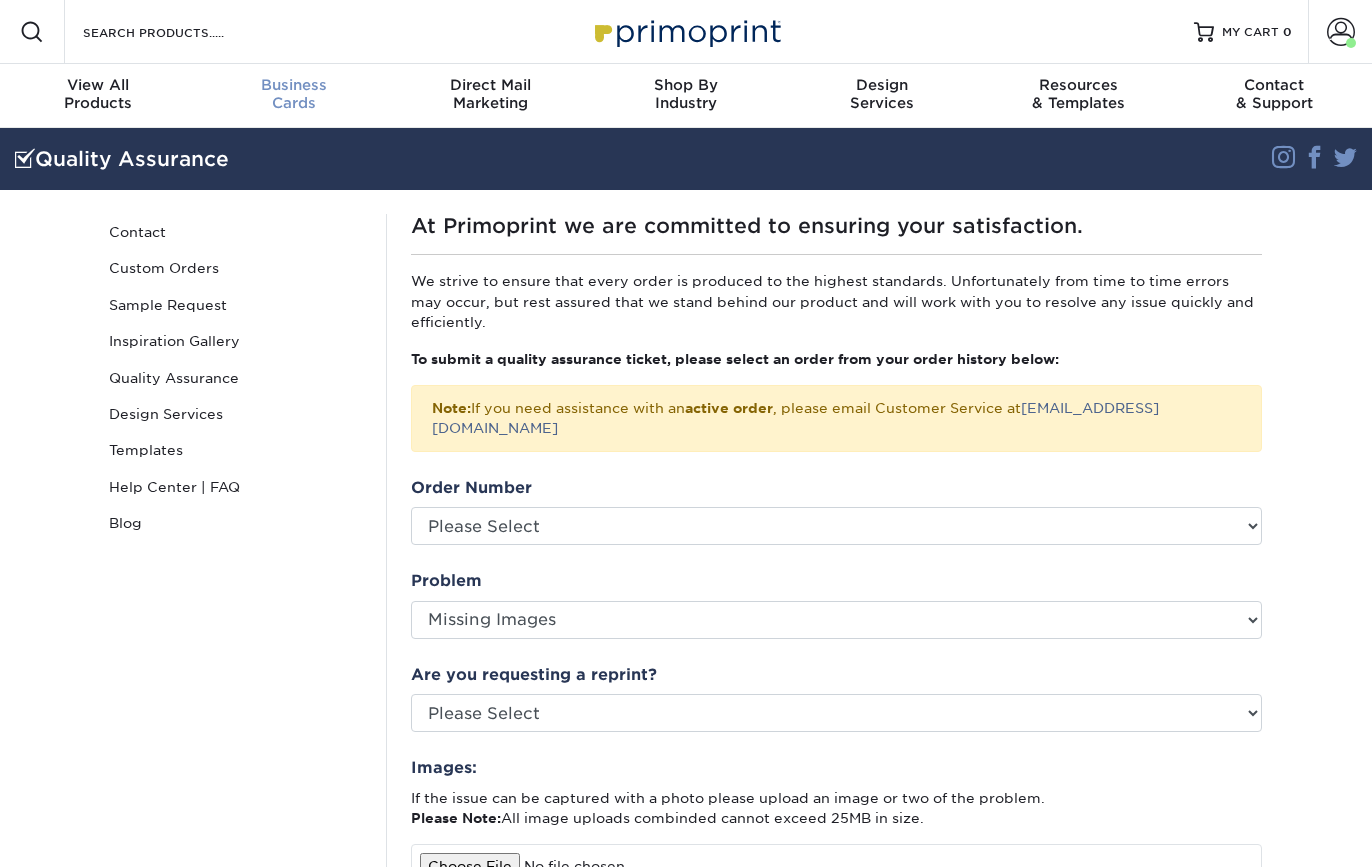 scroll, scrollTop: 0, scrollLeft: 0, axis: both 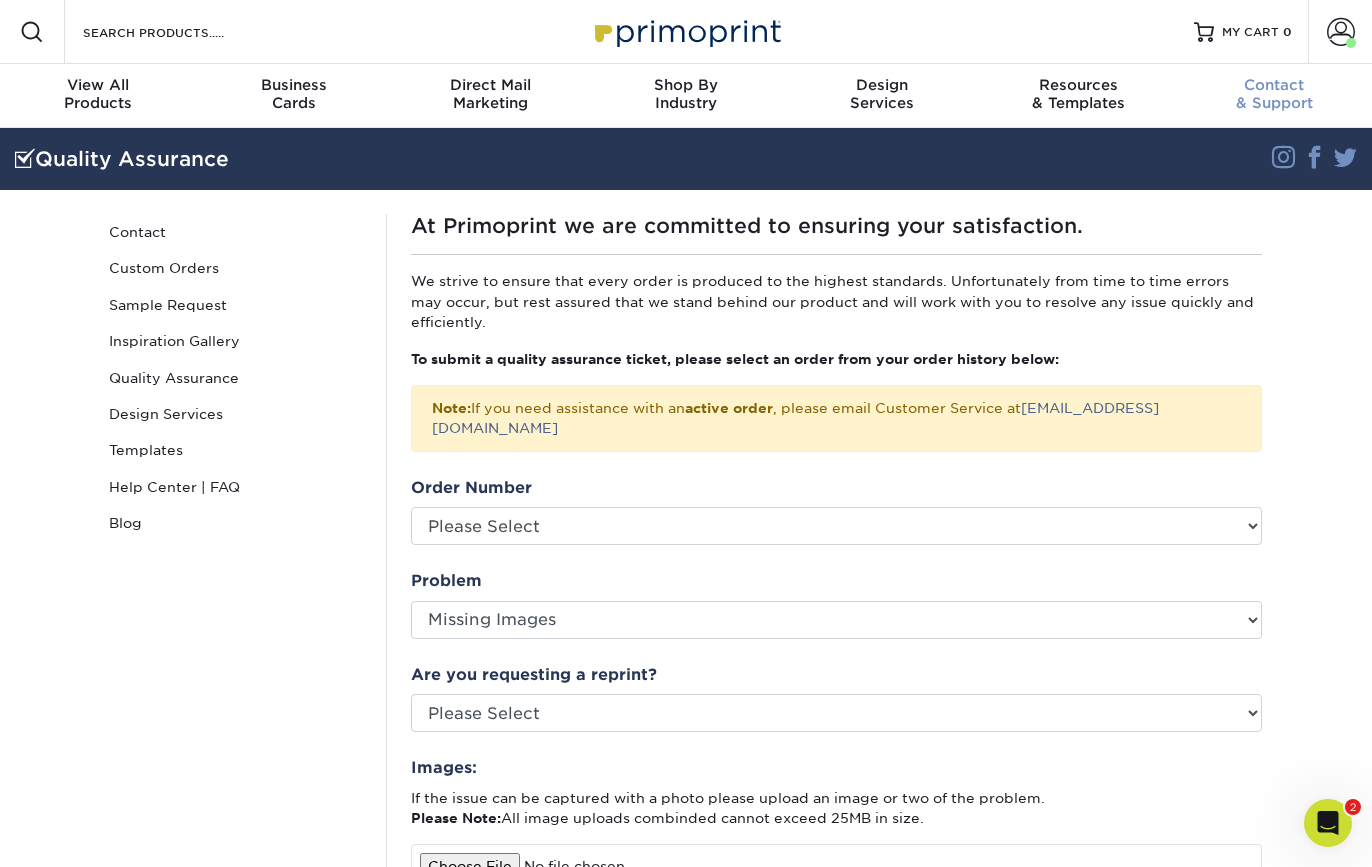 click on "Contact  & Support" at bounding box center (1274, 94) 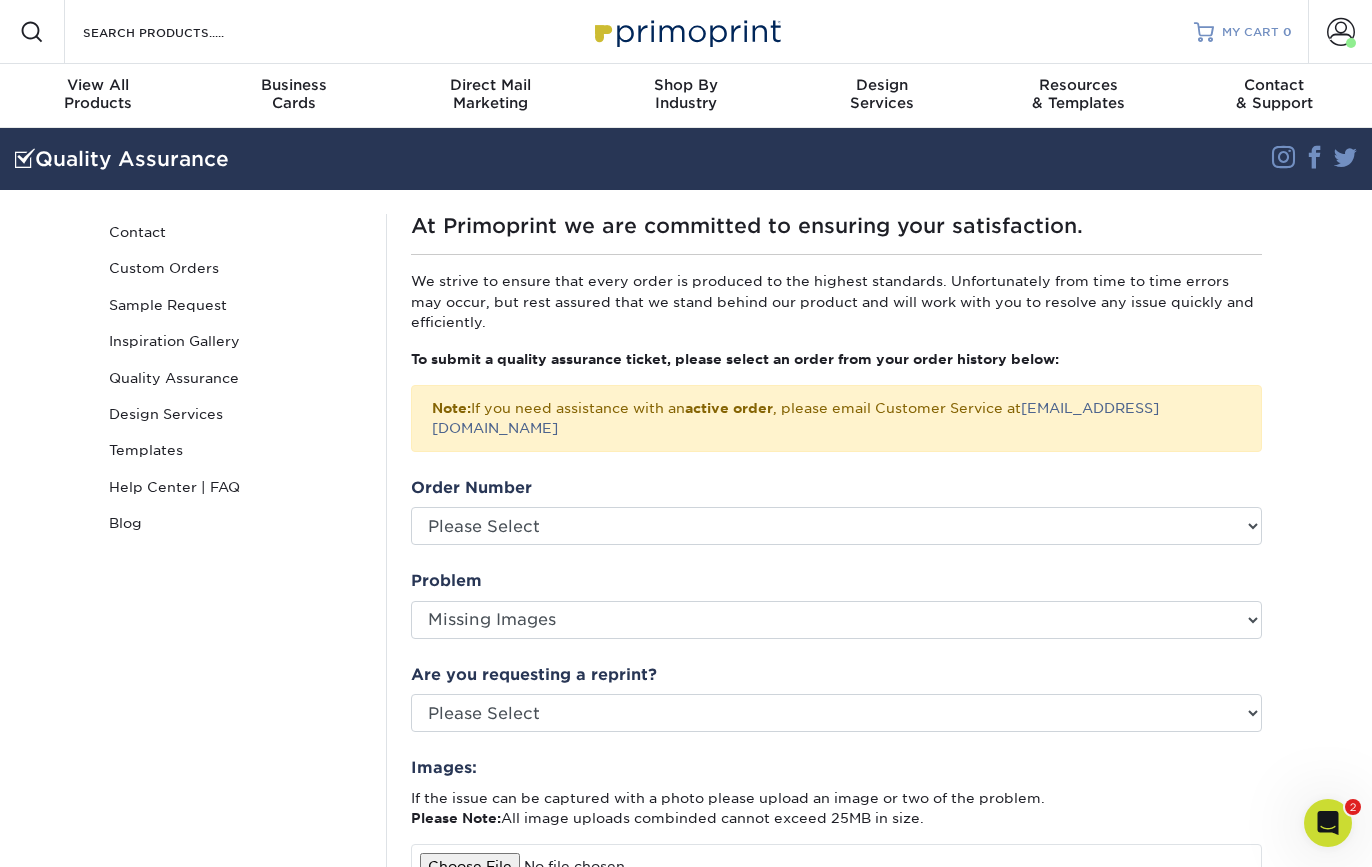 click on "MY CART" at bounding box center (1250, 32) 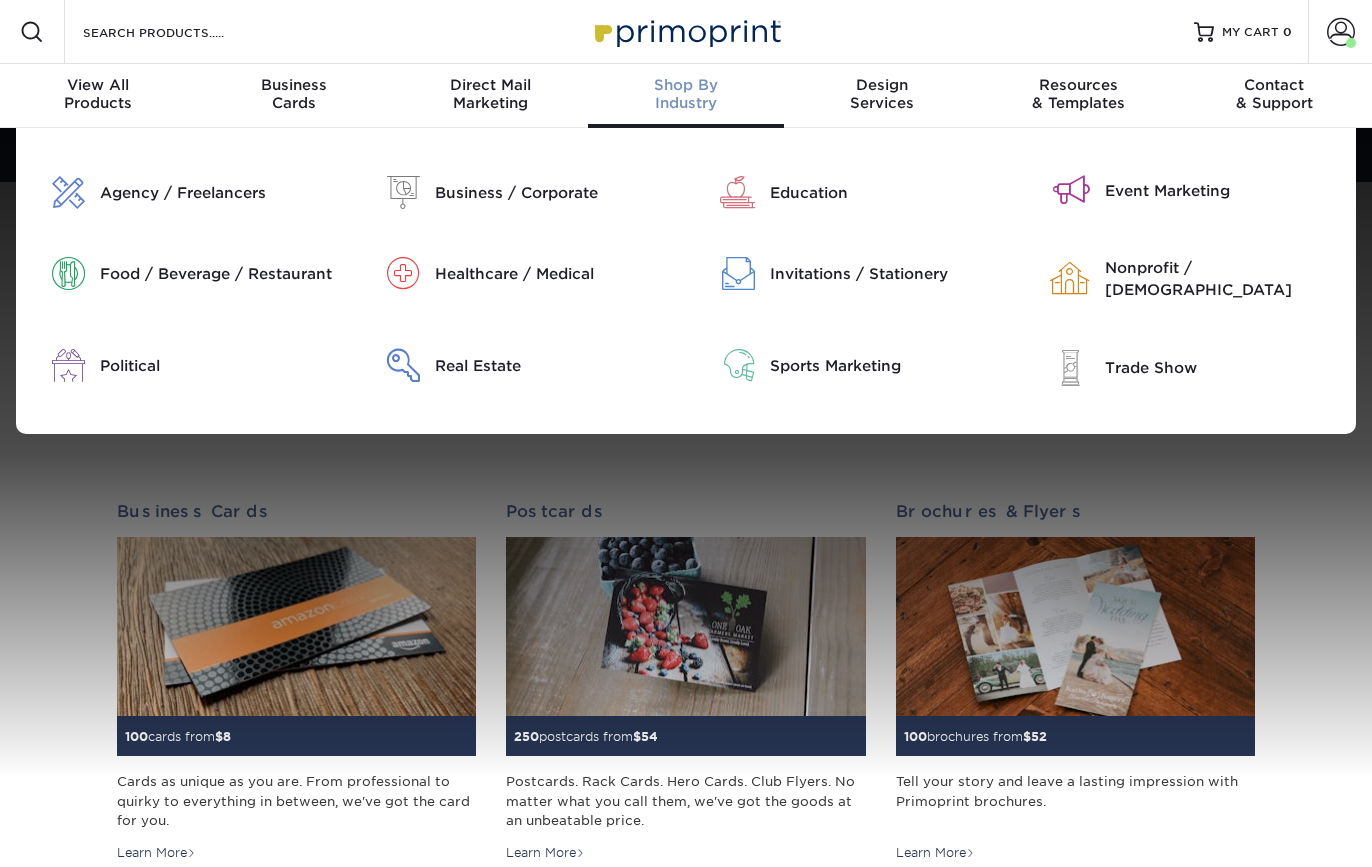 scroll, scrollTop: 0, scrollLeft: 0, axis: both 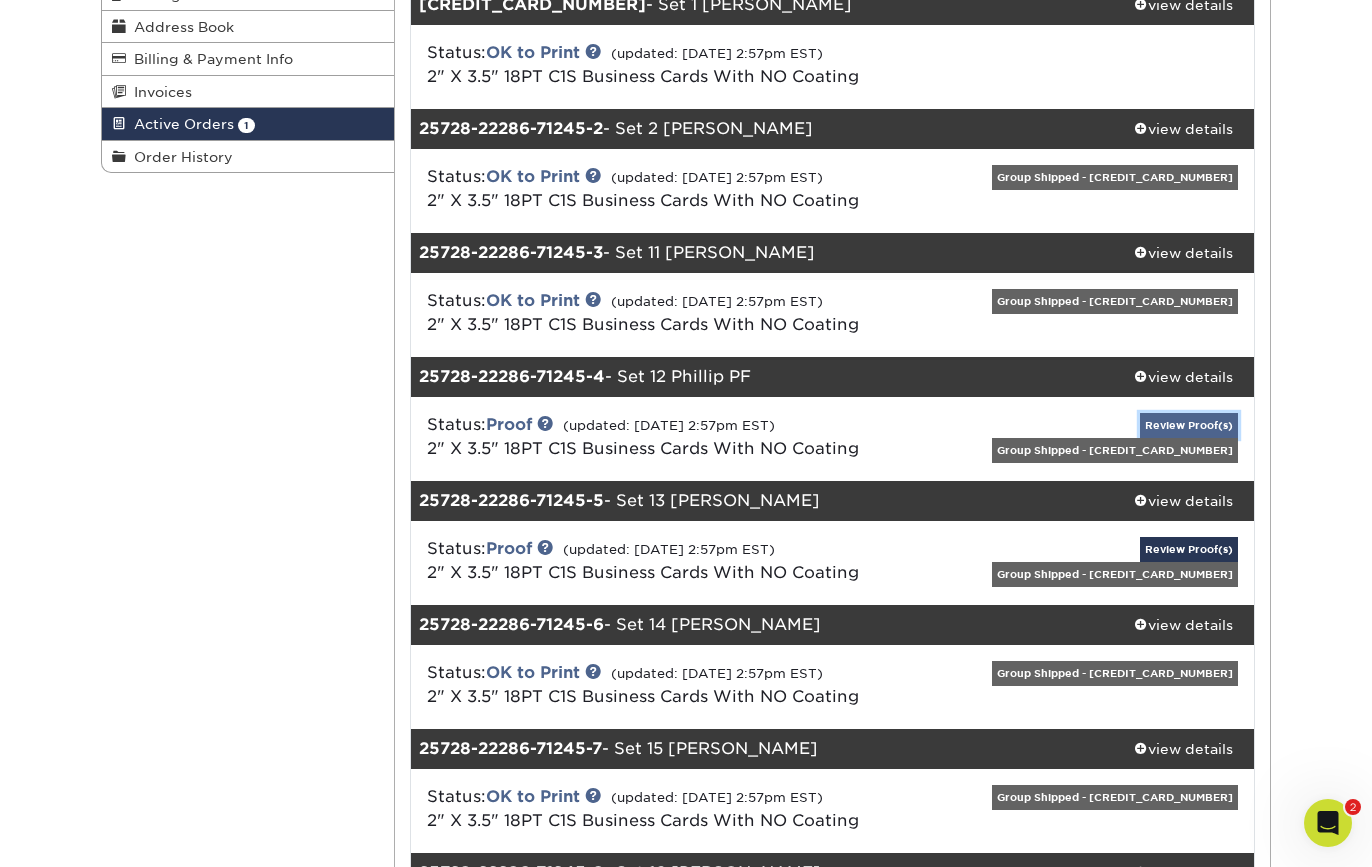 click on "Review Proof(s)" at bounding box center [1189, 425] 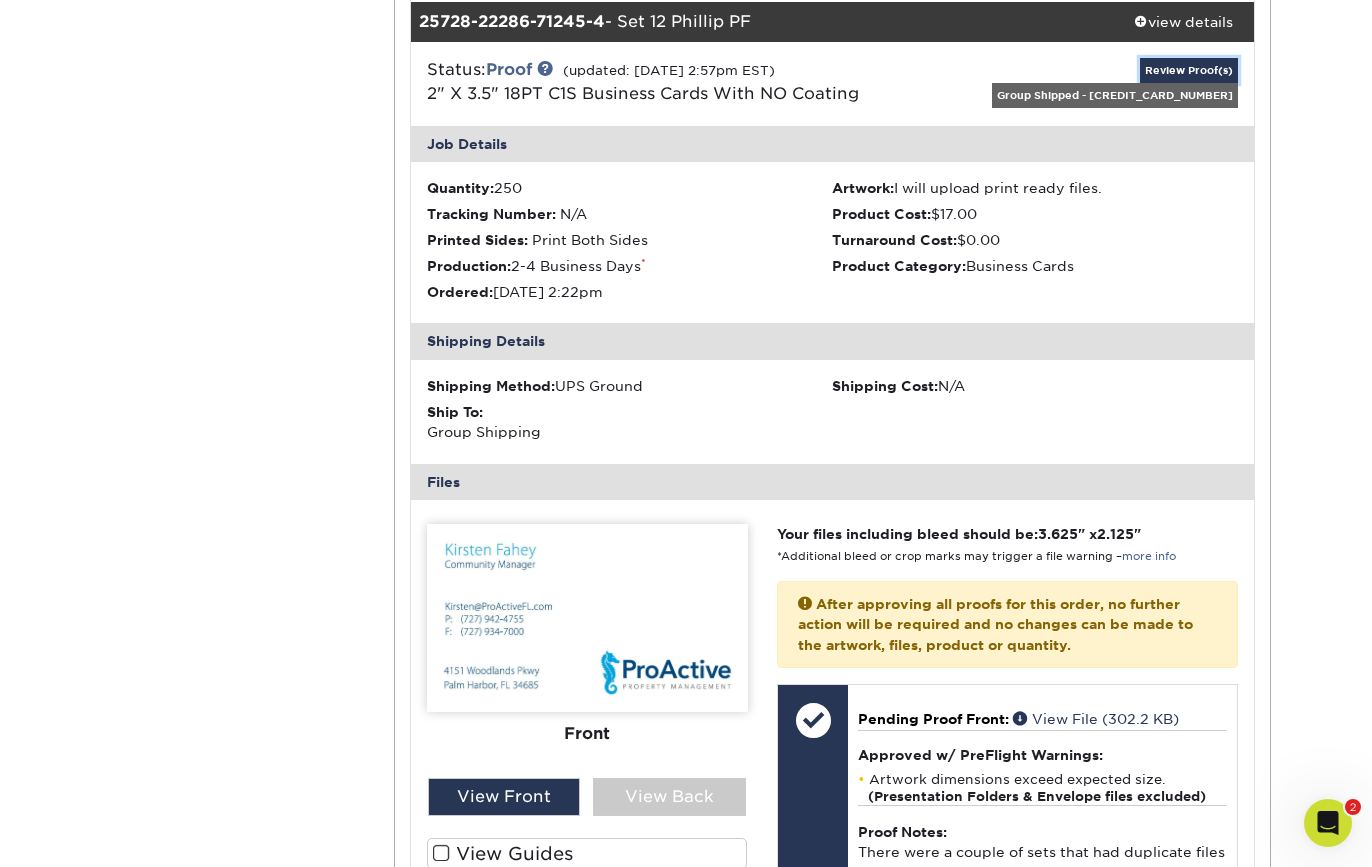 scroll, scrollTop: 655, scrollLeft: 0, axis: vertical 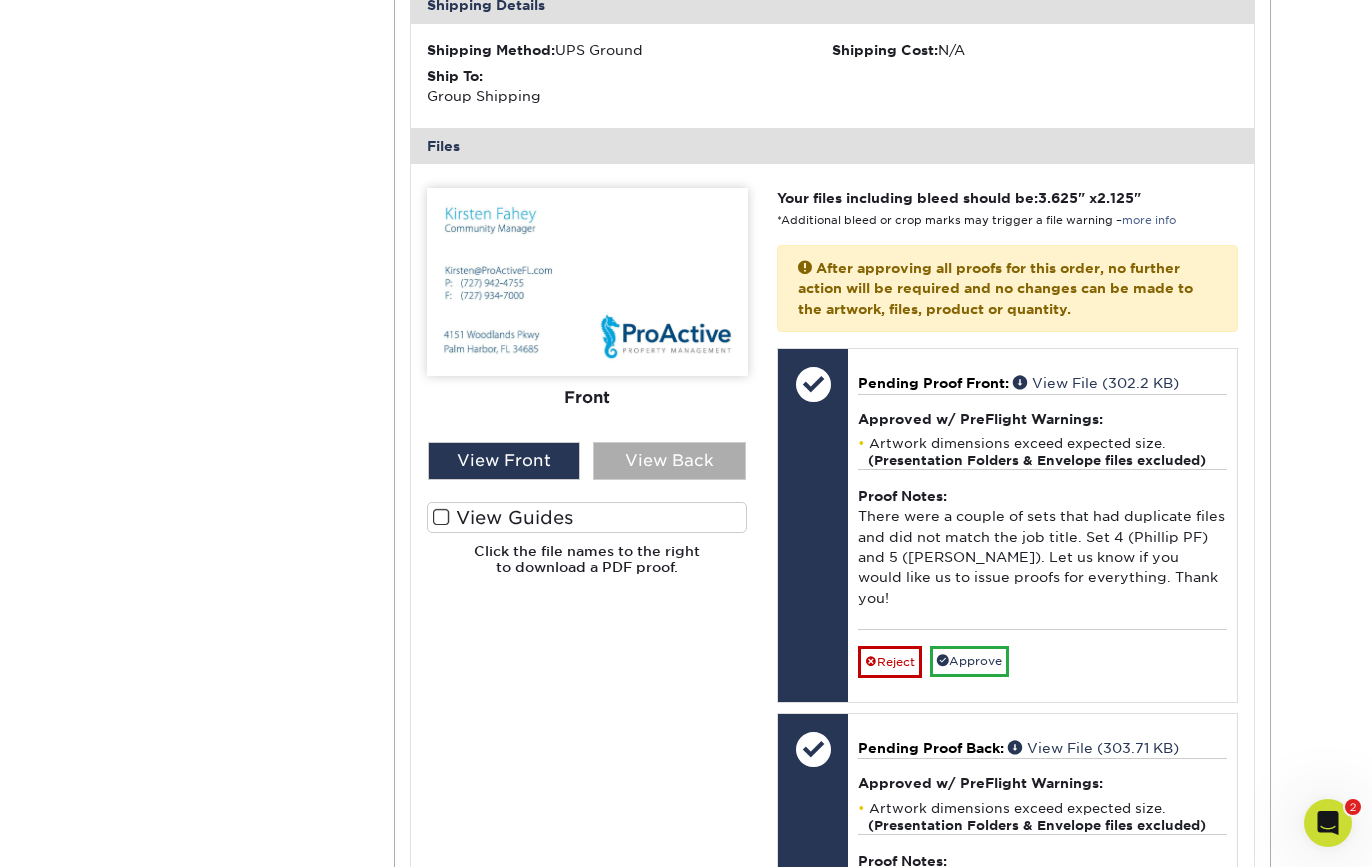 click on "View Back" at bounding box center (669, 461) 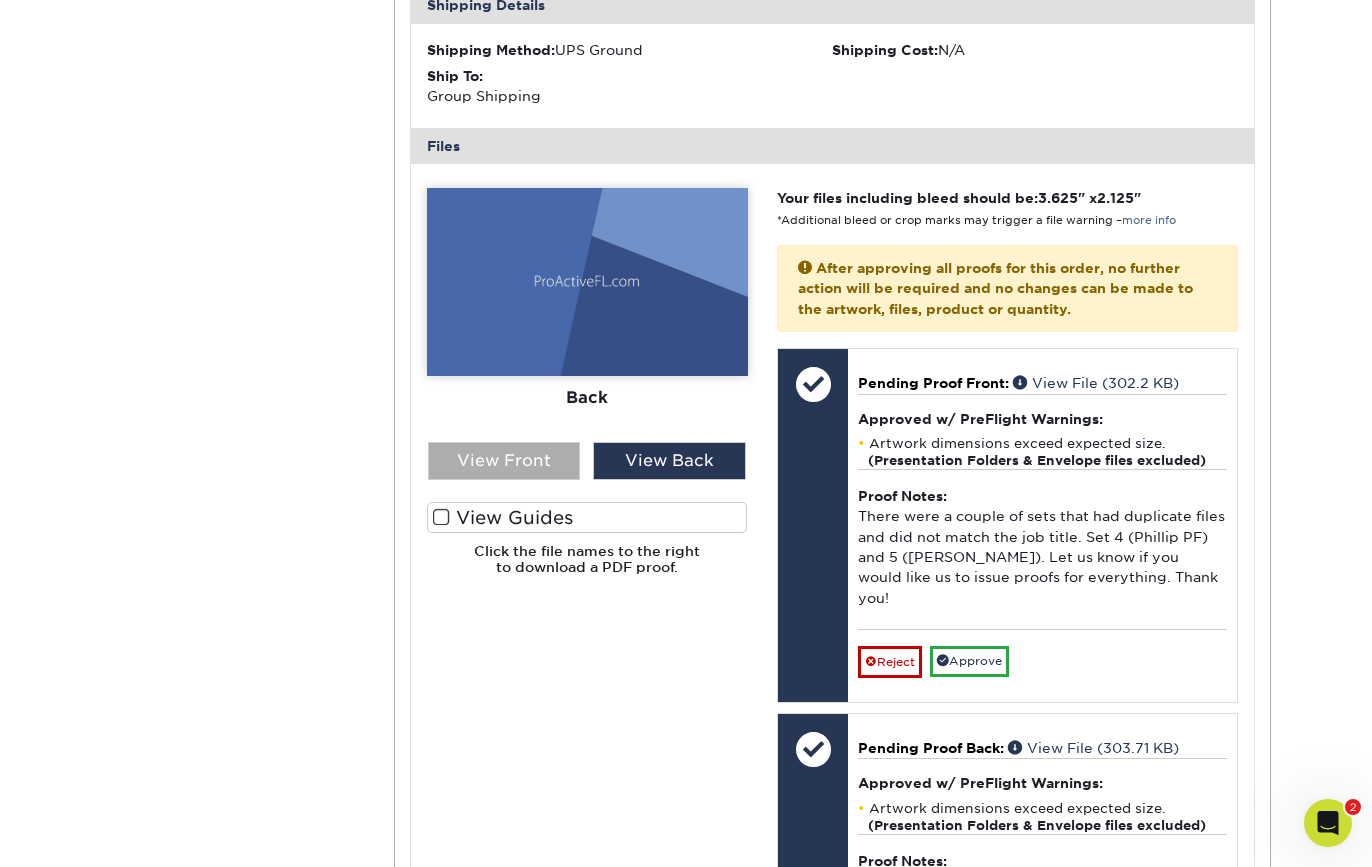 click on "View Front" at bounding box center [504, 461] 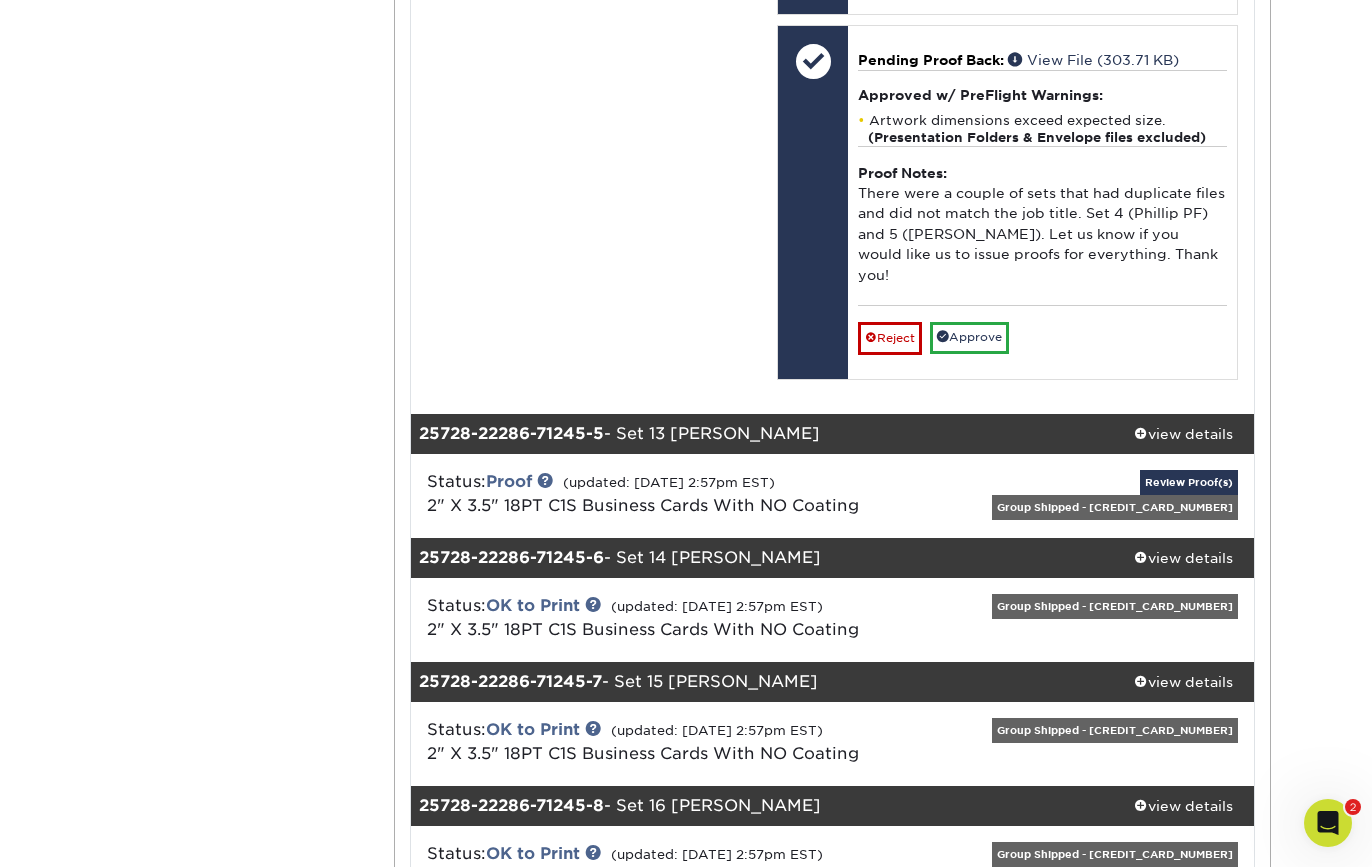 scroll, scrollTop: 1776, scrollLeft: 0, axis: vertical 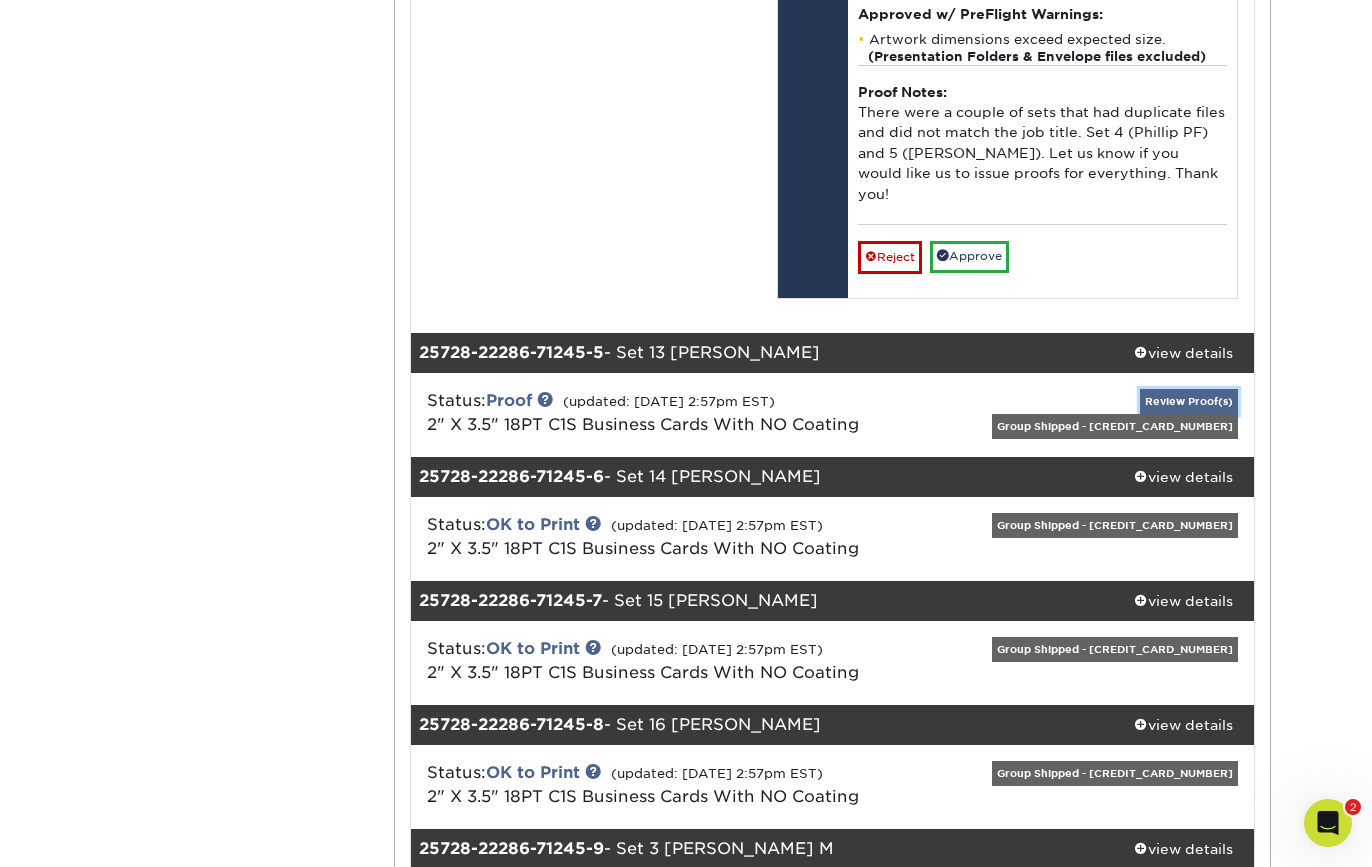 click on "Review Proof(s)" at bounding box center (1189, 401) 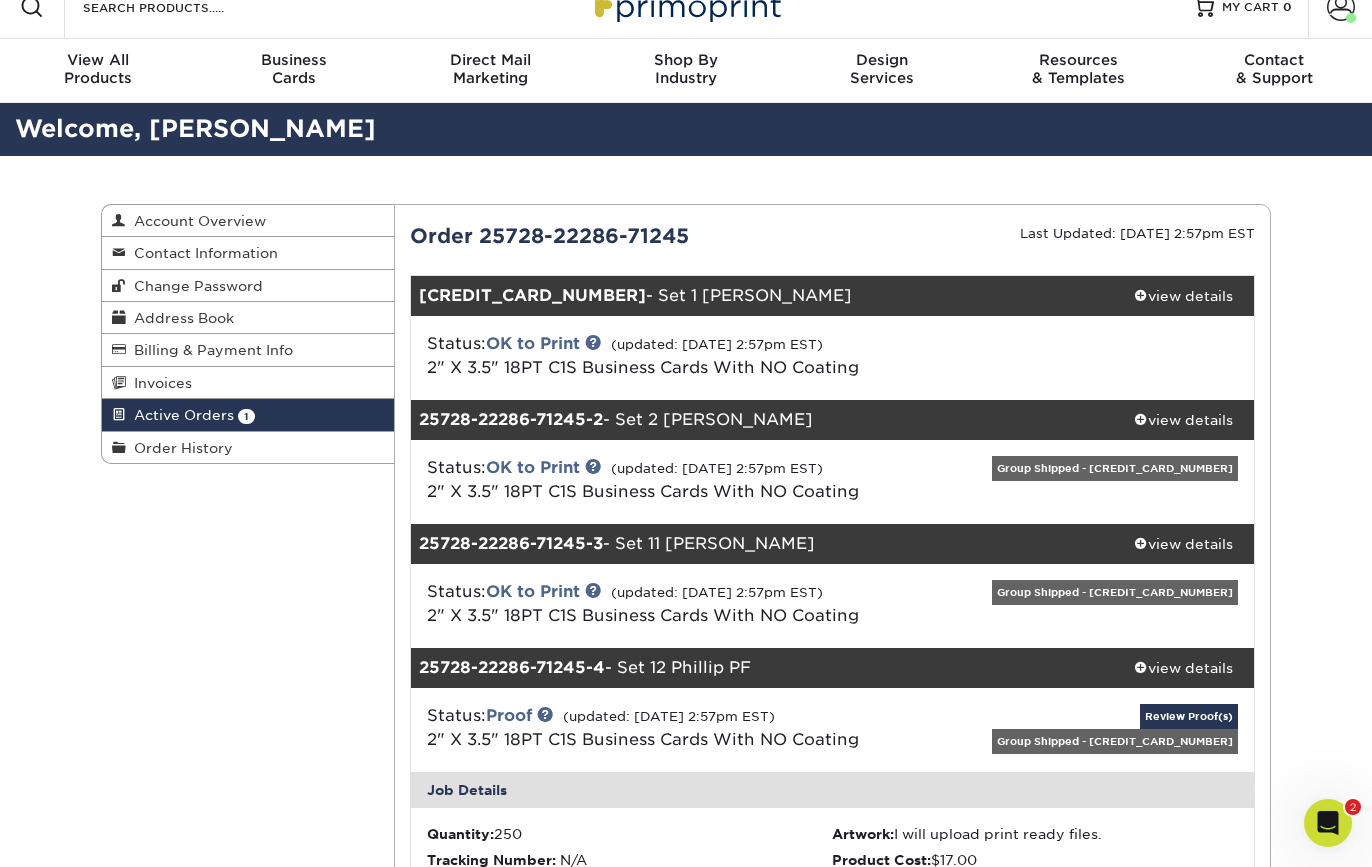 scroll, scrollTop: 0, scrollLeft: 0, axis: both 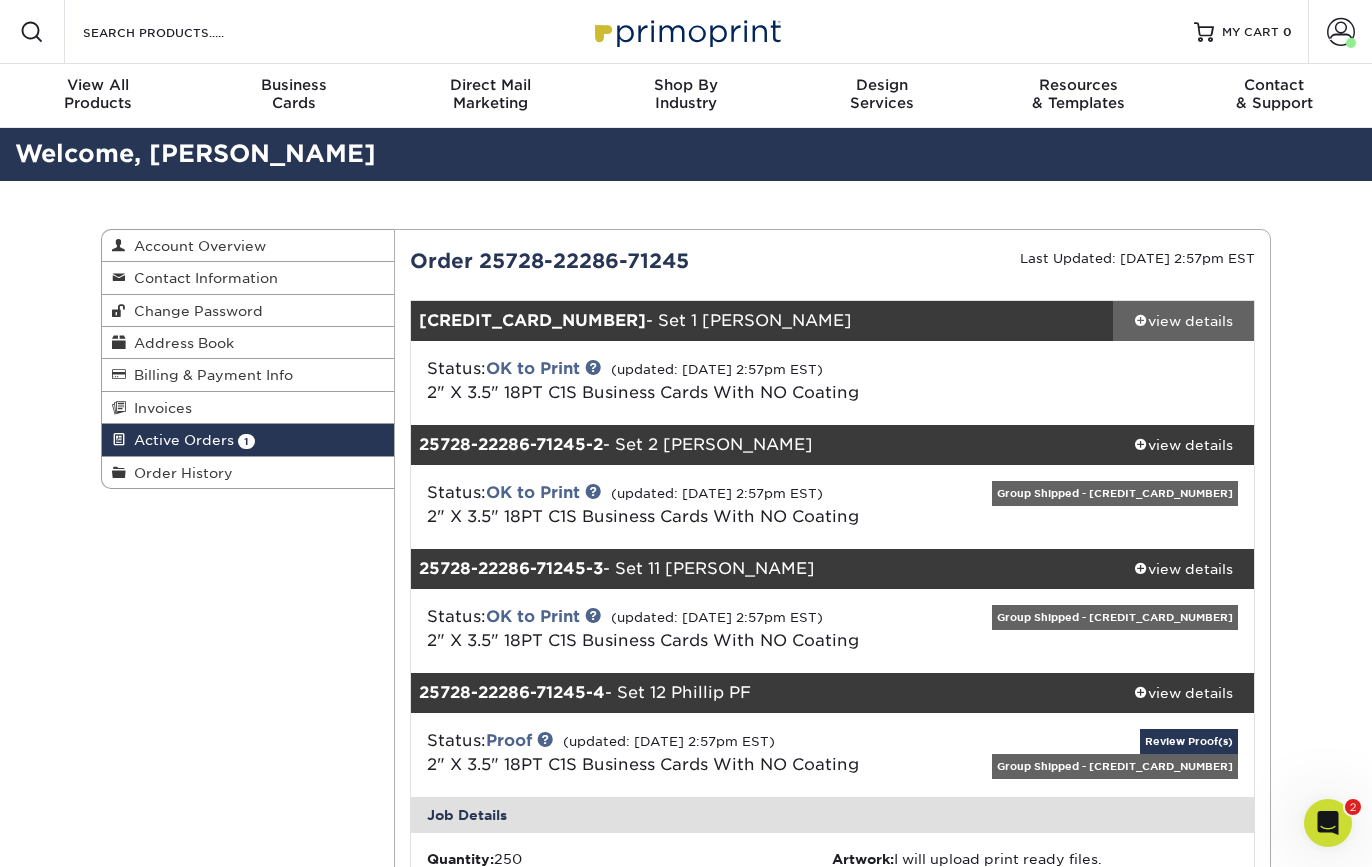 click on "view details" at bounding box center [1183, 321] 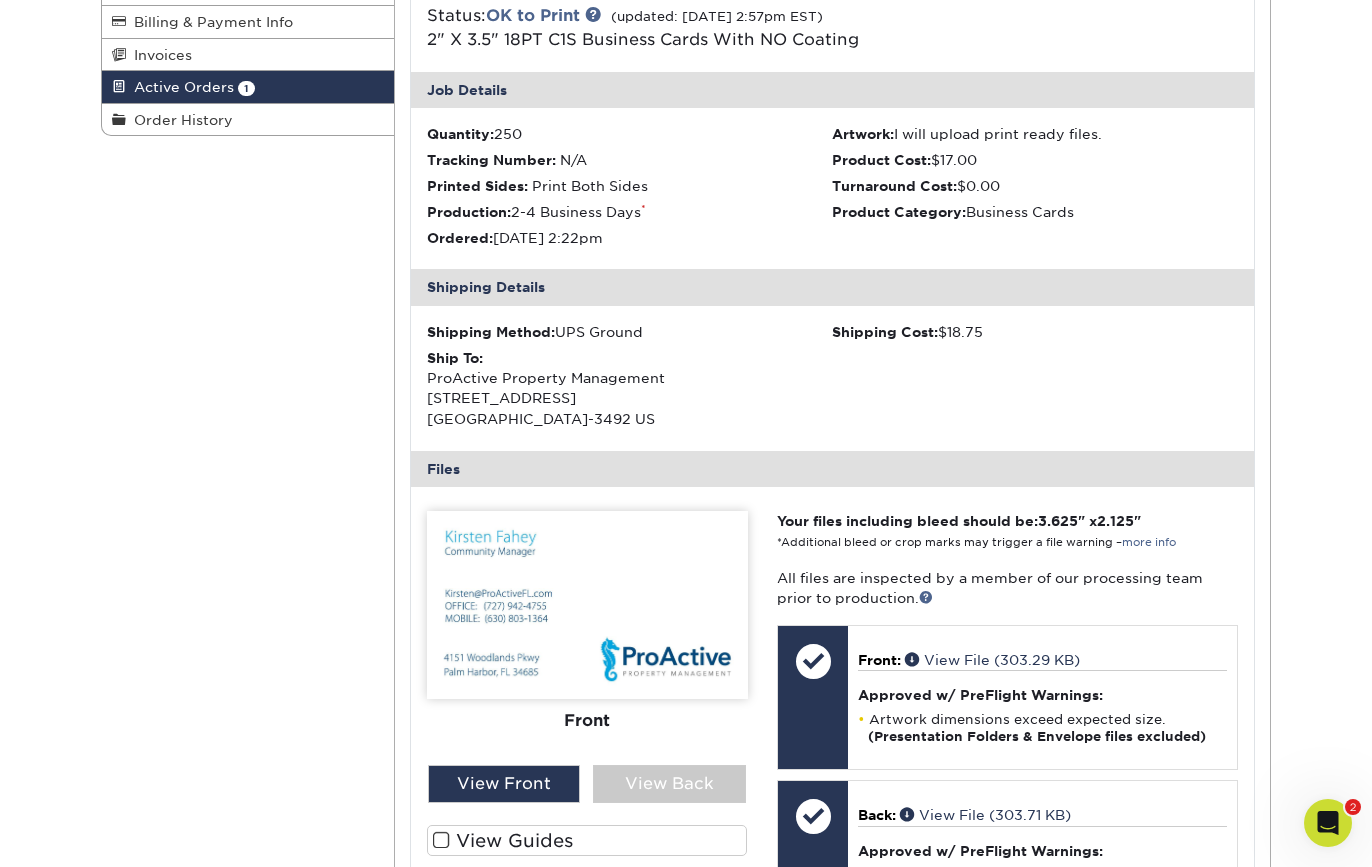 scroll, scrollTop: 13, scrollLeft: 0, axis: vertical 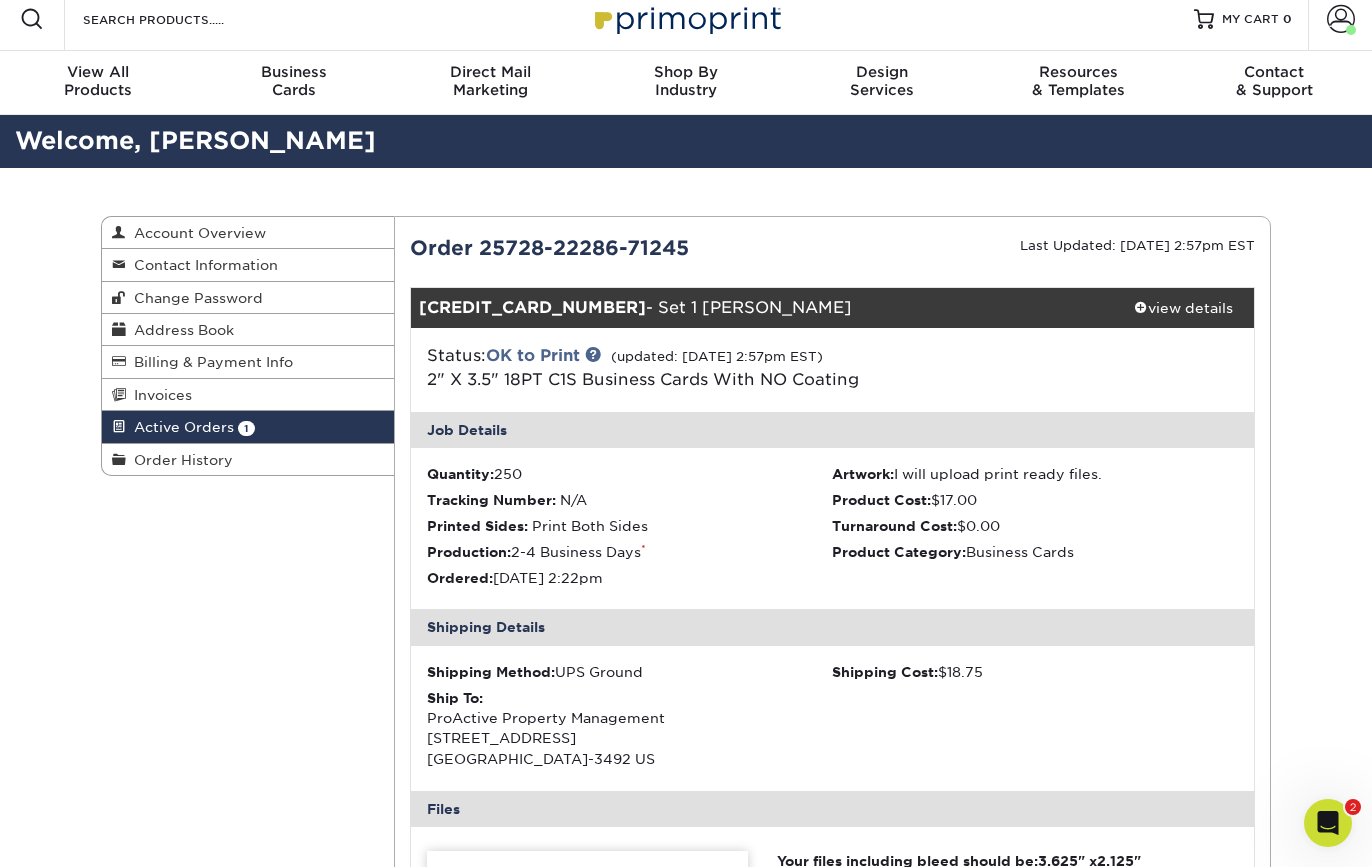 drag, startPoint x: 1314, startPoint y: 647, endPoint x: 1318, endPoint y: 535, distance: 112.0714 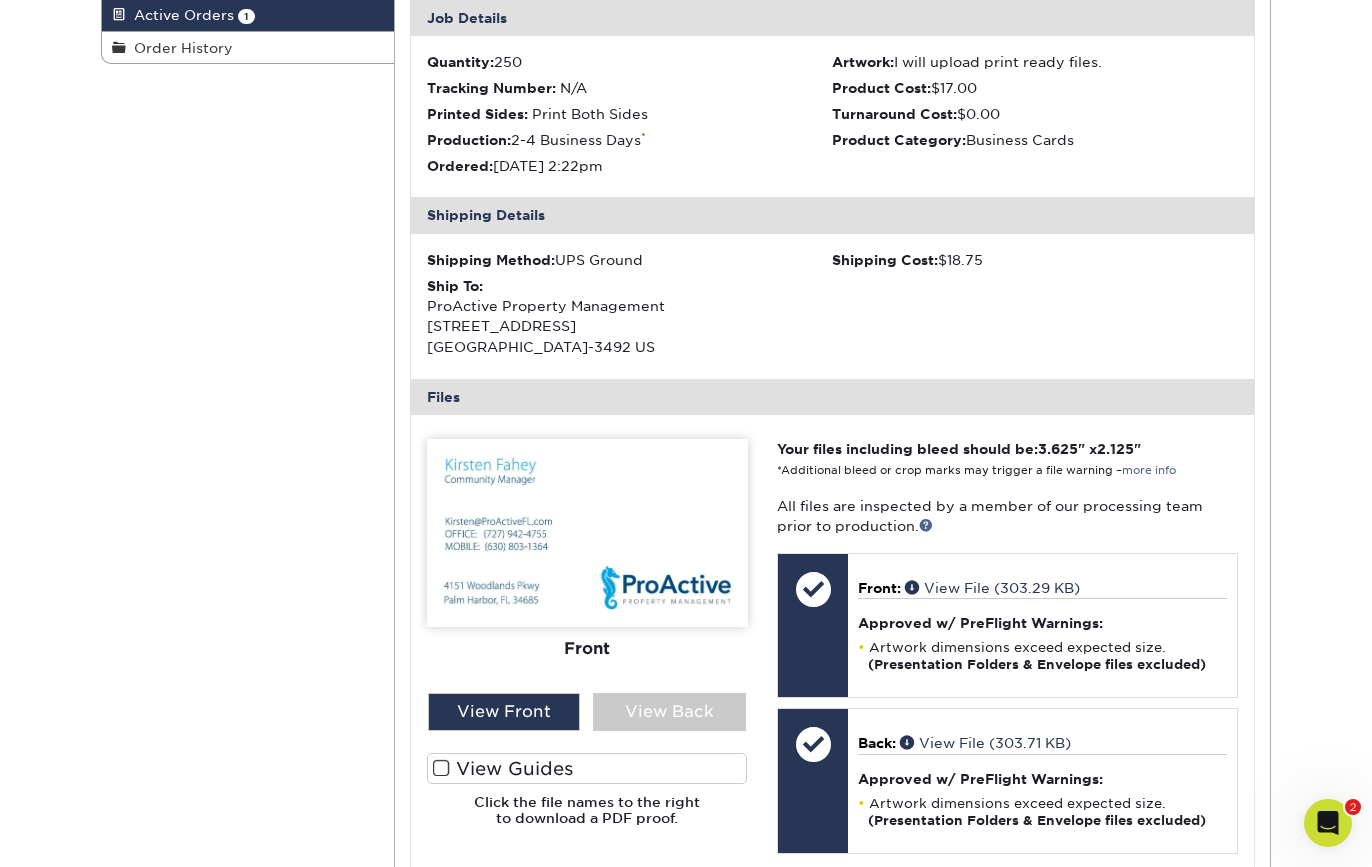 scroll, scrollTop: 508, scrollLeft: 0, axis: vertical 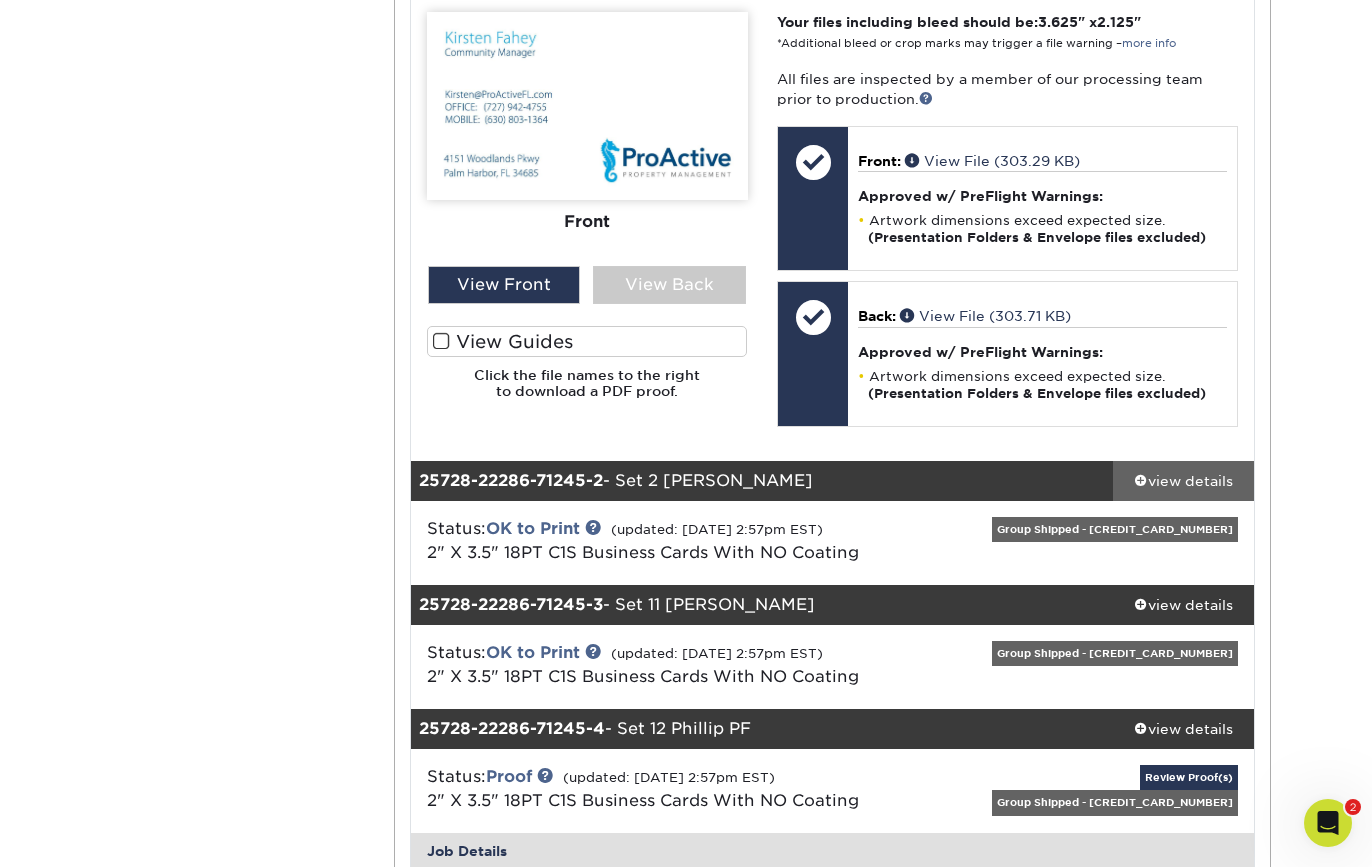 click at bounding box center (1141, 480) 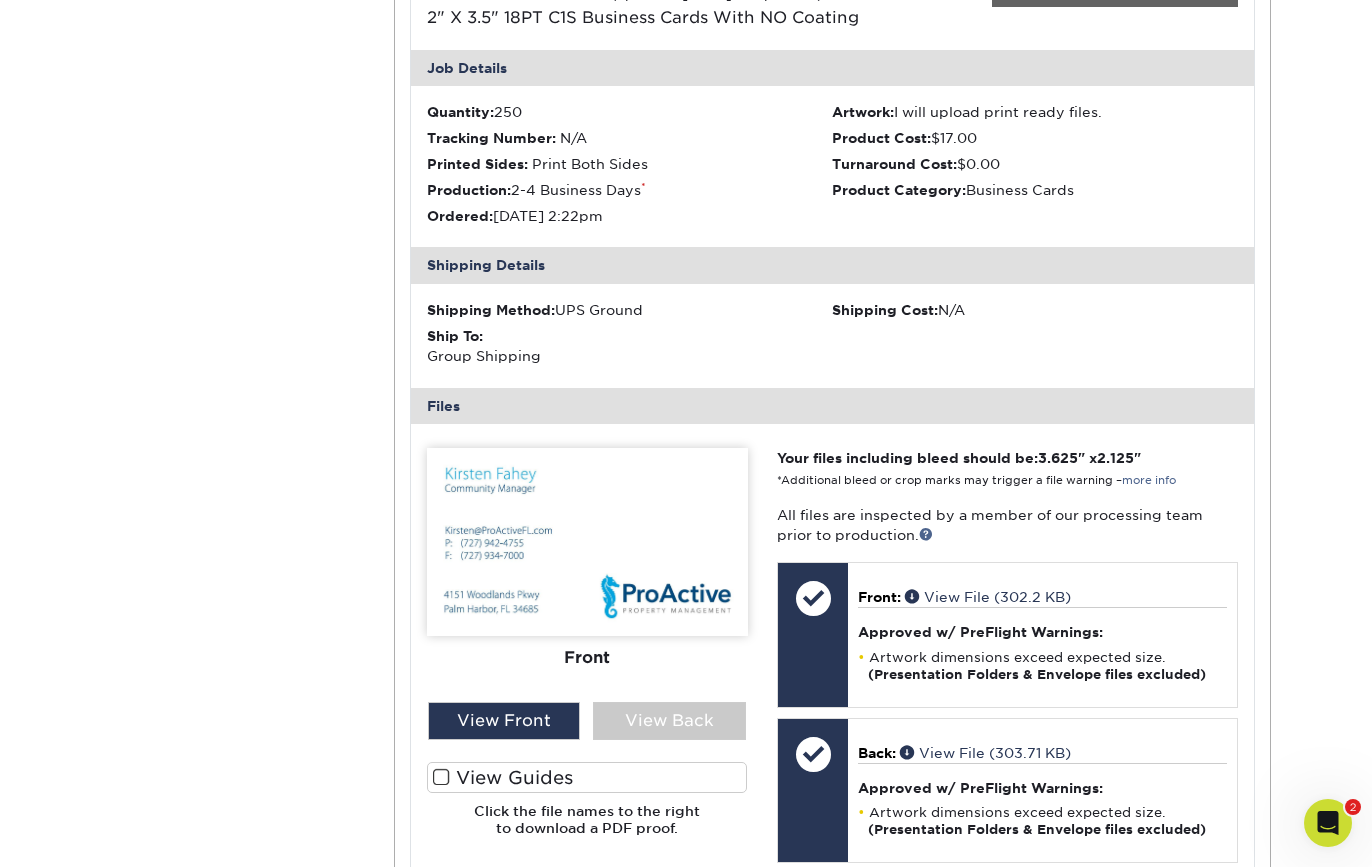 scroll, scrollTop: 1310, scrollLeft: 0, axis: vertical 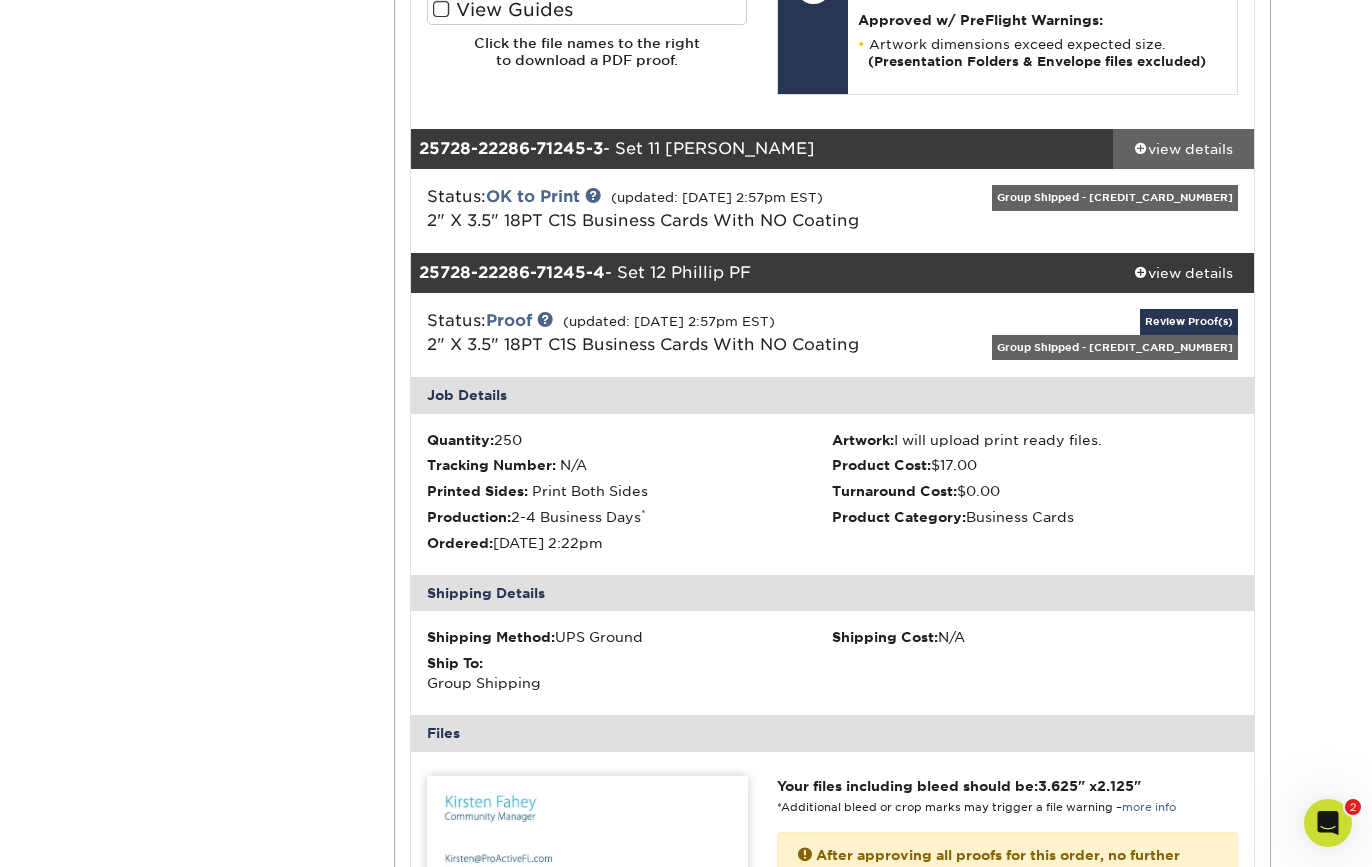 click on "view details" at bounding box center [1183, 149] 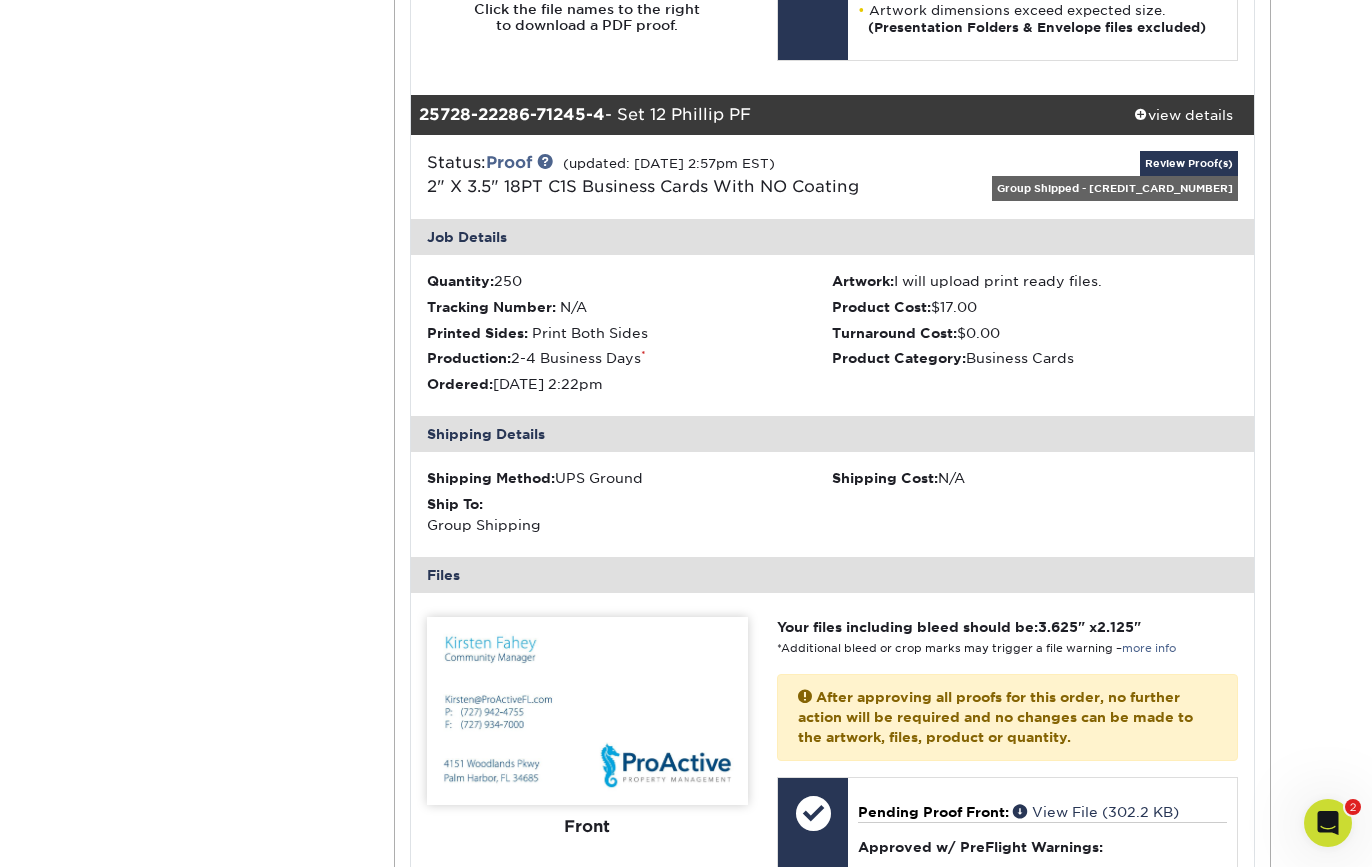 scroll, scrollTop: 3313, scrollLeft: 0, axis: vertical 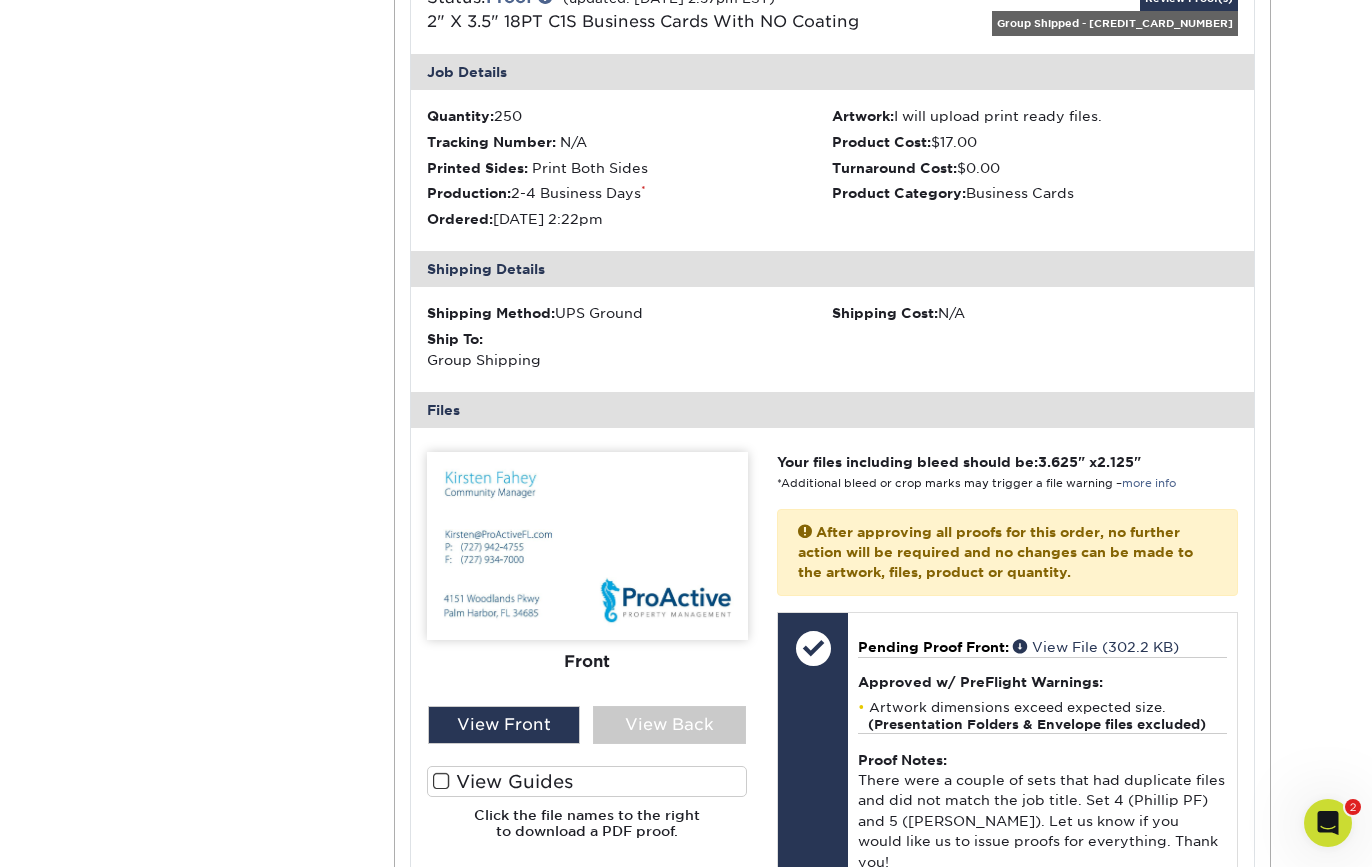 click at bounding box center [587, 546] 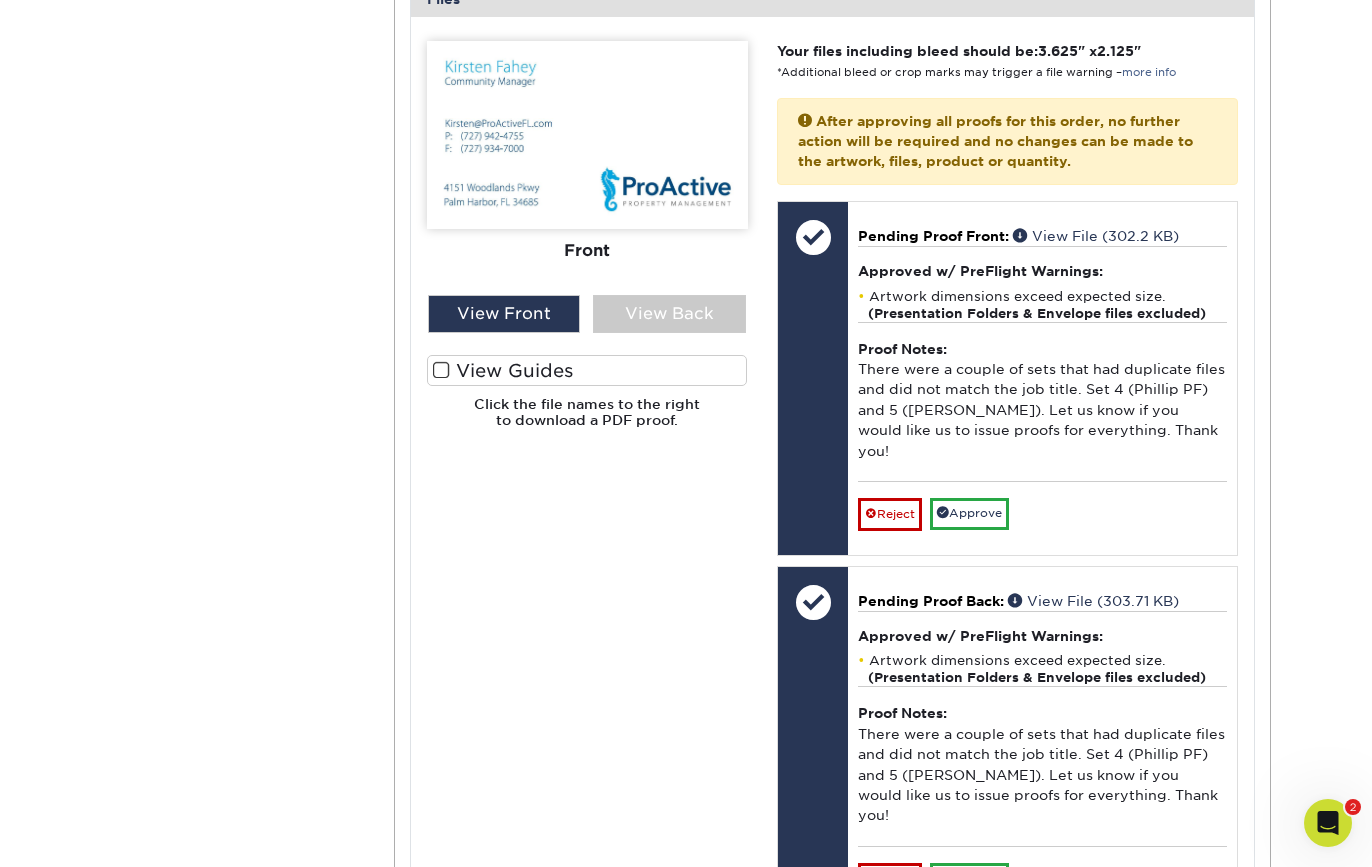 scroll, scrollTop: 3860, scrollLeft: 0, axis: vertical 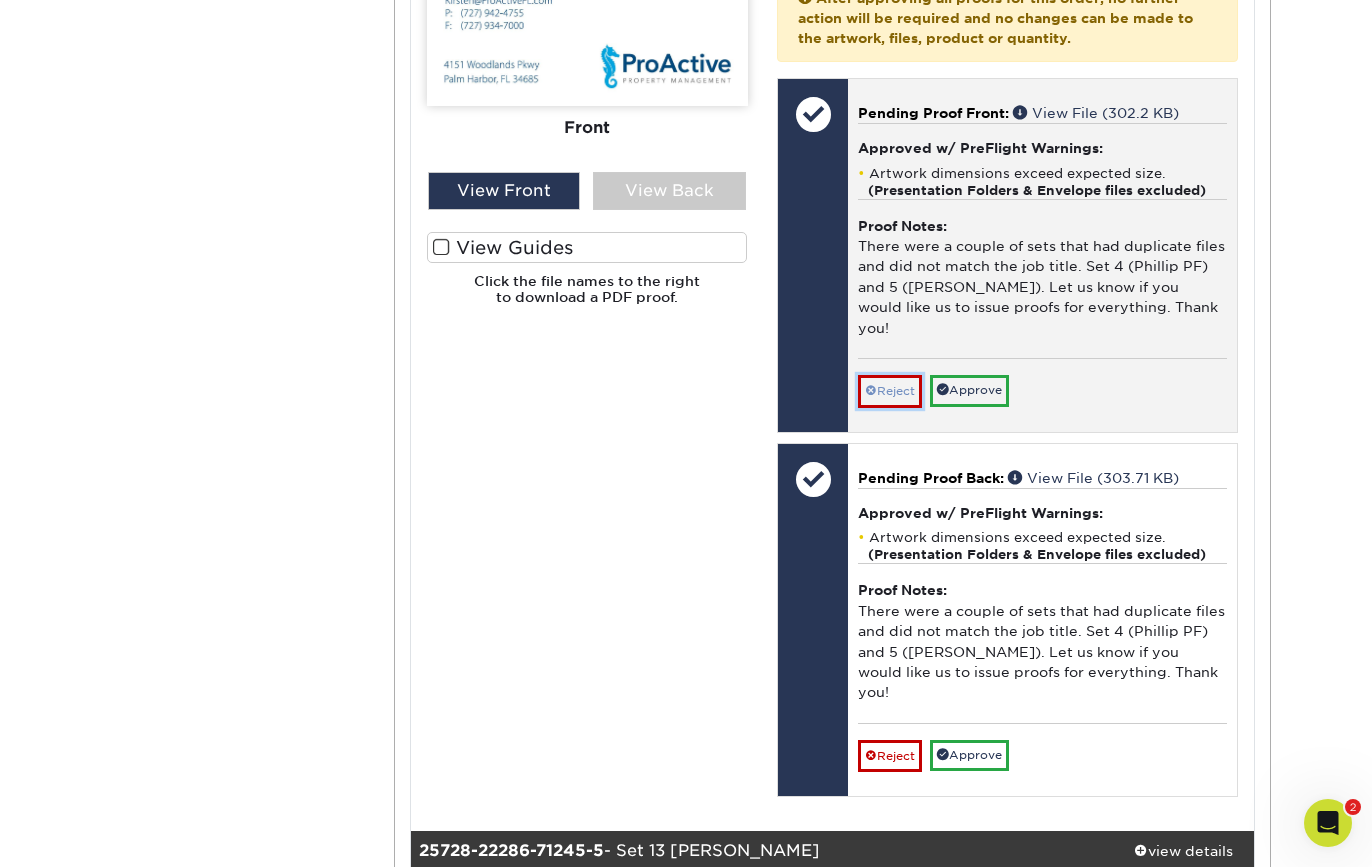 click on "Reject" at bounding box center (890, 391) 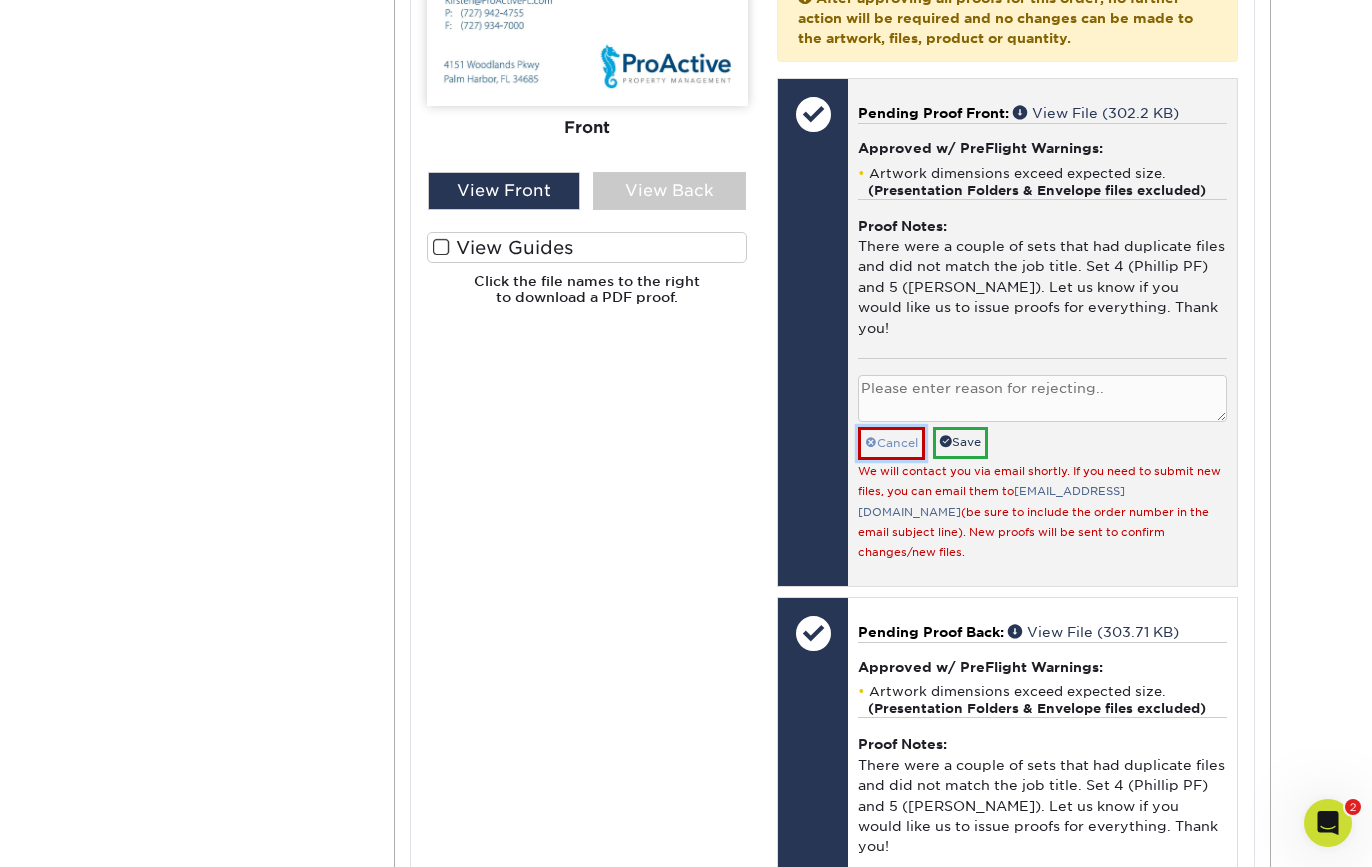 click on "Cancel" at bounding box center [891, 443] 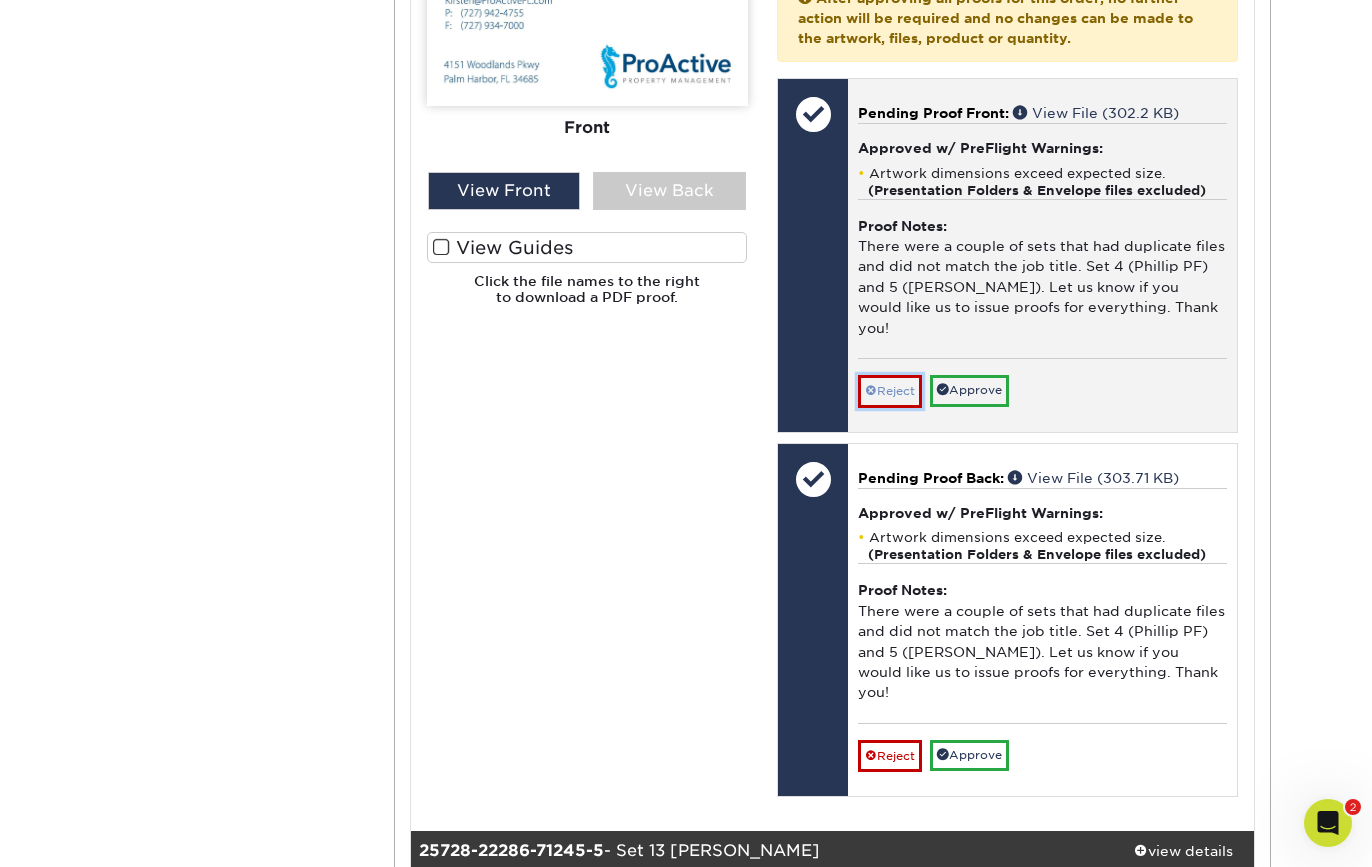 click on "Reject" at bounding box center (890, 391) 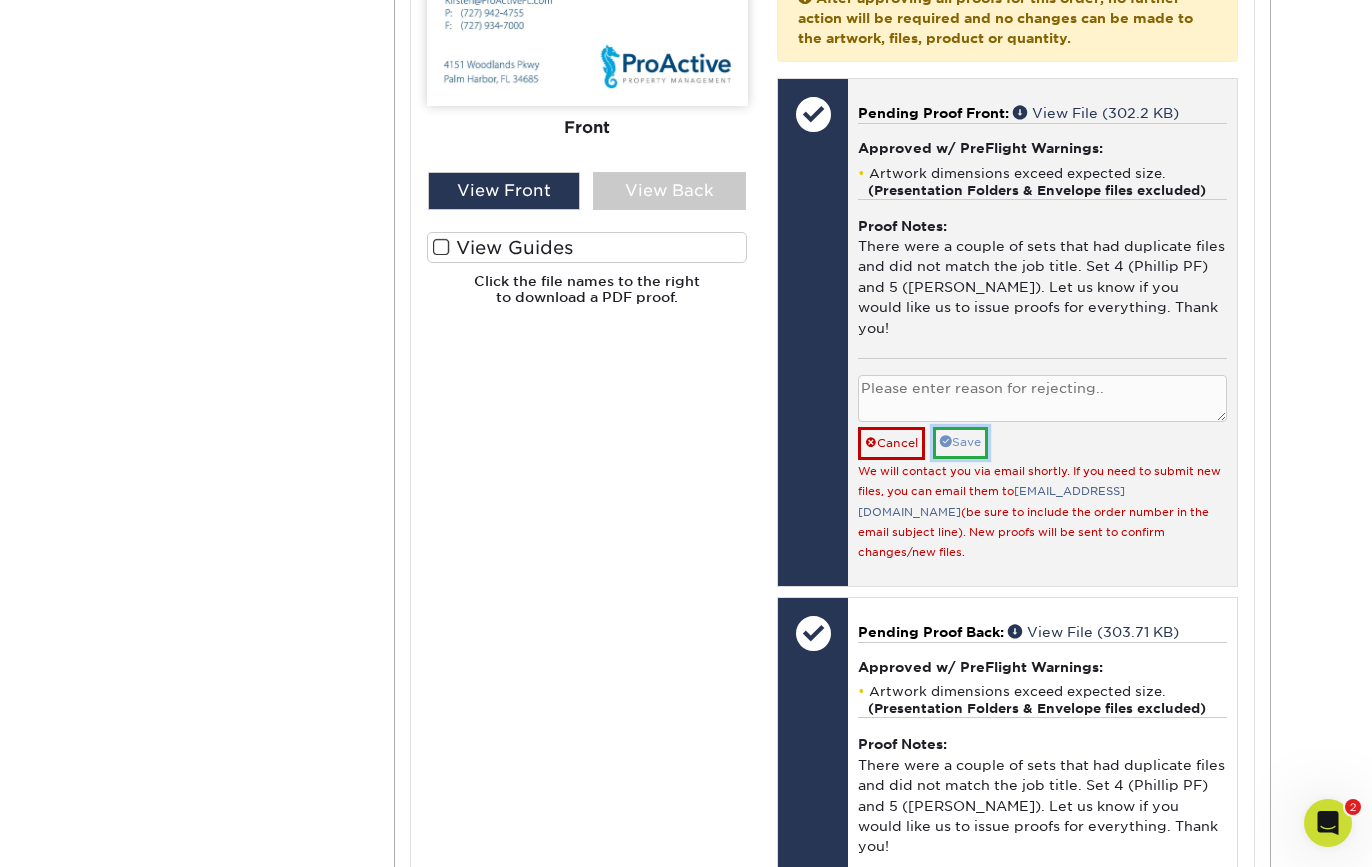 click on "Save" at bounding box center (960, 442) 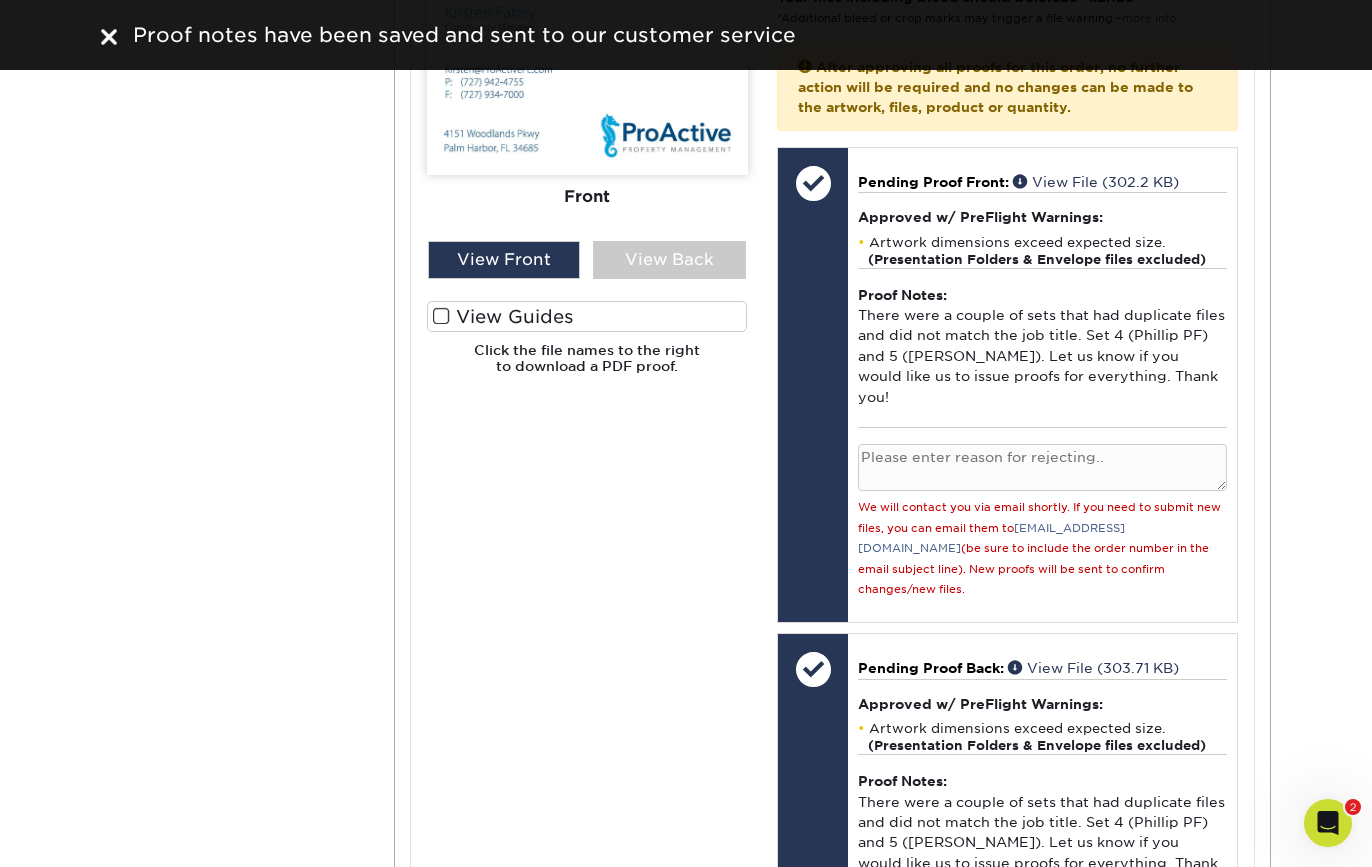 scroll, scrollTop: 3676, scrollLeft: 0, axis: vertical 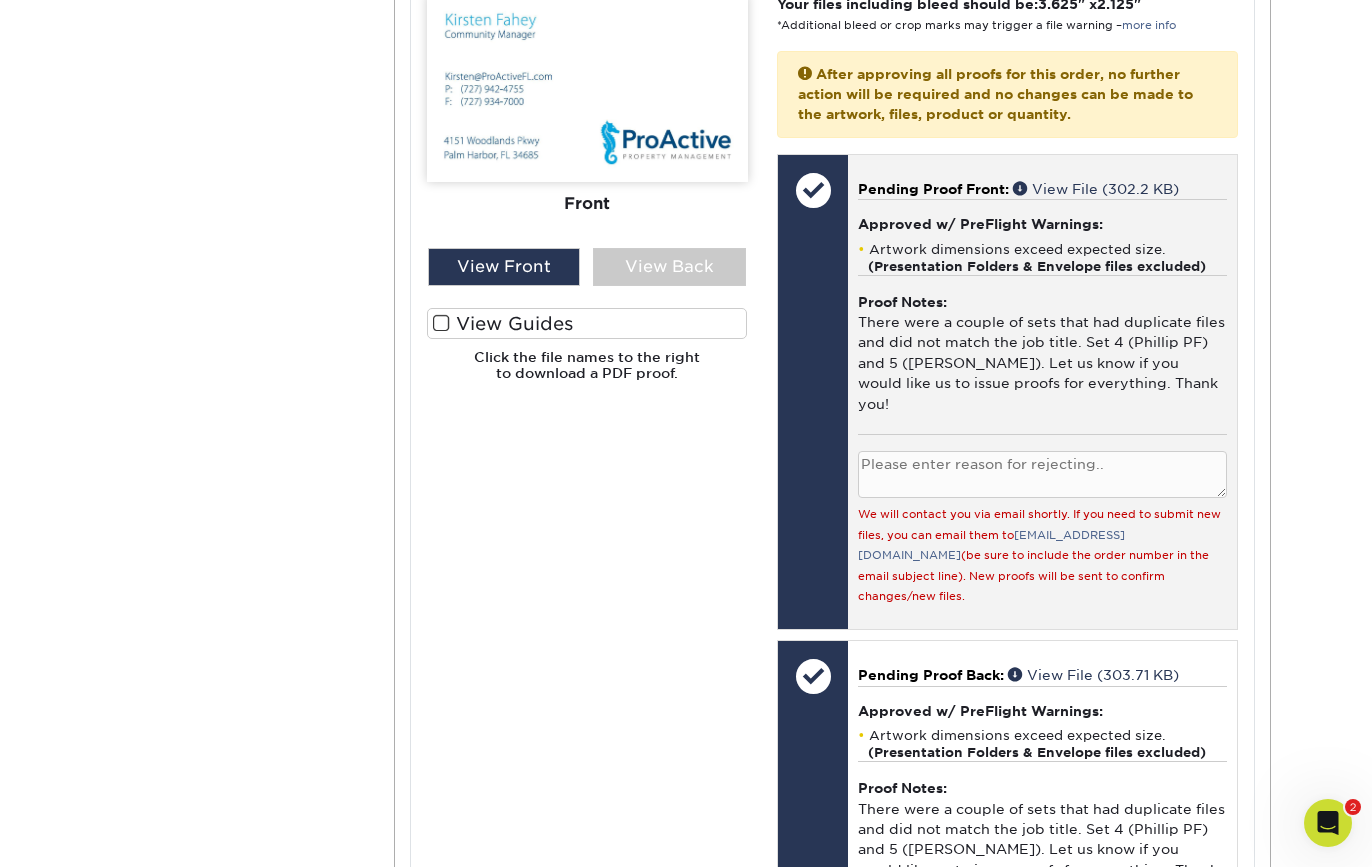 click at bounding box center [1042, 474] 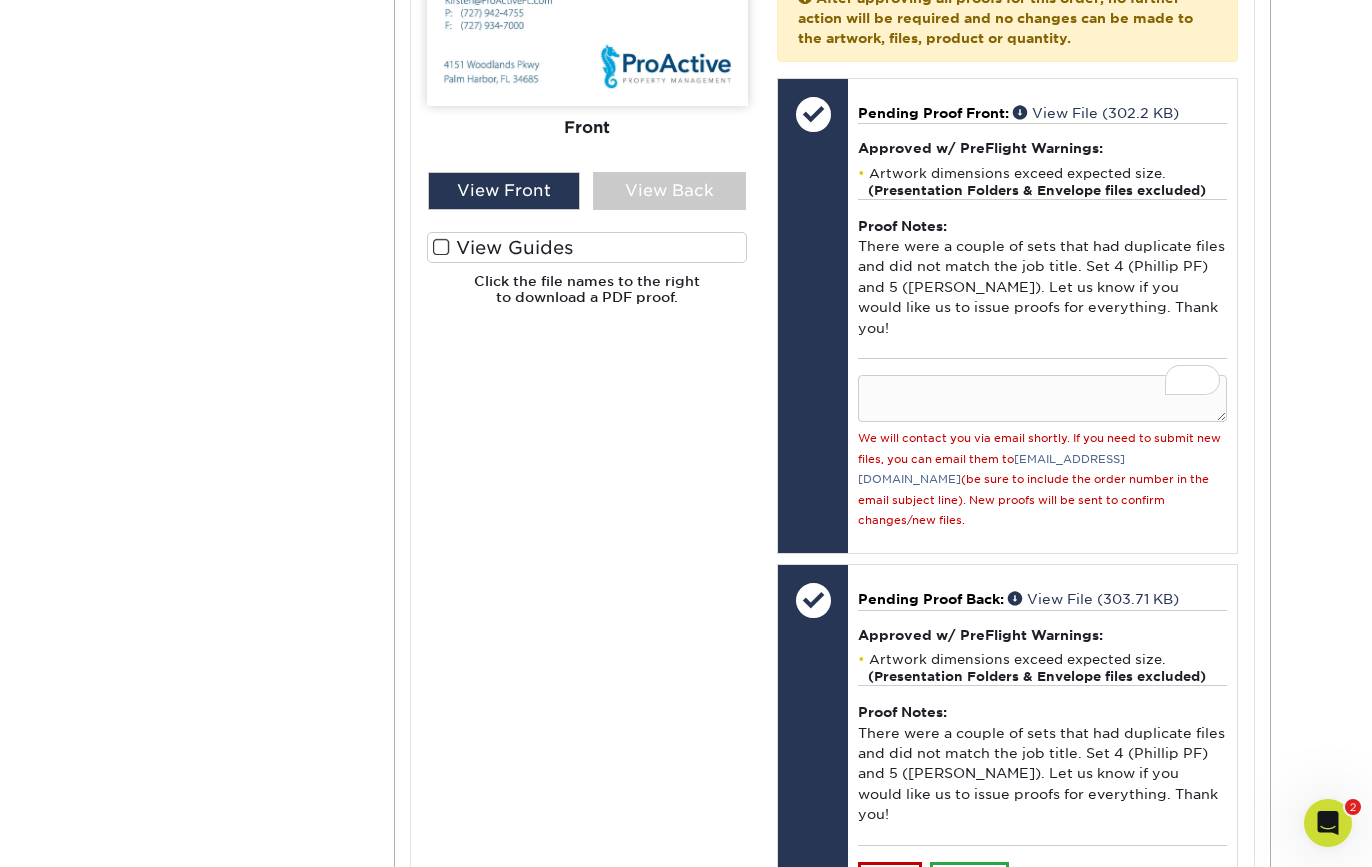 scroll, scrollTop: 3851, scrollLeft: 0, axis: vertical 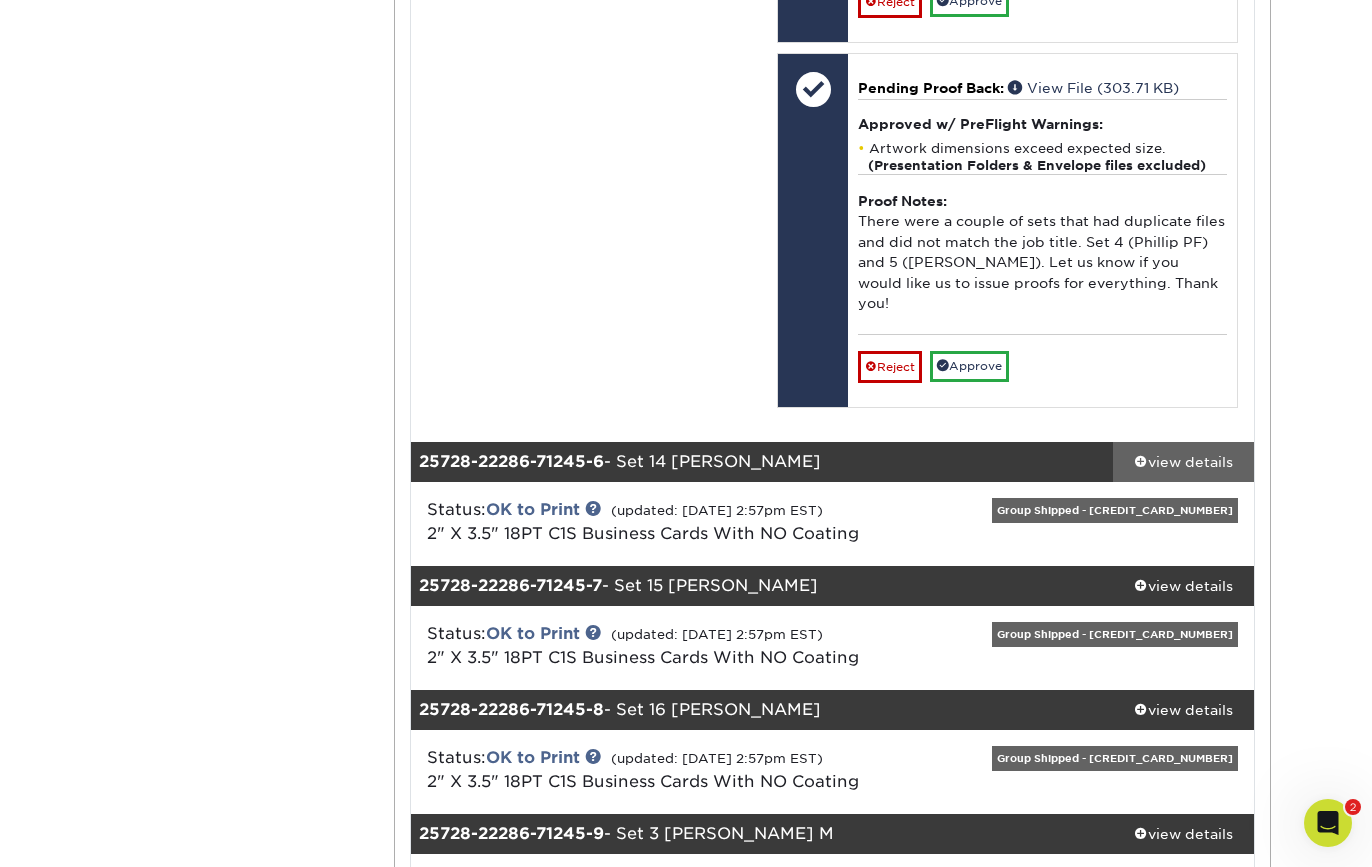 type 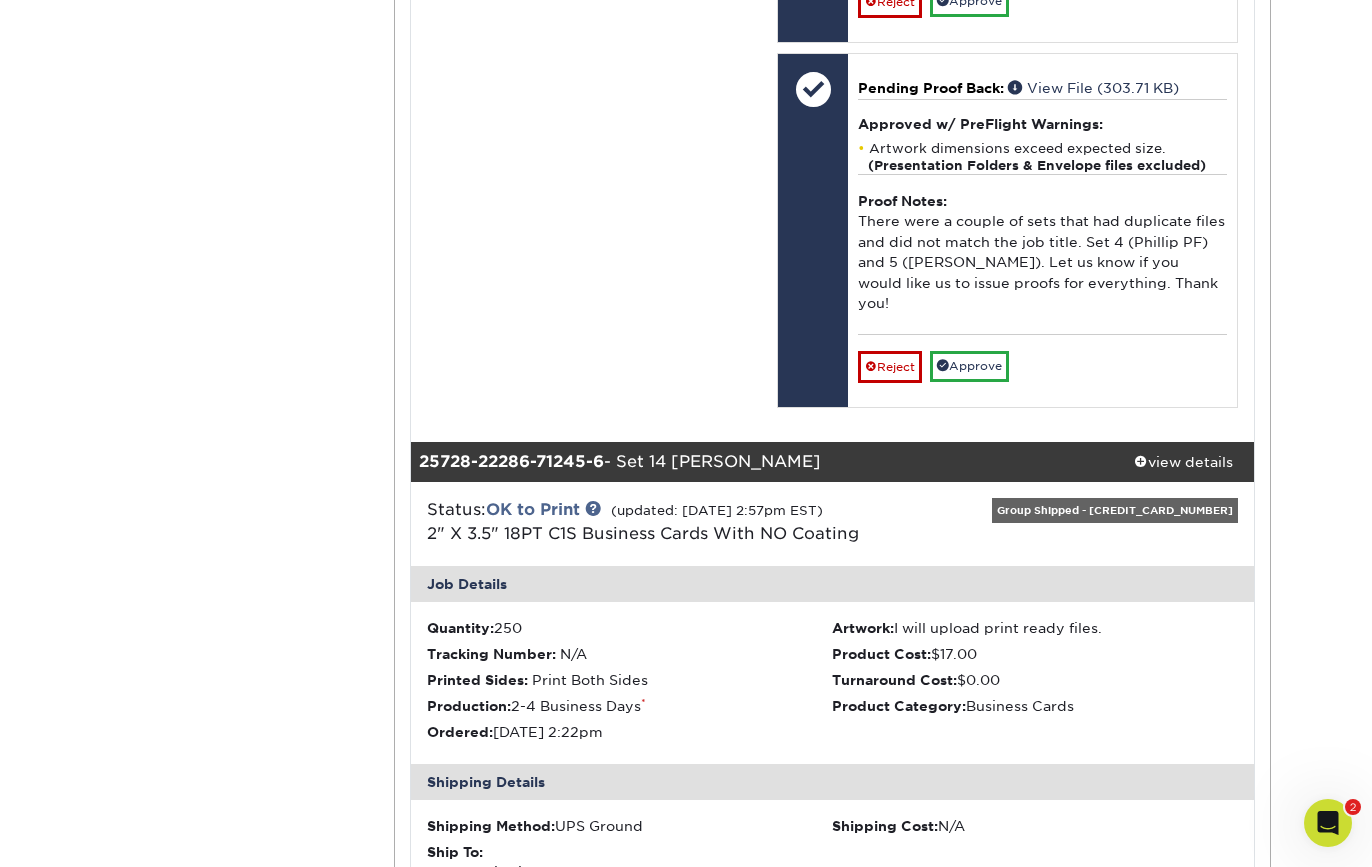 scroll, scrollTop: 5801, scrollLeft: 0, axis: vertical 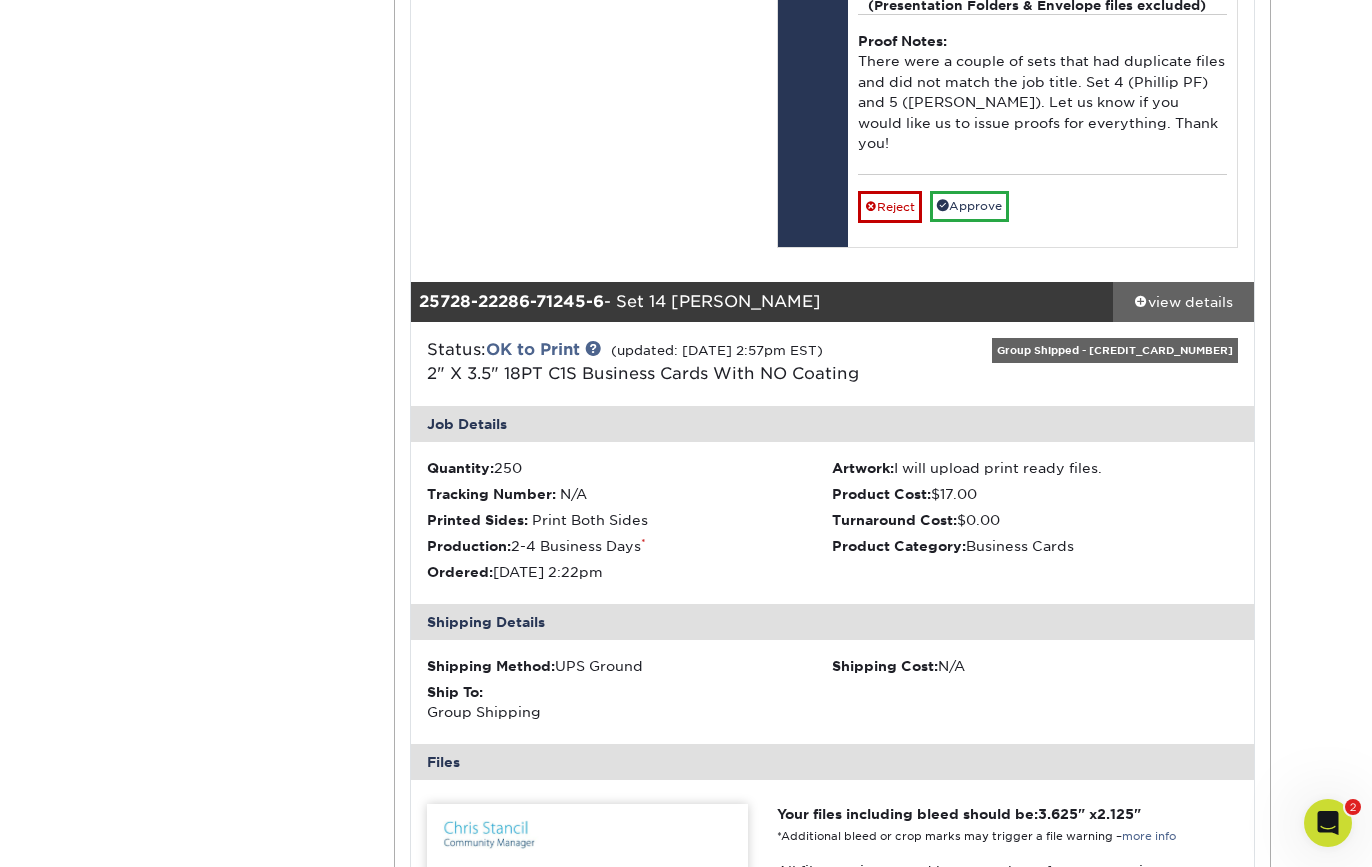 click at bounding box center (1141, 301) 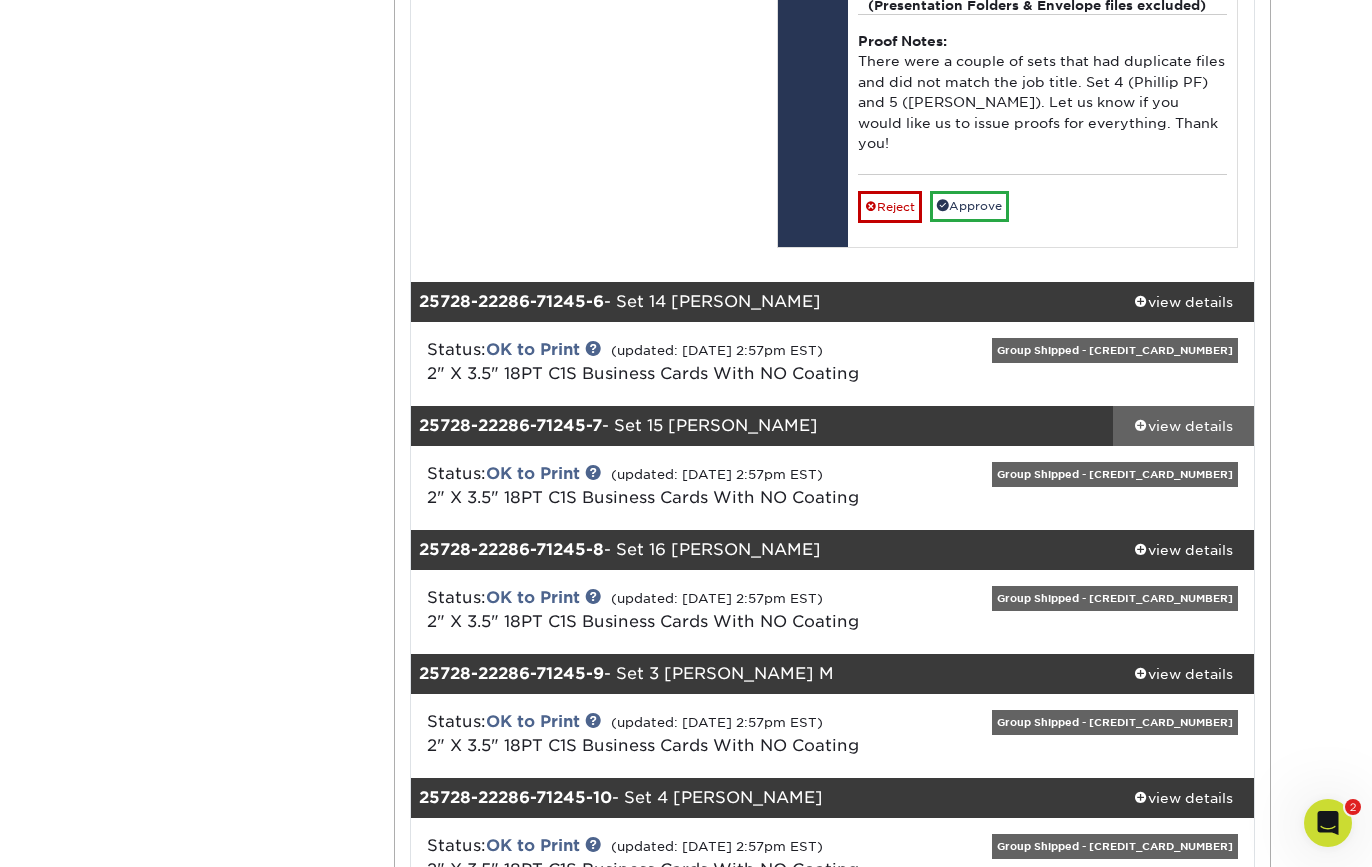 click at bounding box center (1141, 425) 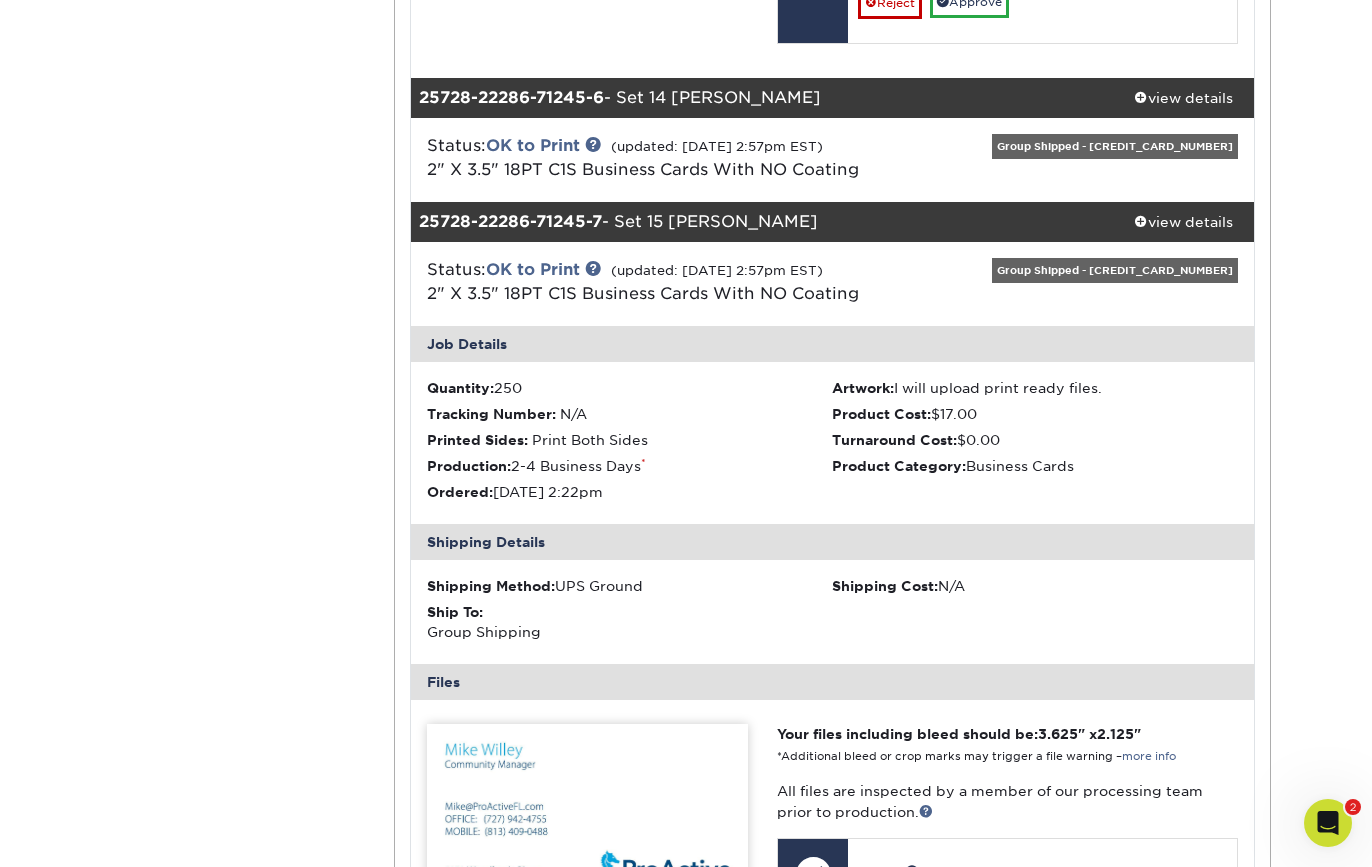 scroll, scrollTop: 6181, scrollLeft: 0, axis: vertical 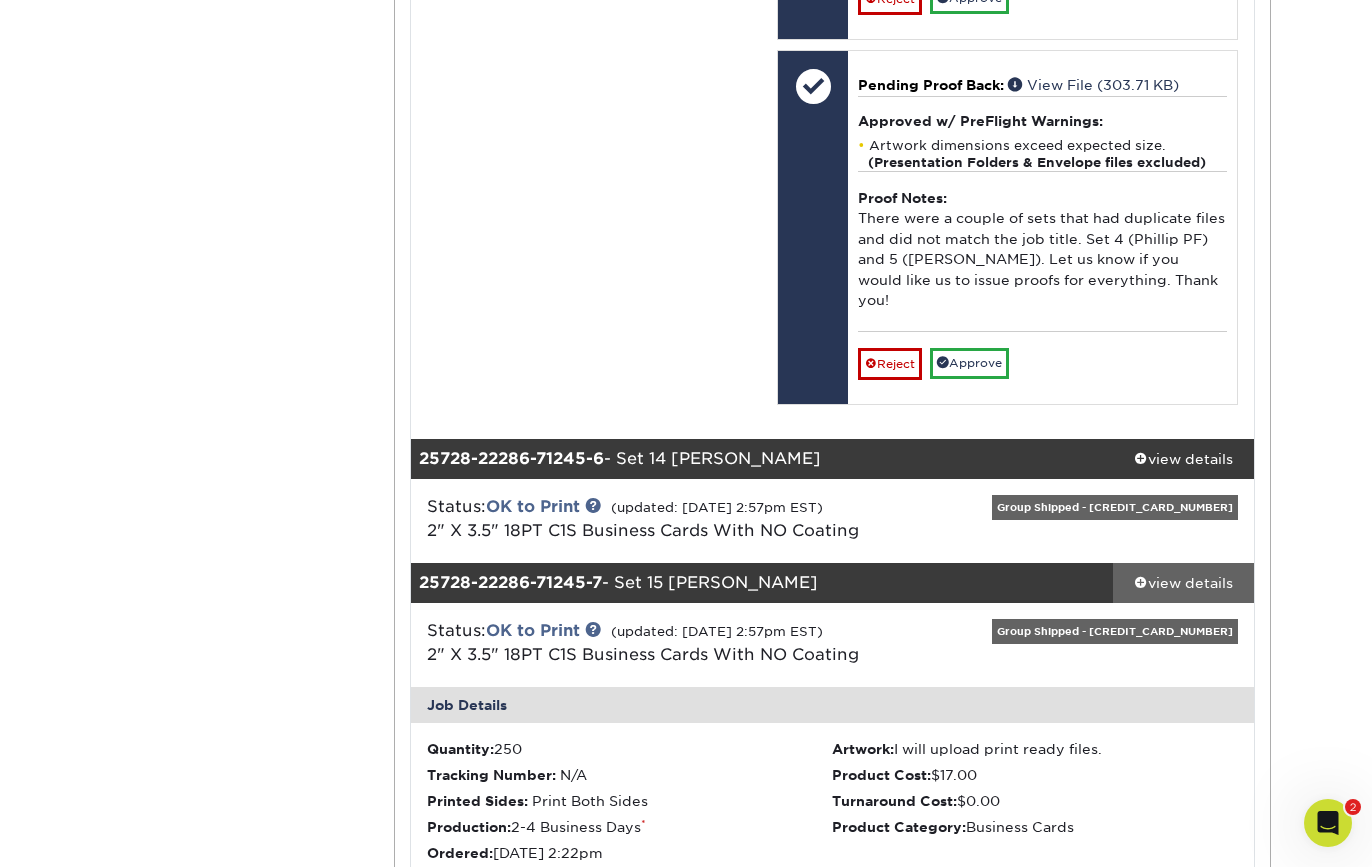 click at bounding box center (1141, 582) 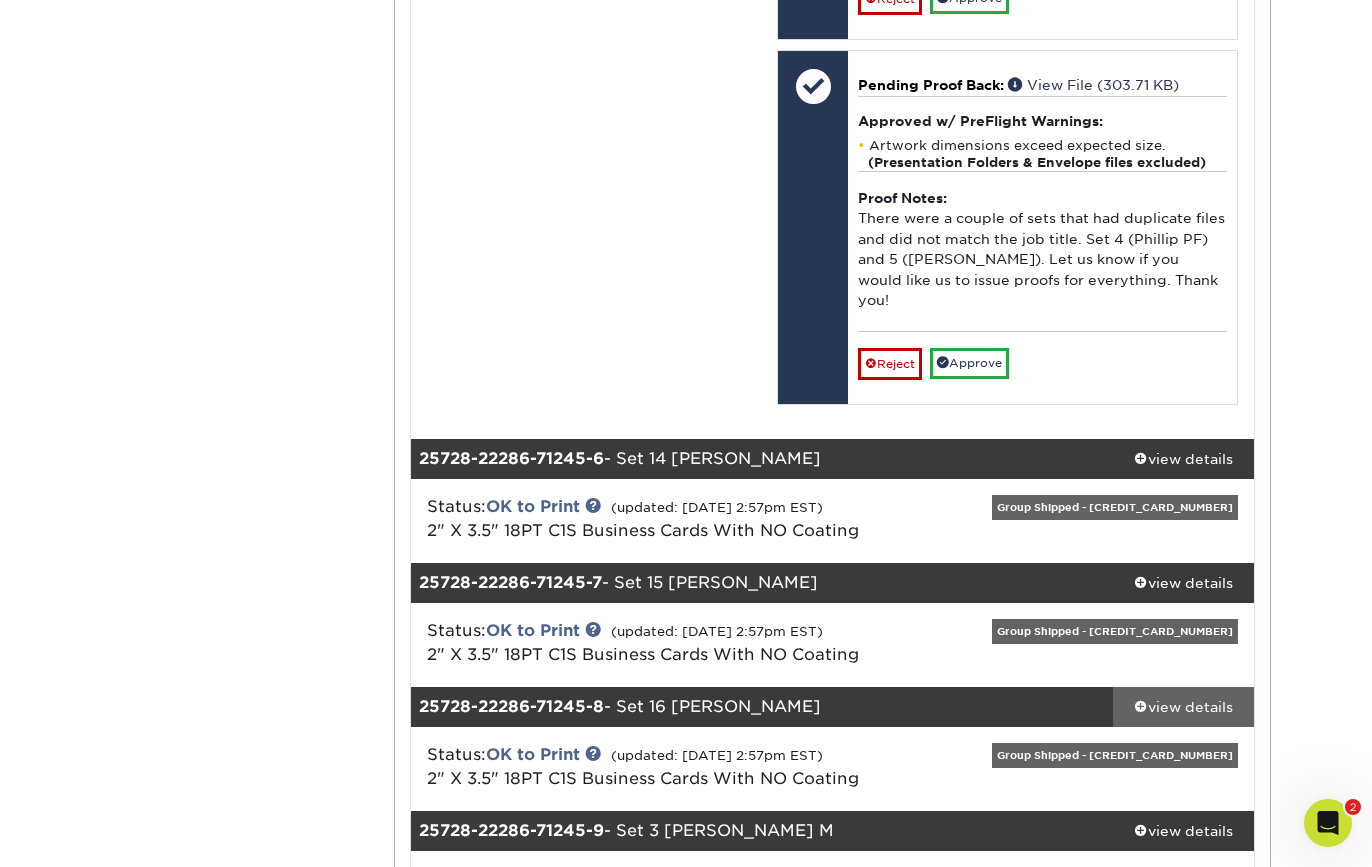 click at bounding box center [1141, 706] 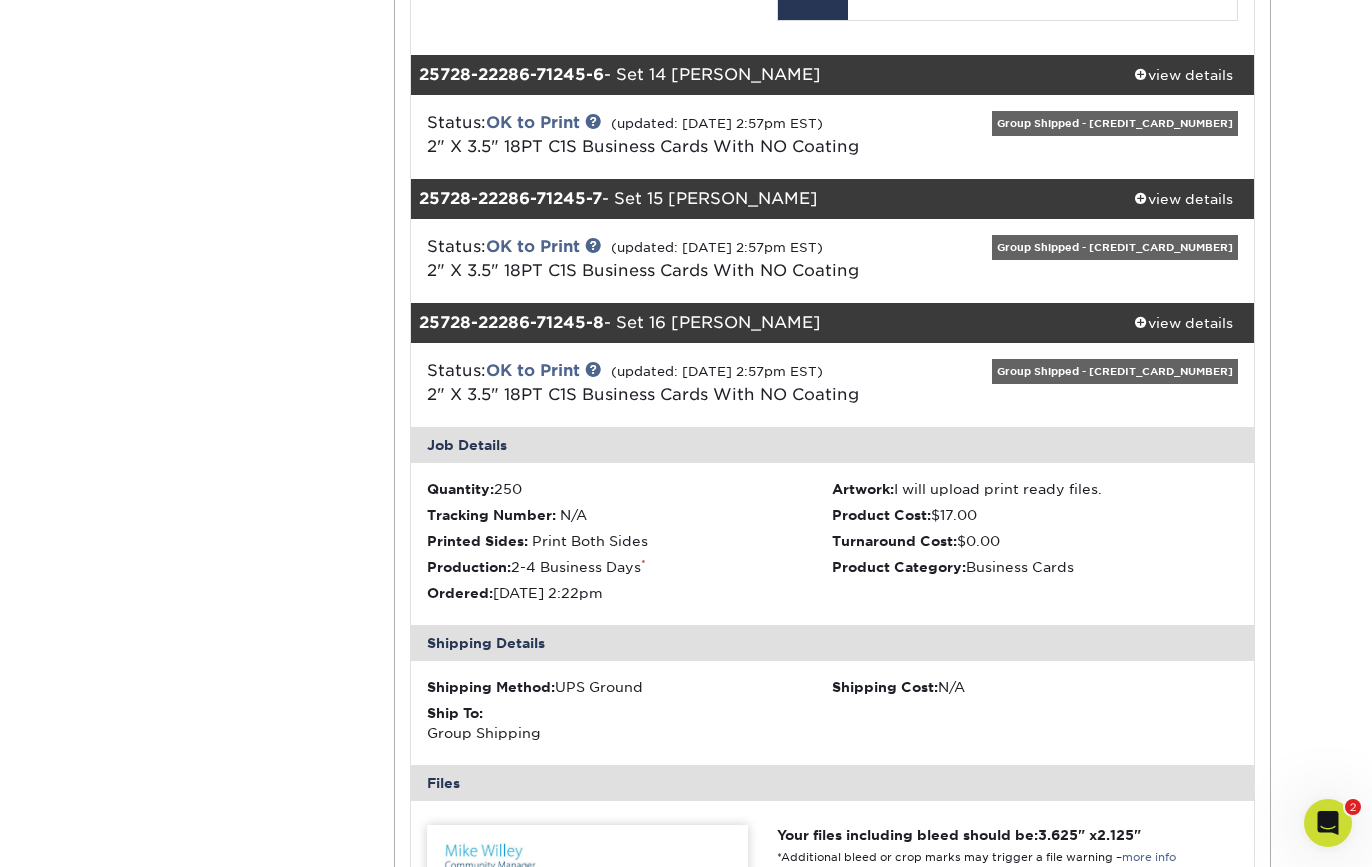 scroll, scrollTop: 6258, scrollLeft: 0, axis: vertical 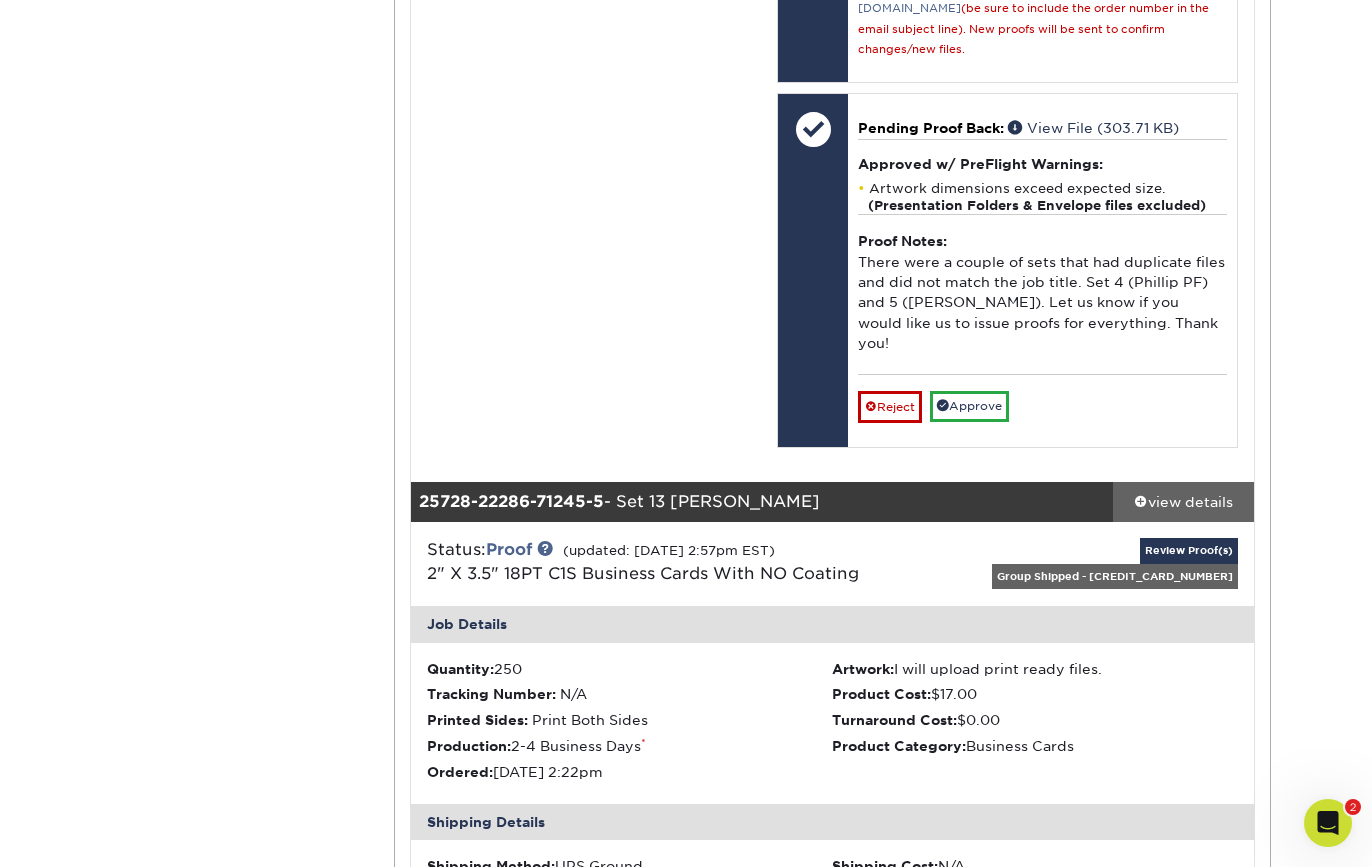 drag, startPoint x: 1140, startPoint y: 437, endPoint x: 1160, endPoint y: 443, distance: 20.880613 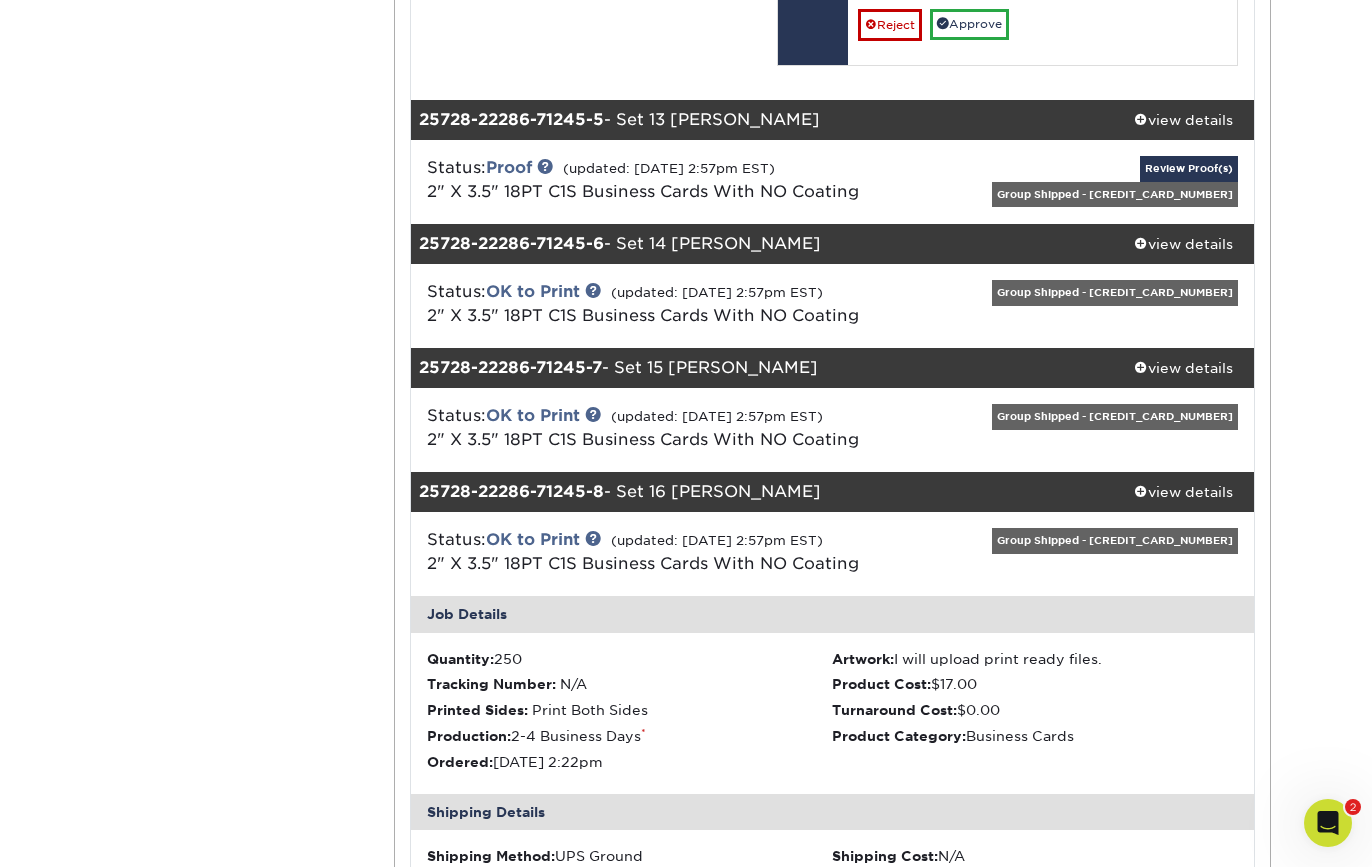 scroll, scrollTop: 4585, scrollLeft: 0, axis: vertical 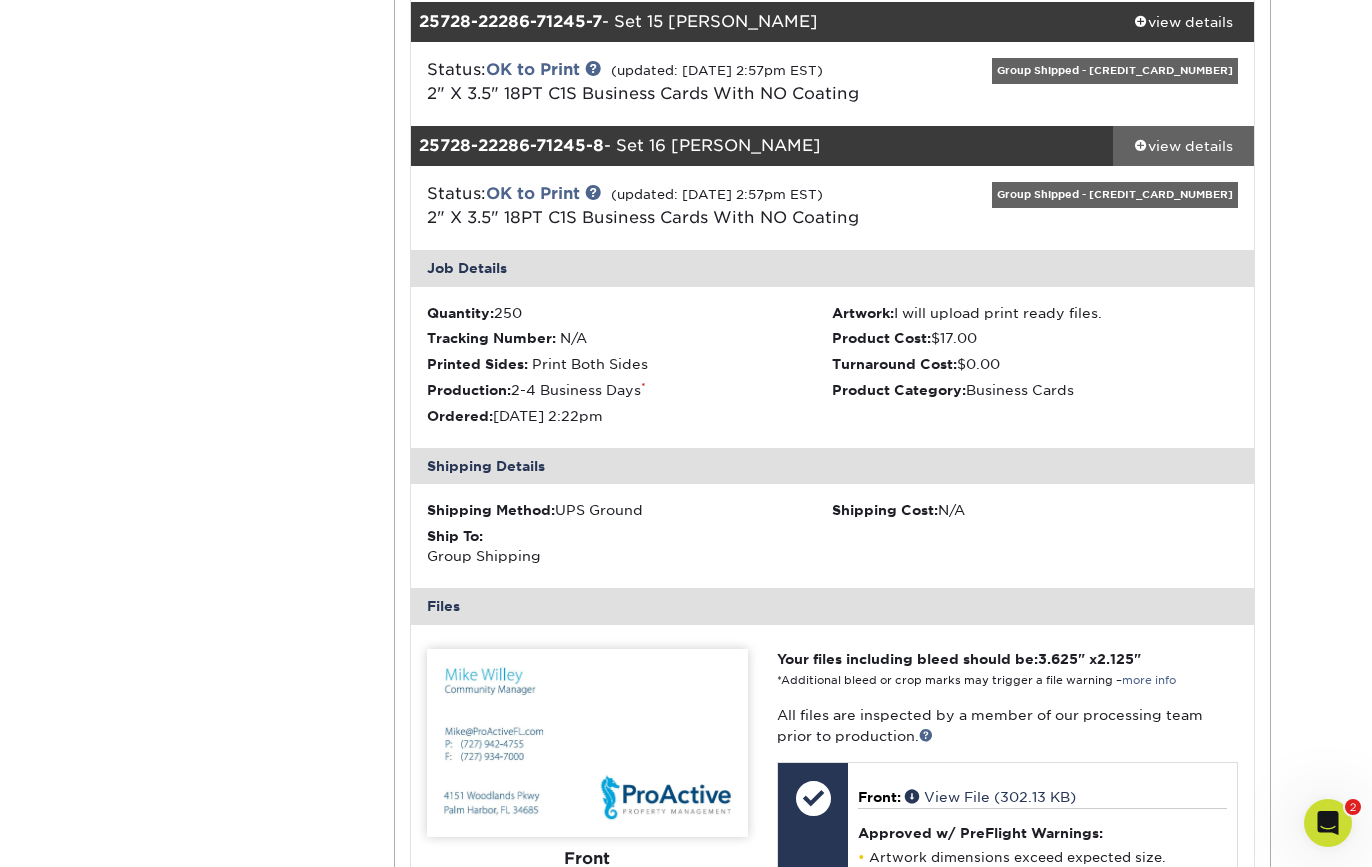 click at bounding box center [1141, 145] 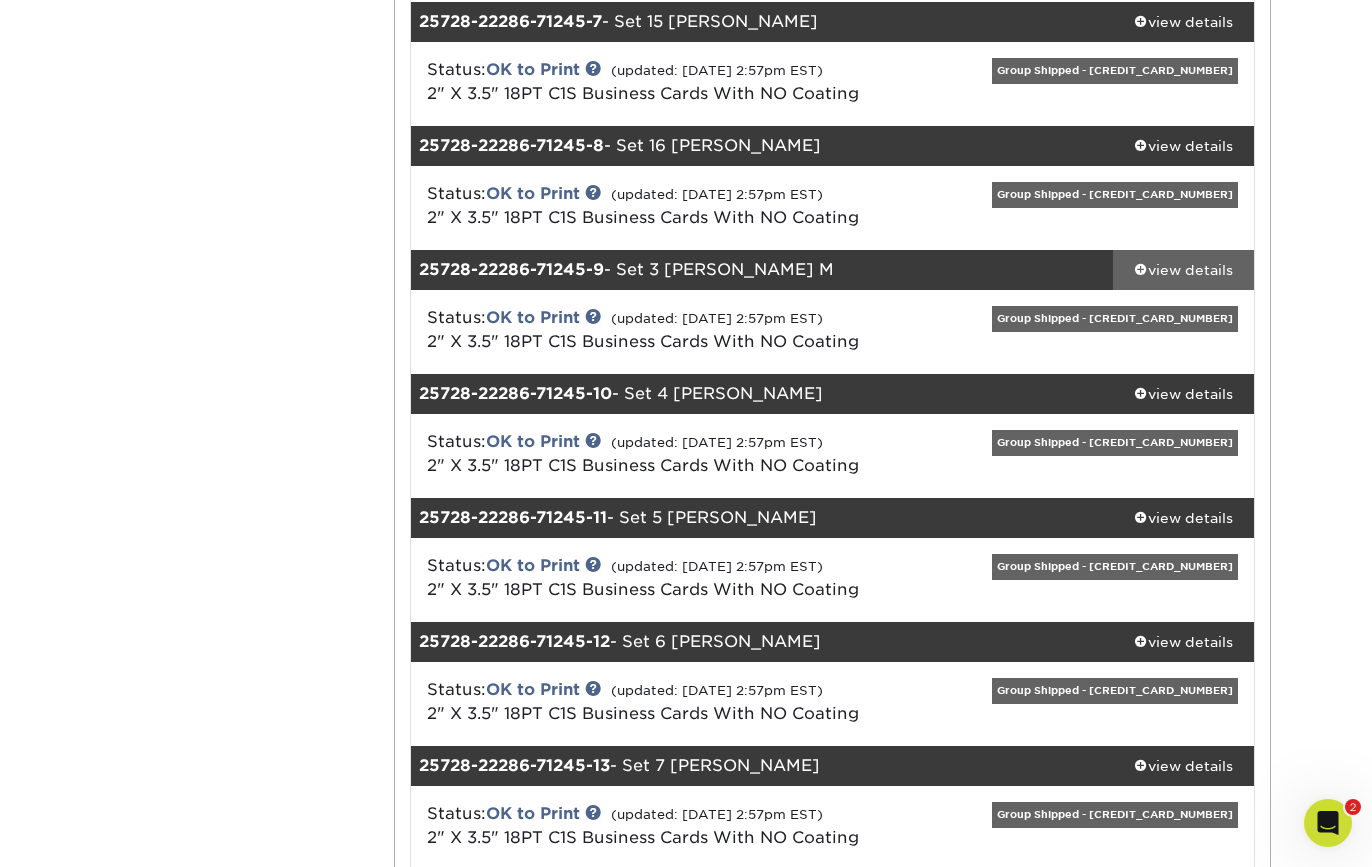 click at bounding box center (1141, 269) 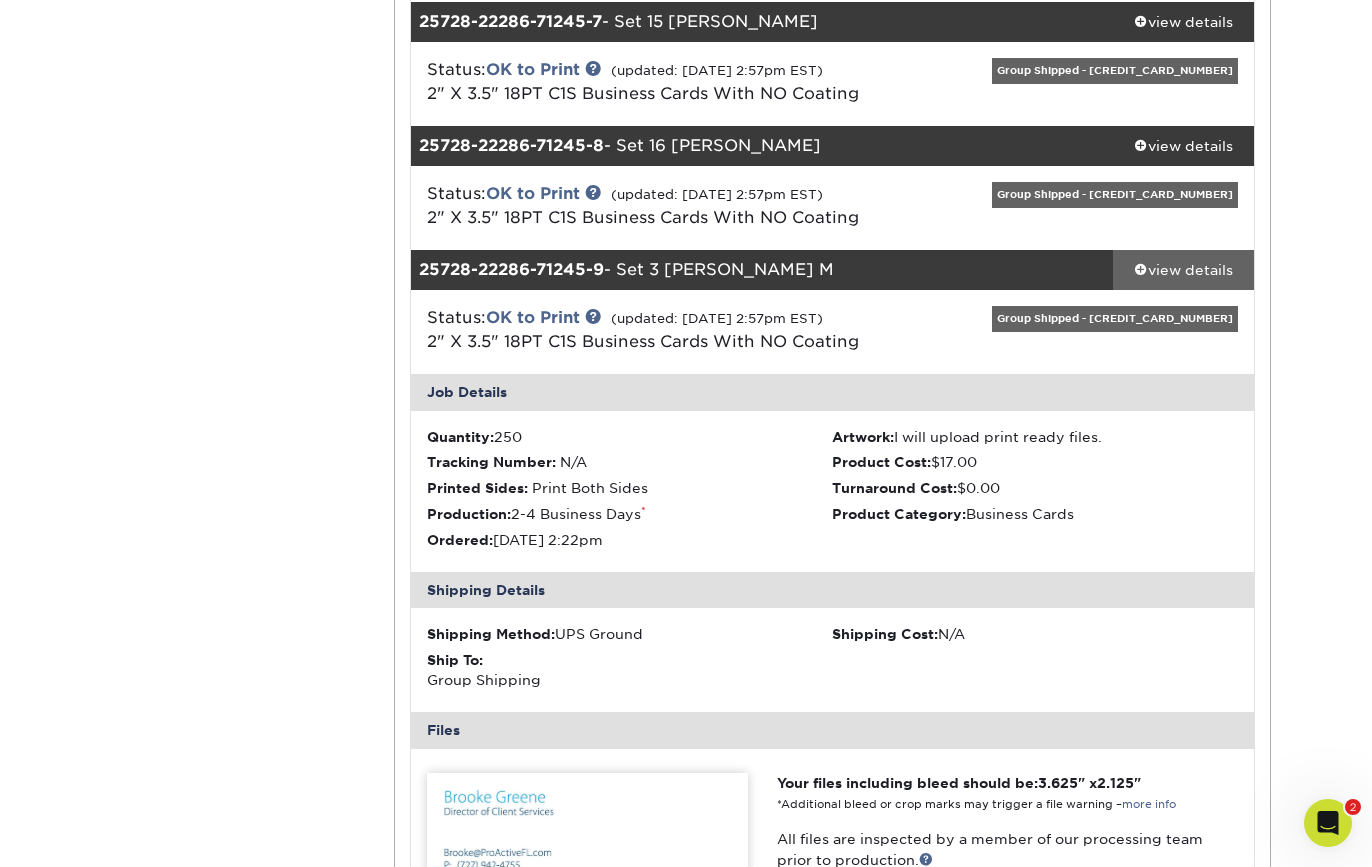 click at bounding box center (1141, 269) 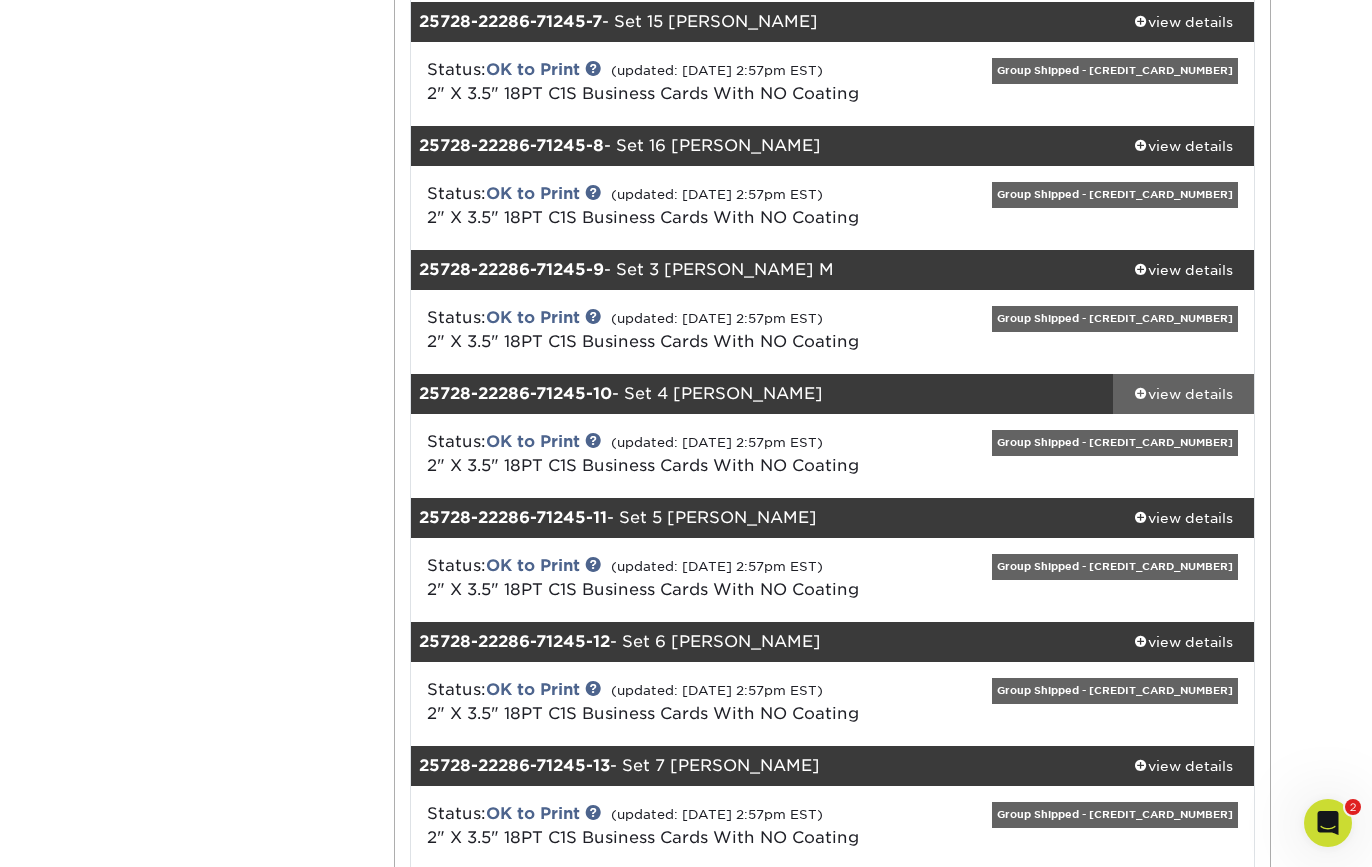 click at bounding box center (1141, 393) 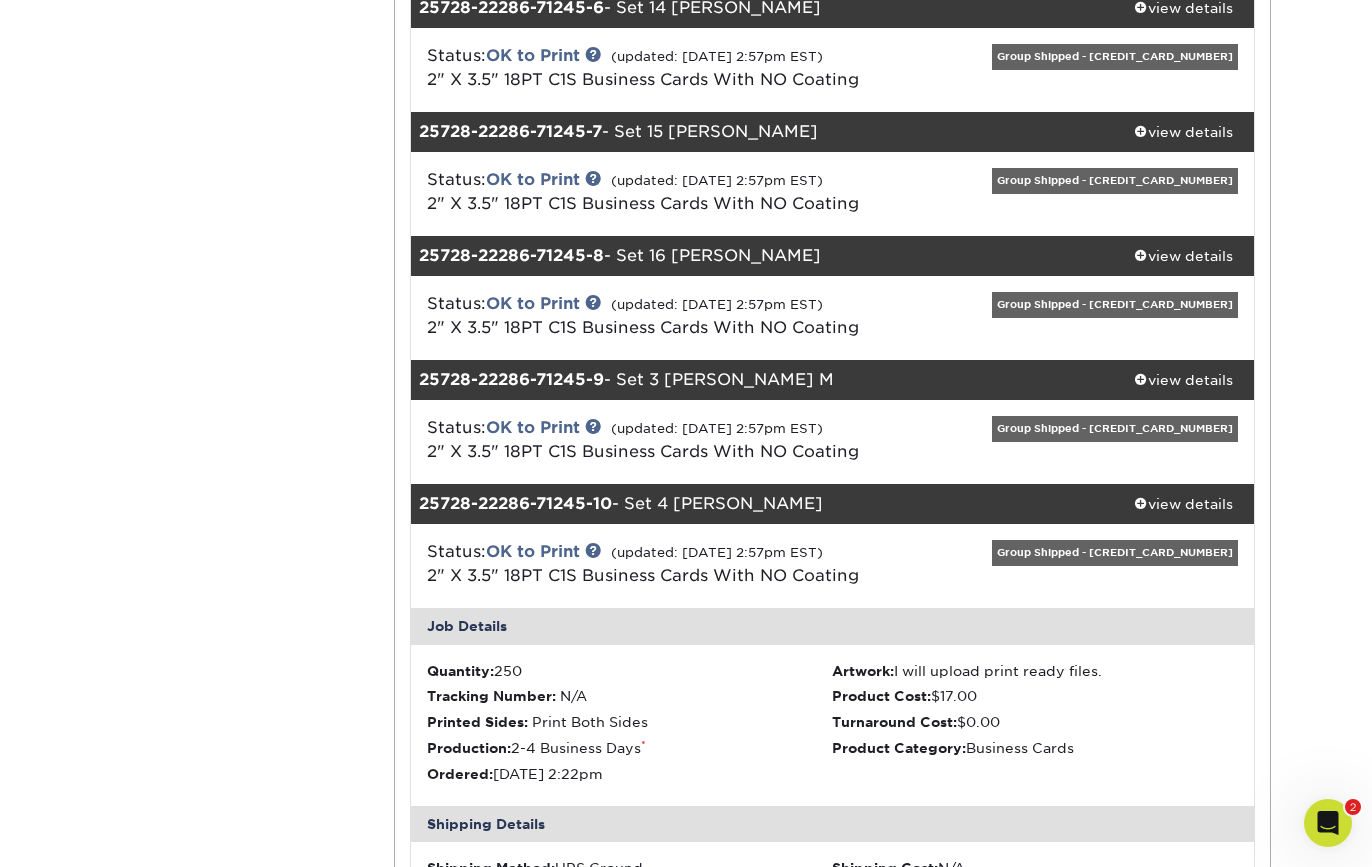 scroll, scrollTop: 4821, scrollLeft: 0, axis: vertical 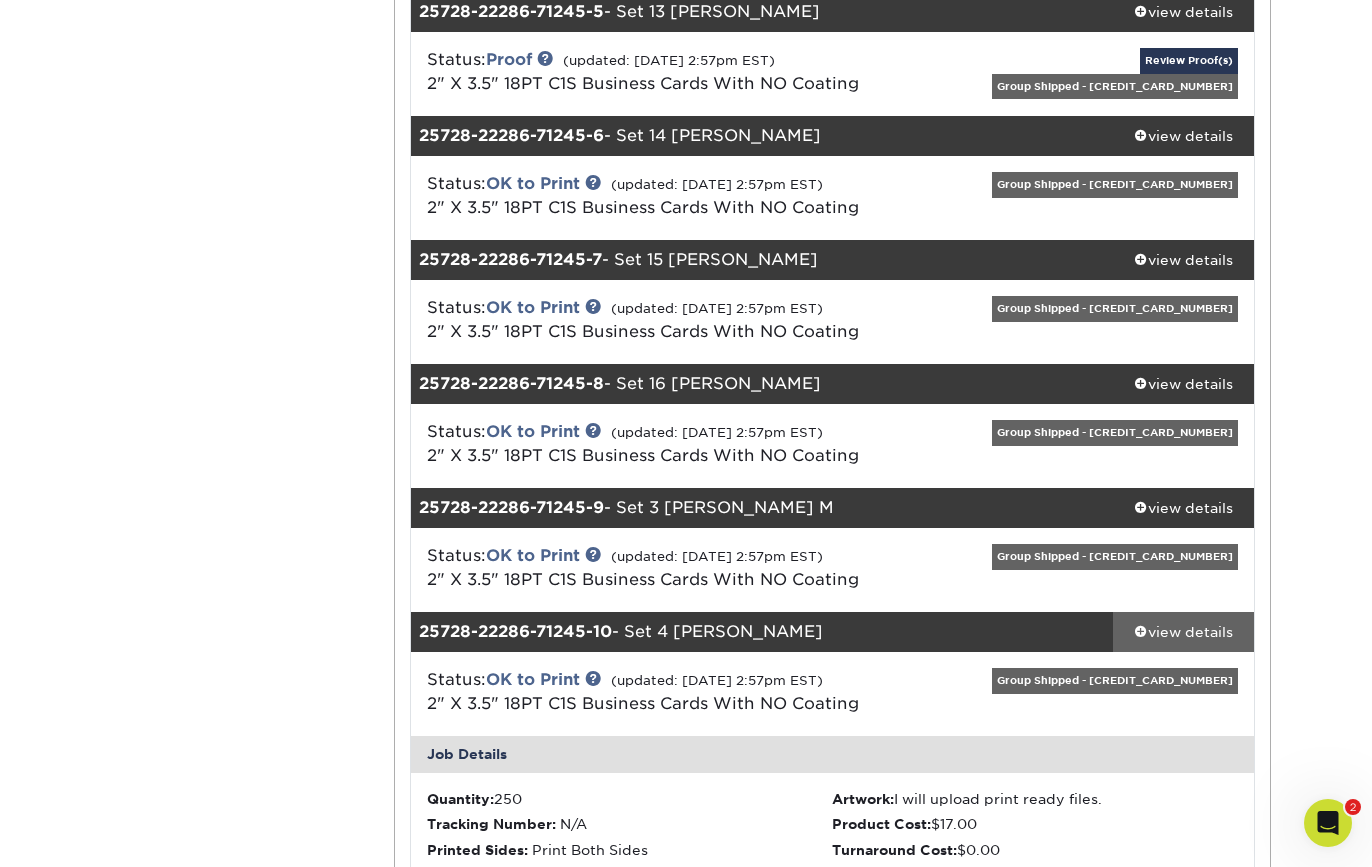 click at bounding box center [1141, 631] 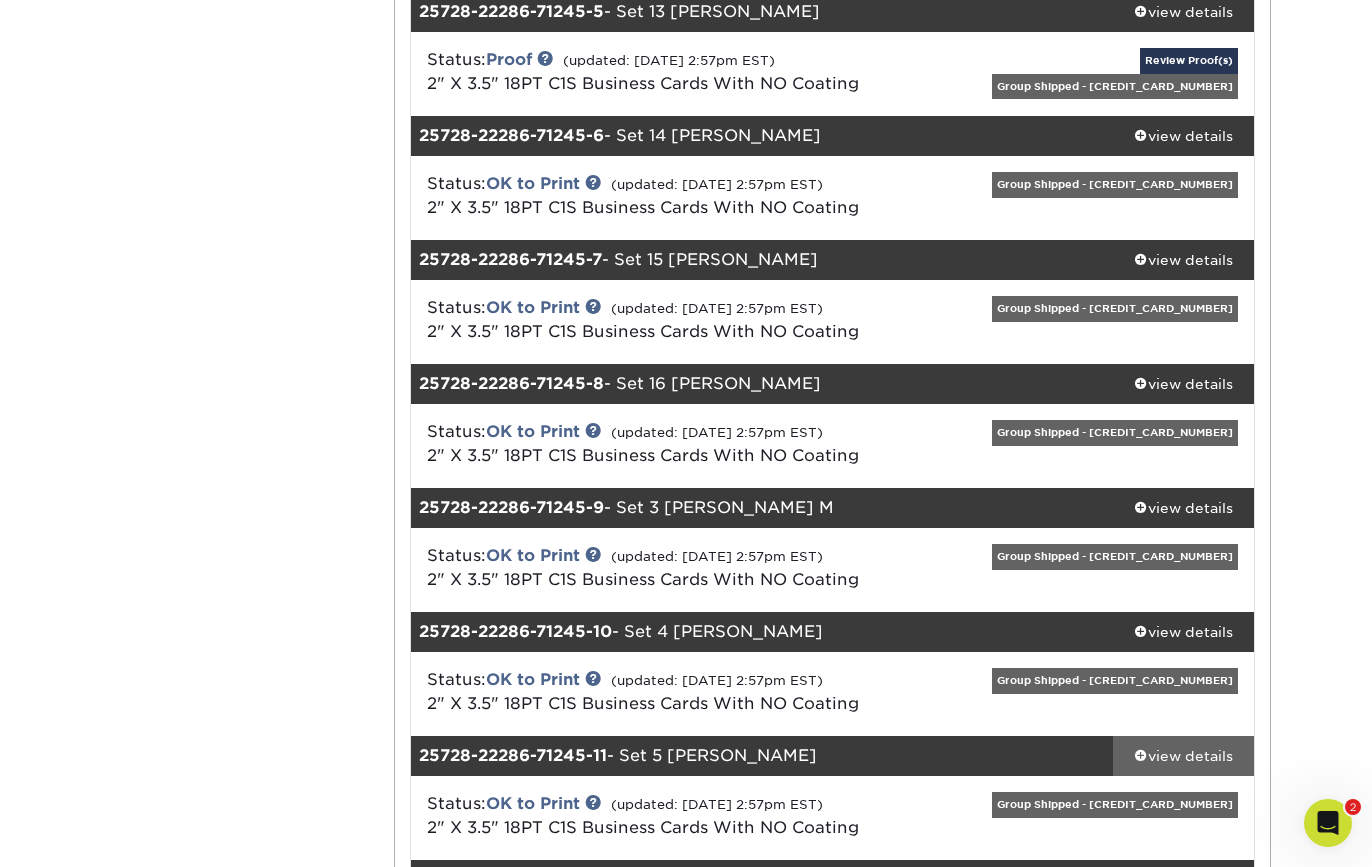 click at bounding box center [1141, 755] 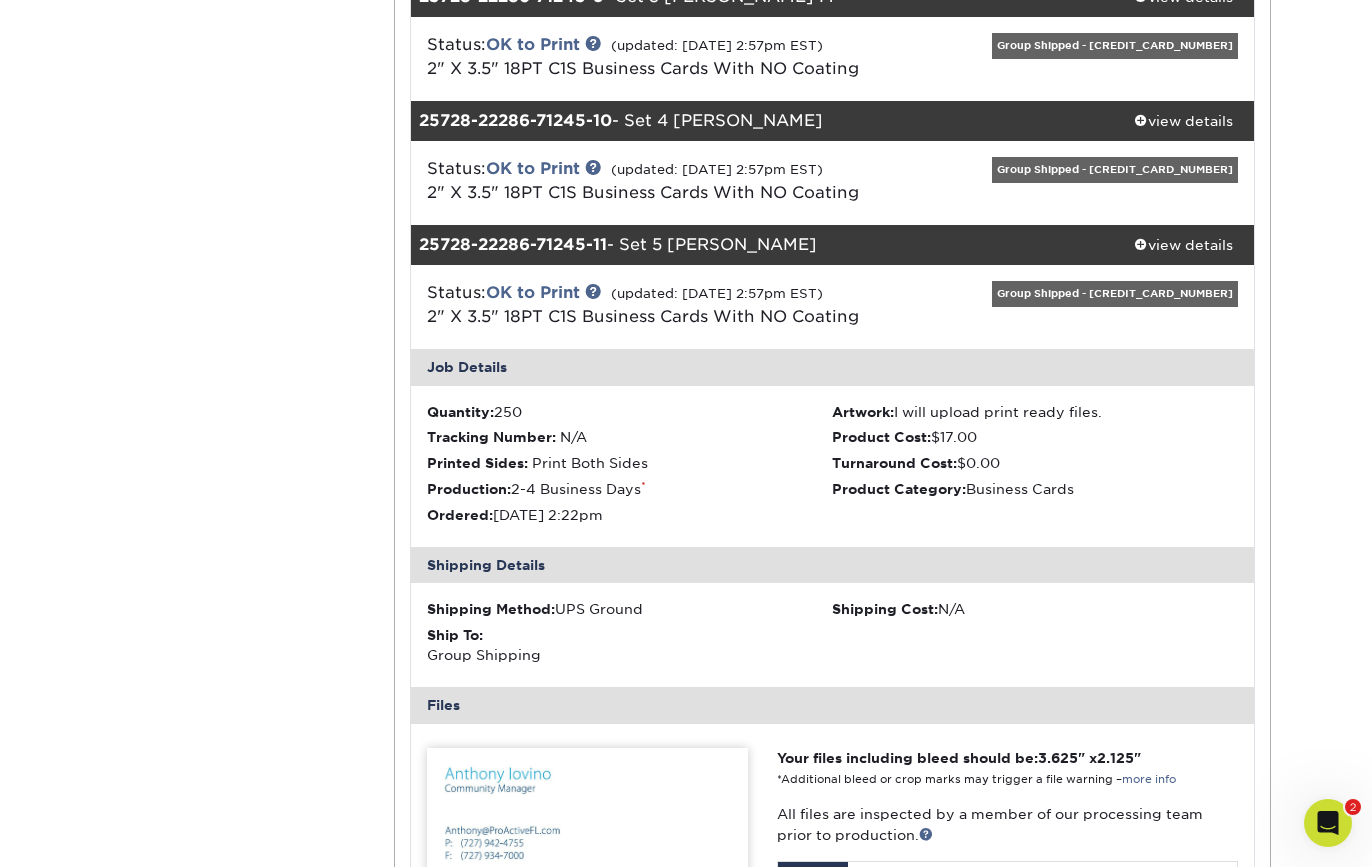 scroll, scrollTop: 5377, scrollLeft: 0, axis: vertical 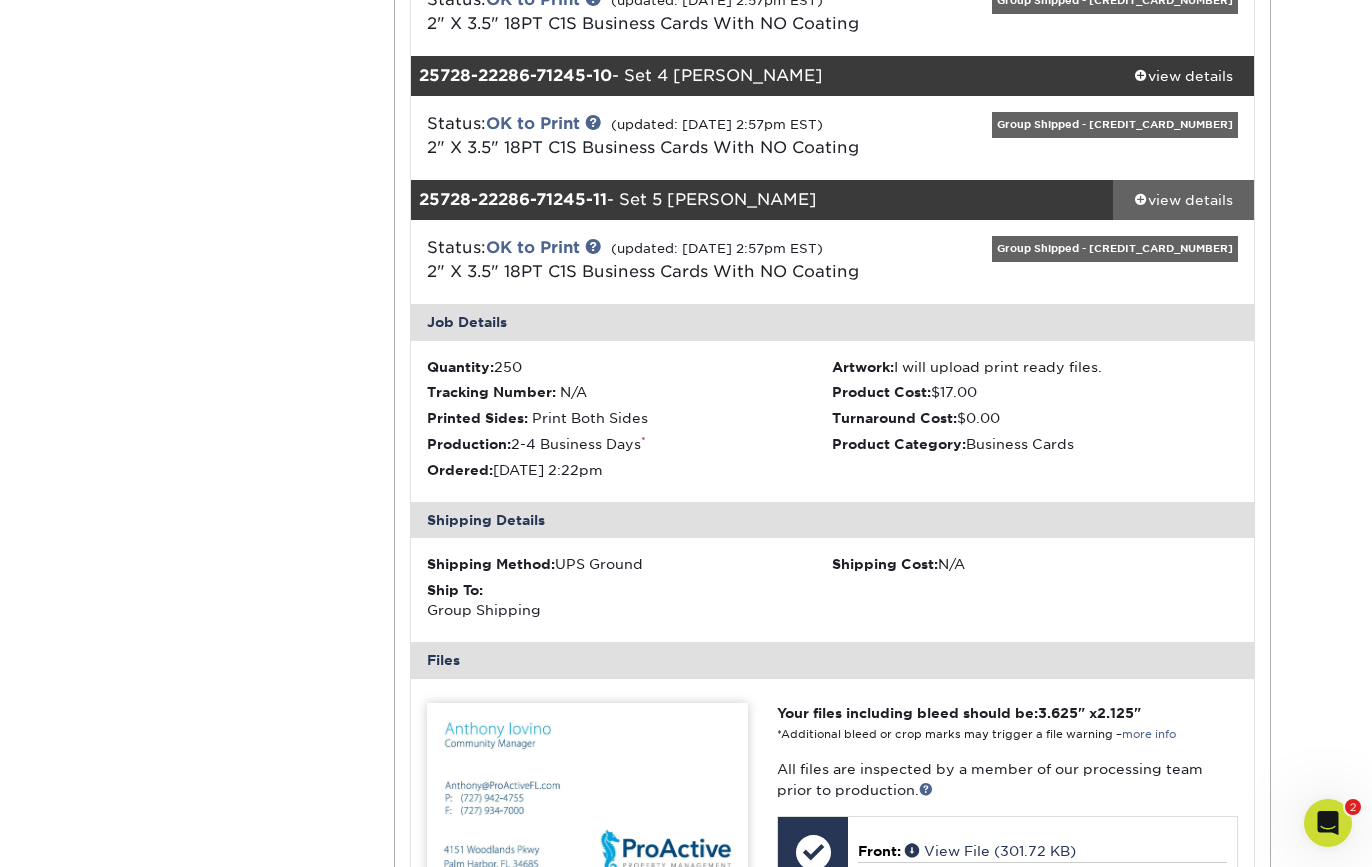 click at bounding box center [1141, 199] 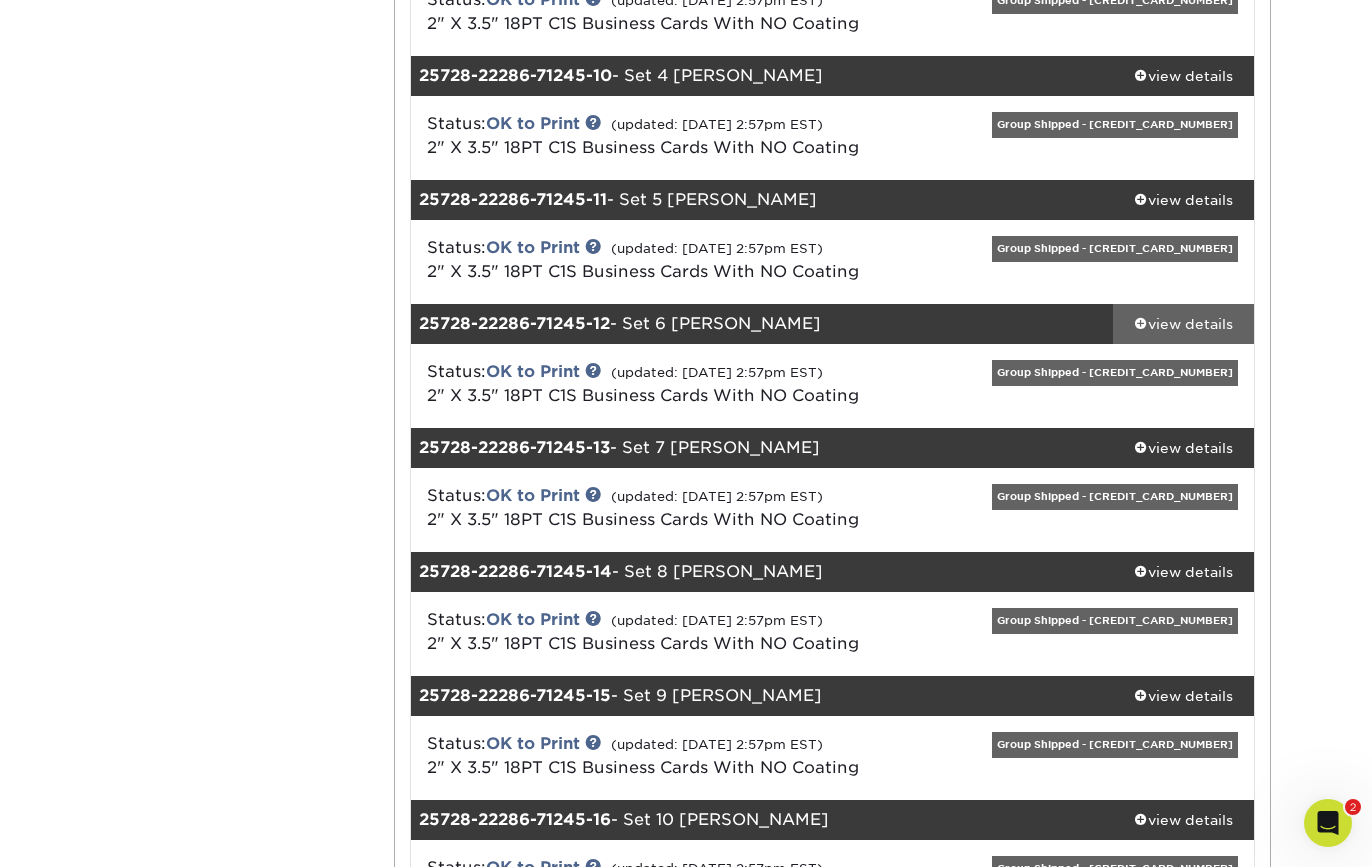 click at bounding box center [1141, 323] 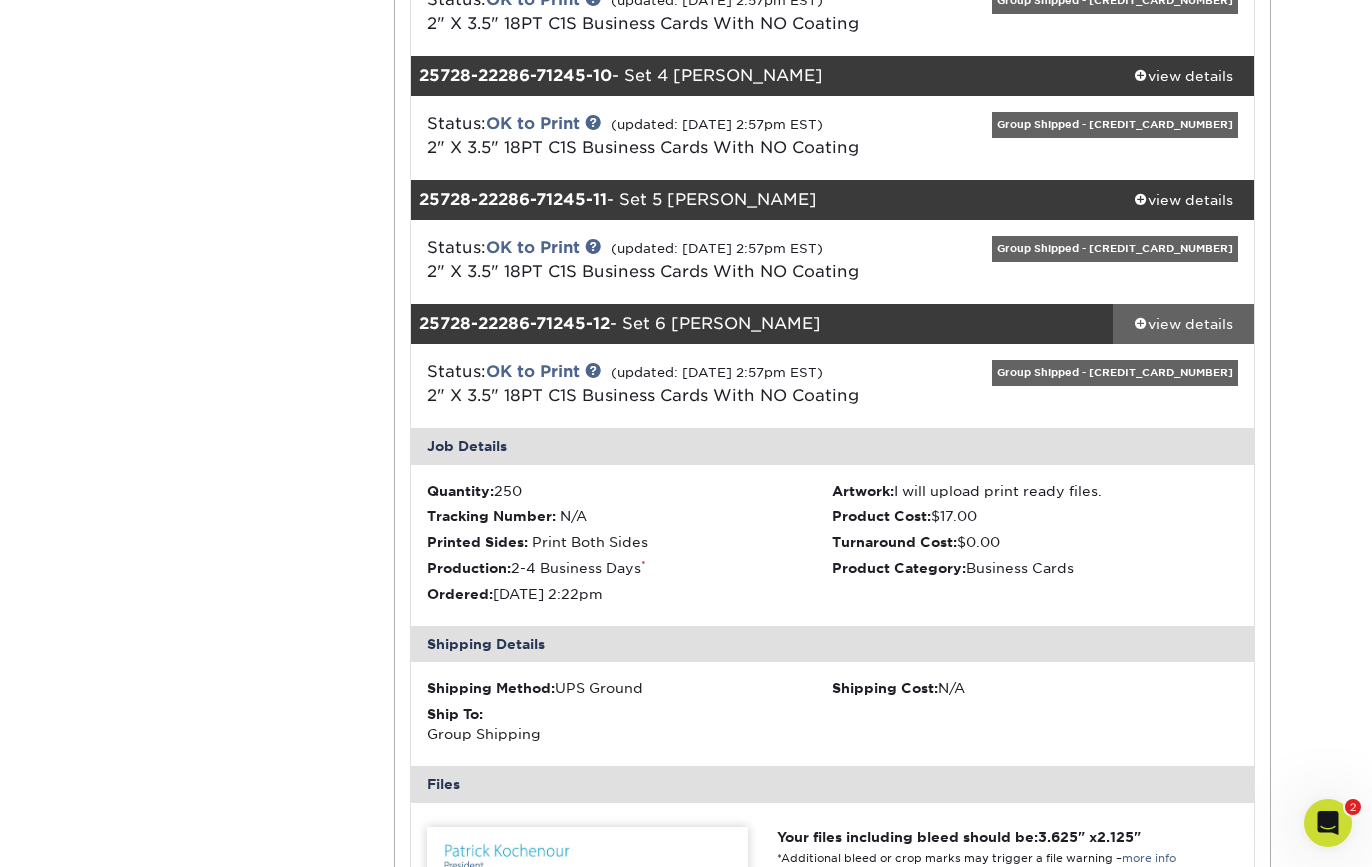 click at bounding box center (1141, 323) 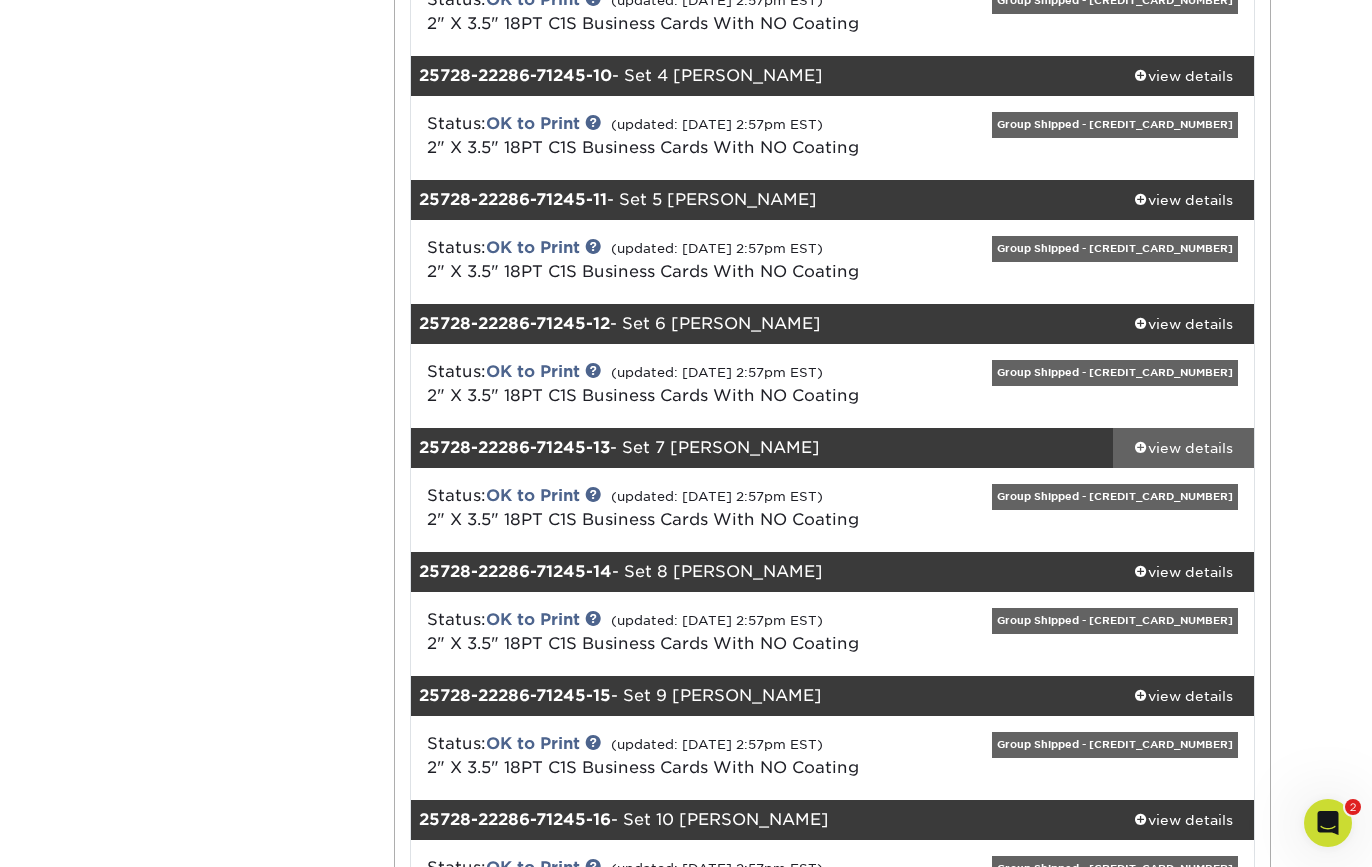 click at bounding box center [1141, 447] 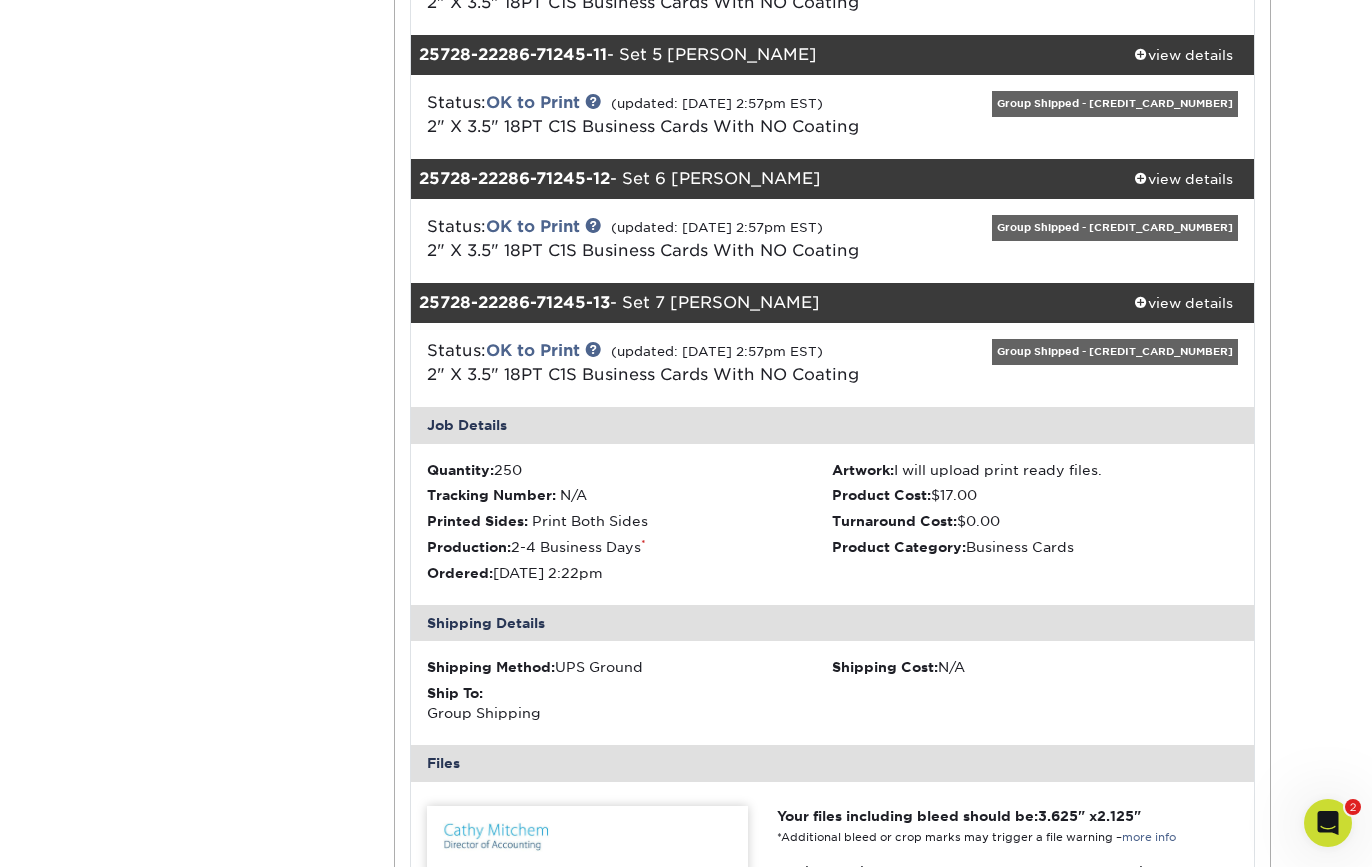 scroll, scrollTop: 5339, scrollLeft: 0, axis: vertical 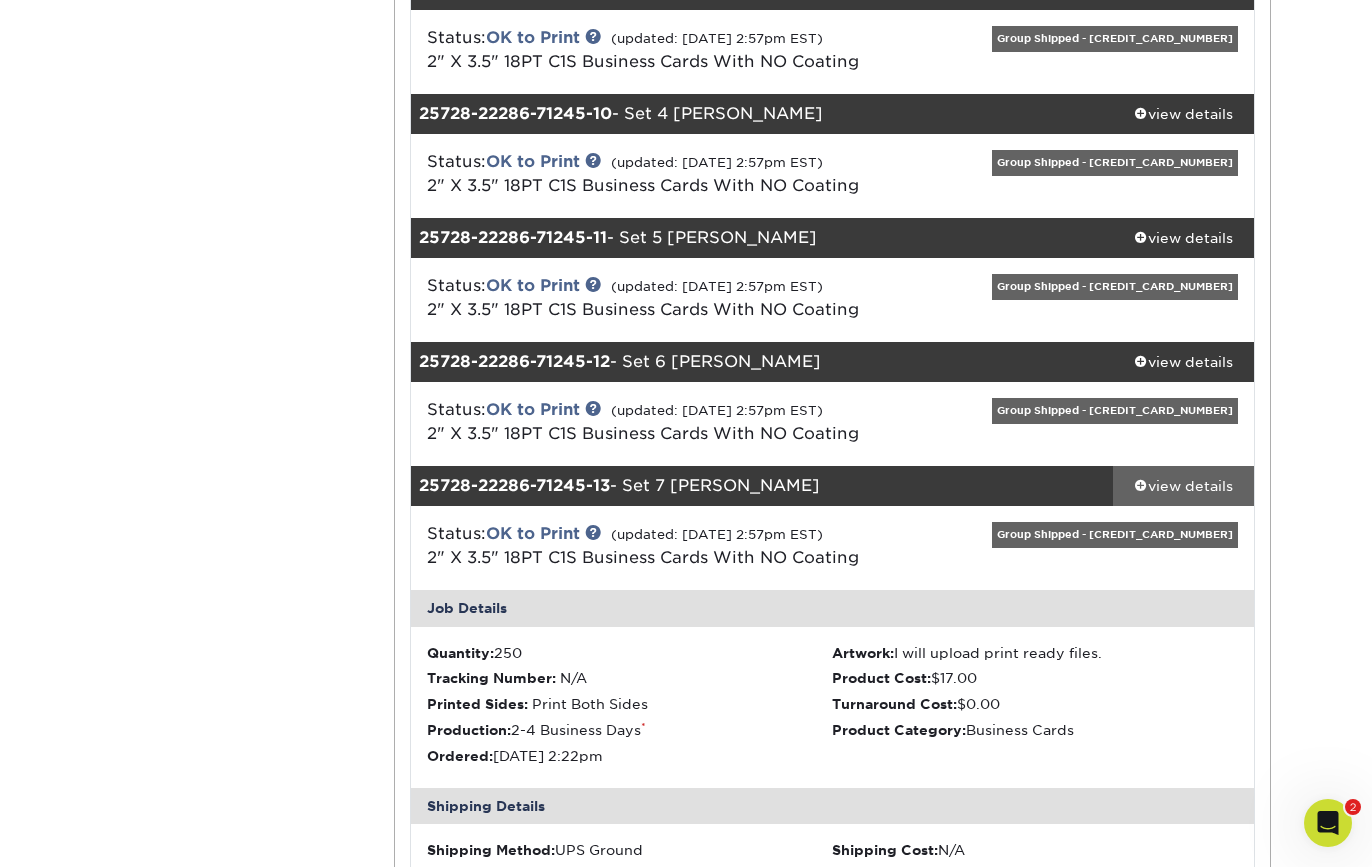 click on "view details" at bounding box center [1183, 486] 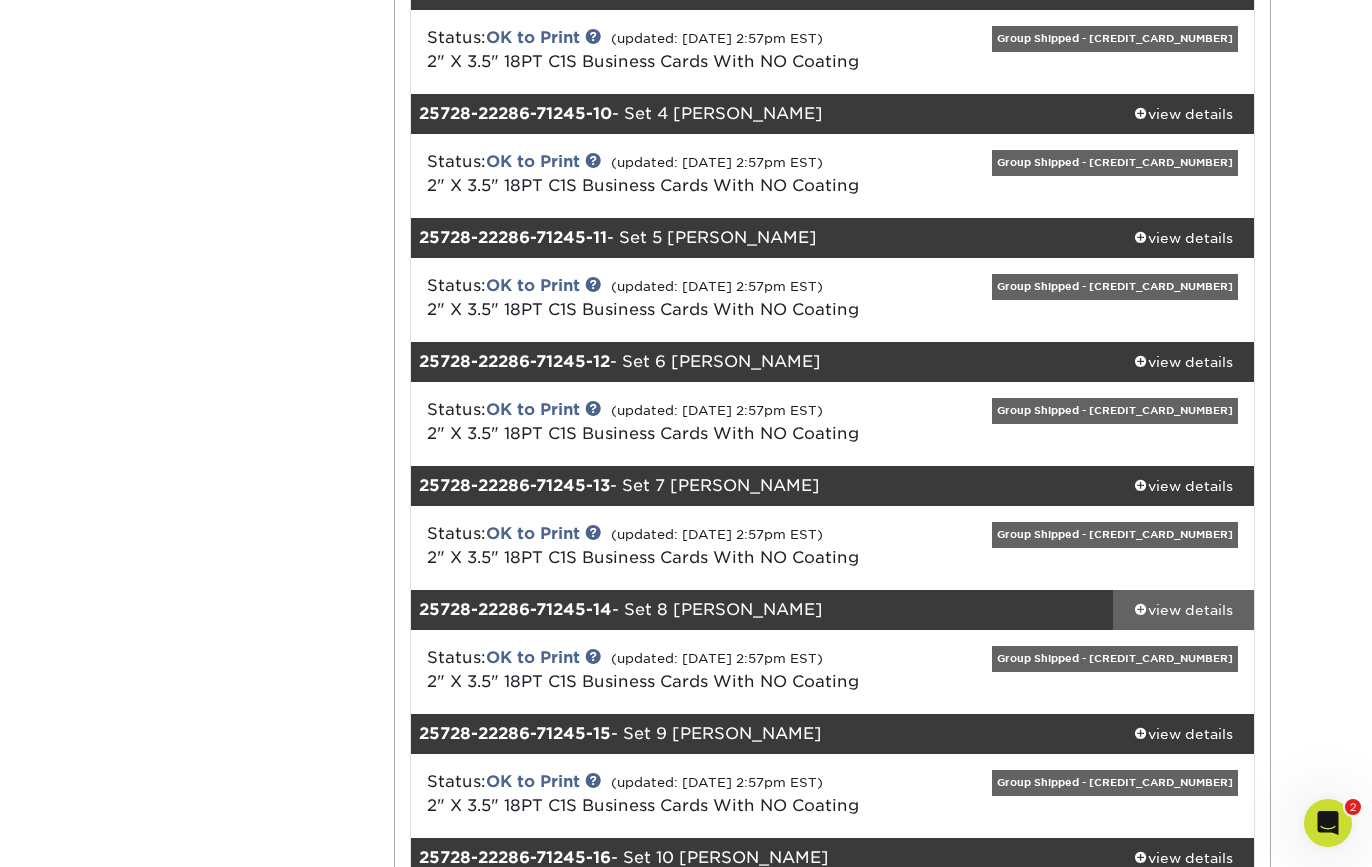 click on "view details" at bounding box center [1183, 610] 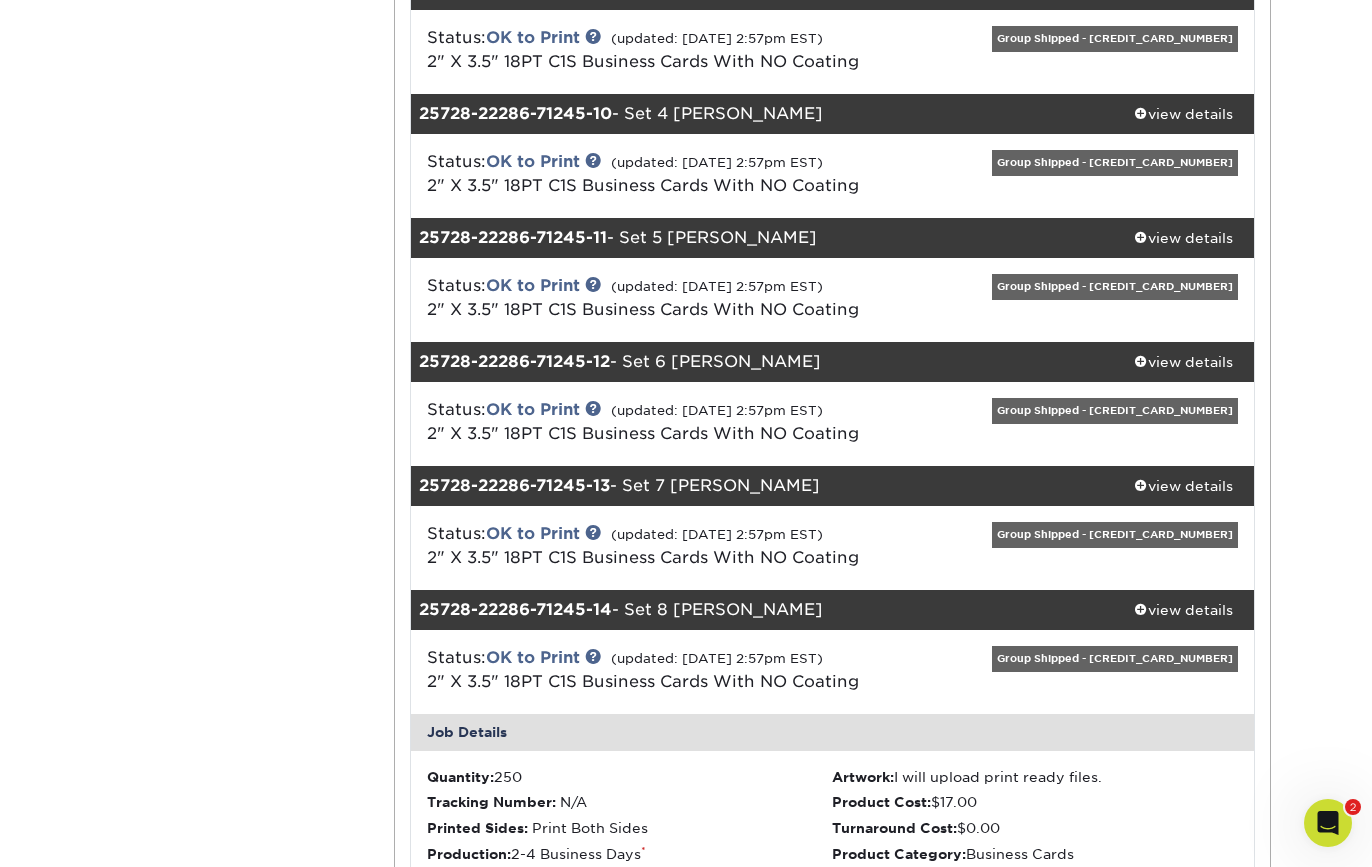 scroll, scrollTop: 5333, scrollLeft: 0, axis: vertical 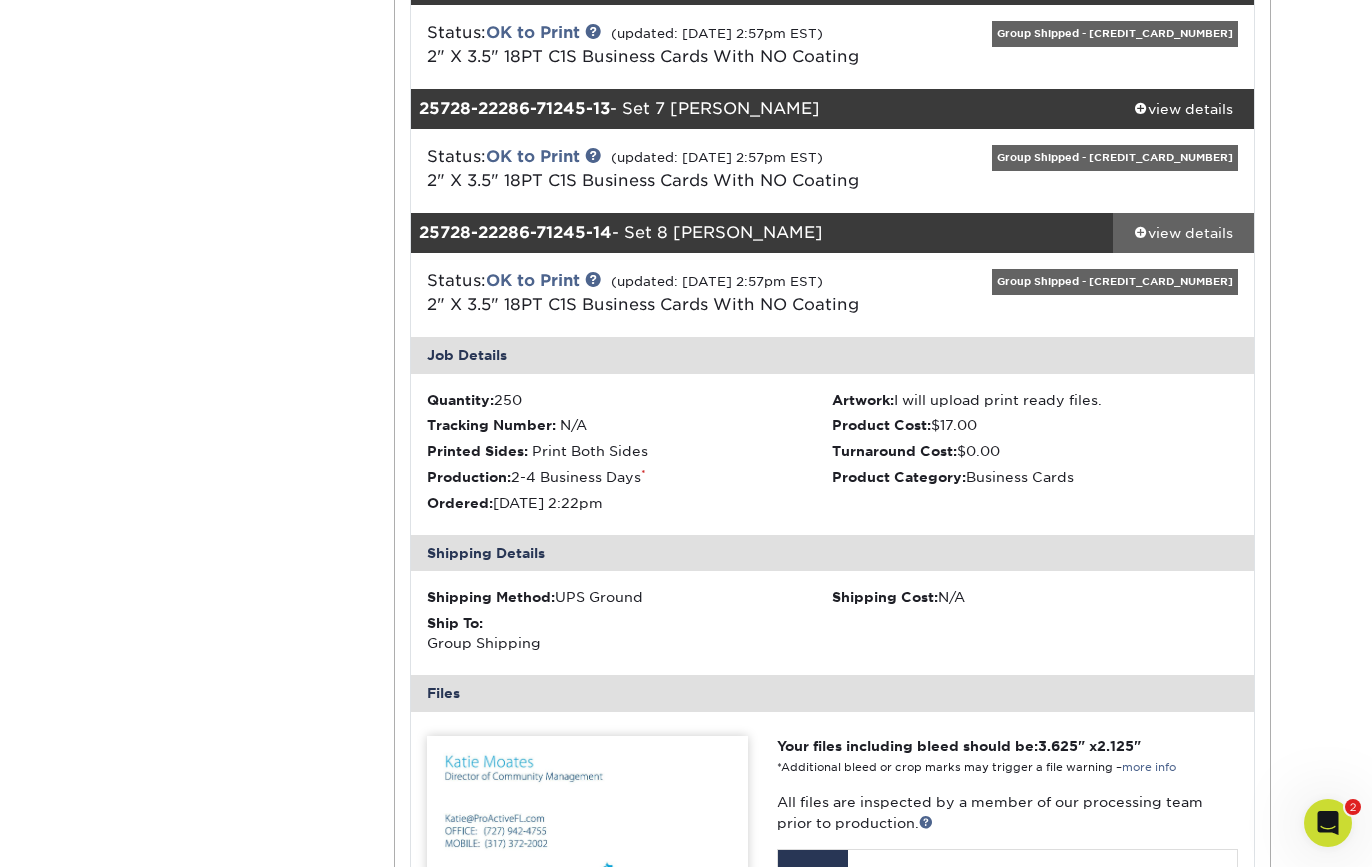 click at bounding box center [1141, 232] 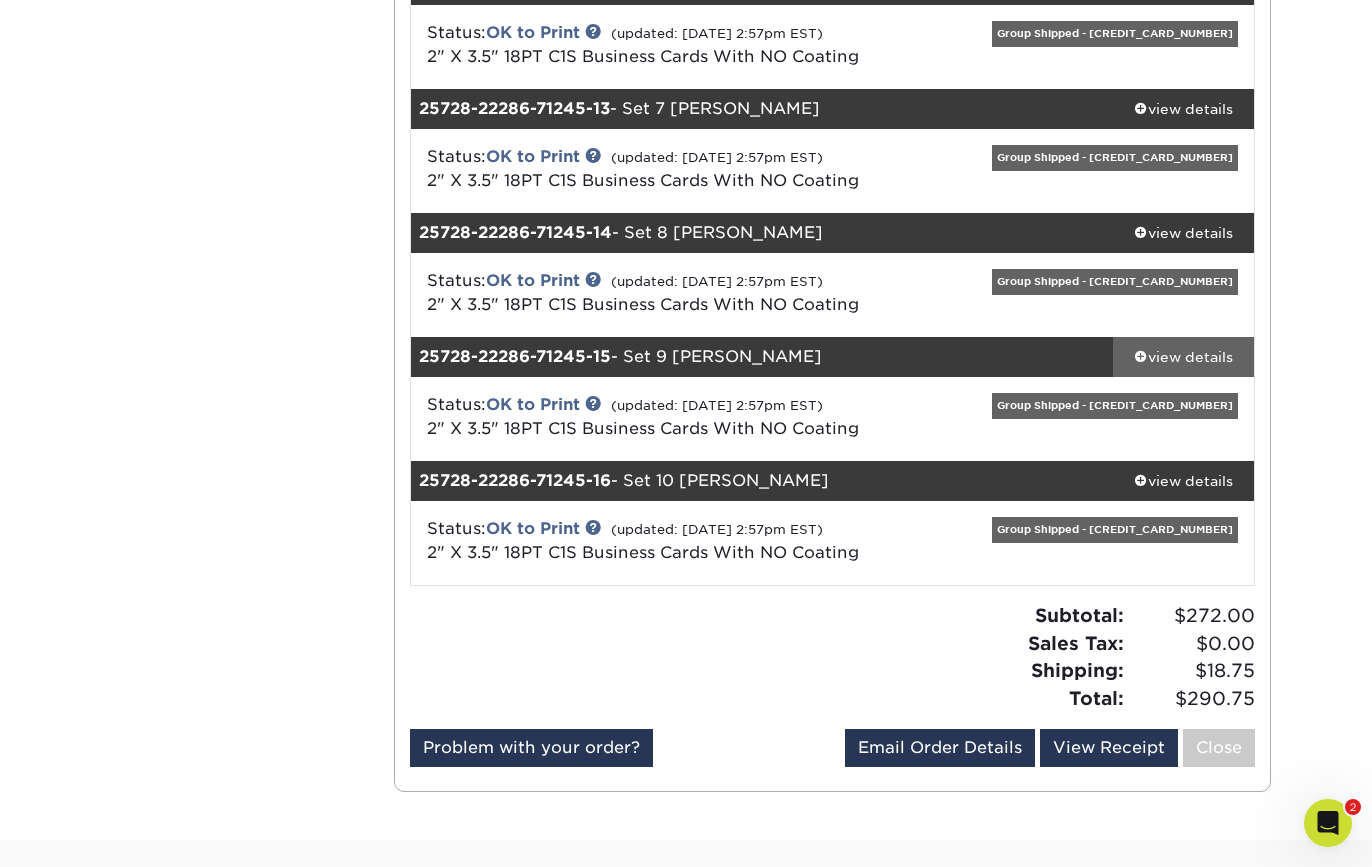 click at bounding box center [1141, 356] 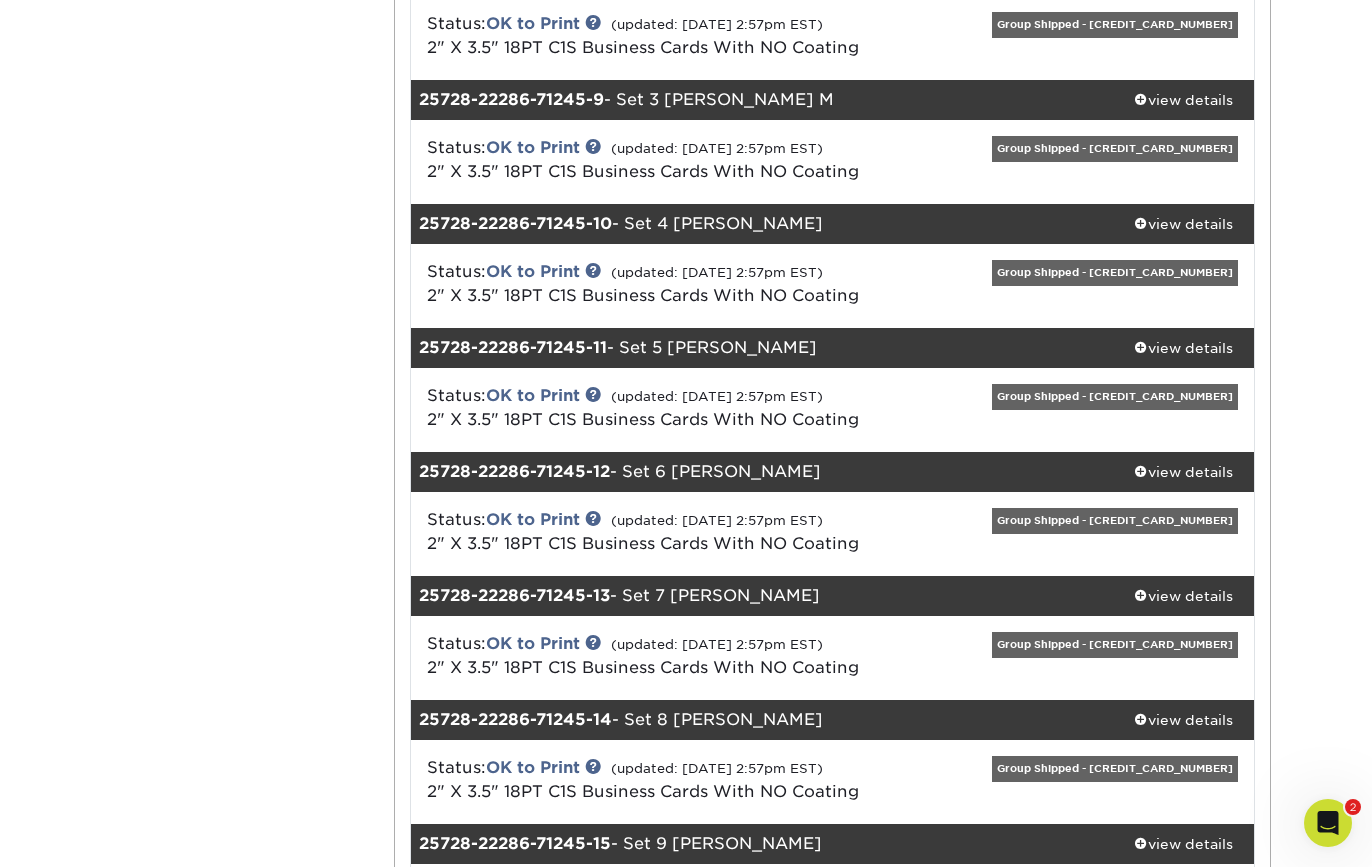 scroll, scrollTop: 5019, scrollLeft: 0, axis: vertical 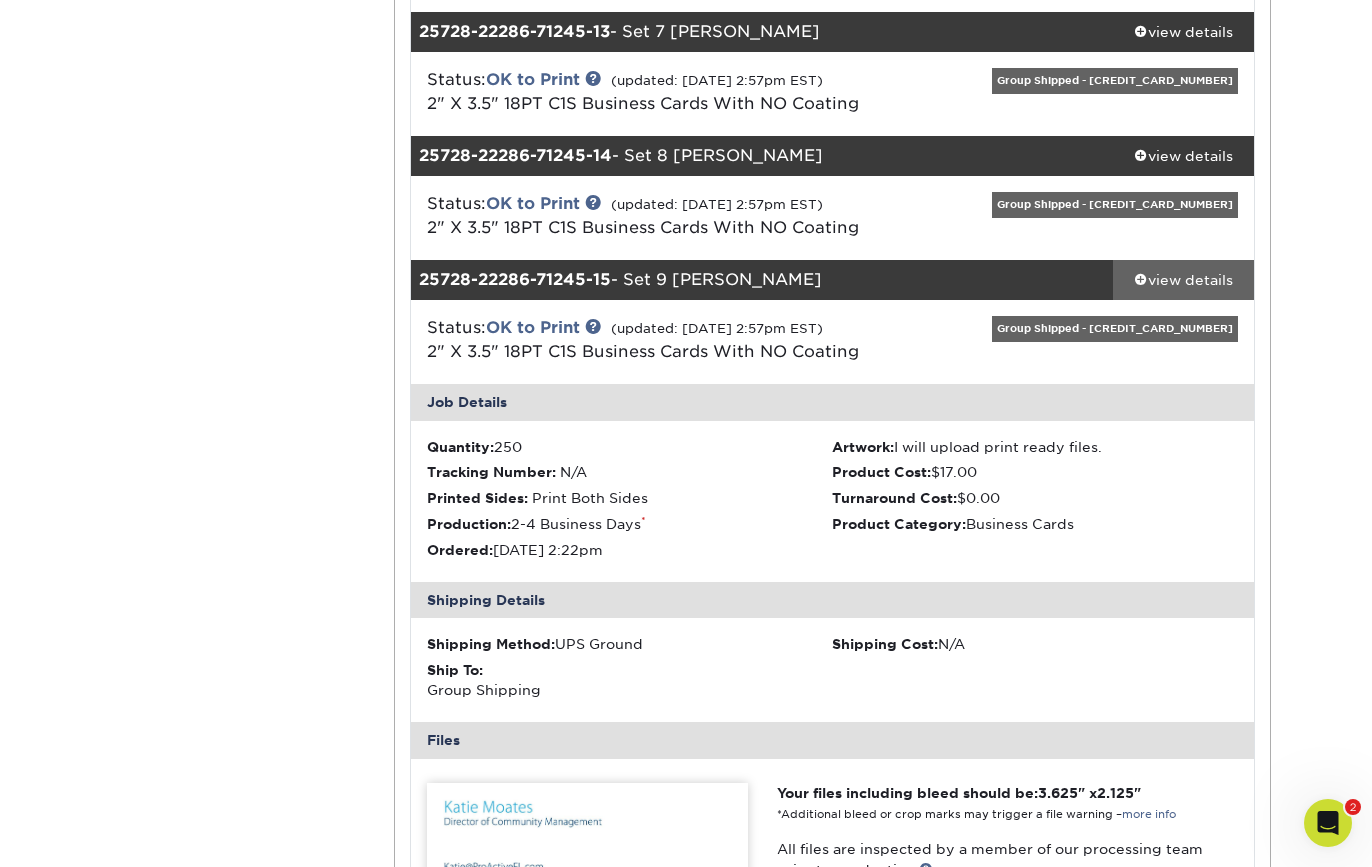 click at bounding box center [1141, 279] 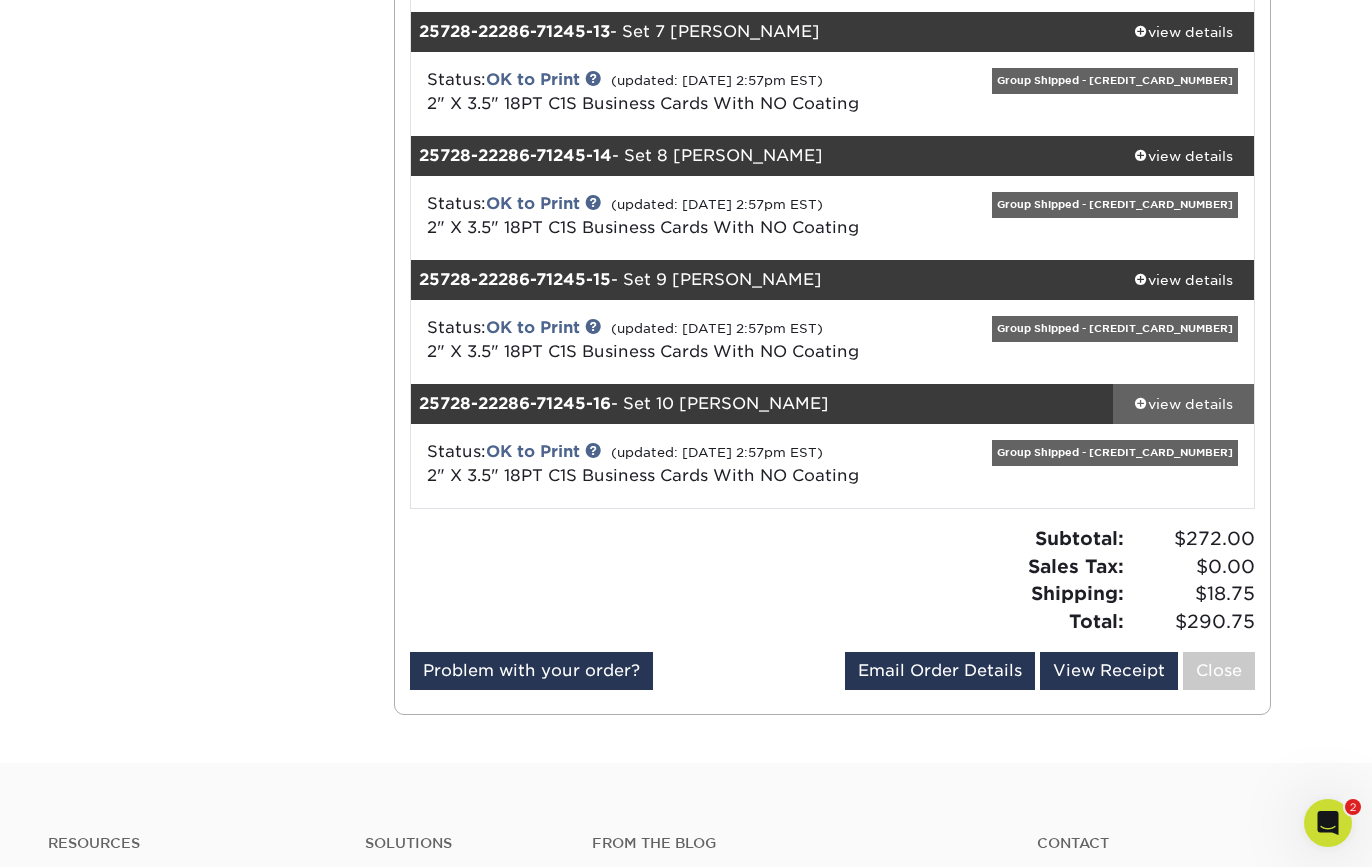 click at bounding box center (1141, 403) 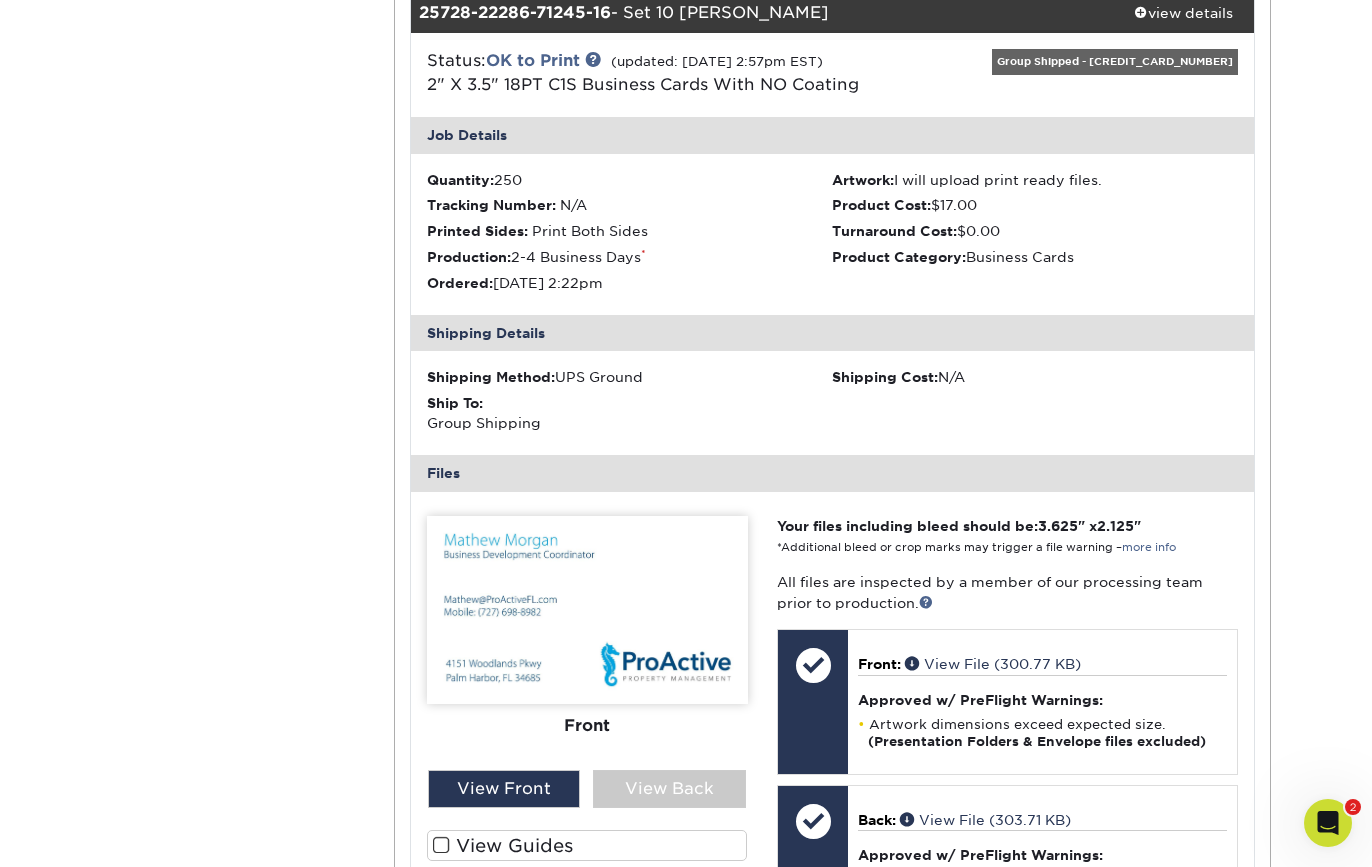 scroll, scrollTop: 6193, scrollLeft: 0, axis: vertical 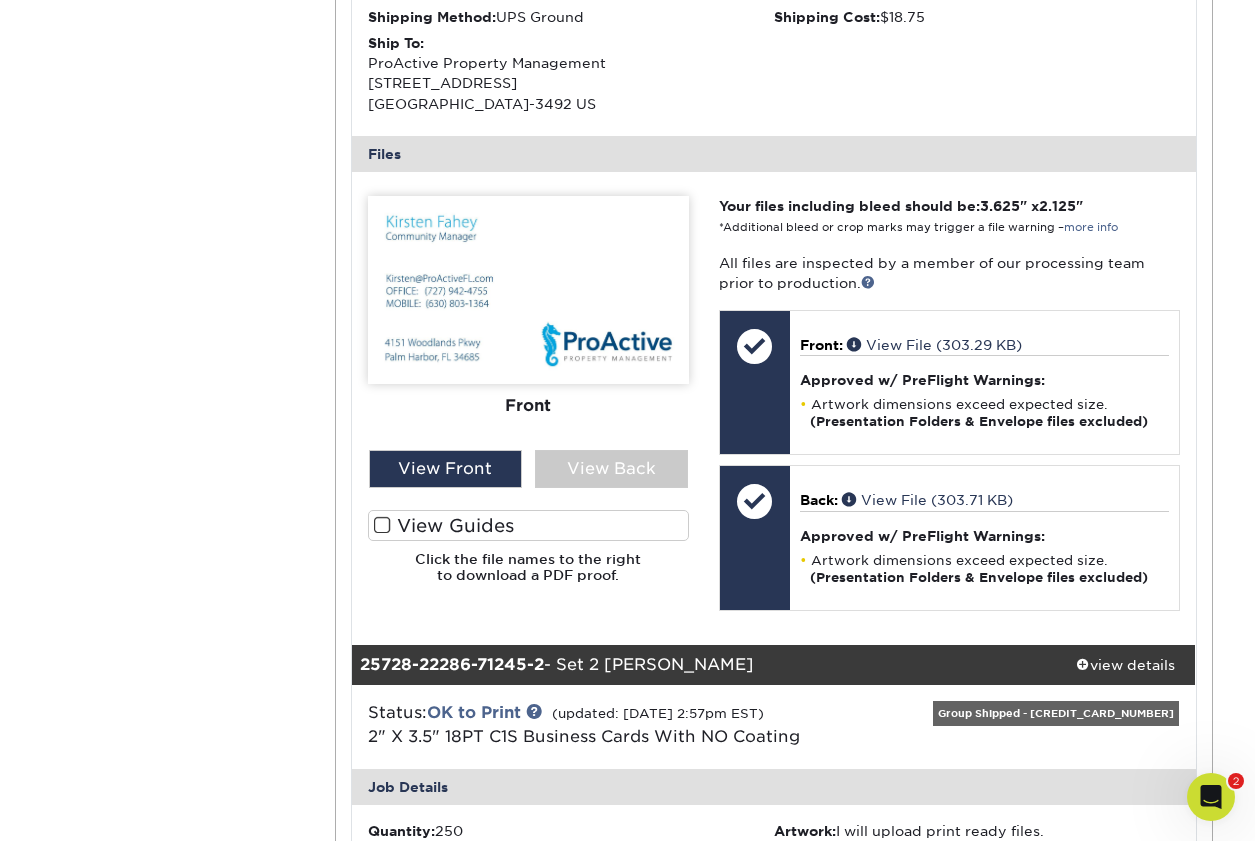drag, startPoint x: 1249, startPoint y: 138, endPoint x: 1245, endPoint y: 109, distance: 29.274563 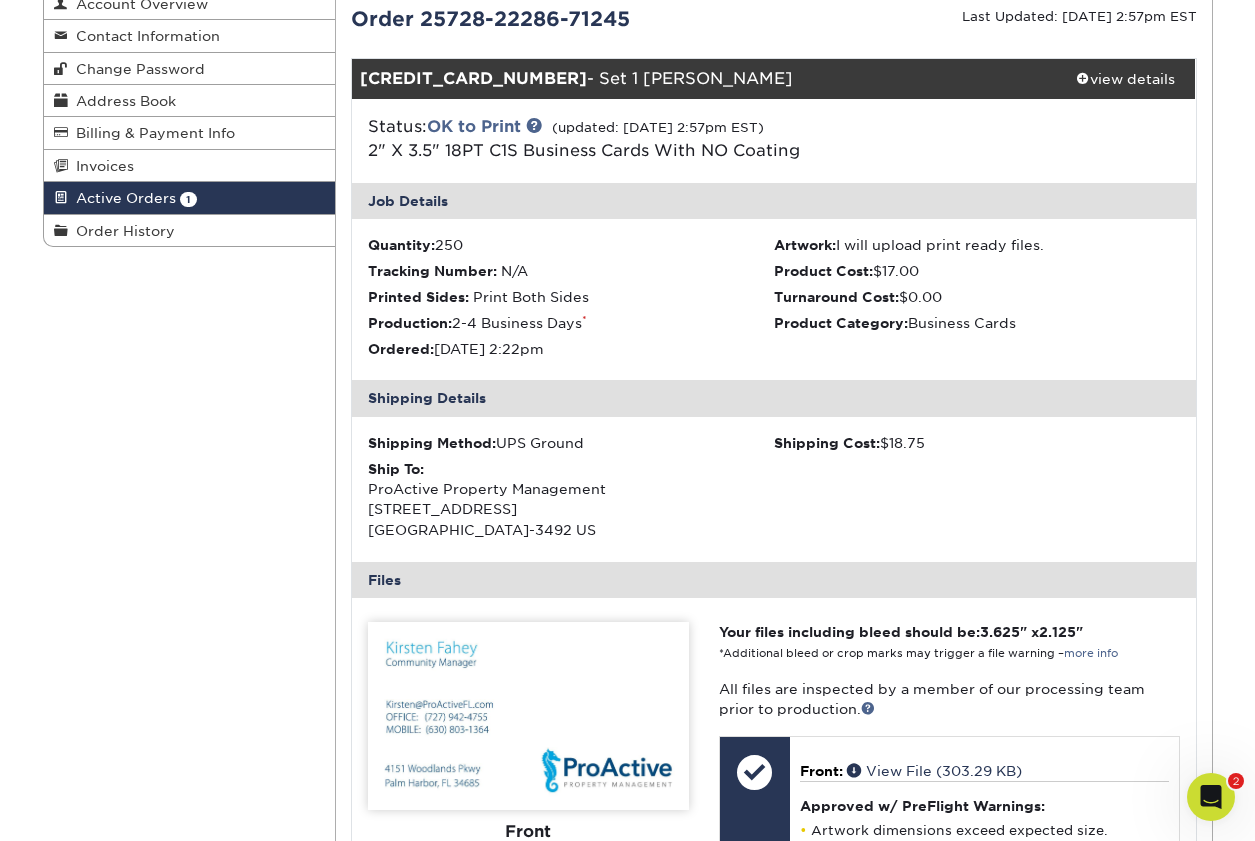 scroll, scrollTop: 223, scrollLeft: 0, axis: vertical 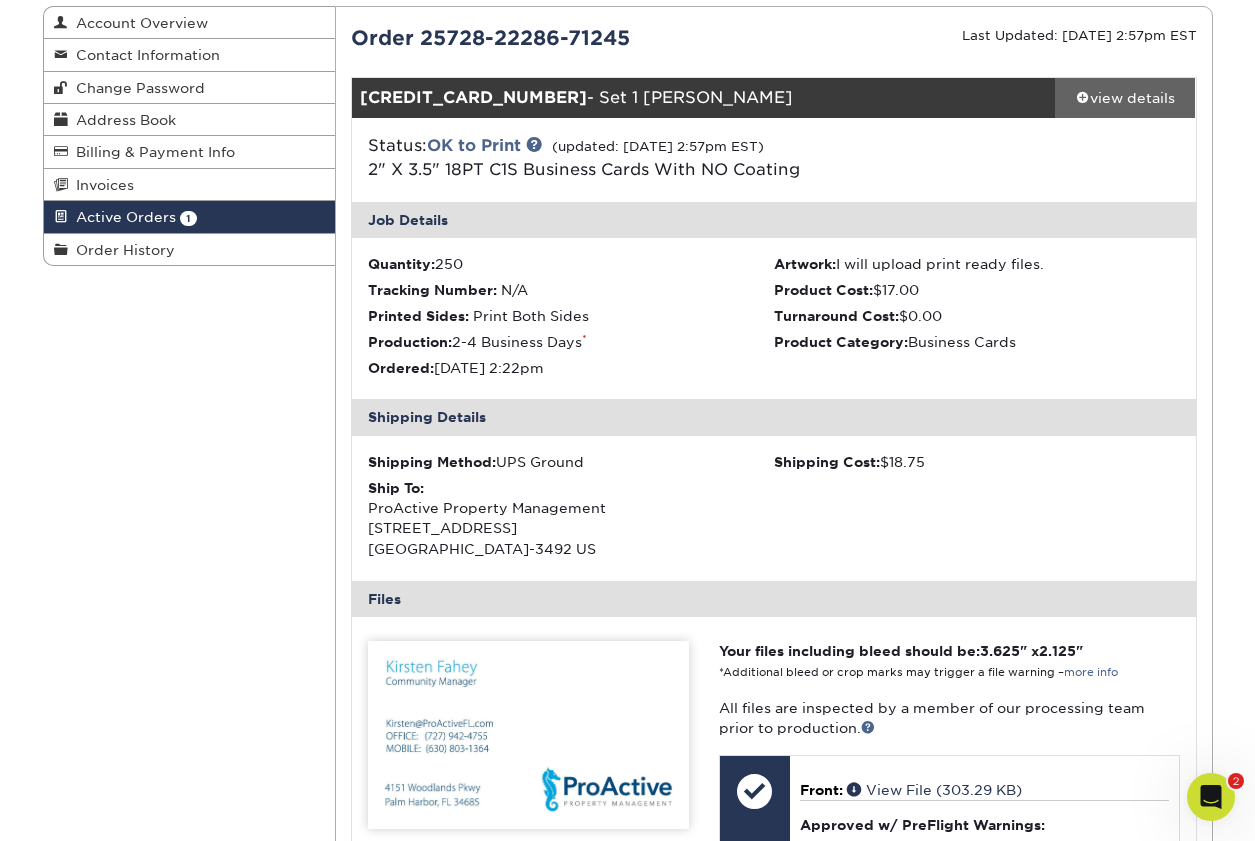 drag, startPoint x: 1074, startPoint y: 93, endPoint x: 1129, endPoint y: 95, distance: 55.03635 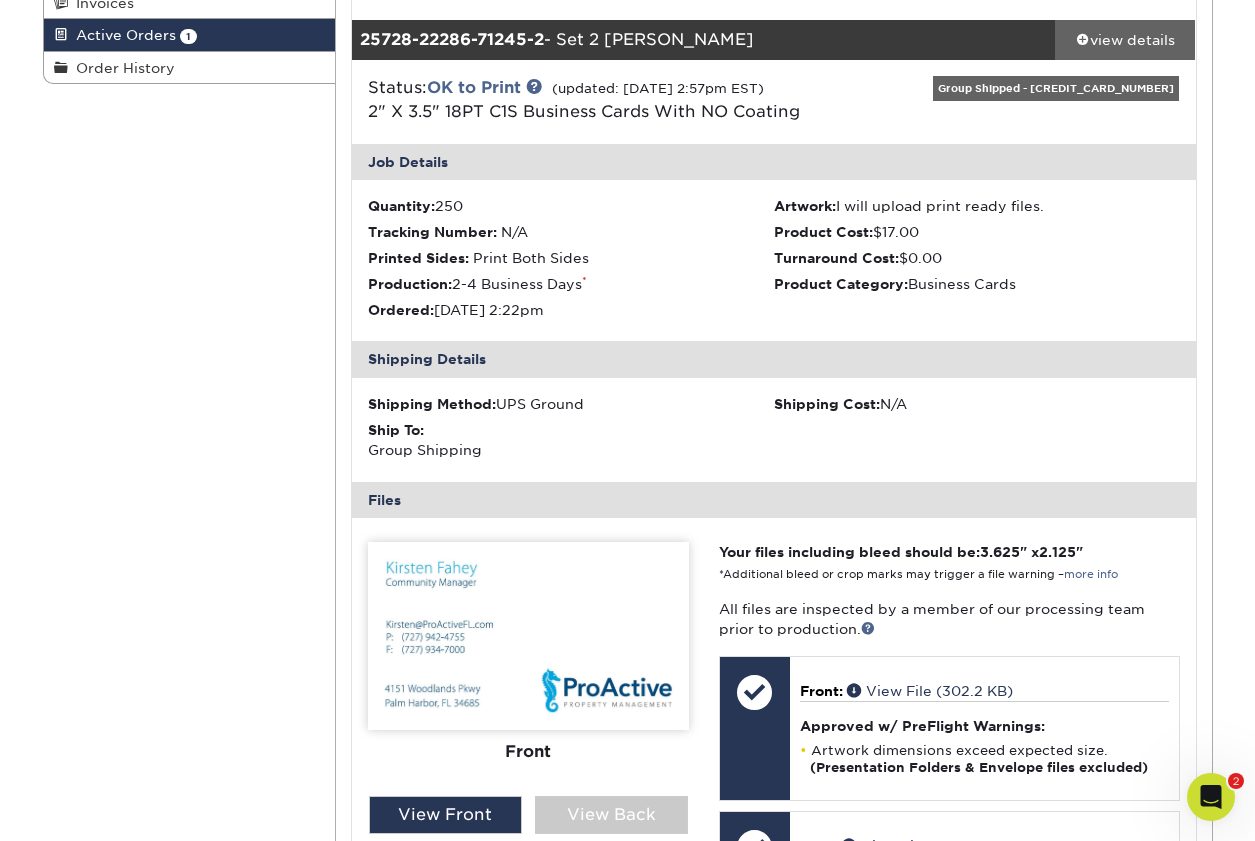 scroll, scrollTop: 397, scrollLeft: 0, axis: vertical 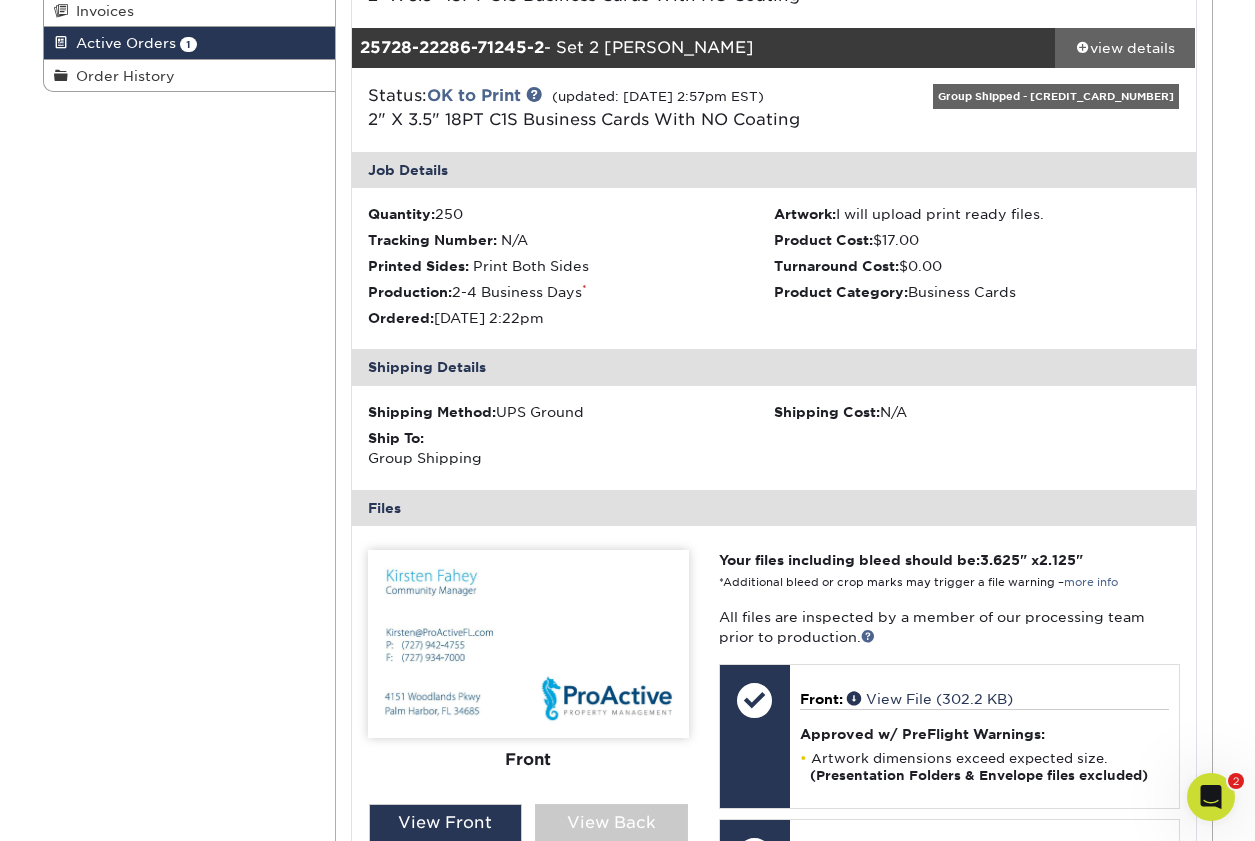 click at bounding box center (1083, 47) 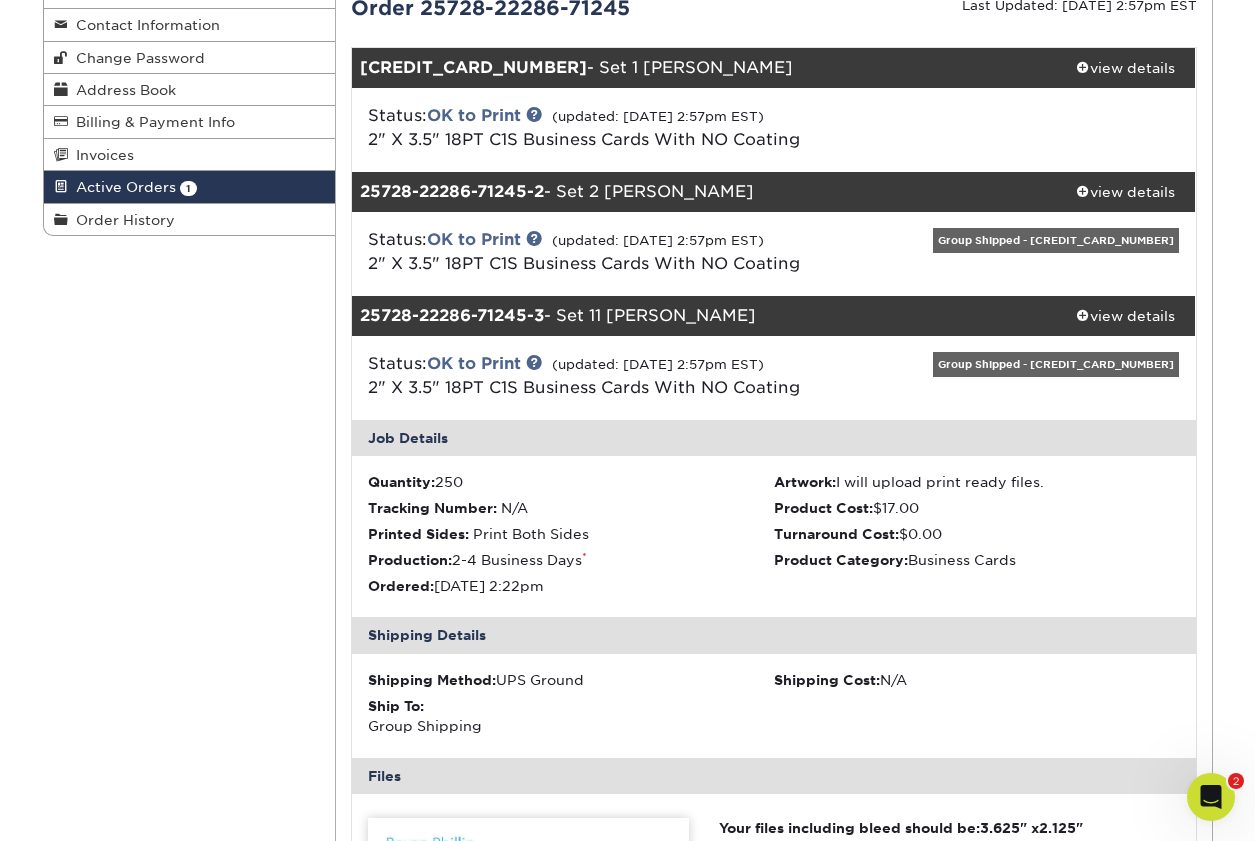 scroll, scrollTop: 239, scrollLeft: 0, axis: vertical 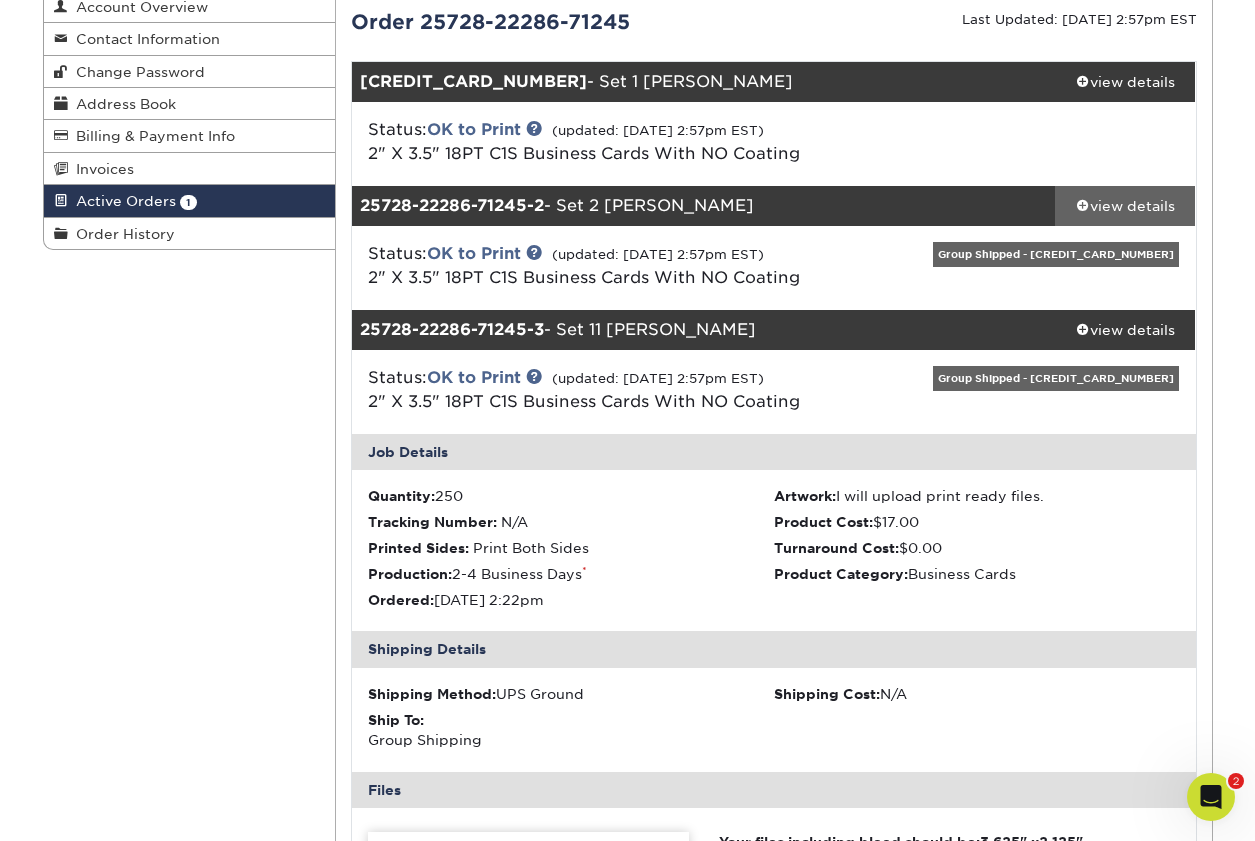 click at bounding box center (1083, 205) 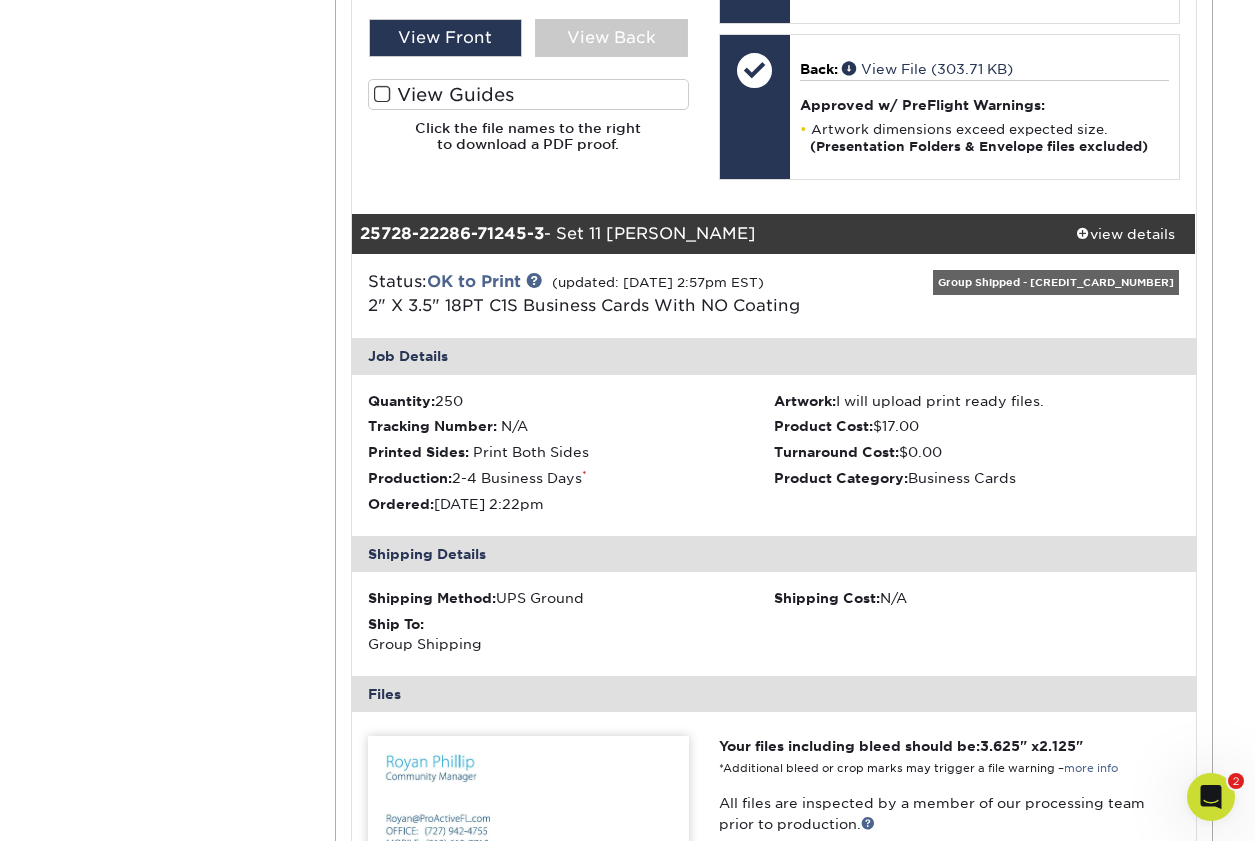 scroll, scrollTop: 1224, scrollLeft: 0, axis: vertical 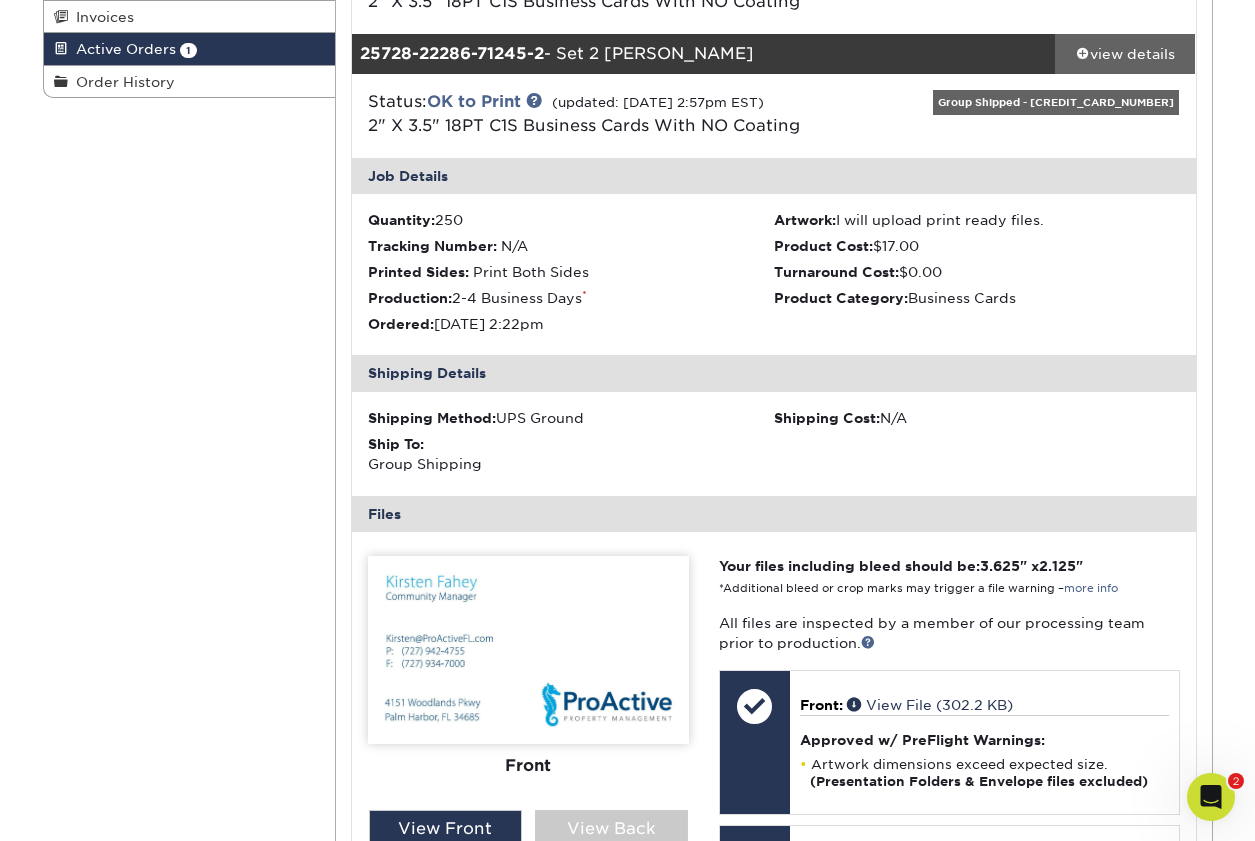 click at bounding box center (1083, 53) 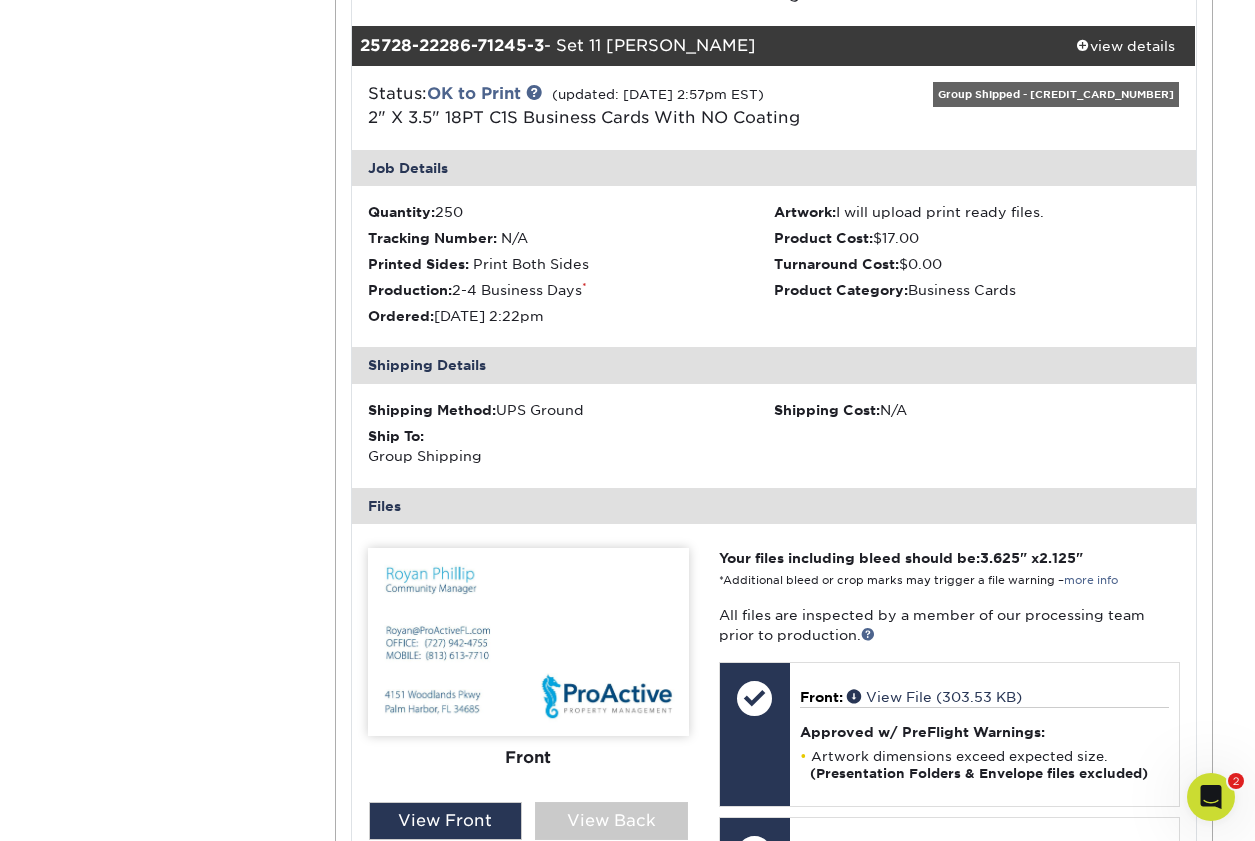 scroll, scrollTop: 589, scrollLeft: 0, axis: vertical 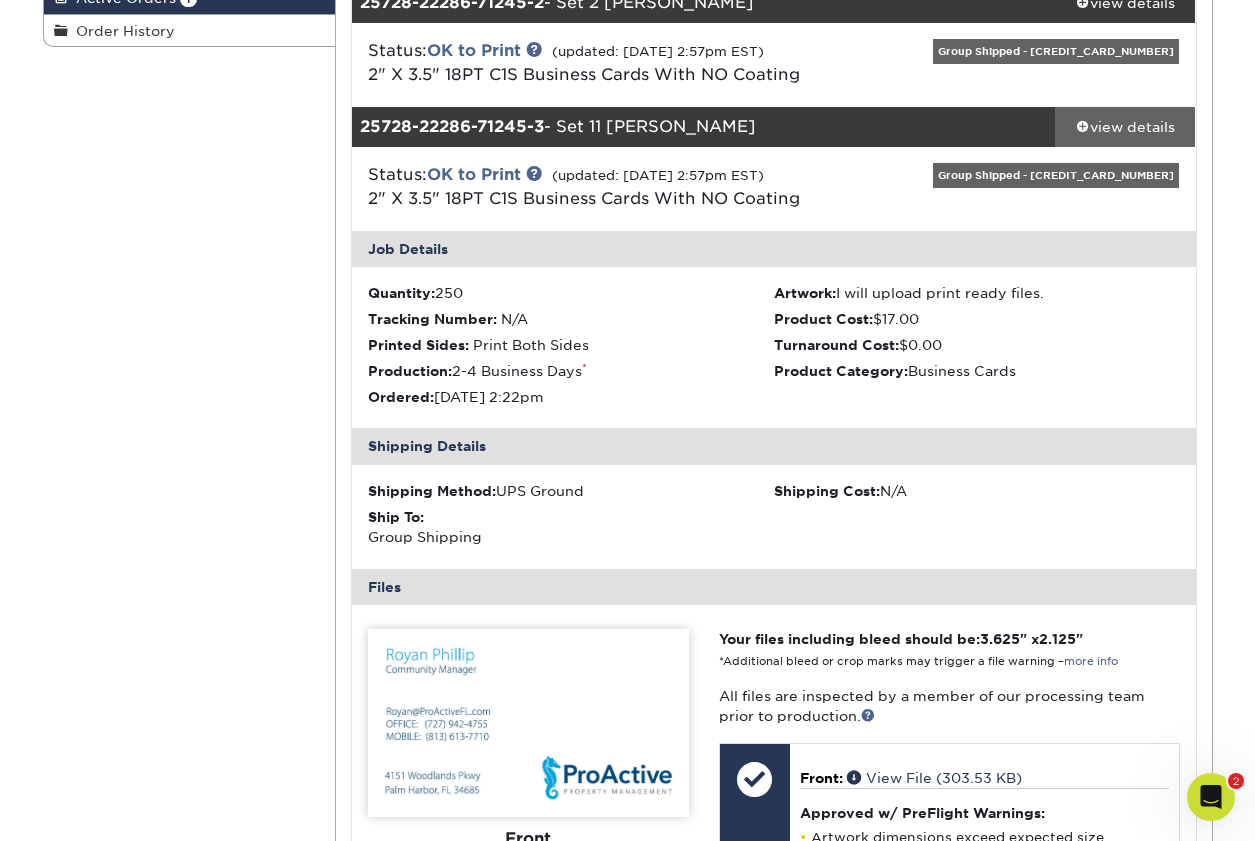 click at bounding box center (1083, 126) 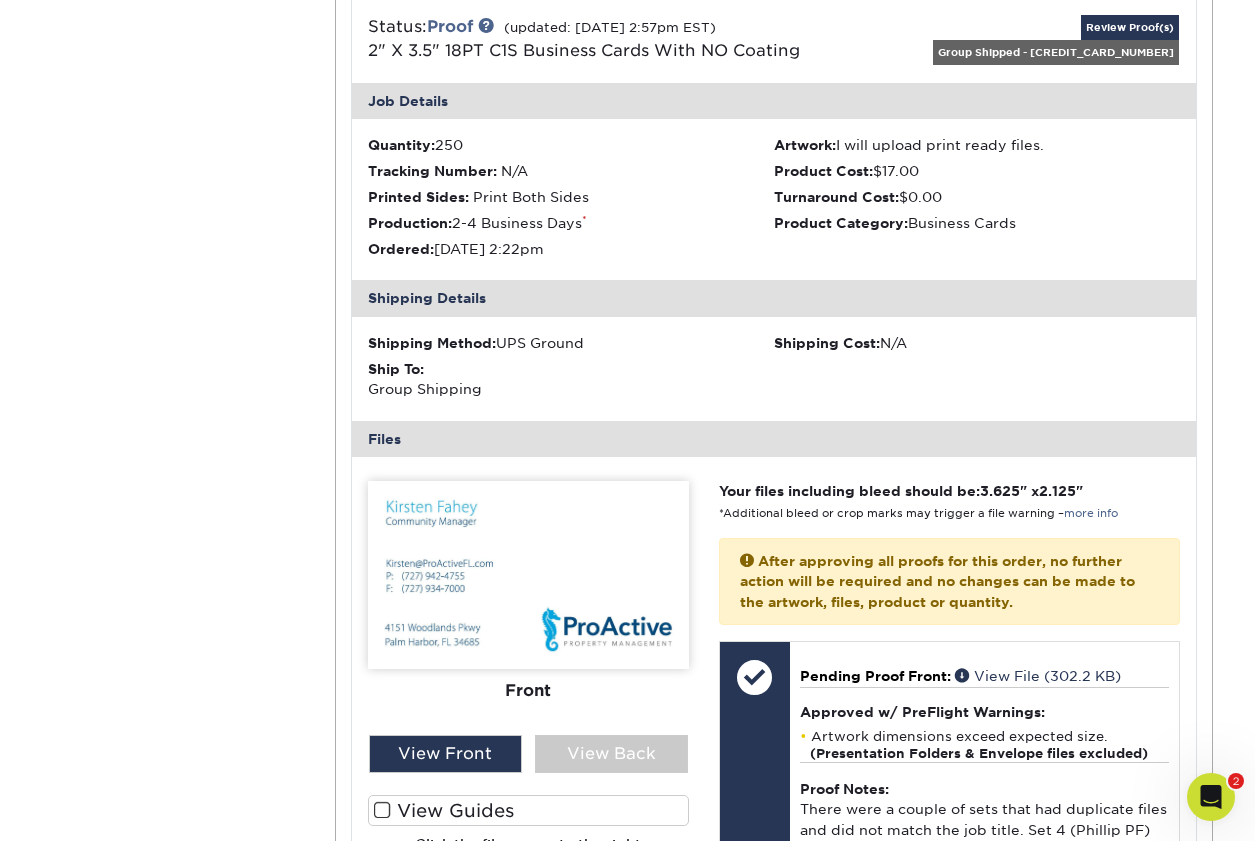 scroll, scrollTop: 594, scrollLeft: 0, axis: vertical 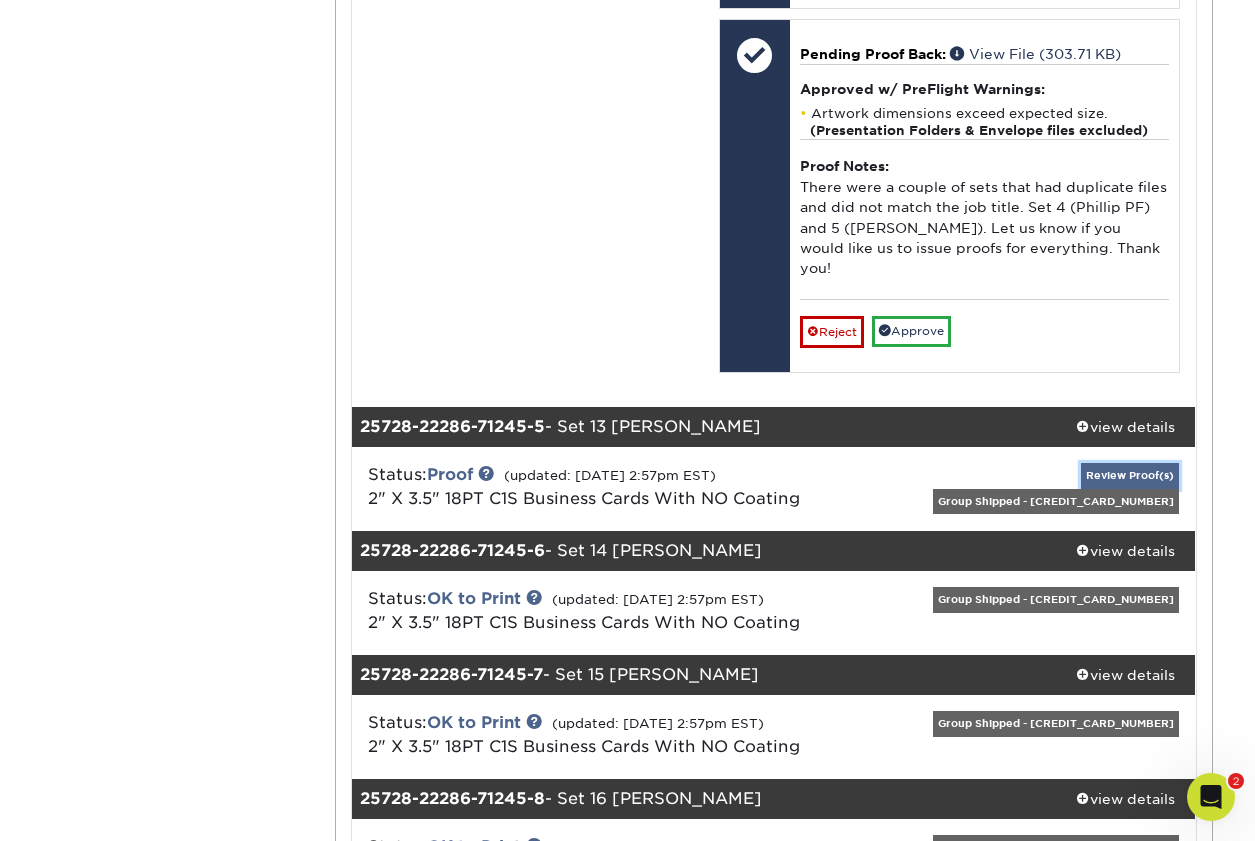 click on "Review Proof(s)" at bounding box center (1130, 475) 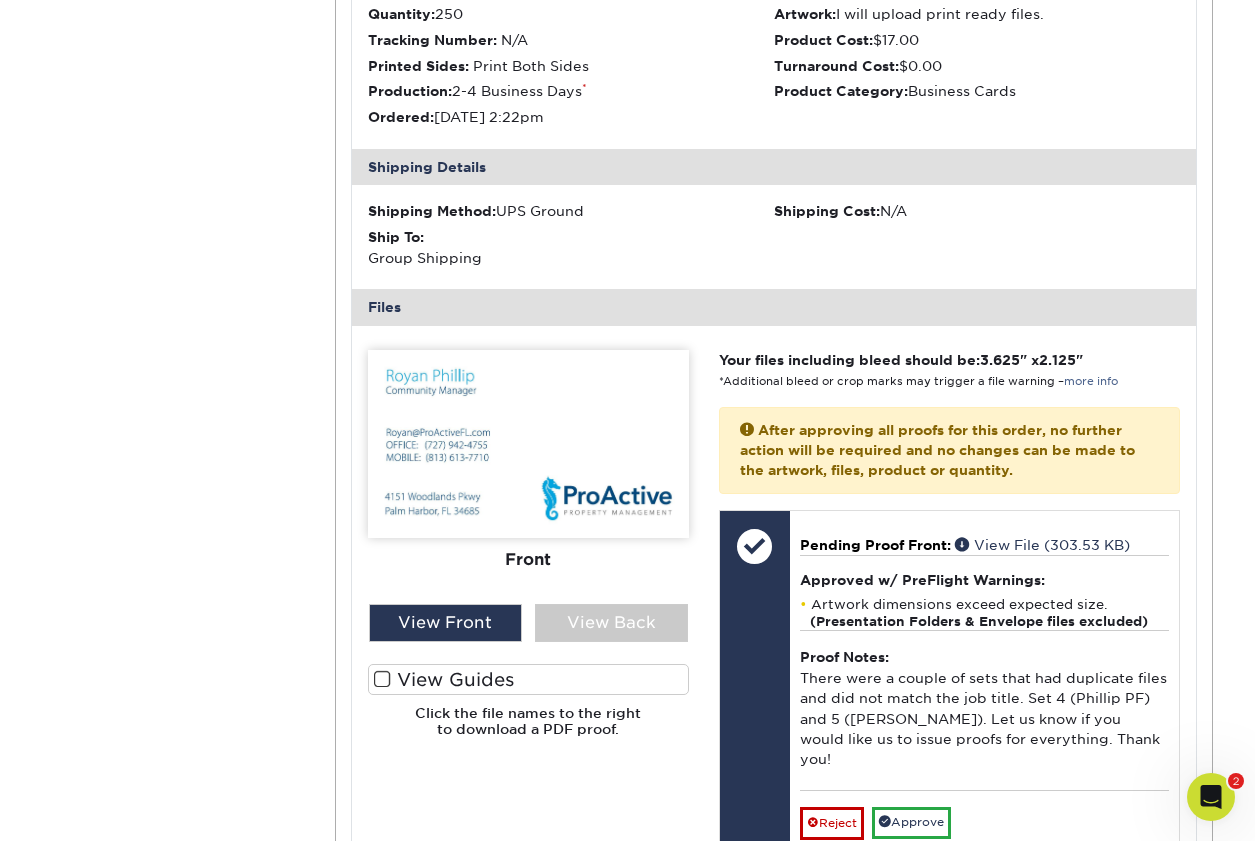 scroll, scrollTop: 2458, scrollLeft: 0, axis: vertical 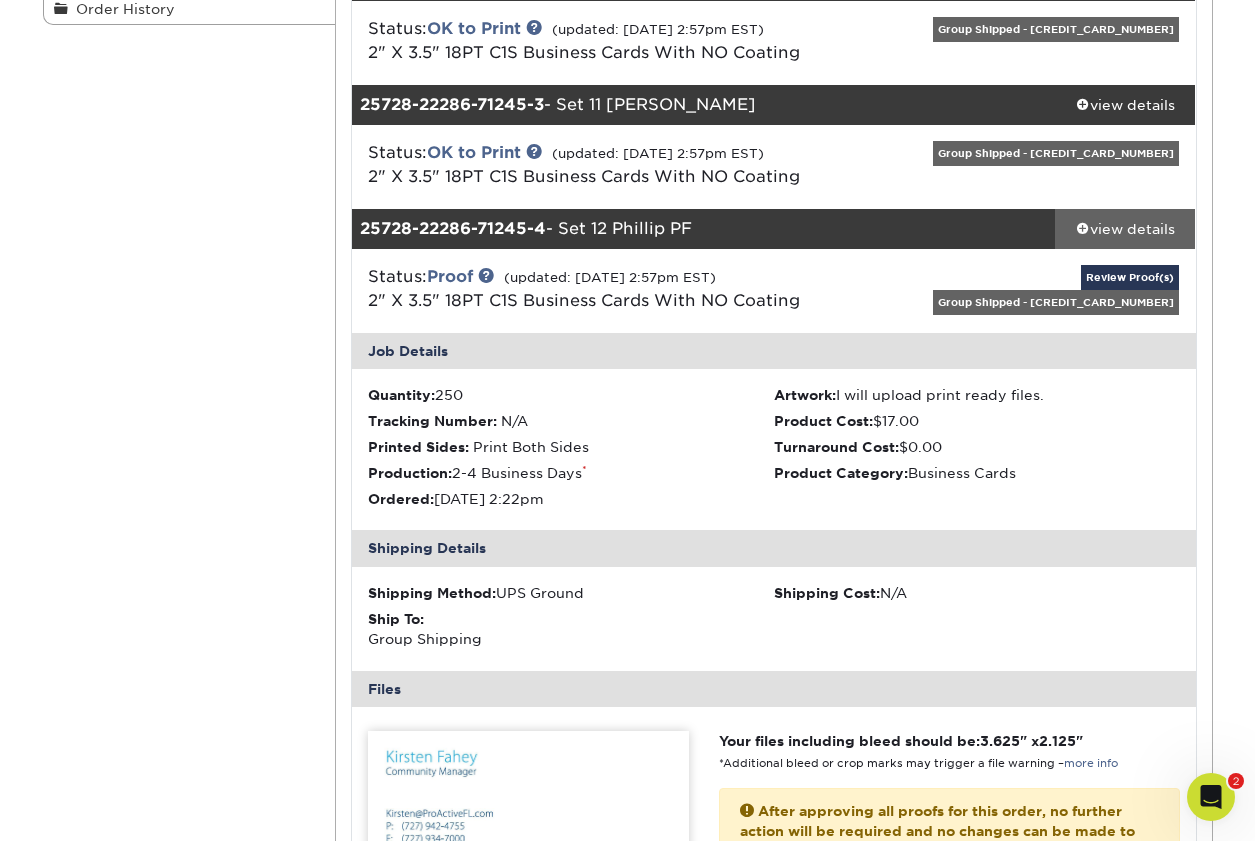 click on "view details" at bounding box center [1125, 229] 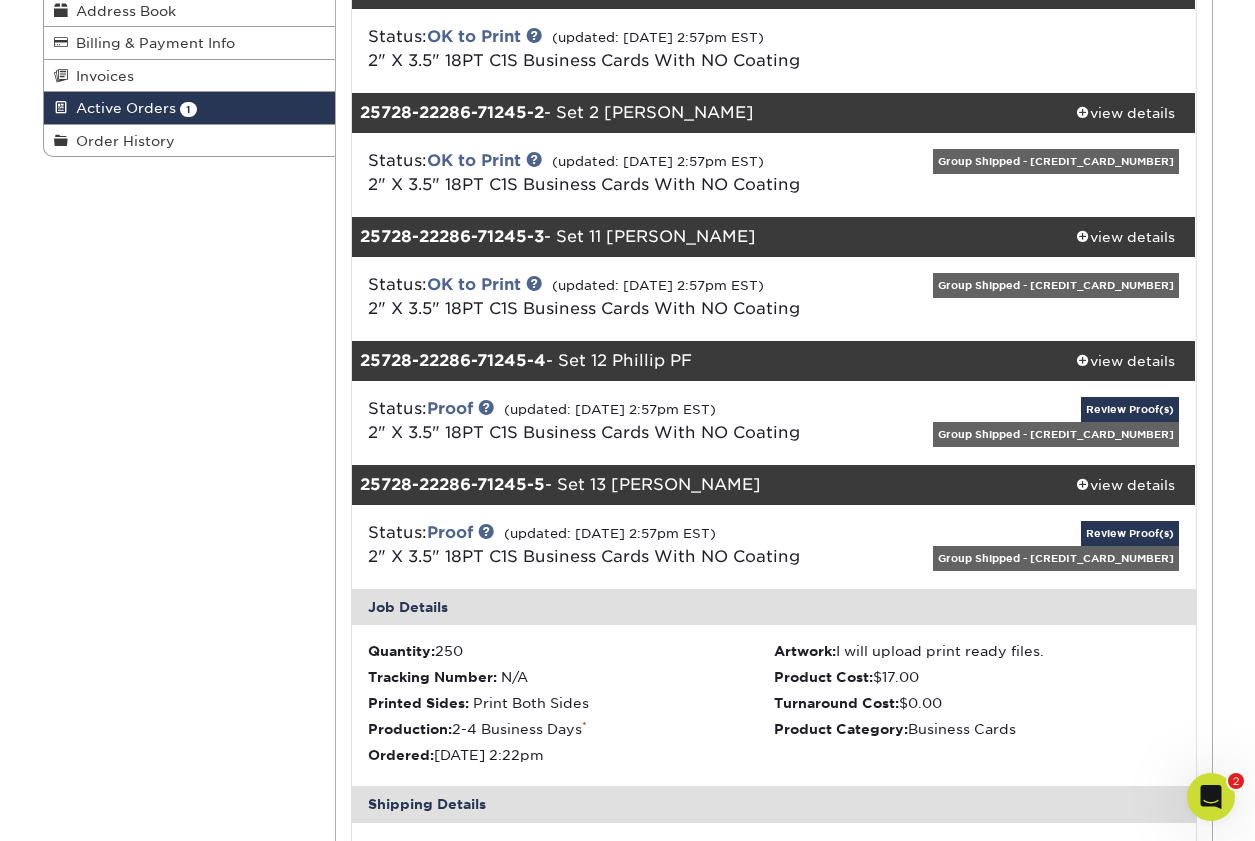 scroll, scrollTop: 345, scrollLeft: 0, axis: vertical 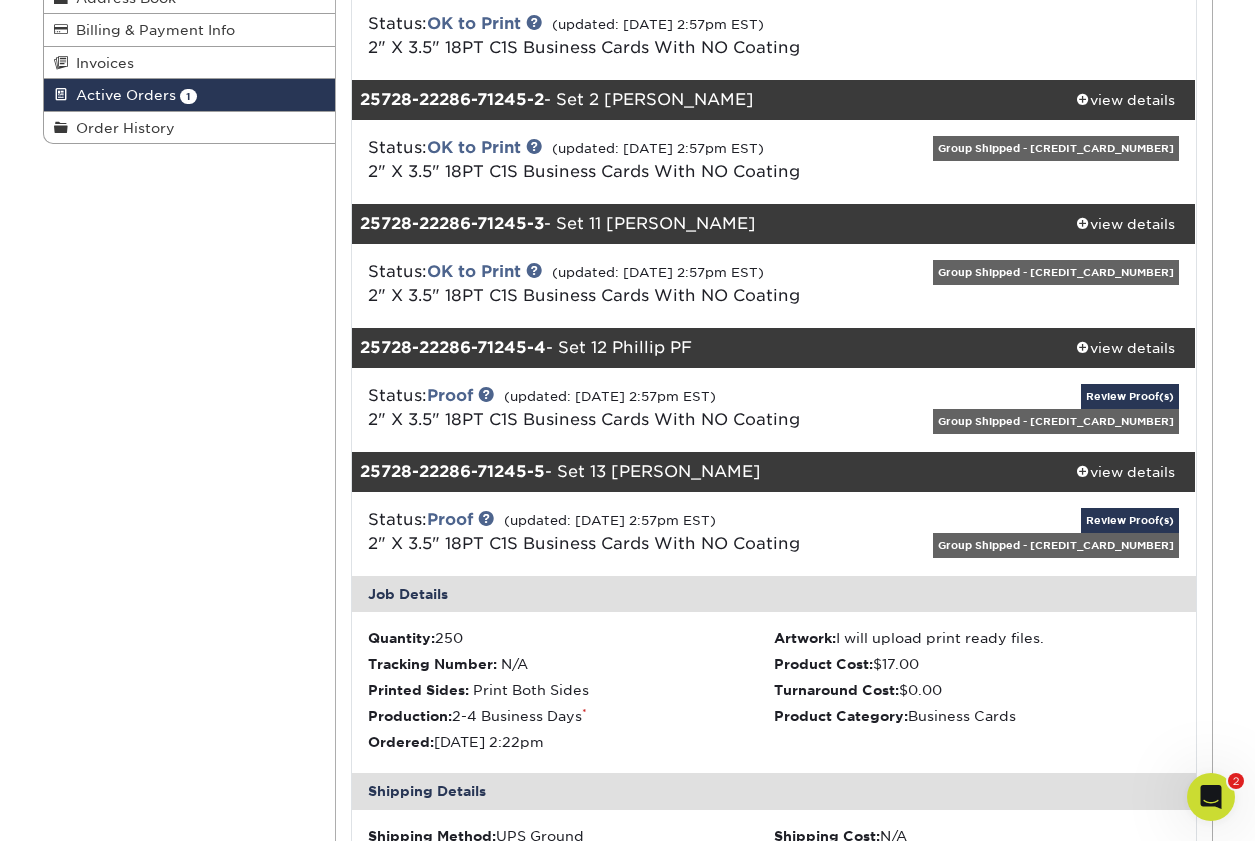 click on "25728-22286-71245-5  - Set 13 Stancil OM" at bounding box center [703, 472] 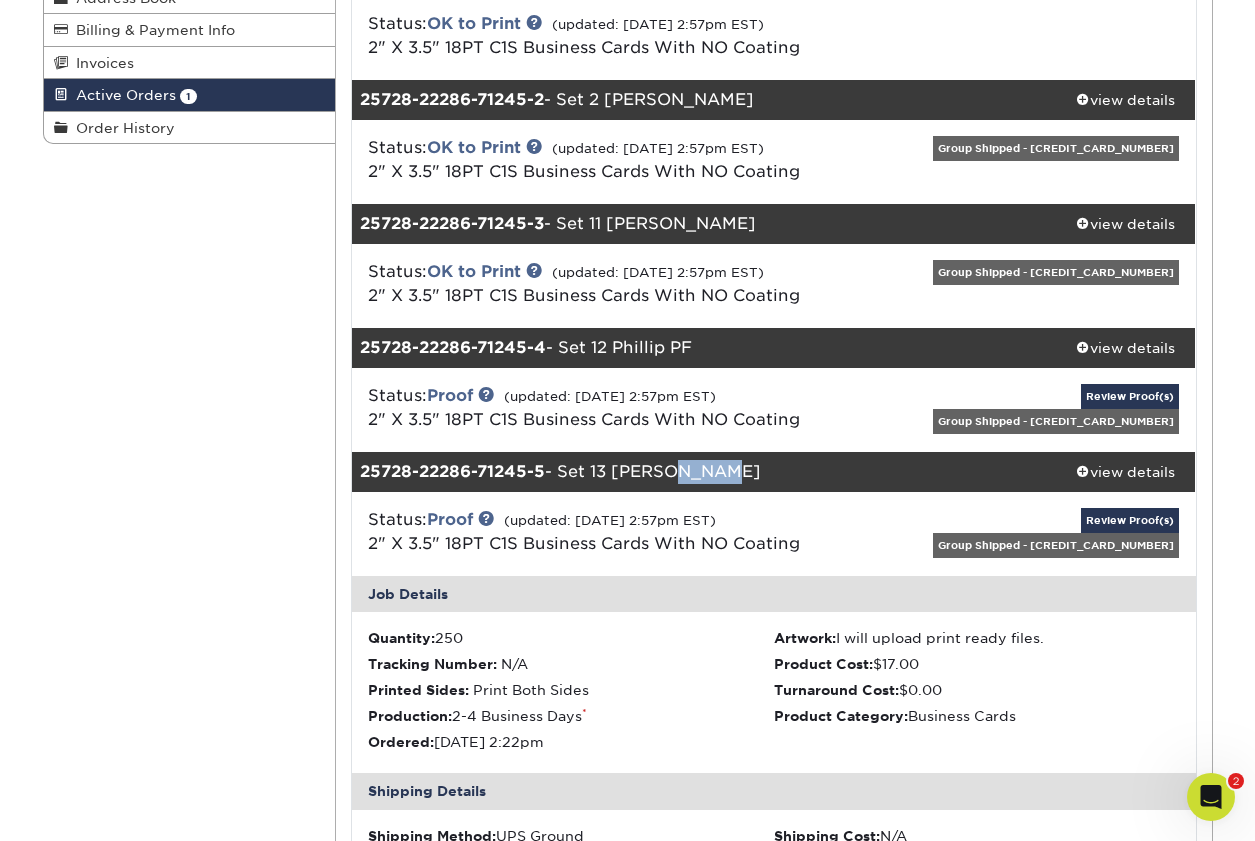 drag, startPoint x: 723, startPoint y: 471, endPoint x: 665, endPoint y: 466, distance: 58.21512 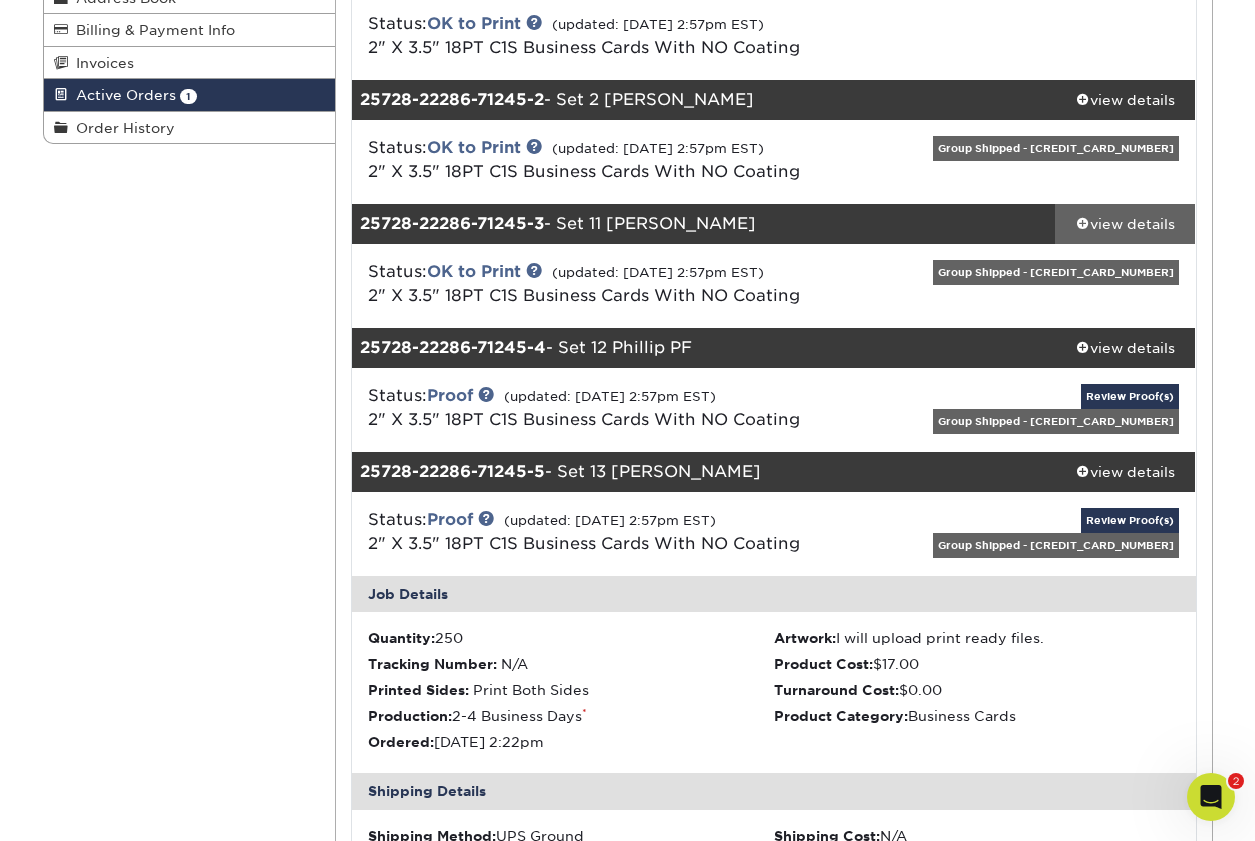 click at bounding box center [1083, 223] 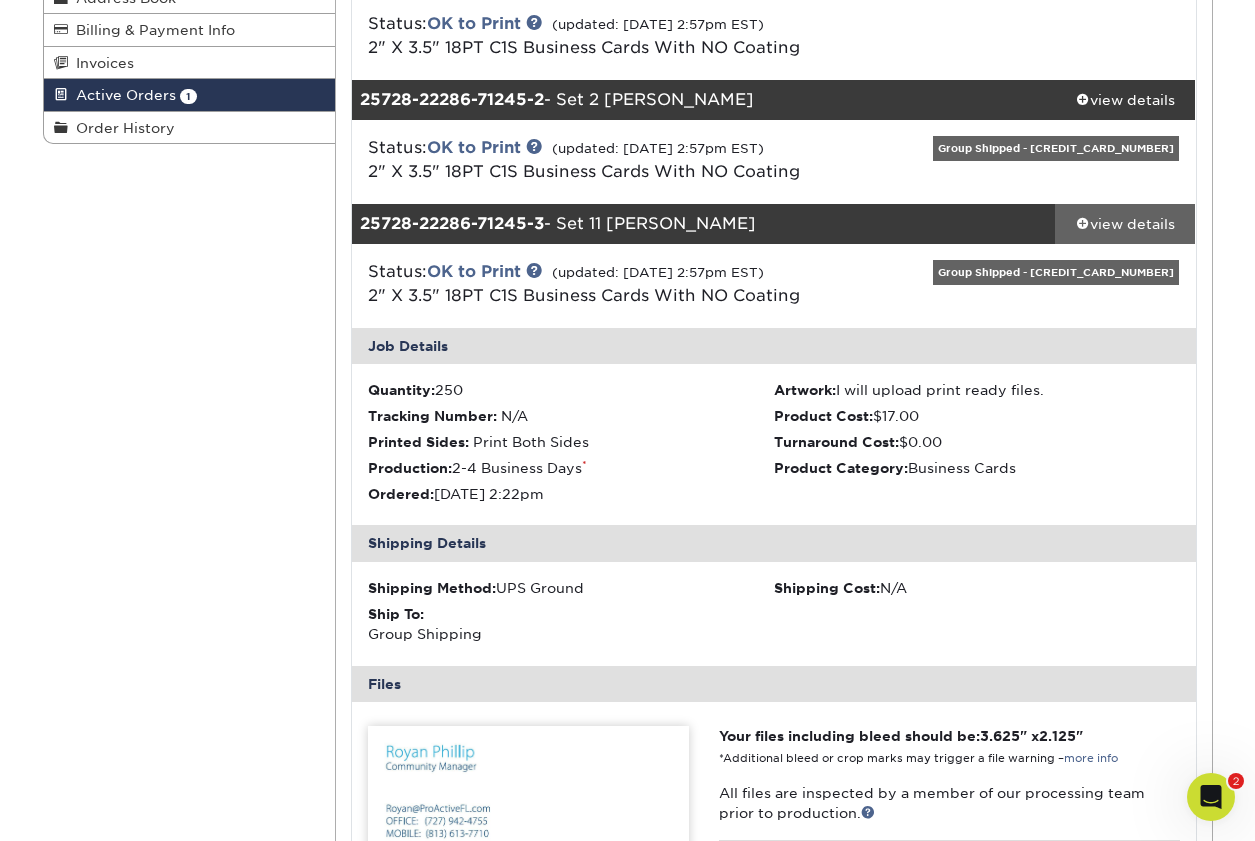 click at bounding box center (1083, 223) 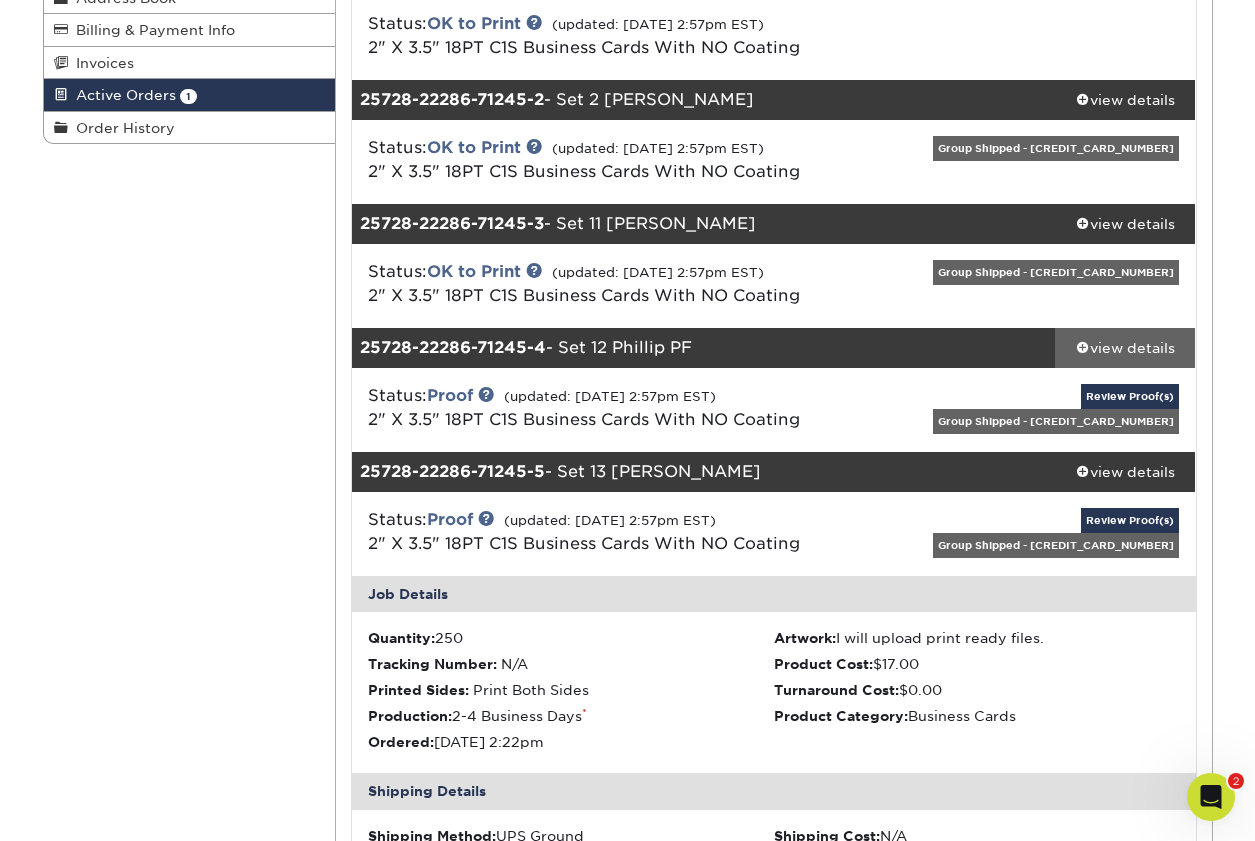 click at bounding box center [1083, 347] 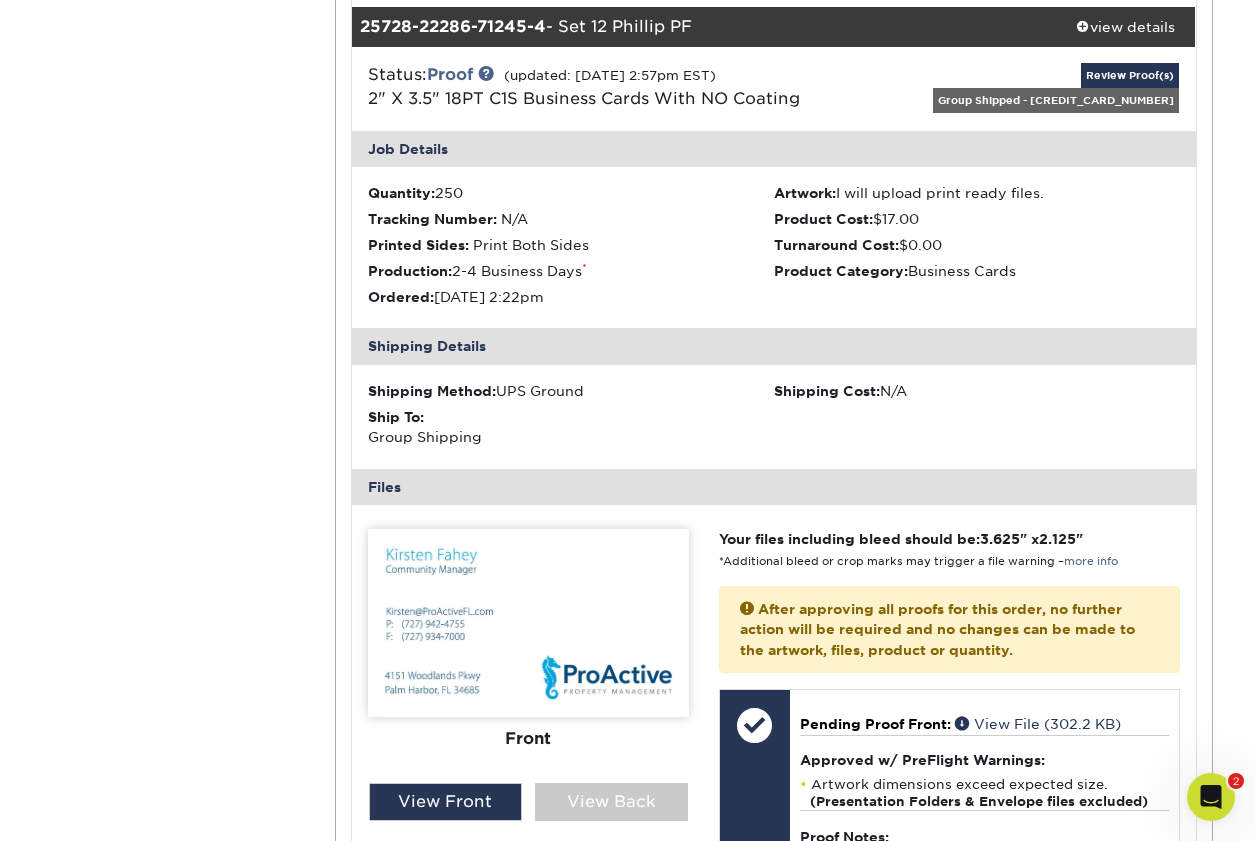 scroll, scrollTop: 658, scrollLeft: 0, axis: vertical 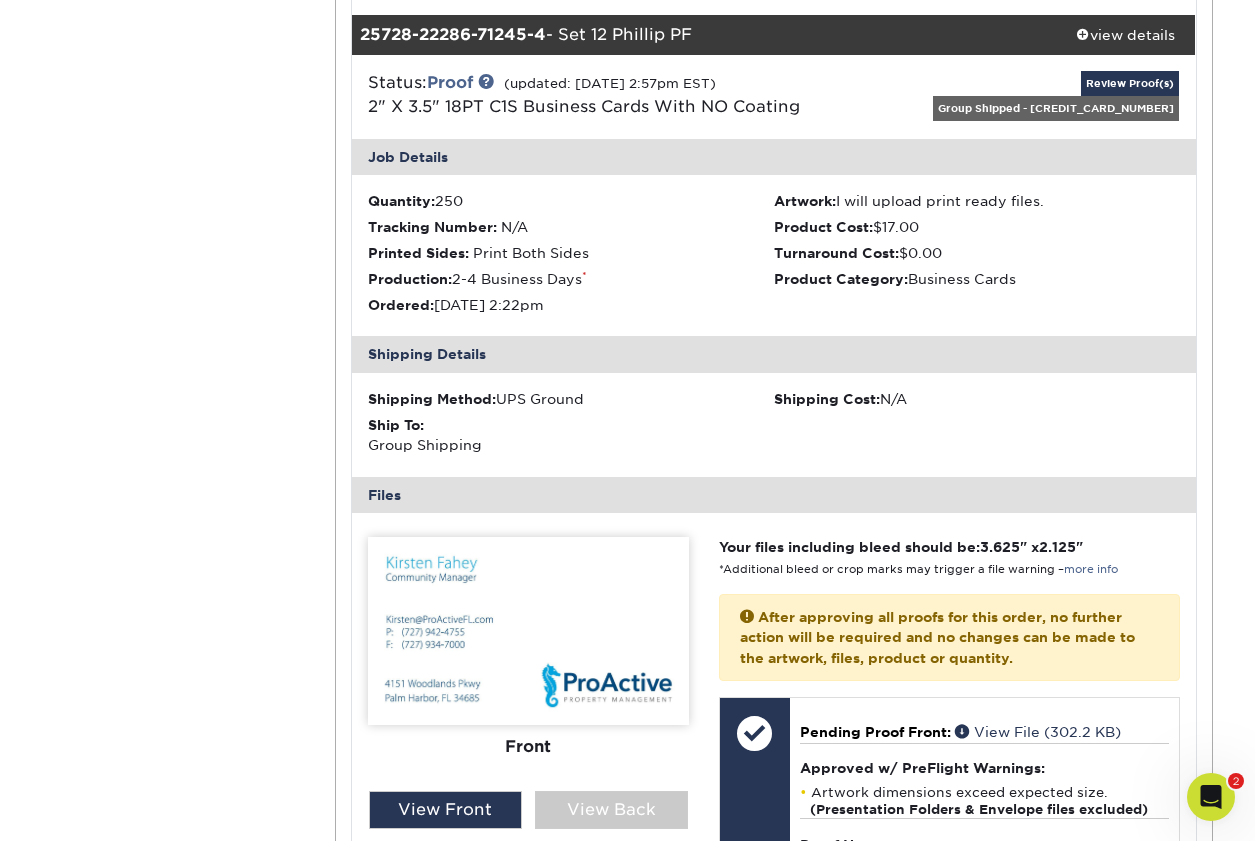 click on "Current Orders
1
Active
0                                                 Missing Files" at bounding box center [774, 2498] 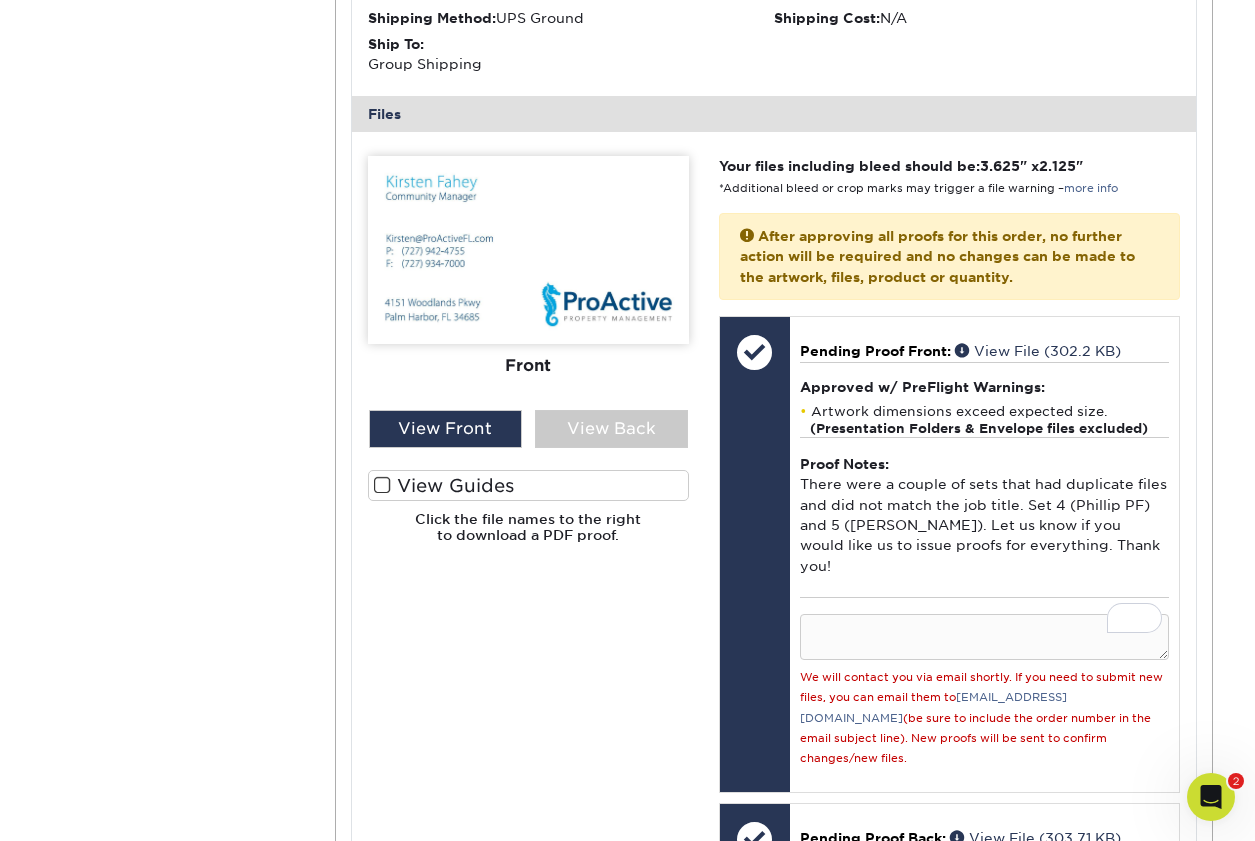 scroll, scrollTop: 1157, scrollLeft: 0, axis: vertical 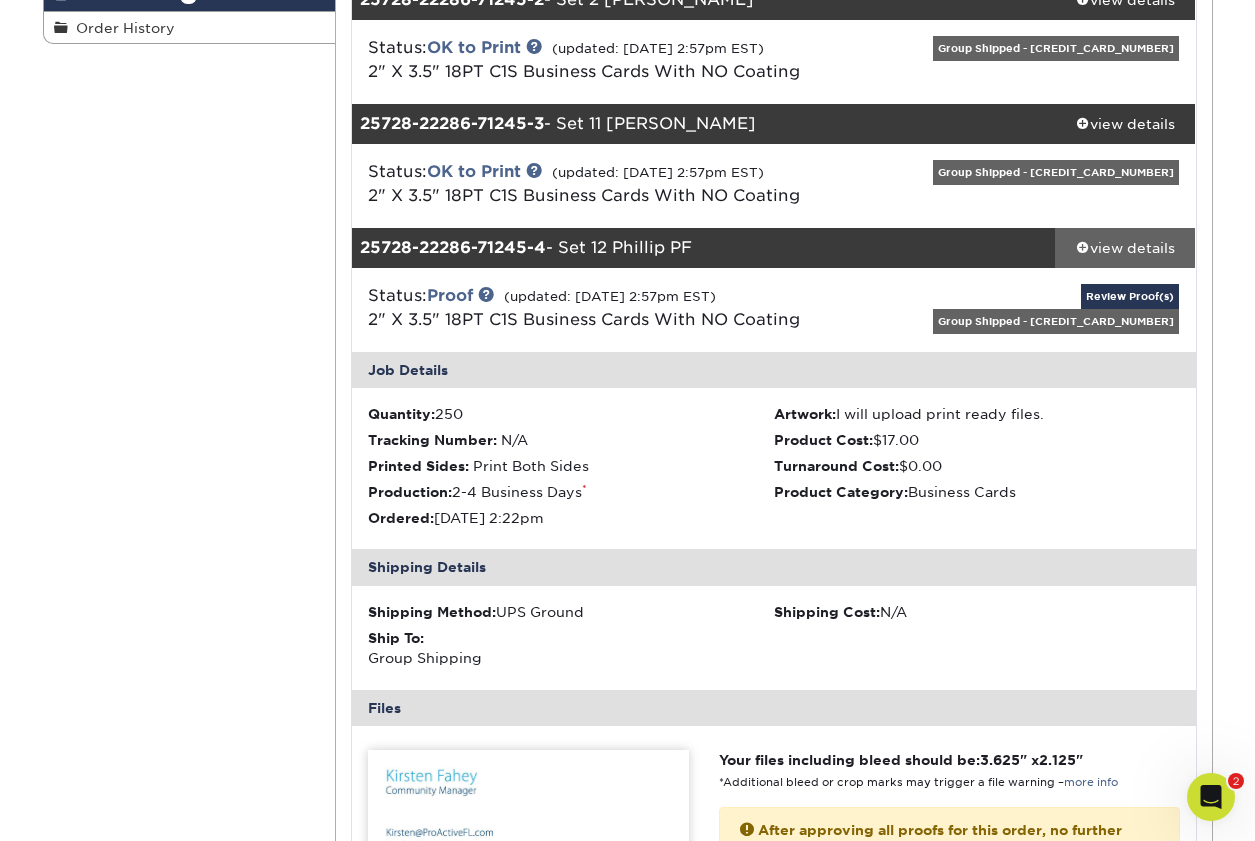 click at bounding box center (1083, 247) 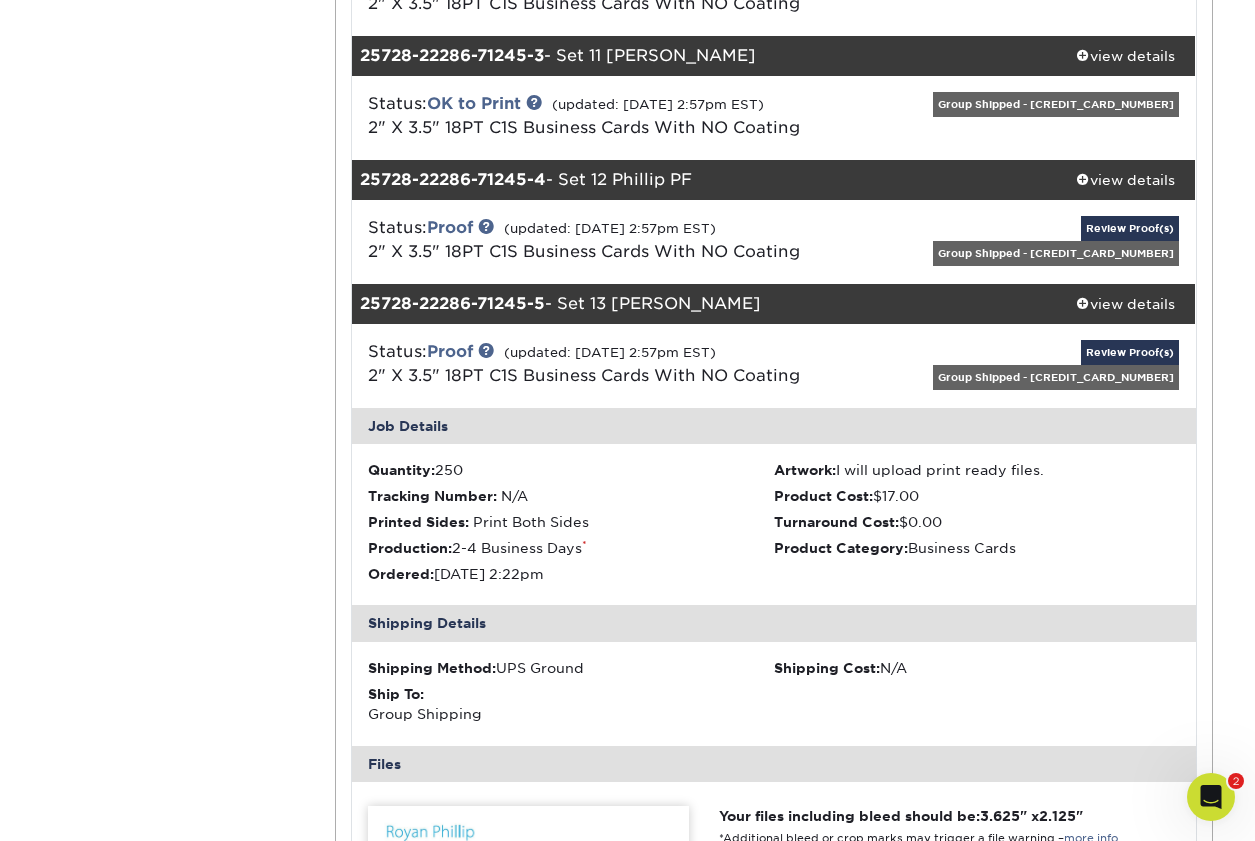 scroll, scrollTop: 488, scrollLeft: 0, axis: vertical 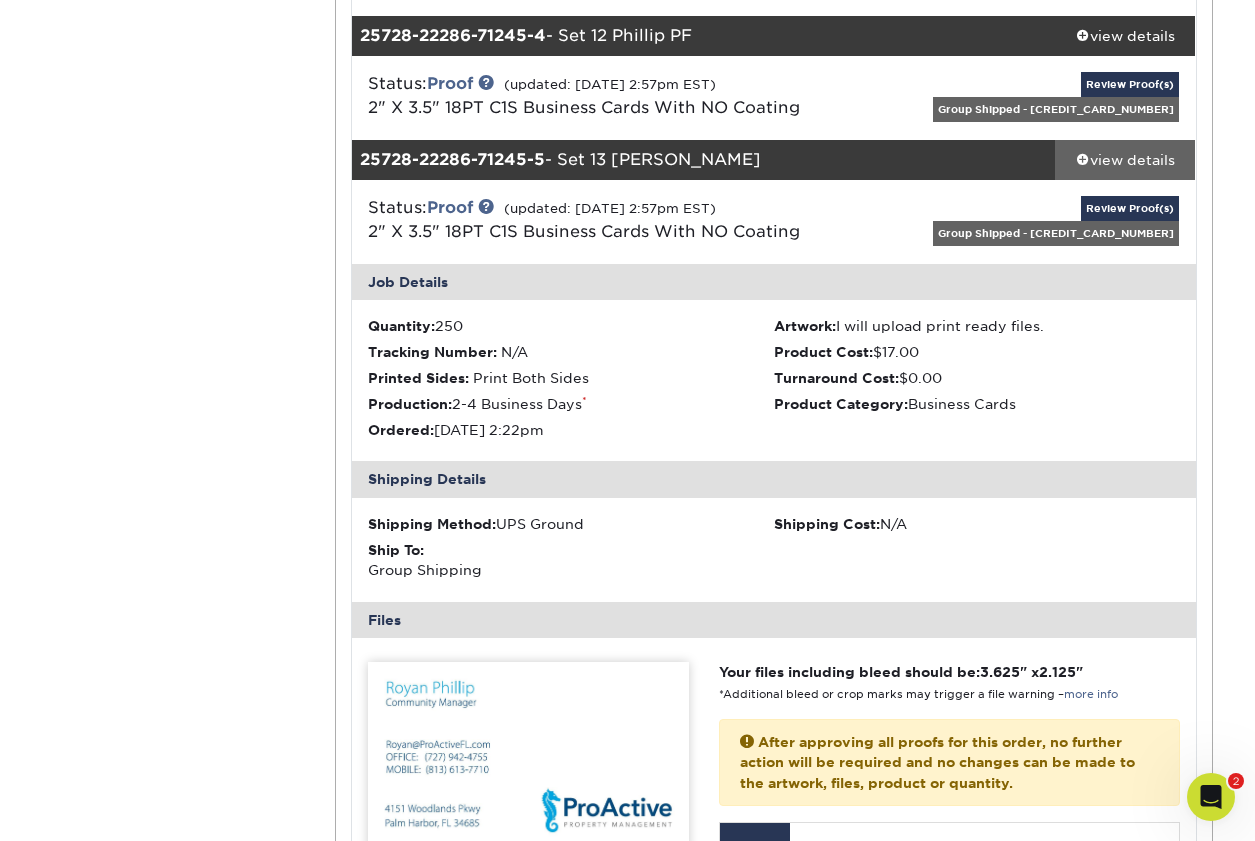 click at bounding box center (1083, 159) 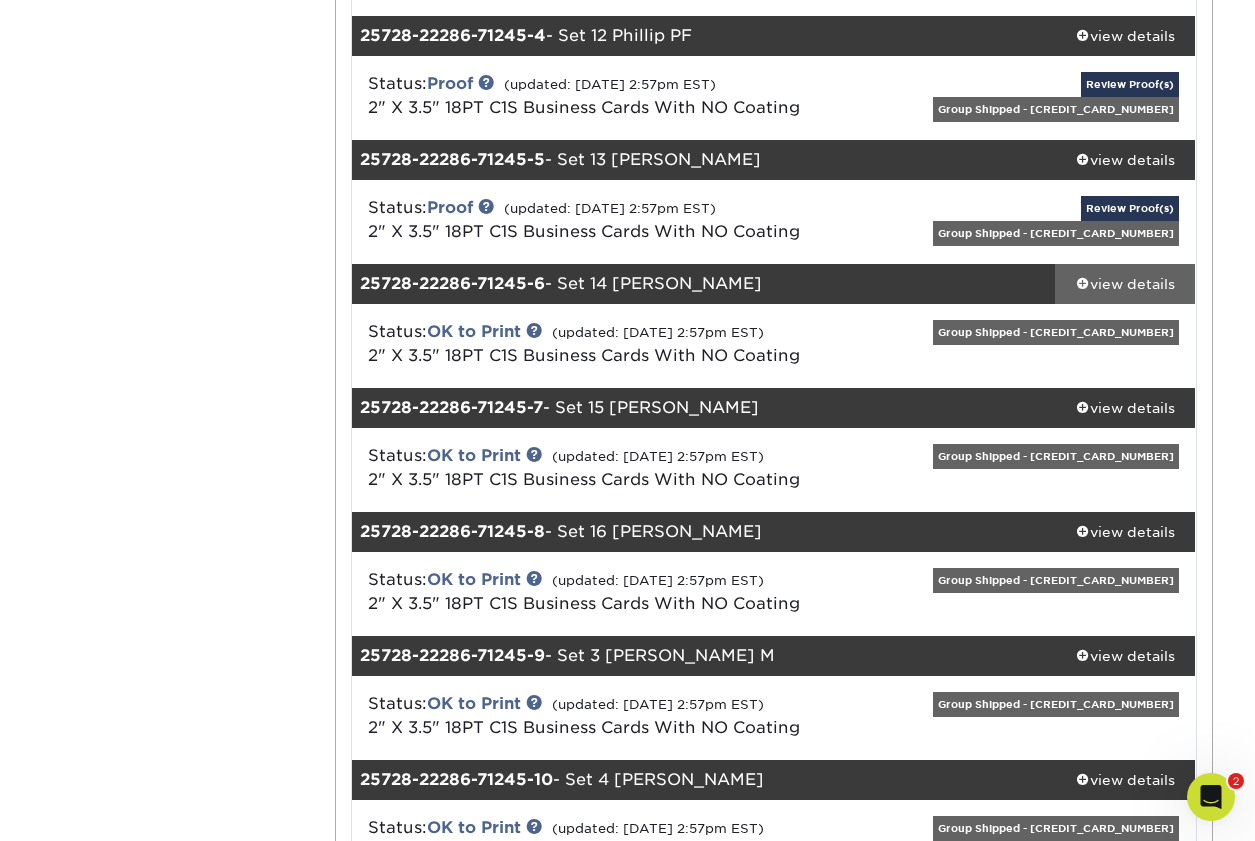 click at bounding box center [1083, 283] 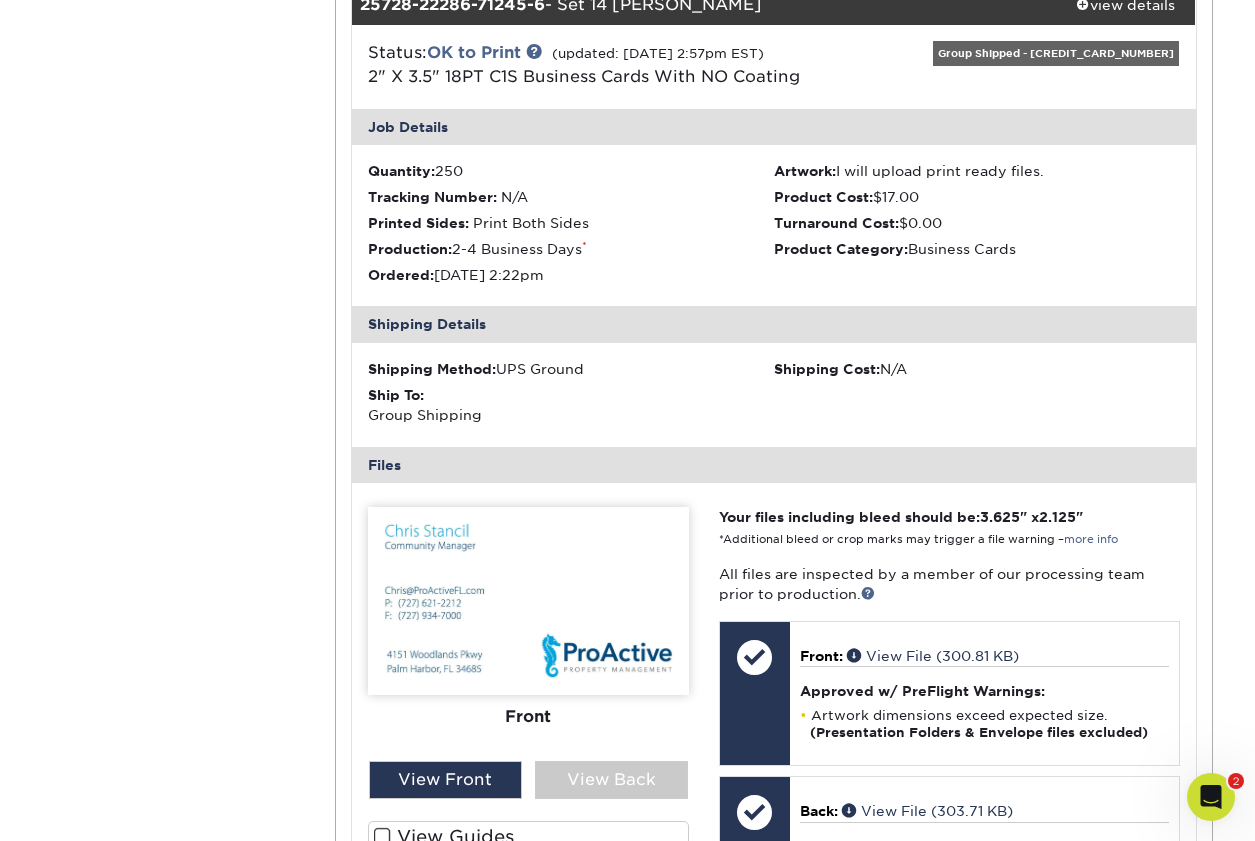 scroll, scrollTop: 810, scrollLeft: 0, axis: vertical 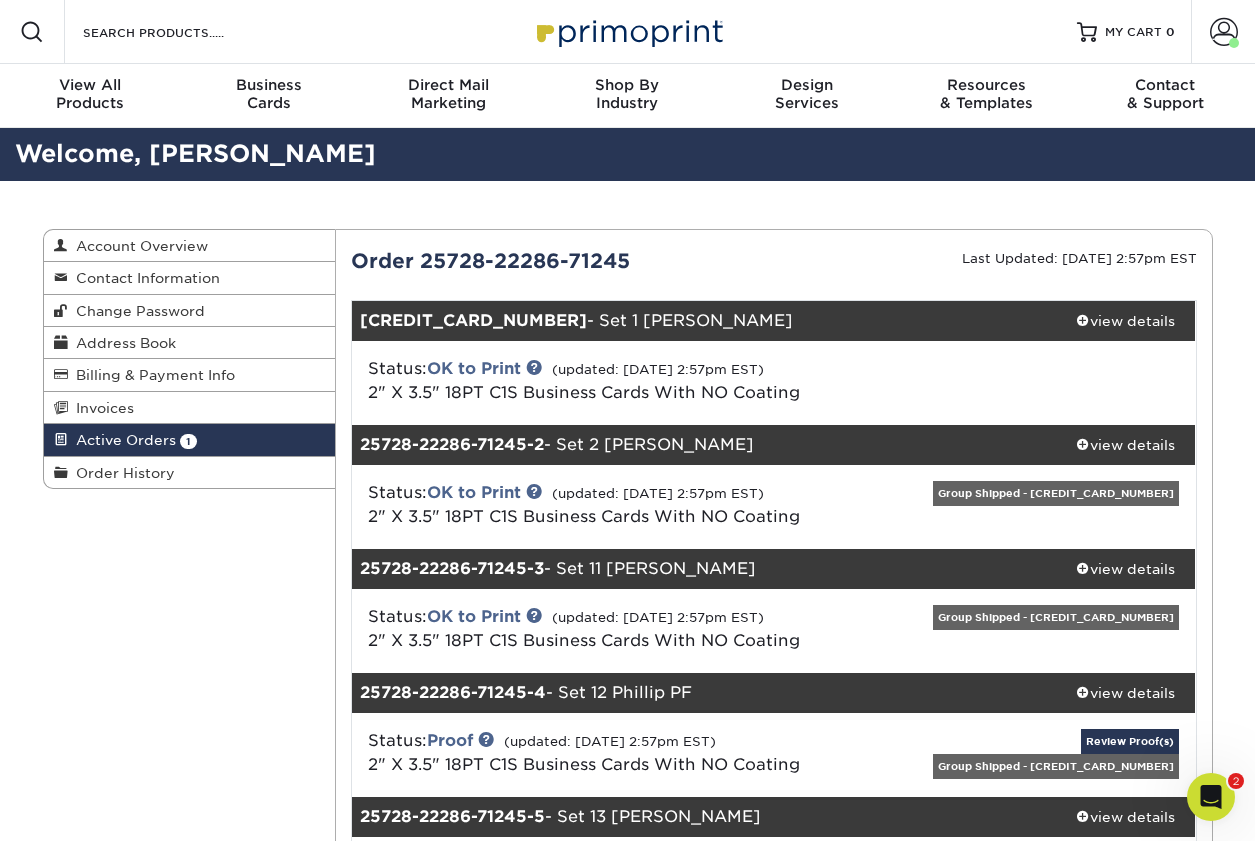 click at bounding box center (1054, 383) 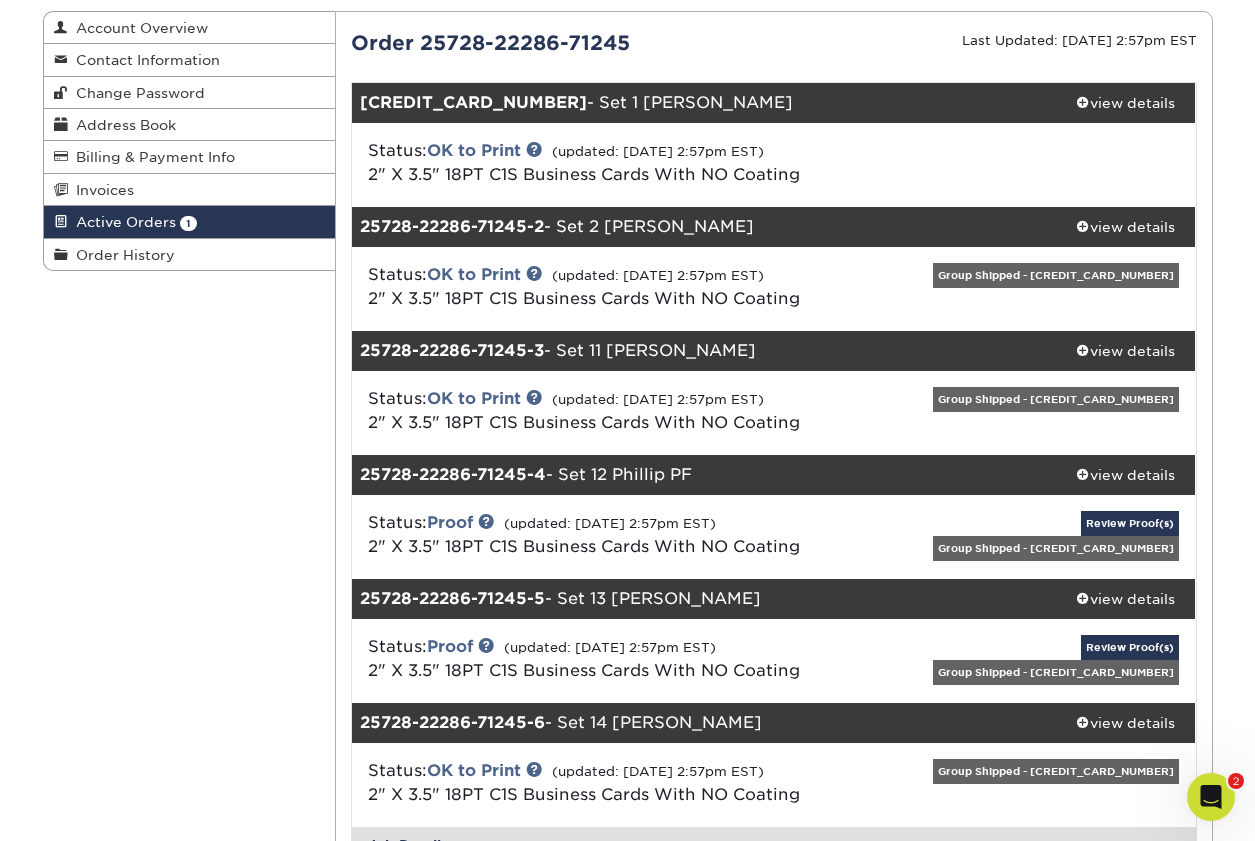 scroll, scrollTop: 269, scrollLeft: 0, axis: vertical 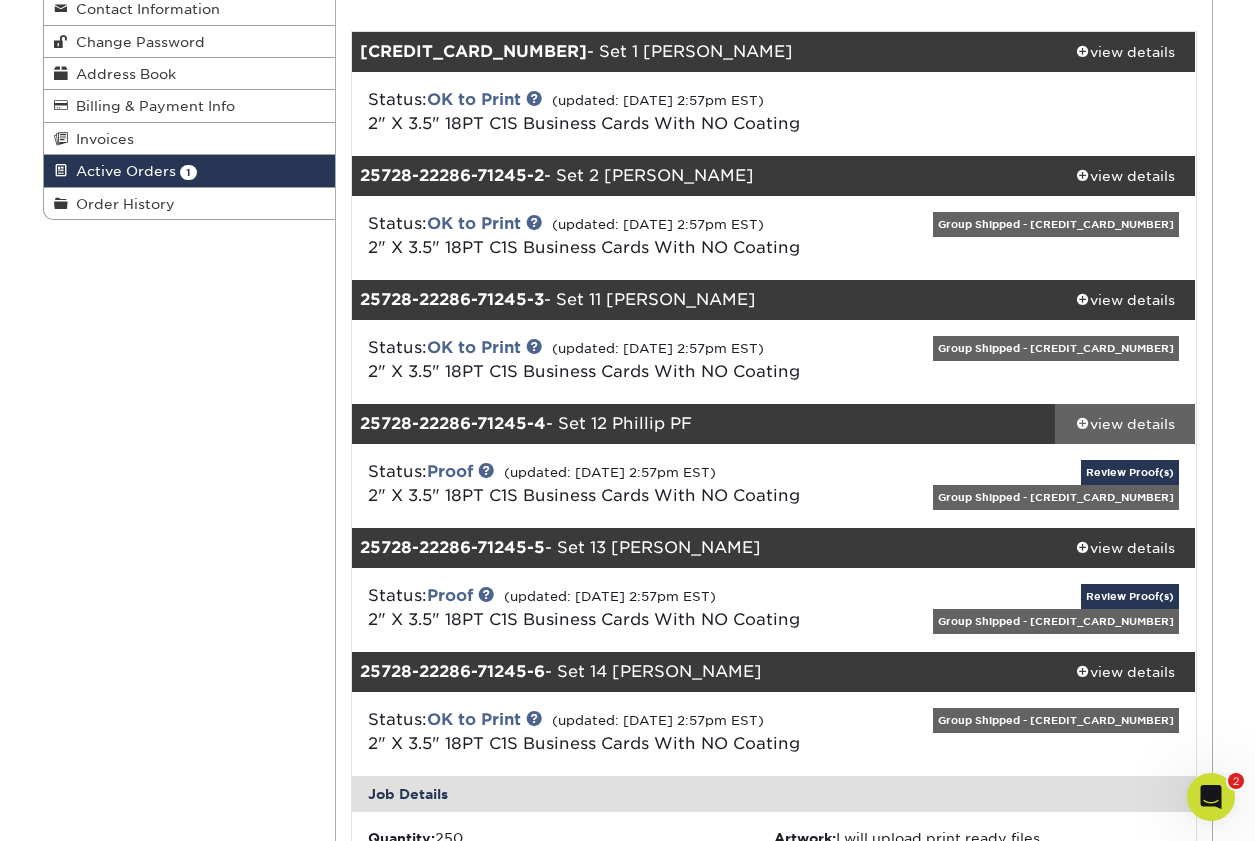 click on "view details" at bounding box center [1125, 424] 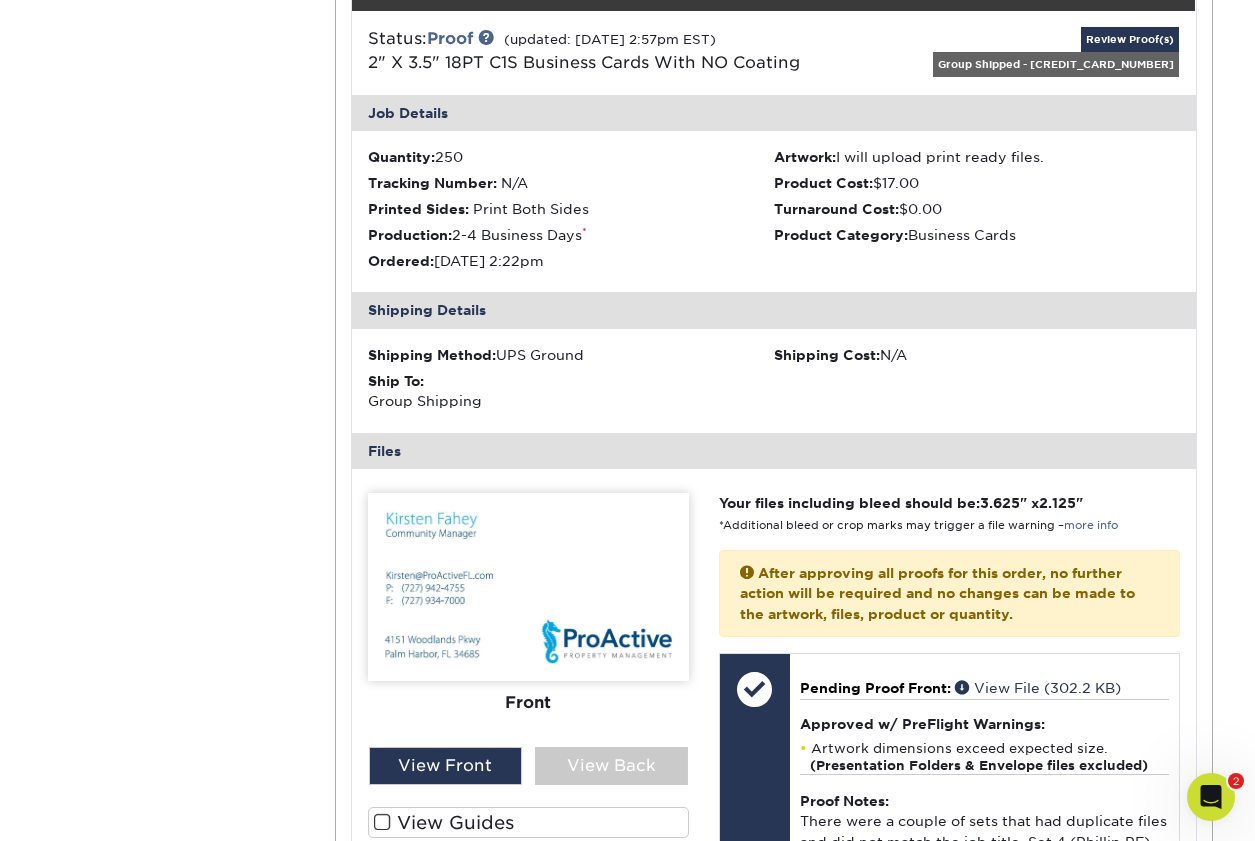 scroll, scrollTop: 695, scrollLeft: 0, axis: vertical 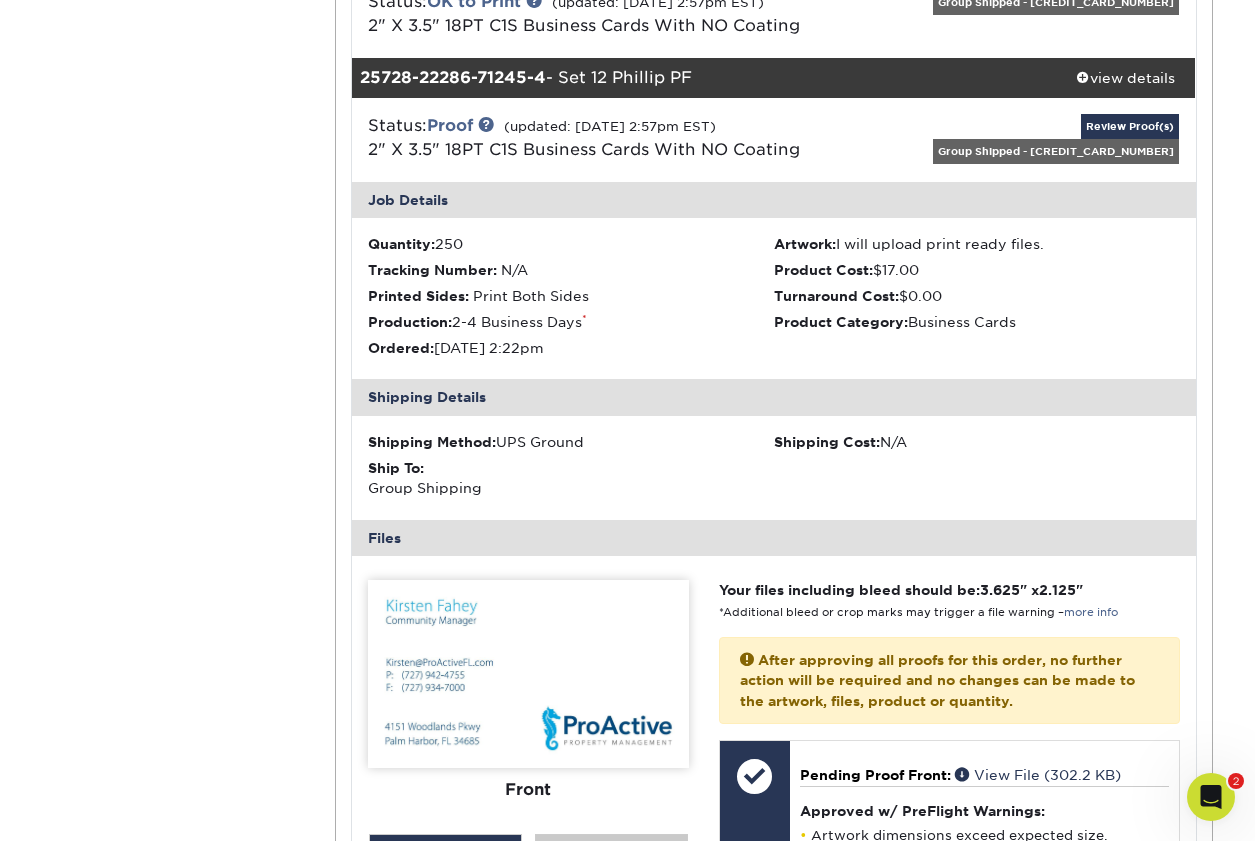 click on "25728-22286-71245-4" at bounding box center [453, 77] 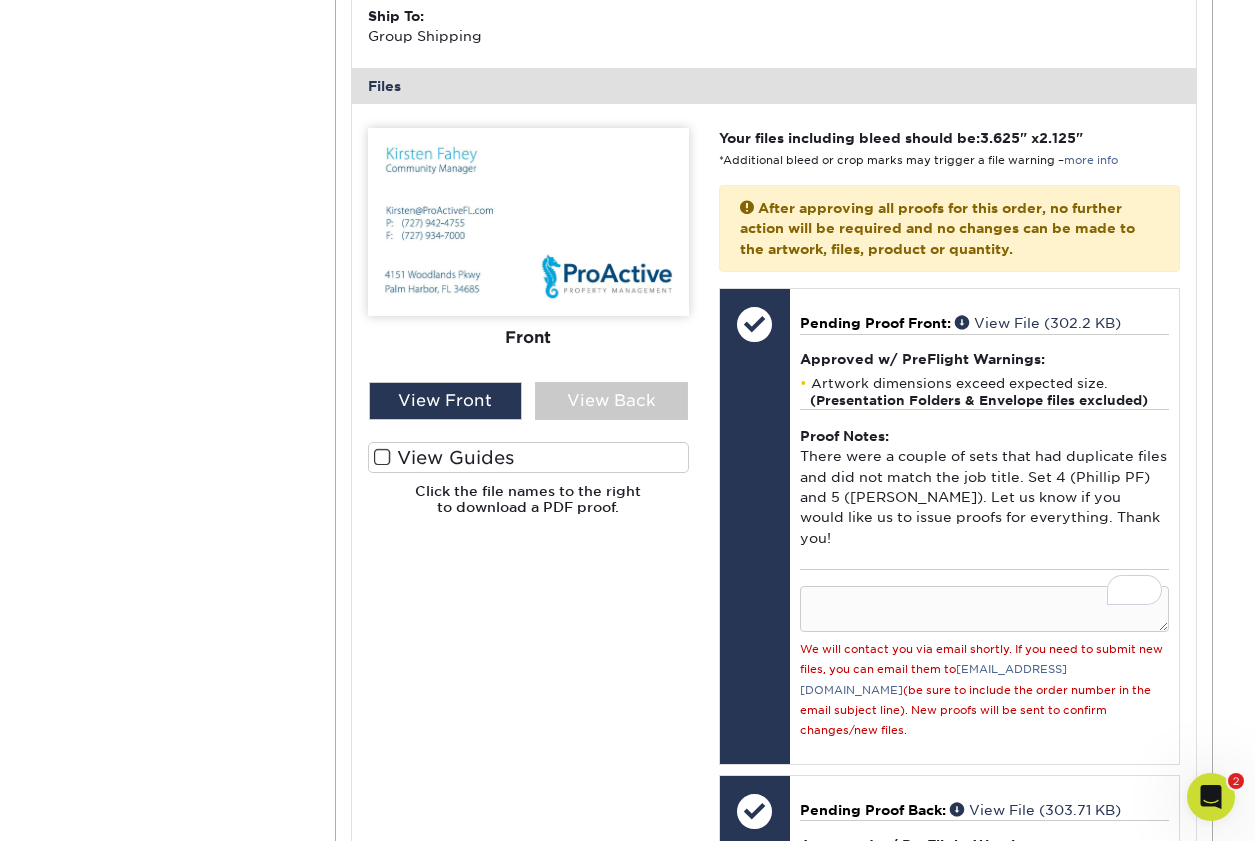 scroll, scrollTop: 1059, scrollLeft: 0, axis: vertical 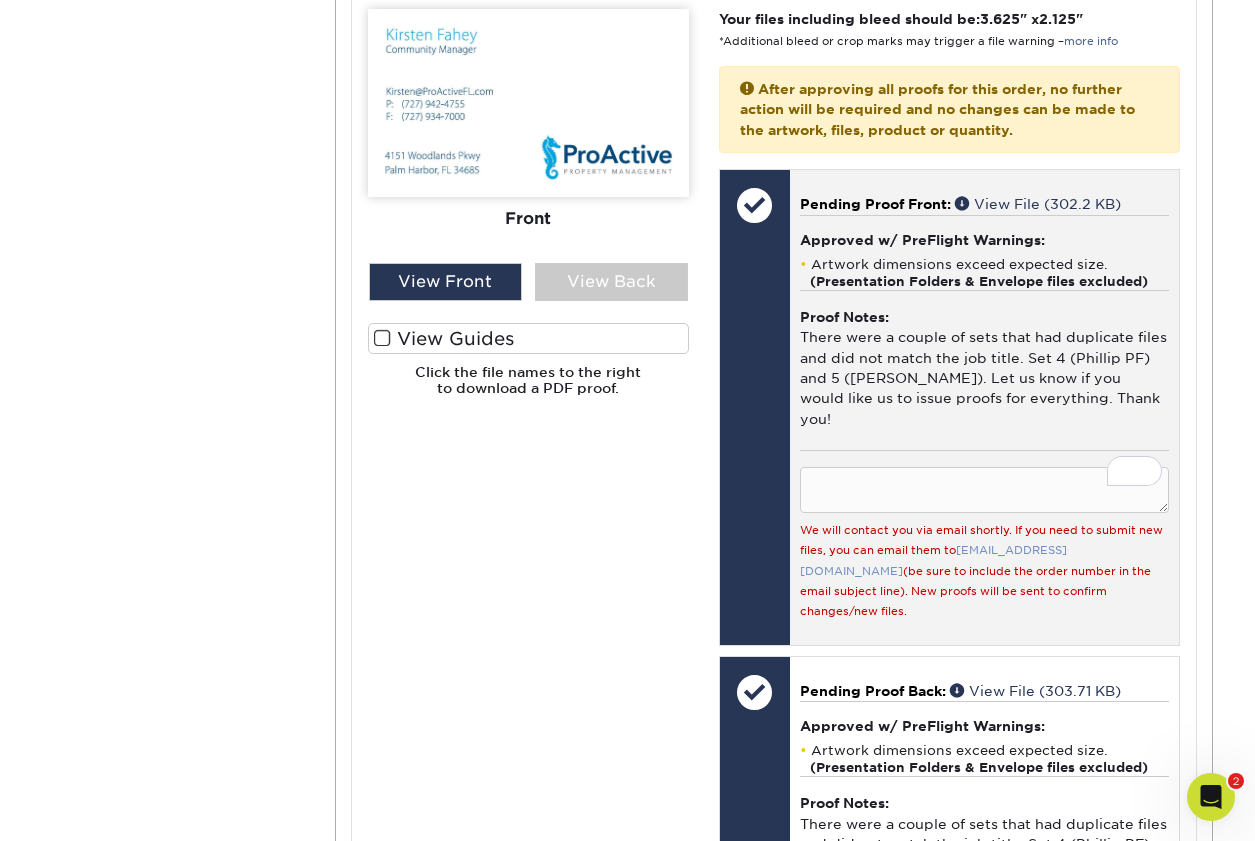 click on "[EMAIL_ADDRESS][DOMAIN_NAME]" at bounding box center [933, 560] 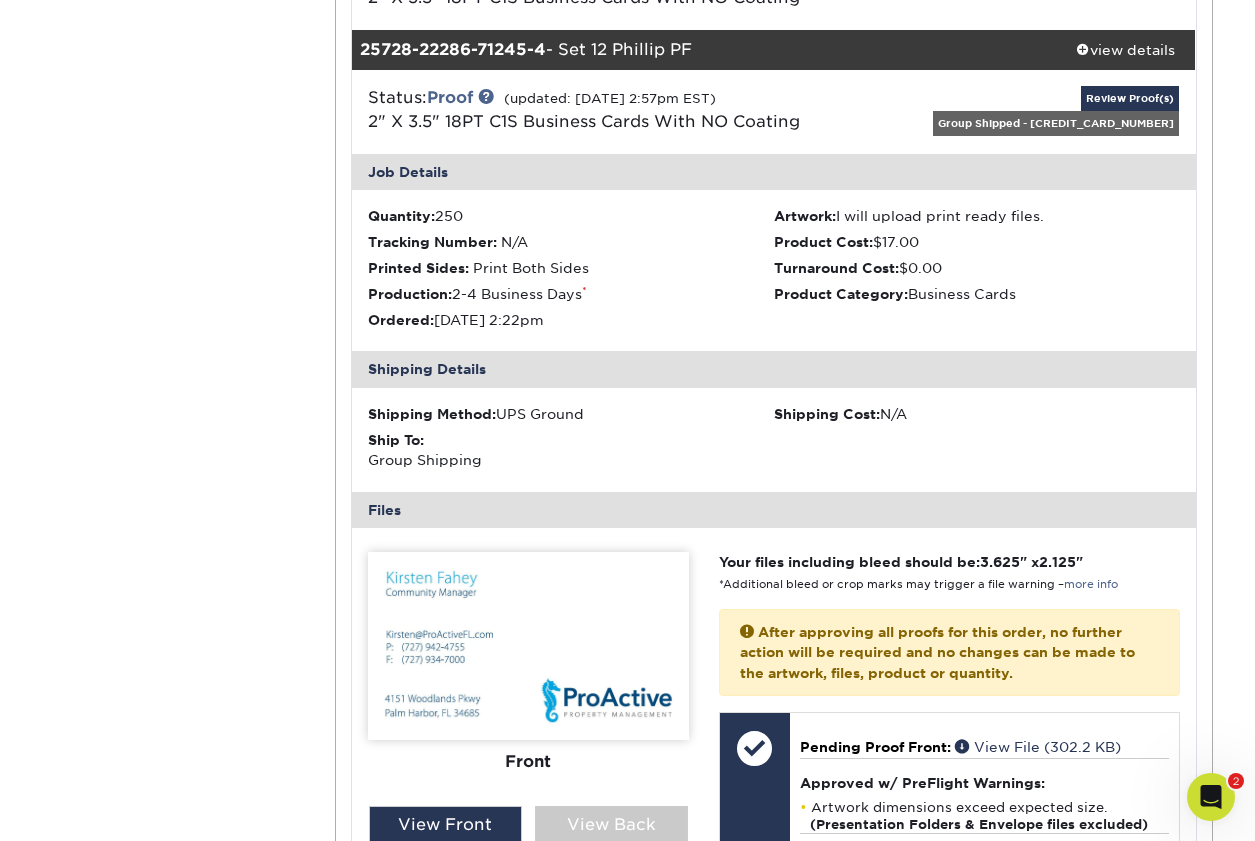 scroll, scrollTop: 613, scrollLeft: 0, axis: vertical 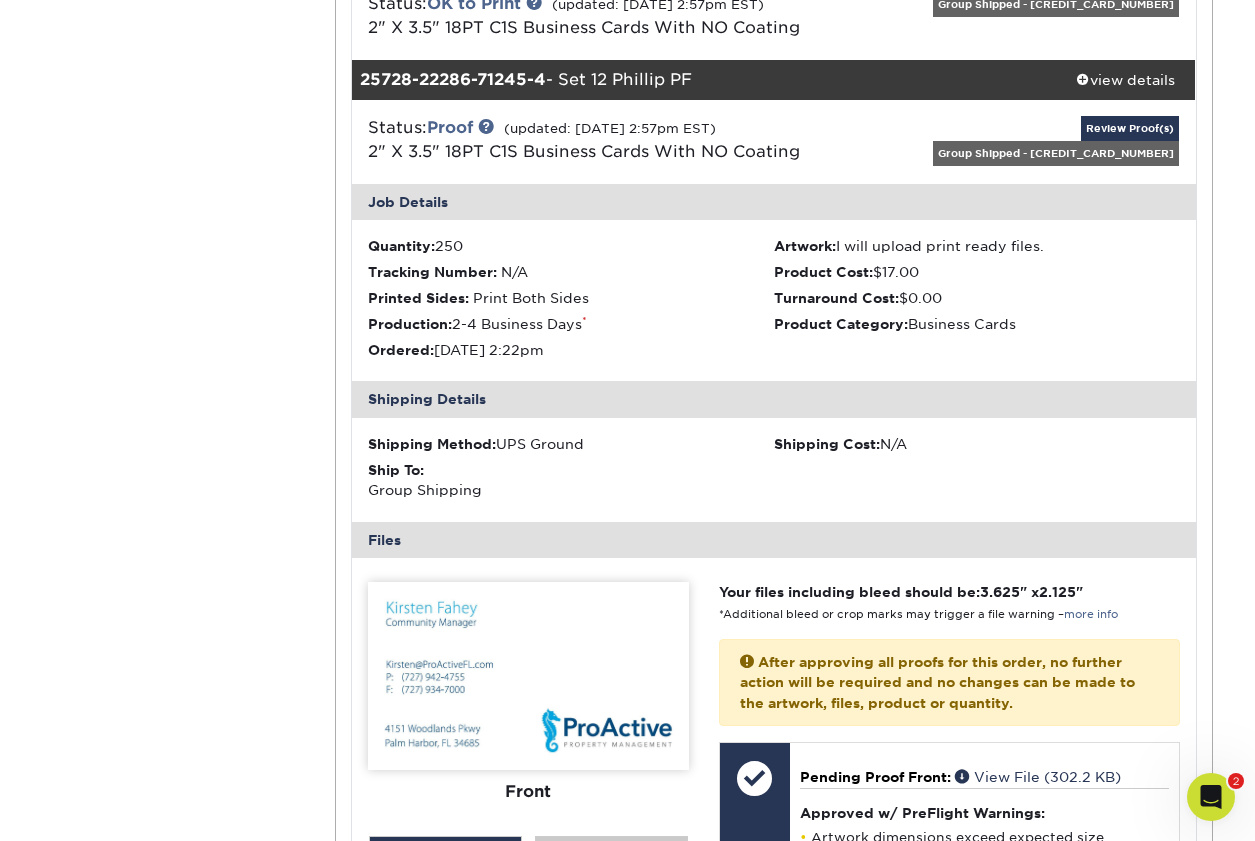drag, startPoint x: 697, startPoint y: 79, endPoint x: 301, endPoint y: 67, distance: 396.18176 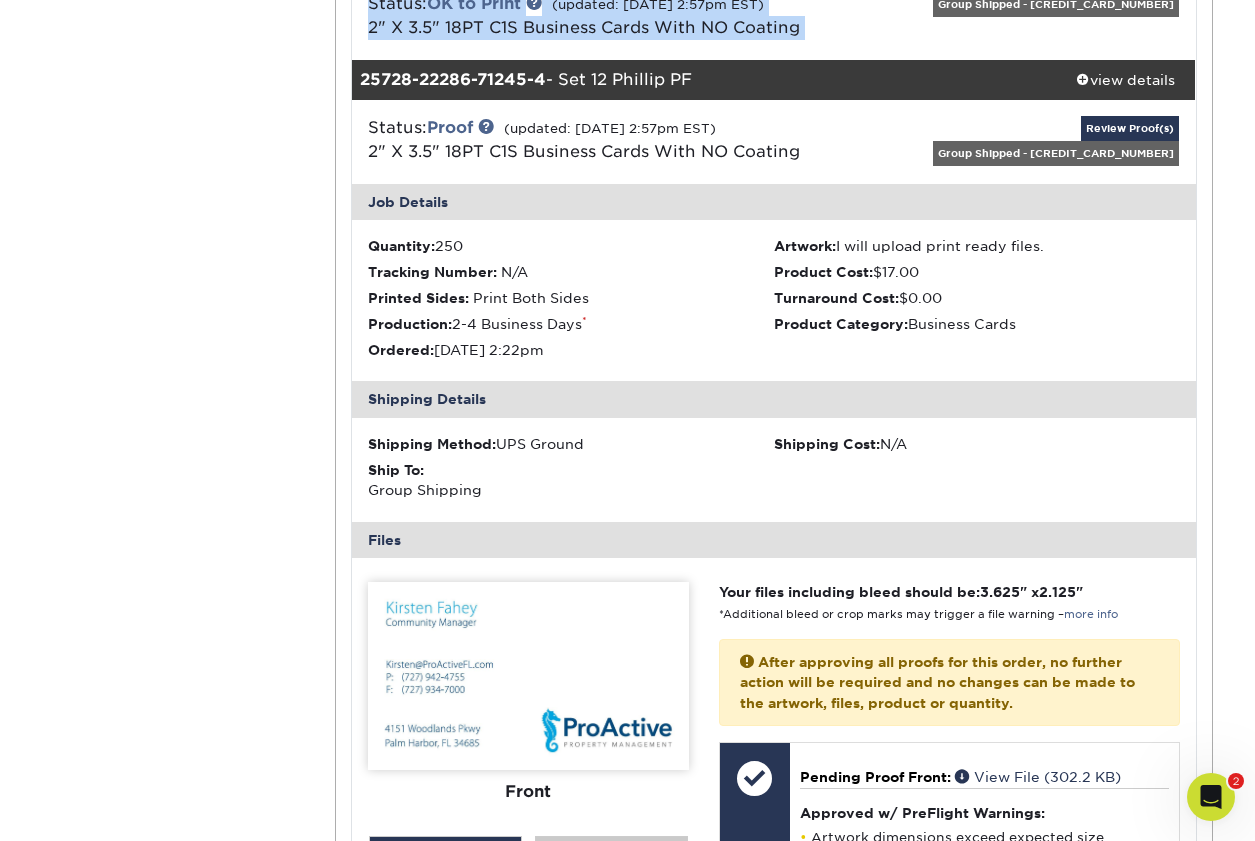 click on "Current Orders
1
Active
0                                                 Missing Files Pending Proofs $0.00" at bounding box center [774, 2311] 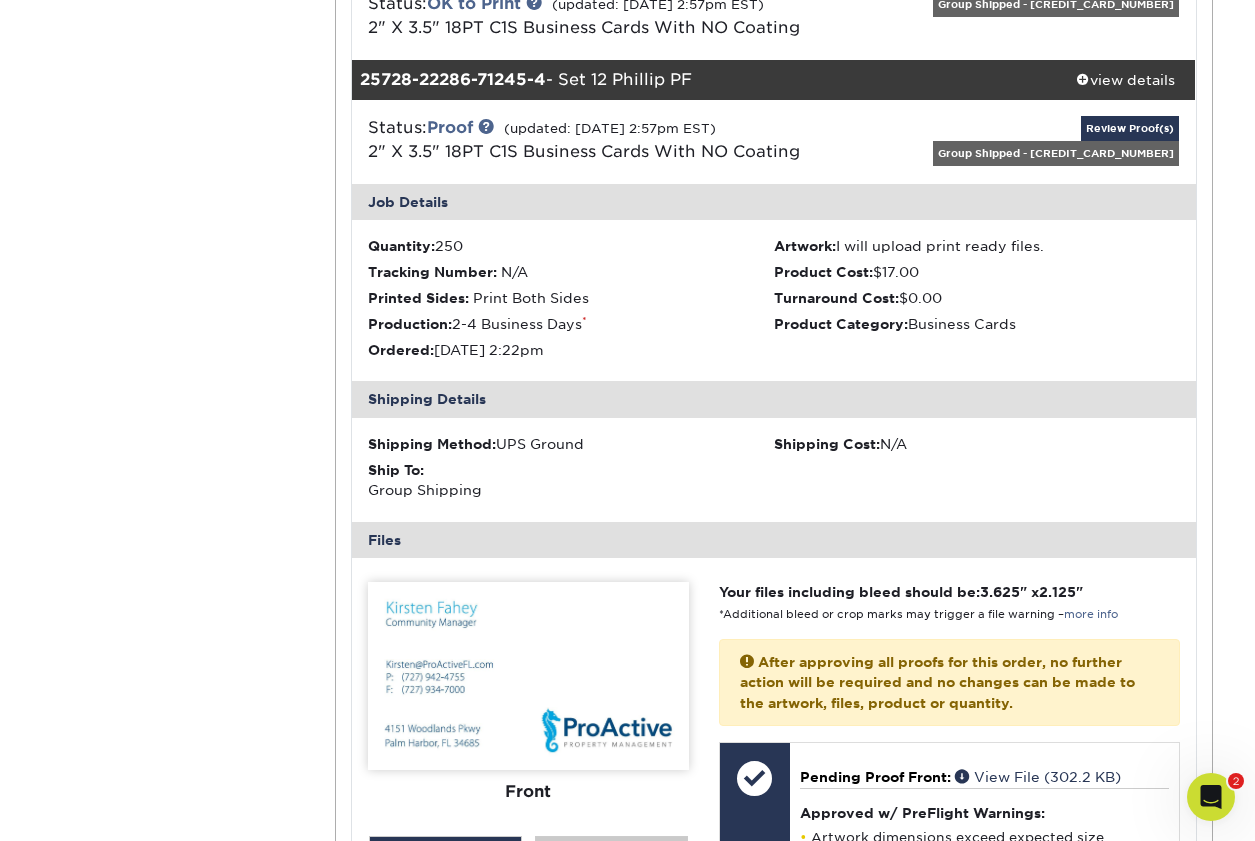 click on "25728-22286-71245-4  - Set 12 Phillip PF" at bounding box center [703, 80] 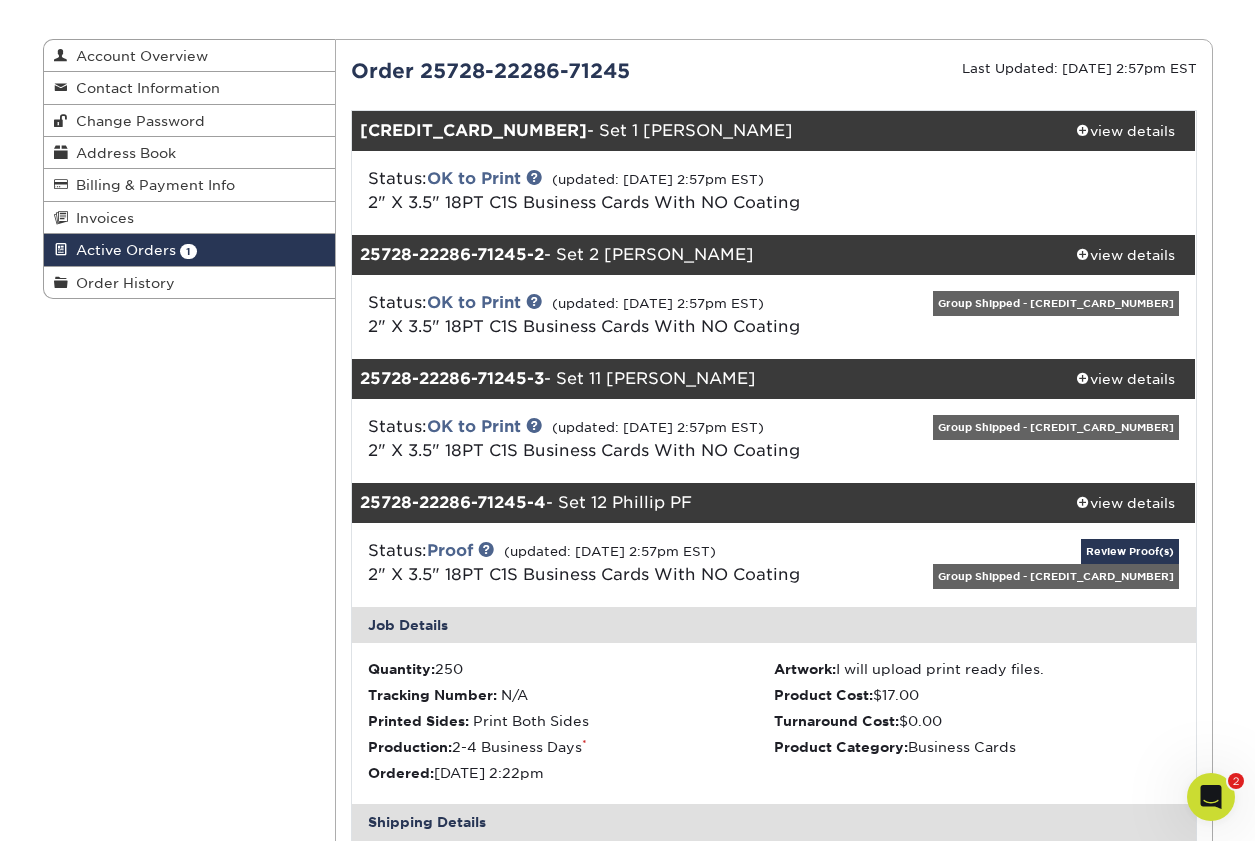 scroll, scrollTop: 0, scrollLeft: 0, axis: both 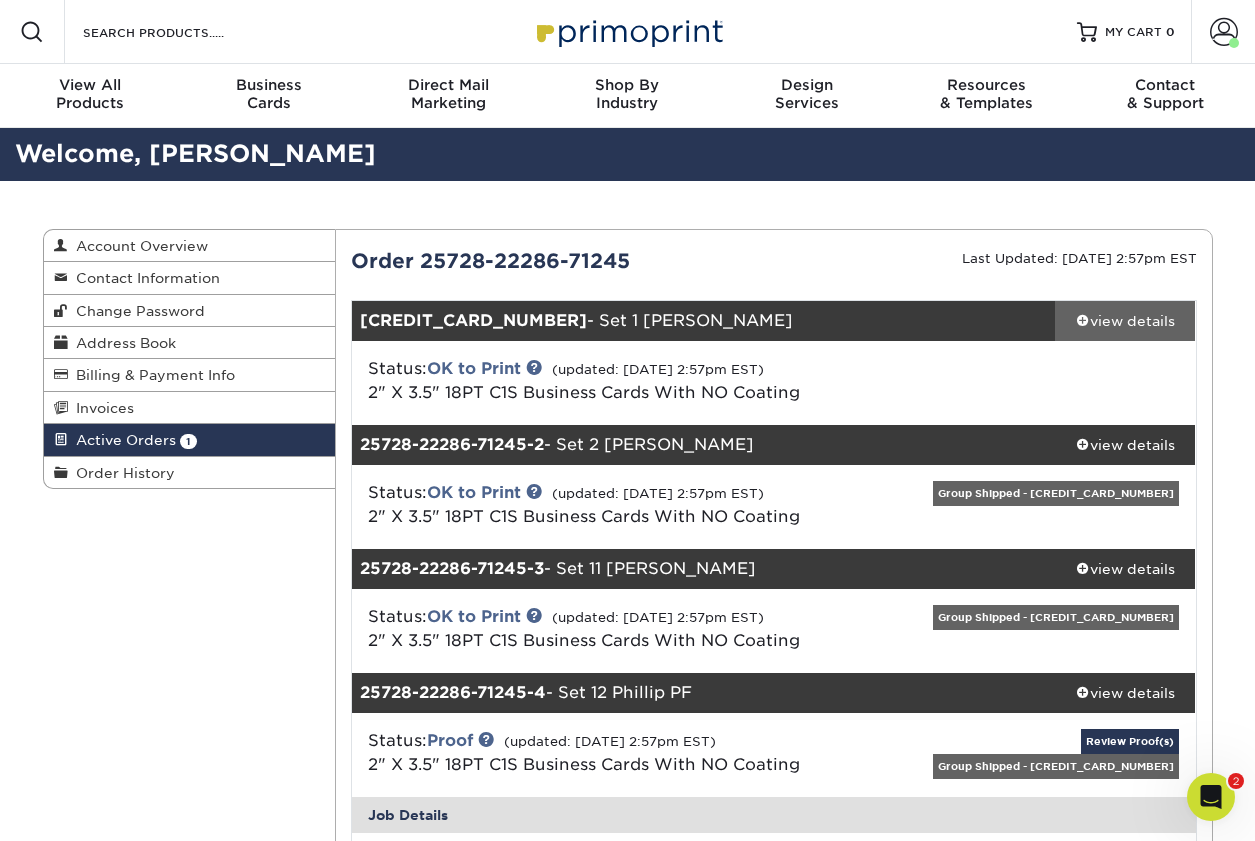 click on "view details" at bounding box center (1125, 321) 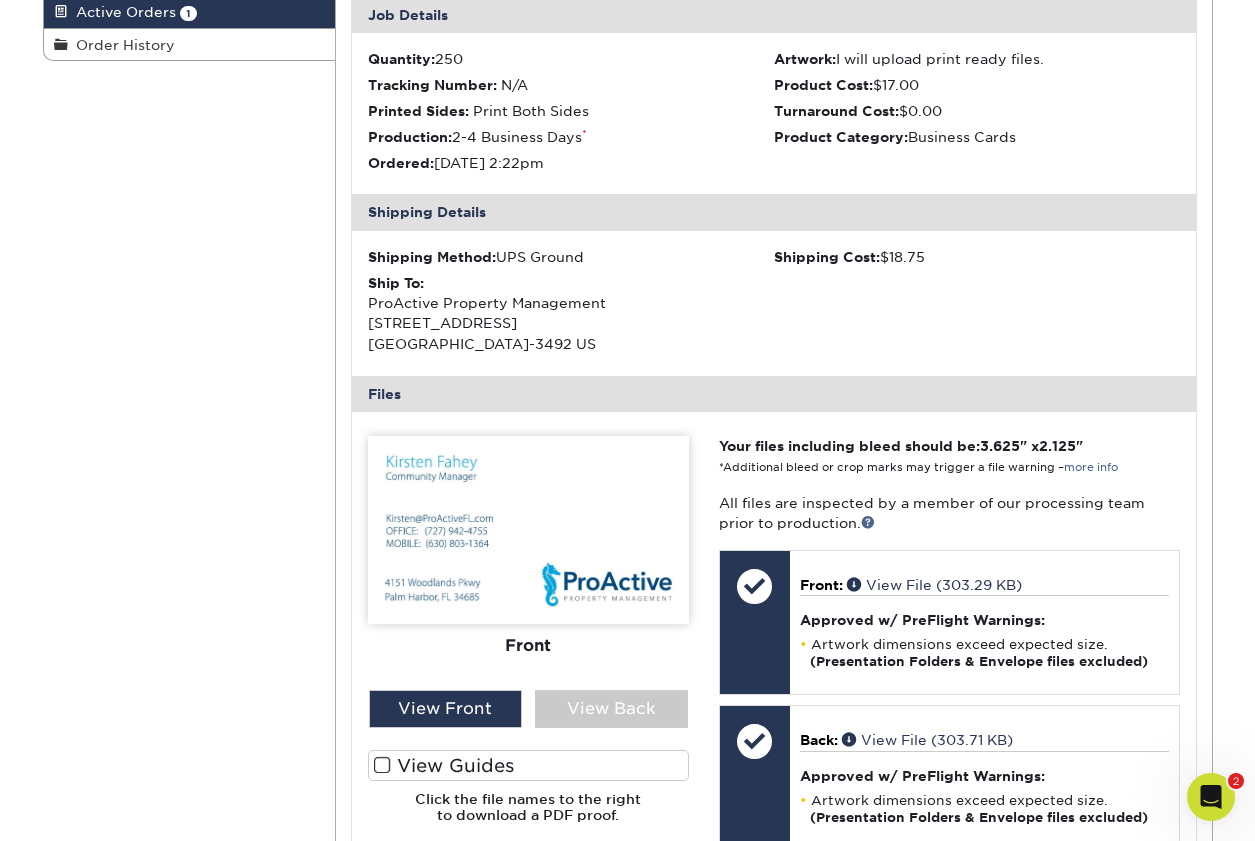 scroll, scrollTop: 462, scrollLeft: 0, axis: vertical 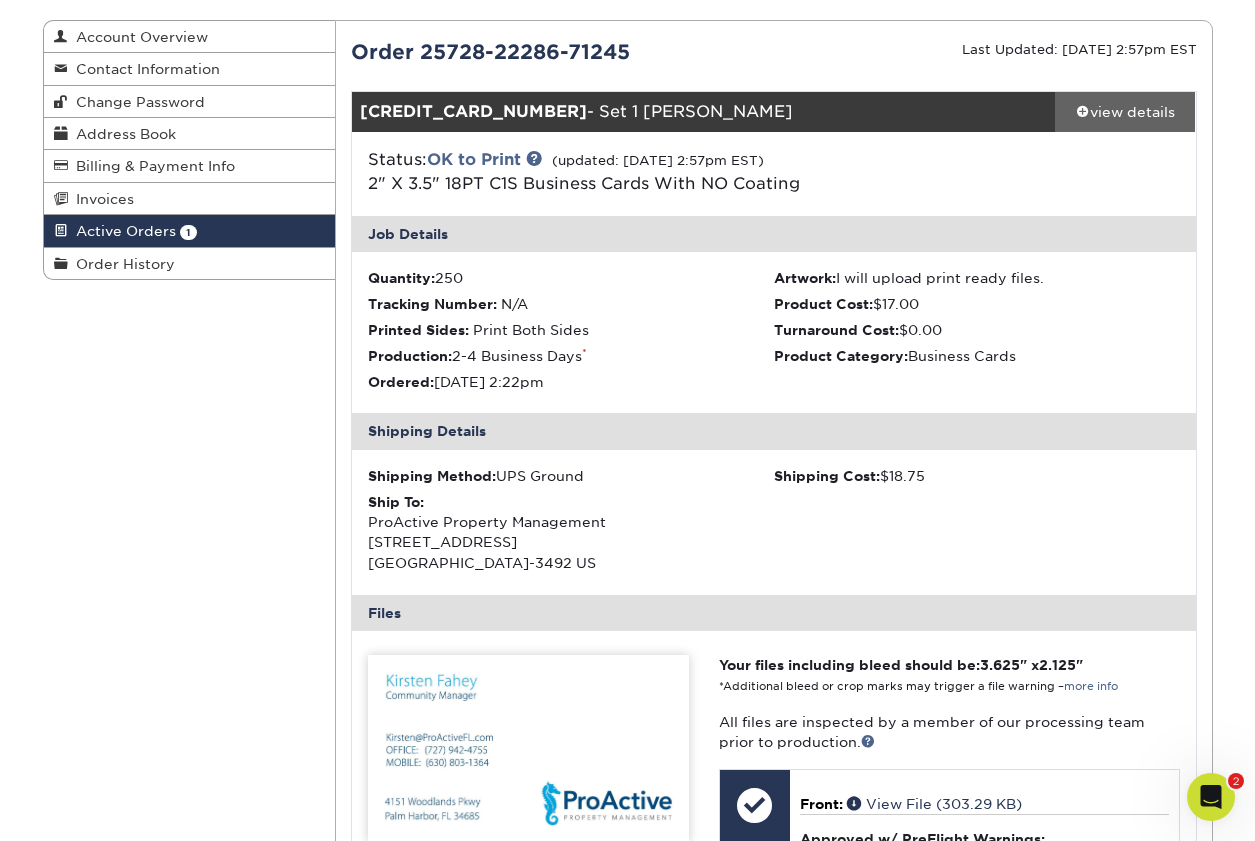 click at bounding box center (1083, 111) 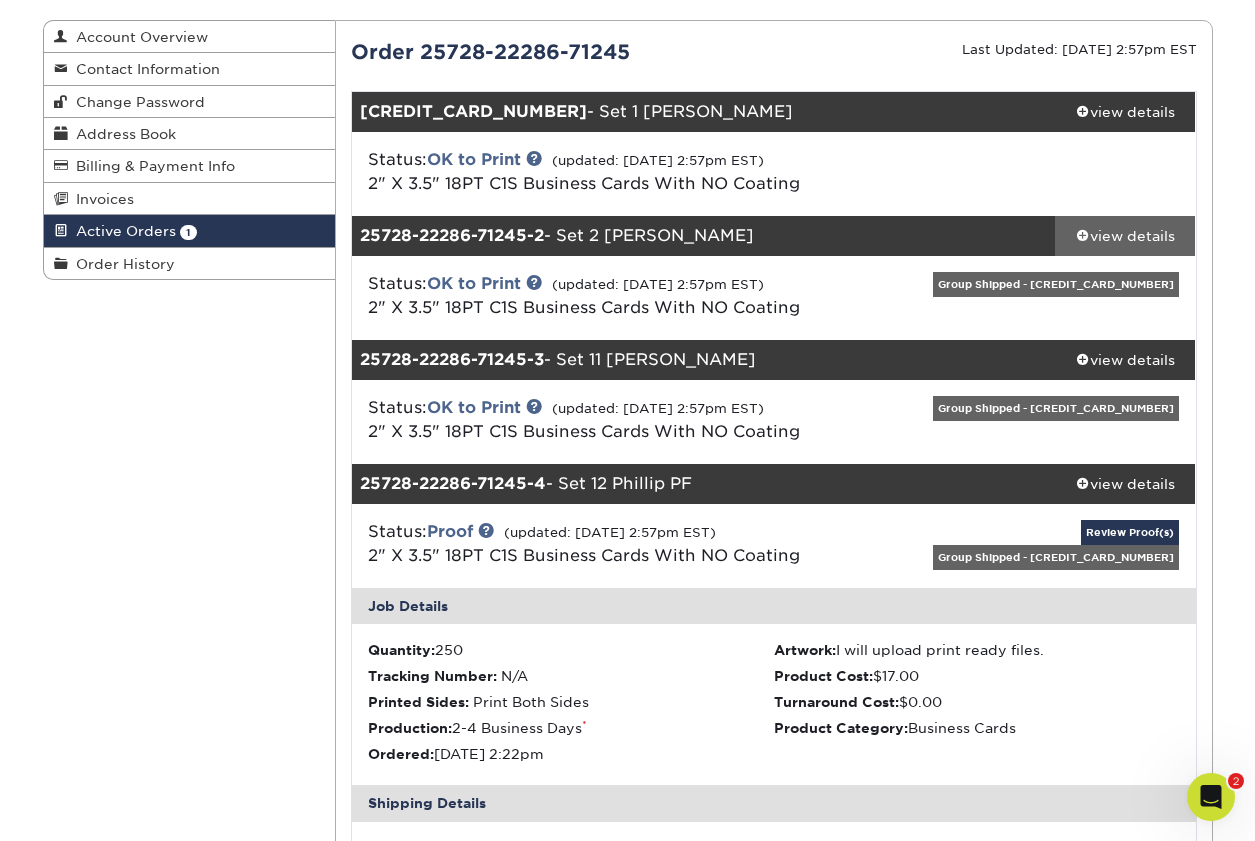 click at bounding box center [1083, 235] 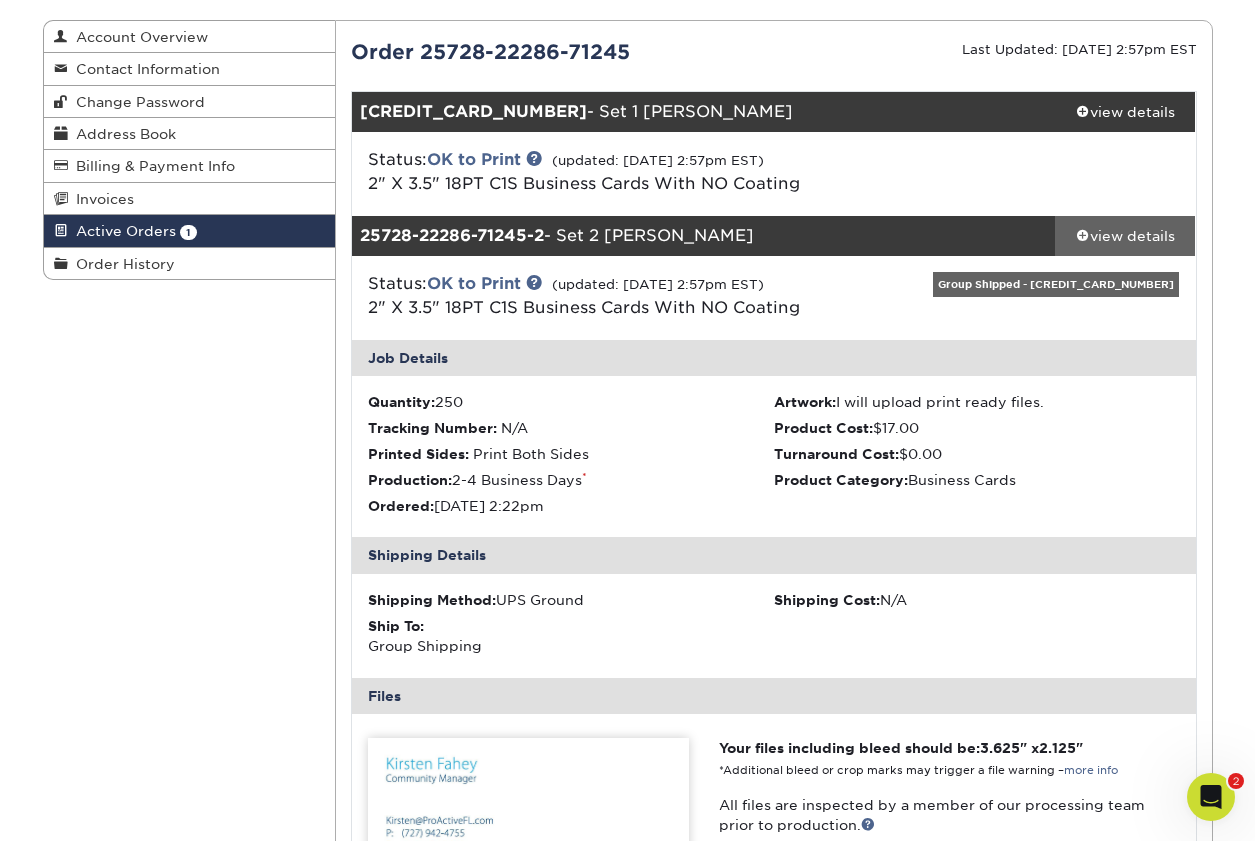 click at bounding box center [1083, 235] 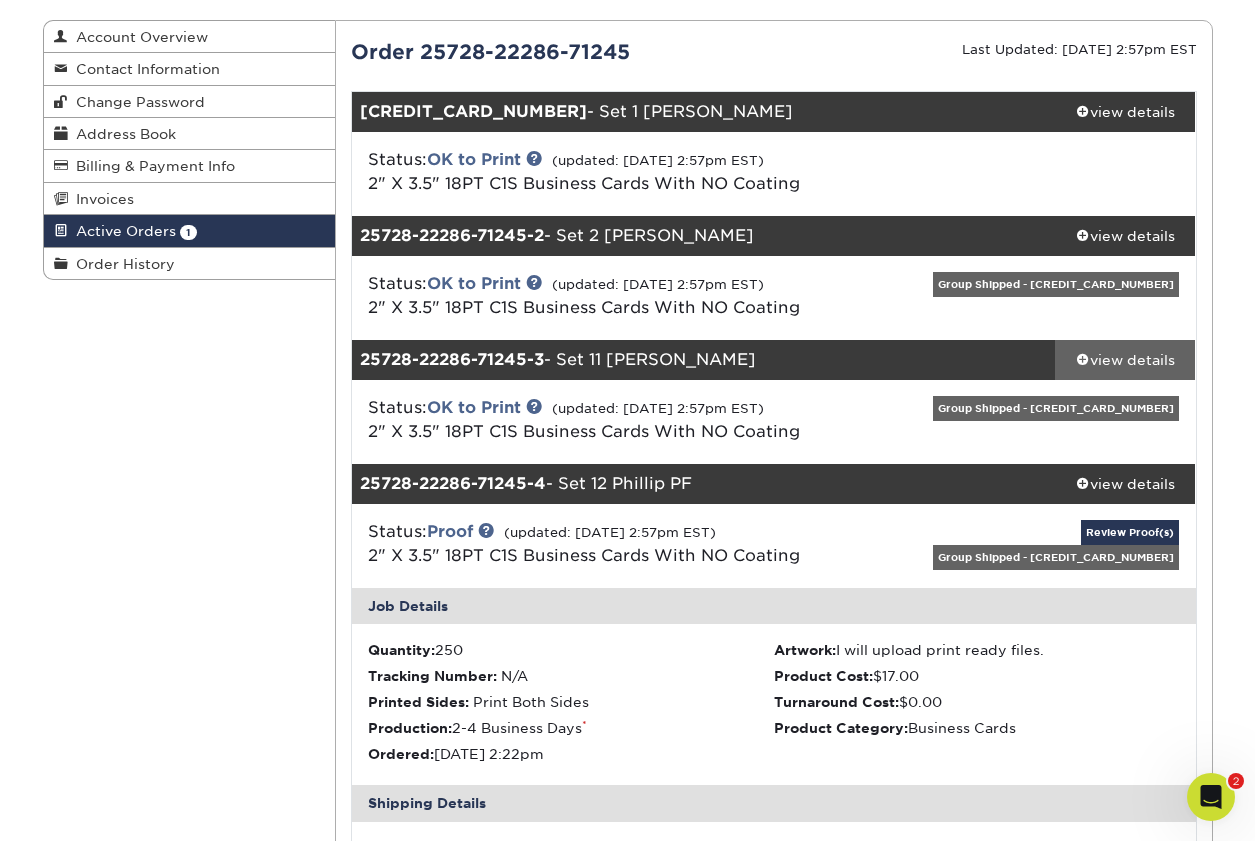 click at bounding box center (1083, 359) 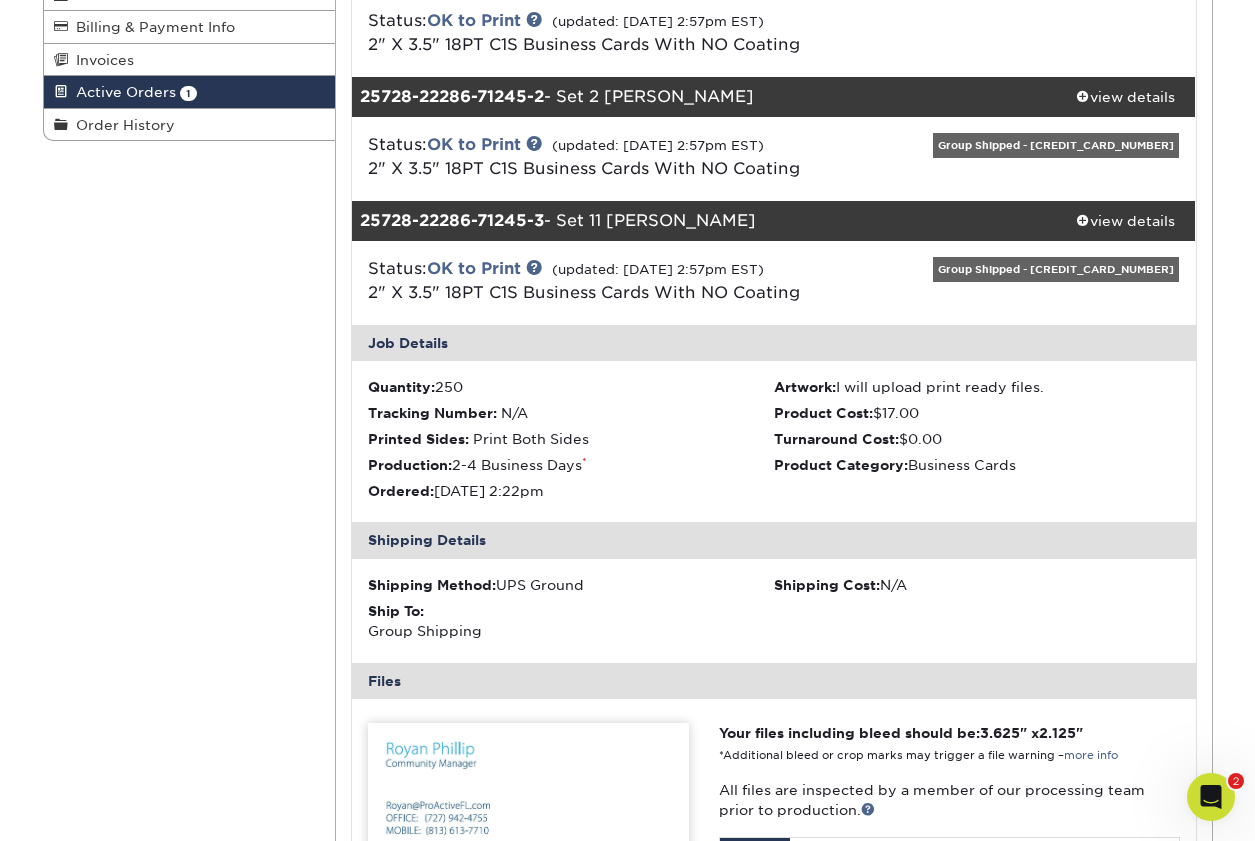 scroll, scrollTop: 323, scrollLeft: 0, axis: vertical 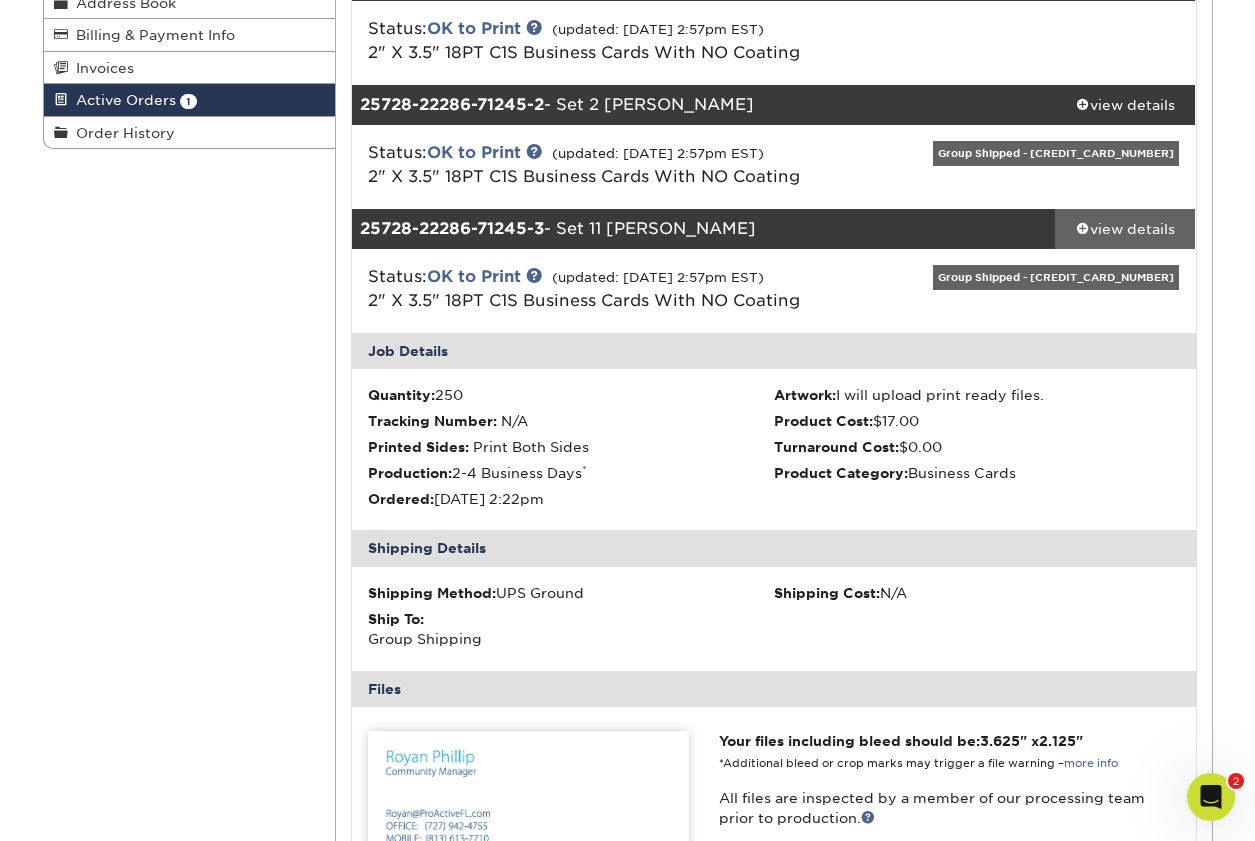 click at bounding box center [1083, 228] 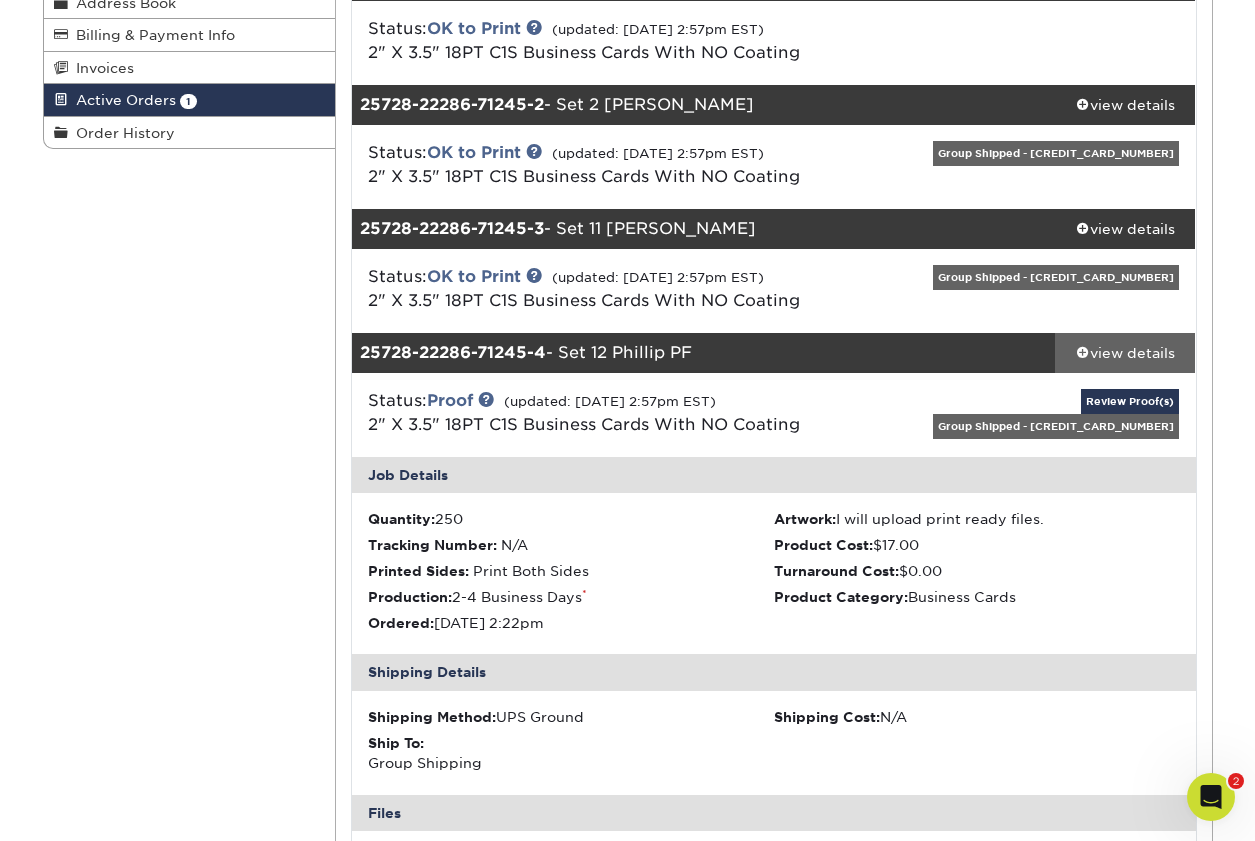 click at bounding box center [1083, 352] 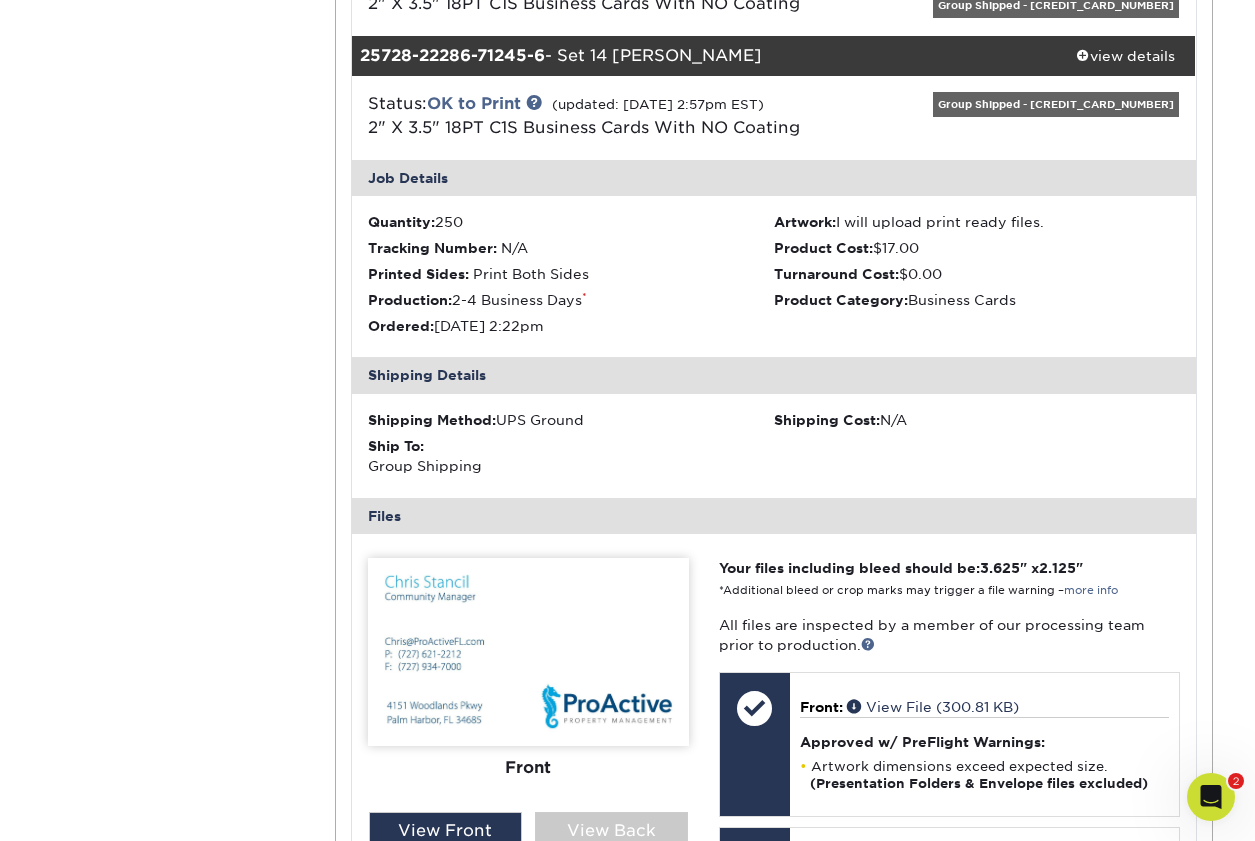scroll, scrollTop: 793, scrollLeft: 0, axis: vertical 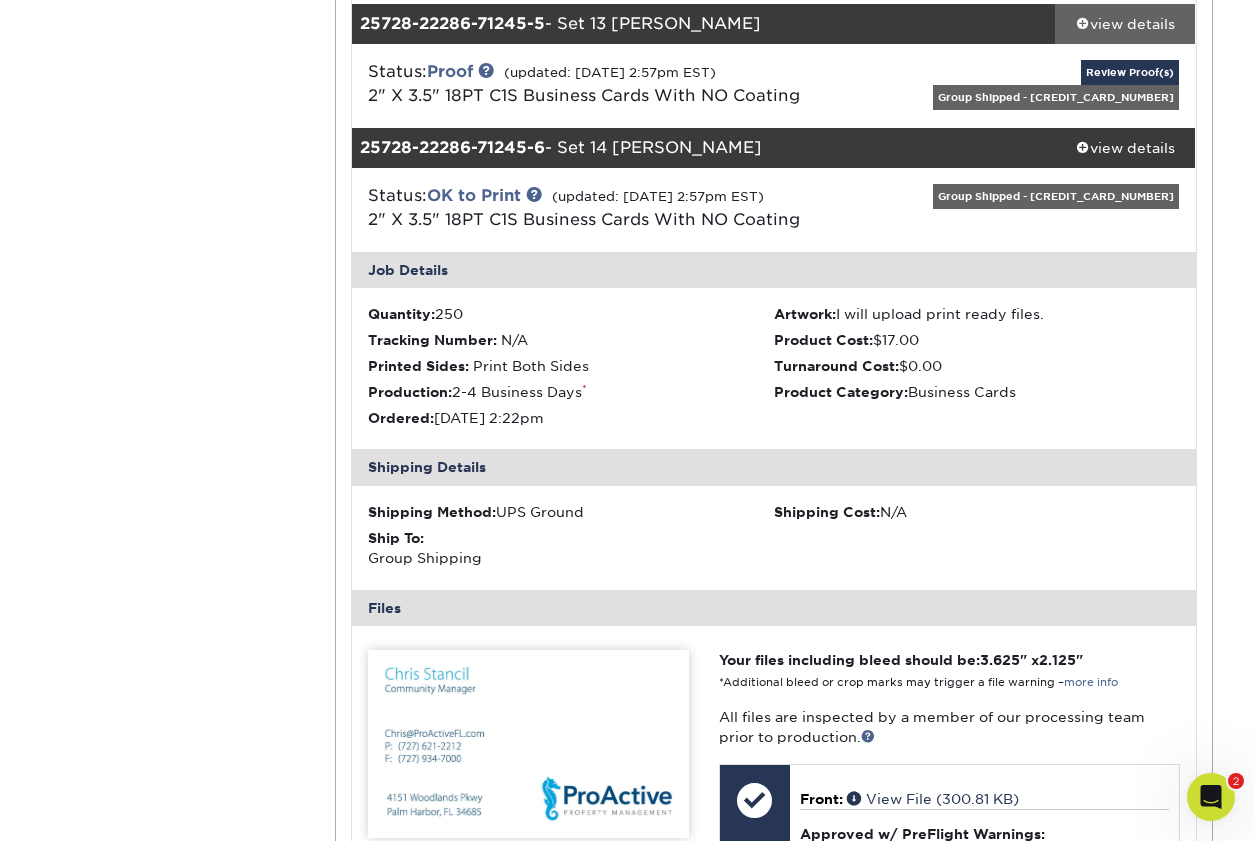 click at bounding box center [1083, 23] 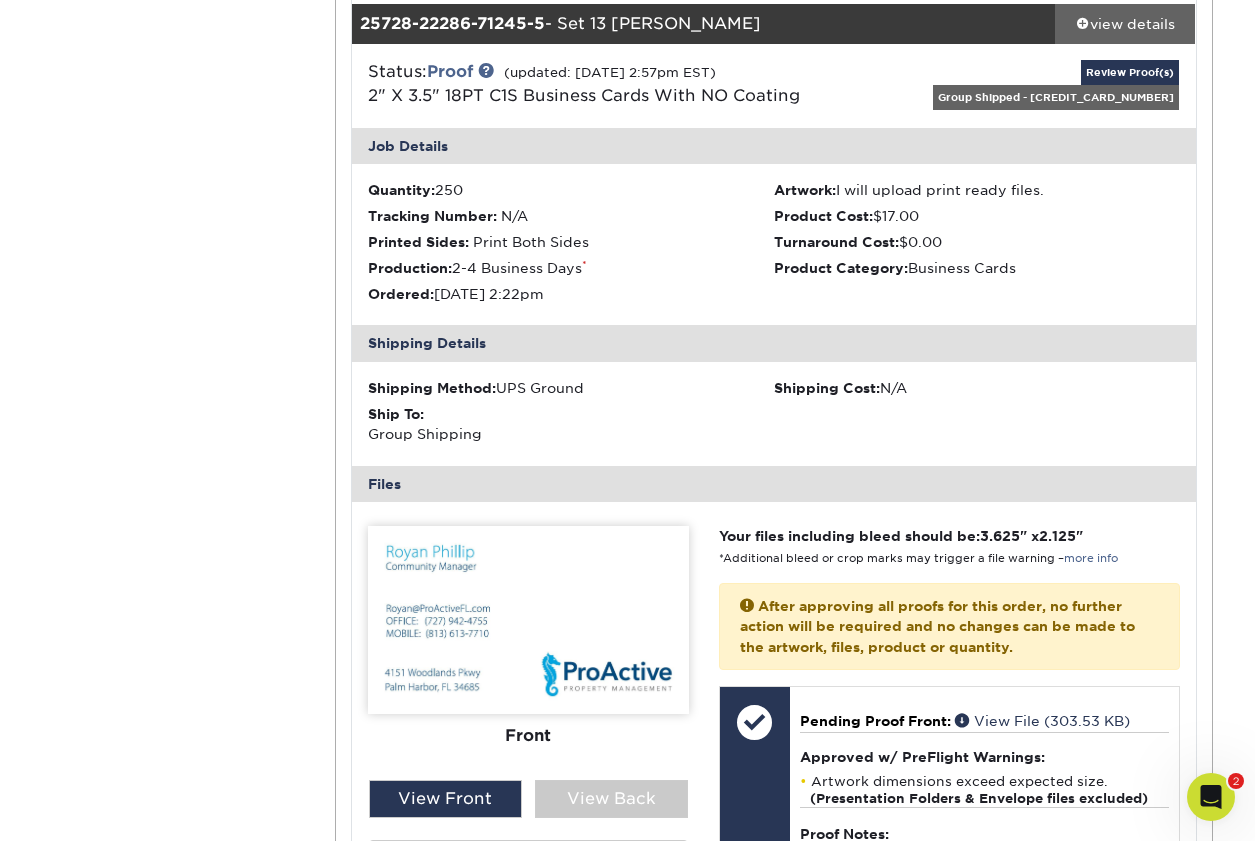 click at bounding box center [1083, 23] 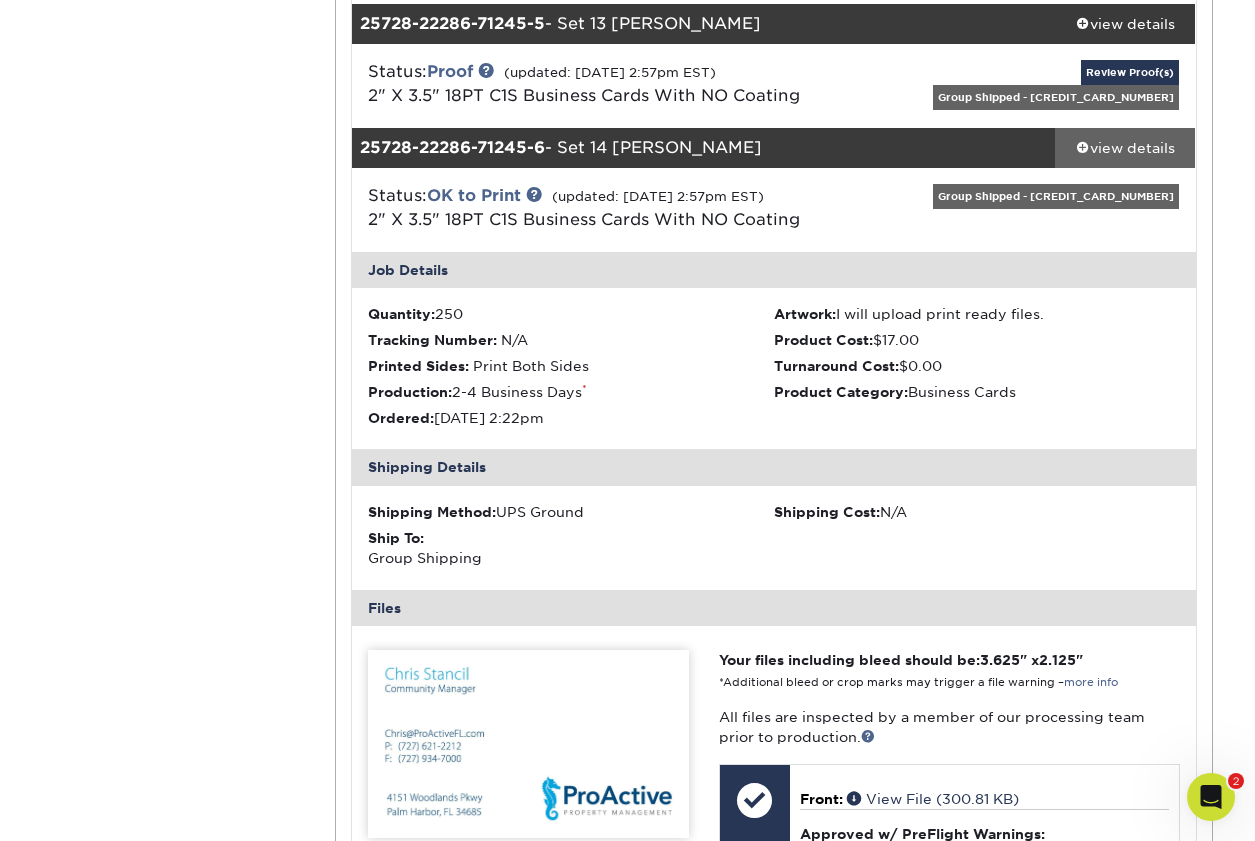 click at bounding box center [1083, 147] 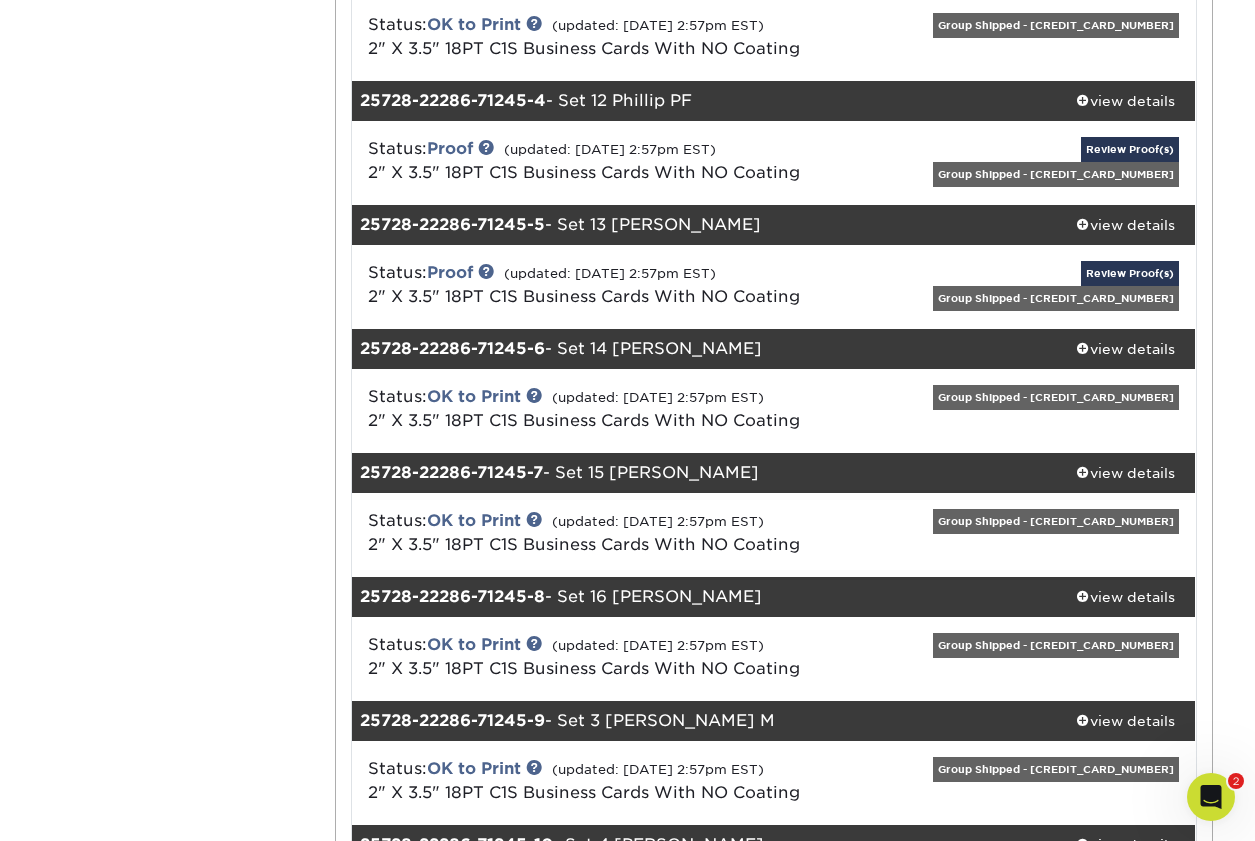 scroll, scrollTop: 498, scrollLeft: 0, axis: vertical 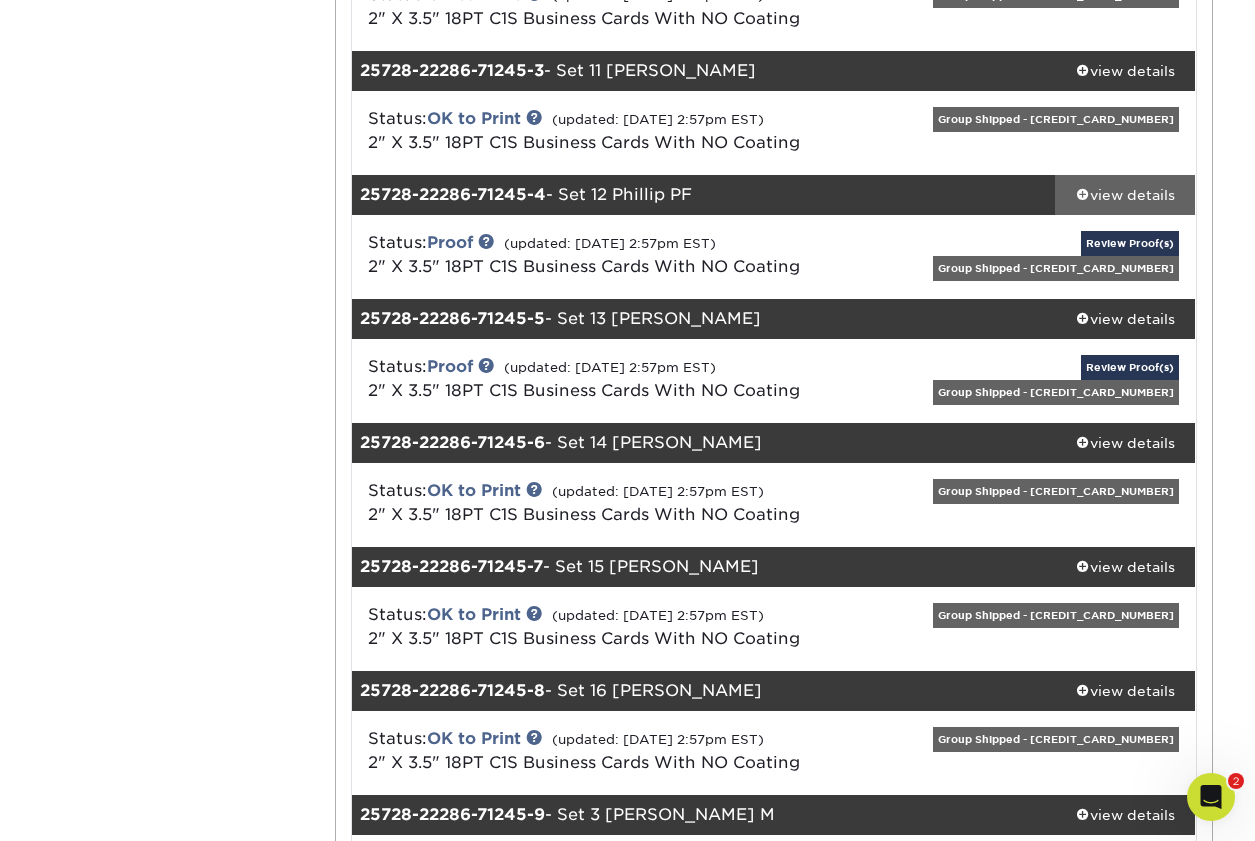 click at bounding box center (1083, 194) 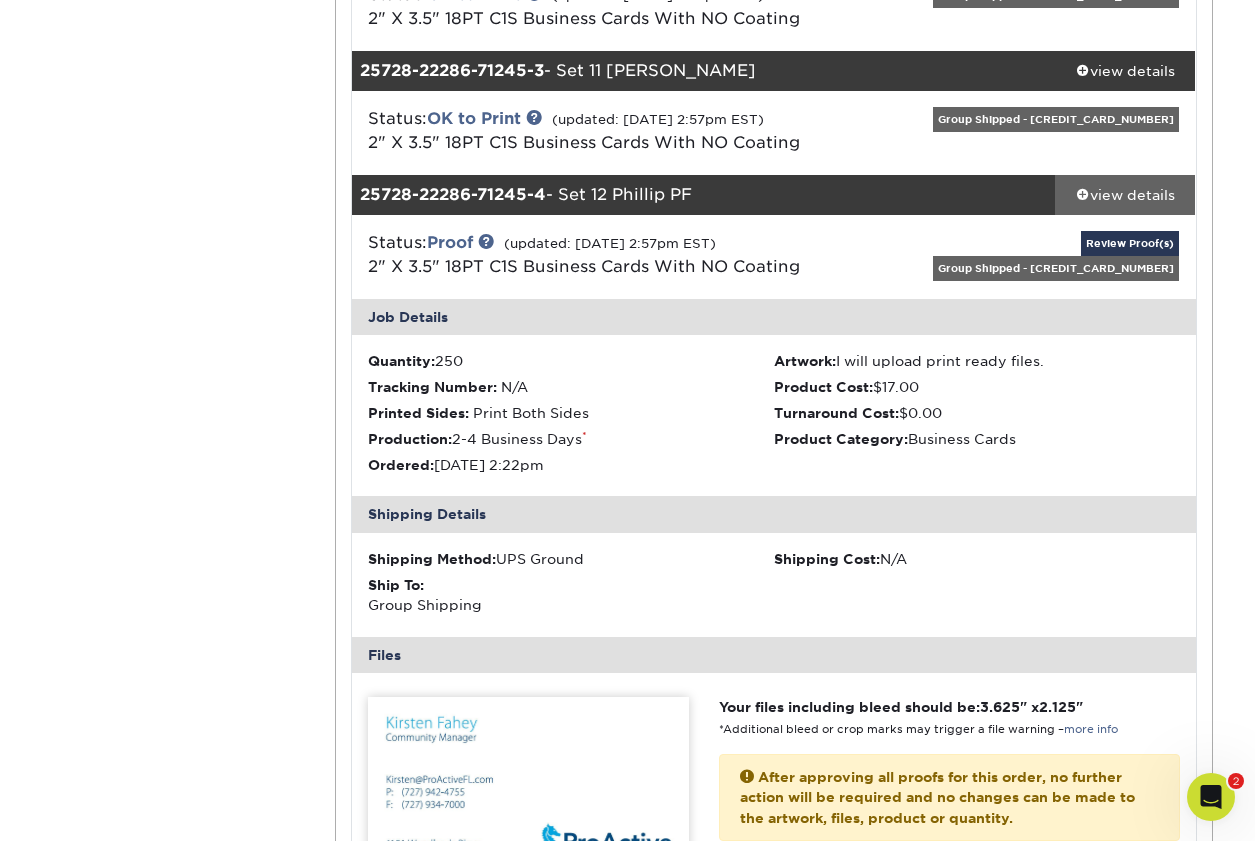 click at bounding box center [1083, 194] 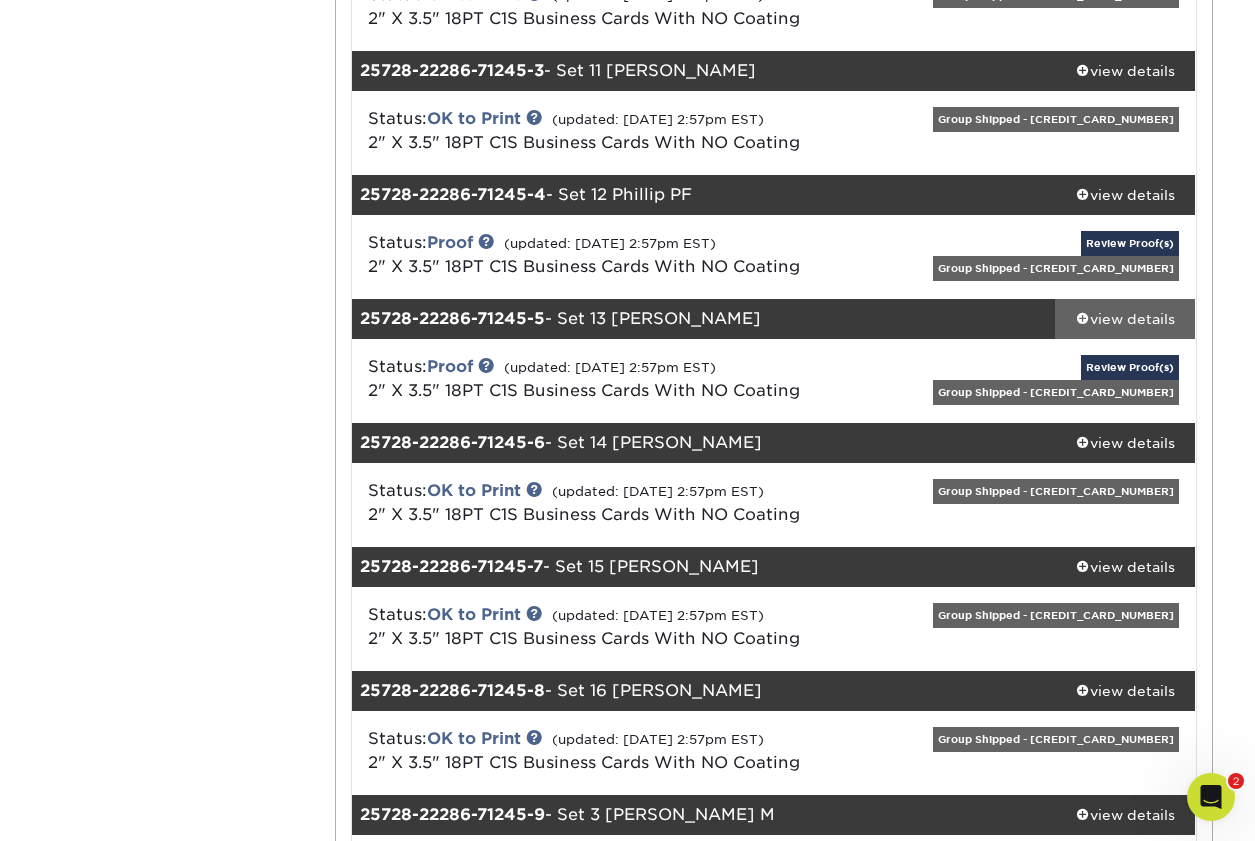 click at bounding box center [1083, 318] 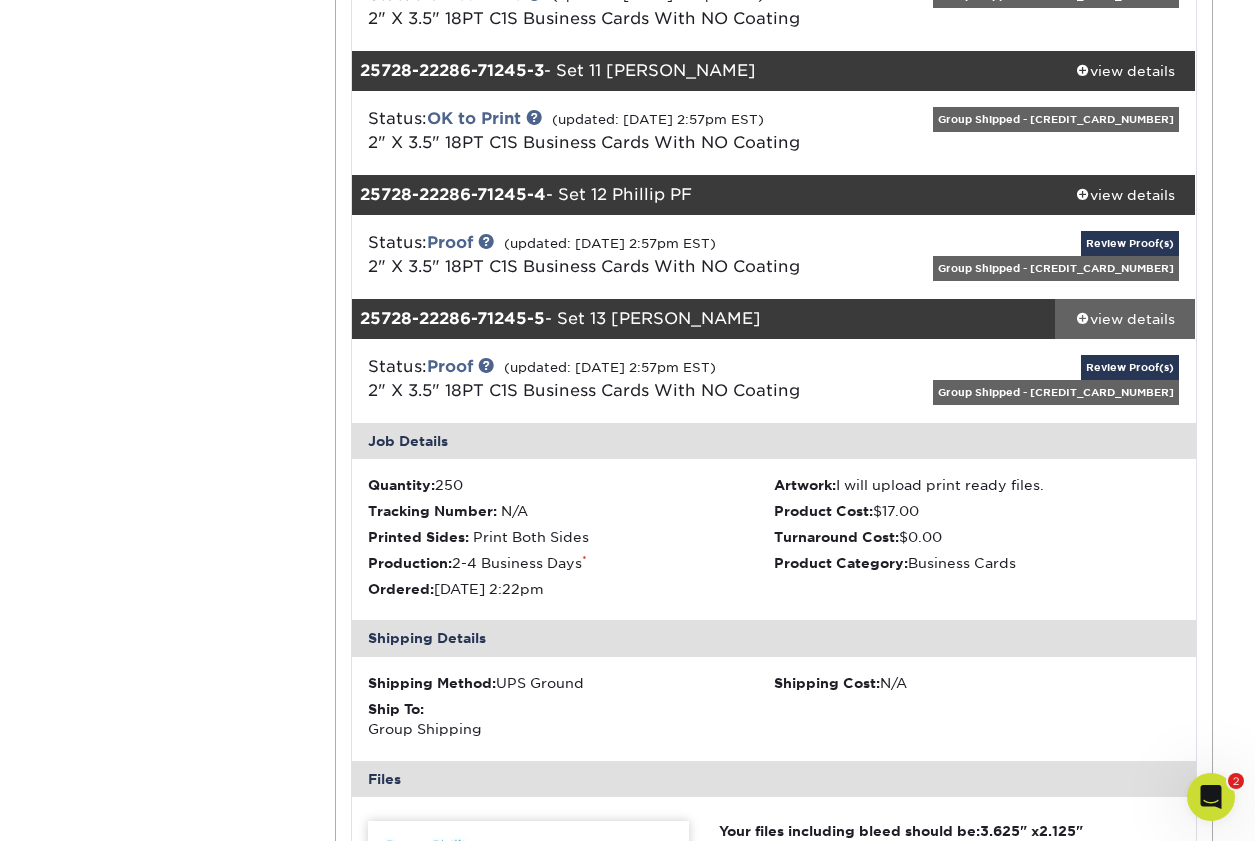 click at bounding box center (1083, 318) 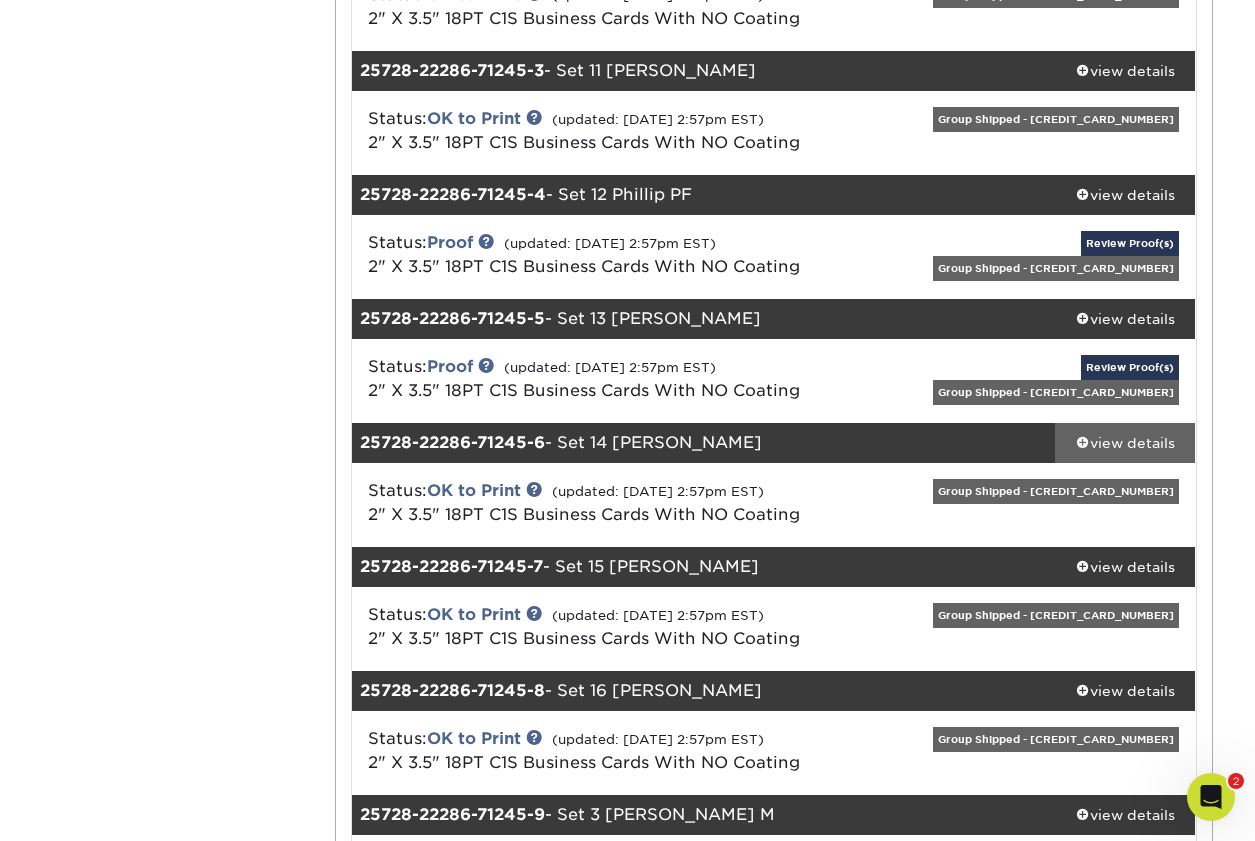 click at bounding box center [1083, 442] 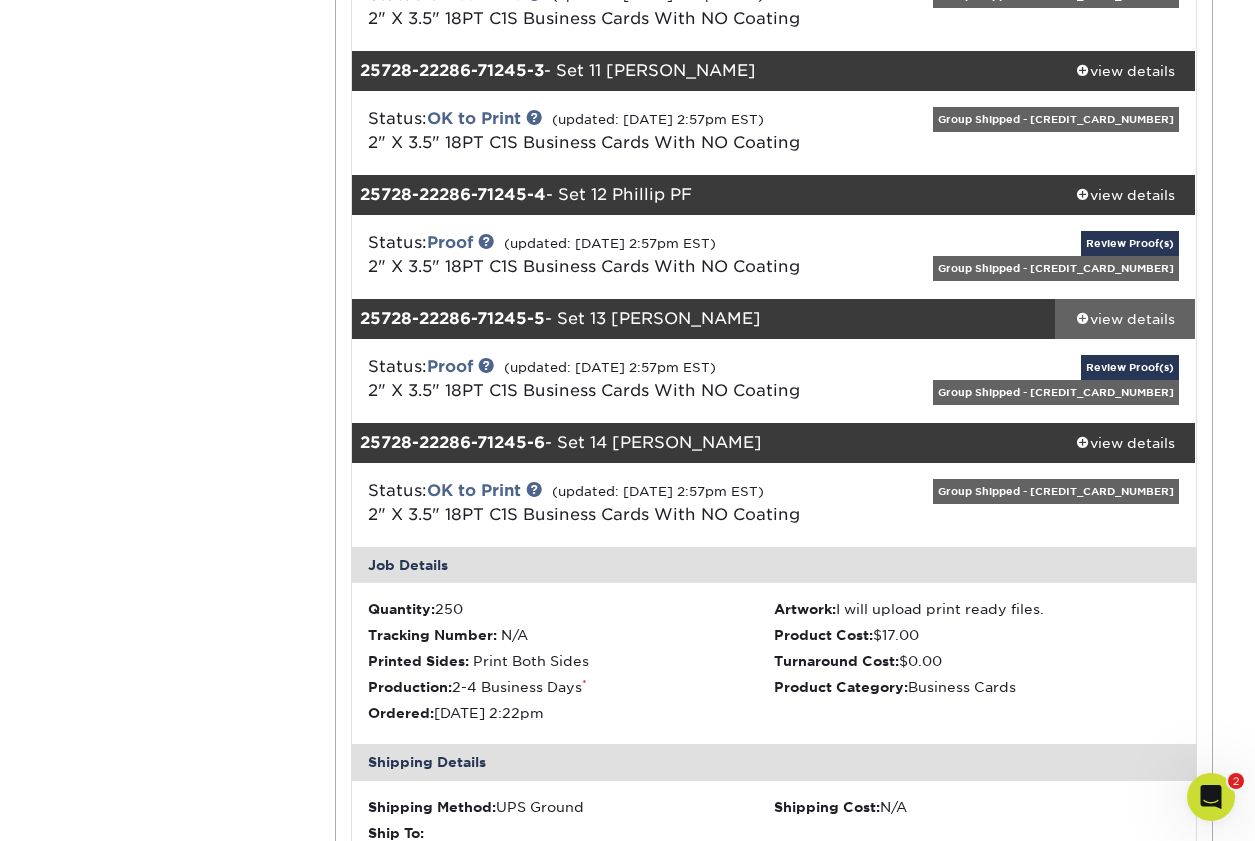 click at bounding box center (1083, 318) 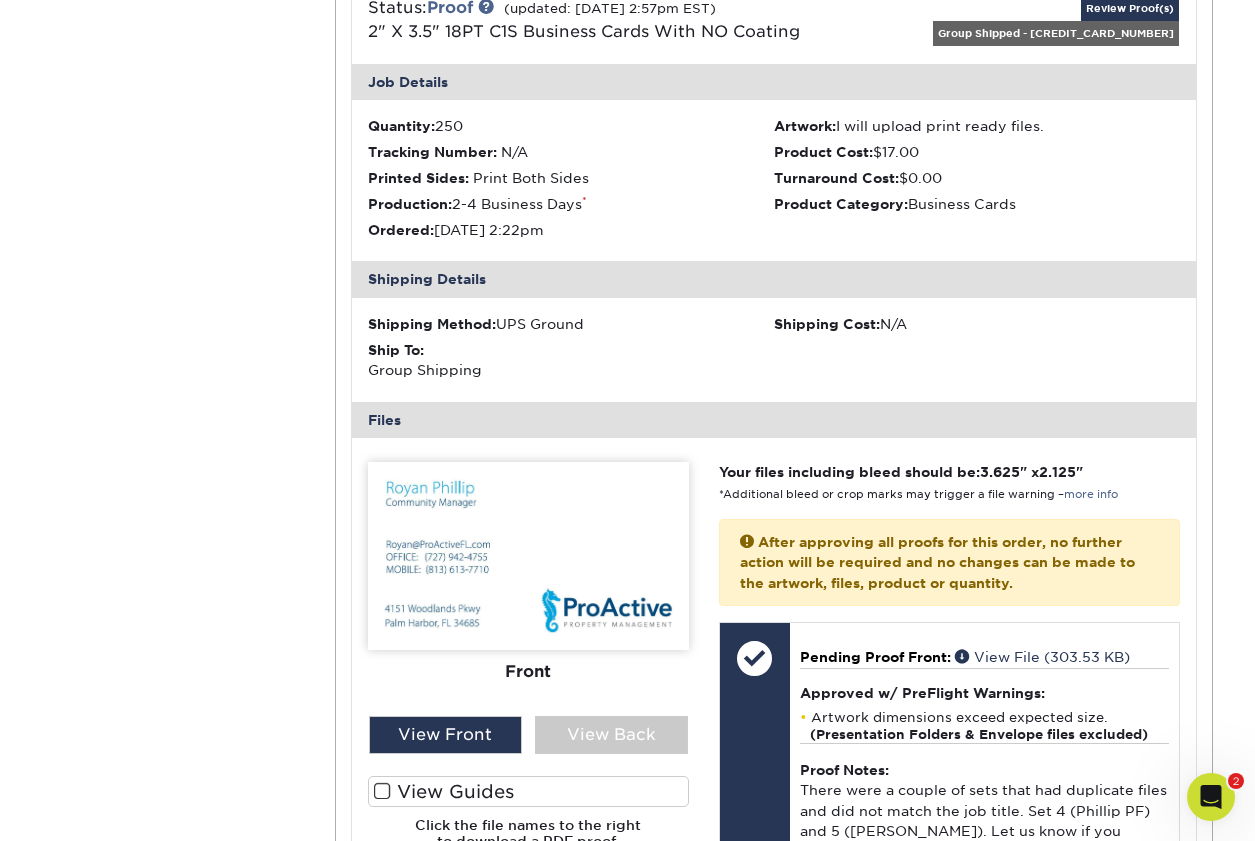 scroll, scrollTop: 1067, scrollLeft: 0, axis: vertical 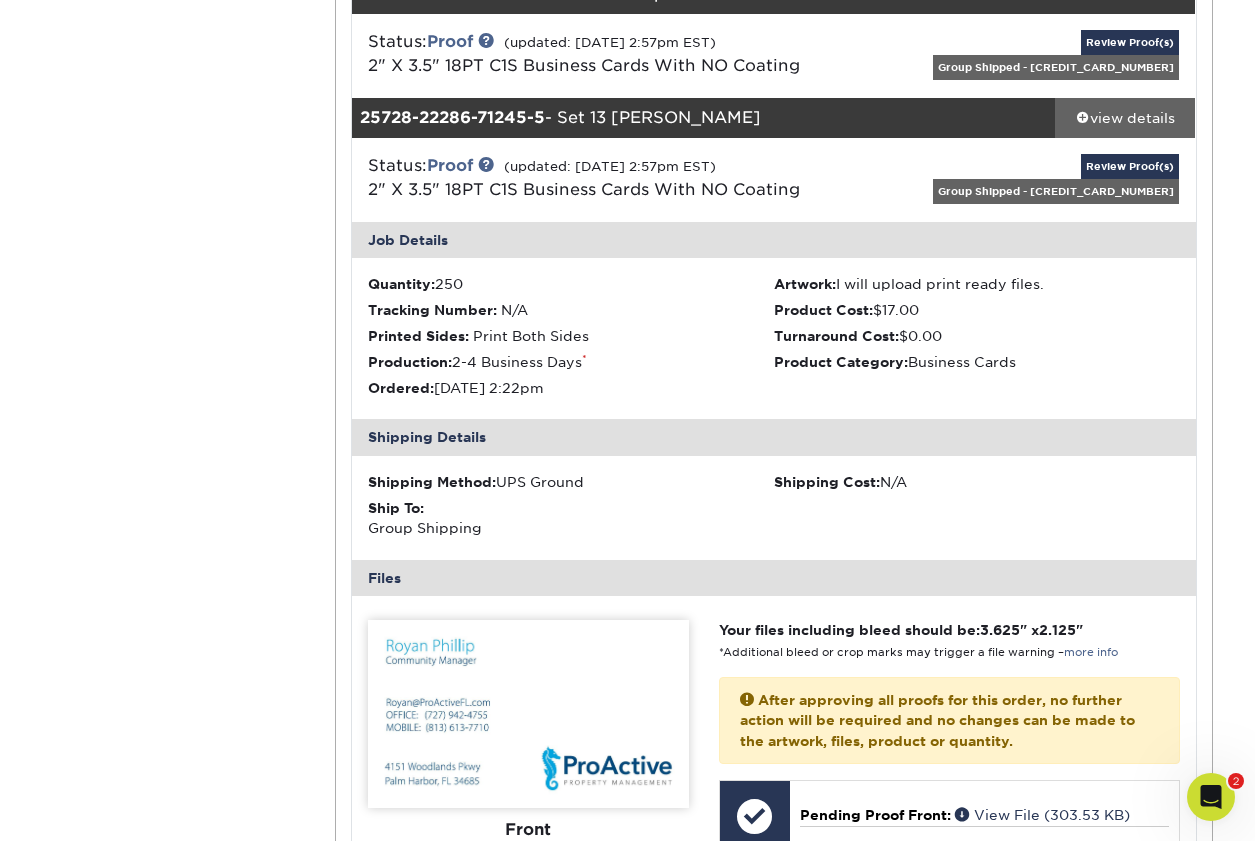 click at bounding box center [1083, 117] 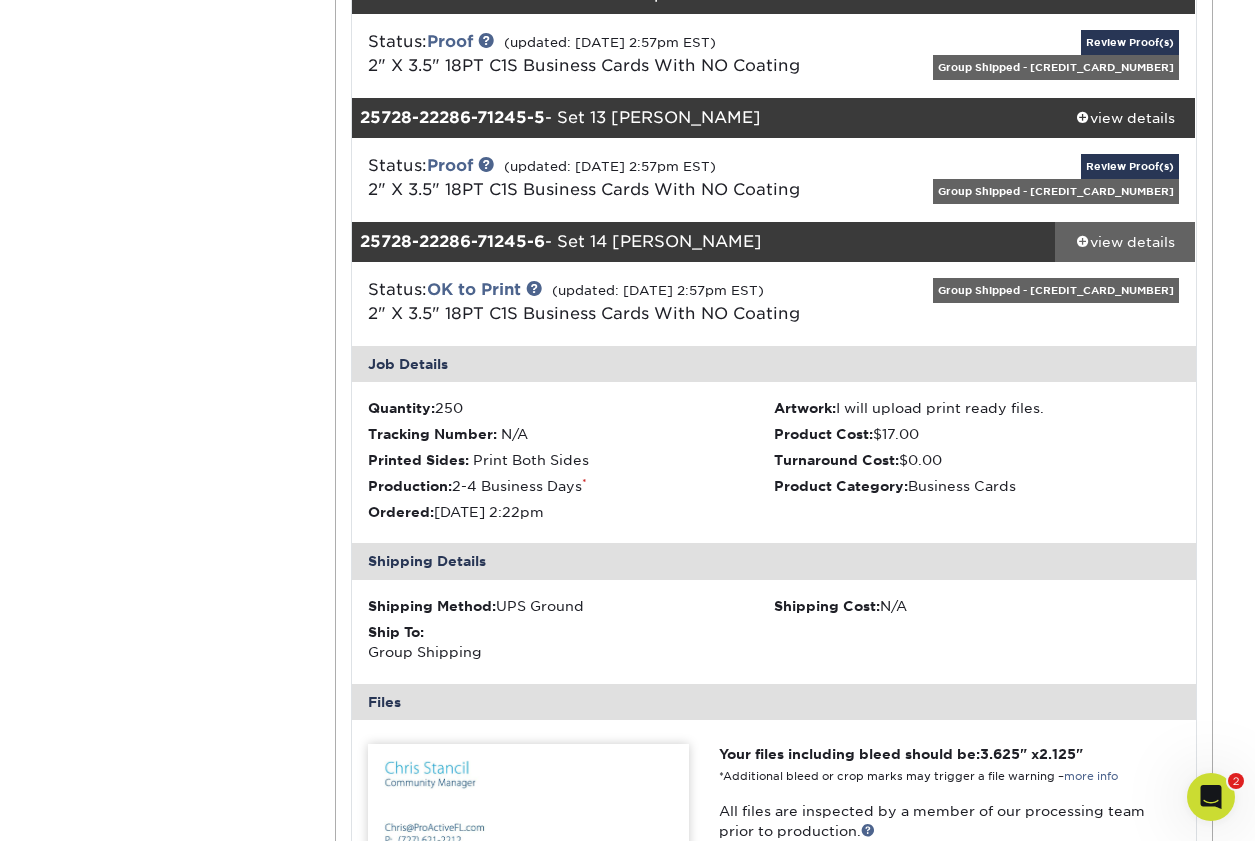 click at bounding box center (1083, 241) 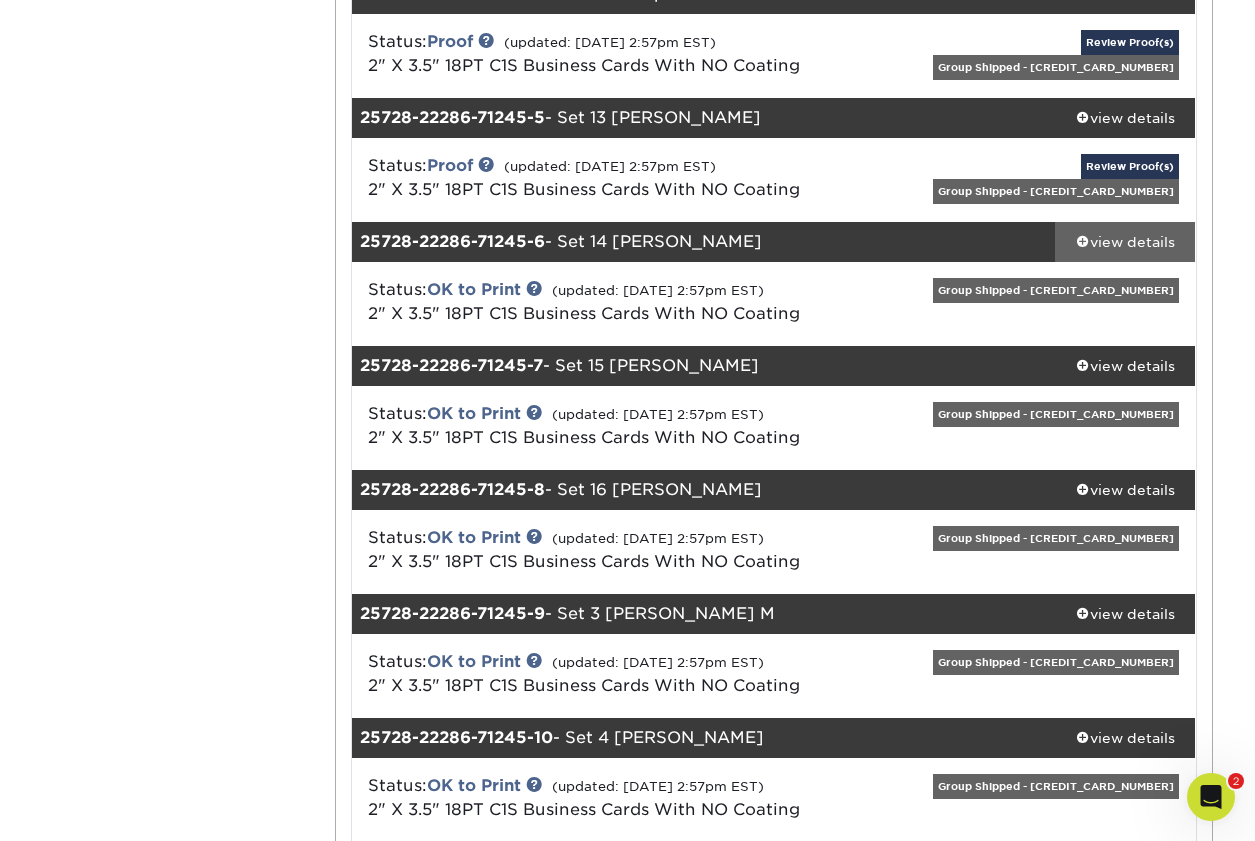 click at bounding box center (1083, 241) 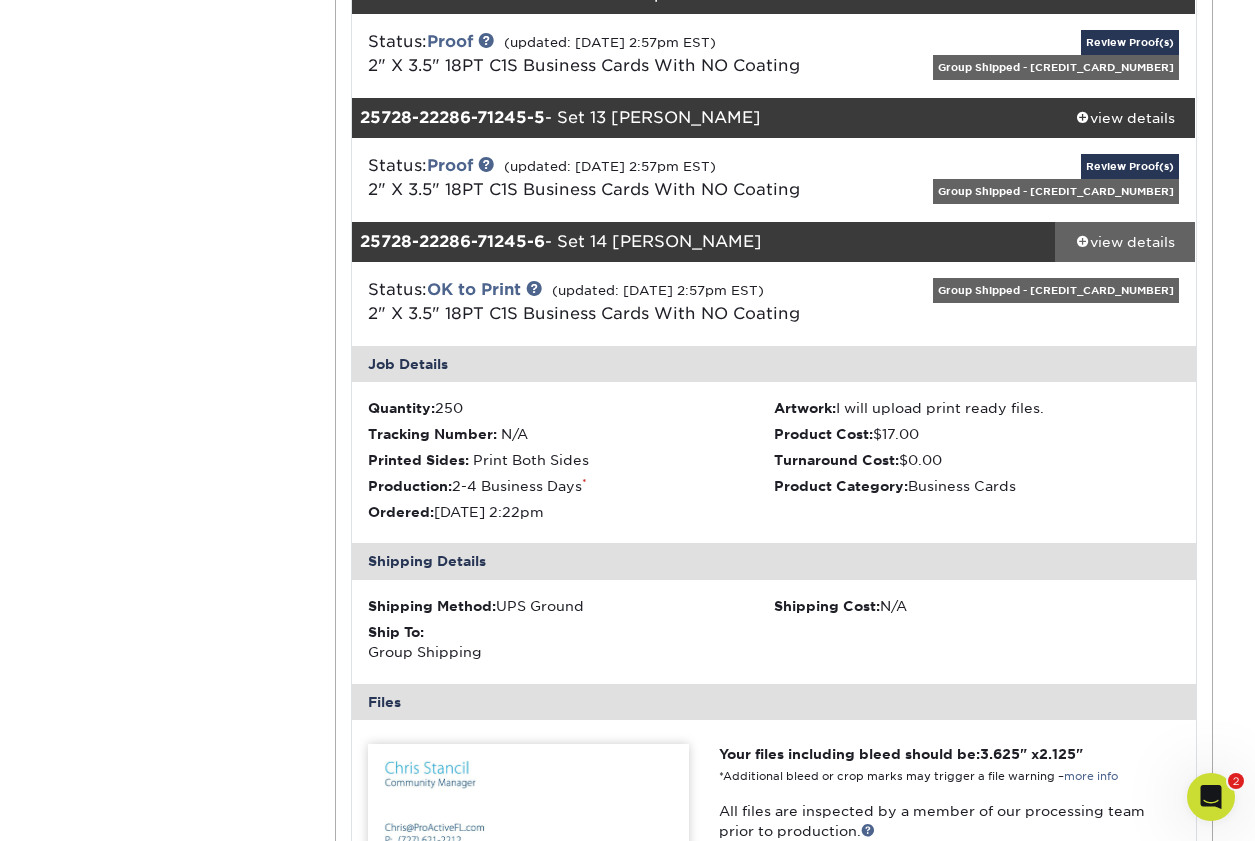 click at bounding box center (1083, 241) 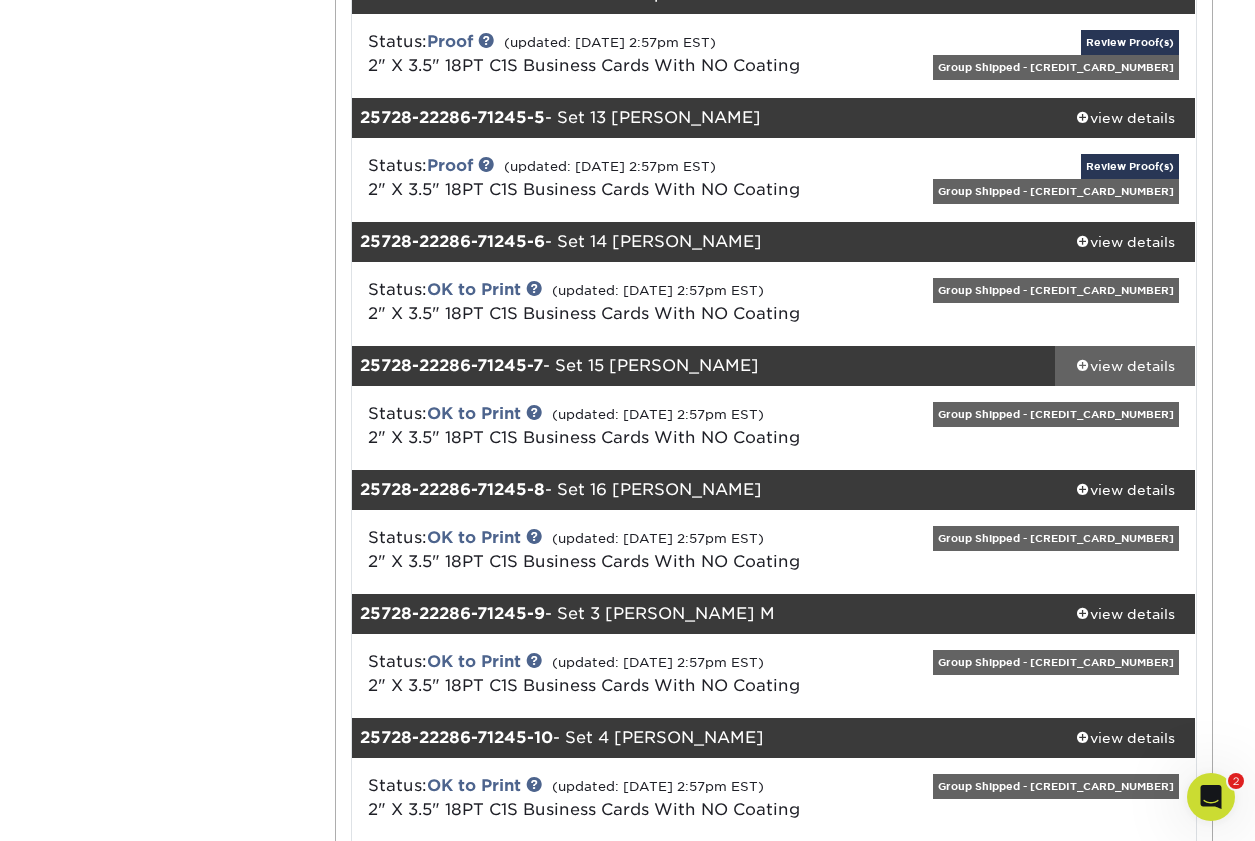 click at bounding box center (1083, 365) 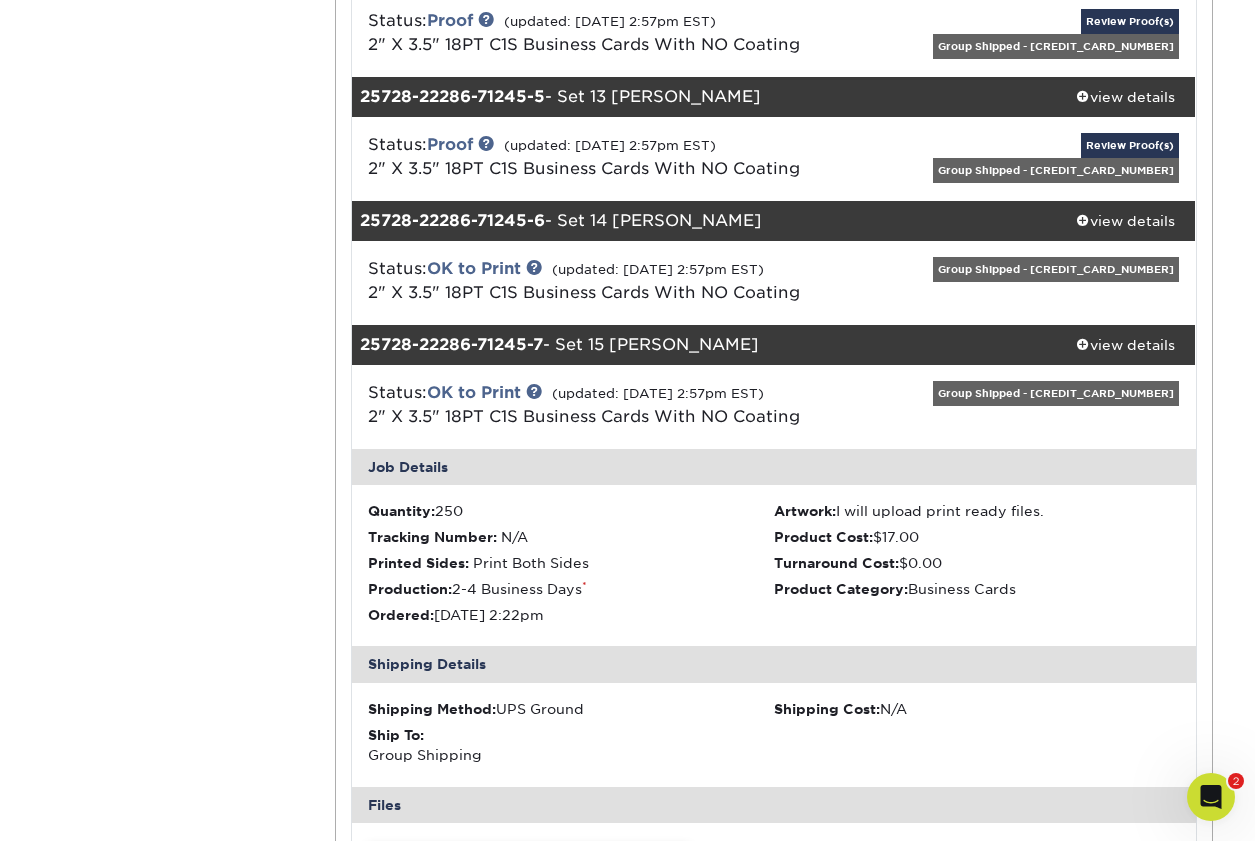 scroll, scrollTop: 606, scrollLeft: 0, axis: vertical 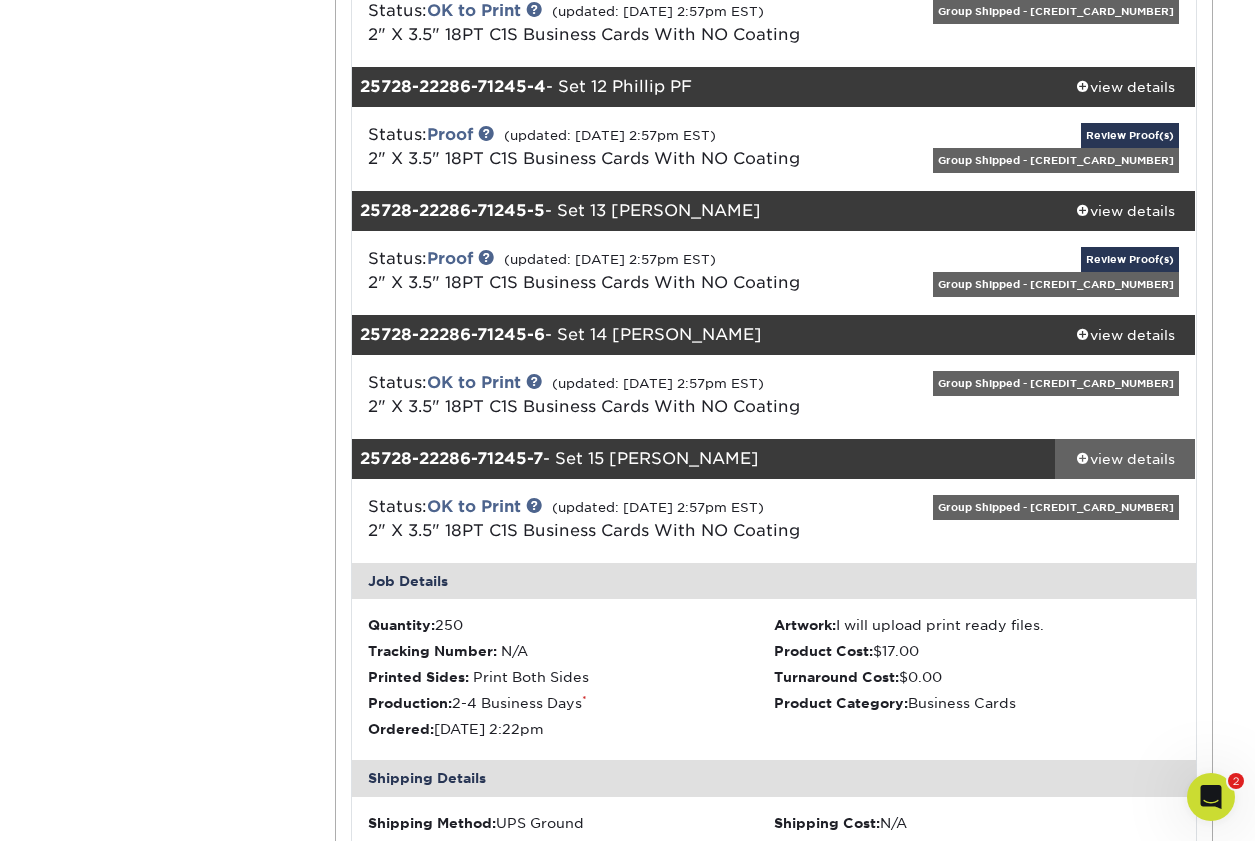 click at bounding box center (1083, 458) 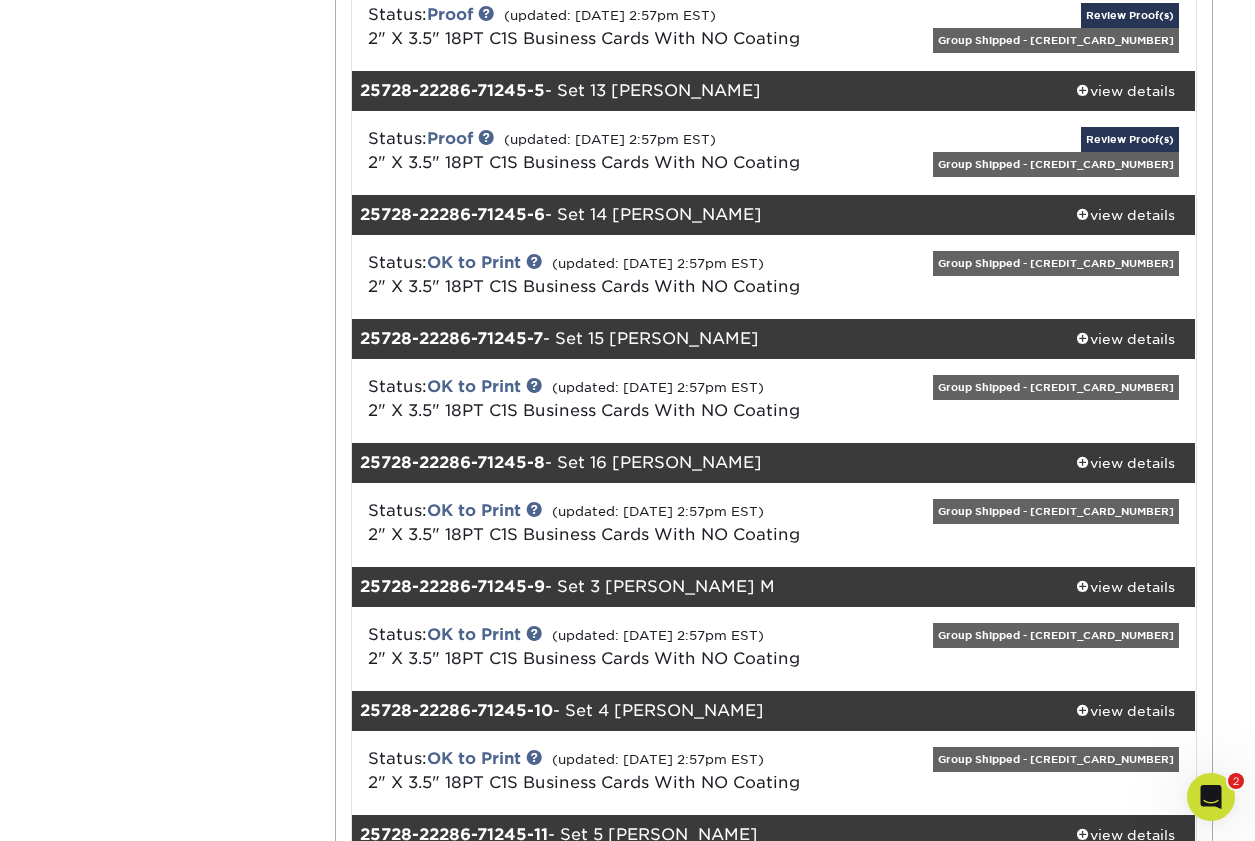 scroll, scrollTop: 792, scrollLeft: 0, axis: vertical 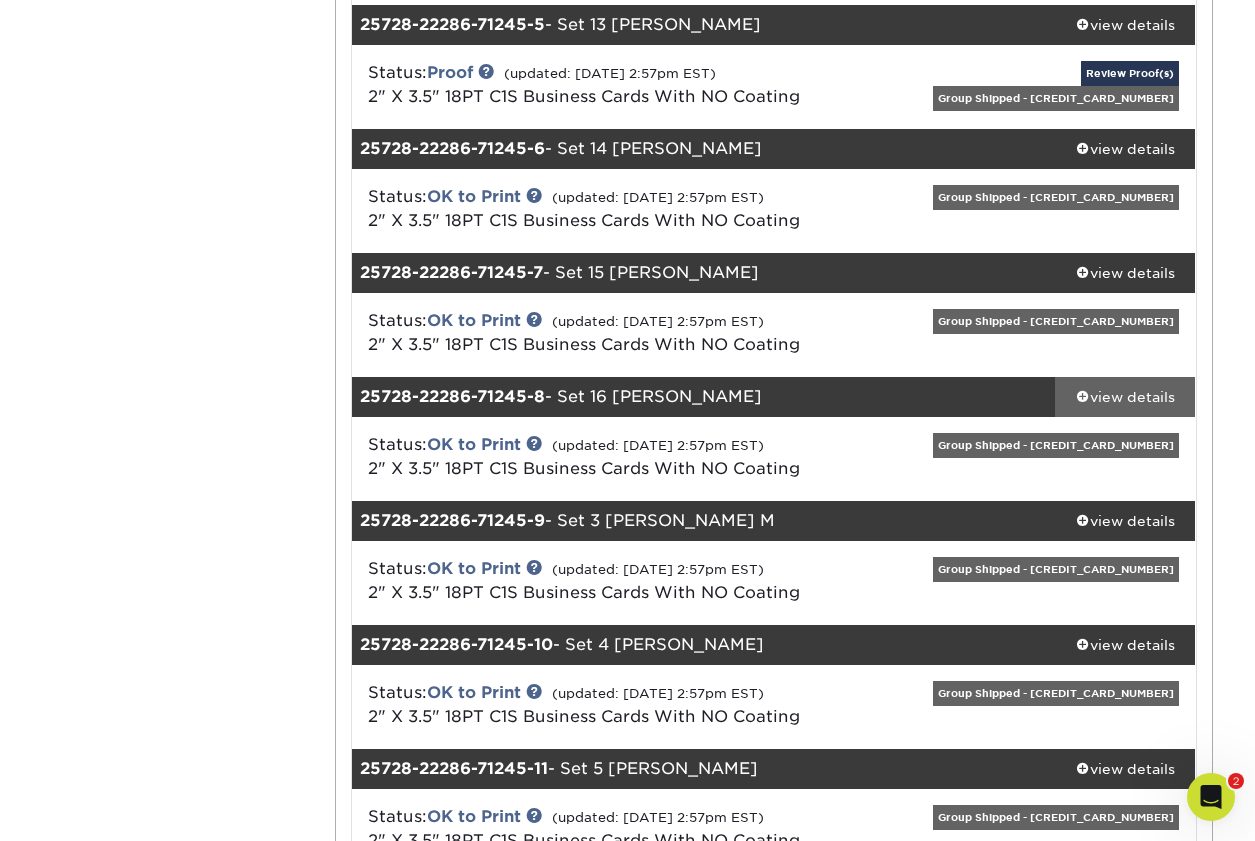 click at bounding box center [1083, 396] 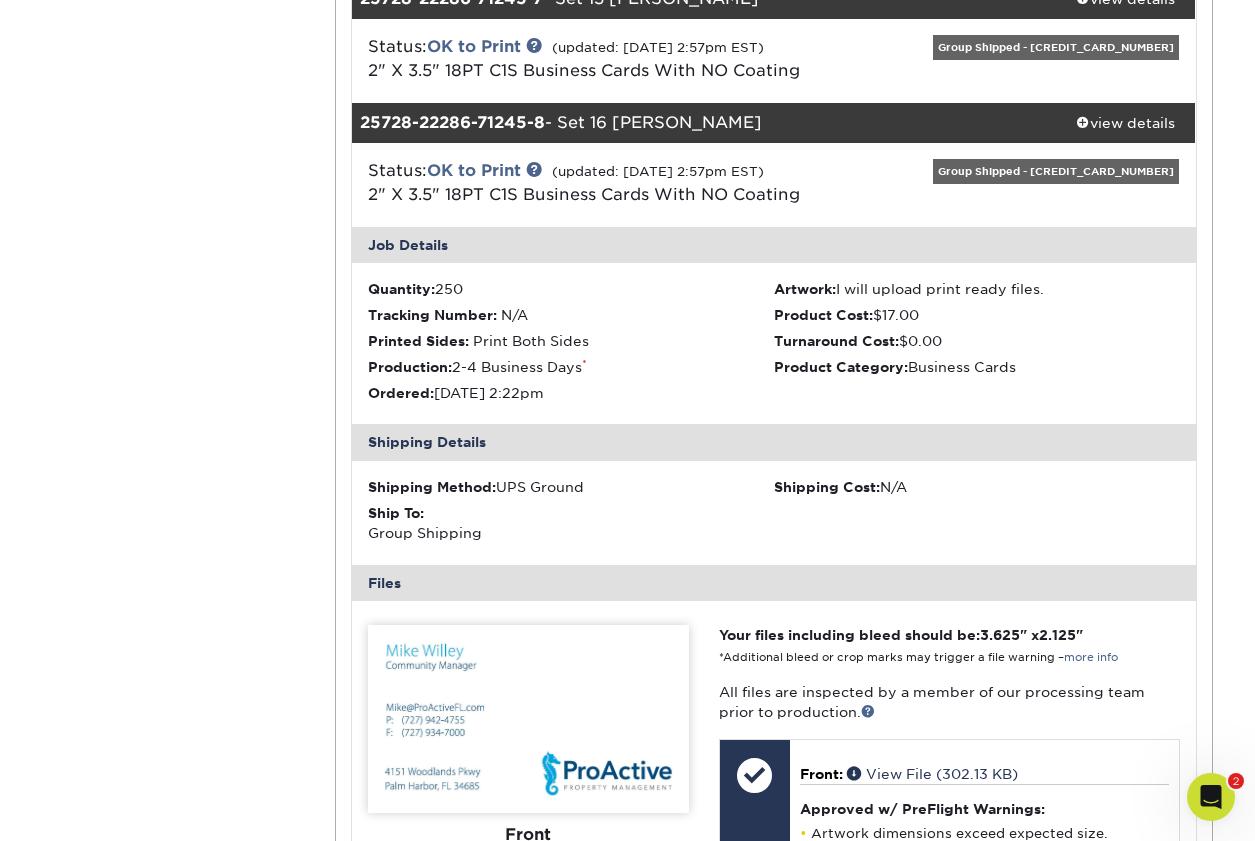 scroll, scrollTop: 1078, scrollLeft: 0, axis: vertical 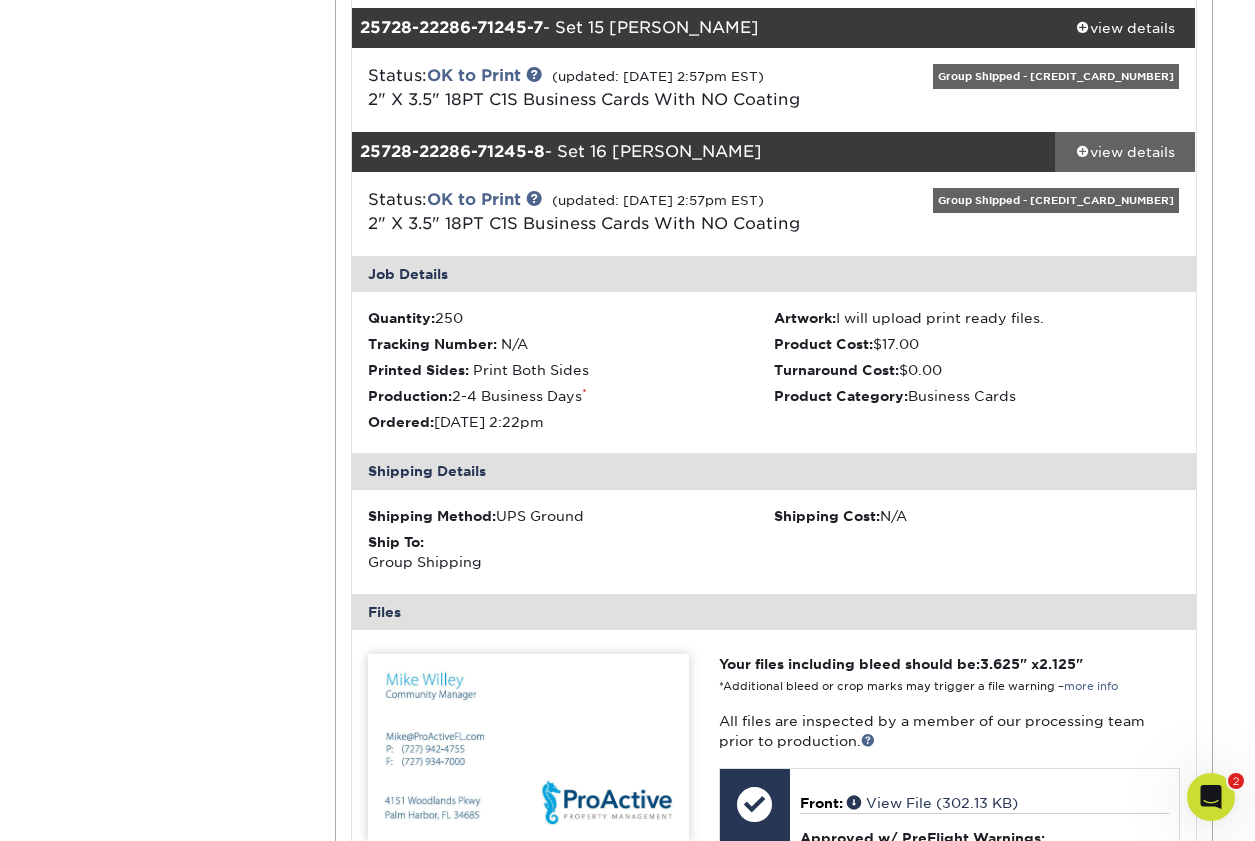 click at bounding box center [1083, 151] 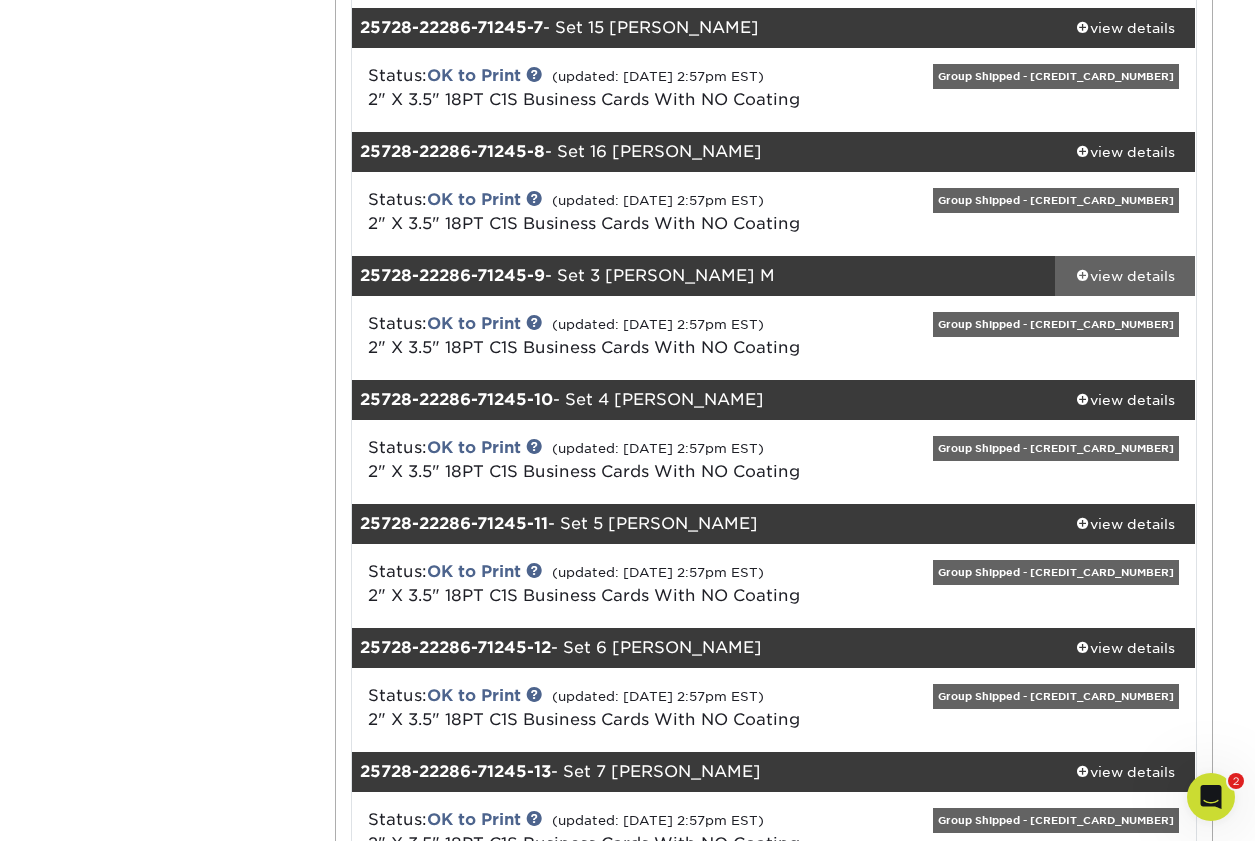 click at bounding box center (1083, 275) 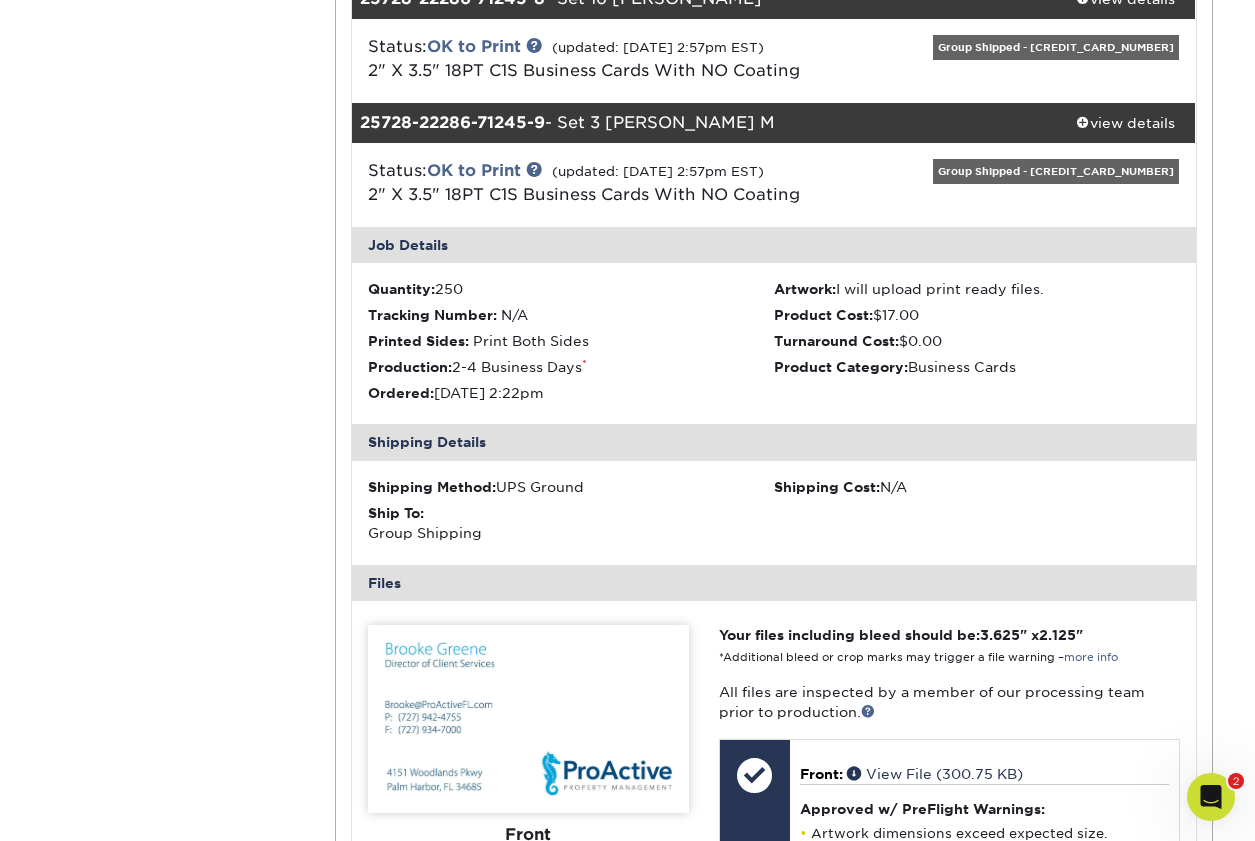 scroll, scrollTop: 1196, scrollLeft: 0, axis: vertical 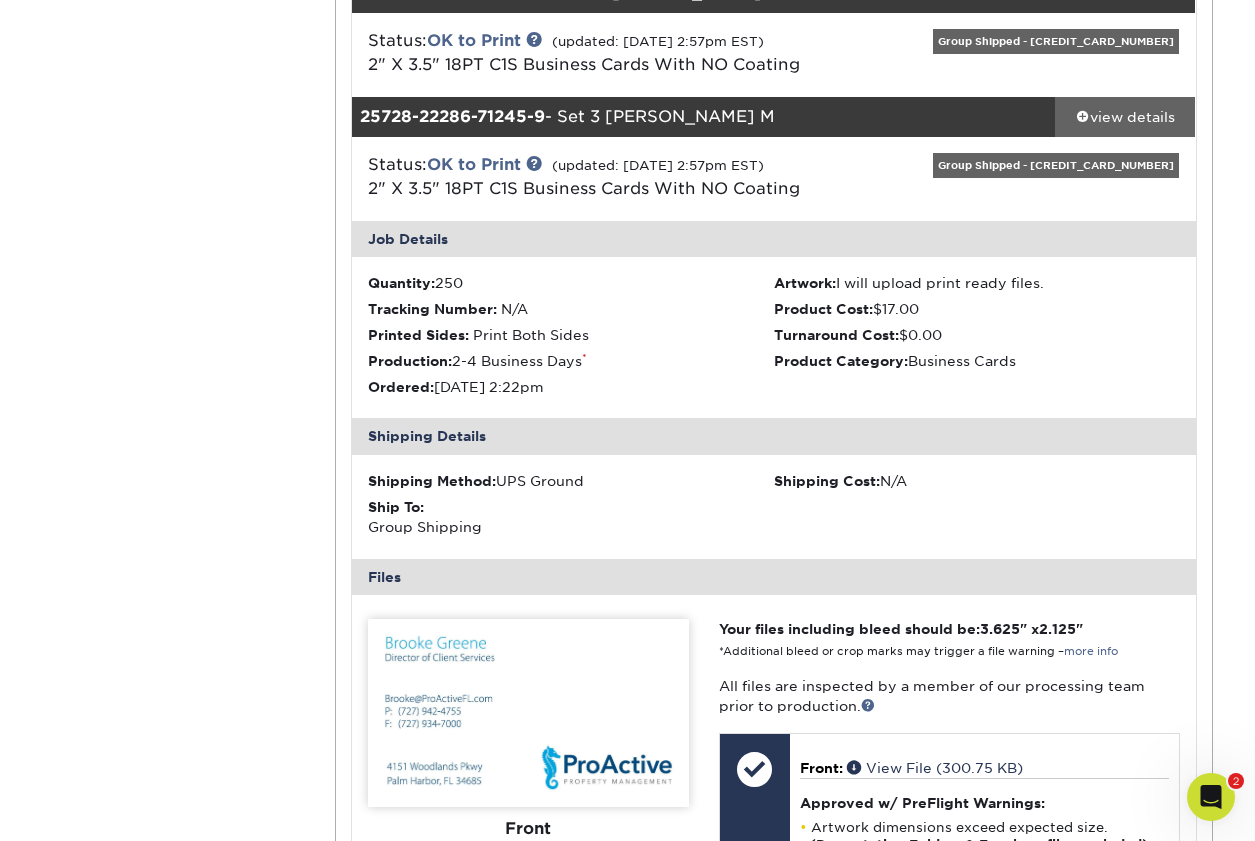 click at bounding box center [1083, 116] 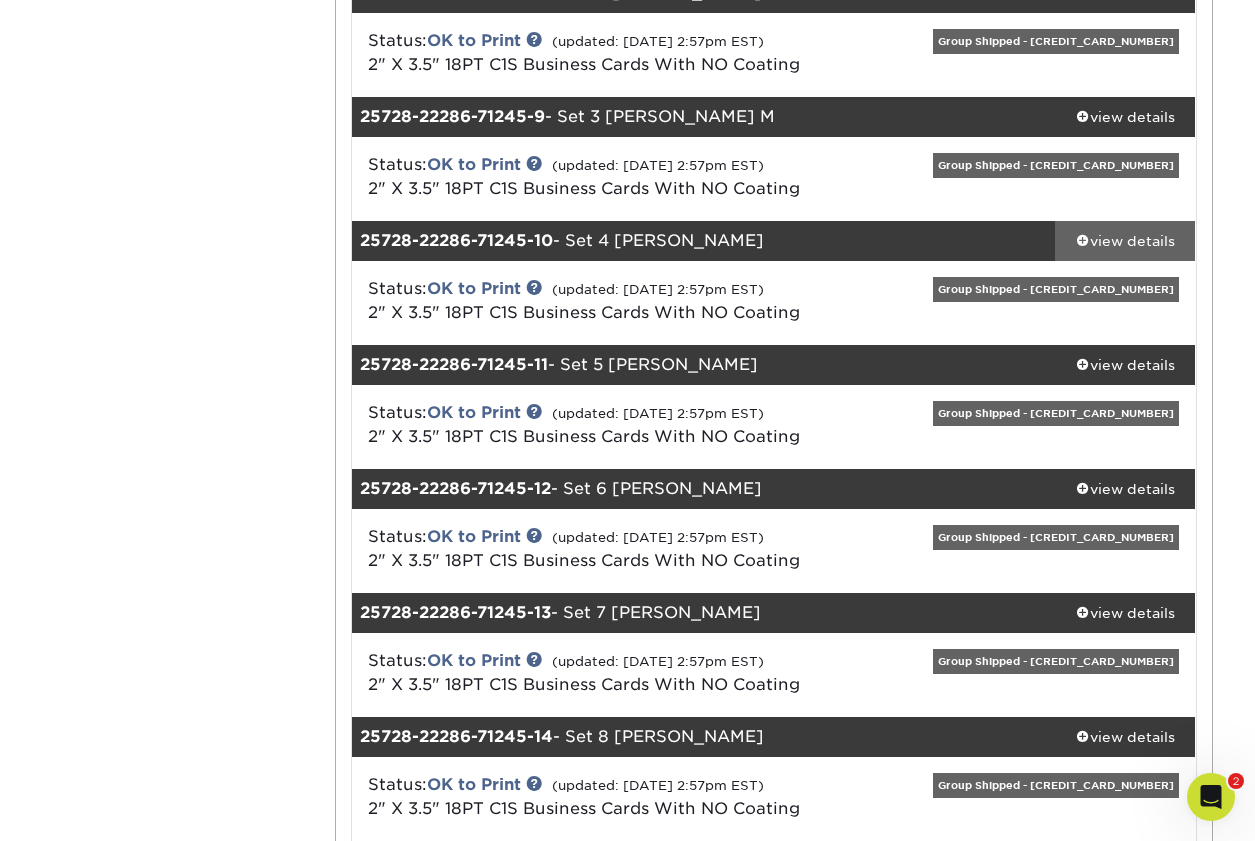 click at bounding box center [1083, 240] 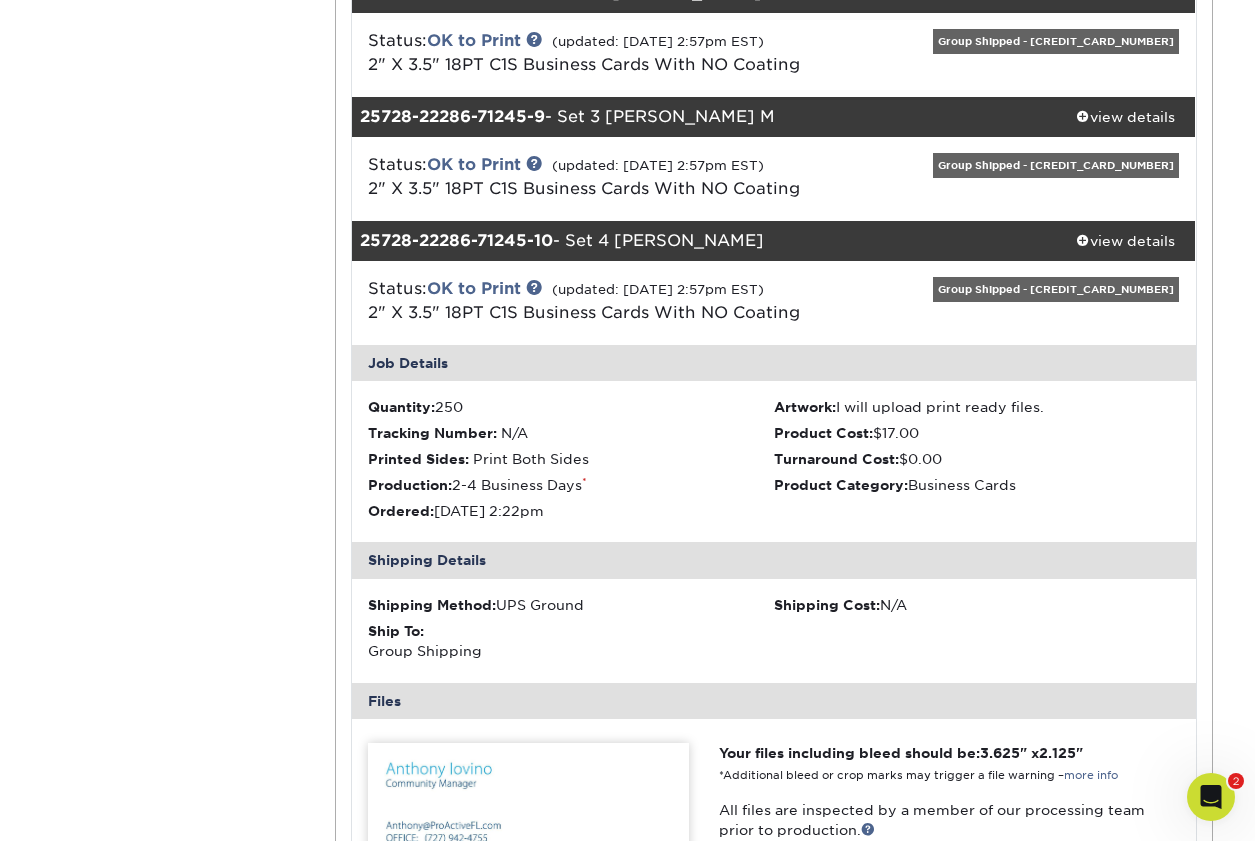 scroll, scrollTop: 1185, scrollLeft: 0, axis: vertical 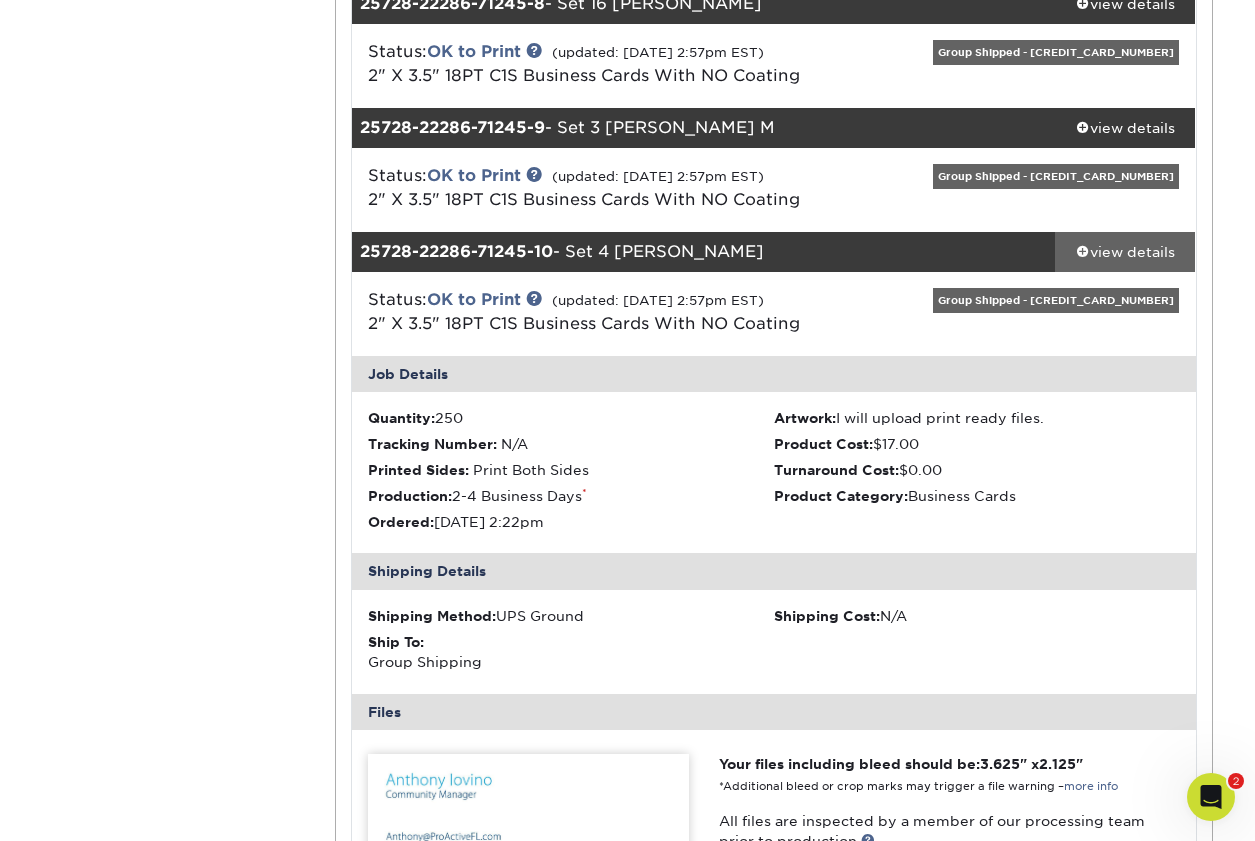 click at bounding box center [1083, 251] 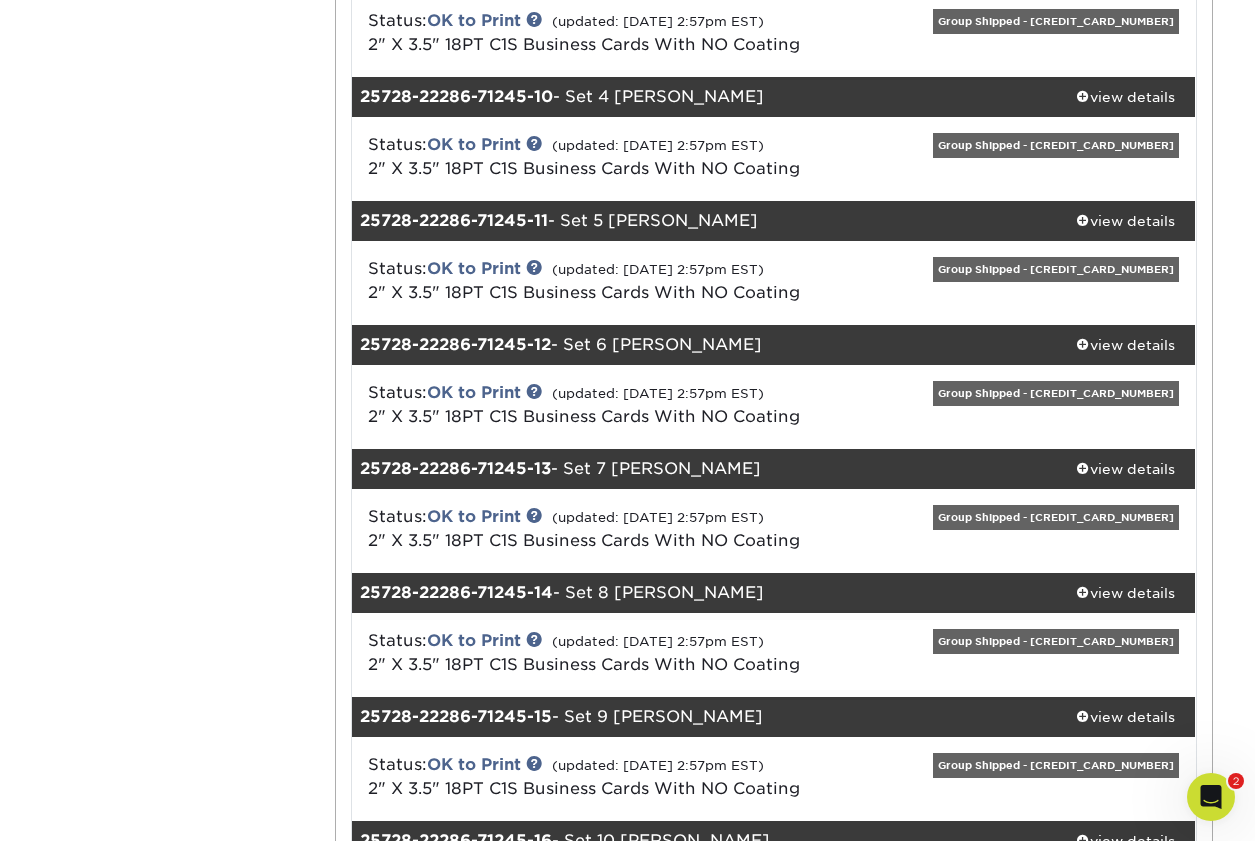 scroll, scrollTop: 1373, scrollLeft: 0, axis: vertical 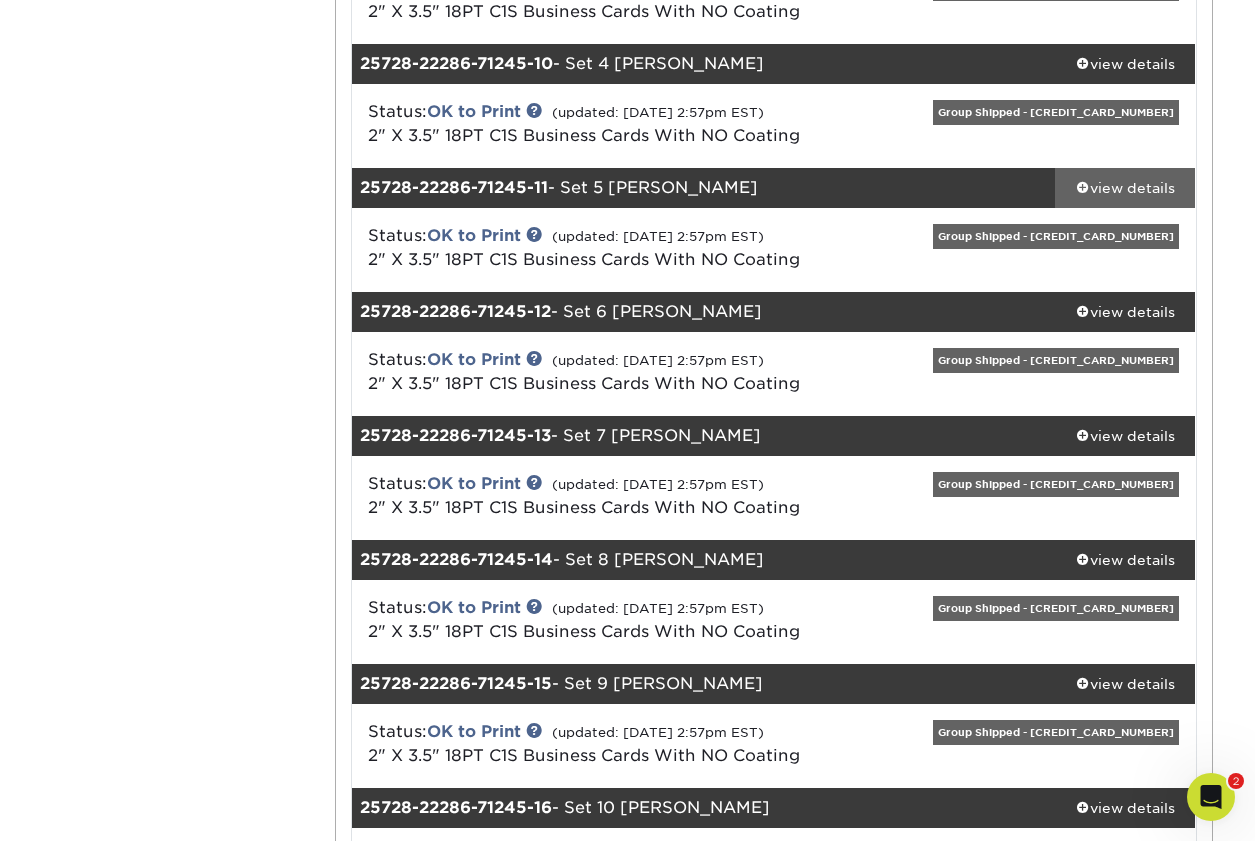 click at bounding box center (1083, 187) 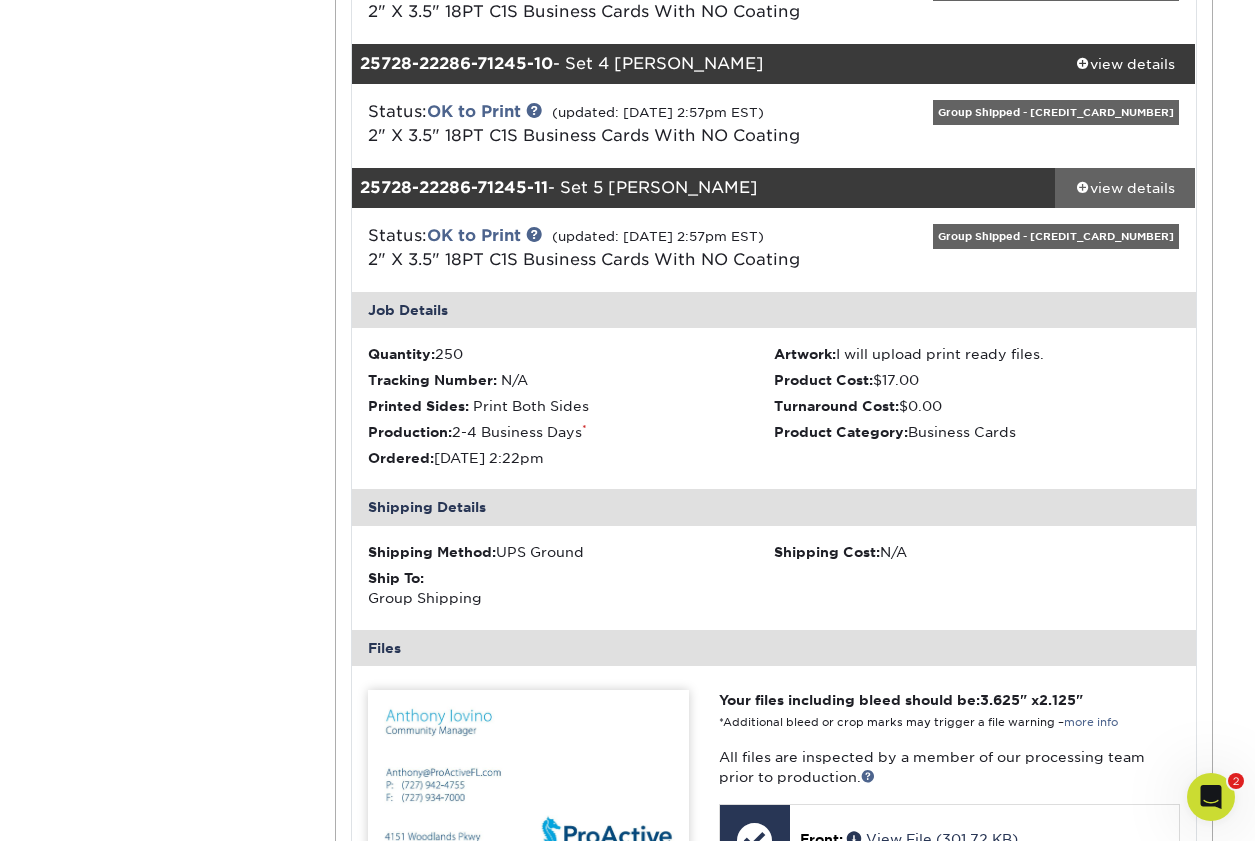 click at bounding box center (1083, 187) 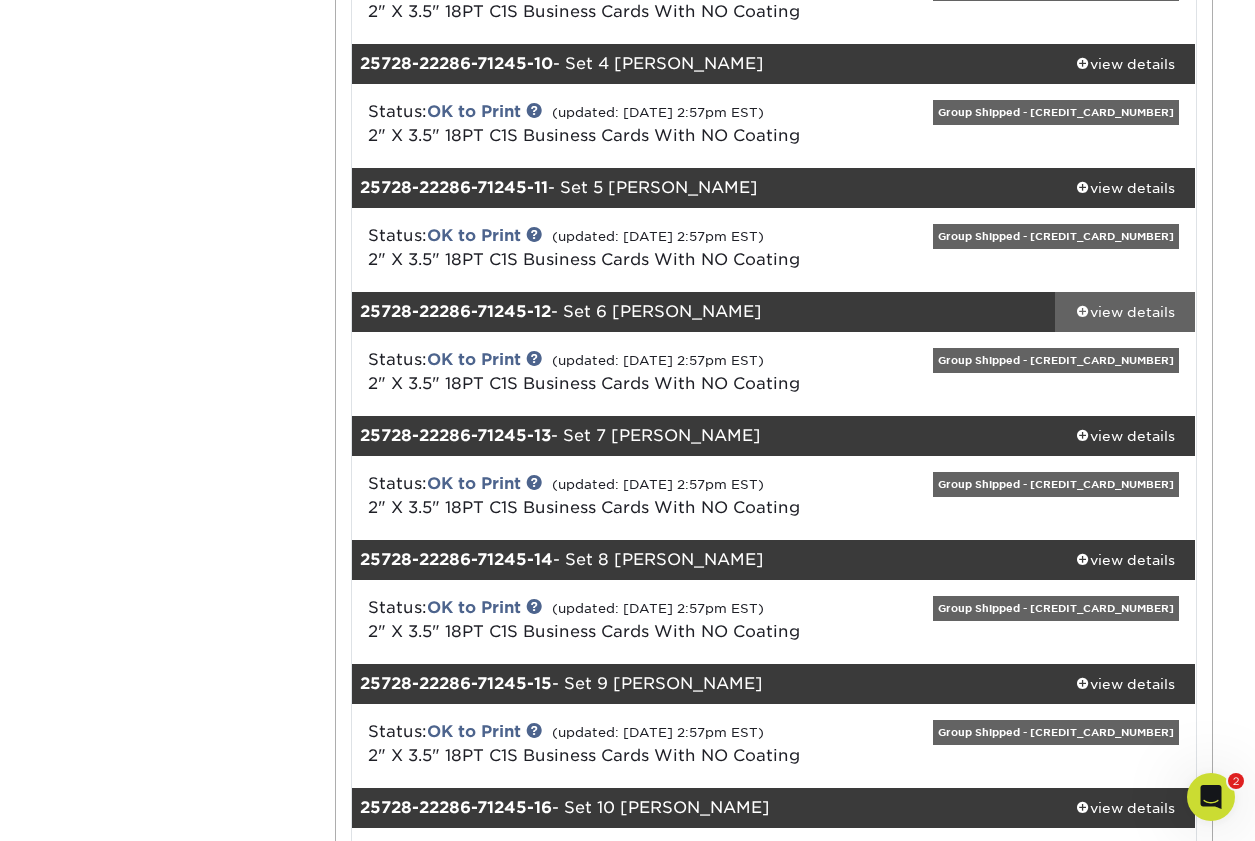 click at bounding box center (1083, 311) 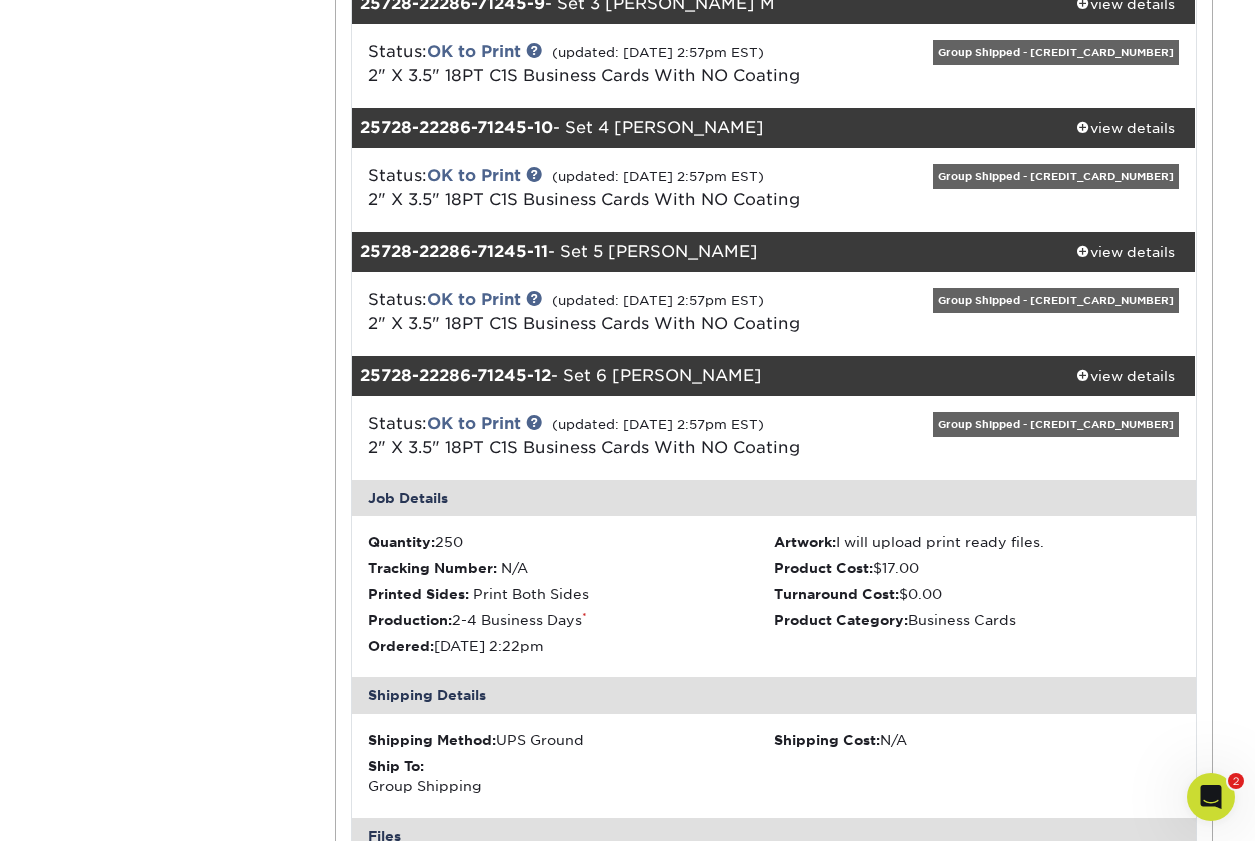 scroll, scrollTop: 1274, scrollLeft: 0, axis: vertical 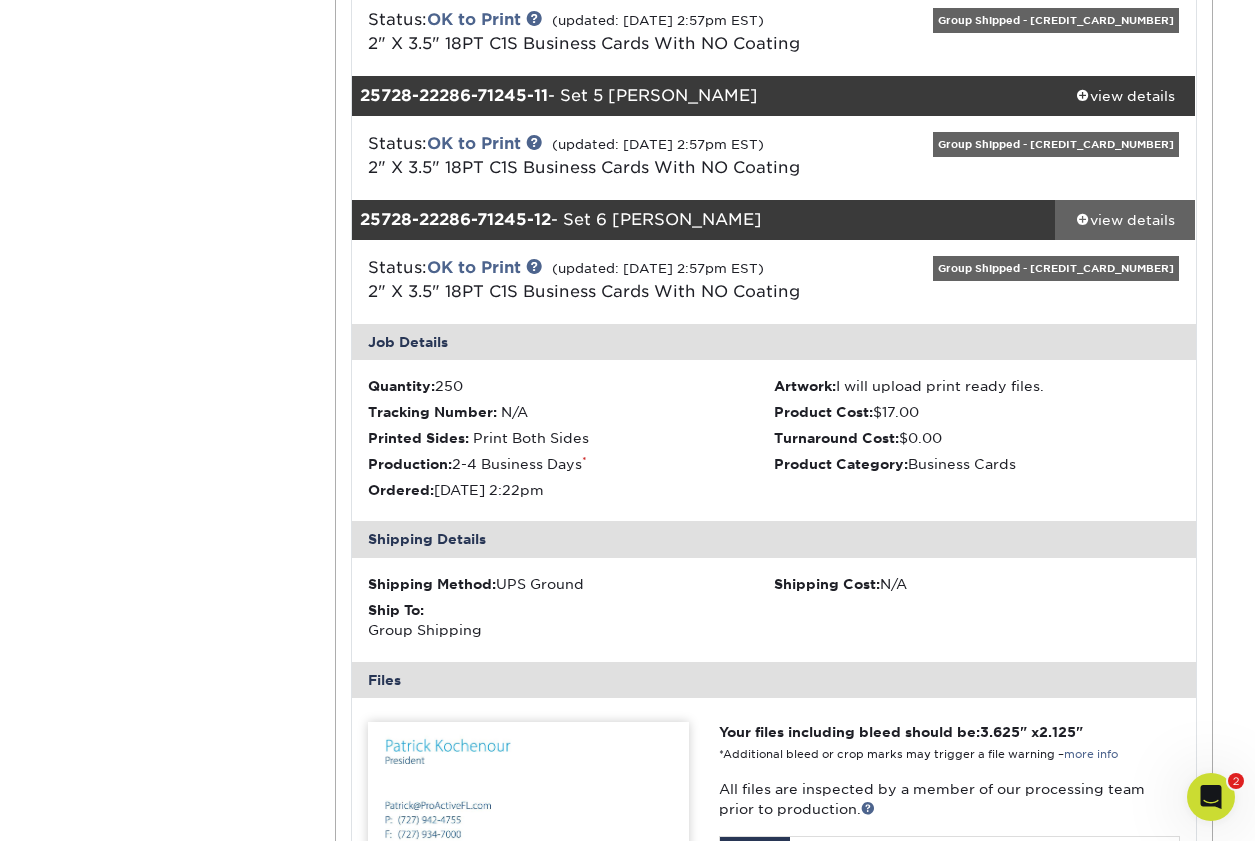 click at bounding box center [1083, 219] 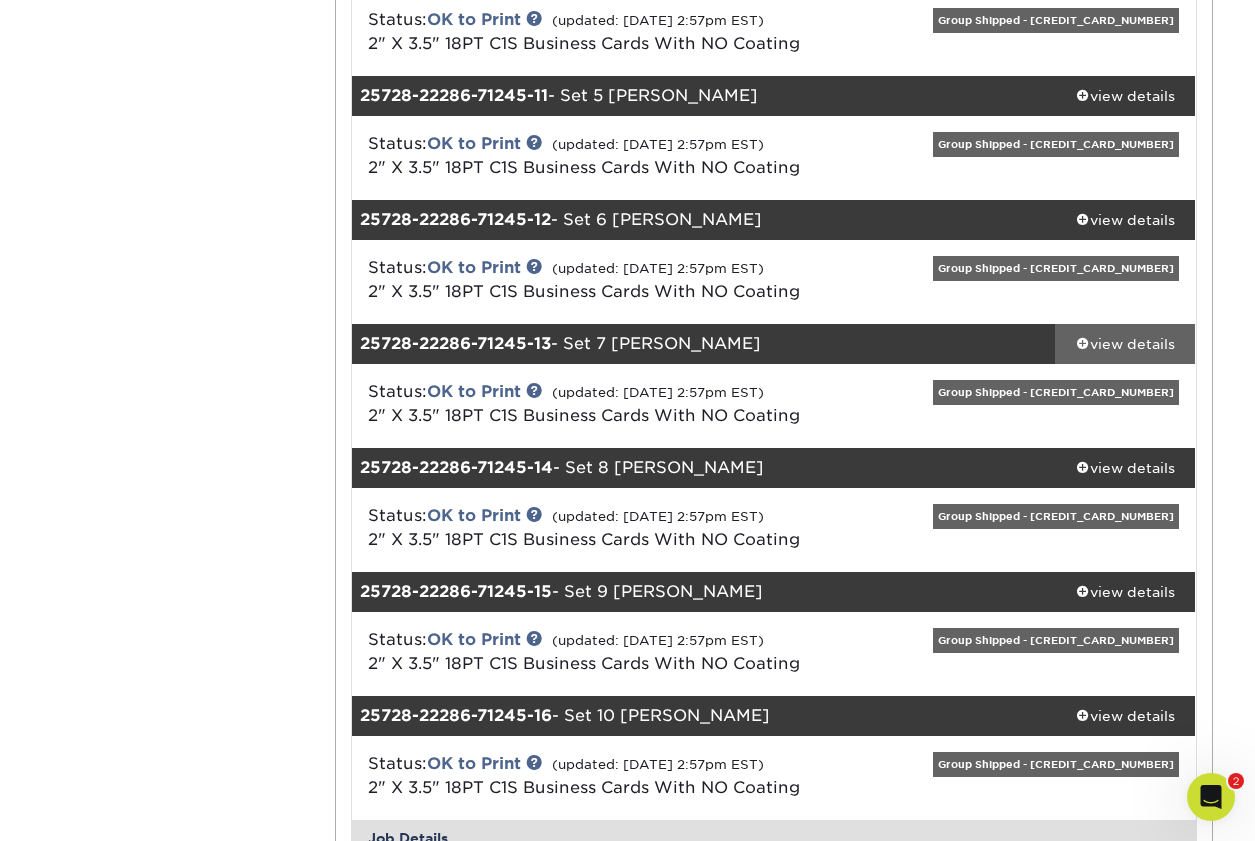 click at bounding box center (1083, 343) 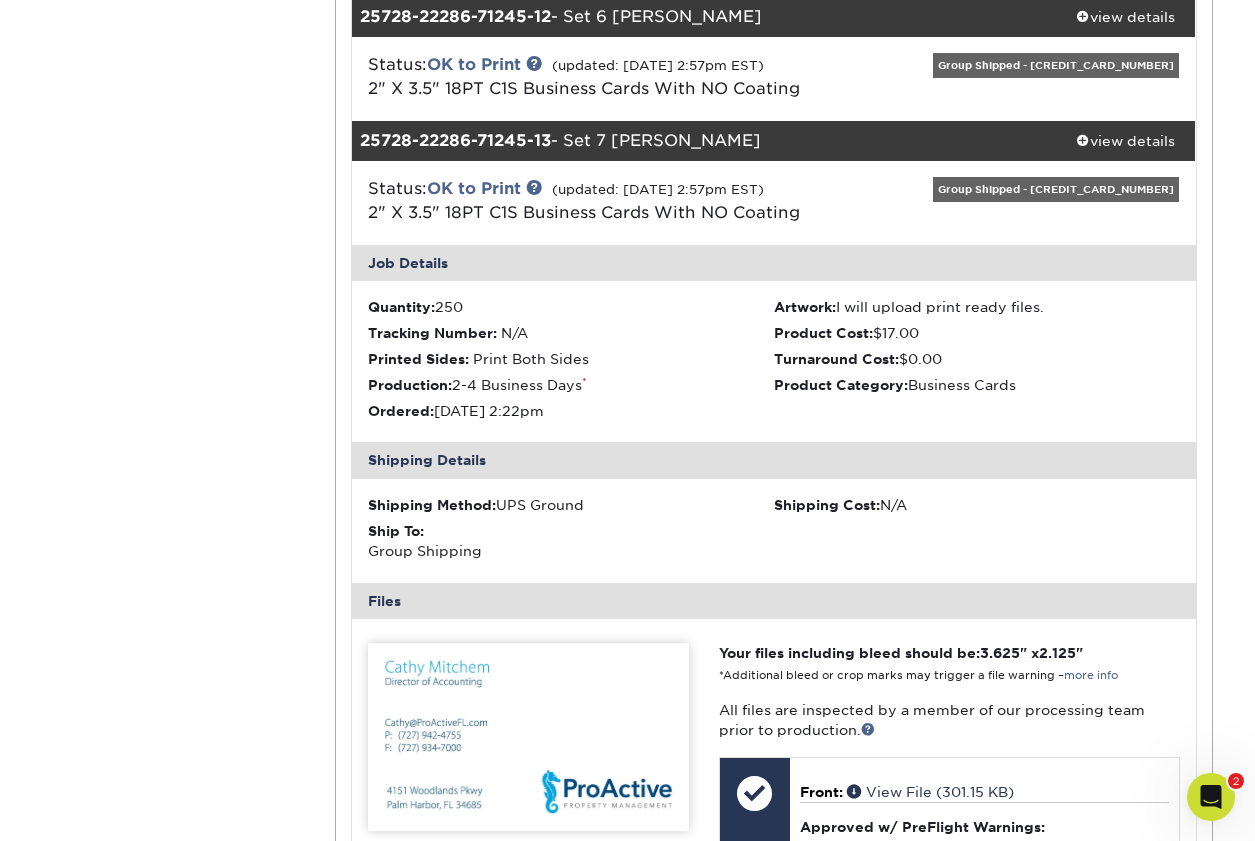 scroll, scrollTop: 1691, scrollLeft: 0, axis: vertical 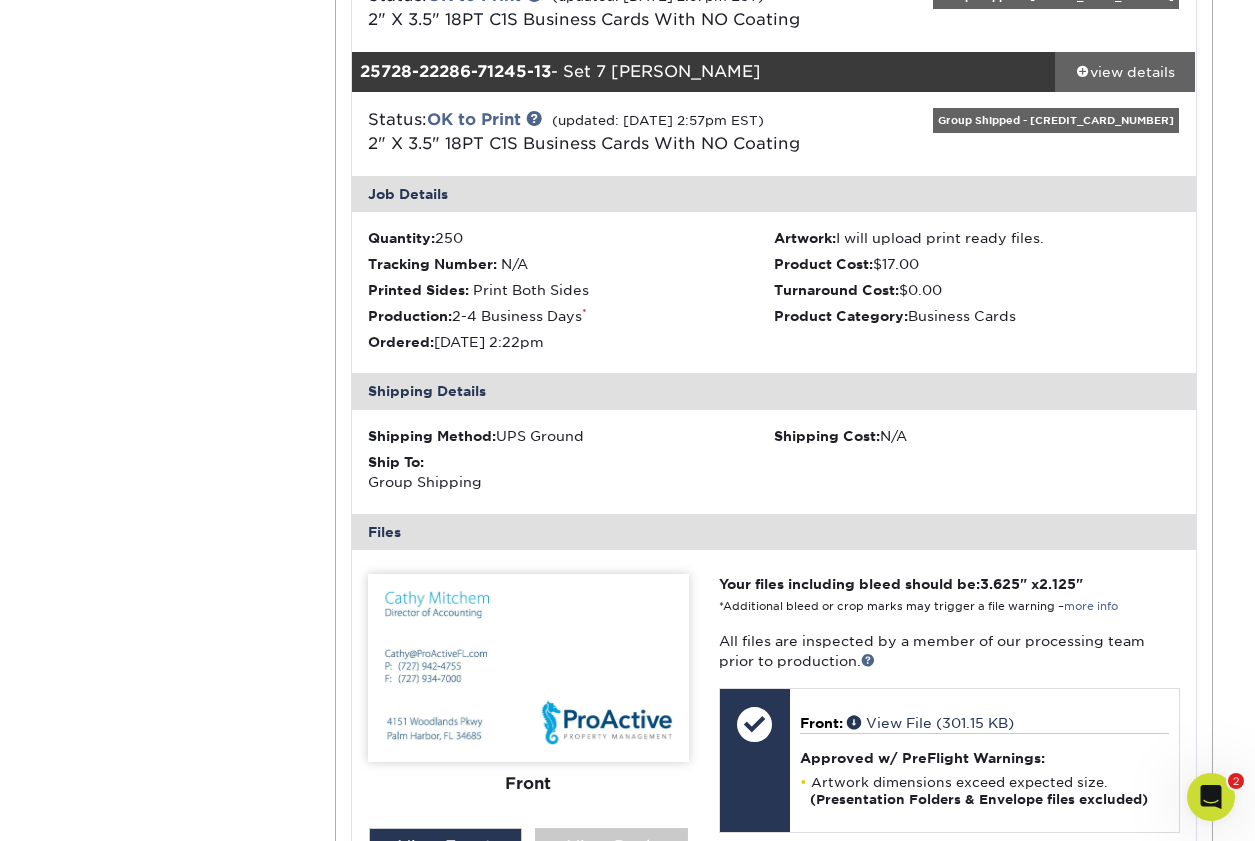 click at bounding box center [1083, 71] 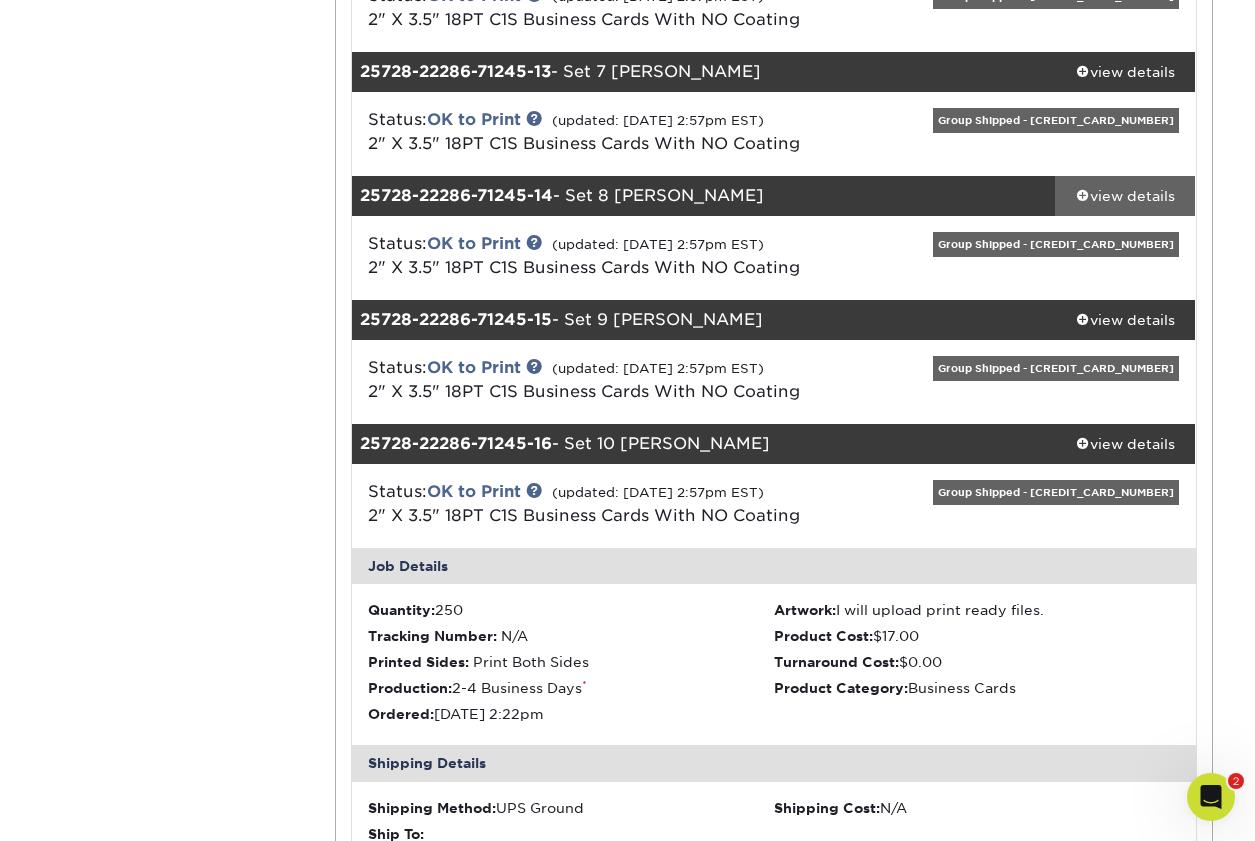 click at bounding box center [1083, 195] 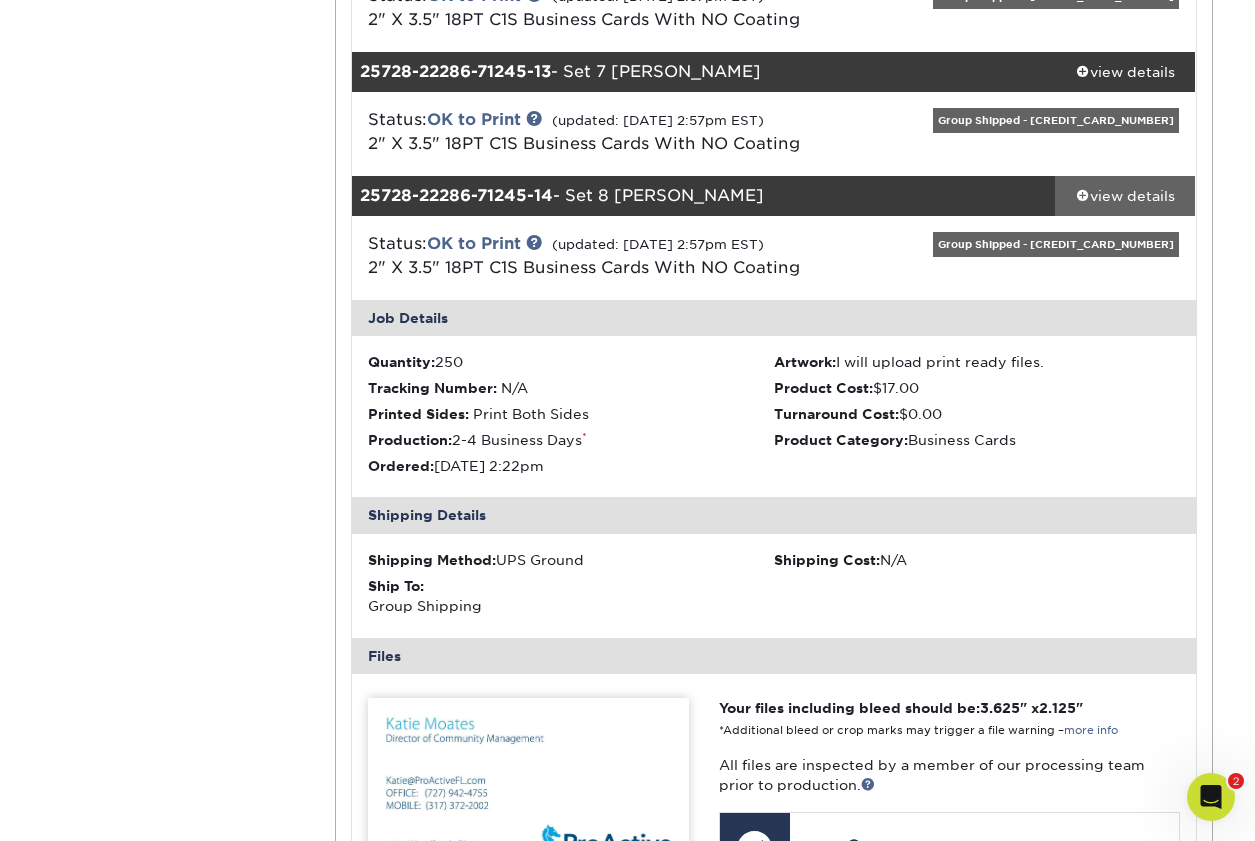 click at bounding box center (1083, 195) 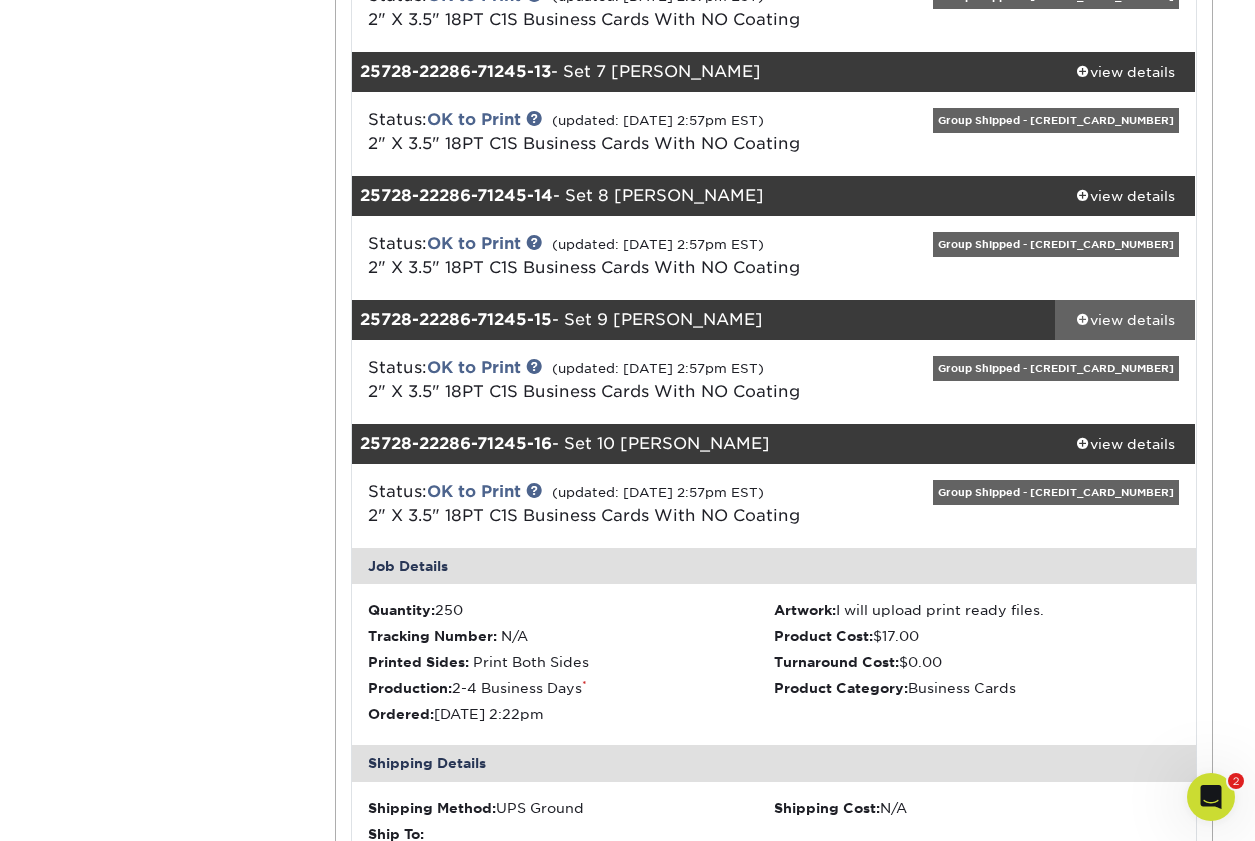 click at bounding box center (1083, 319) 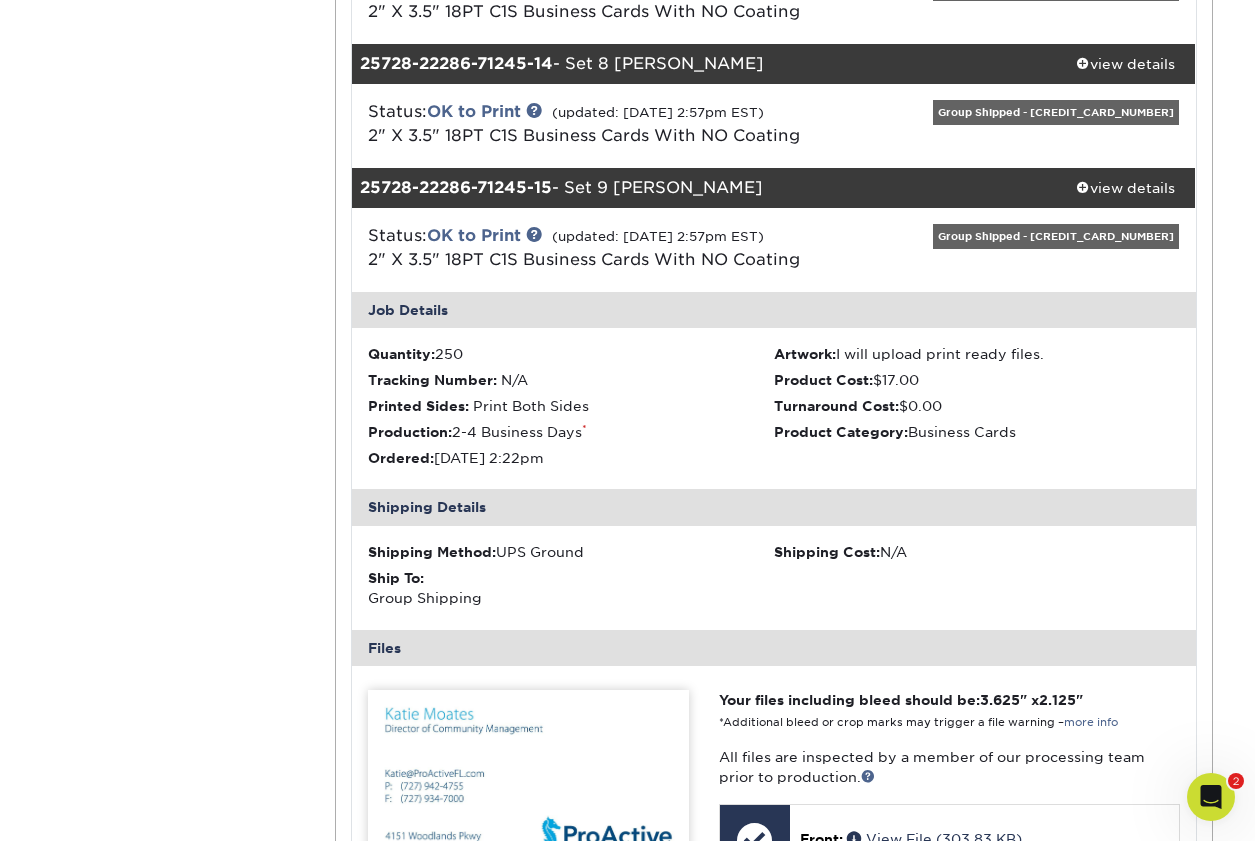 scroll, scrollTop: 1892, scrollLeft: 0, axis: vertical 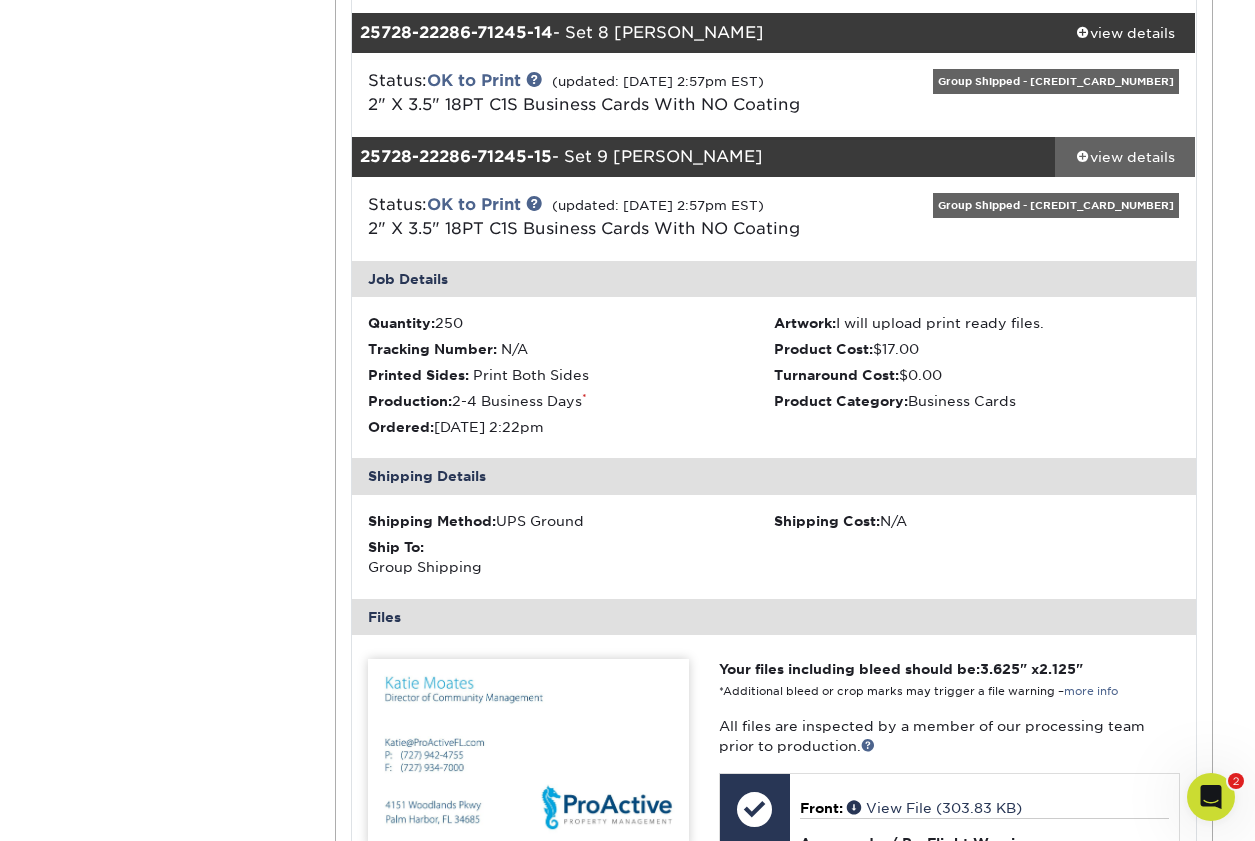 click at bounding box center (1083, 156) 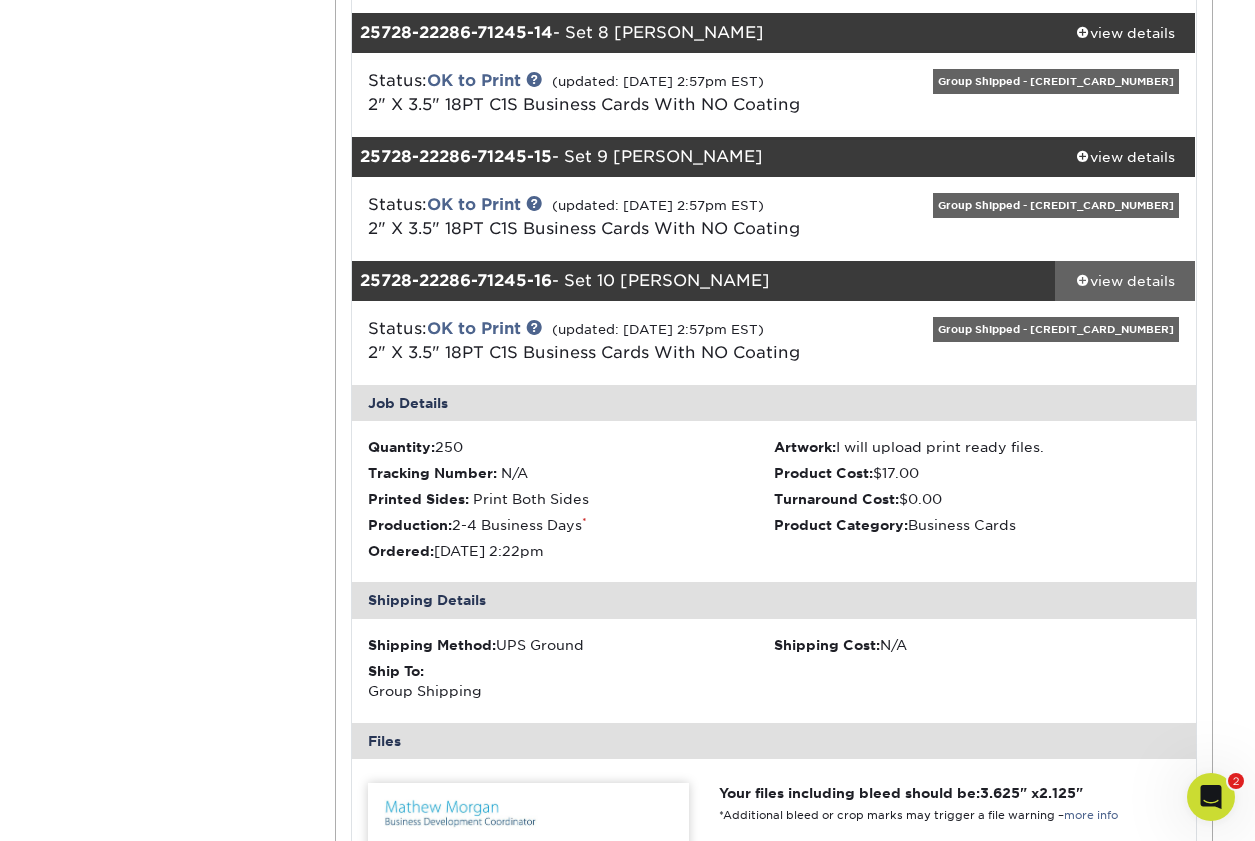 click at bounding box center (1083, 280) 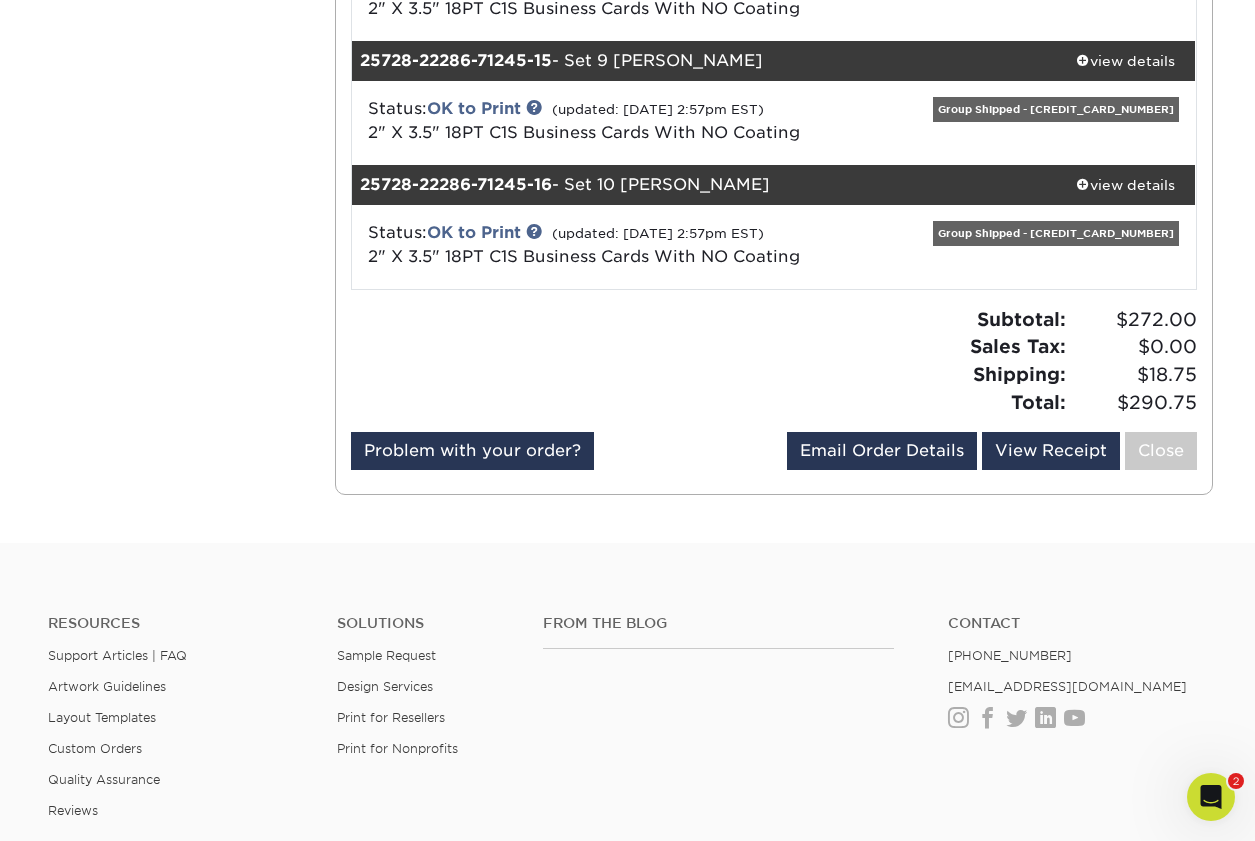 scroll, scrollTop: 1977, scrollLeft: 0, axis: vertical 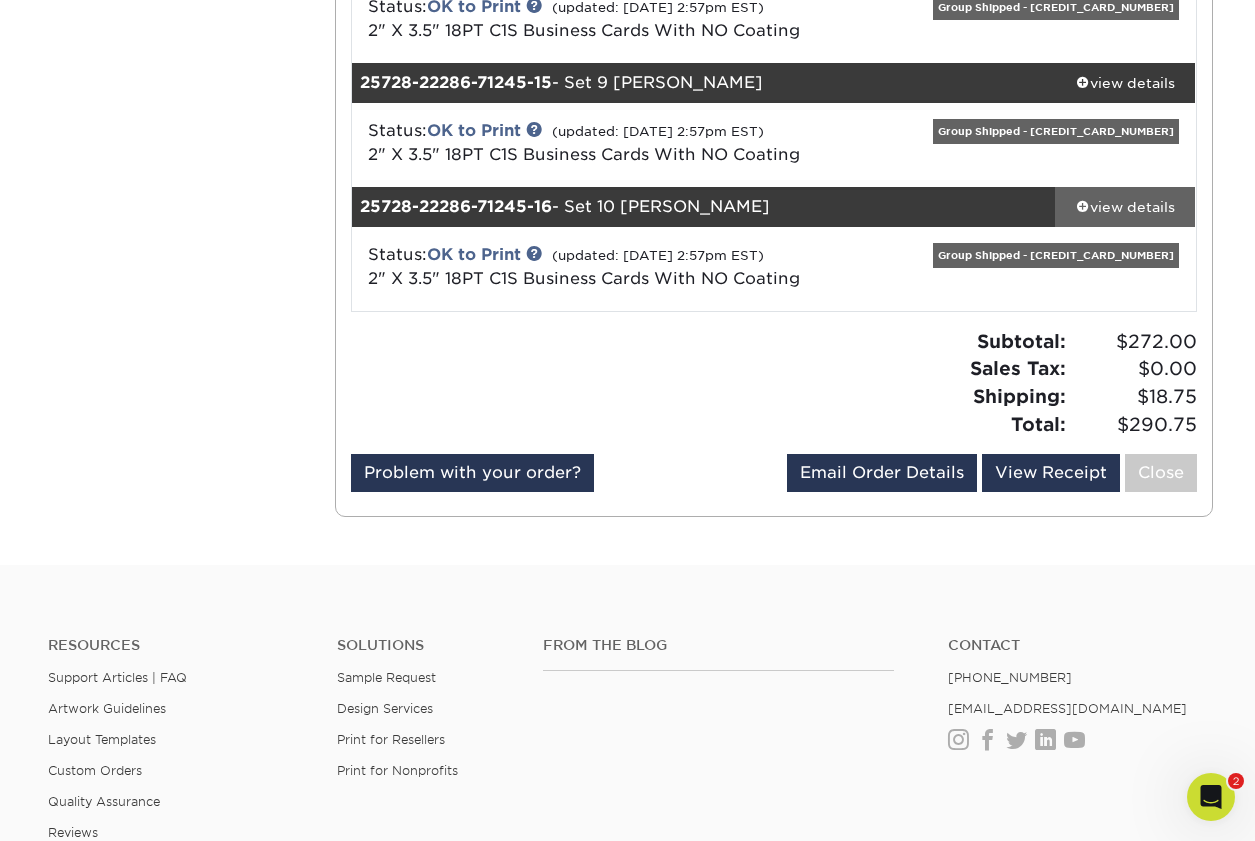 click at bounding box center [1083, 206] 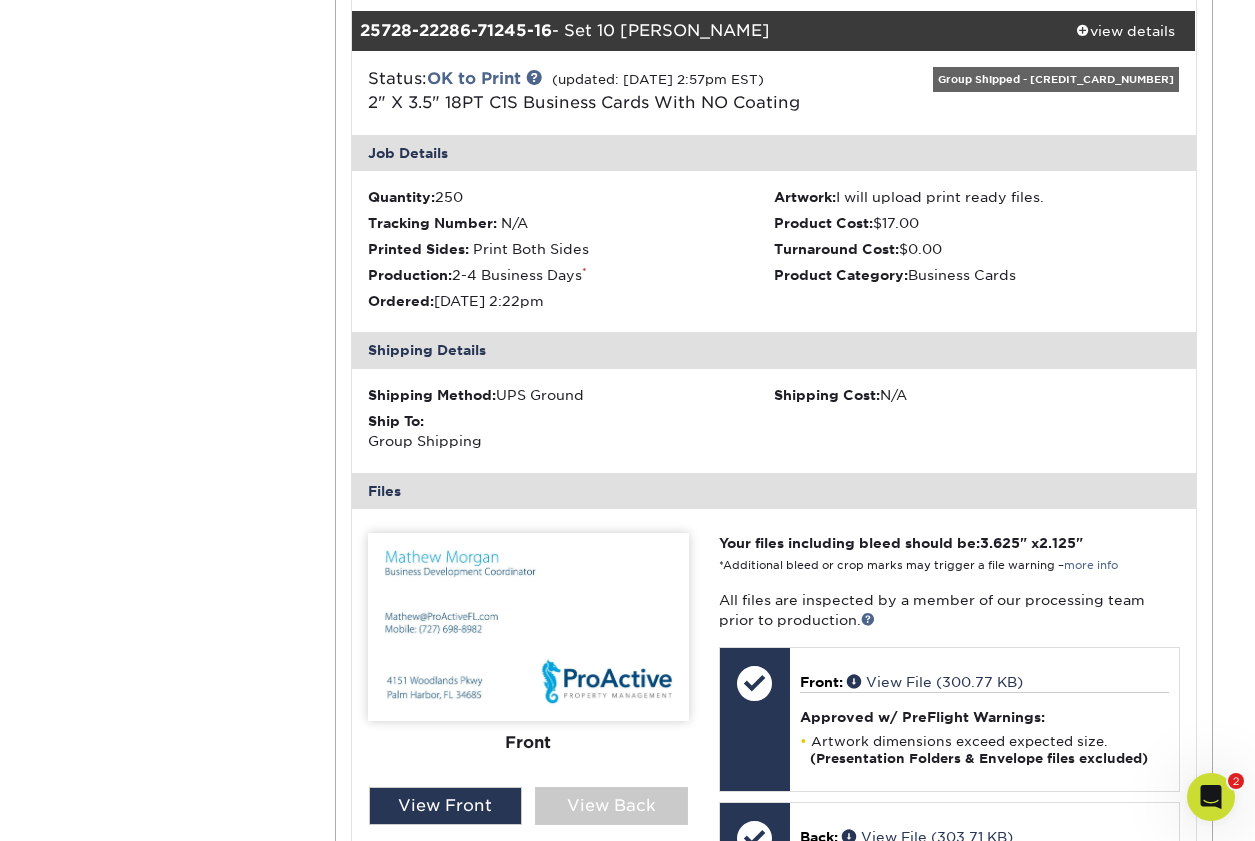 scroll, scrollTop: 2117, scrollLeft: 0, axis: vertical 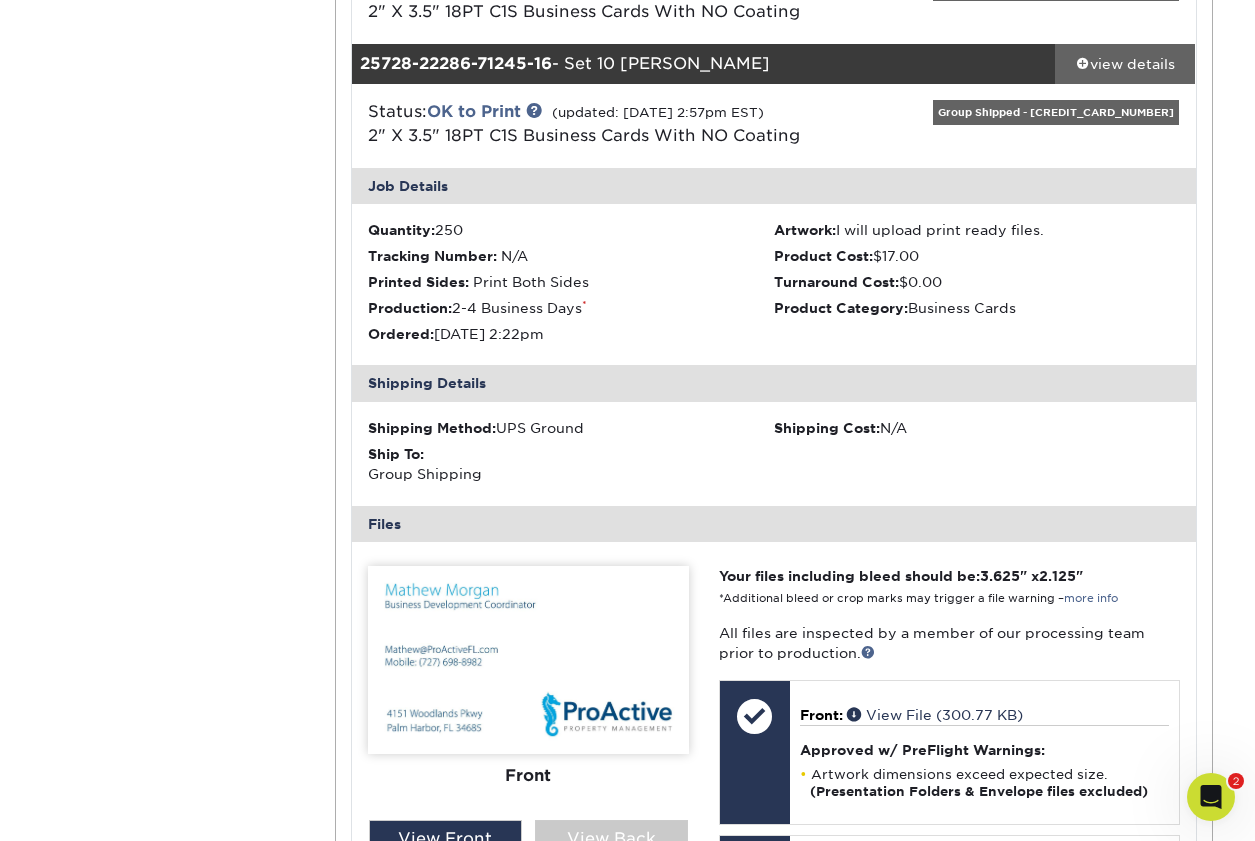 click at bounding box center (1083, 63) 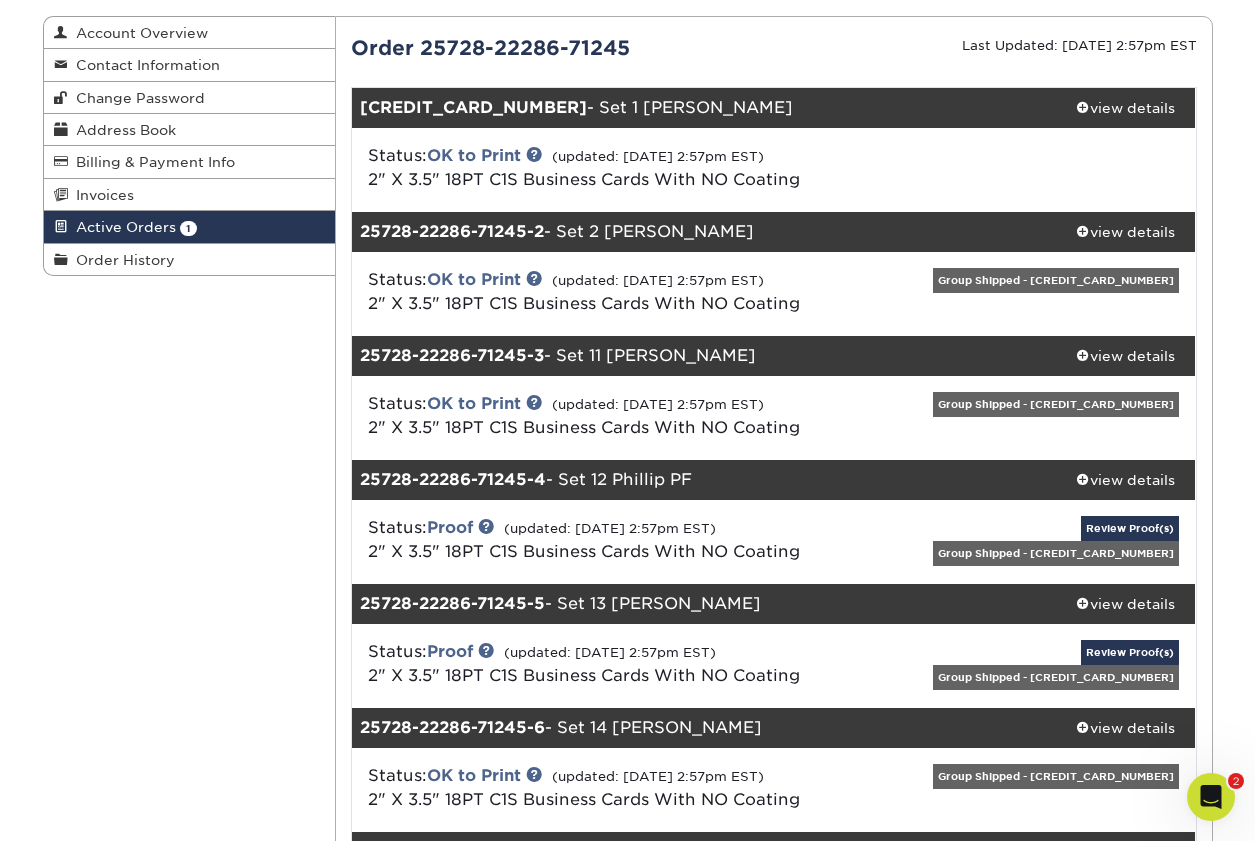 scroll, scrollTop: 195, scrollLeft: 0, axis: vertical 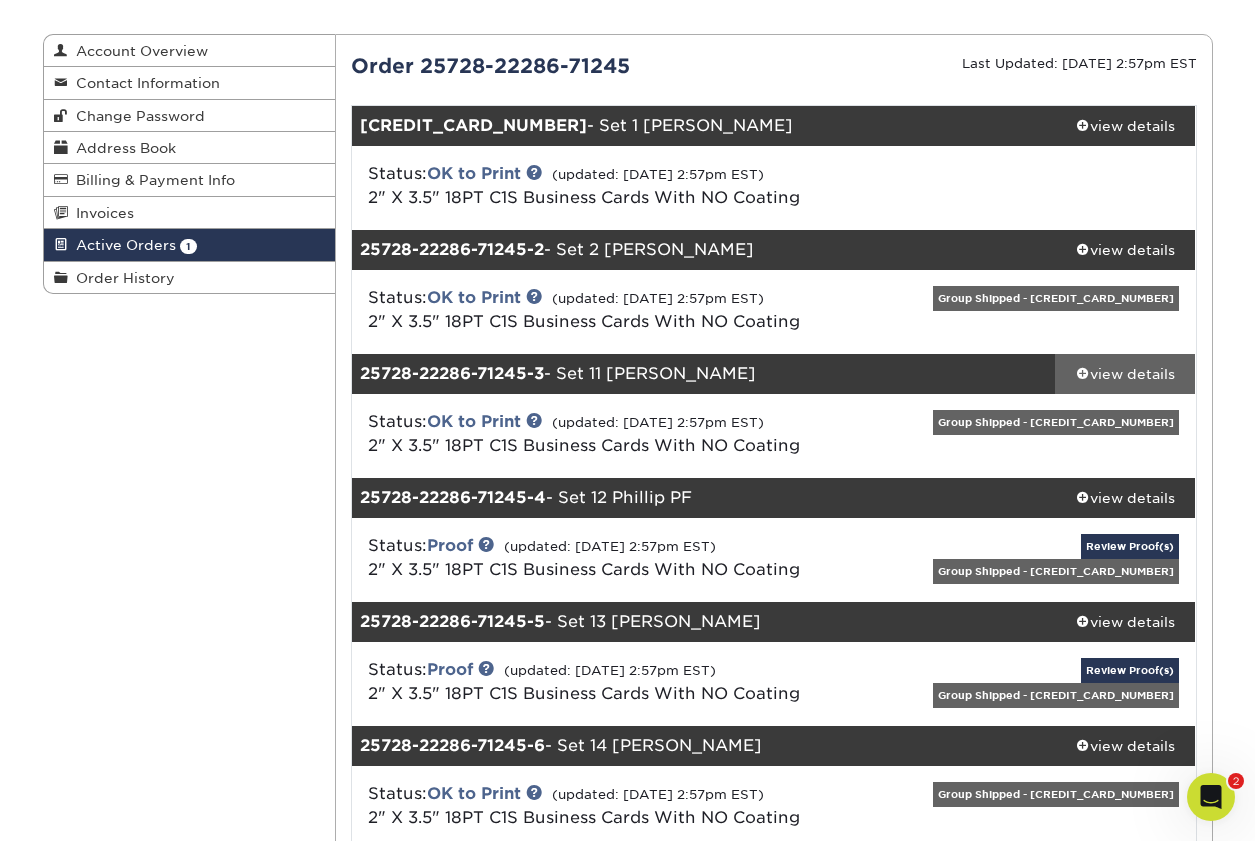 click at bounding box center (1083, 373) 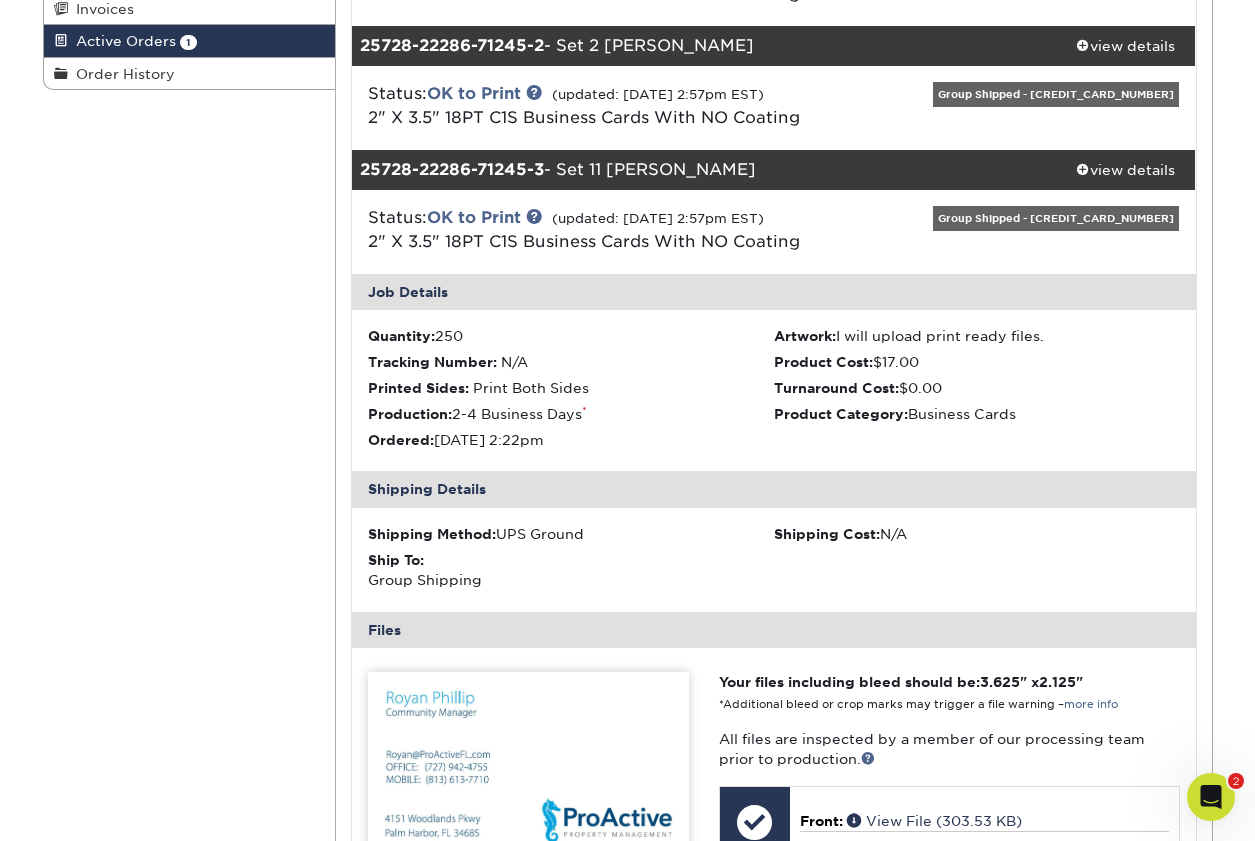 scroll, scrollTop: 418, scrollLeft: 0, axis: vertical 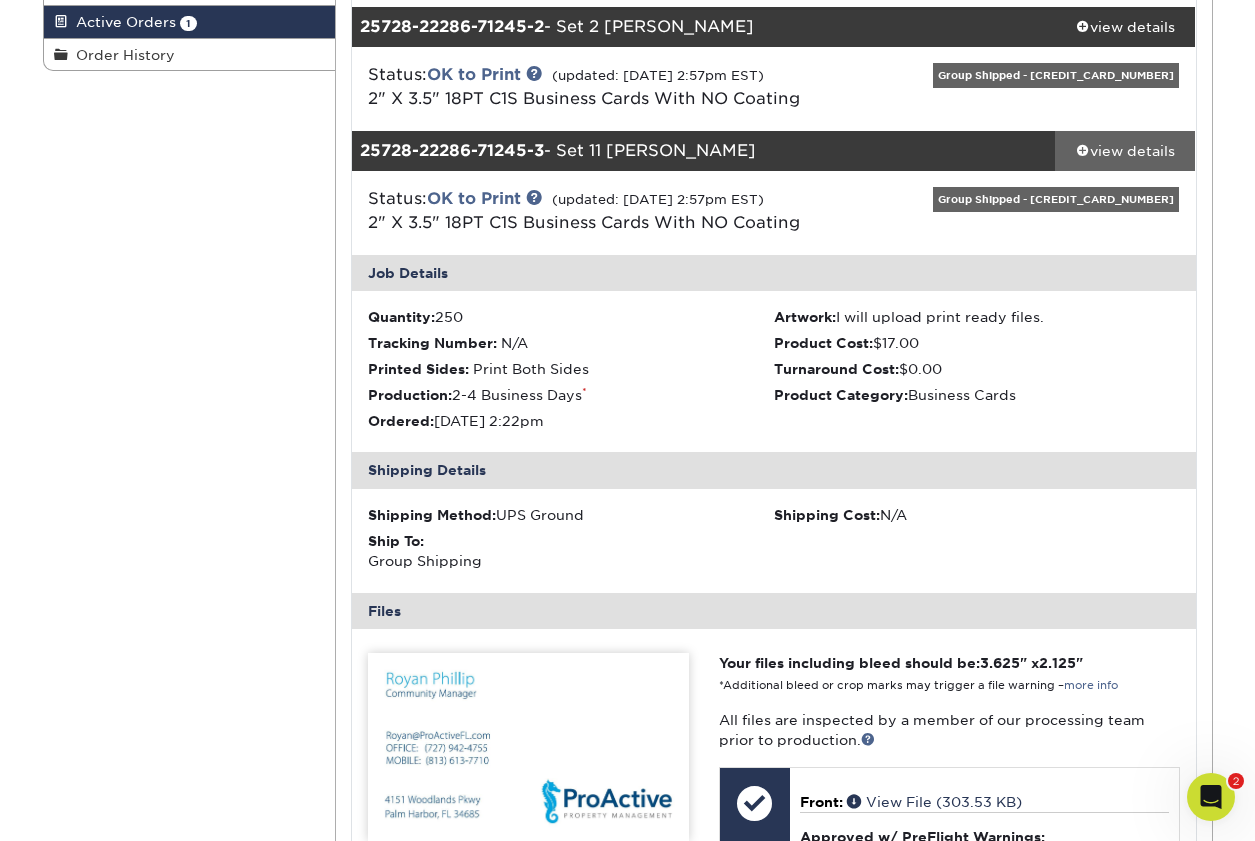 drag, startPoint x: 1077, startPoint y: 149, endPoint x: 1092, endPoint y: 152, distance: 15.297058 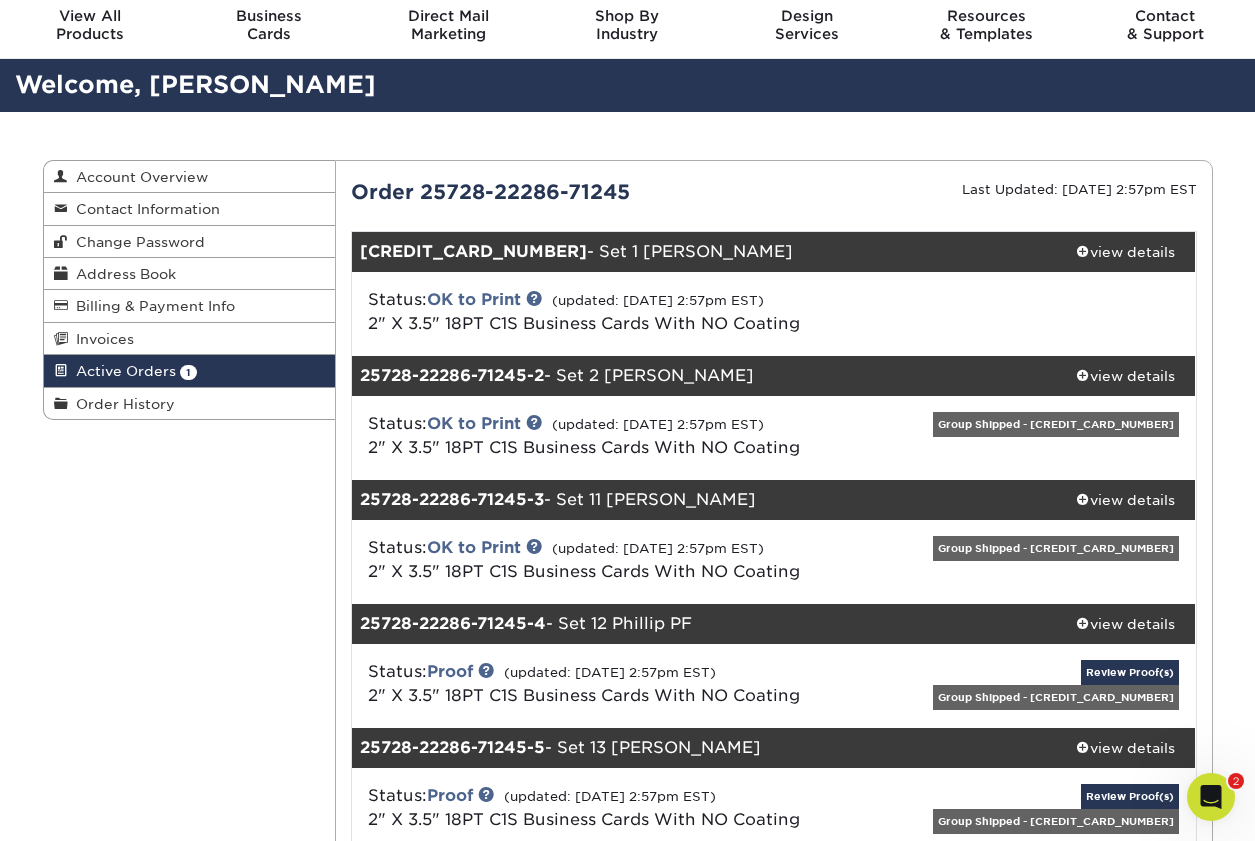 scroll, scrollTop: 0, scrollLeft: 0, axis: both 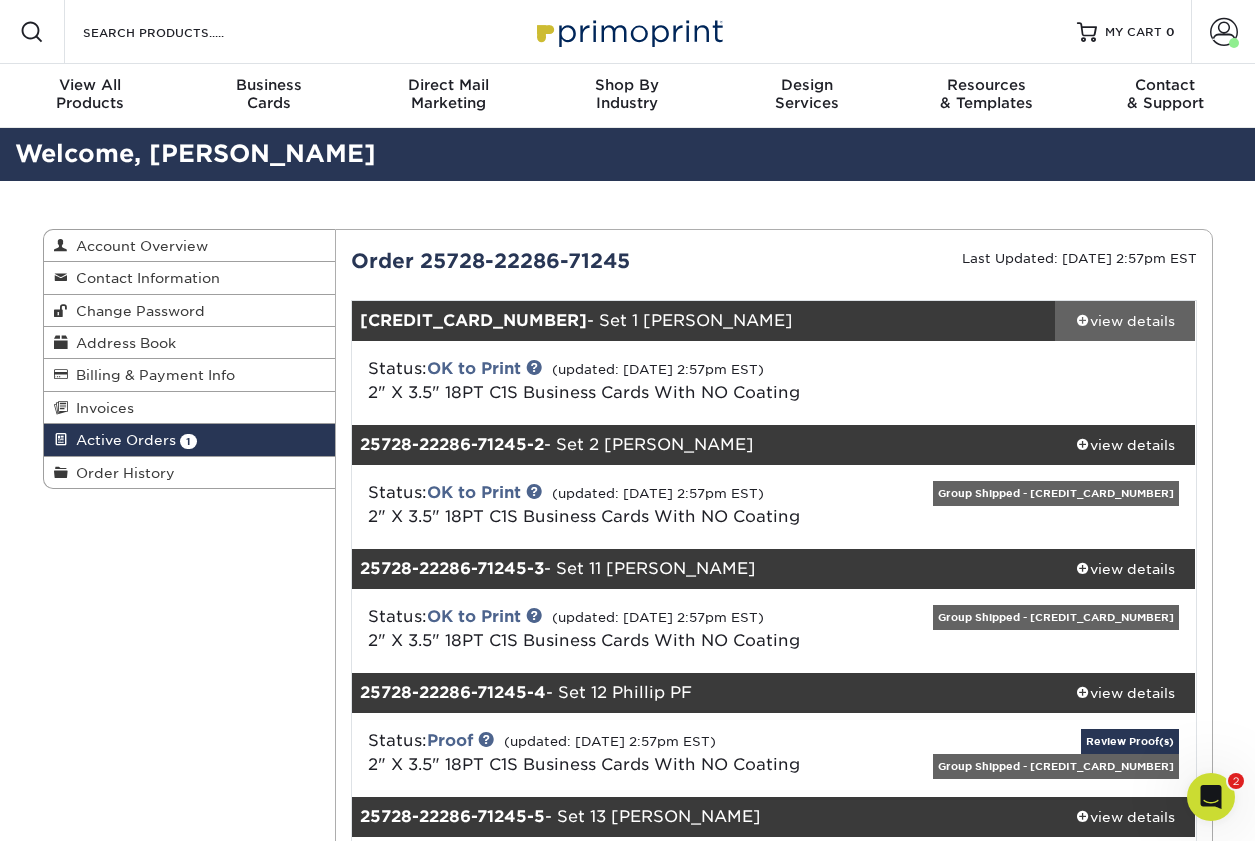 click on "view details" at bounding box center [1125, 321] 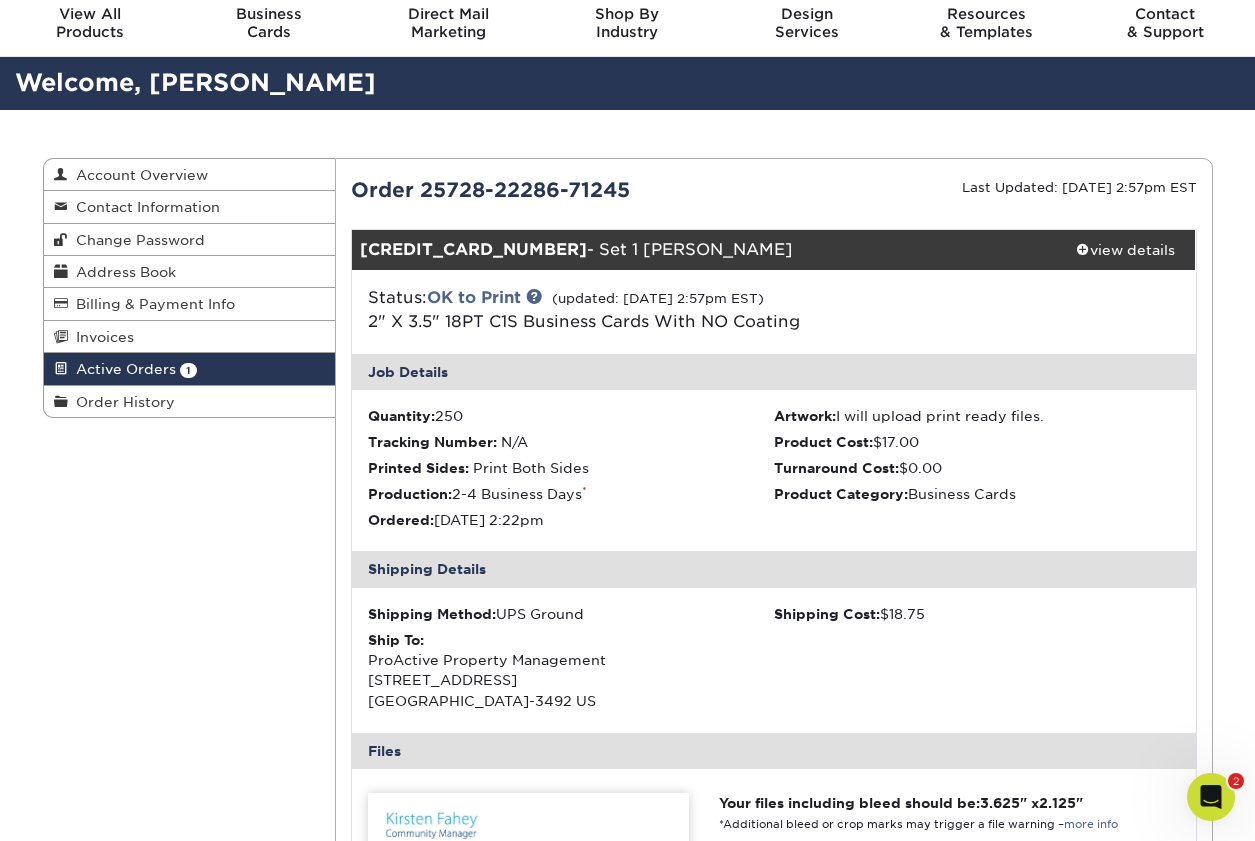 scroll, scrollTop: 57, scrollLeft: 0, axis: vertical 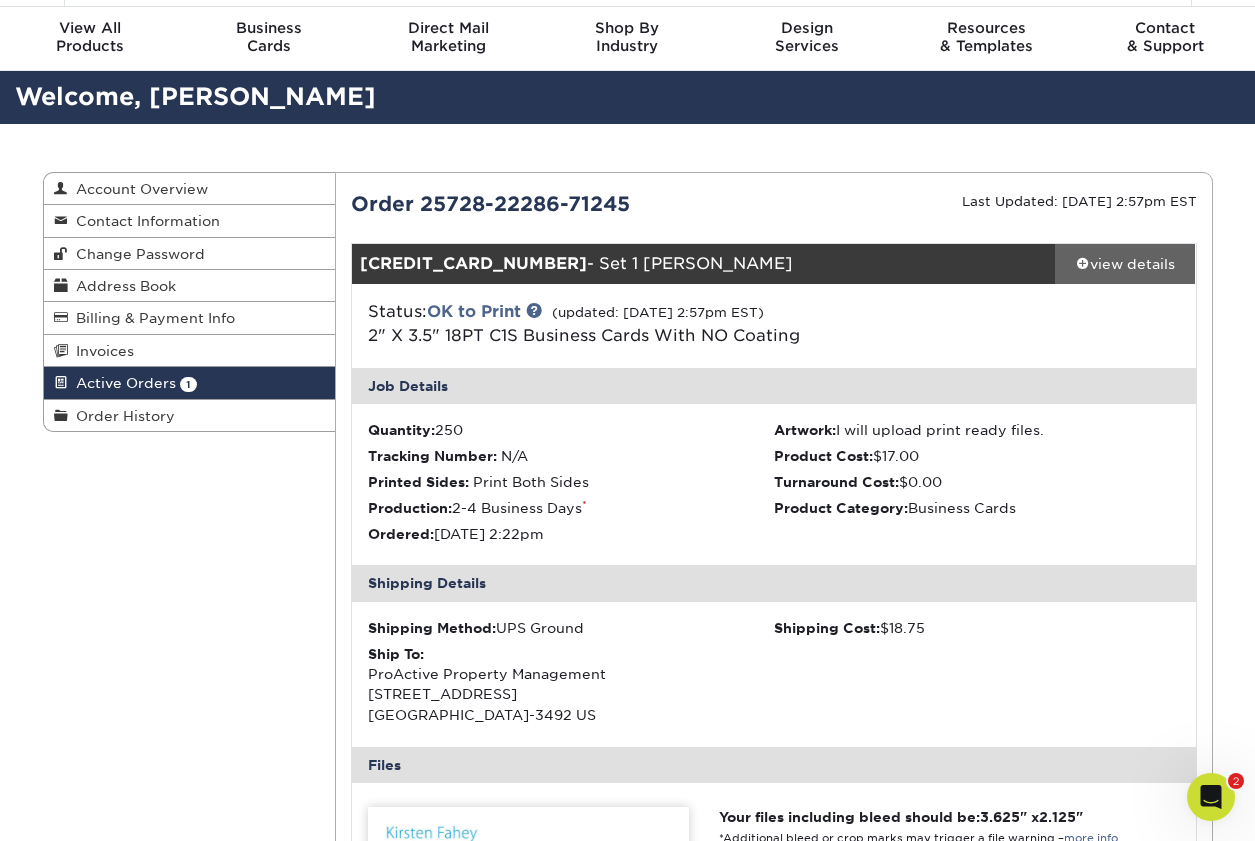 click at bounding box center [1083, 263] 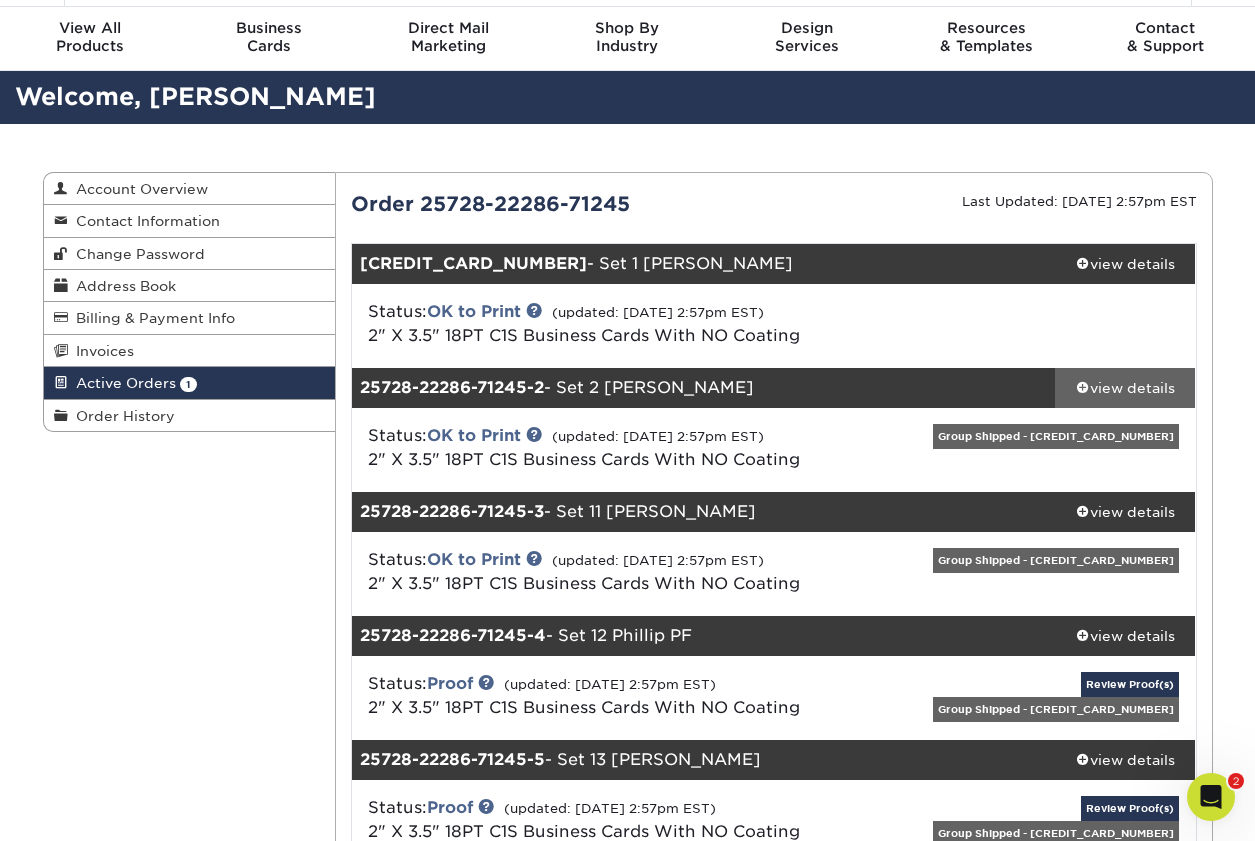 click at bounding box center (1083, 387) 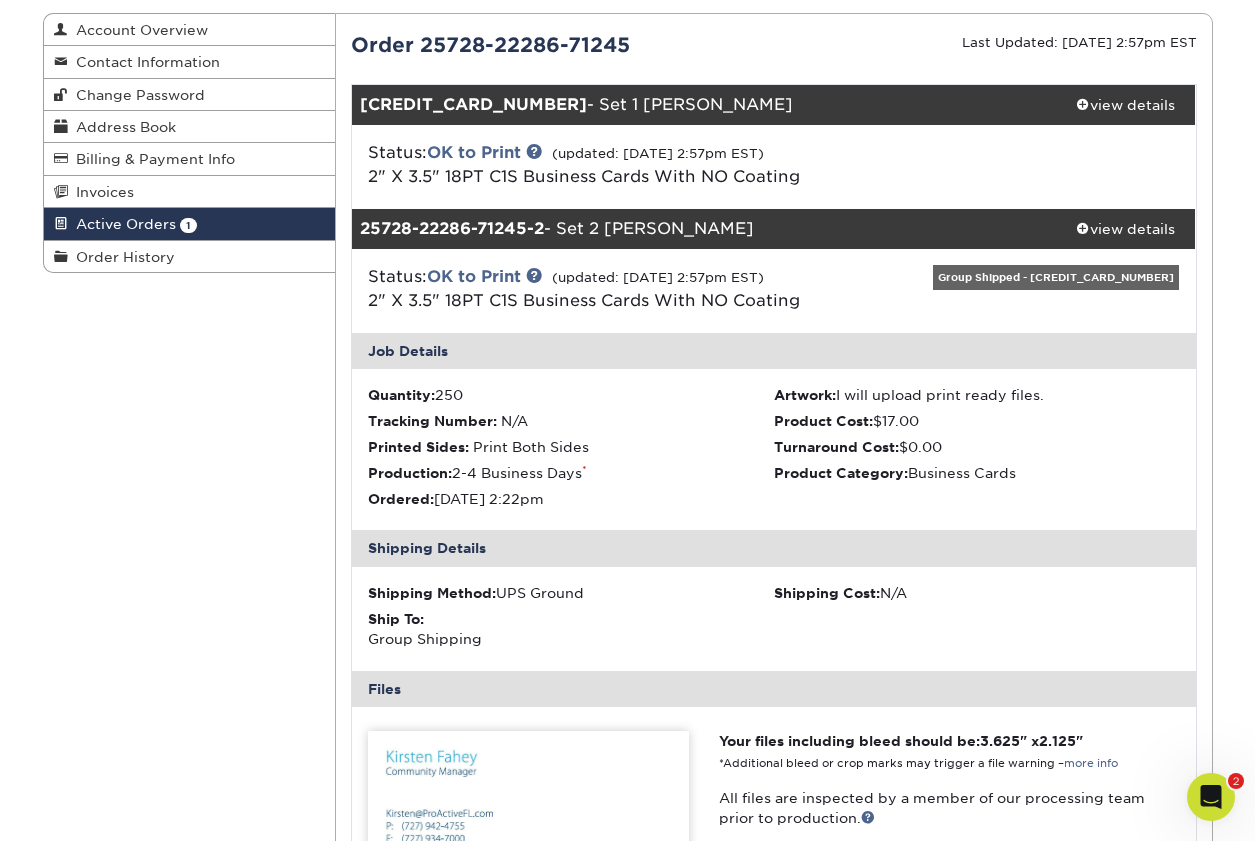 scroll, scrollTop: 249, scrollLeft: 0, axis: vertical 